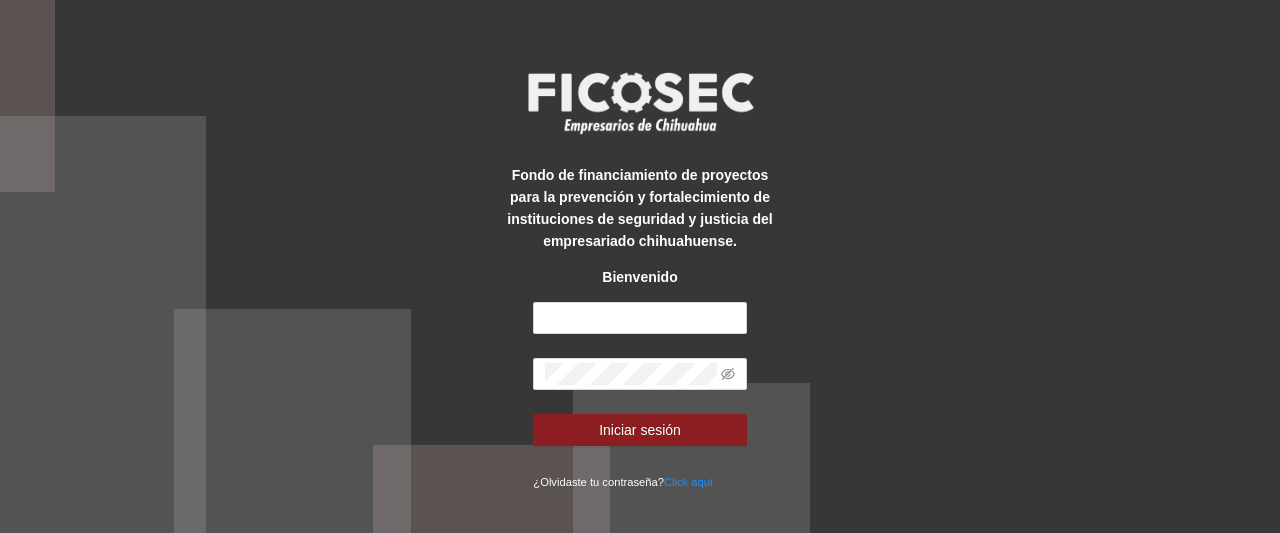 scroll, scrollTop: 0, scrollLeft: 0, axis: both 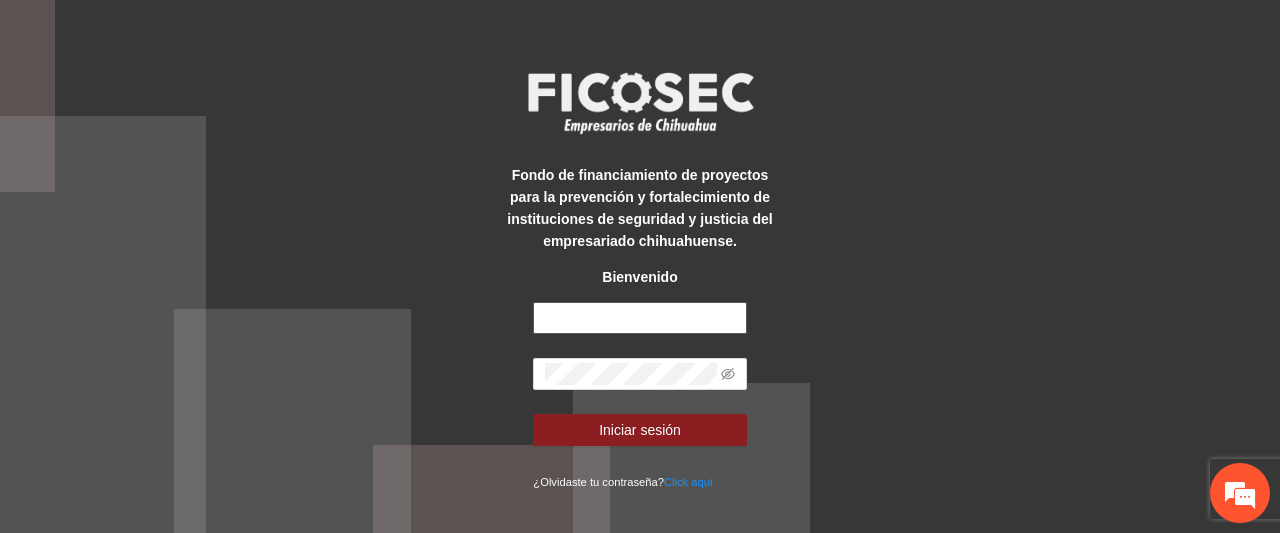click at bounding box center (639, 318) 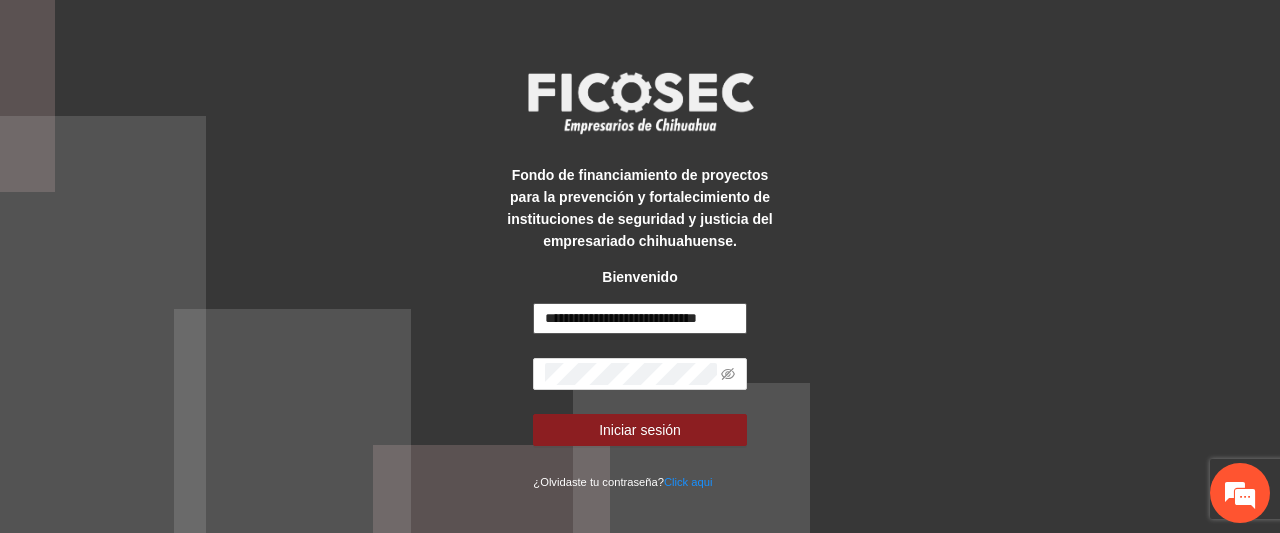 scroll, scrollTop: 0, scrollLeft: 17, axis: horizontal 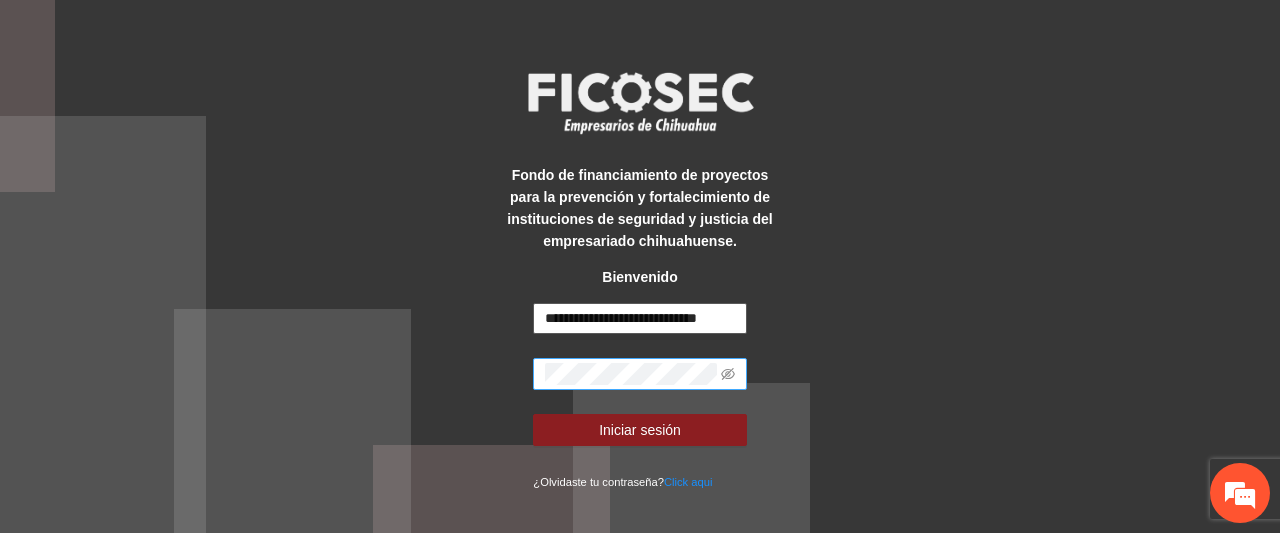 type on "**********" 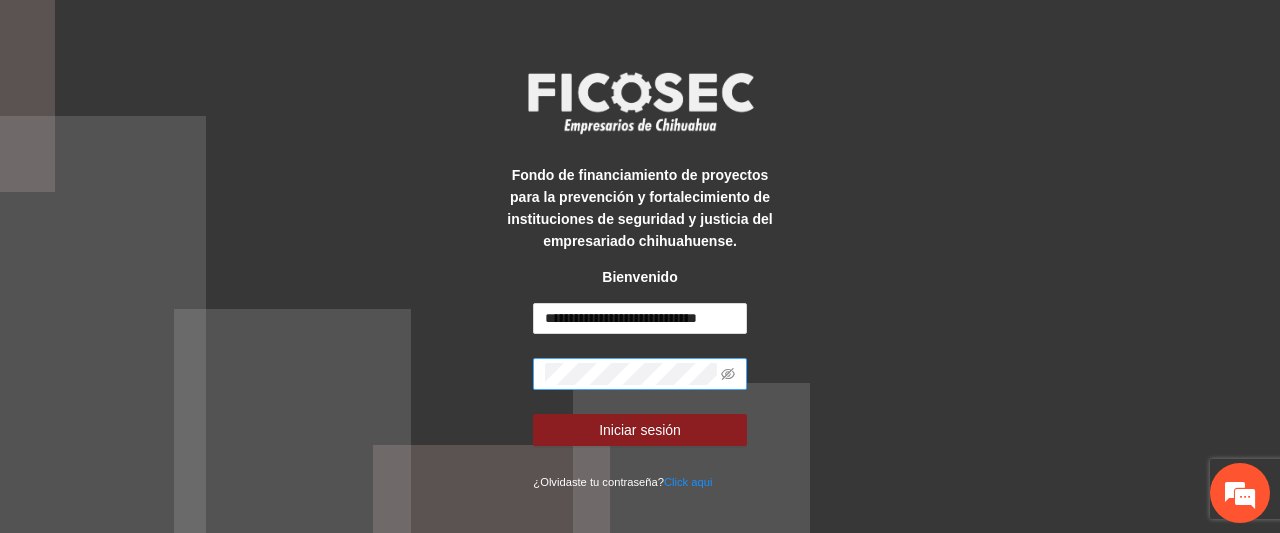 scroll, scrollTop: 0, scrollLeft: 0, axis: both 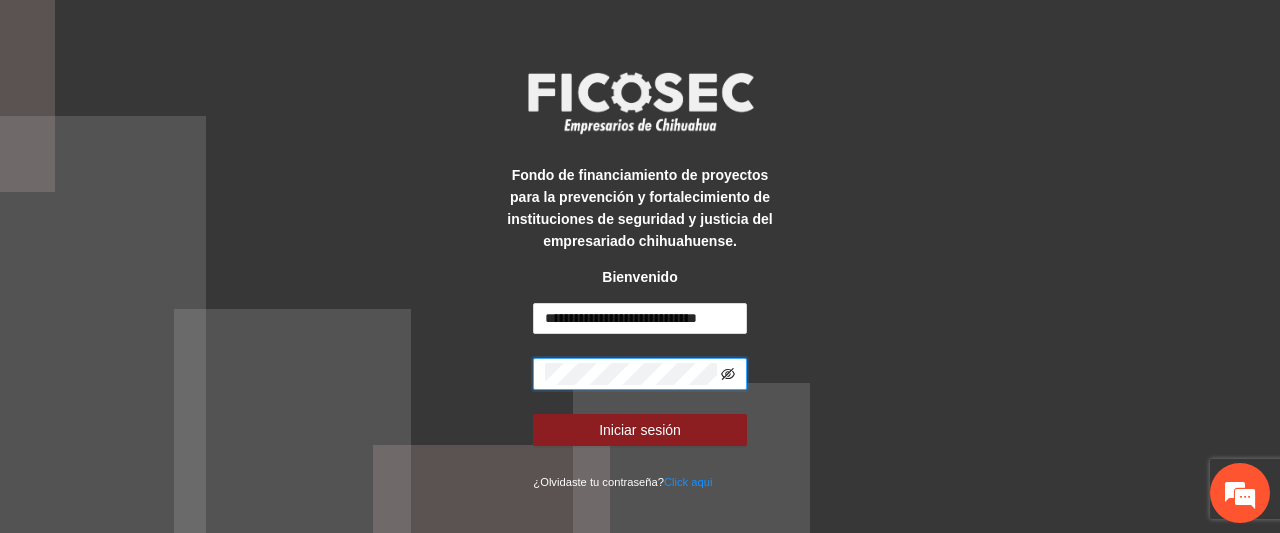 click 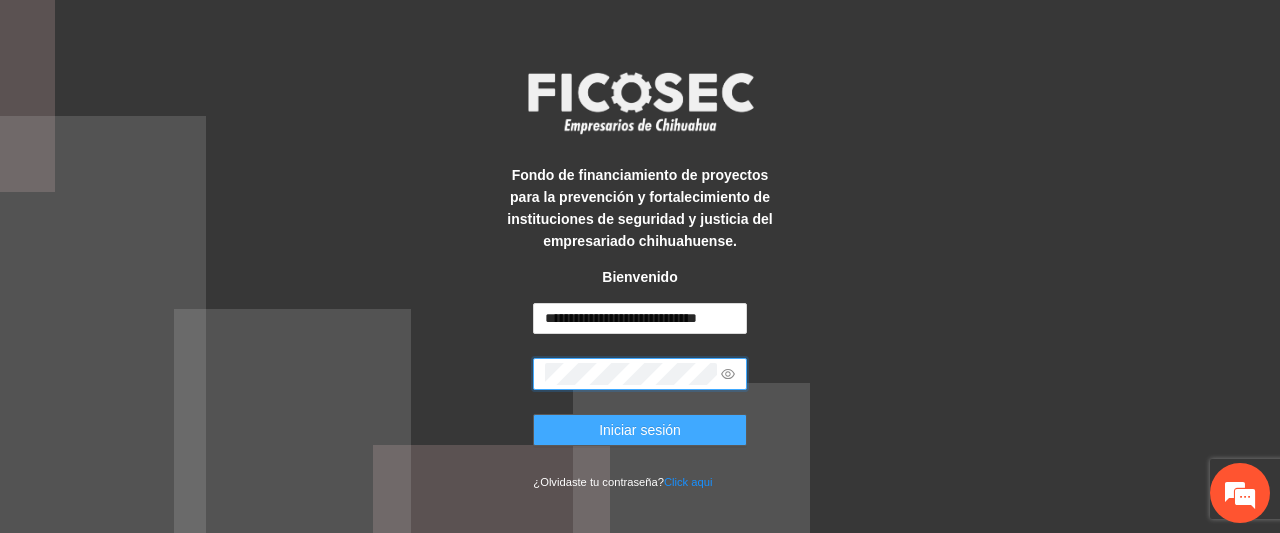 click on "Iniciar sesión" at bounding box center (640, 430) 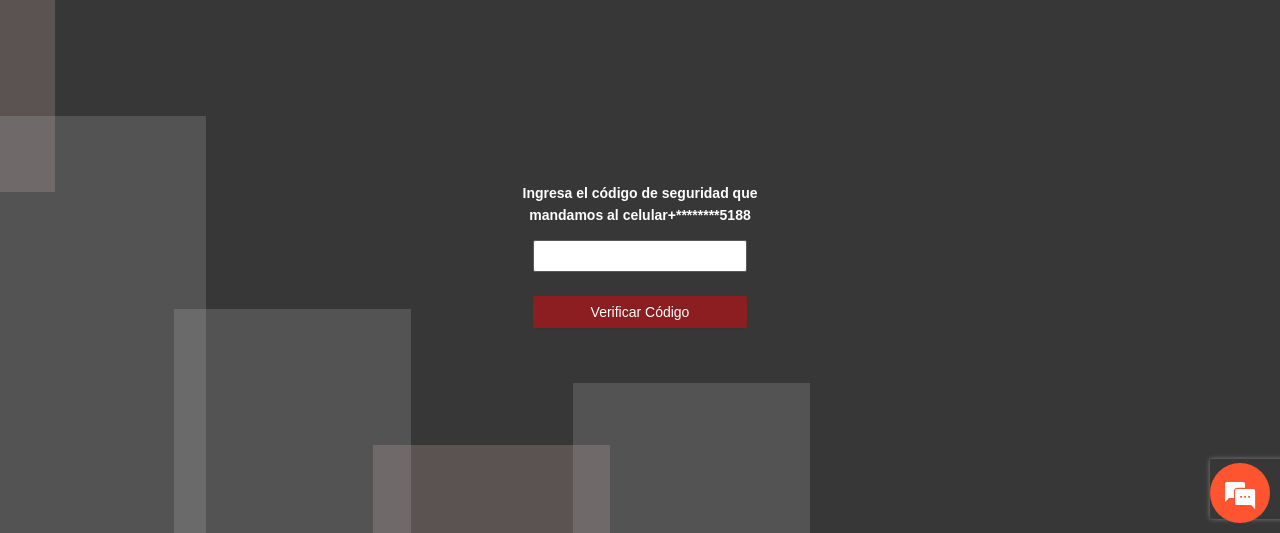click at bounding box center [639, 256] 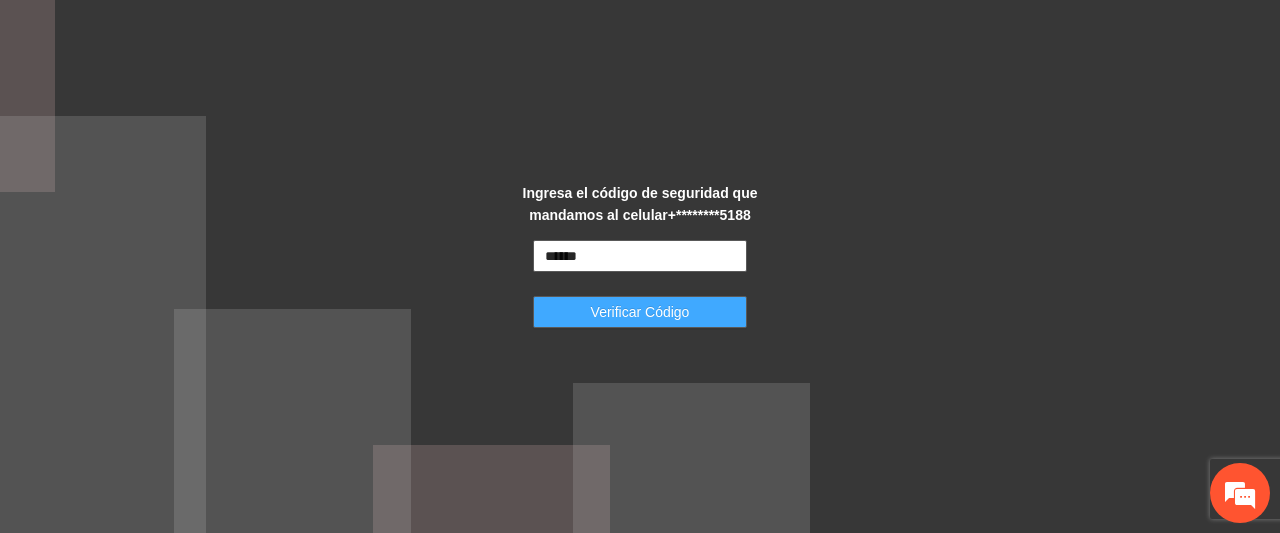 type on "******" 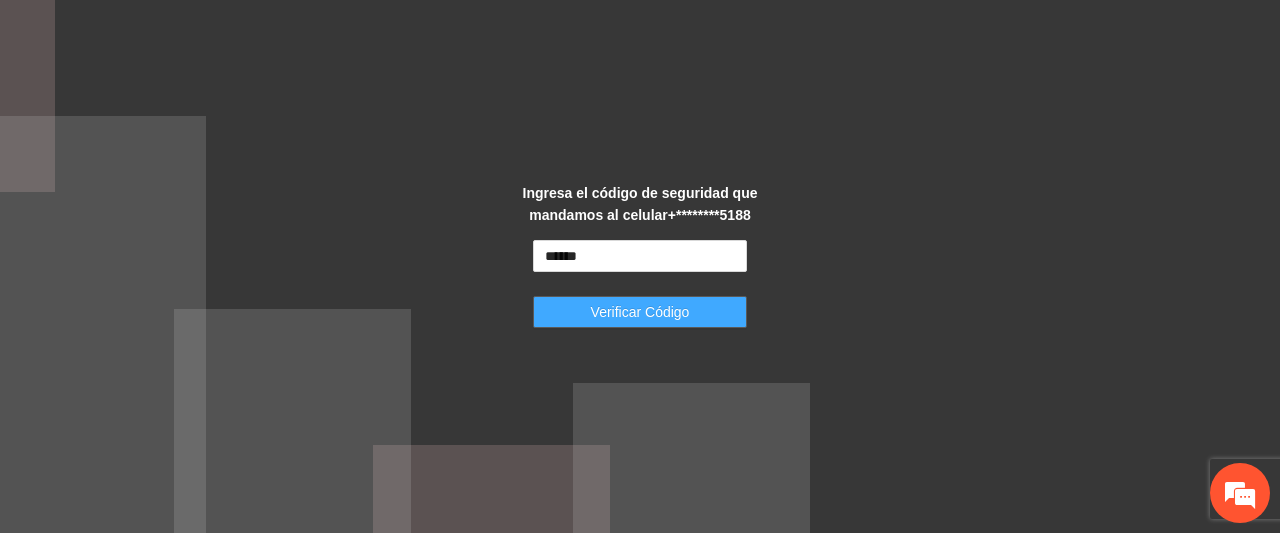 click on "Verificar Código" at bounding box center [640, 312] 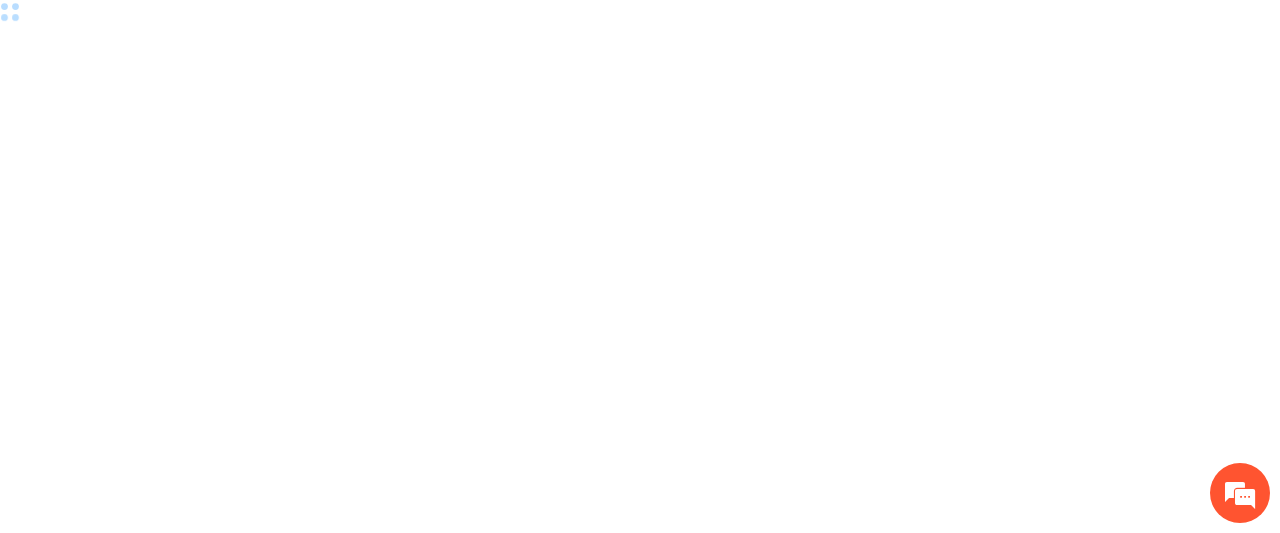 scroll, scrollTop: 0, scrollLeft: 0, axis: both 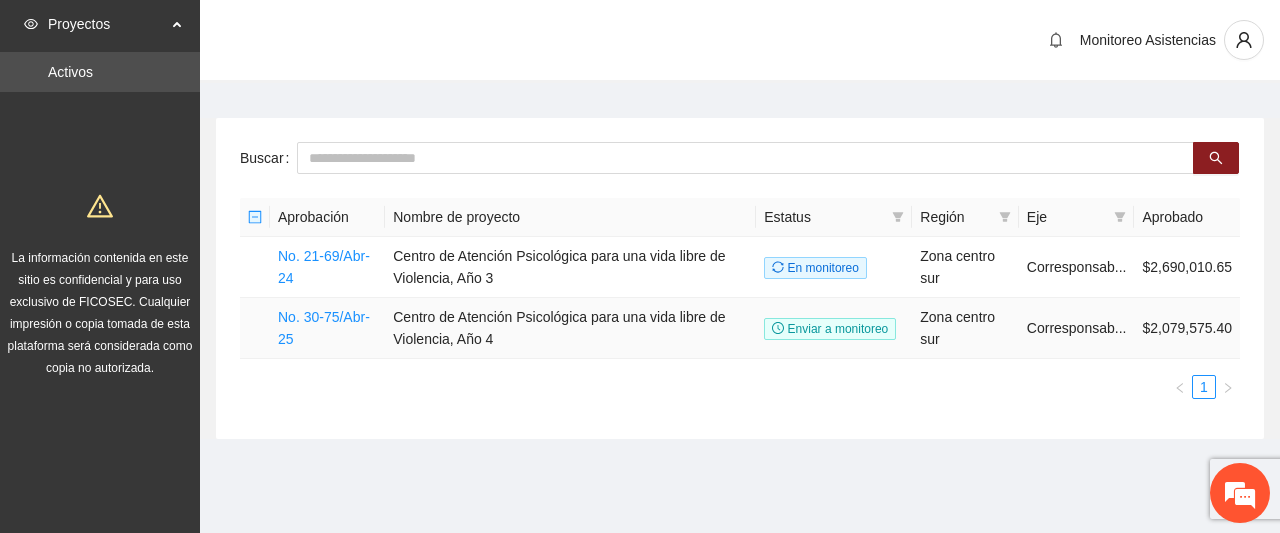click on "No. 30-75/Abr-25" at bounding box center [327, 328] 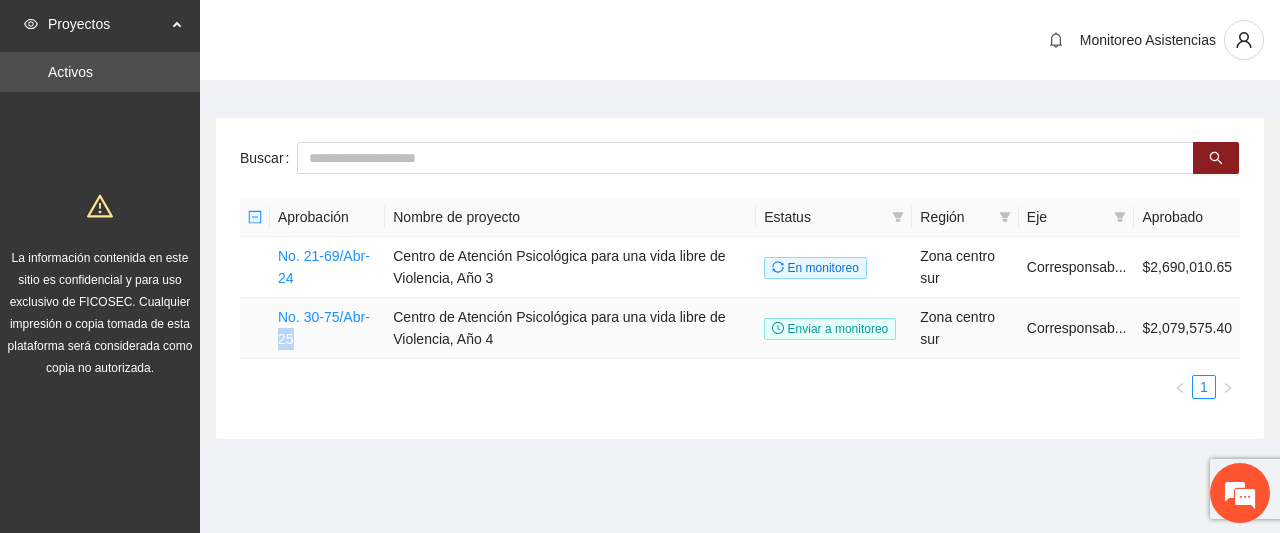click on "No. 30-75/Abr-25" at bounding box center [327, 328] 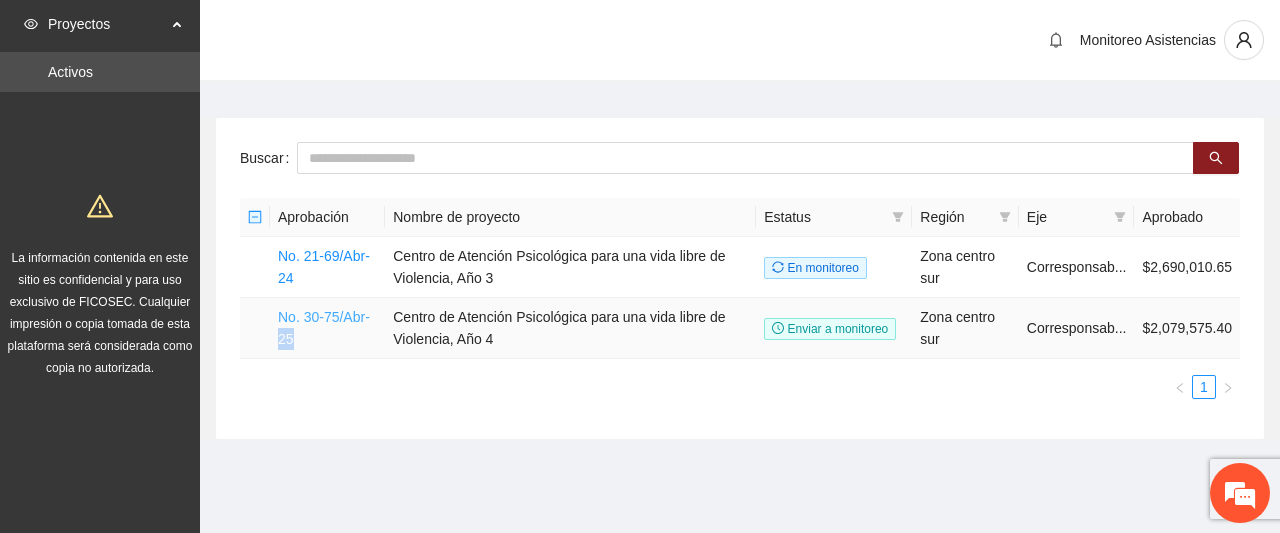 click on "No. 30-75/Abr-25" at bounding box center [324, 328] 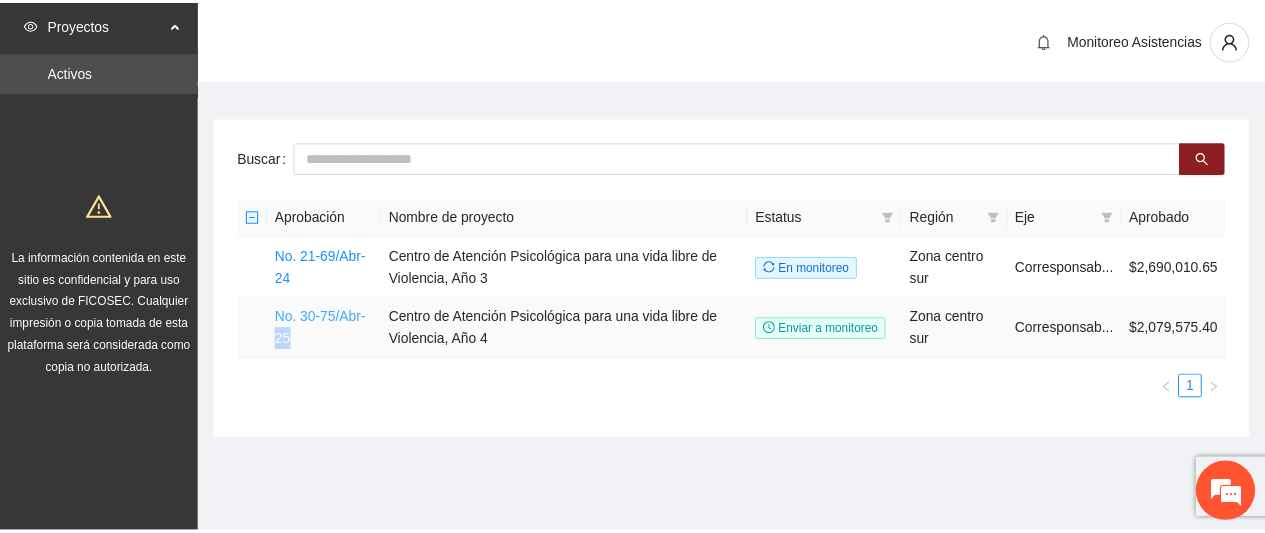scroll, scrollTop: 0, scrollLeft: 0, axis: both 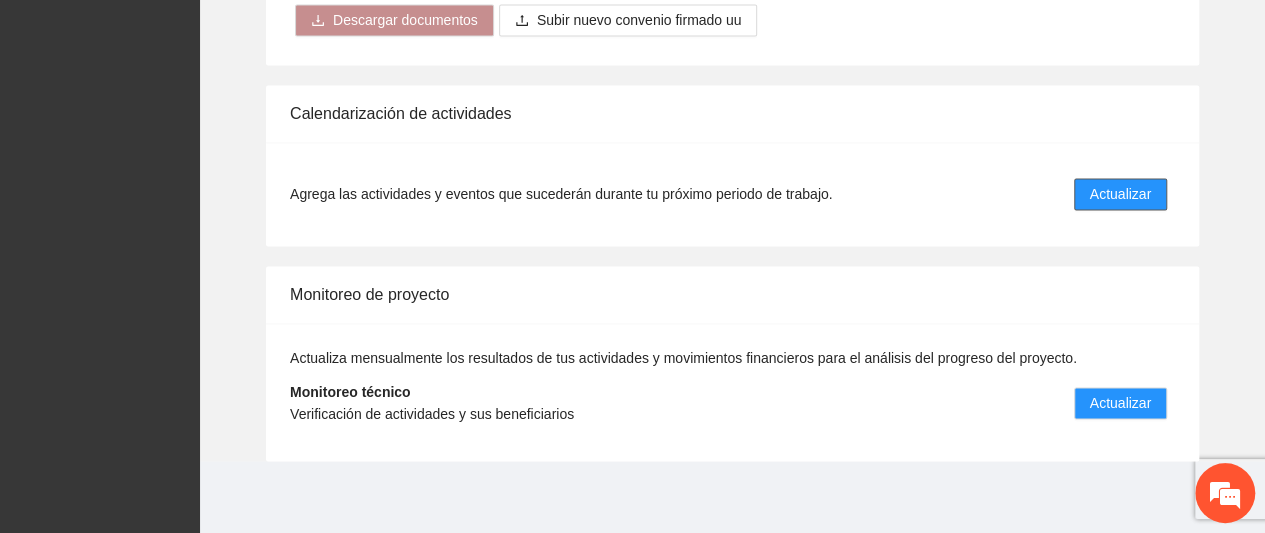 click on "Actualizar" at bounding box center (1120, 194) 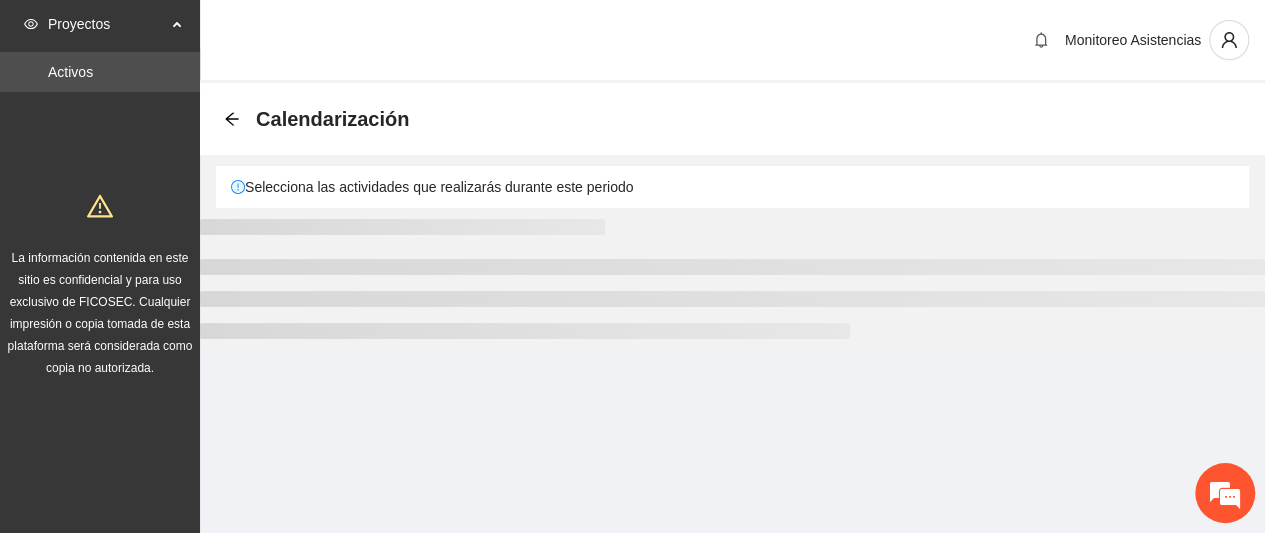 scroll, scrollTop: 0, scrollLeft: 0, axis: both 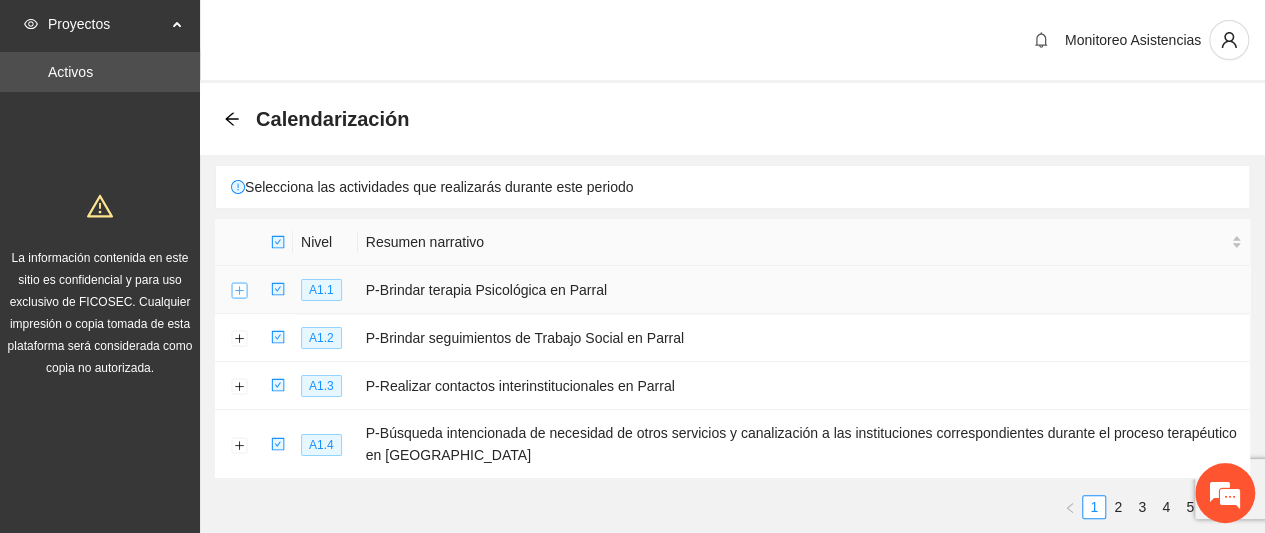 click at bounding box center (239, 291) 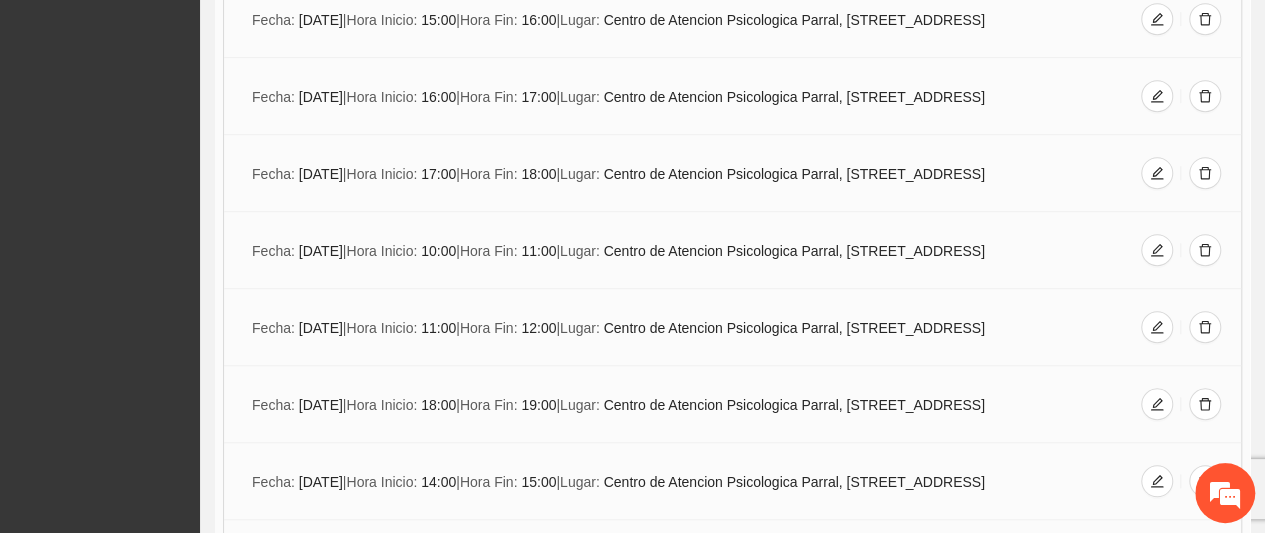 scroll, scrollTop: 626, scrollLeft: 0, axis: vertical 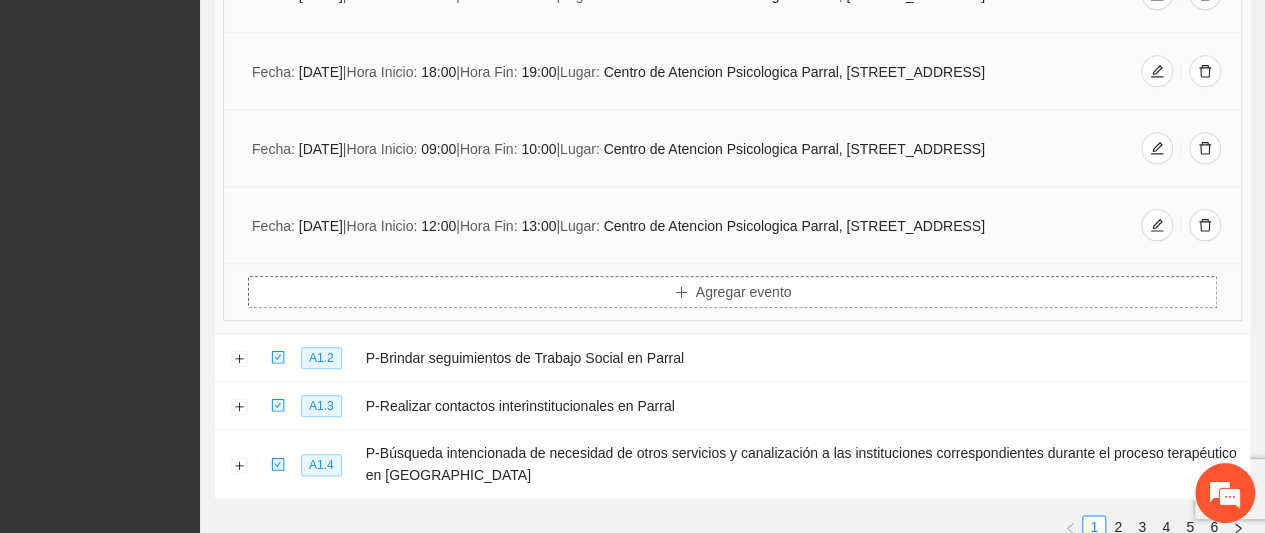 click on "Agregar evento" at bounding box center (732, 292) 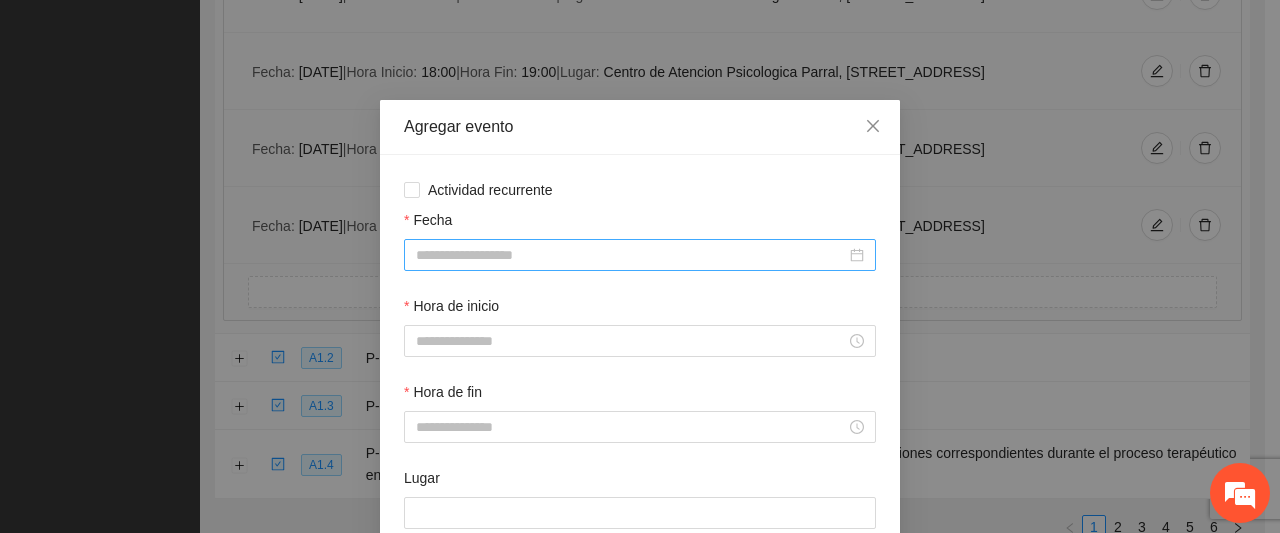 click on "Fecha" at bounding box center [631, 255] 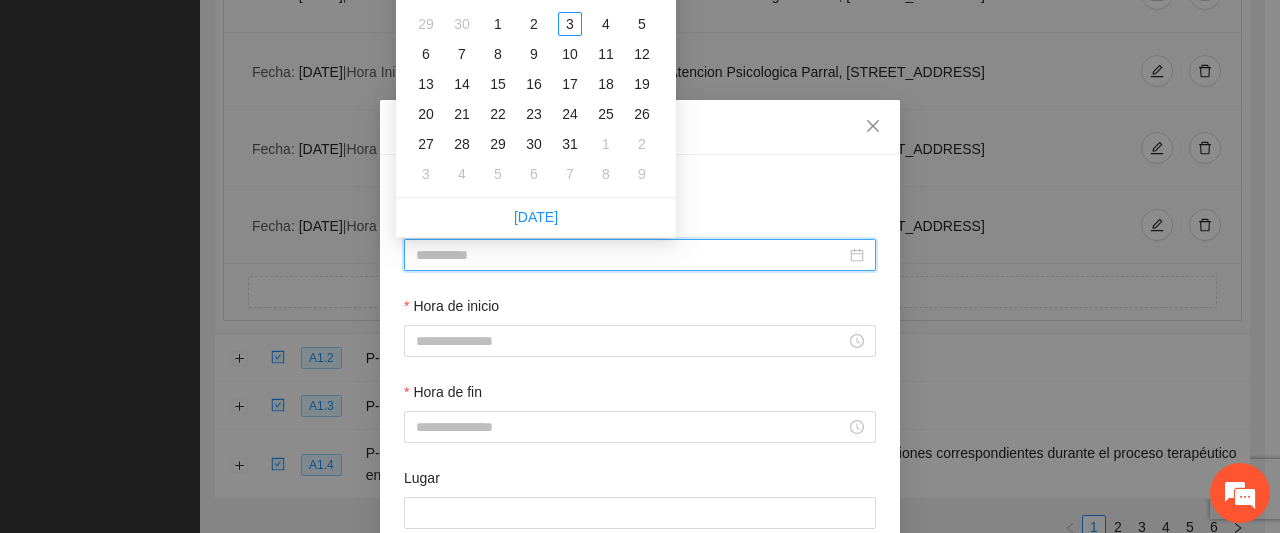 type on "**********" 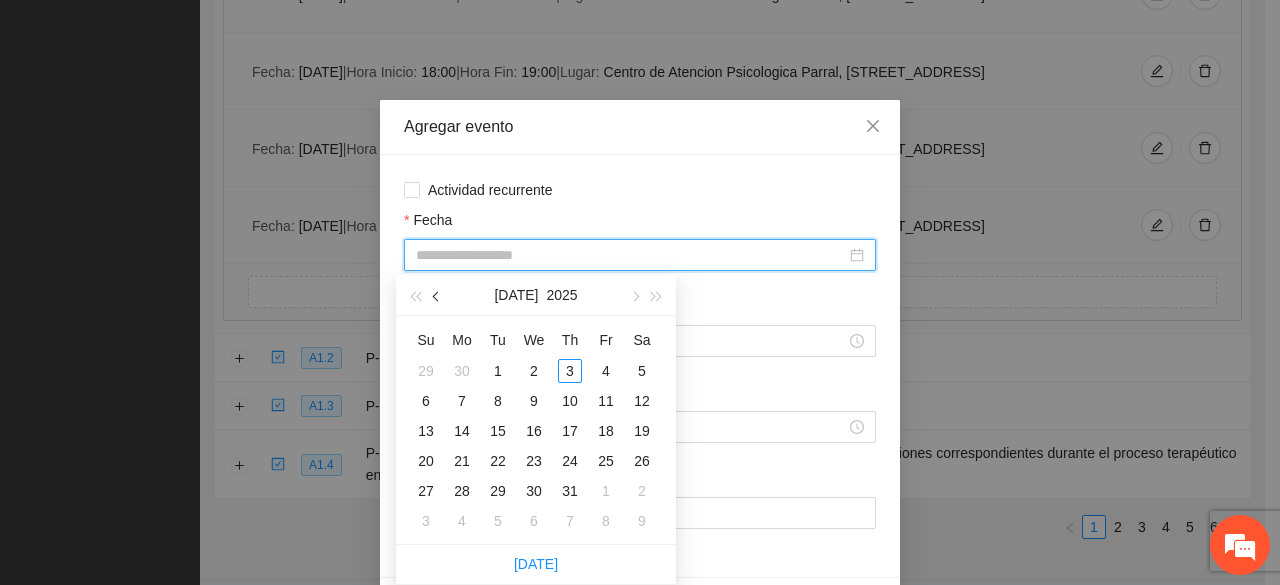click at bounding box center (438, 297) 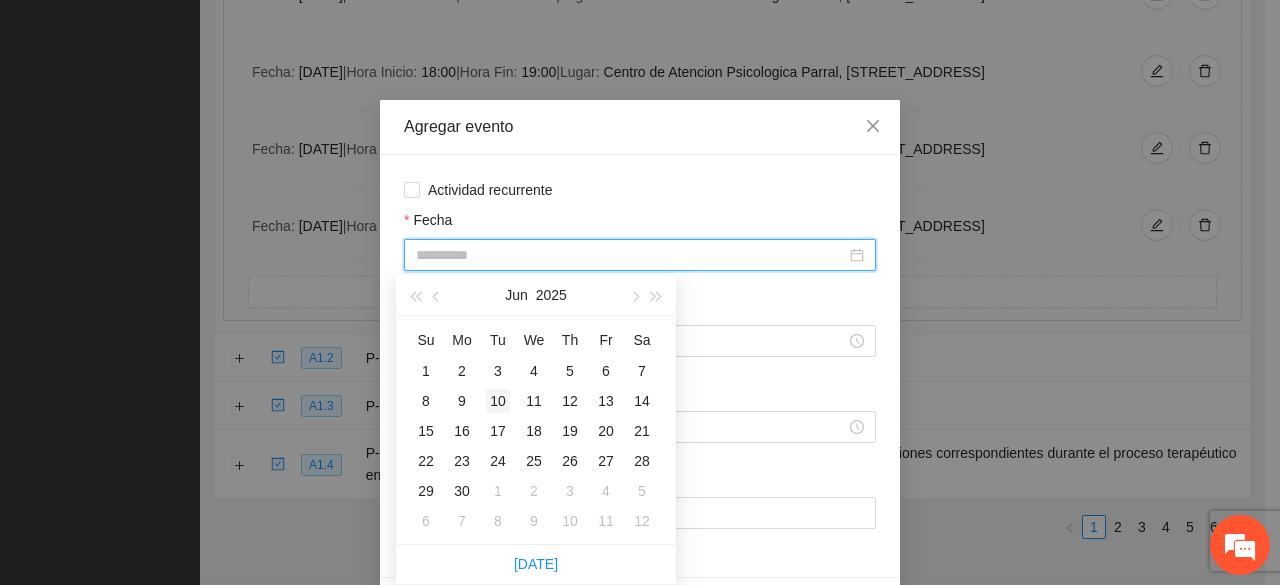 type on "**********" 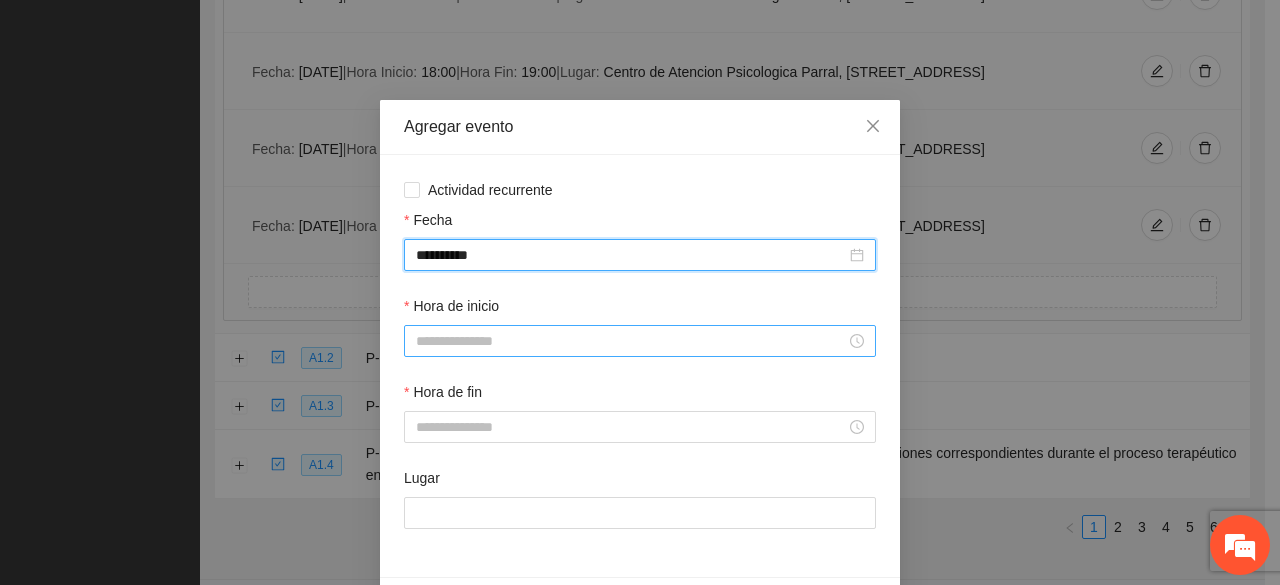 click on "Hora de inicio" at bounding box center (631, 341) 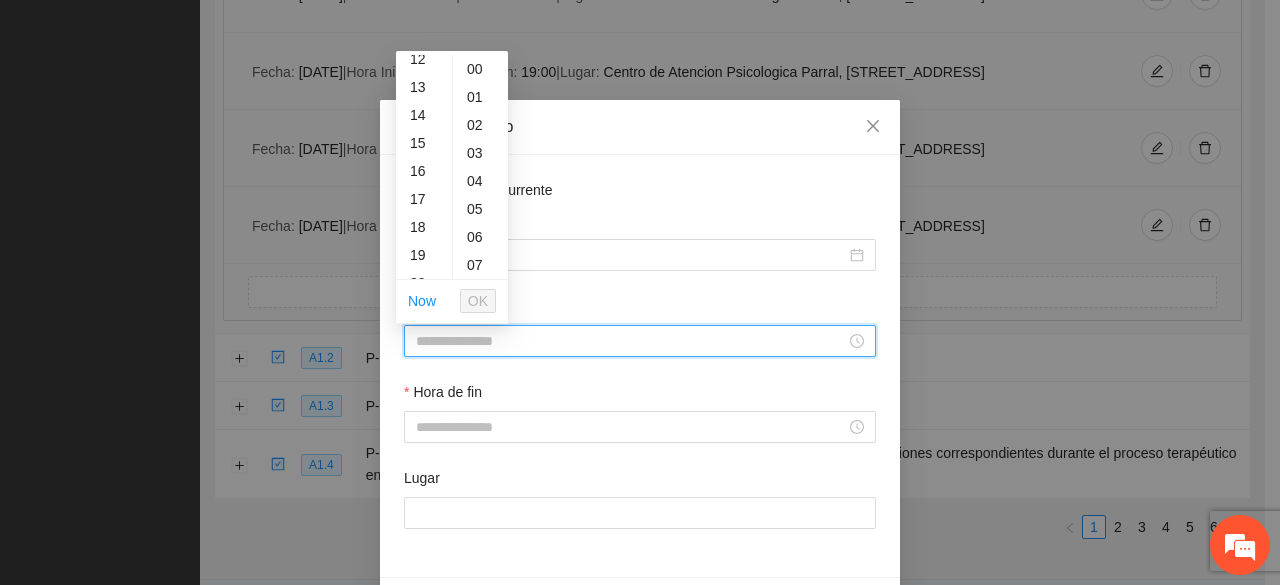 scroll, scrollTop: 347, scrollLeft: 0, axis: vertical 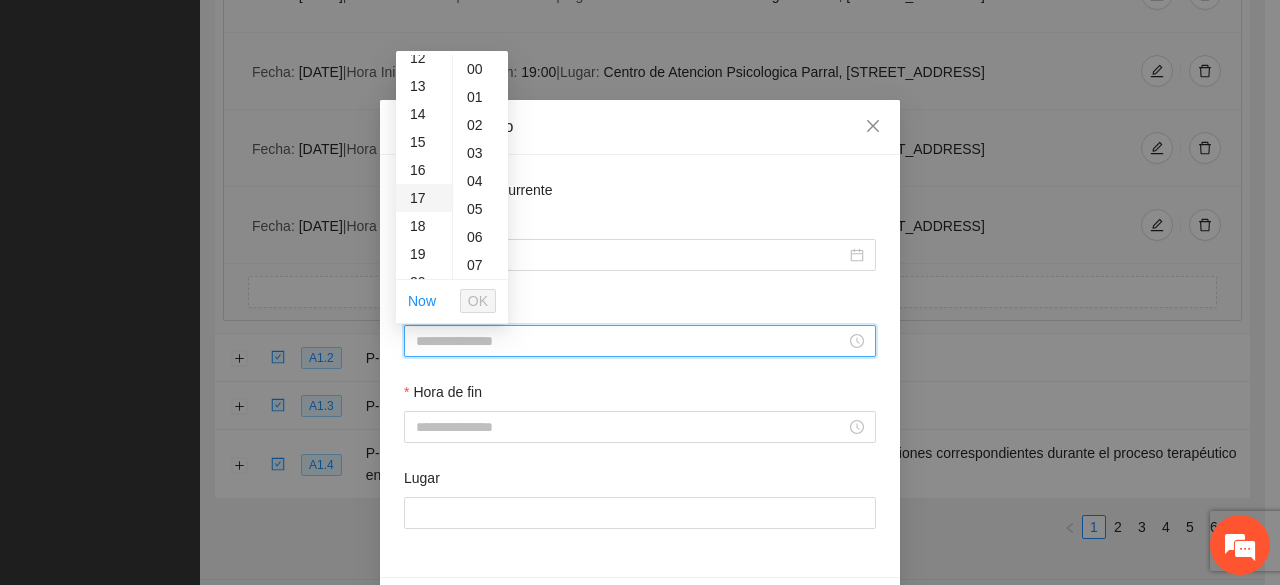 click on "17" at bounding box center [424, 198] 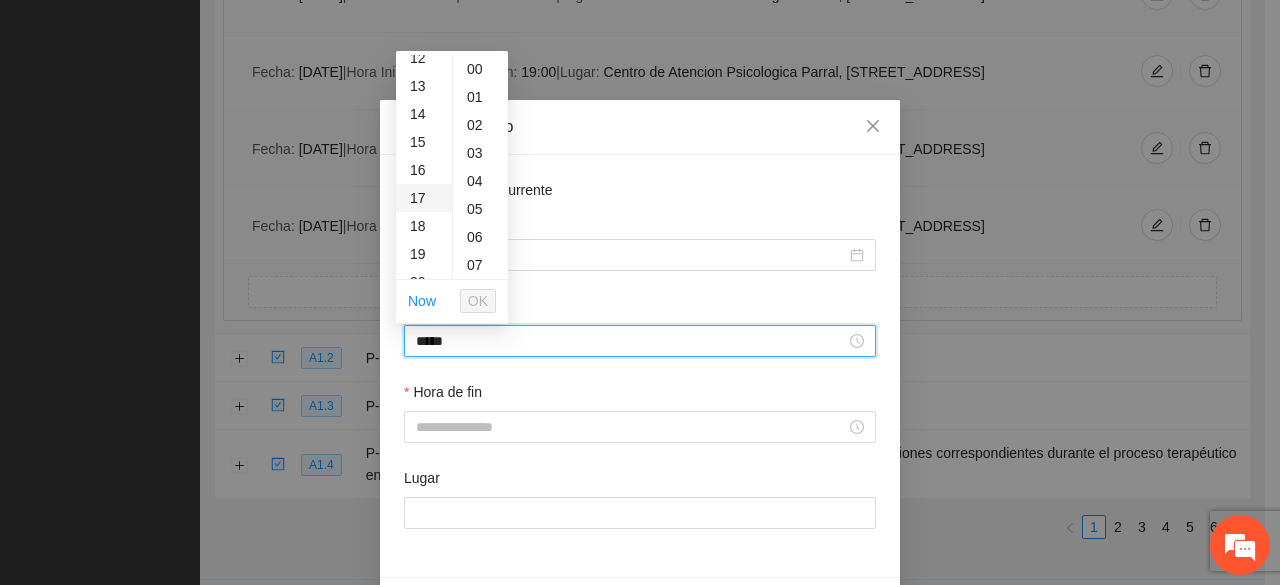 scroll, scrollTop: 476, scrollLeft: 0, axis: vertical 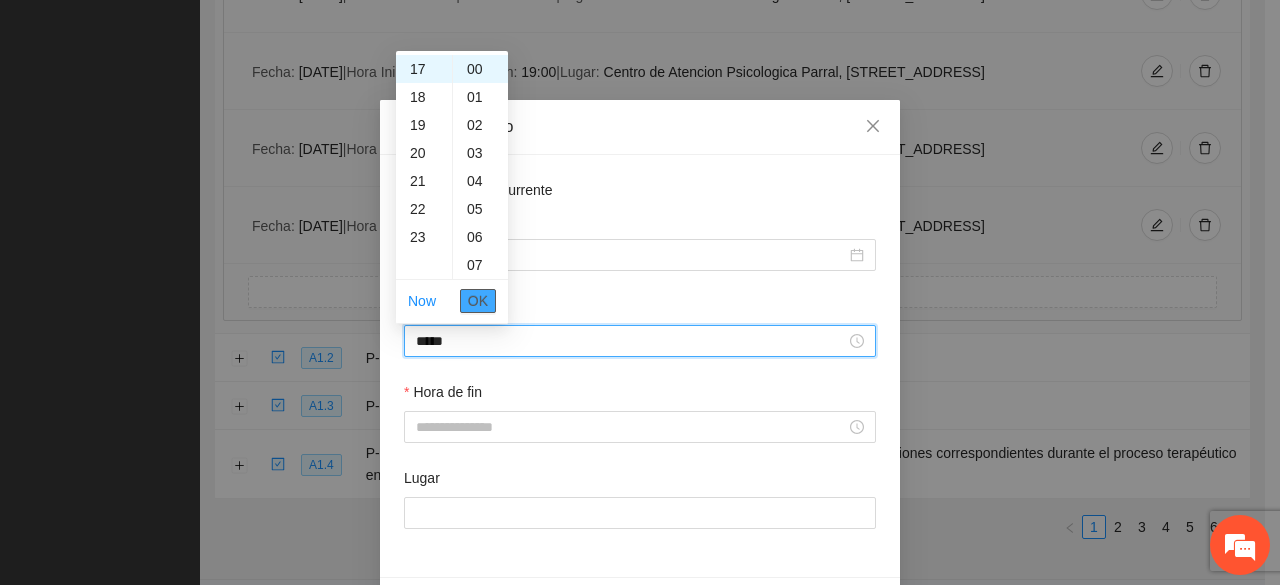 click on "OK" at bounding box center [478, 301] 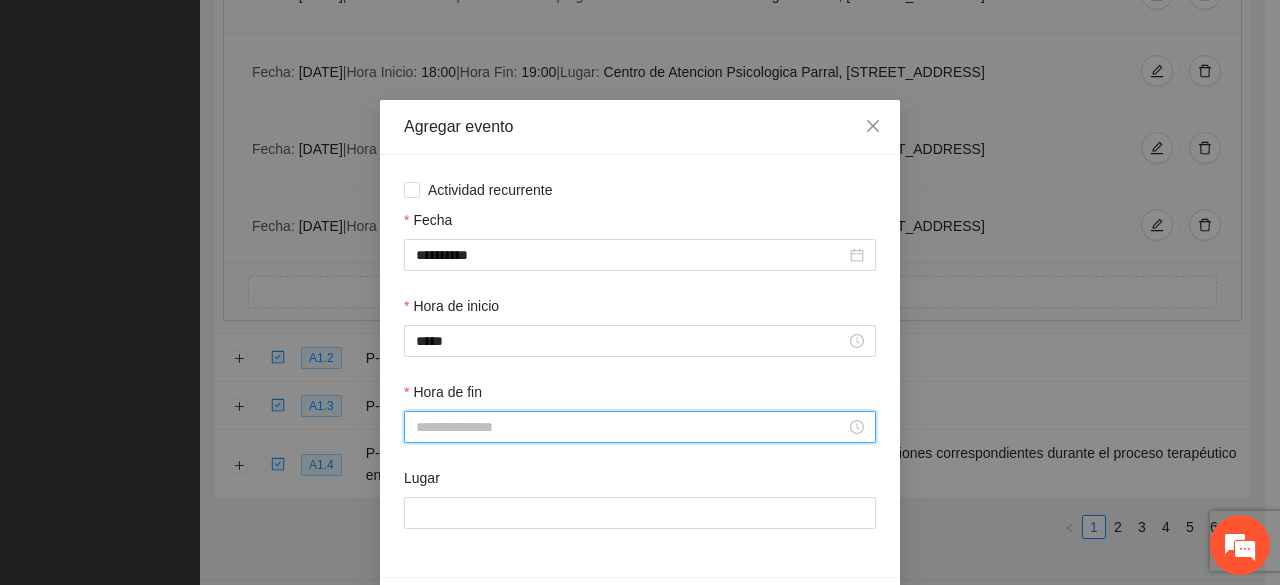 click on "Hora de fin" at bounding box center [631, 427] 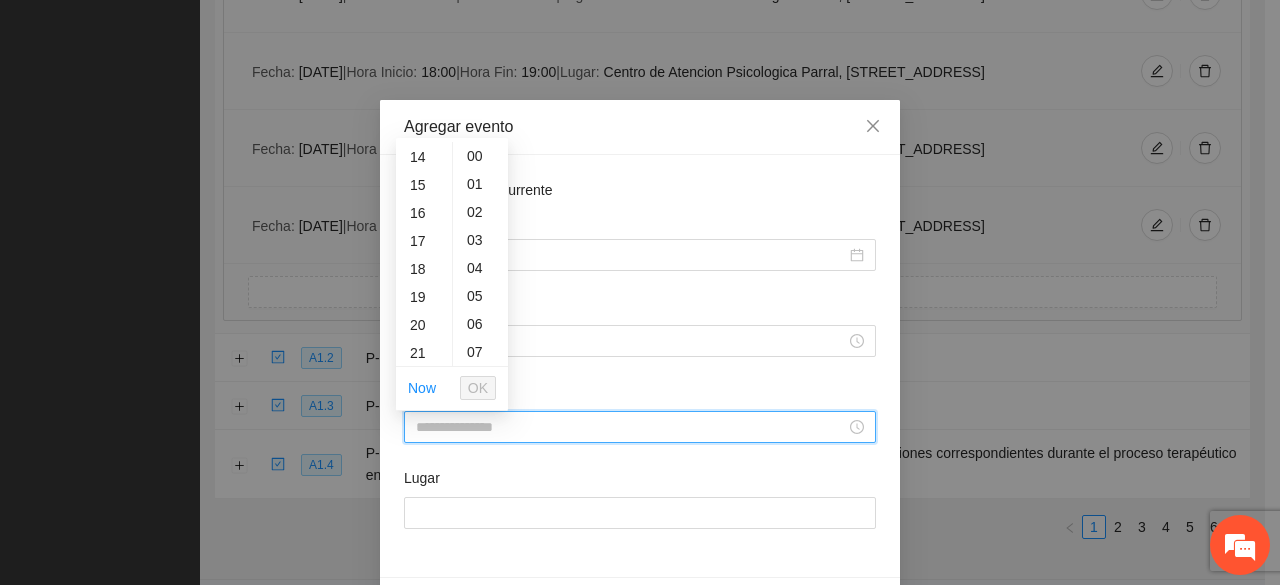 scroll, scrollTop: 408, scrollLeft: 0, axis: vertical 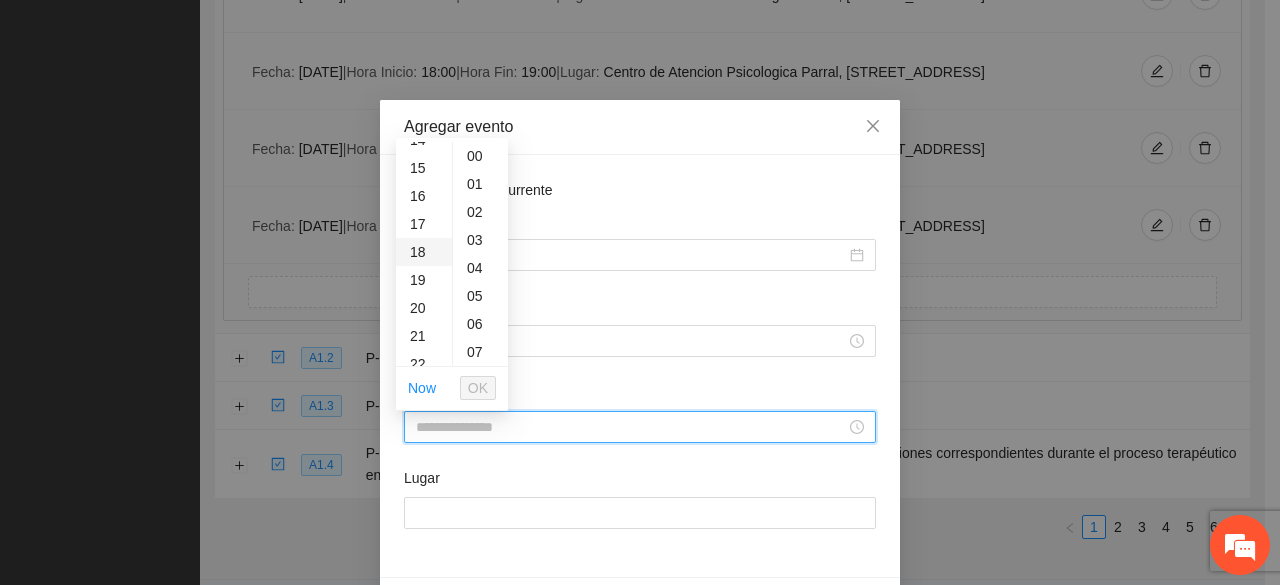 click on "18" at bounding box center [424, 252] 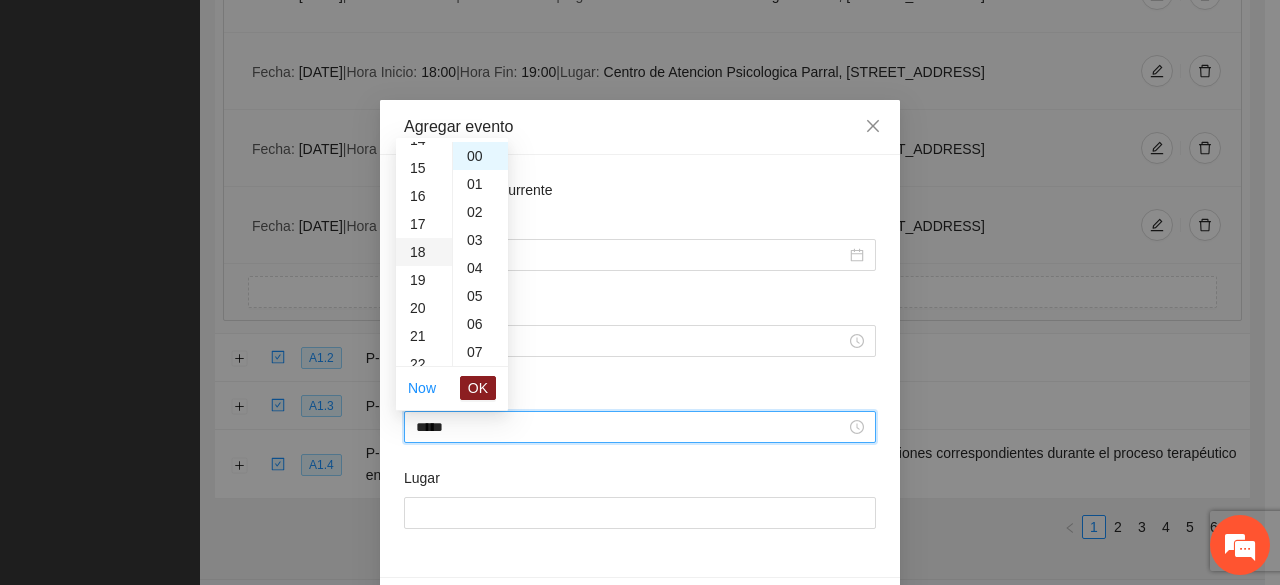 scroll, scrollTop: 504, scrollLeft: 0, axis: vertical 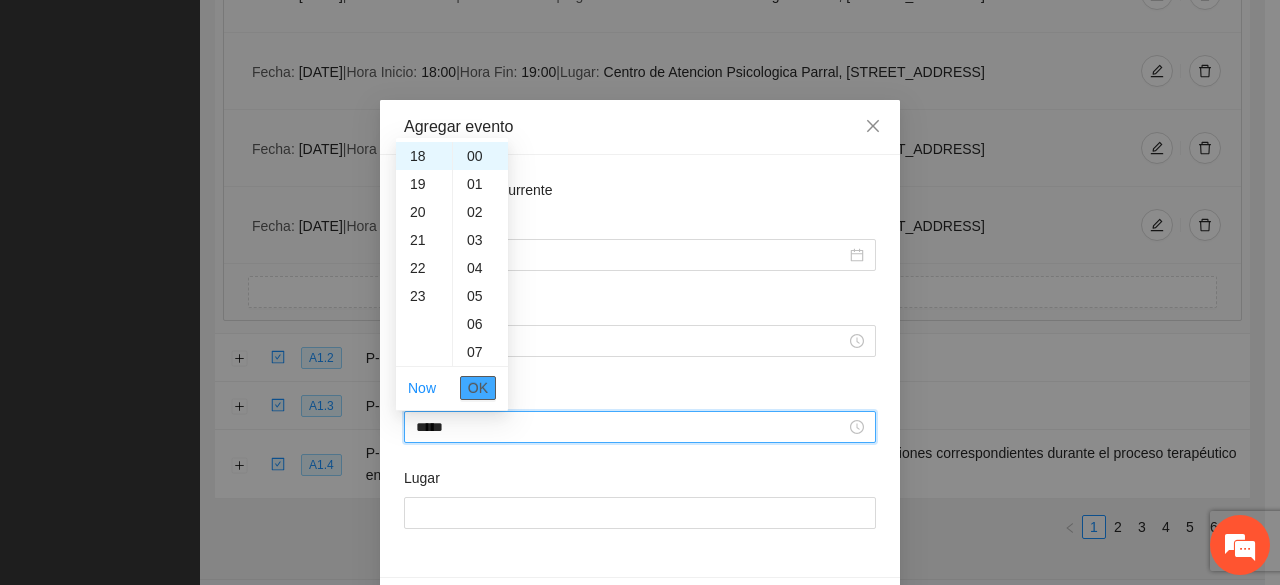 click on "OK" at bounding box center [478, 388] 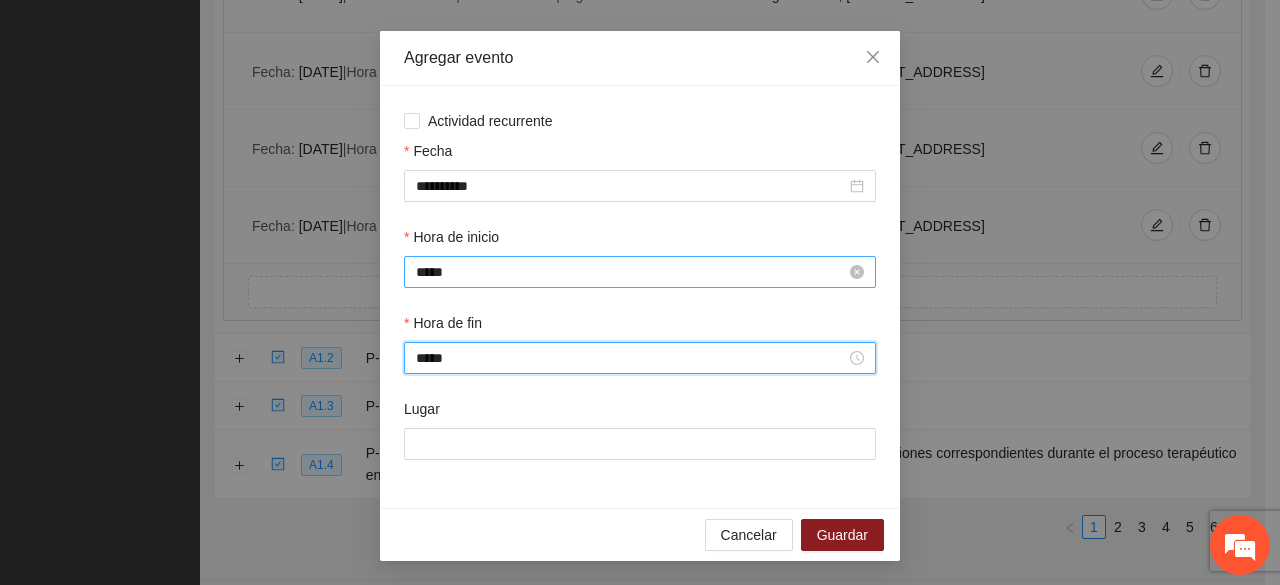 scroll, scrollTop: 0, scrollLeft: 0, axis: both 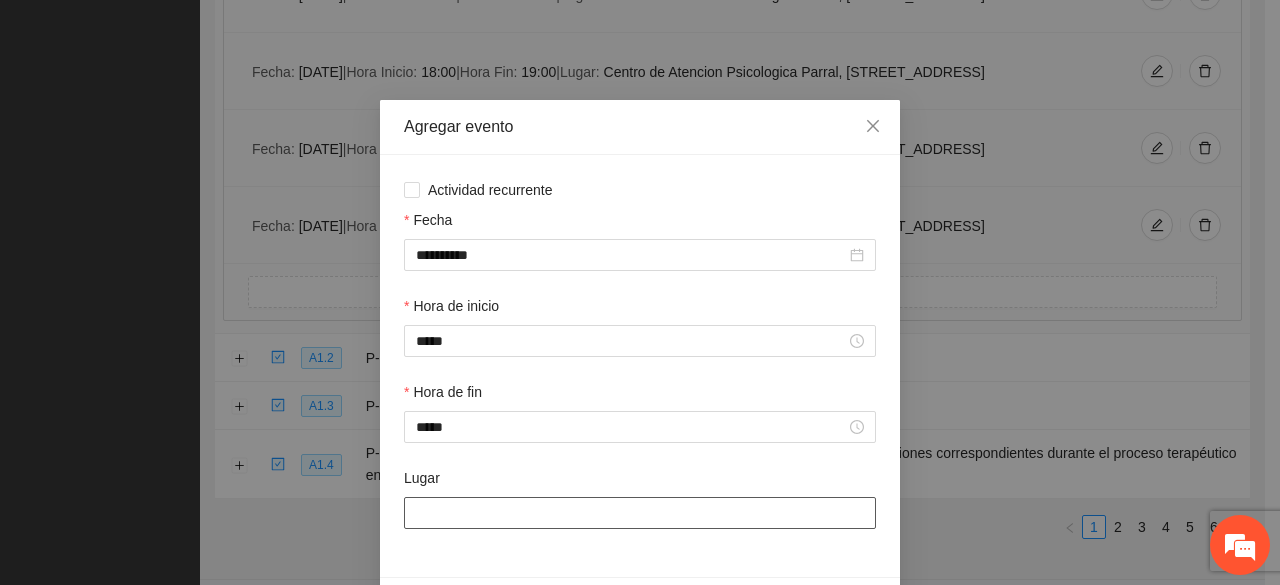 click on "Lugar" at bounding box center (640, 513) 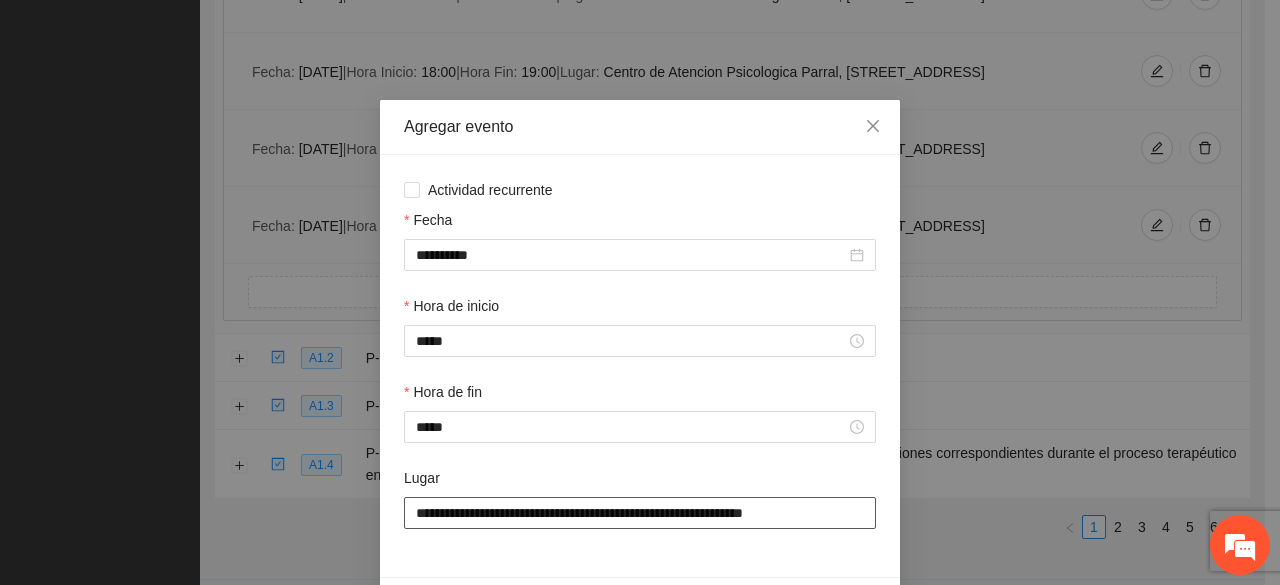 click on "**********" at bounding box center (640, 513) 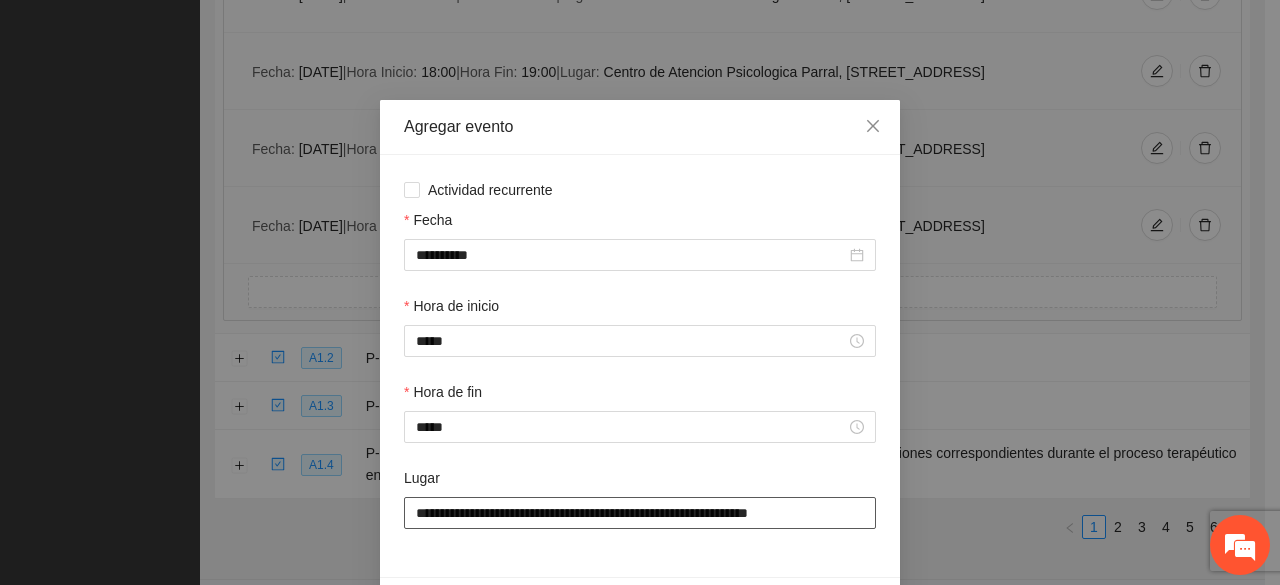 type on "**********" 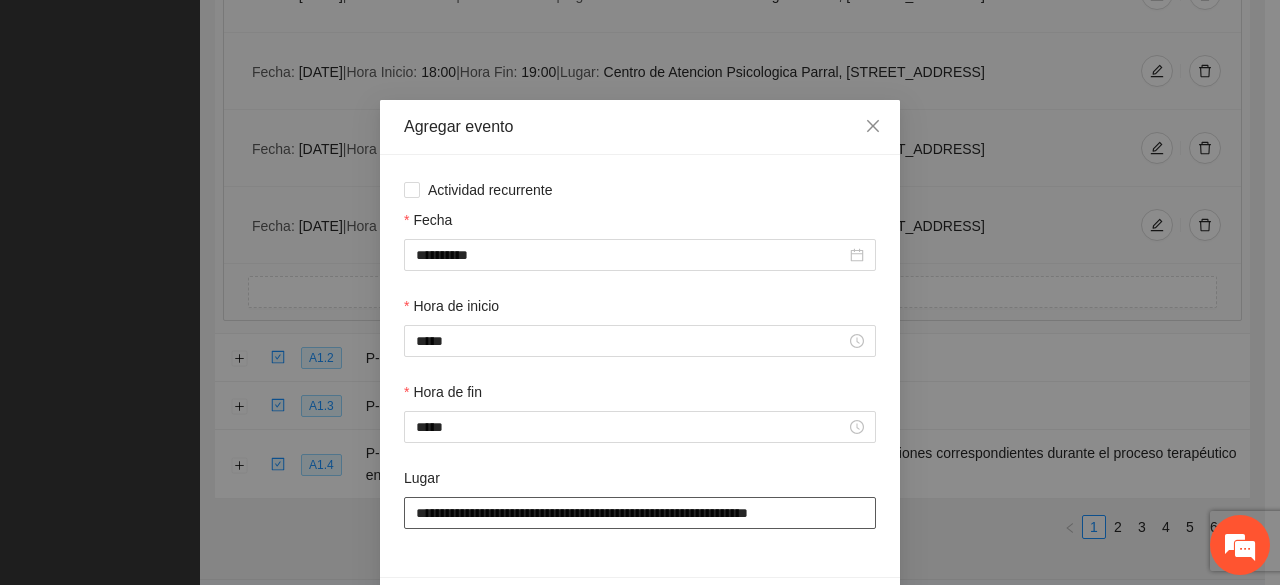 scroll, scrollTop: 70, scrollLeft: 0, axis: vertical 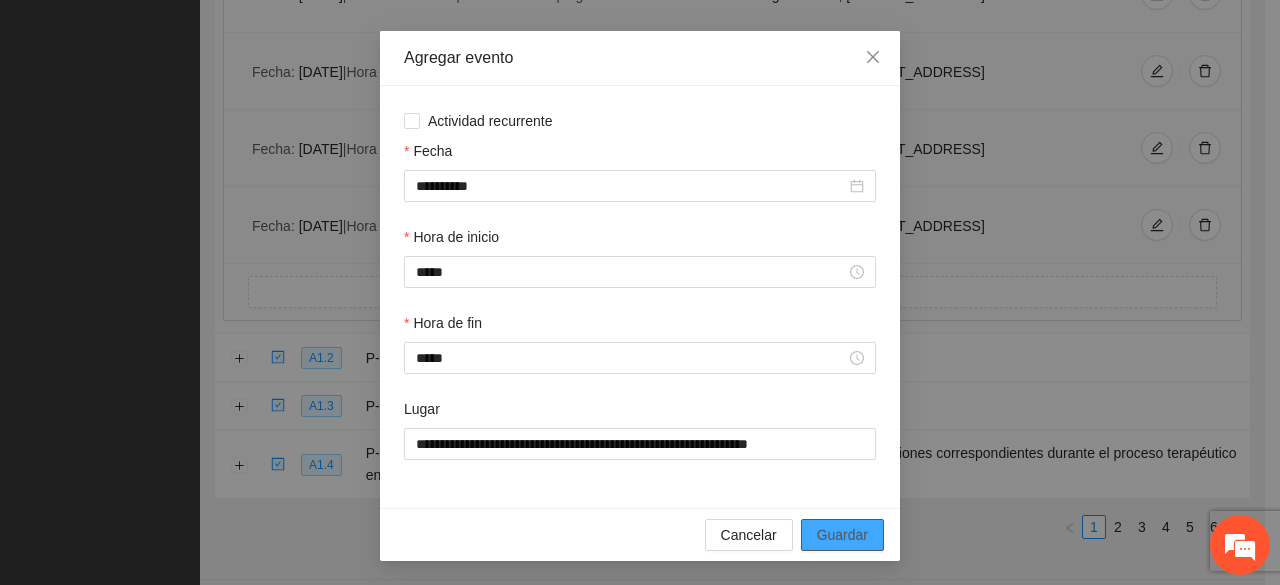 click on "Guardar" at bounding box center (842, 535) 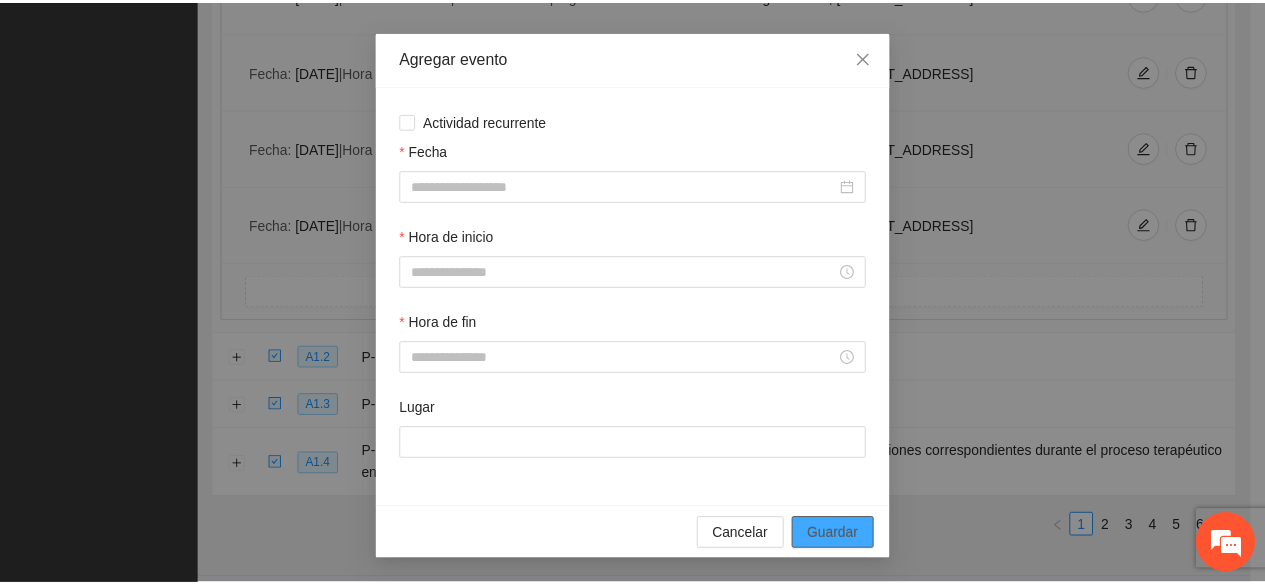 scroll, scrollTop: 0, scrollLeft: 0, axis: both 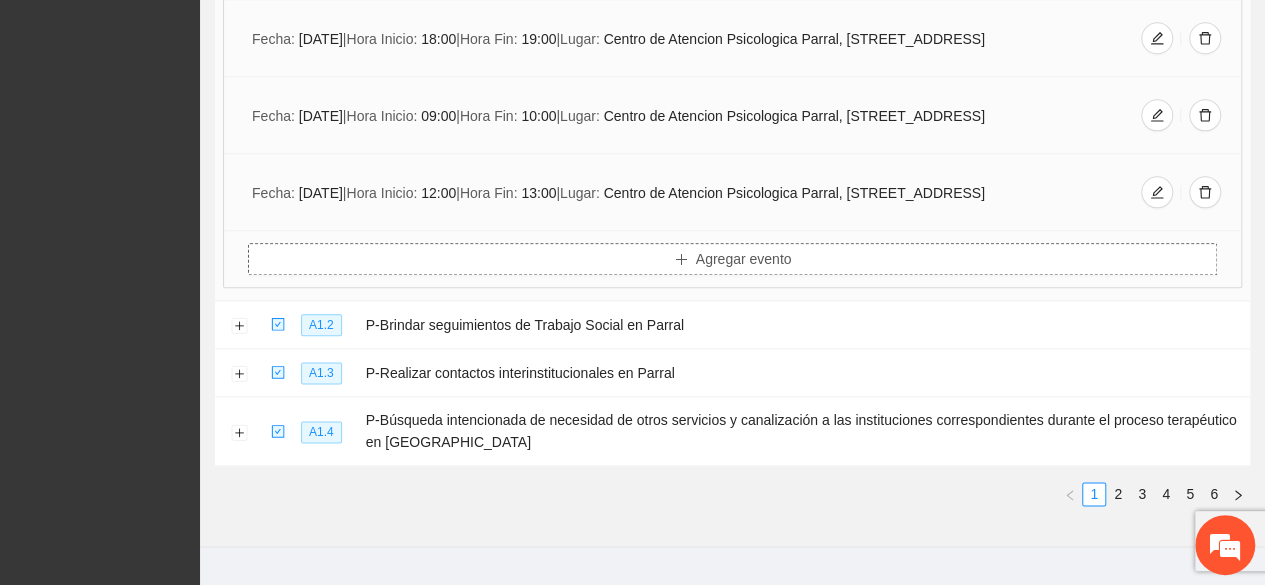 click on "Agregar evento" at bounding box center (732, 259) 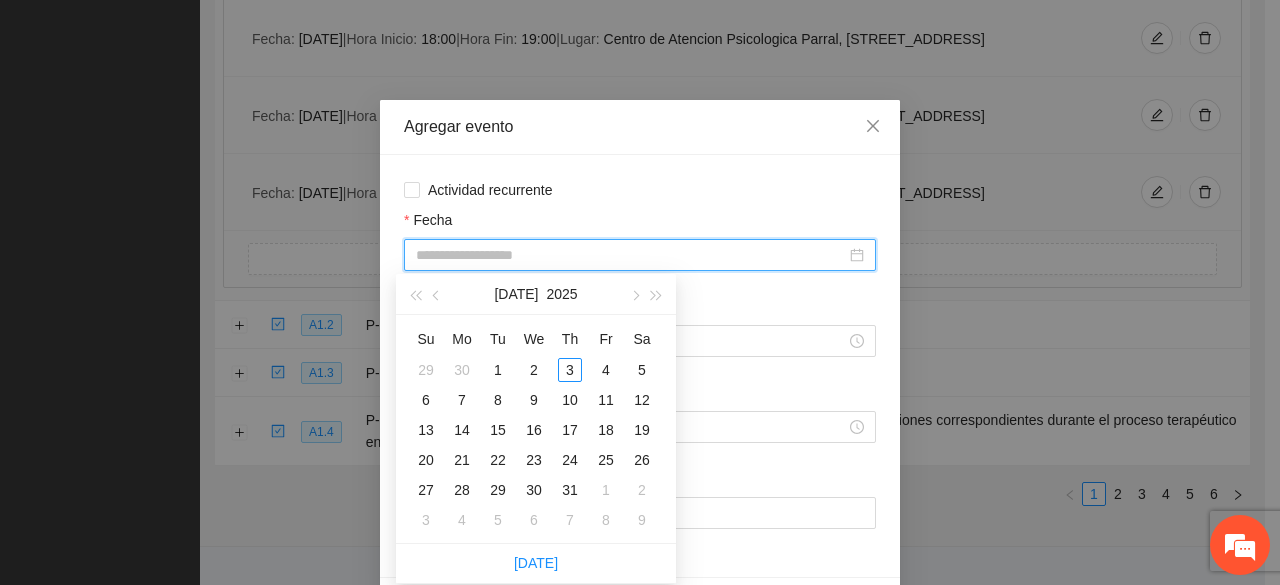 click on "Fecha" at bounding box center (631, 255) 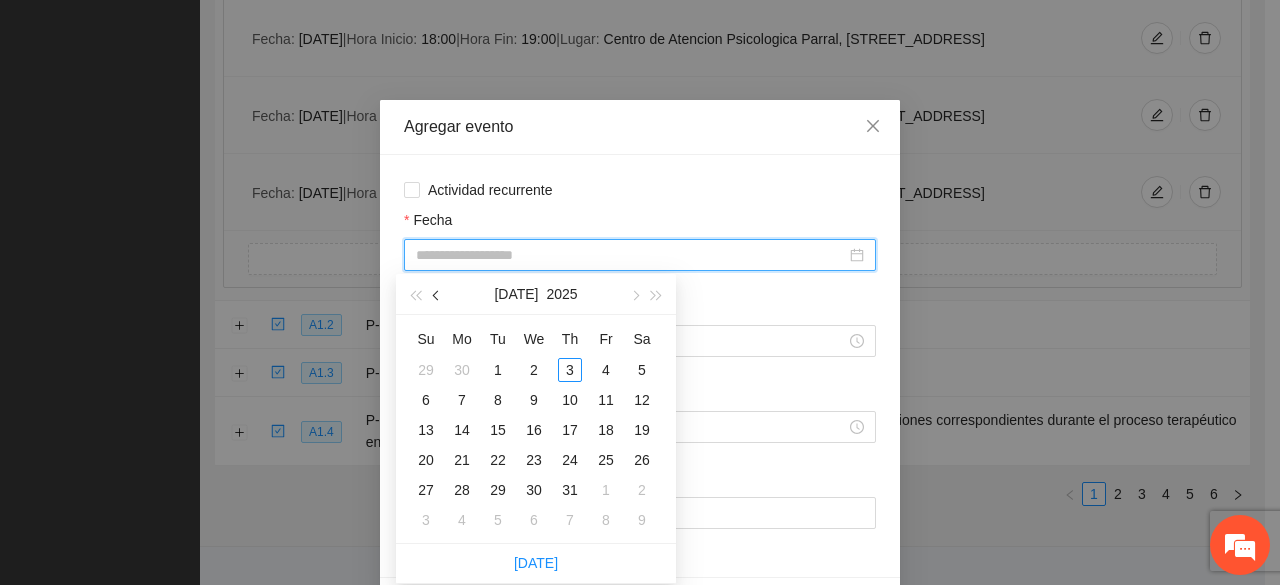 click at bounding box center (437, 294) 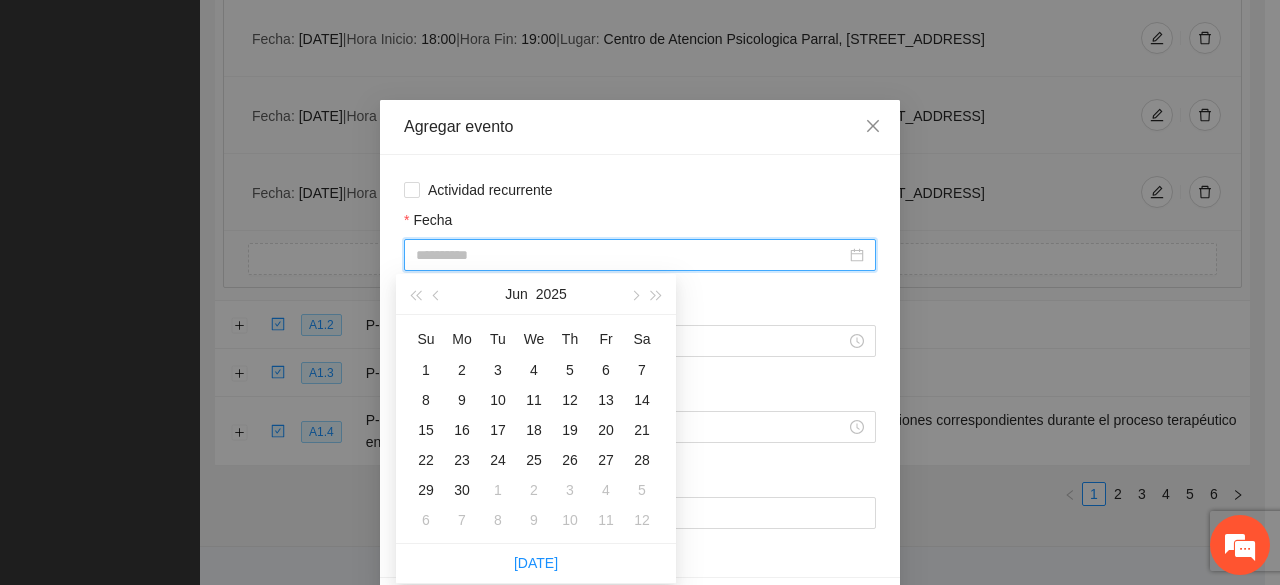 type on "**********" 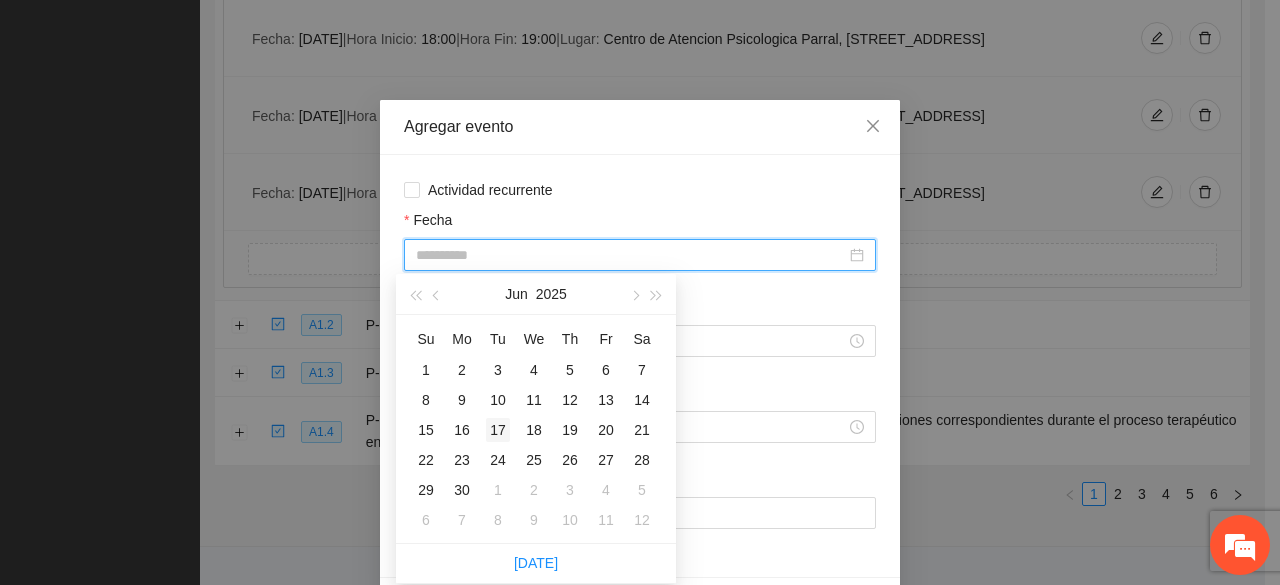 type on "**********" 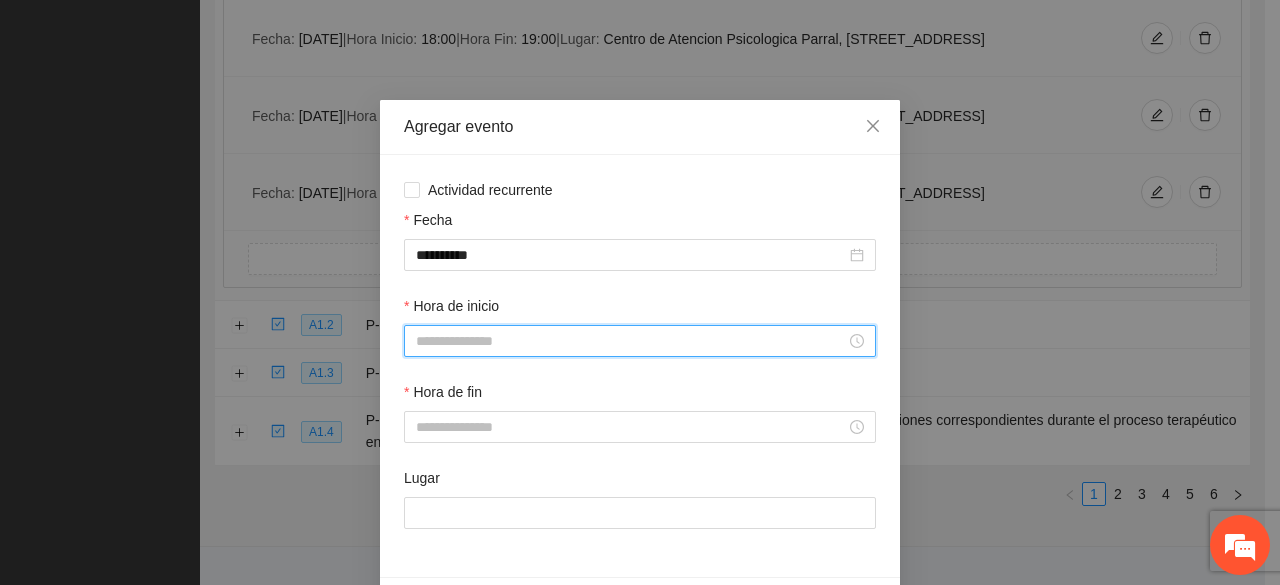 click on "Hora de inicio" at bounding box center [631, 341] 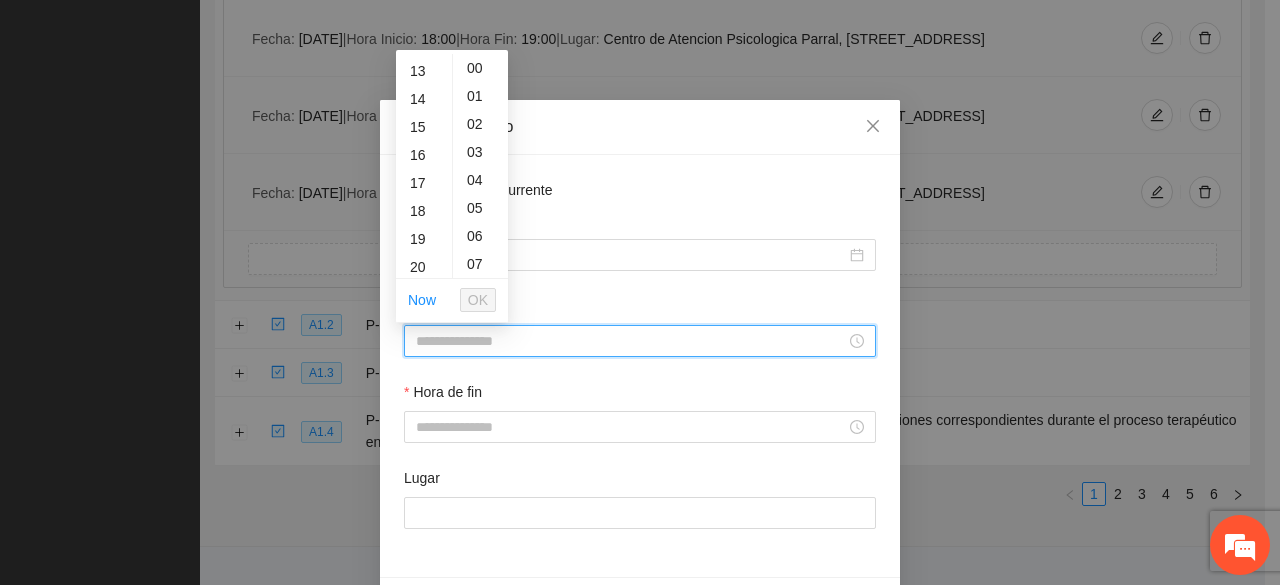 scroll, scrollTop: 364, scrollLeft: 0, axis: vertical 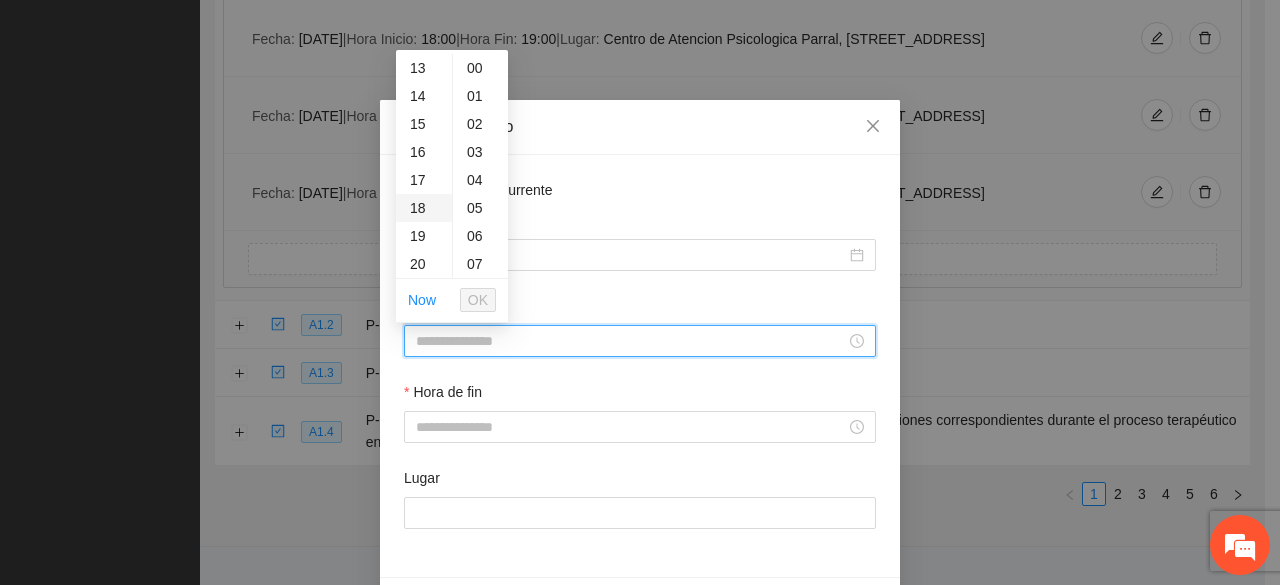 click on "18" at bounding box center (424, 208) 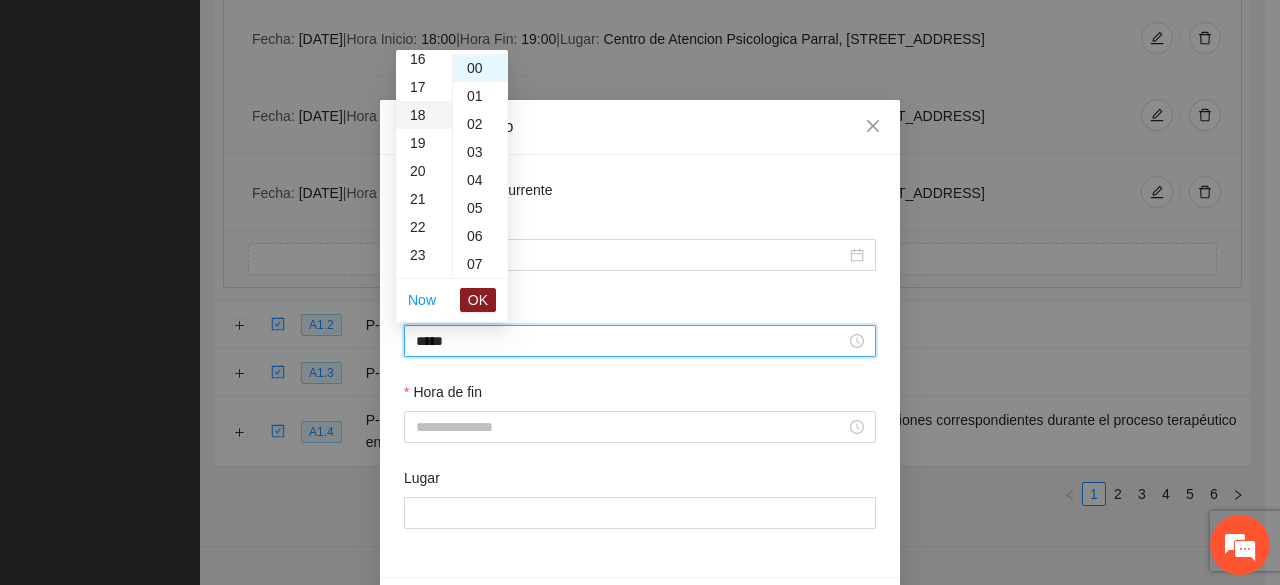 scroll, scrollTop: 504, scrollLeft: 0, axis: vertical 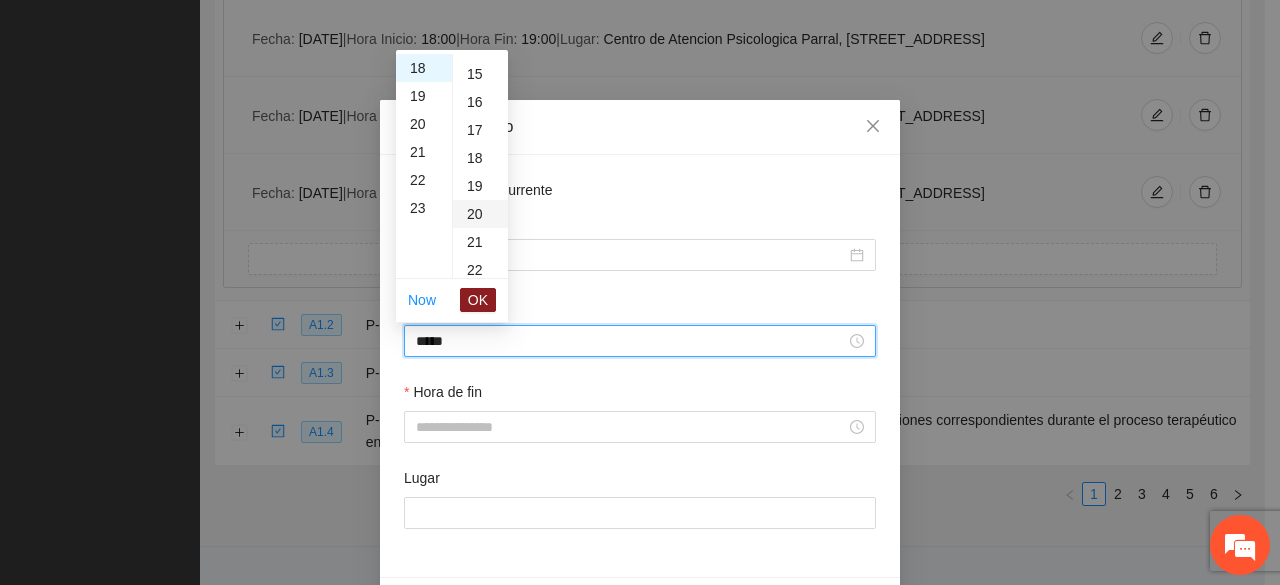 click on "20" at bounding box center (480, 214) 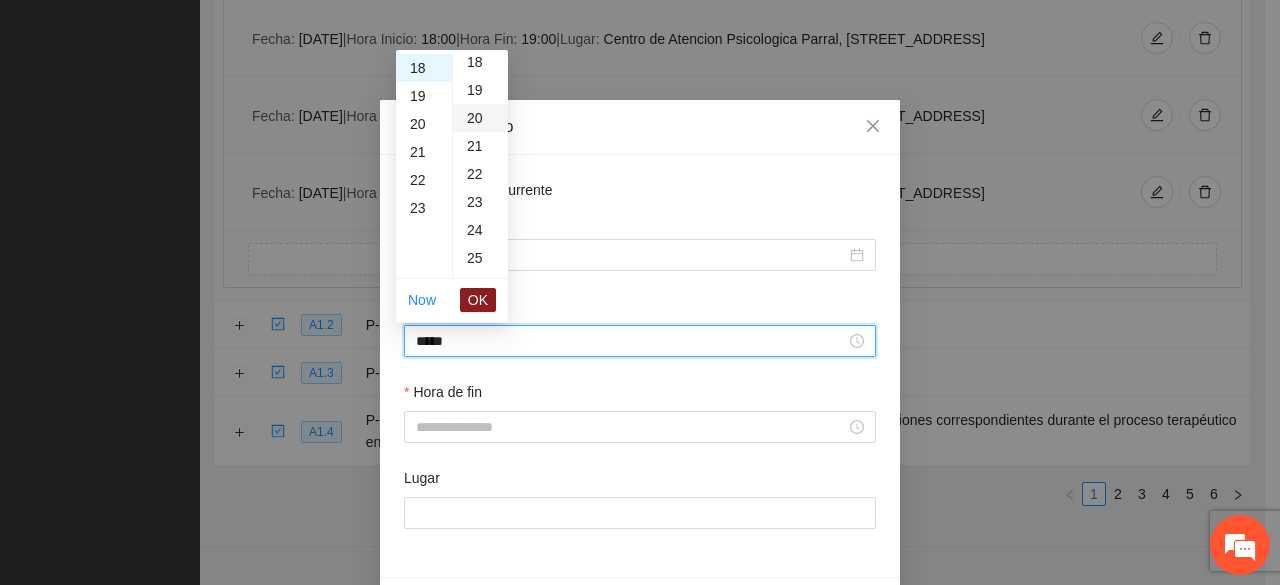 scroll, scrollTop: 560, scrollLeft: 0, axis: vertical 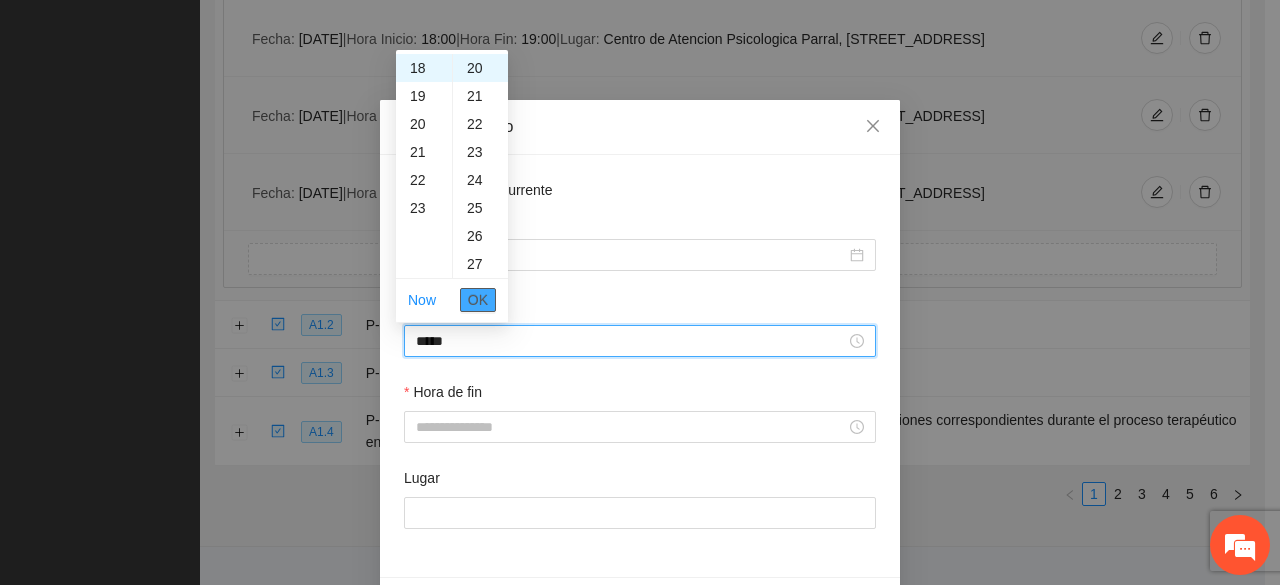 click on "OK" at bounding box center [478, 300] 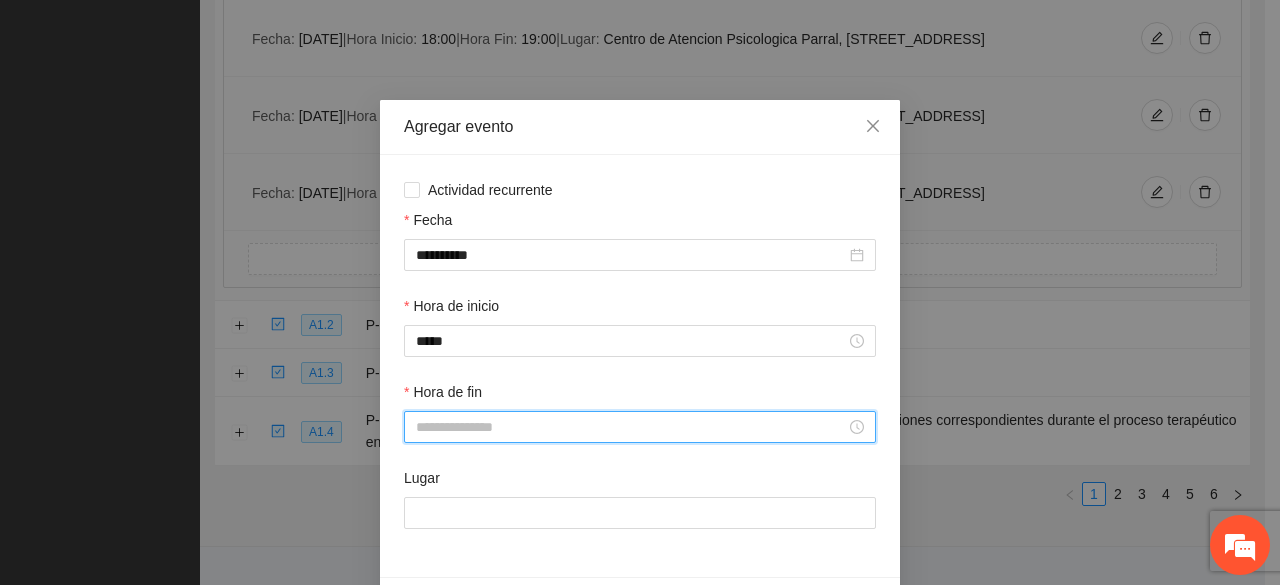 click on "Hora de fin" at bounding box center (631, 427) 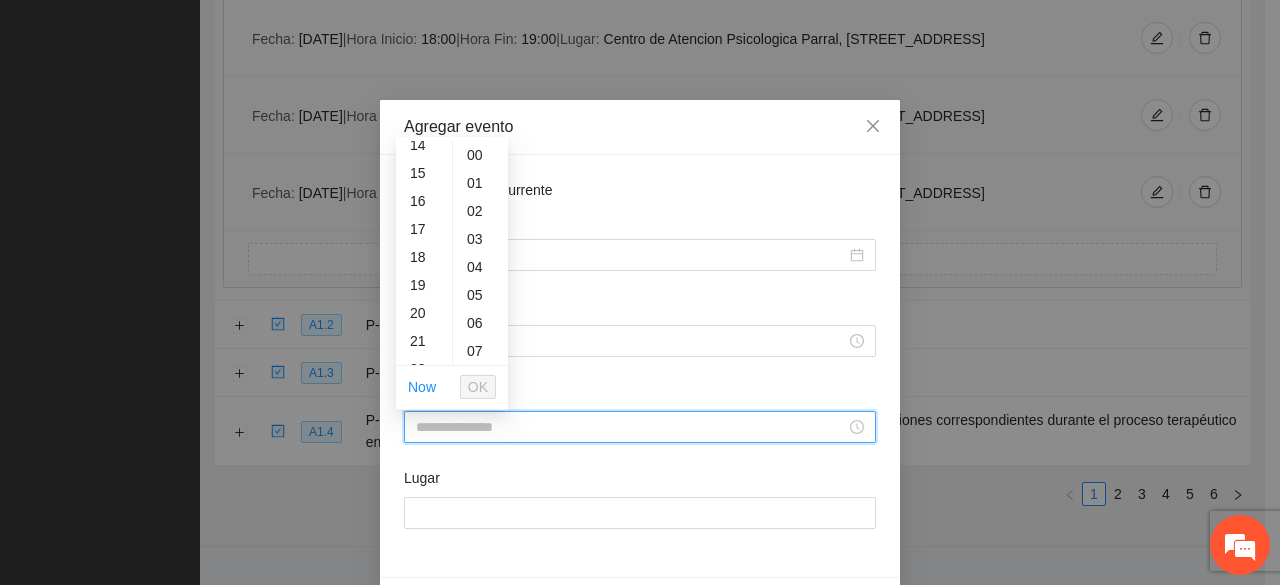 scroll, scrollTop: 404, scrollLeft: 0, axis: vertical 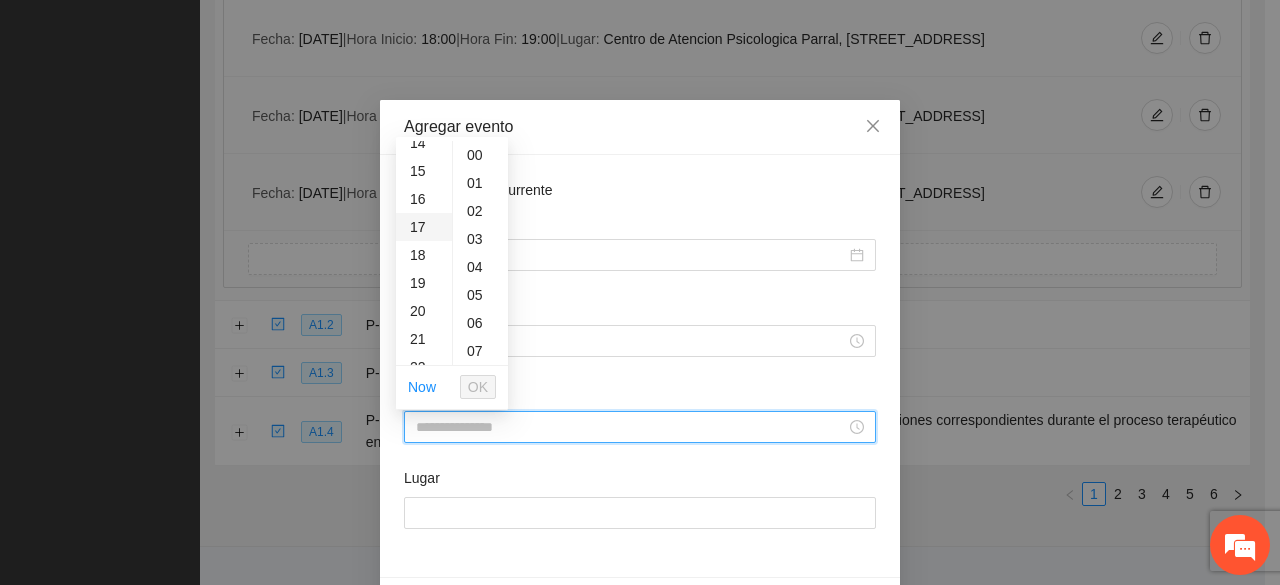 click on "17" at bounding box center [424, 227] 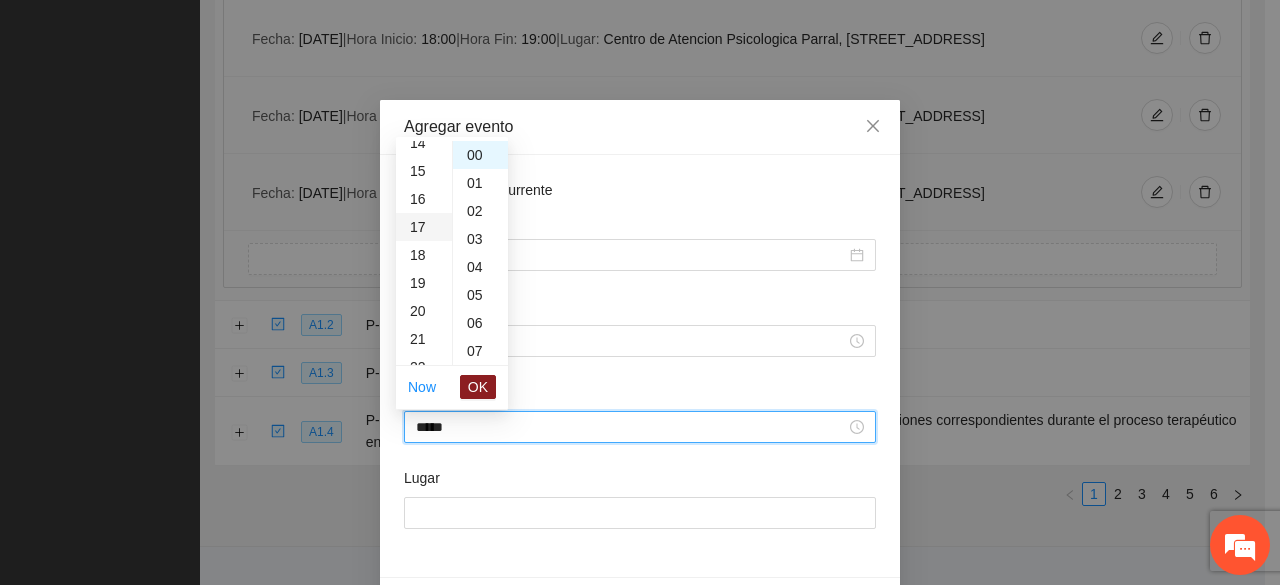 scroll, scrollTop: 476, scrollLeft: 0, axis: vertical 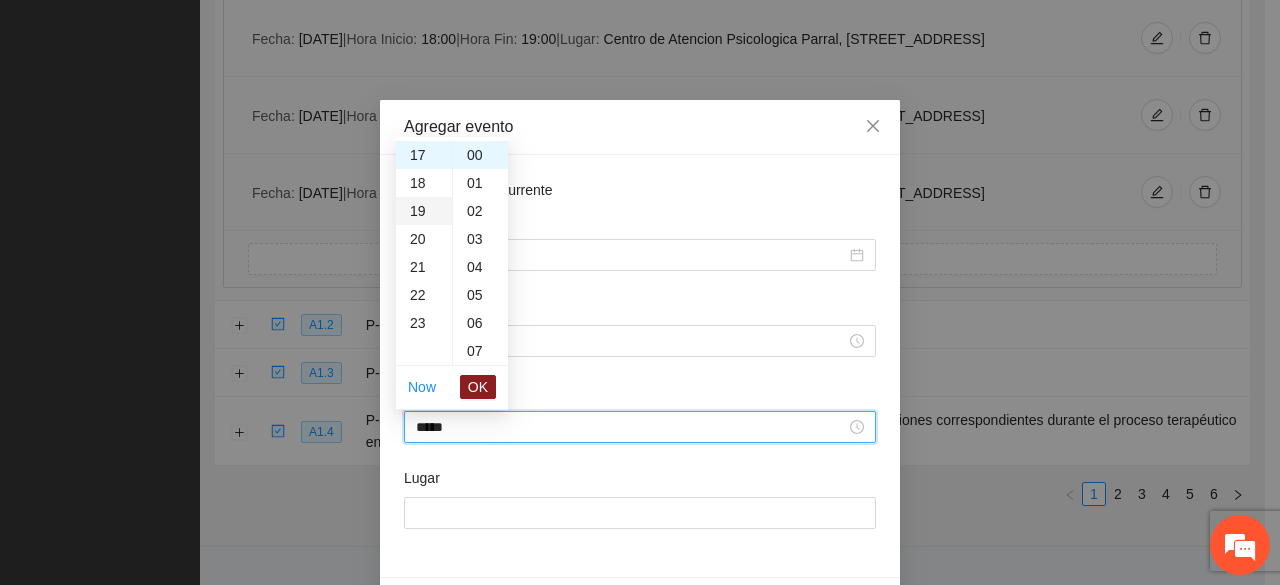click on "19" at bounding box center [424, 211] 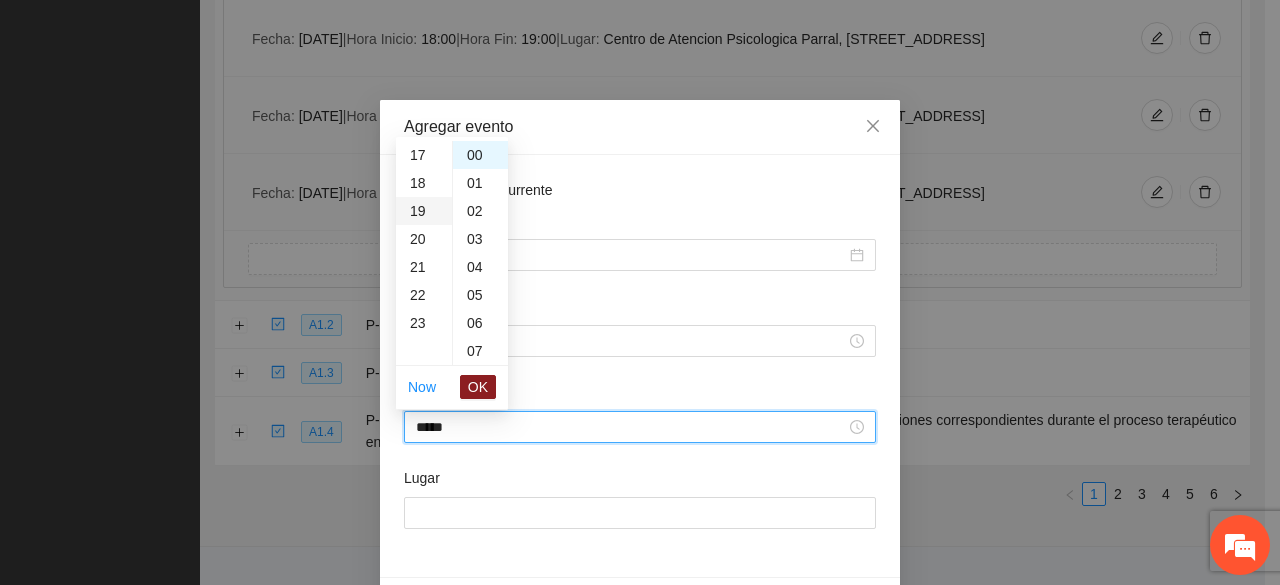 scroll, scrollTop: 532, scrollLeft: 0, axis: vertical 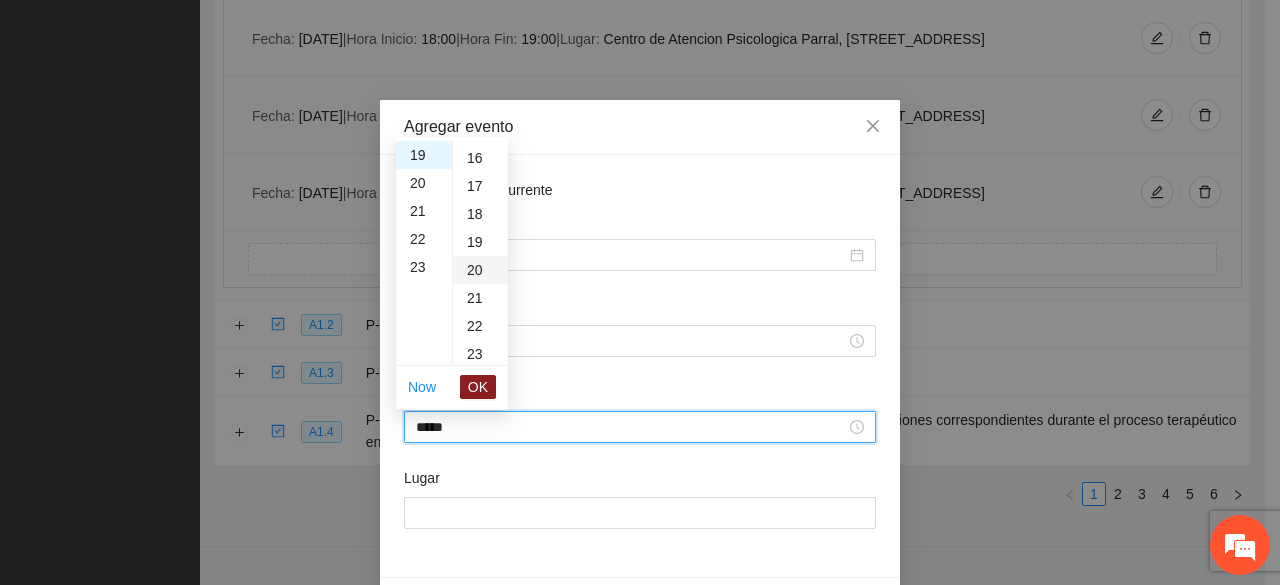 click on "20" at bounding box center [480, 270] 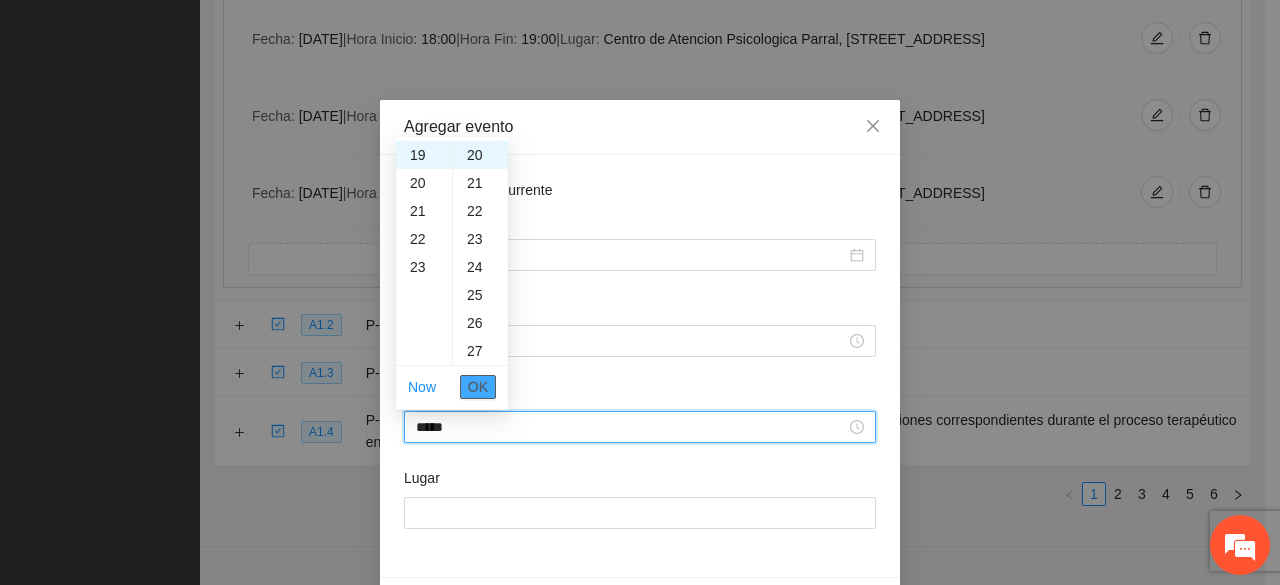 click on "OK" at bounding box center (478, 387) 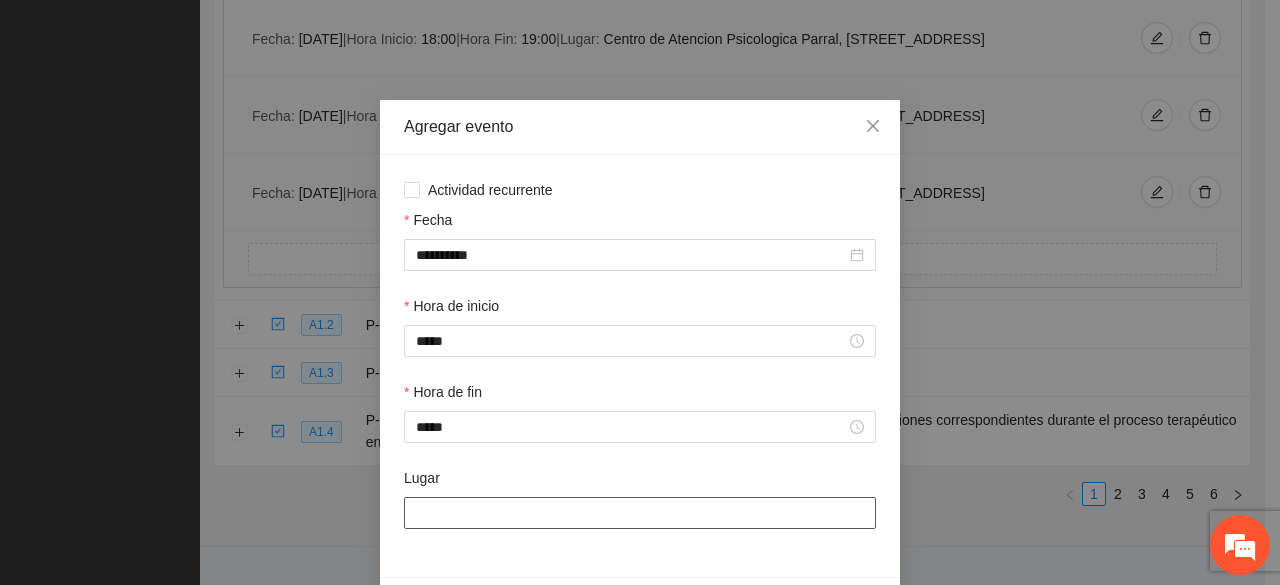 click on "Lugar" at bounding box center (640, 513) 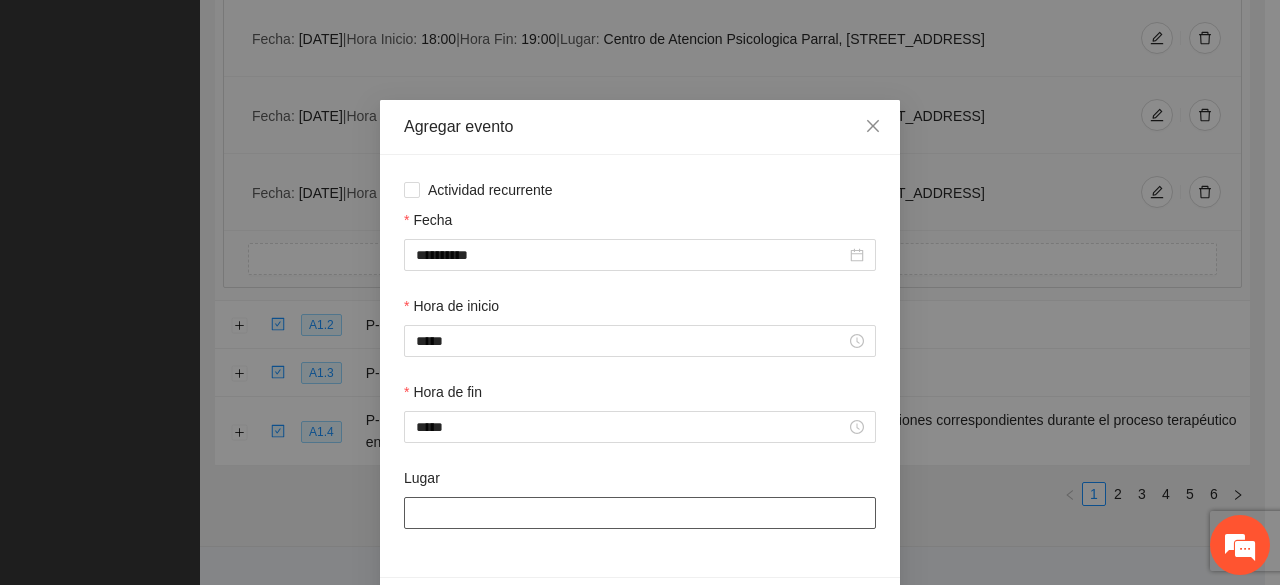 type on "**********" 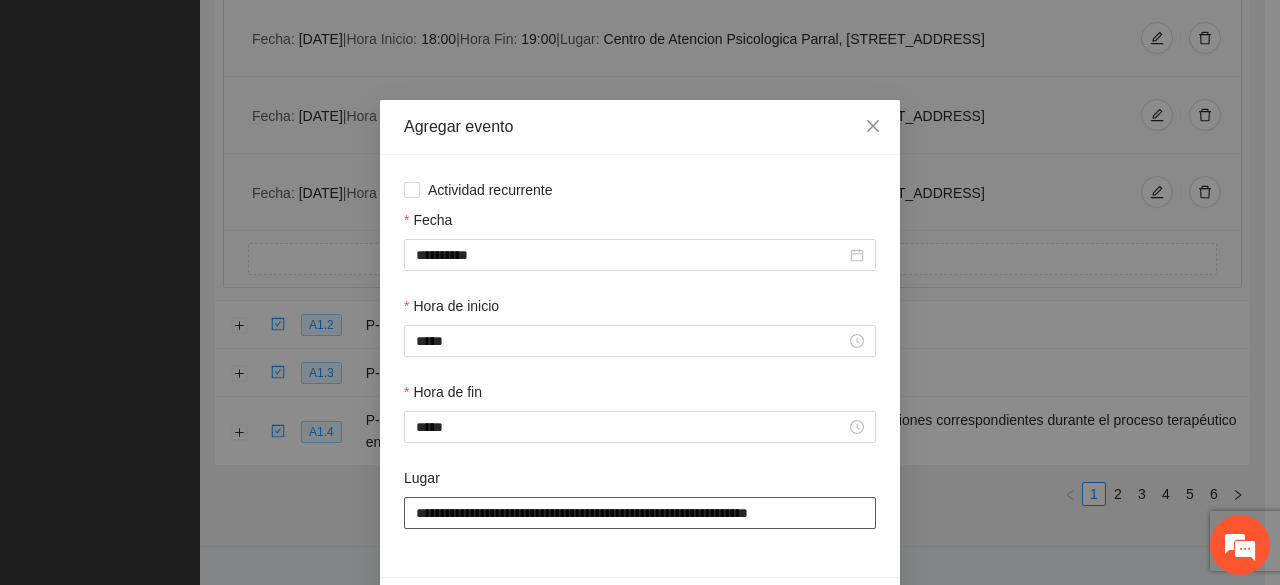 scroll, scrollTop: 70, scrollLeft: 0, axis: vertical 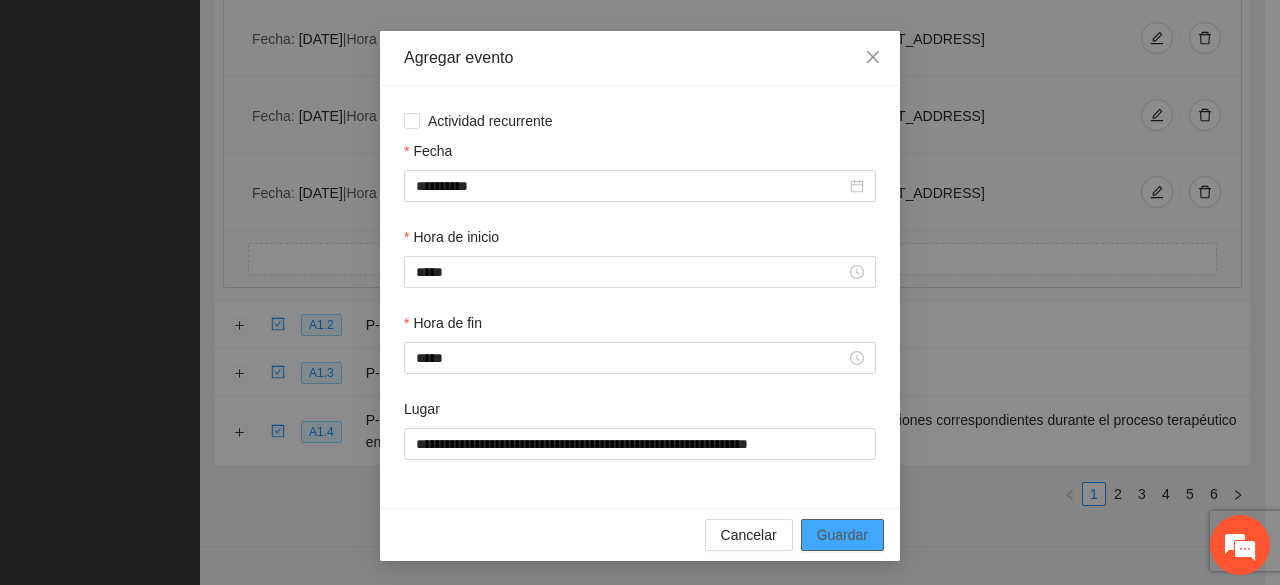 click on "Guardar" at bounding box center [842, 535] 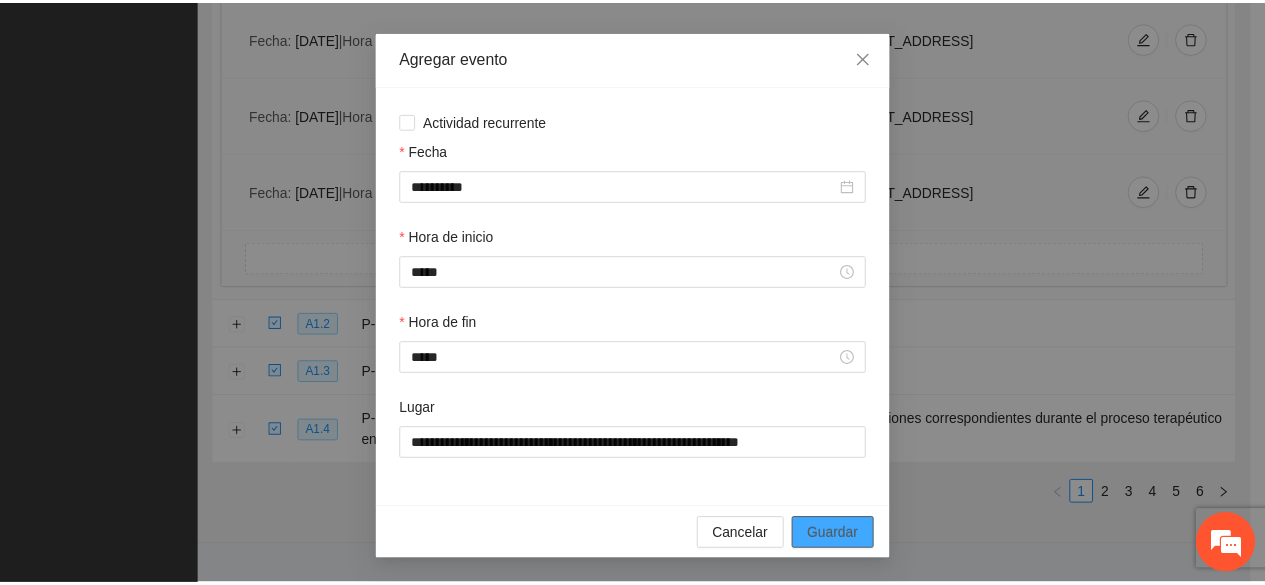 scroll, scrollTop: 0, scrollLeft: 0, axis: both 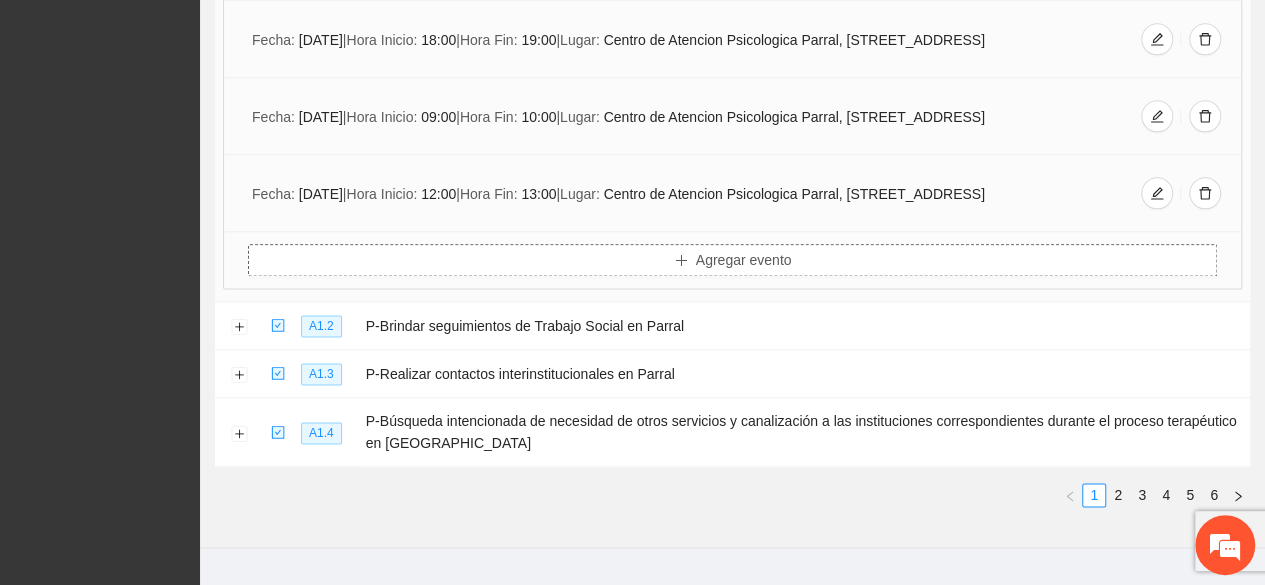 click on "Agregar evento" at bounding box center (732, 260) 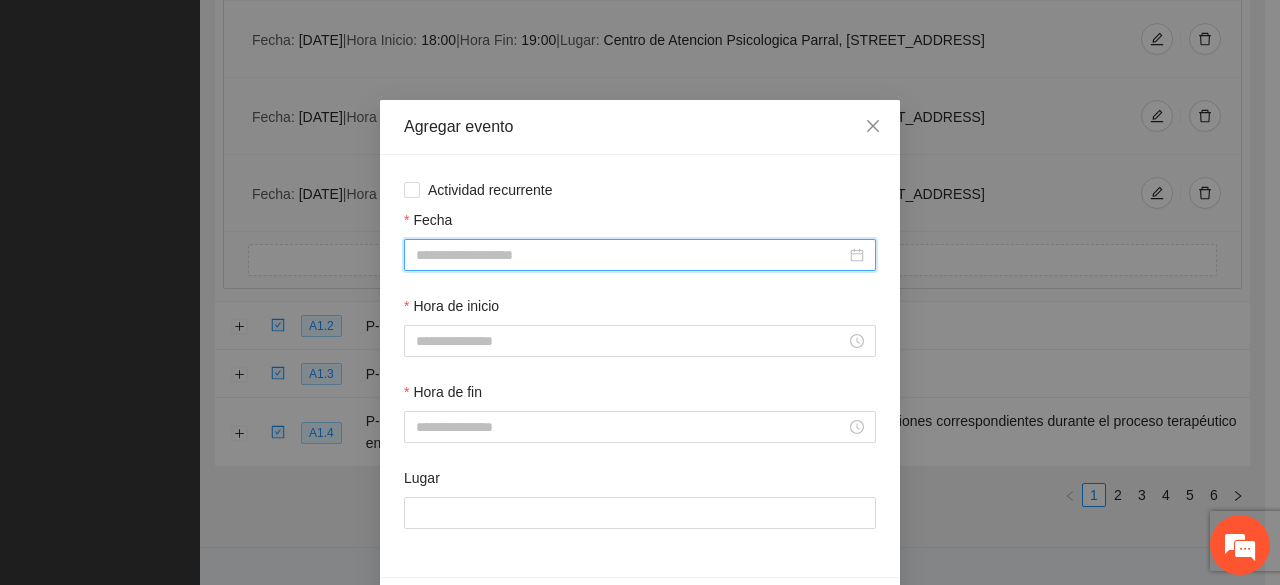 click on "Fecha" at bounding box center (631, 255) 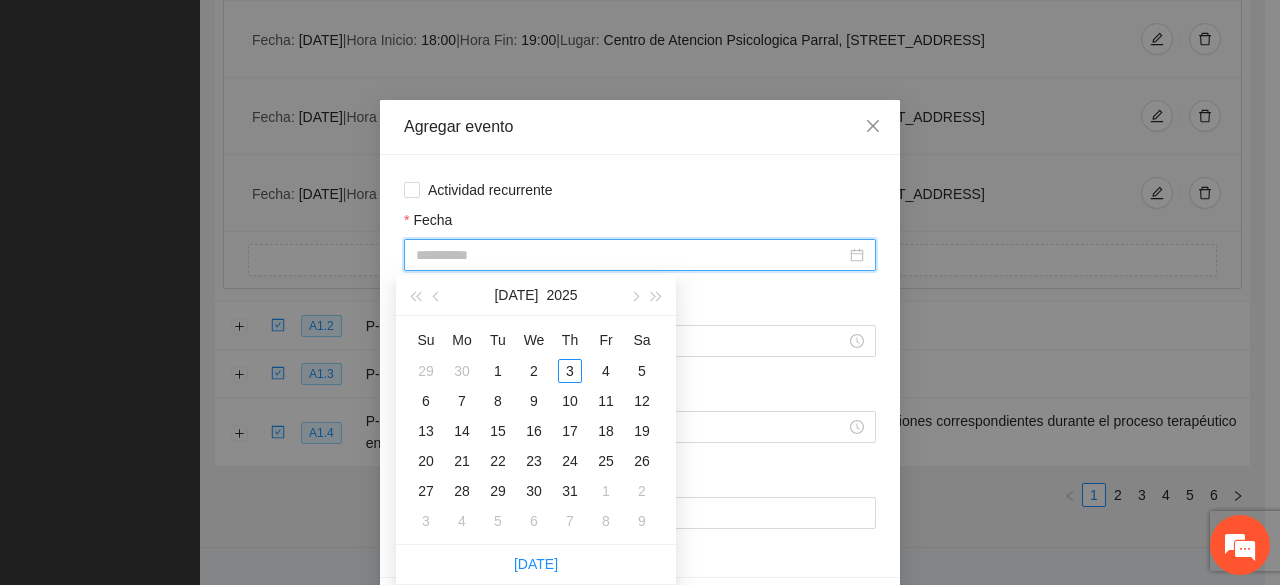type on "**********" 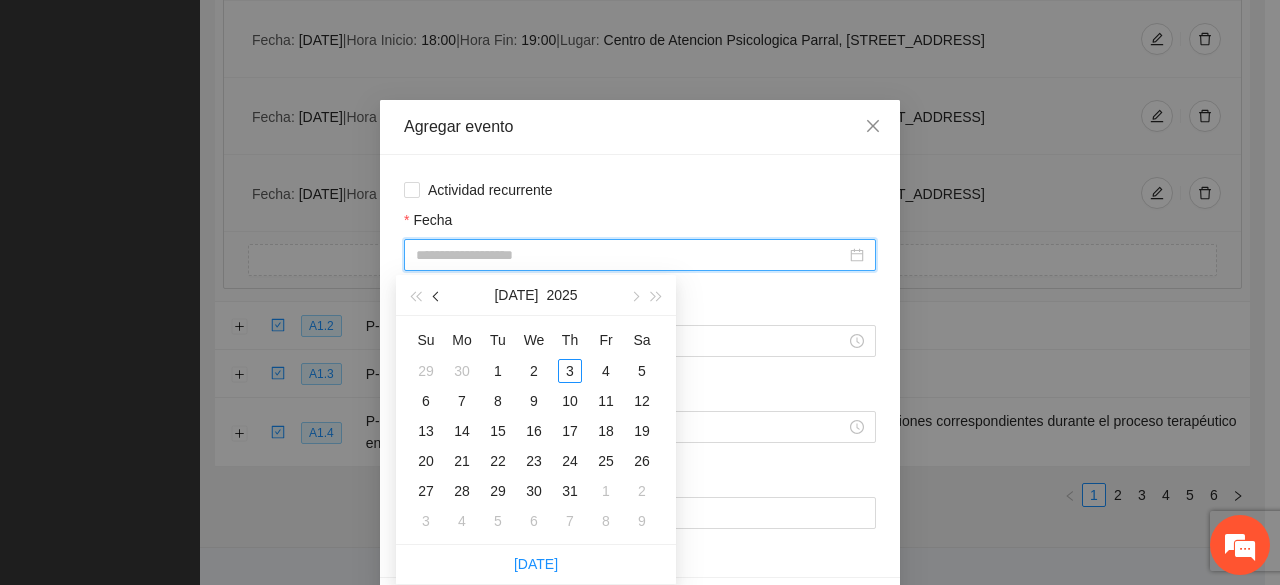 click at bounding box center (437, 295) 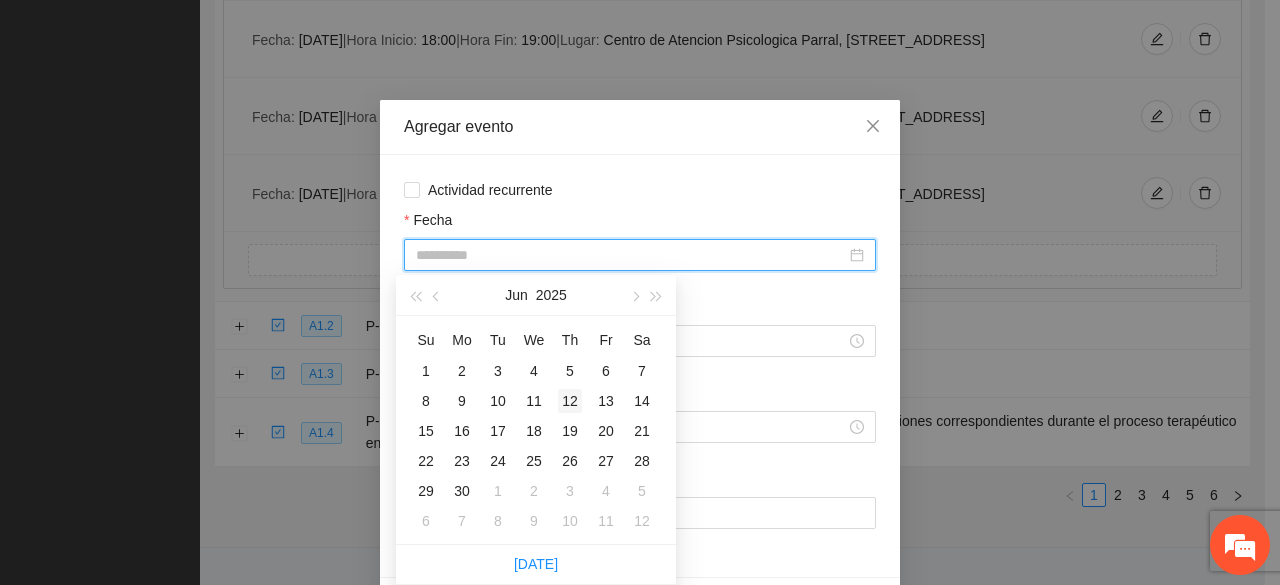 type on "**********" 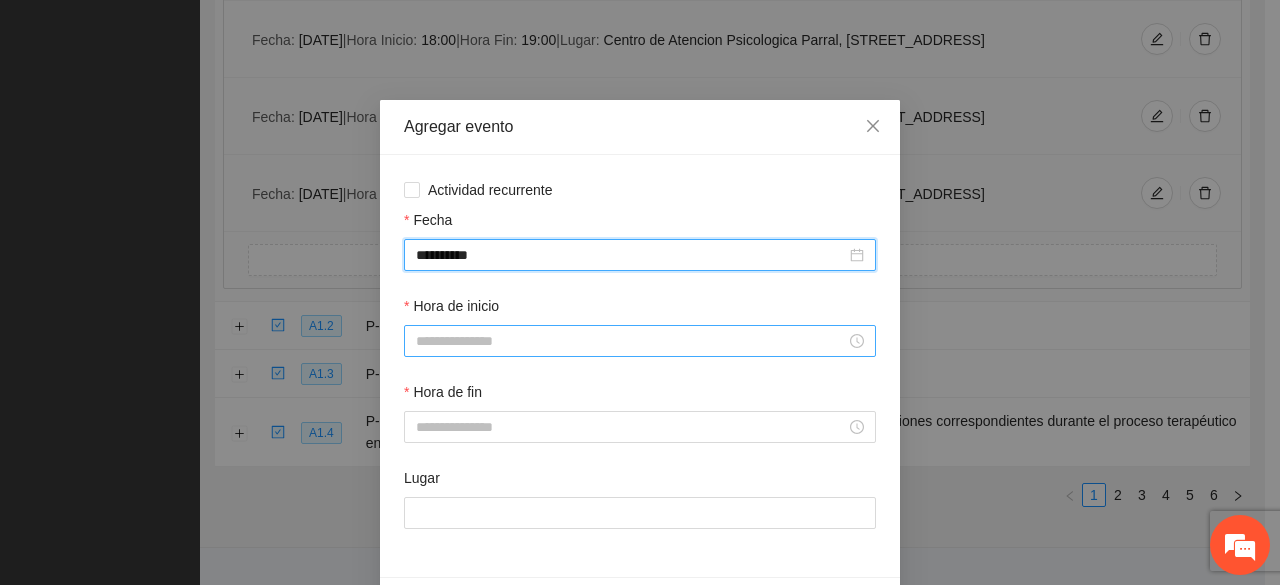 click on "Hora de inicio" at bounding box center (631, 341) 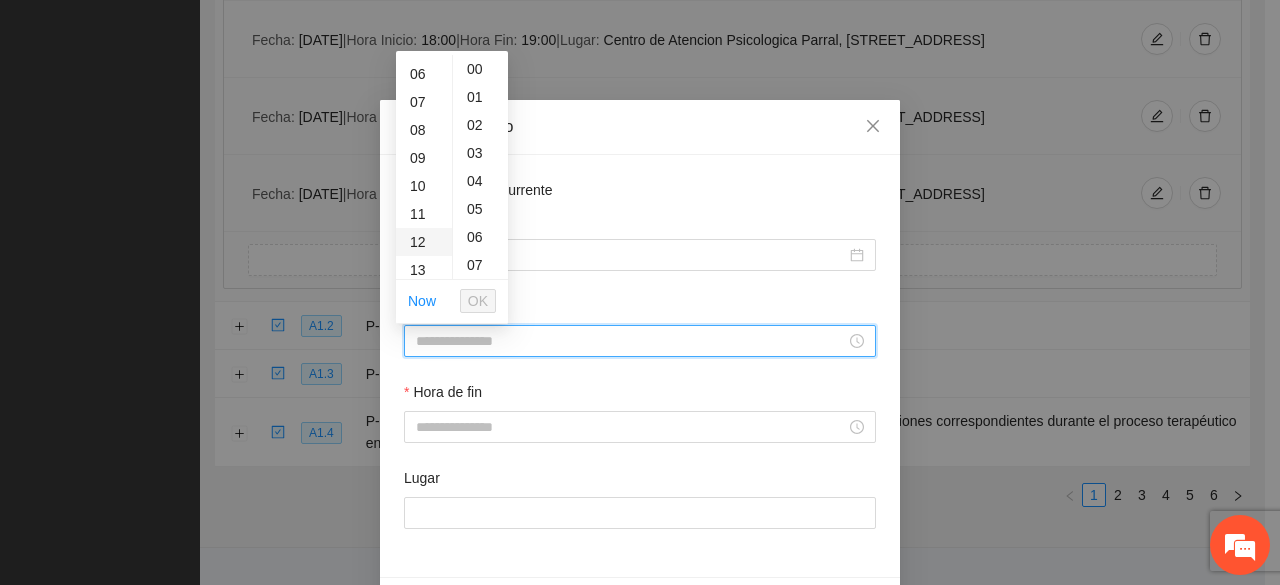 click on "12" at bounding box center [424, 242] 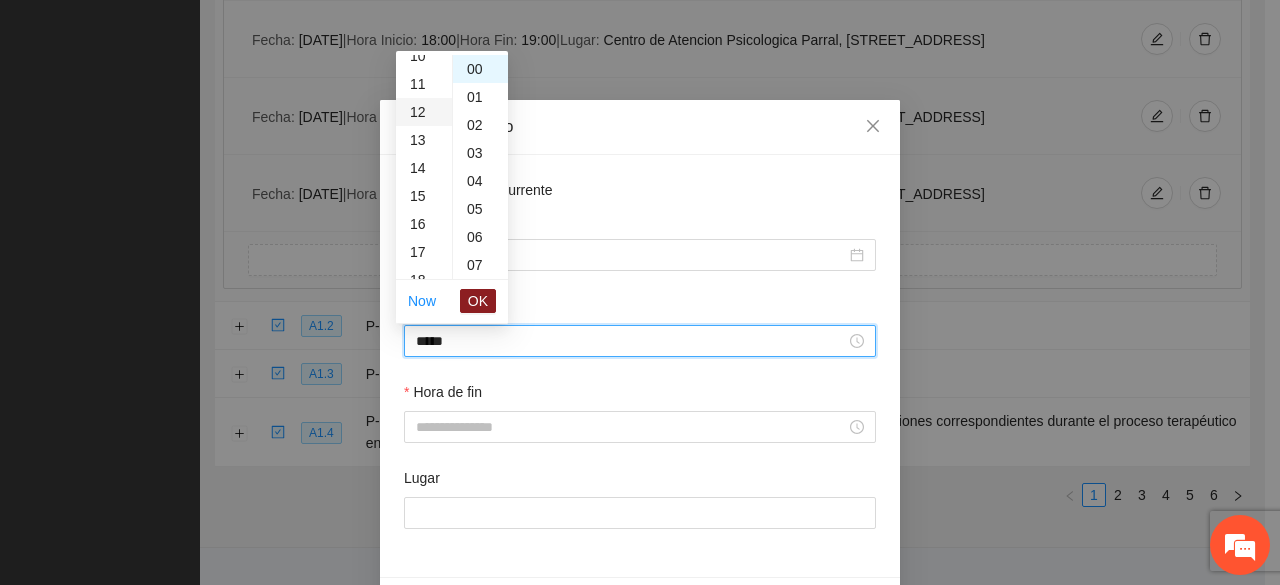 scroll, scrollTop: 336, scrollLeft: 0, axis: vertical 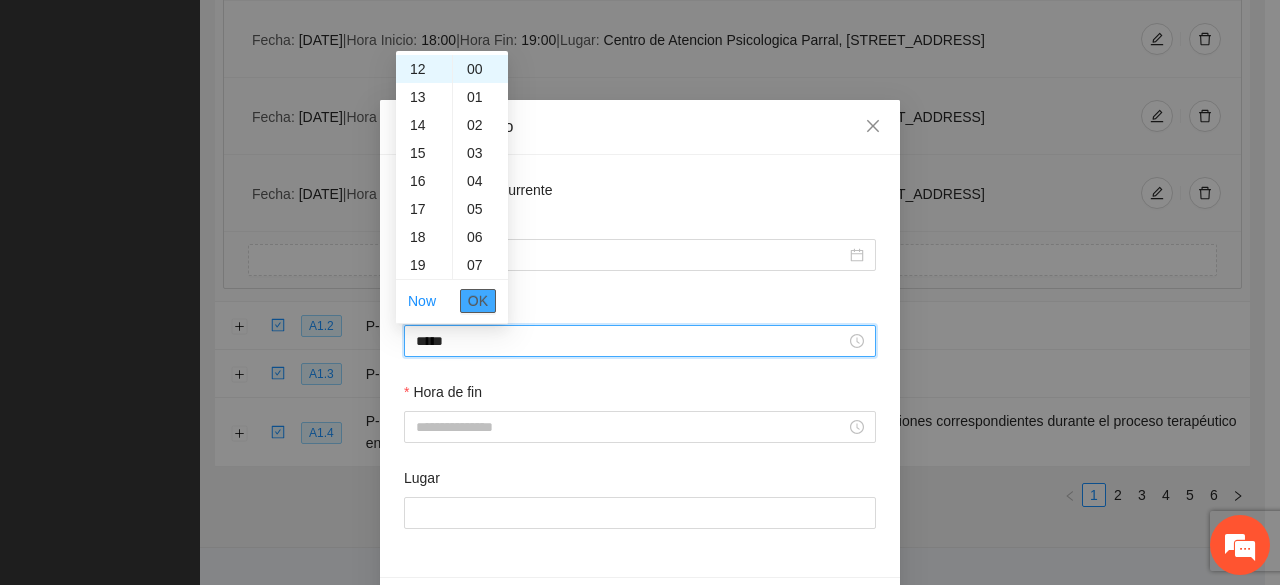 click on "OK" at bounding box center [478, 301] 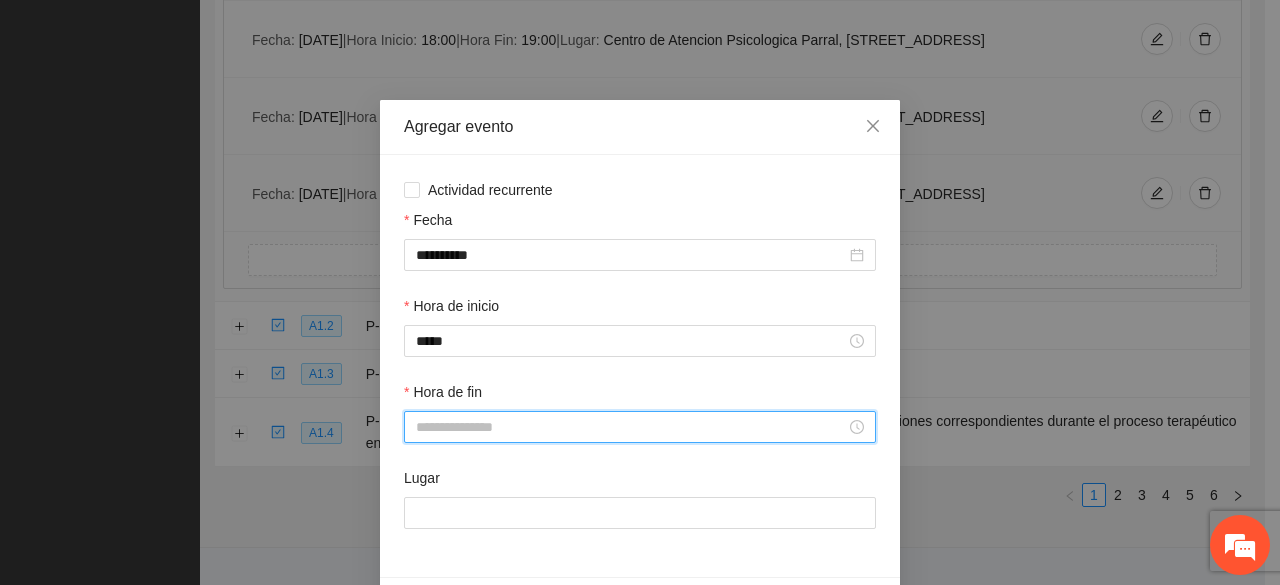 click on "Hora de fin" at bounding box center (631, 427) 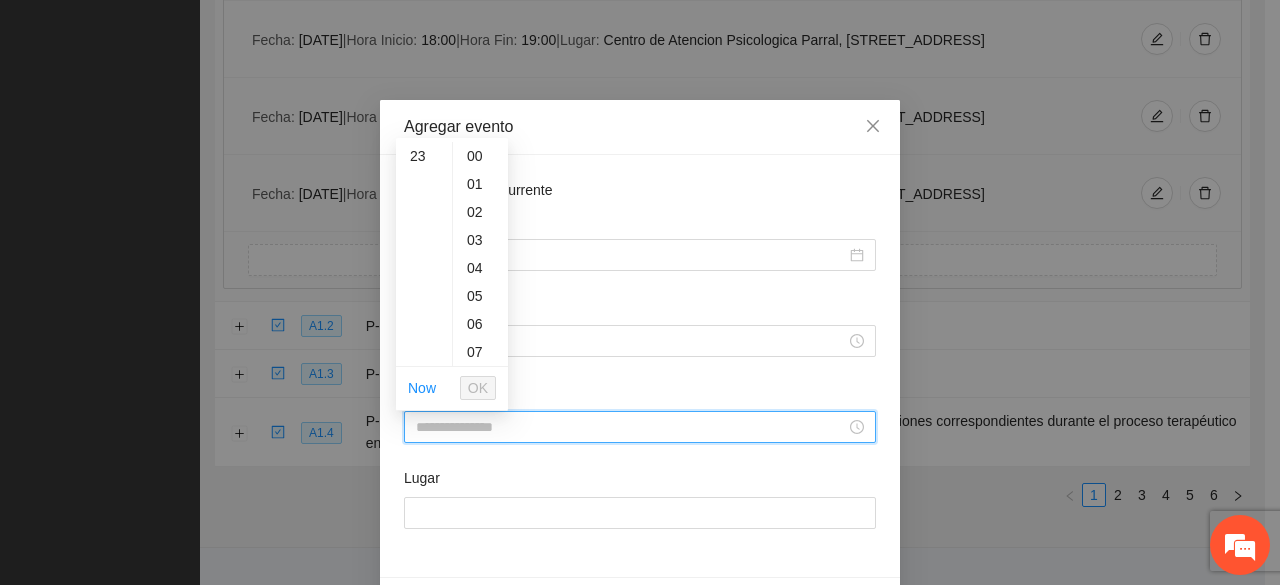 scroll, scrollTop: 0, scrollLeft: 0, axis: both 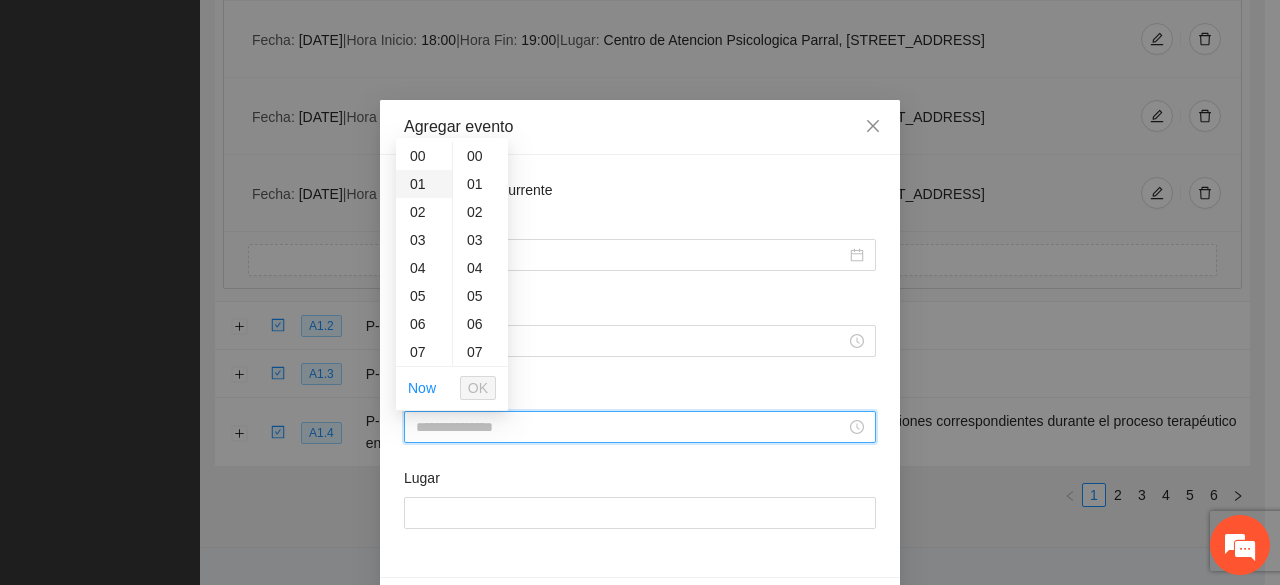 click on "01" at bounding box center [424, 184] 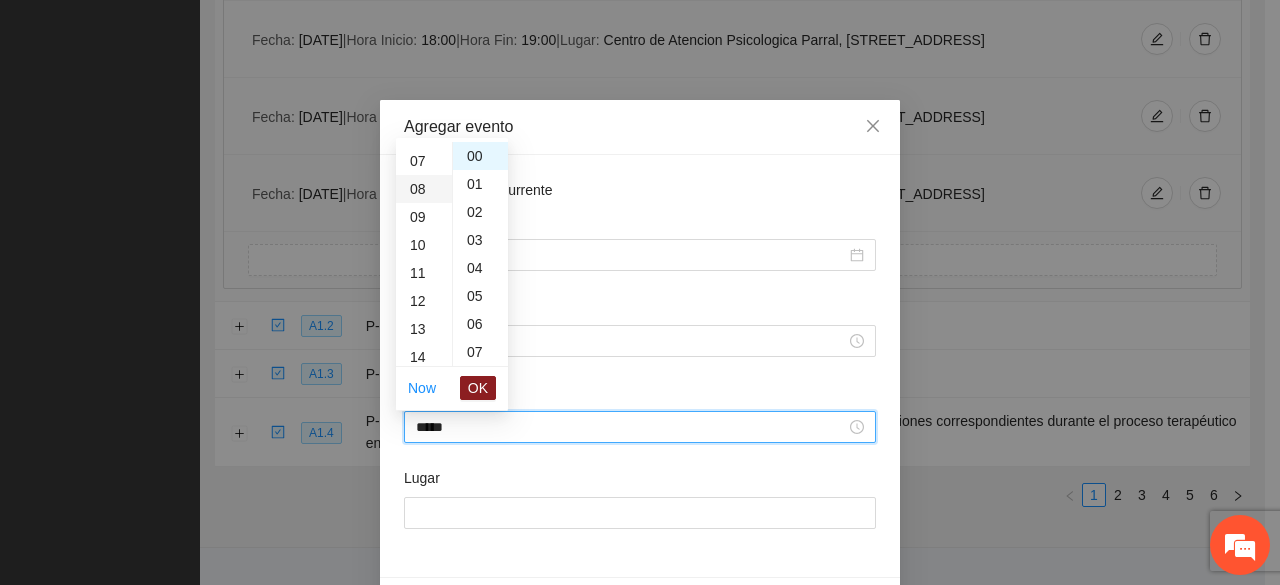 scroll, scrollTop: 197, scrollLeft: 0, axis: vertical 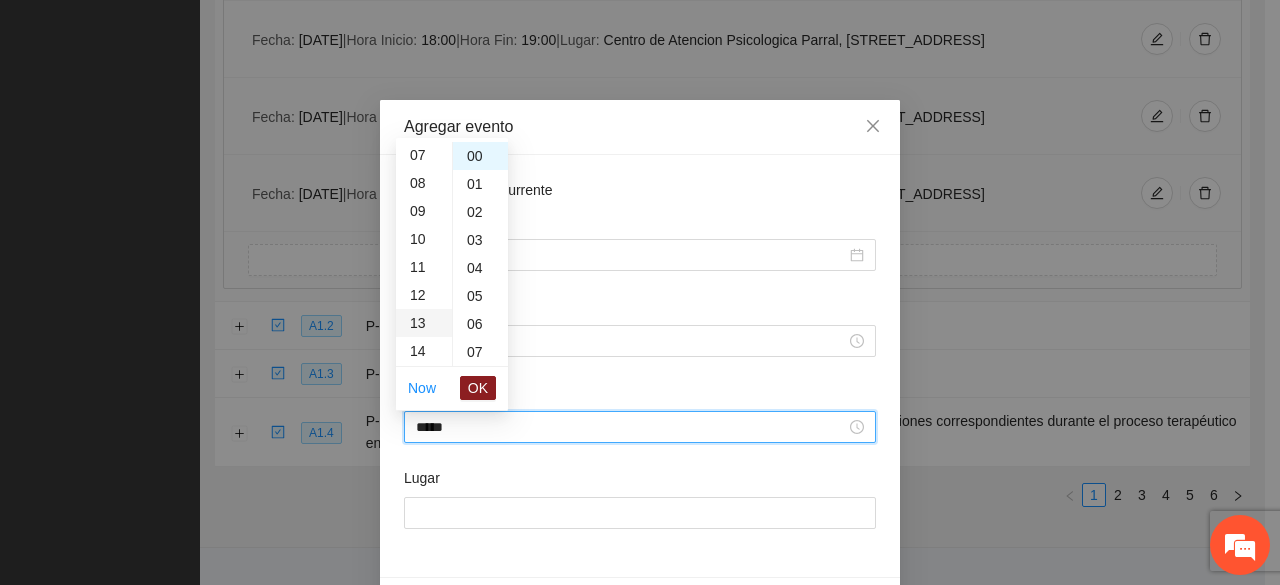 click on "13" at bounding box center (424, 323) 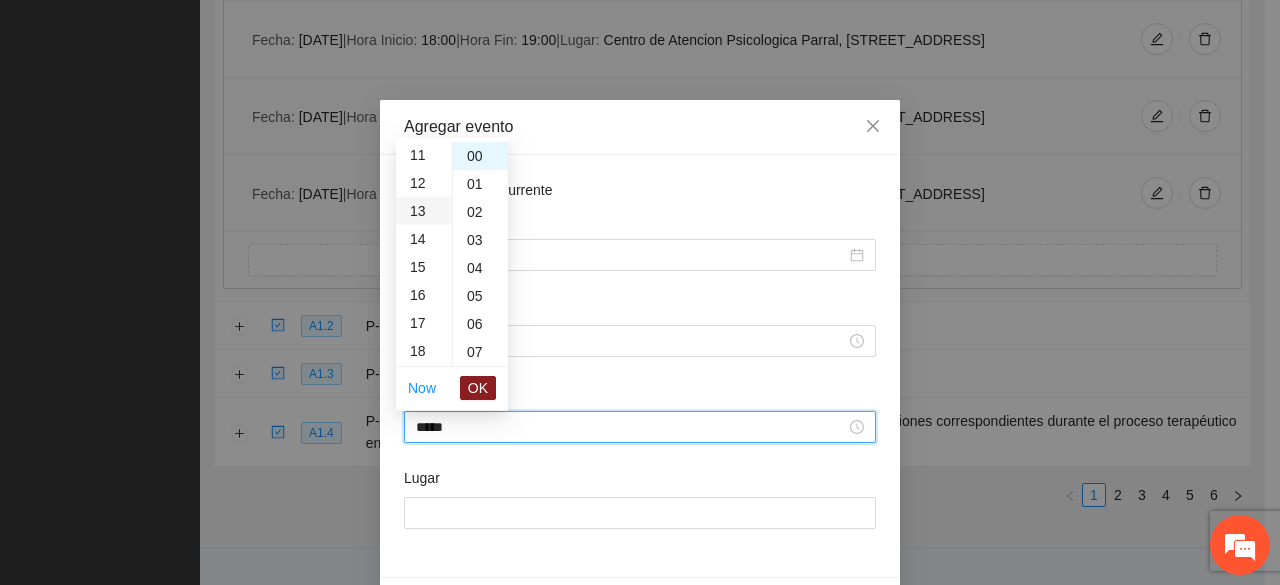 scroll, scrollTop: 364, scrollLeft: 0, axis: vertical 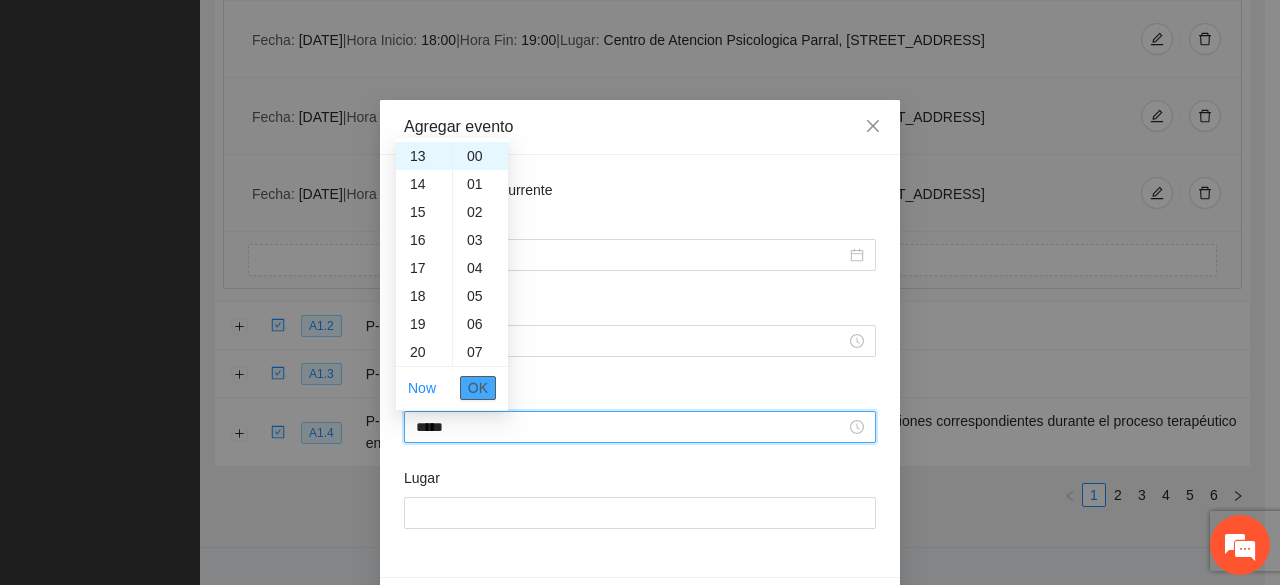 click on "OK" at bounding box center [478, 388] 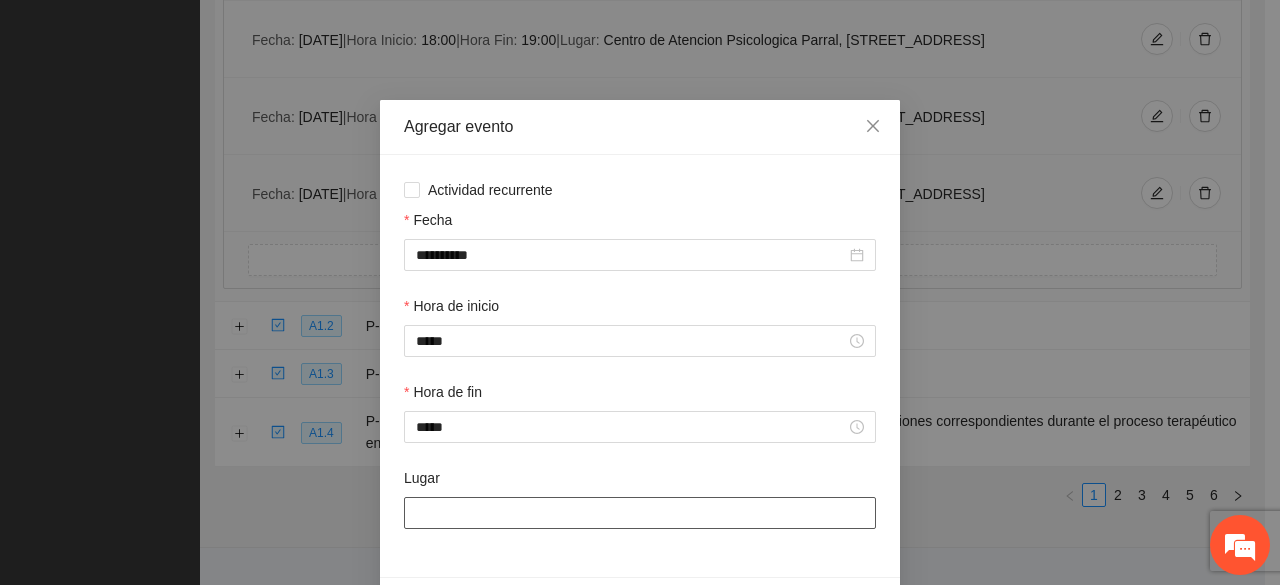 click on "Lugar" at bounding box center (640, 513) 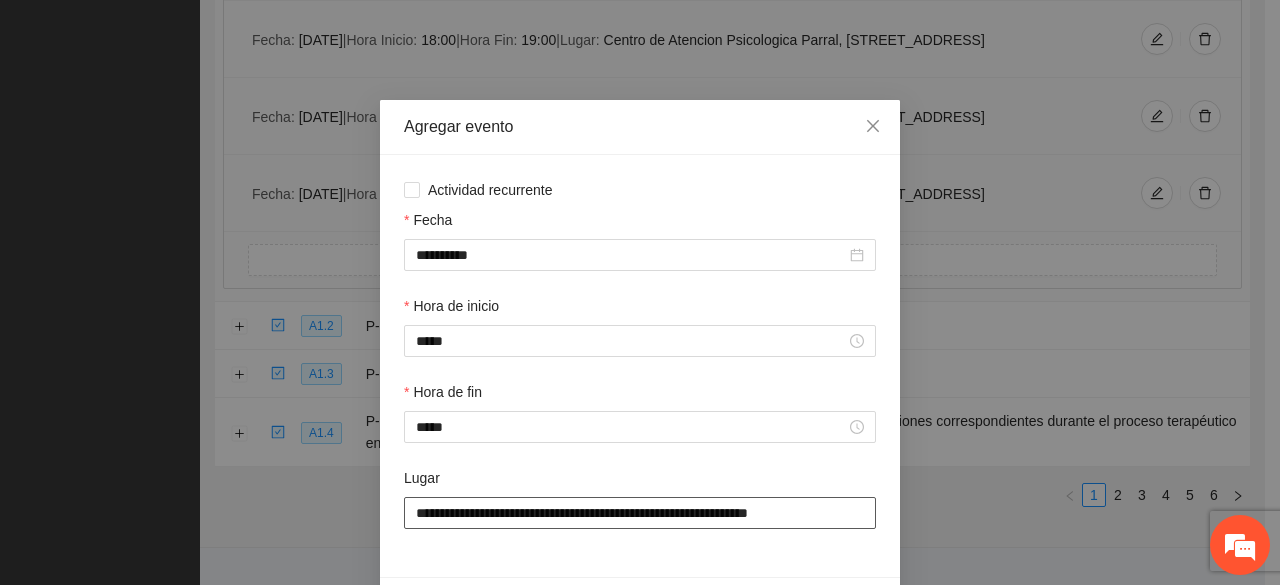 scroll, scrollTop: 70, scrollLeft: 0, axis: vertical 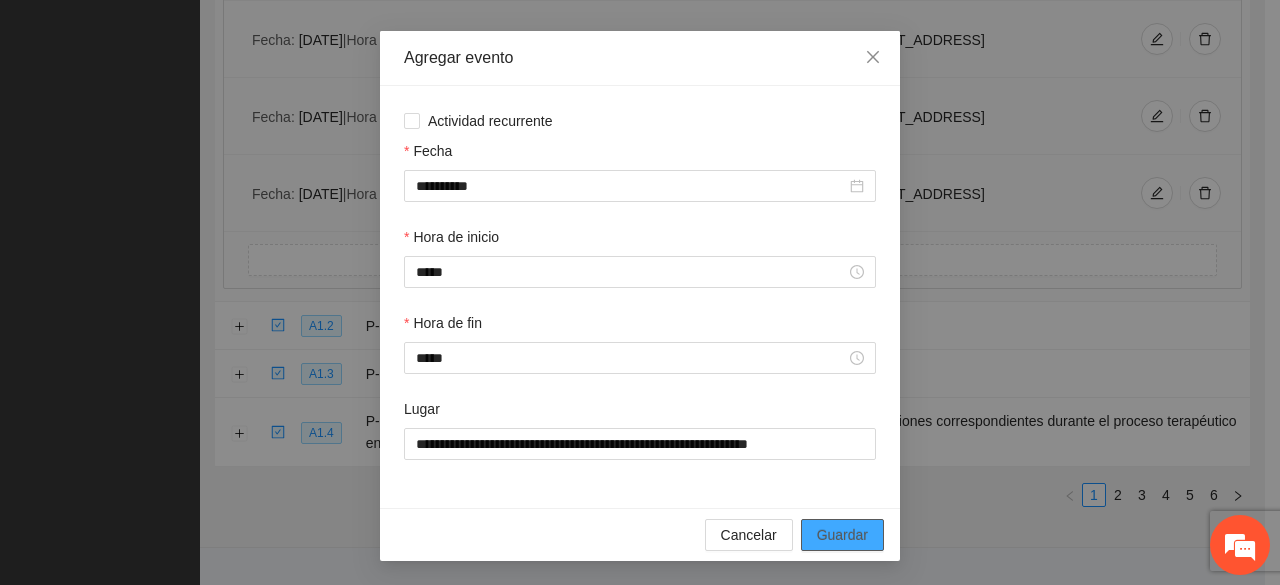 click on "Guardar" at bounding box center (842, 535) 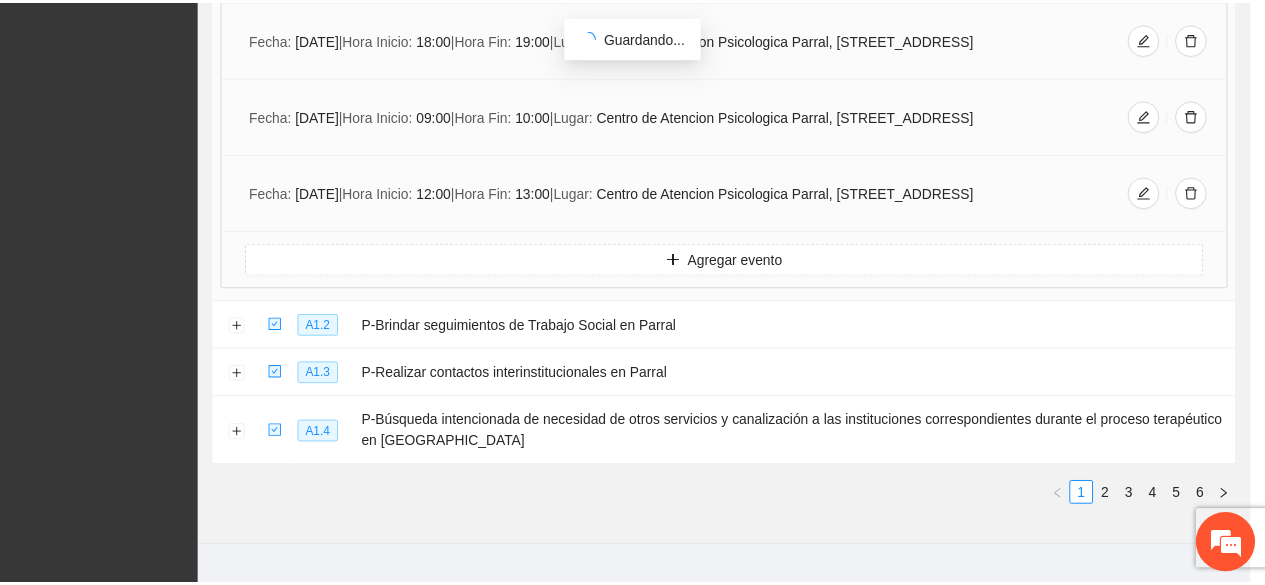 scroll, scrollTop: 0, scrollLeft: 0, axis: both 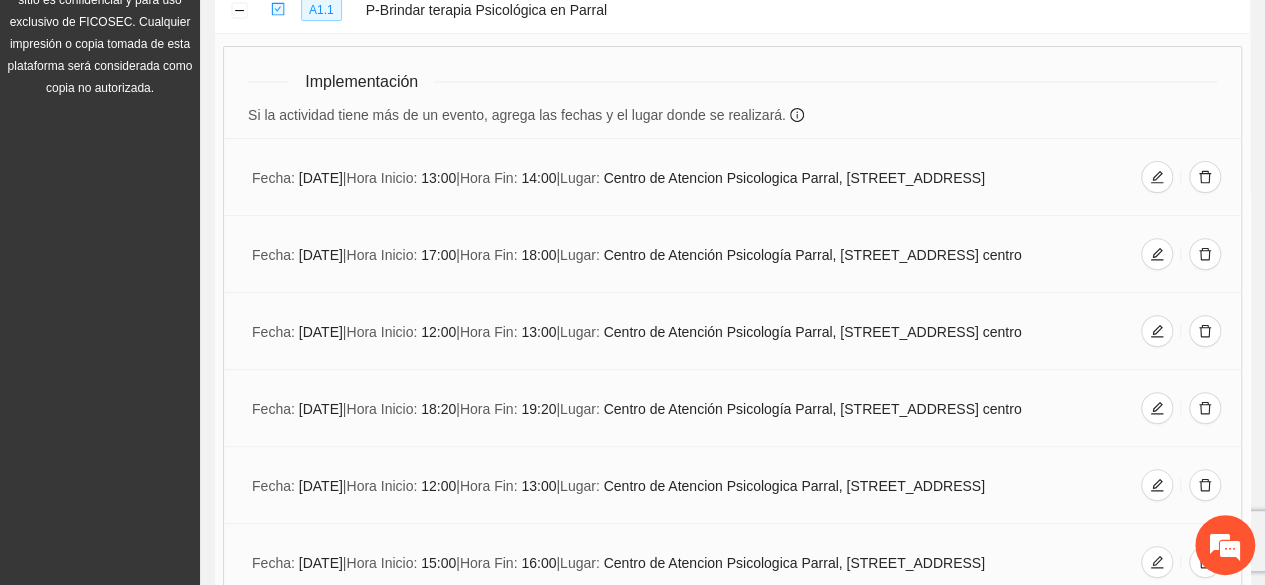 click on "Fecha:   [DATE]  |  Hora Inicio:   15:00  |  Hora Fin:   16:00  |  Lugar:   Centro de Atencion Psicologica Parral, [STREET_ADDRESS]" at bounding box center (732, 562) 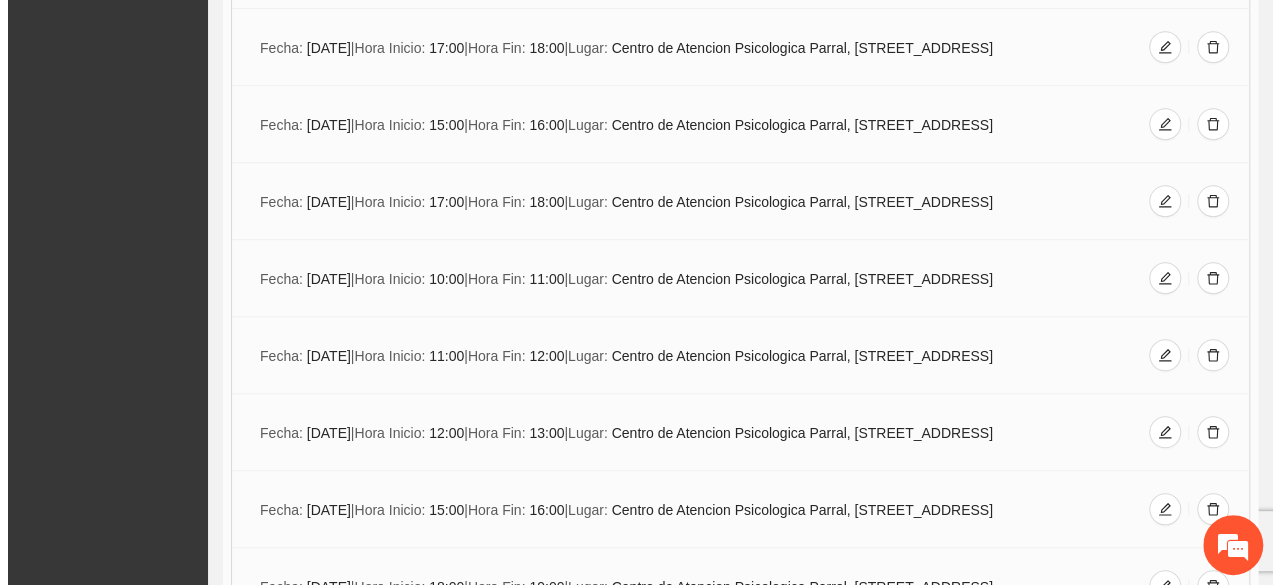 scroll, scrollTop: 8811, scrollLeft: 0, axis: vertical 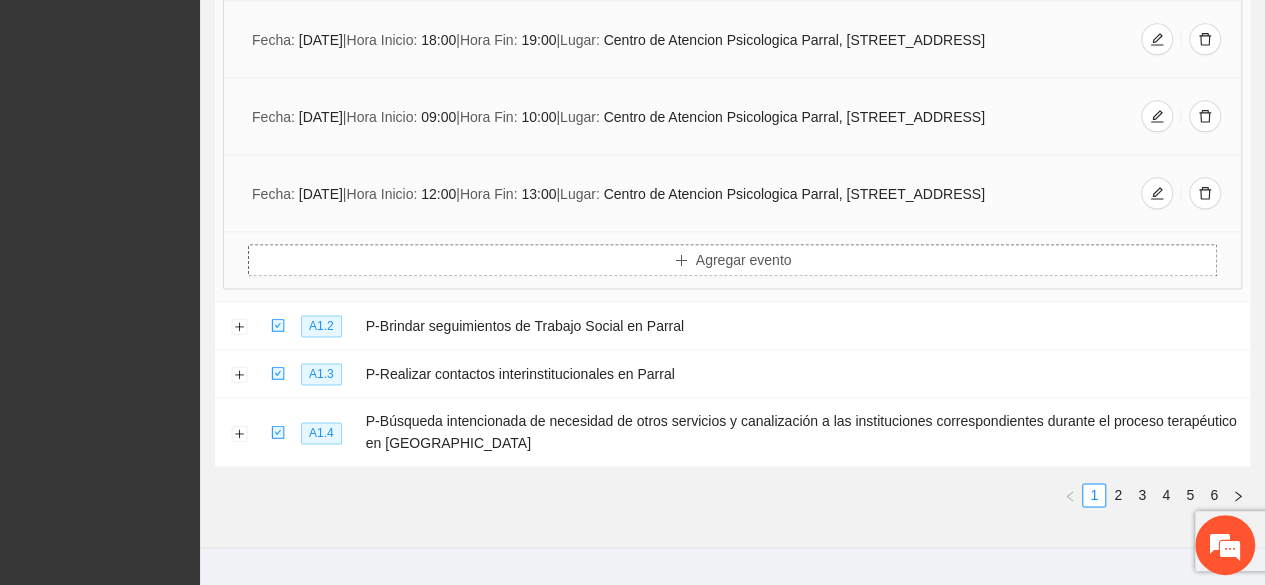click on "Agregar evento" at bounding box center [732, 260] 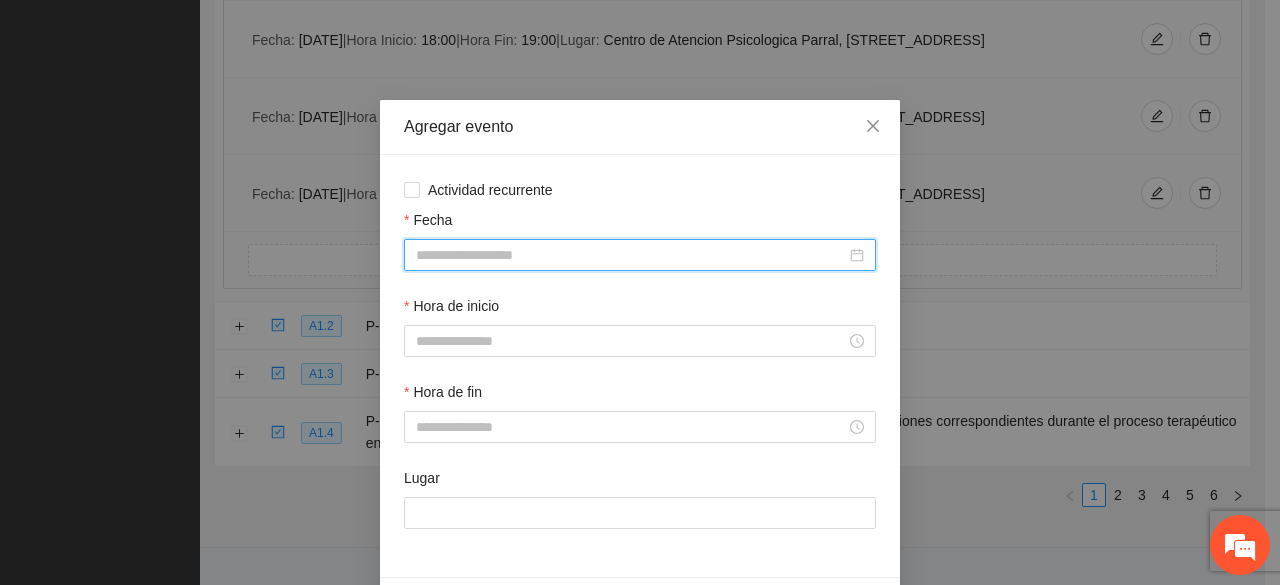 click on "Fecha" at bounding box center (631, 255) 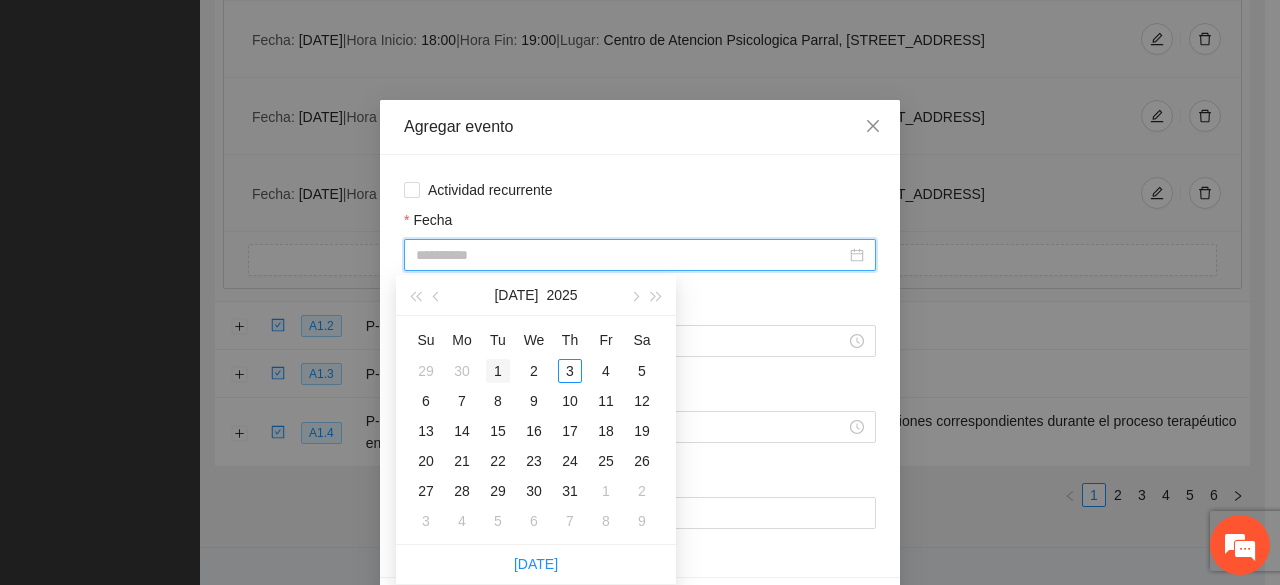 type on "**********" 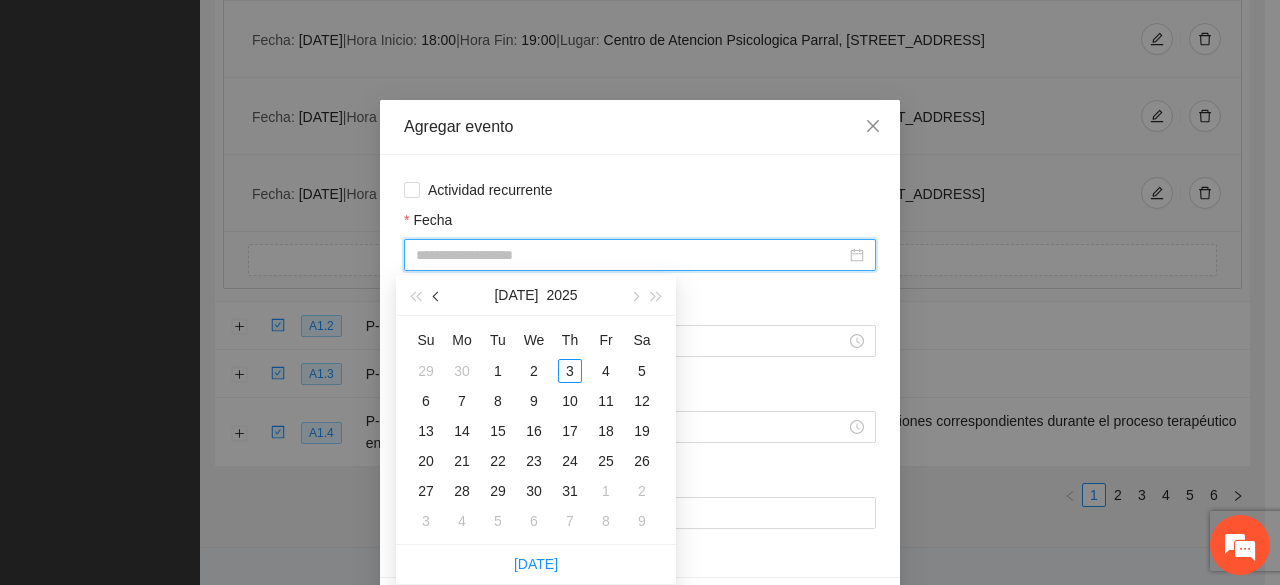 click at bounding box center (438, 296) 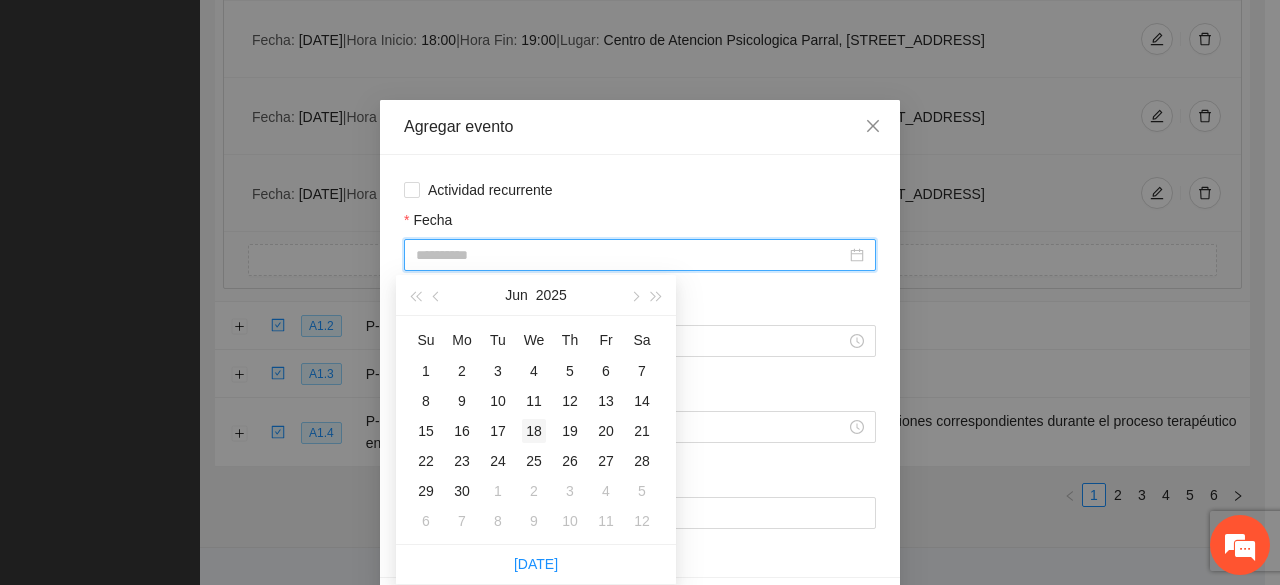 type on "**********" 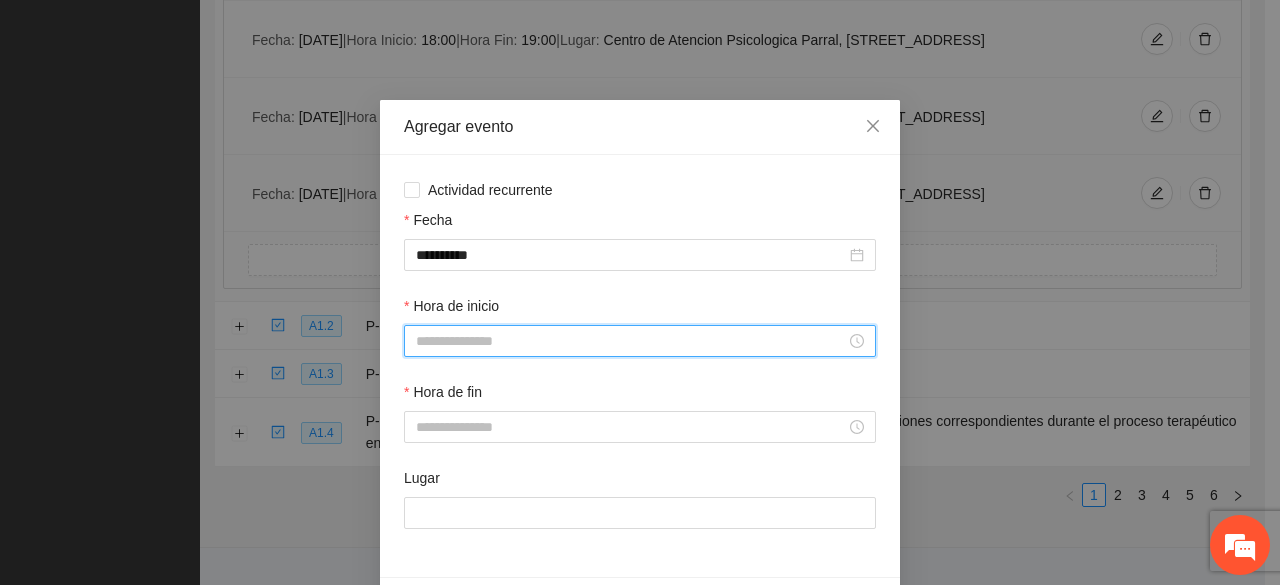 click on "Hora de inicio" at bounding box center (631, 341) 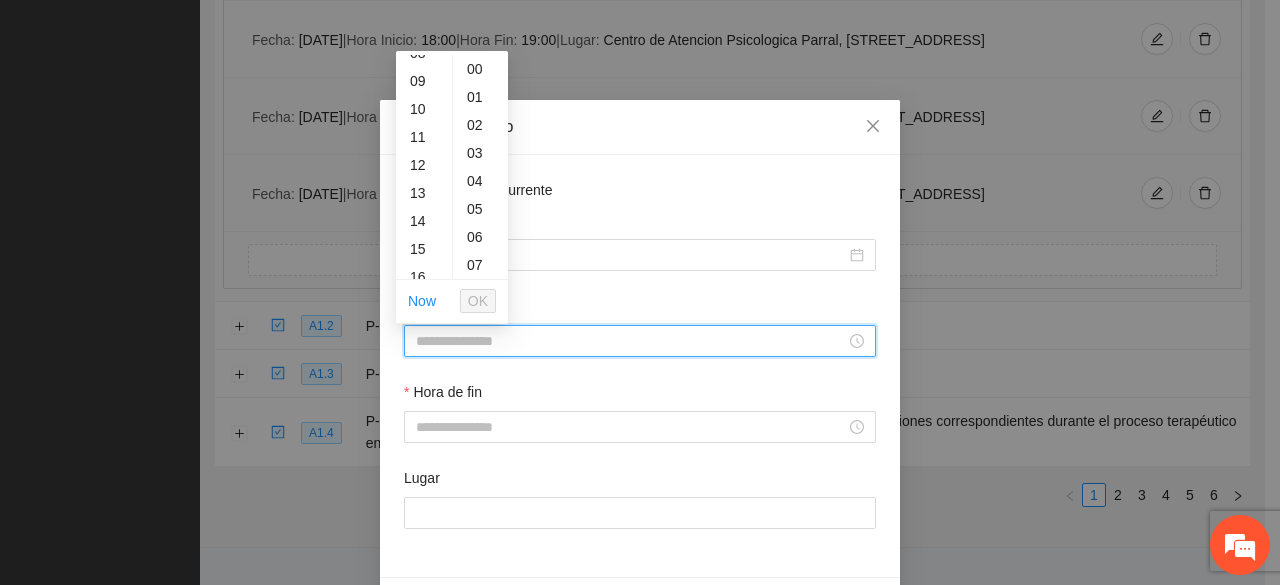 scroll, scrollTop: 243, scrollLeft: 0, axis: vertical 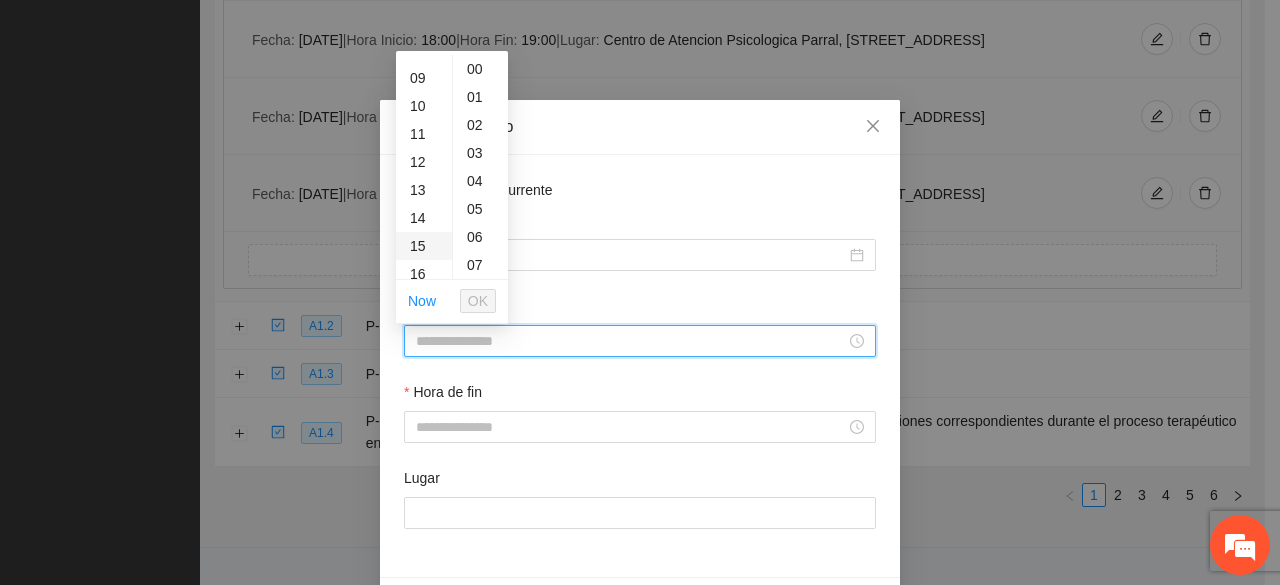 click on "15" at bounding box center [424, 246] 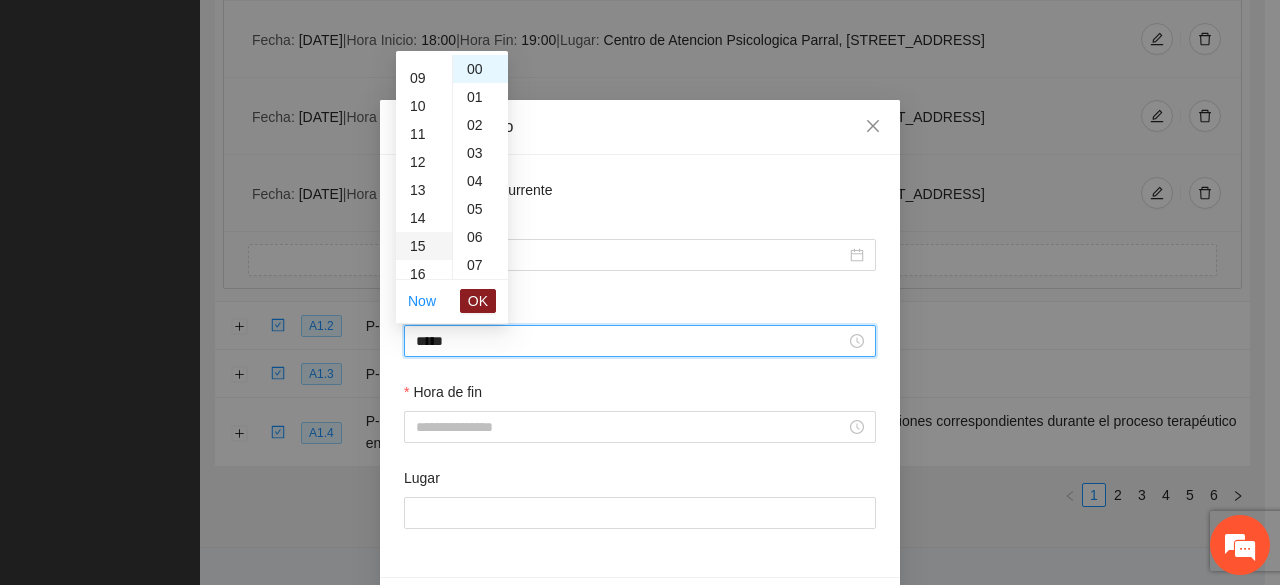 scroll, scrollTop: 420, scrollLeft: 0, axis: vertical 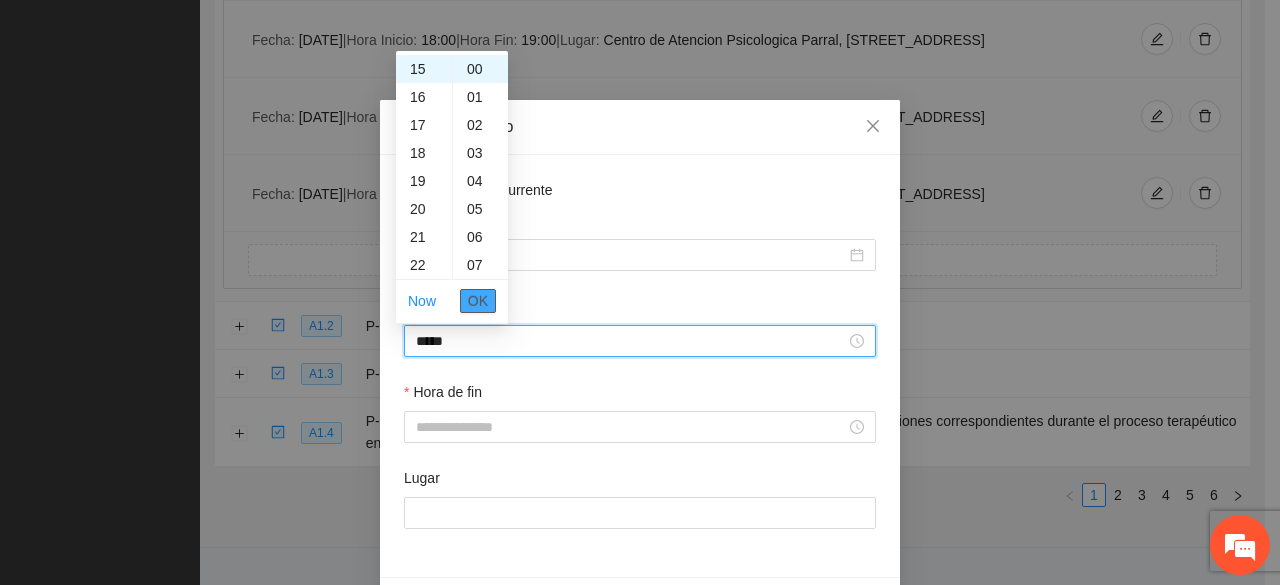 click on "OK" at bounding box center (478, 301) 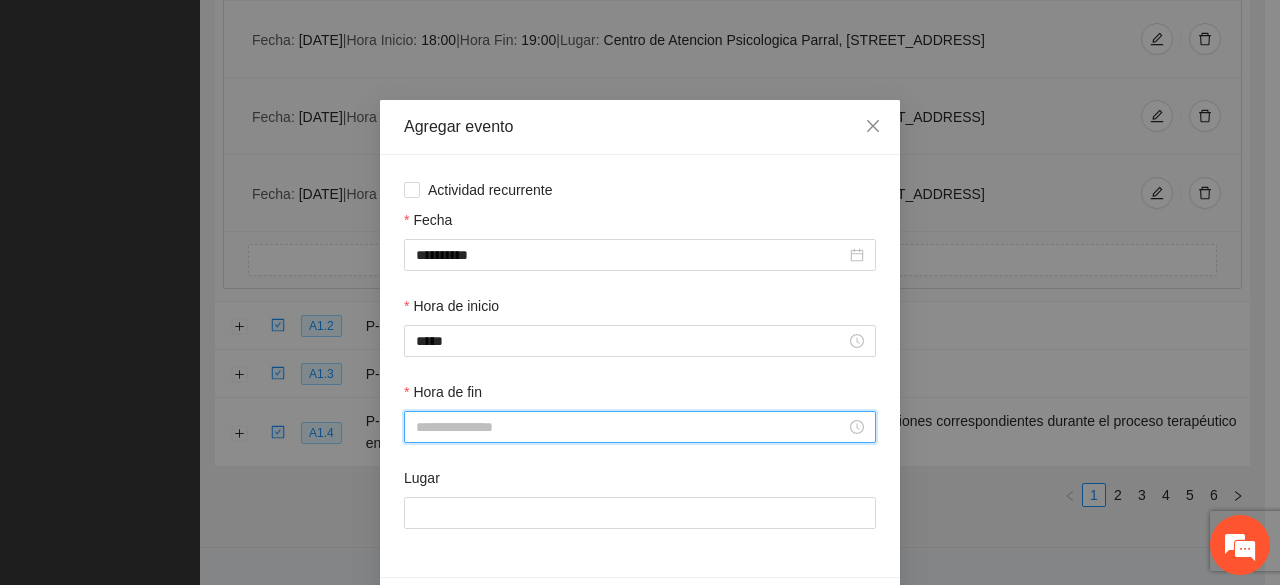click on "Hora de fin" at bounding box center (631, 427) 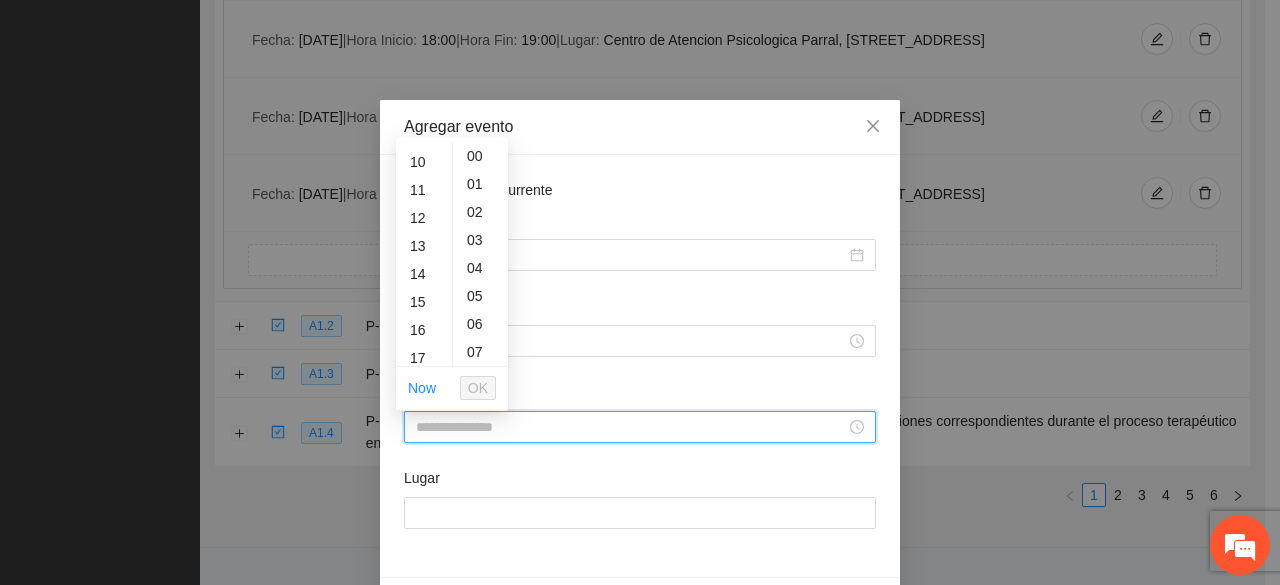 scroll, scrollTop: 351, scrollLeft: 0, axis: vertical 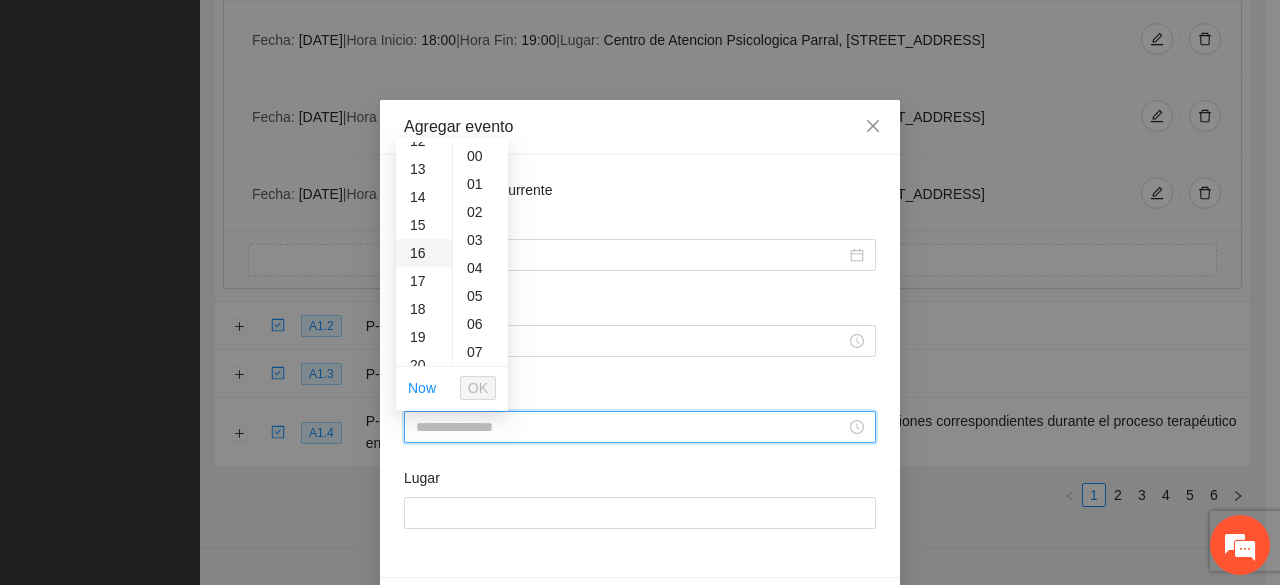 click on "16" at bounding box center [424, 253] 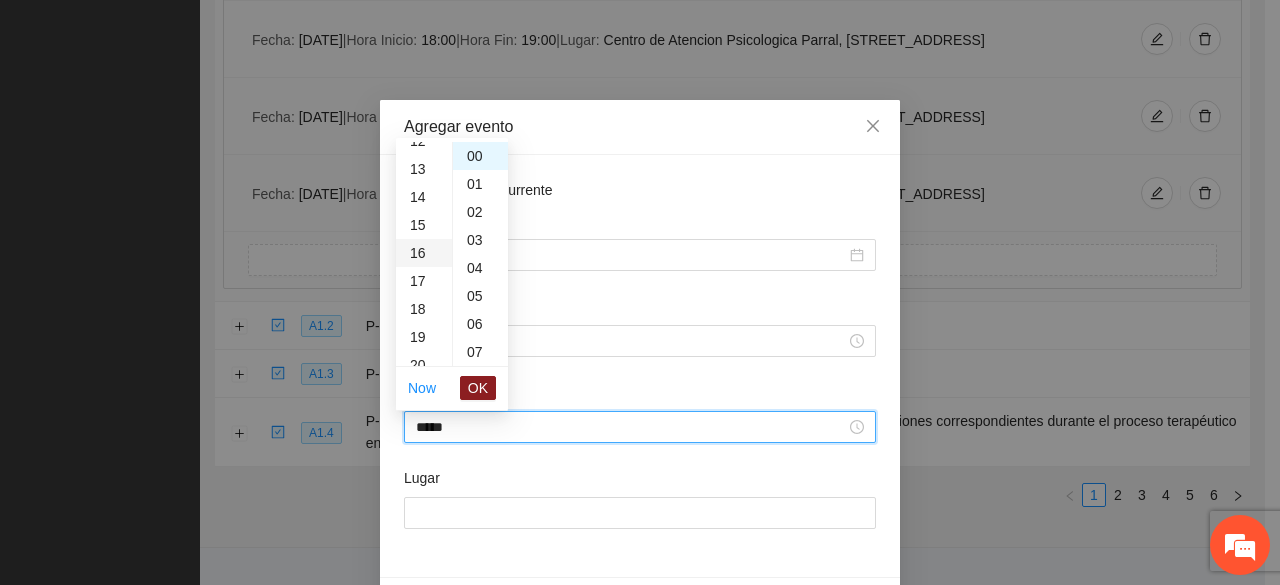 scroll, scrollTop: 448, scrollLeft: 0, axis: vertical 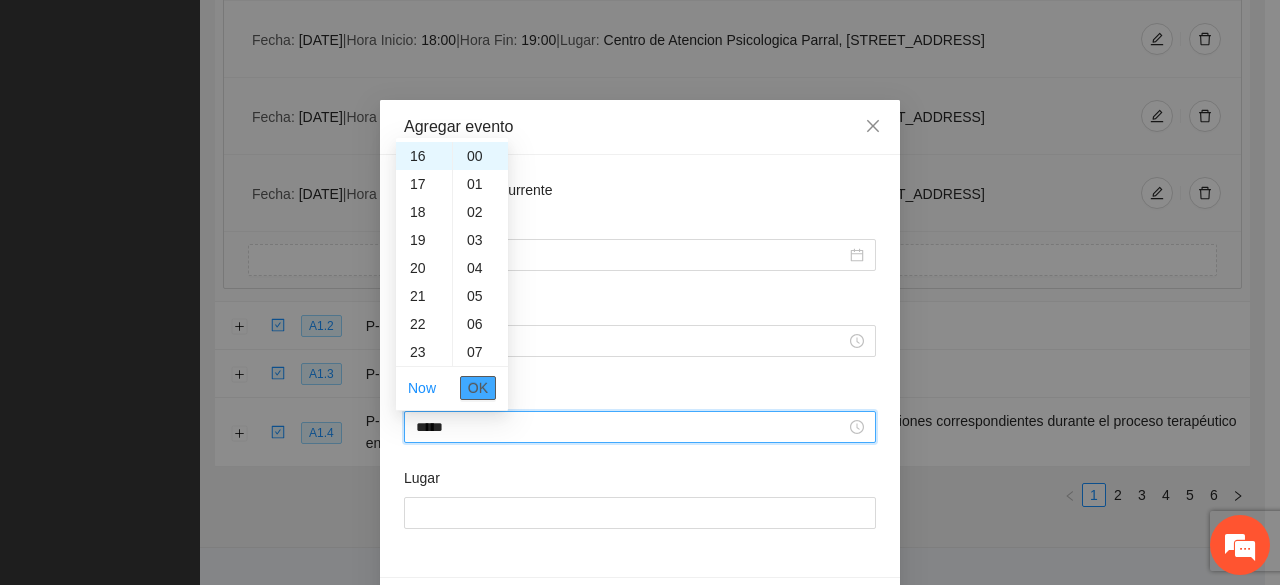 click on "OK" at bounding box center (478, 388) 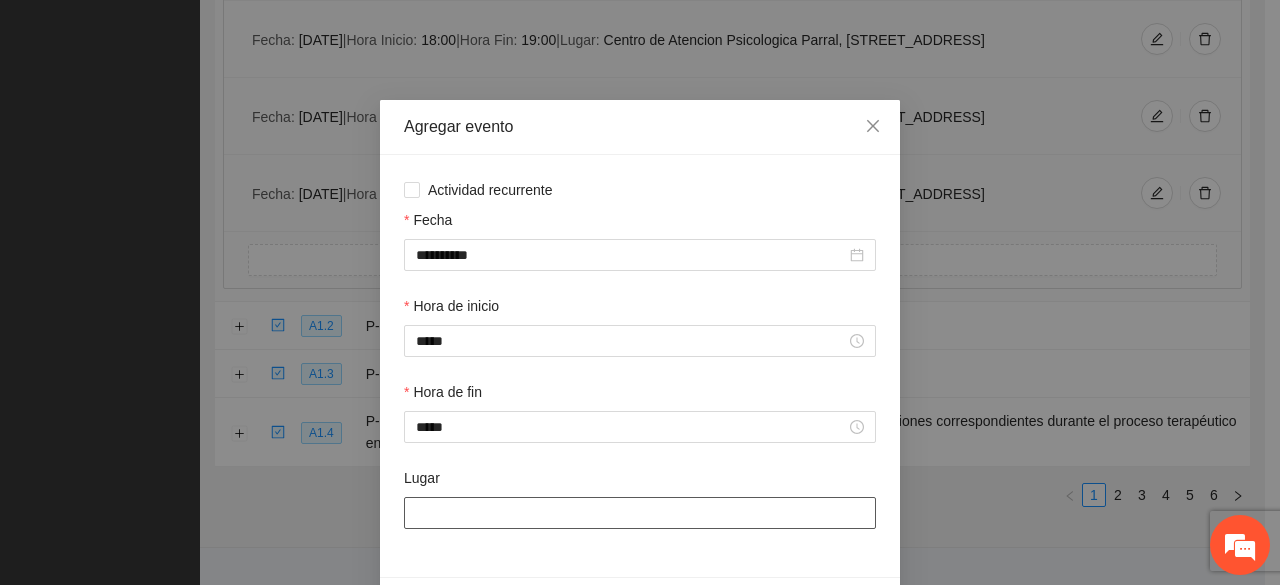 click on "Lugar" at bounding box center (640, 513) 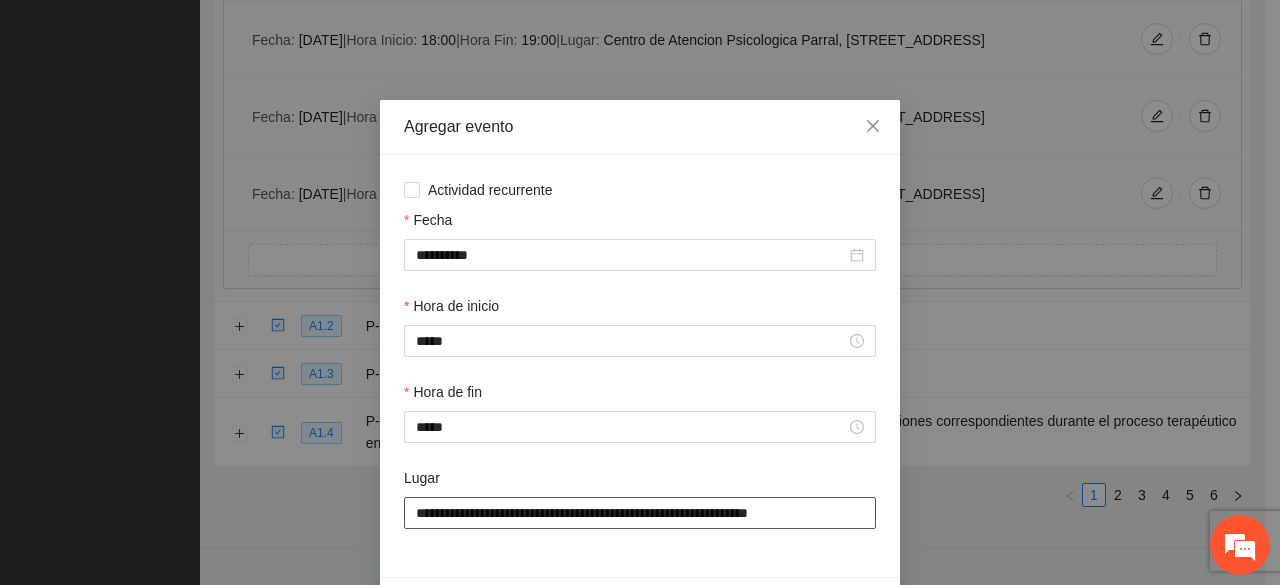 scroll, scrollTop: 70, scrollLeft: 0, axis: vertical 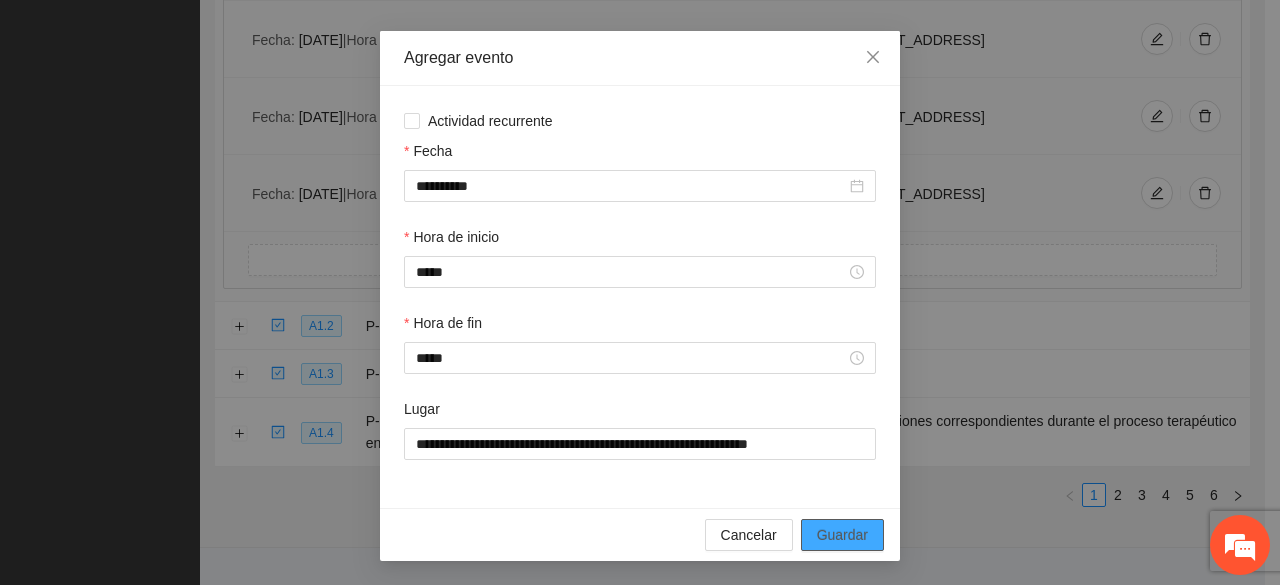 click on "Guardar" at bounding box center [842, 535] 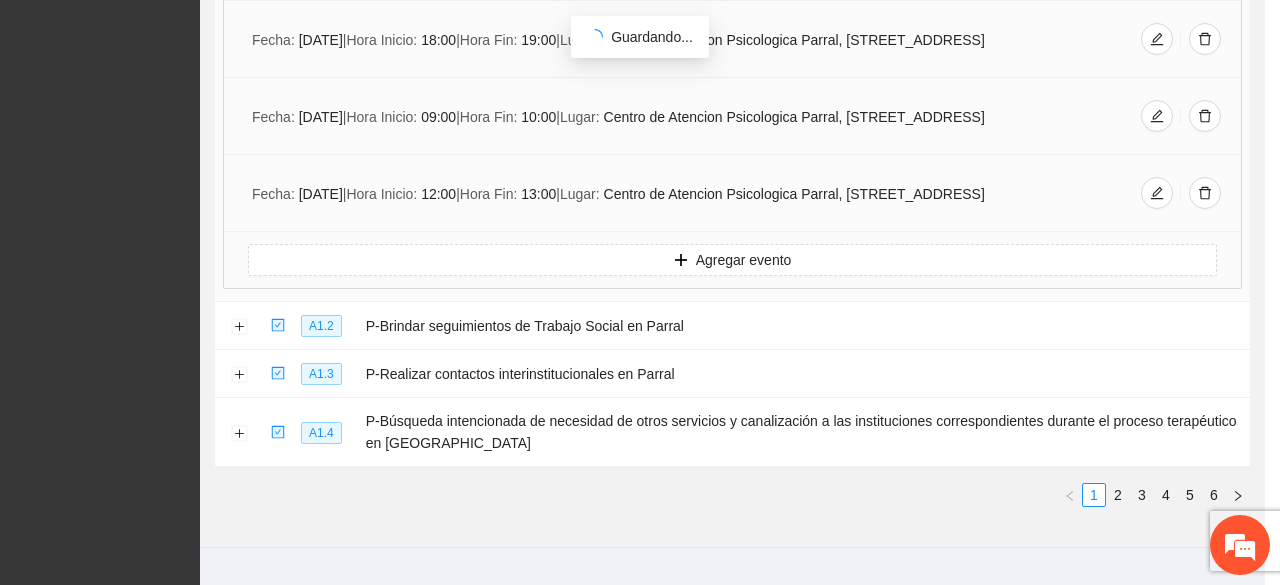 scroll, scrollTop: 0, scrollLeft: 0, axis: both 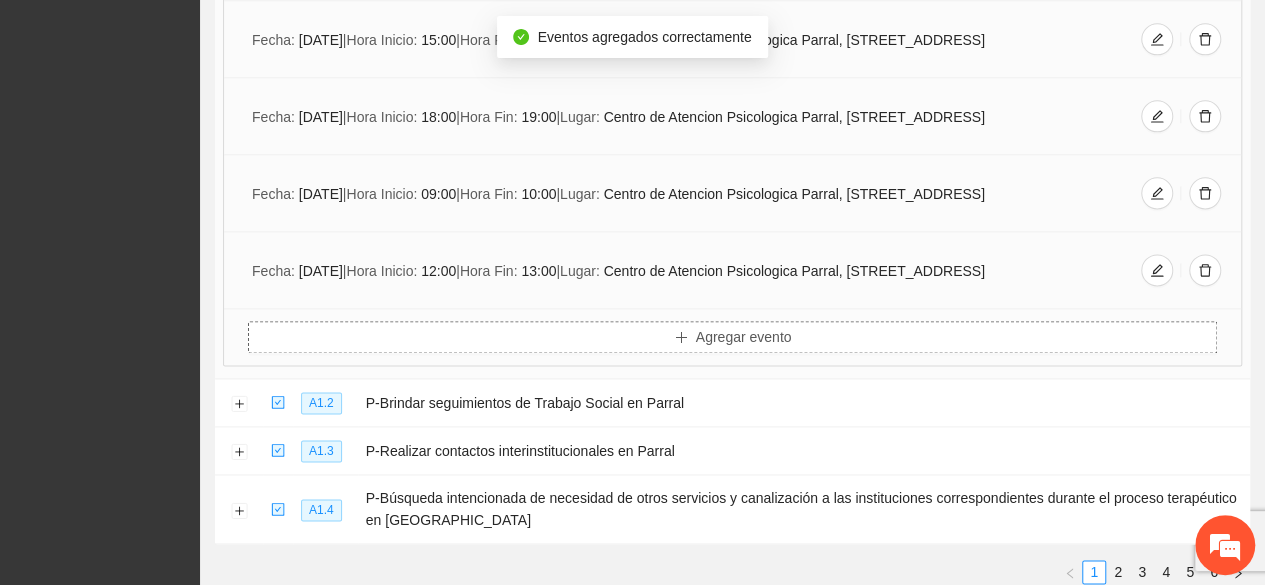 click on "Agregar evento" at bounding box center [744, 337] 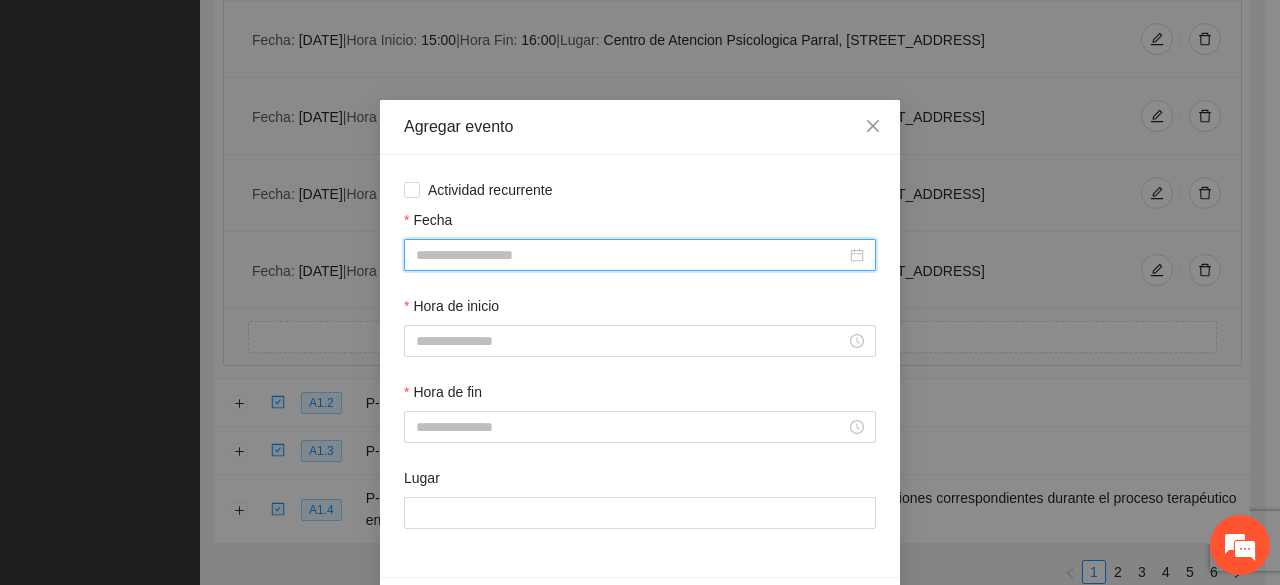 click on "Fecha" at bounding box center (631, 255) 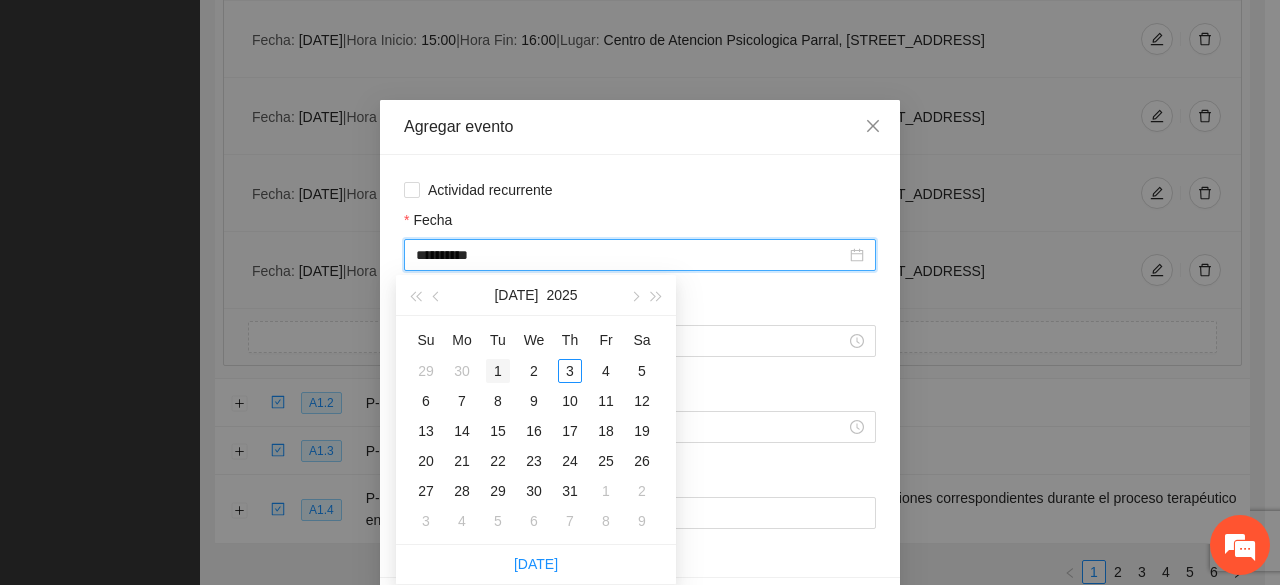 type on "**********" 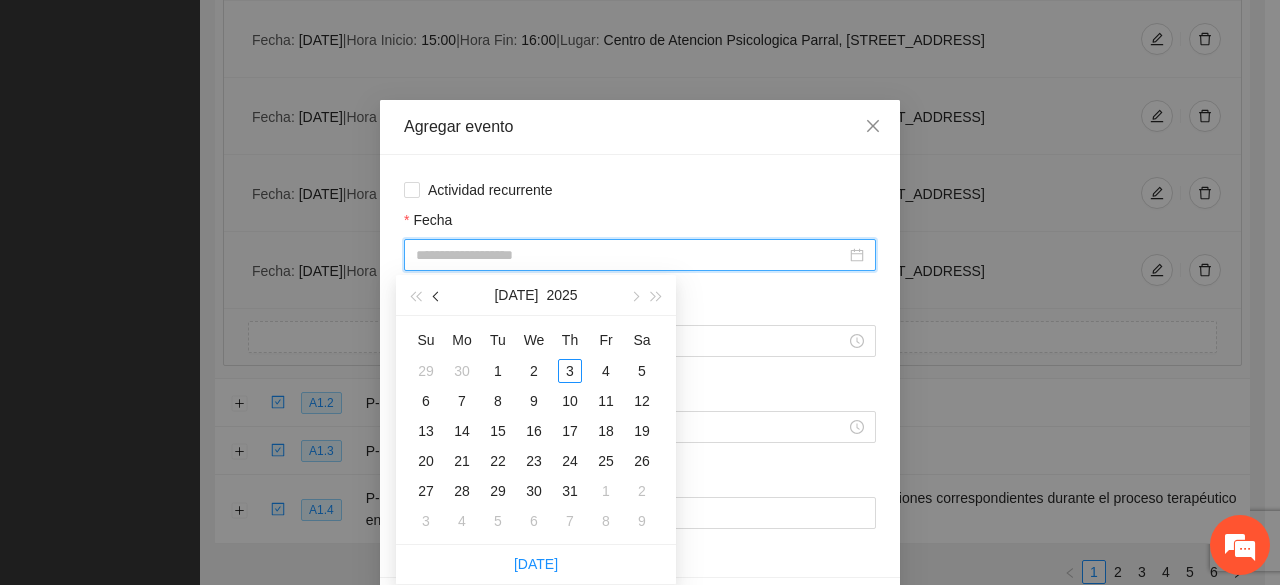 click at bounding box center (437, 295) 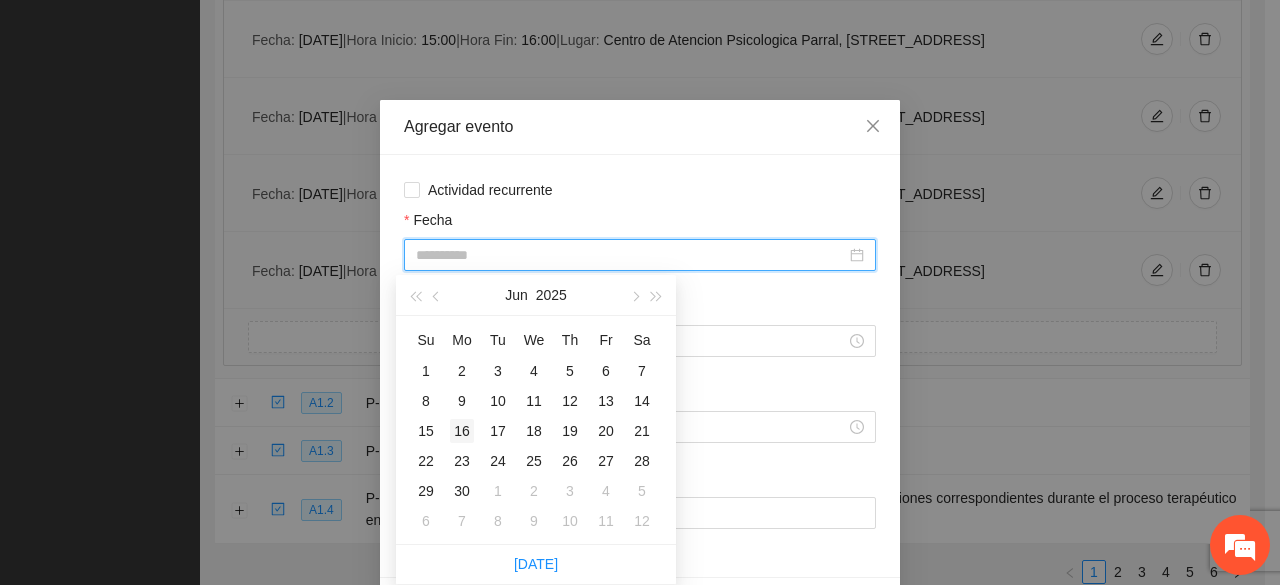 type on "**********" 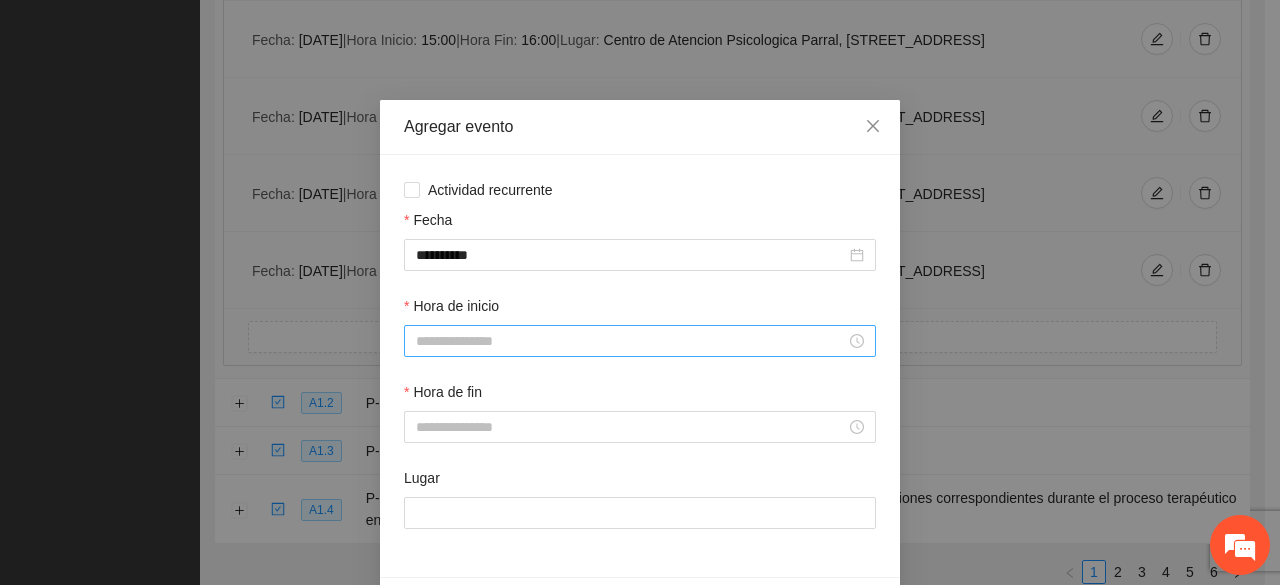 click at bounding box center [640, 341] 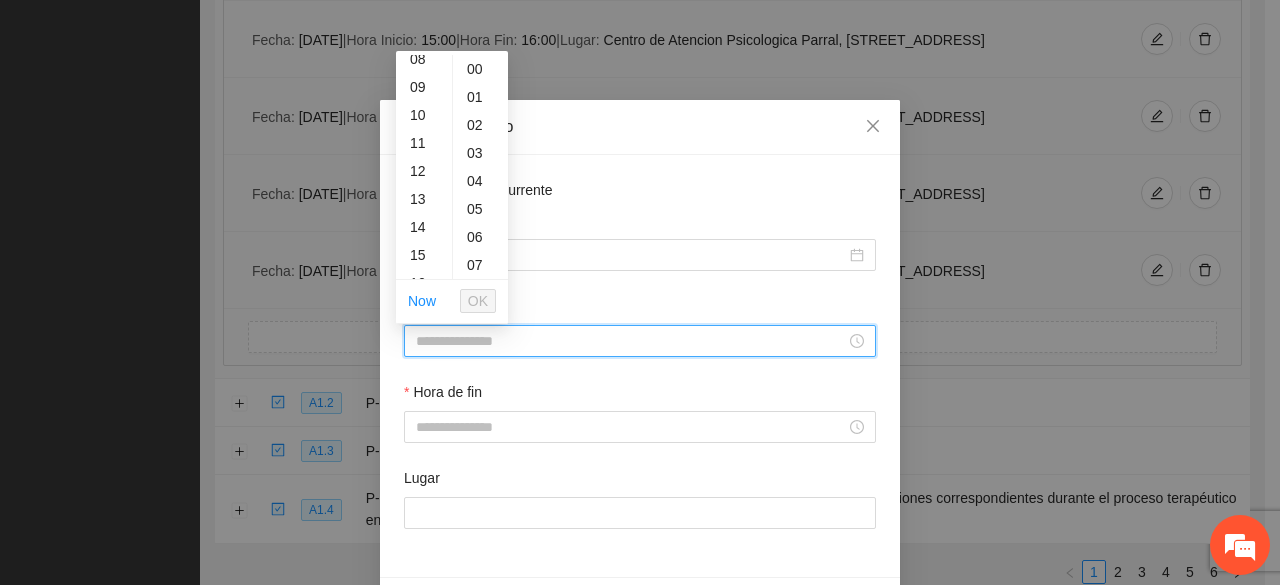 scroll, scrollTop: 236, scrollLeft: 0, axis: vertical 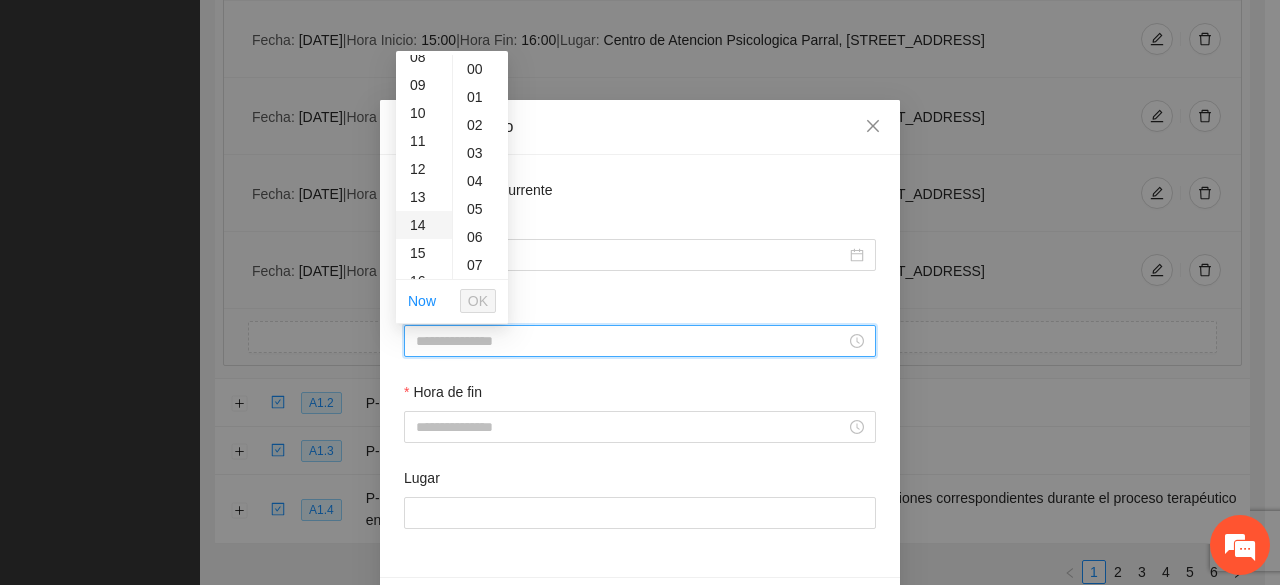 click on "14" at bounding box center [424, 225] 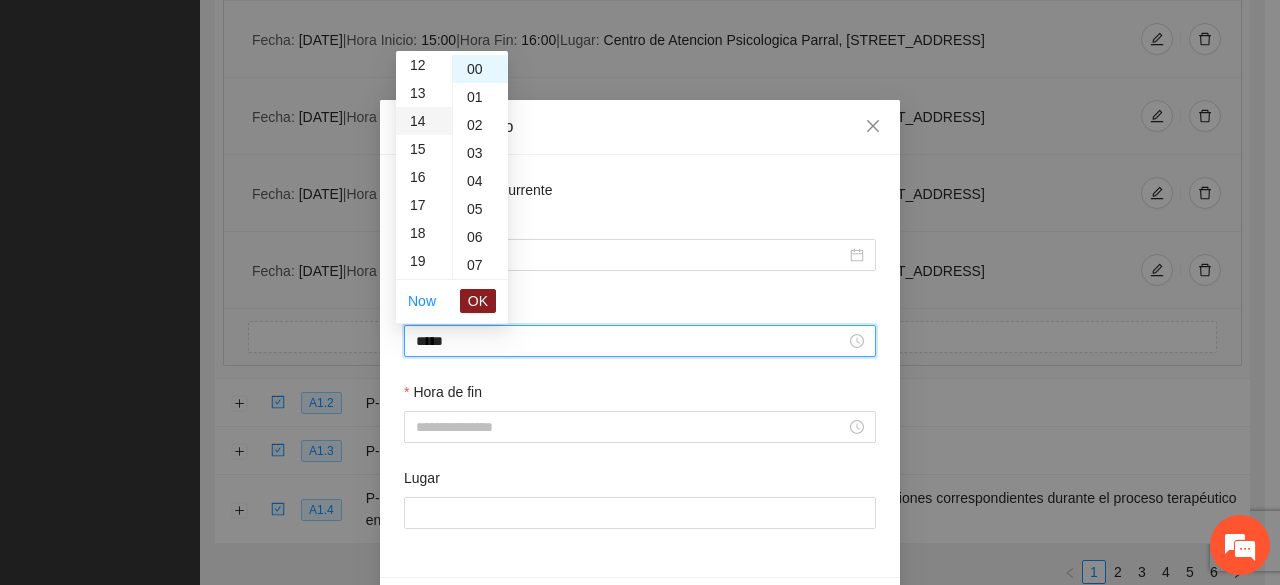scroll, scrollTop: 392, scrollLeft: 0, axis: vertical 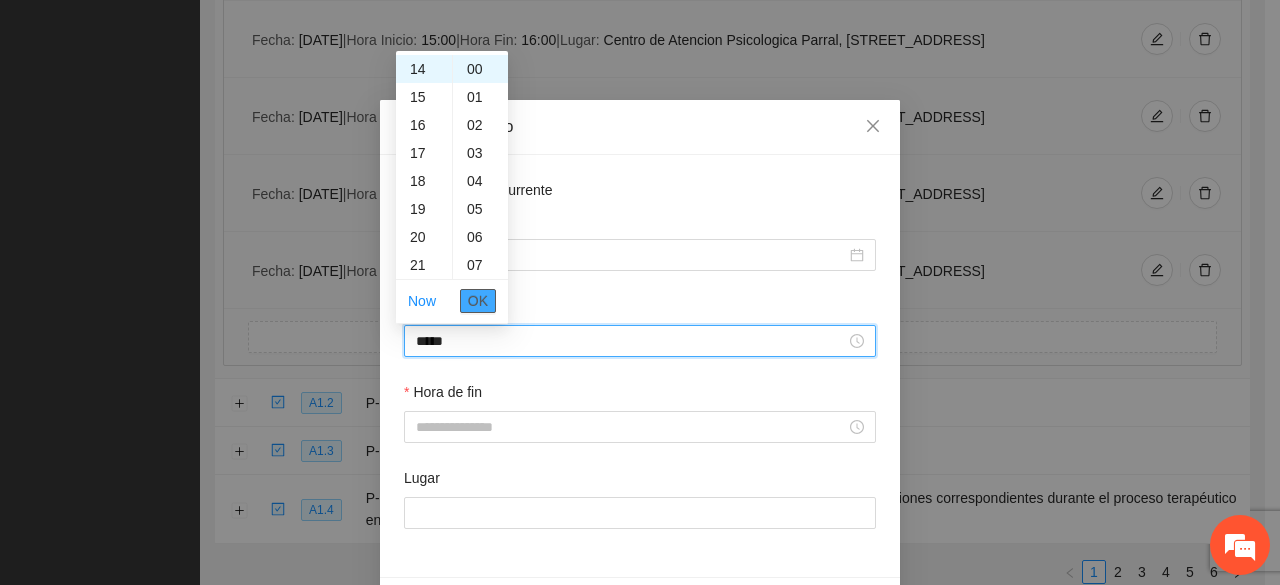 click on "OK" at bounding box center [478, 301] 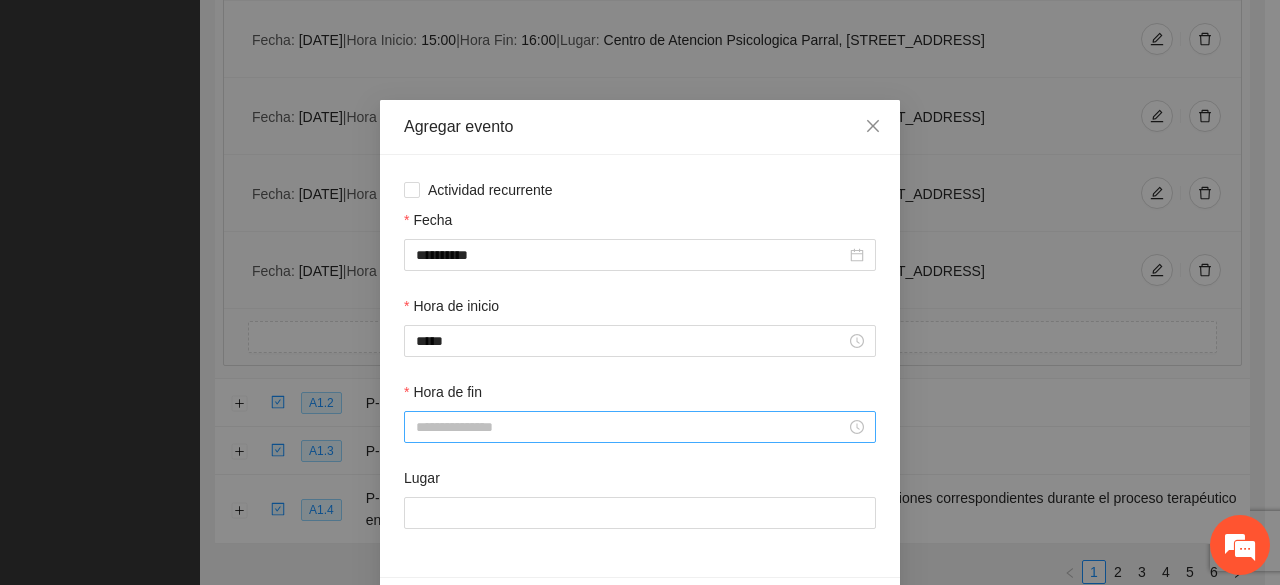 click at bounding box center [640, 427] 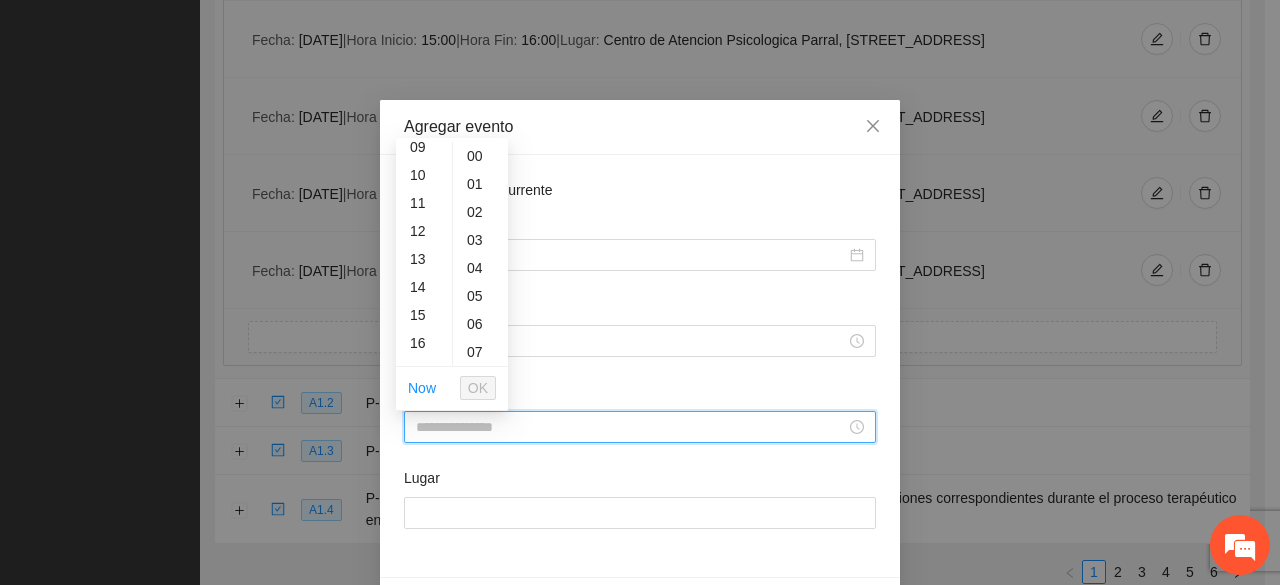 scroll, scrollTop: 288, scrollLeft: 0, axis: vertical 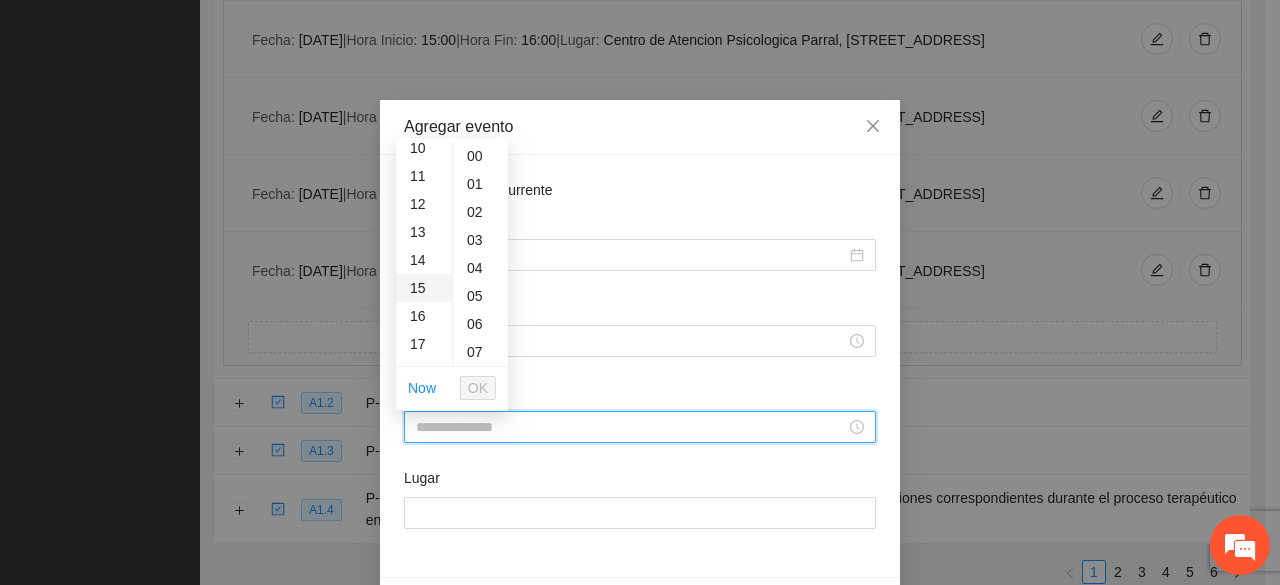 click on "15" at bounding box center [424, 288] 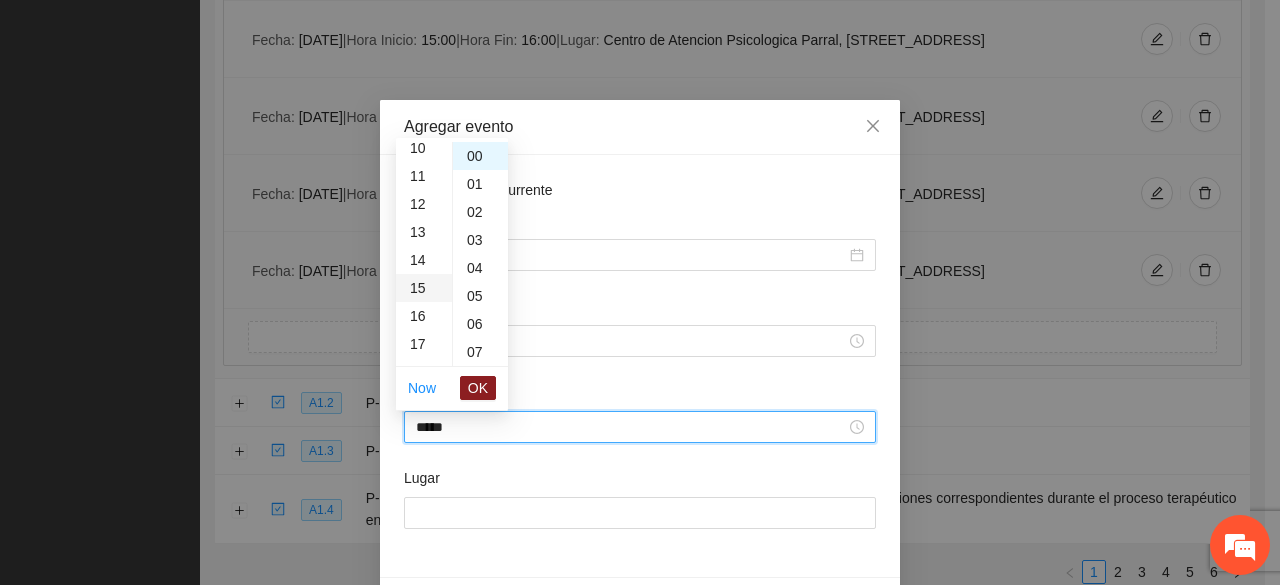 scroll, scrollTop: 420, scrollLeft: 0, axis: vertical 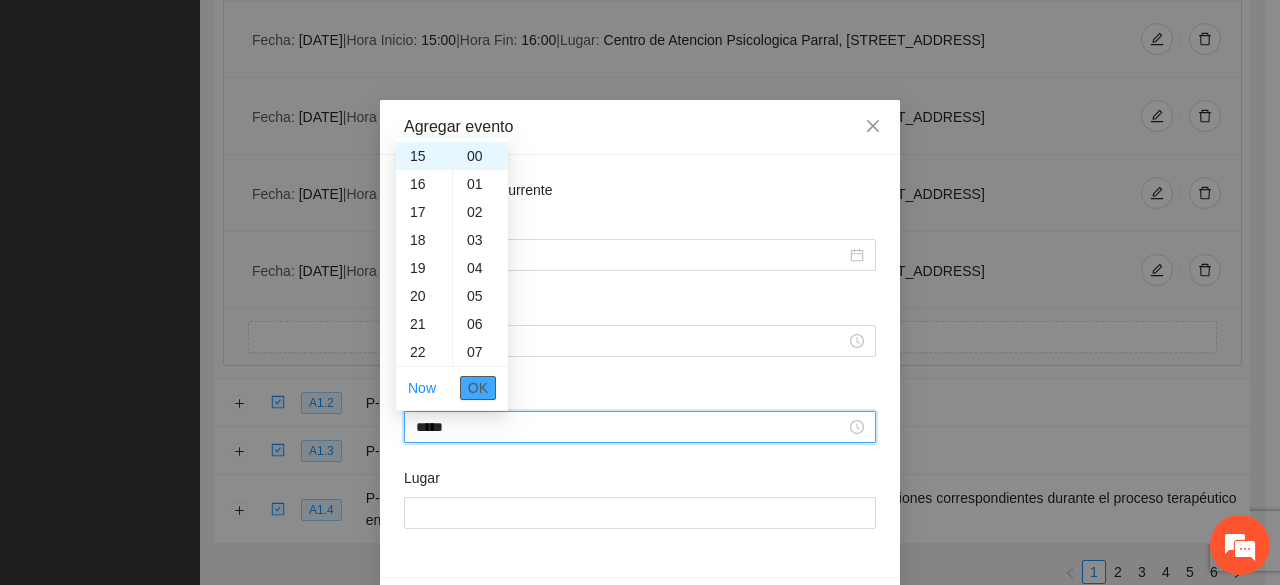 click on "OK" at bounding box center (478, 388) 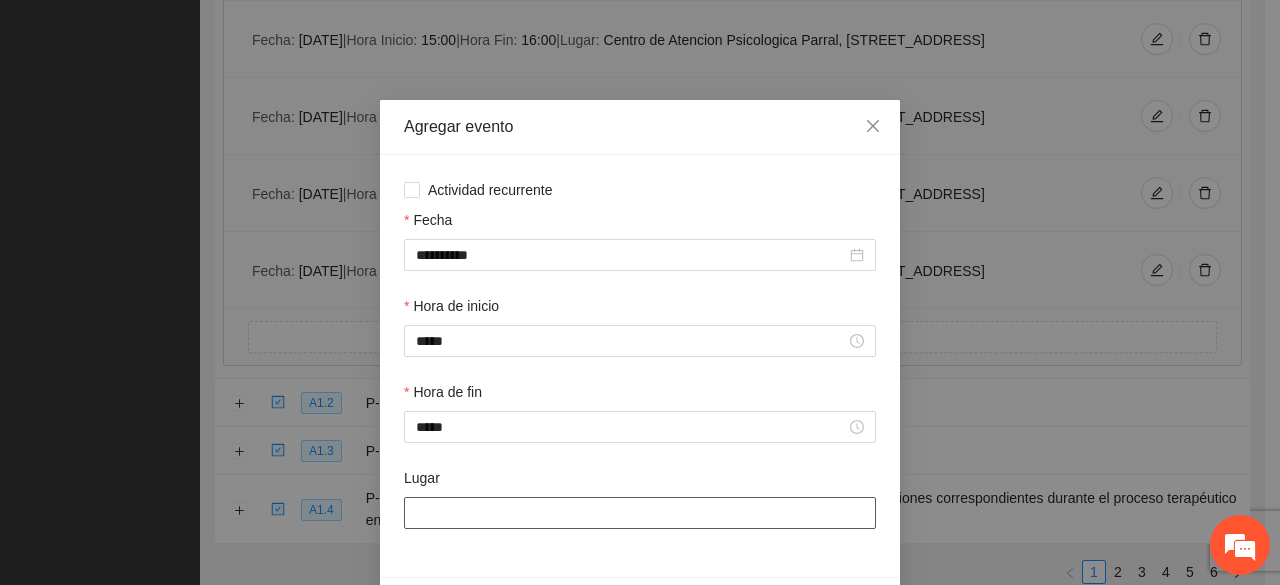 click on "Lugar" at bounding box center [640, 513] 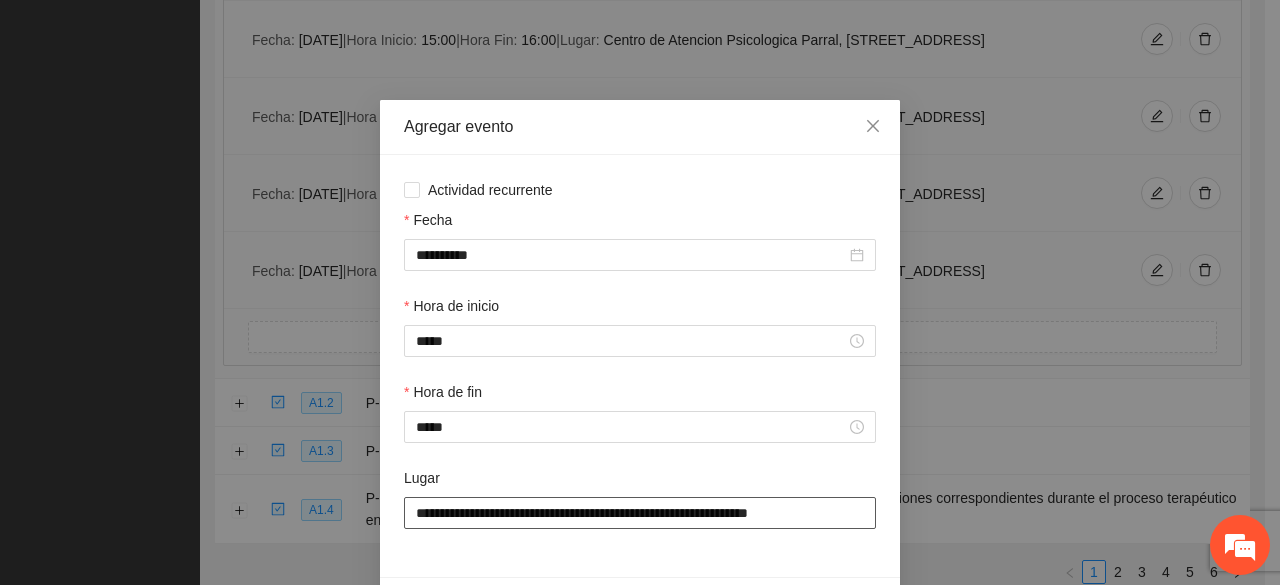 scroll, scrollTop: 70, scrollLeft: 0, axis: vertical 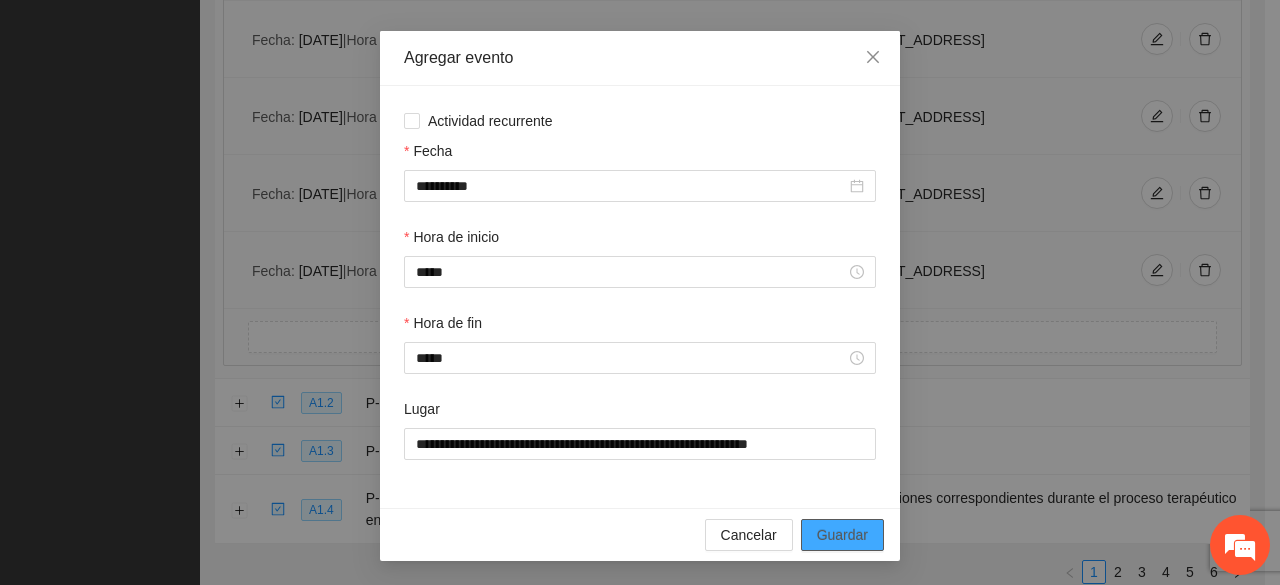 click on "Guardar" at bounding box center [842, 535] 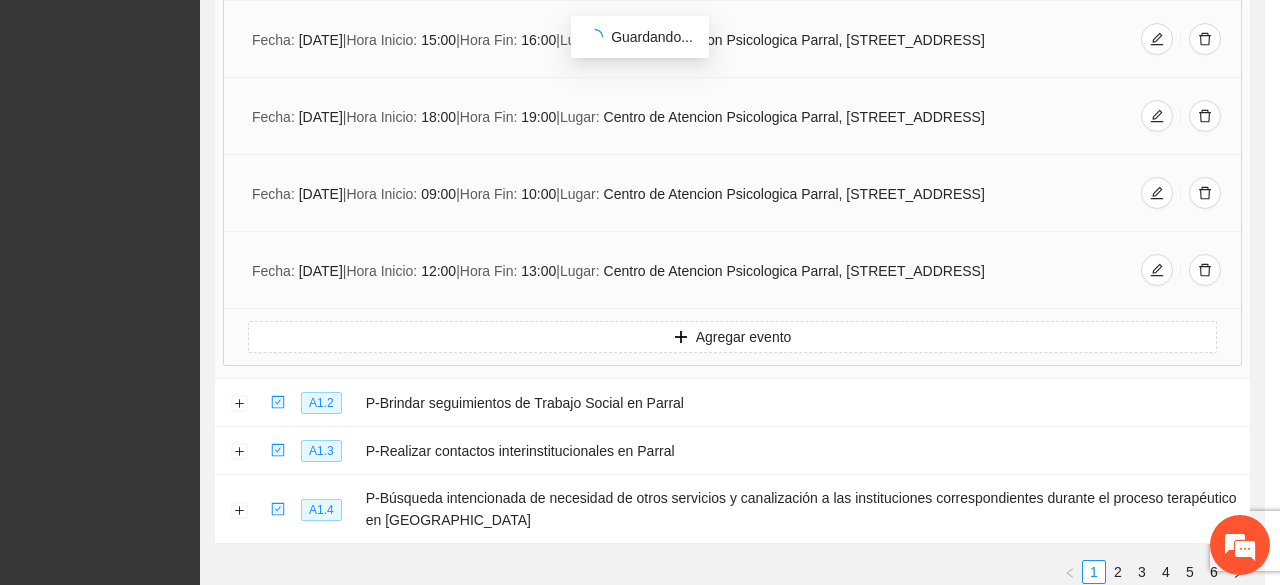 scroll, scrollTop: 0, scrollLeft: 0, axis: both 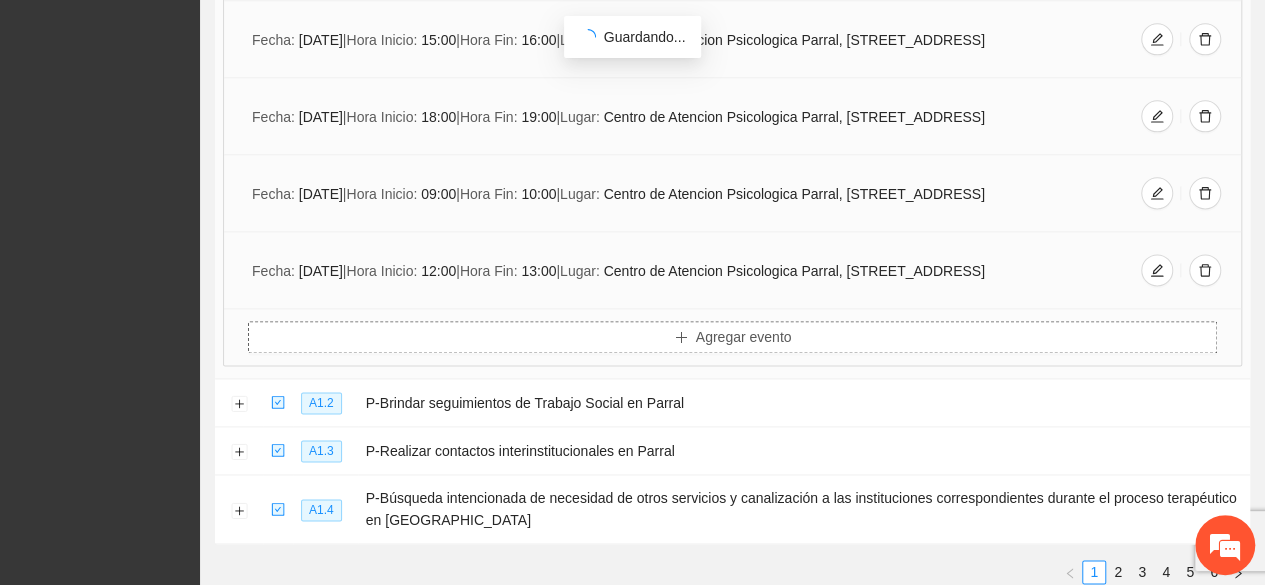 click on "Agregar evento" at bounding box center (744, 337) 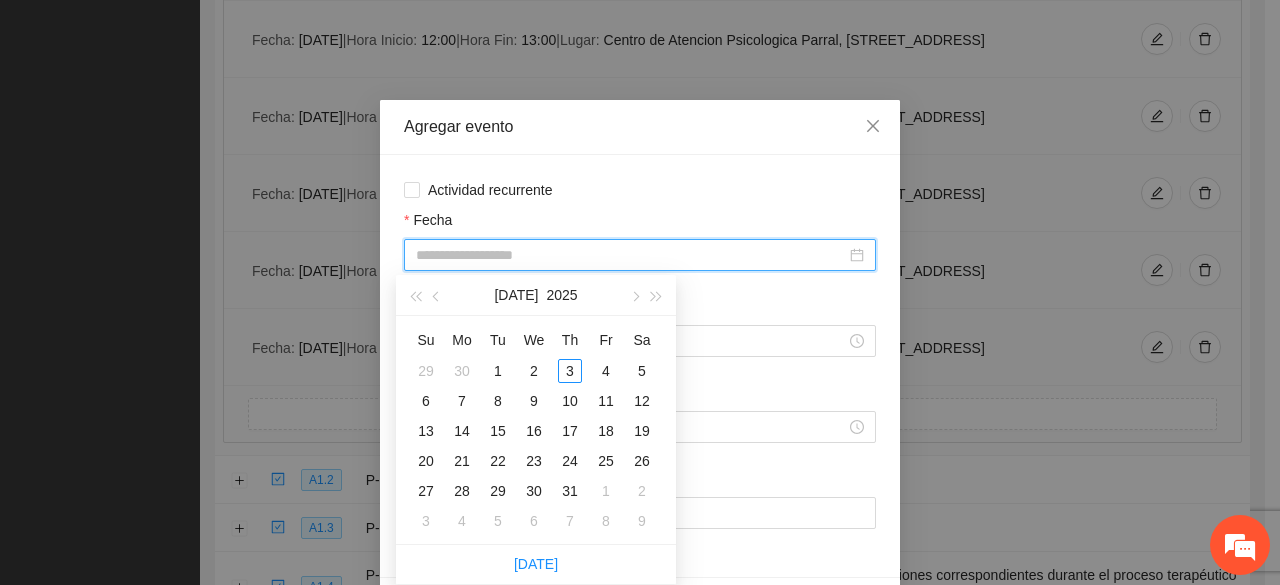 click on "Fecha" at bounding box center [631, 255] 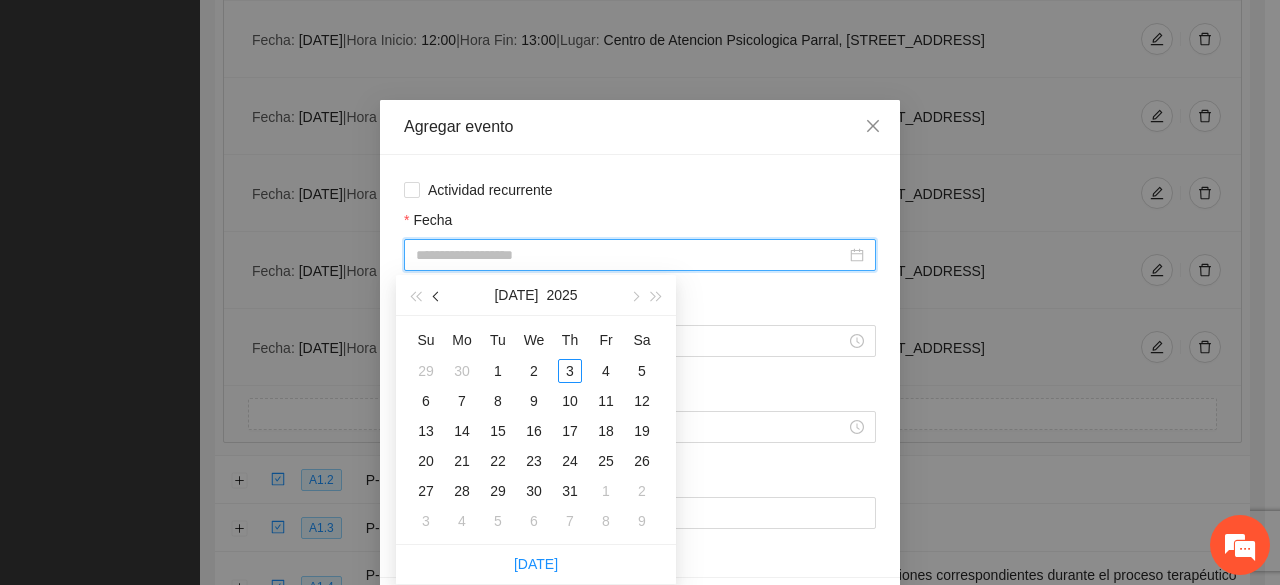 click at bounding box center [437, 295] 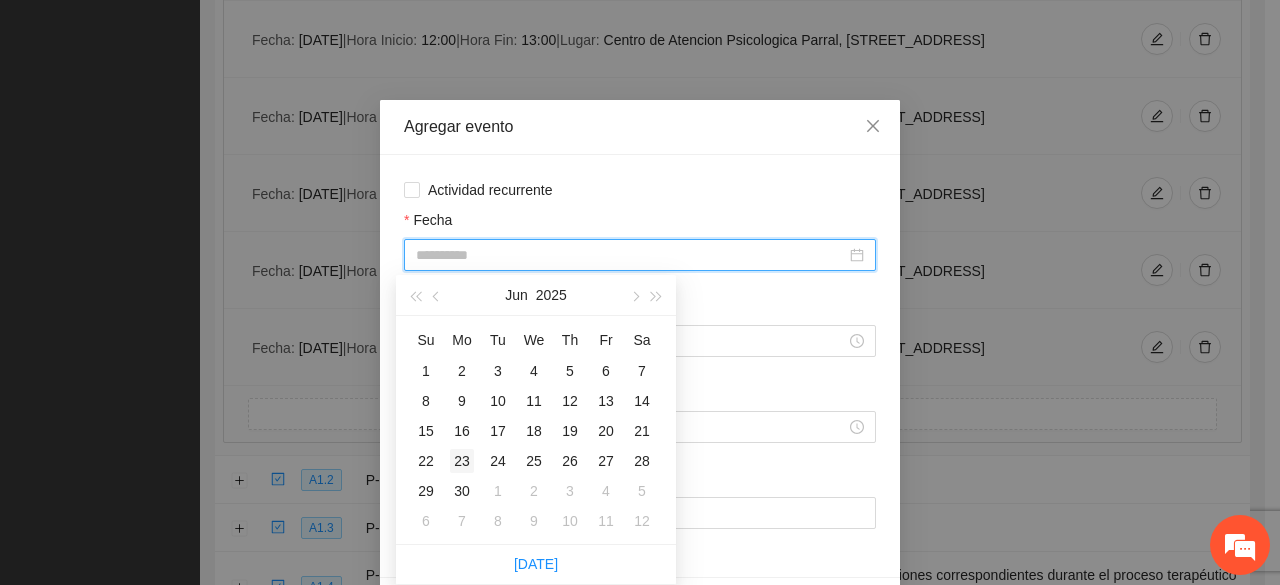 type on "**********" 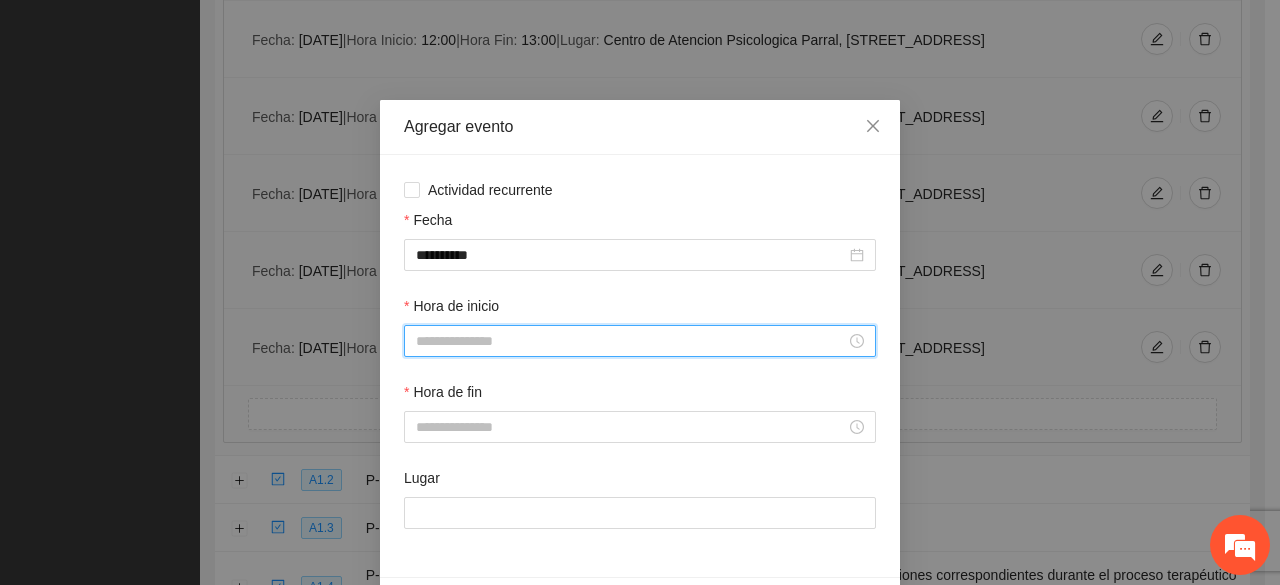 click on "Hora de inicio" at bounding box center [631, 341] 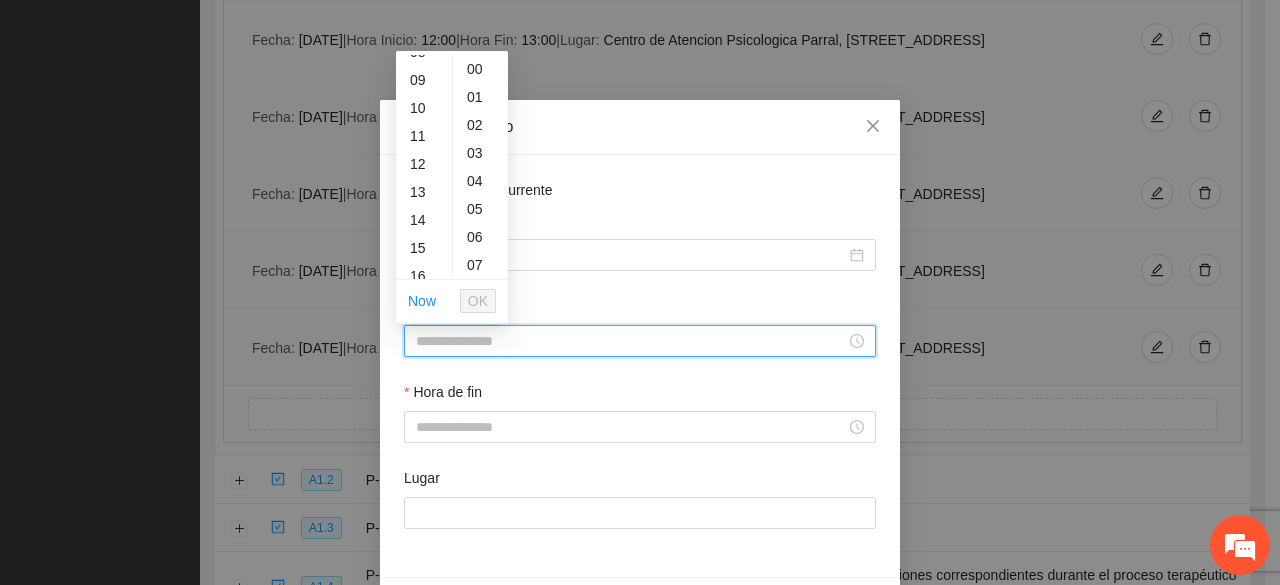 scroll, scrollTop: 249, scrollLeft: 0, axis: vertical 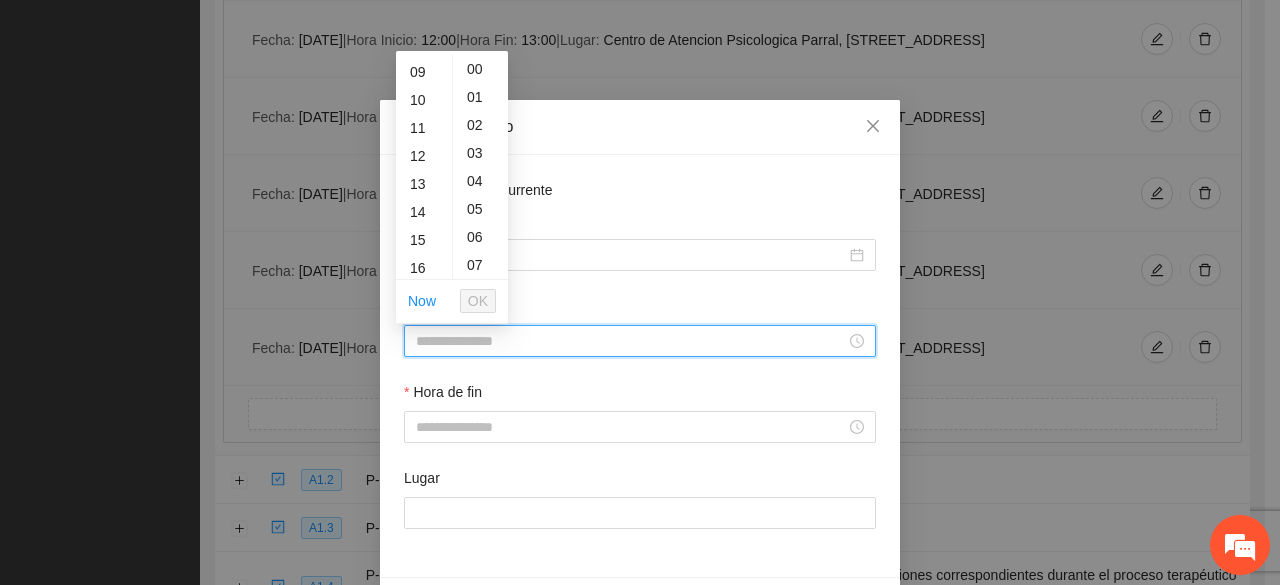 click on "14" at bounding box center (424, 212) 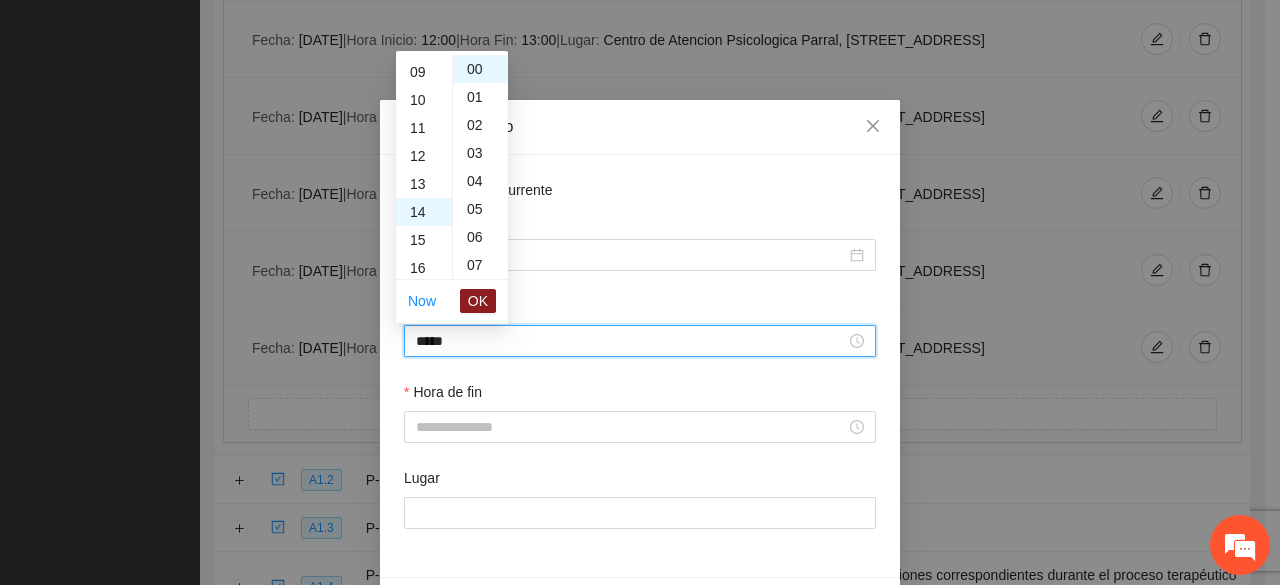 scroll, scrollTop: 392, scrollLeft: 0, axis: vertical 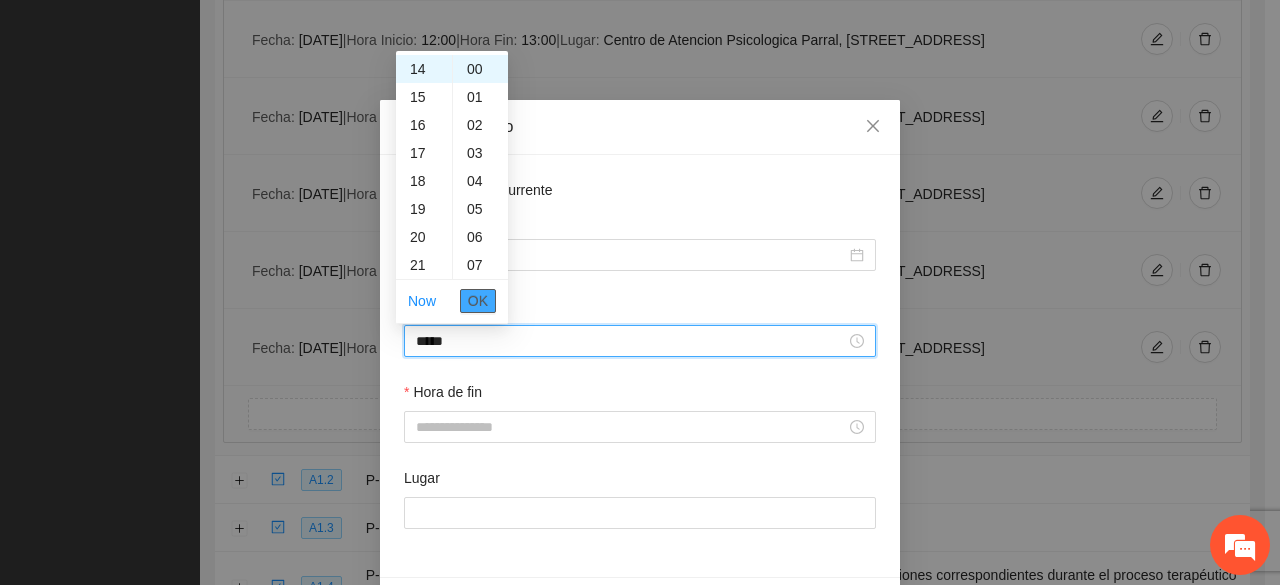 click on "OK" at bounding box center [478, 301] 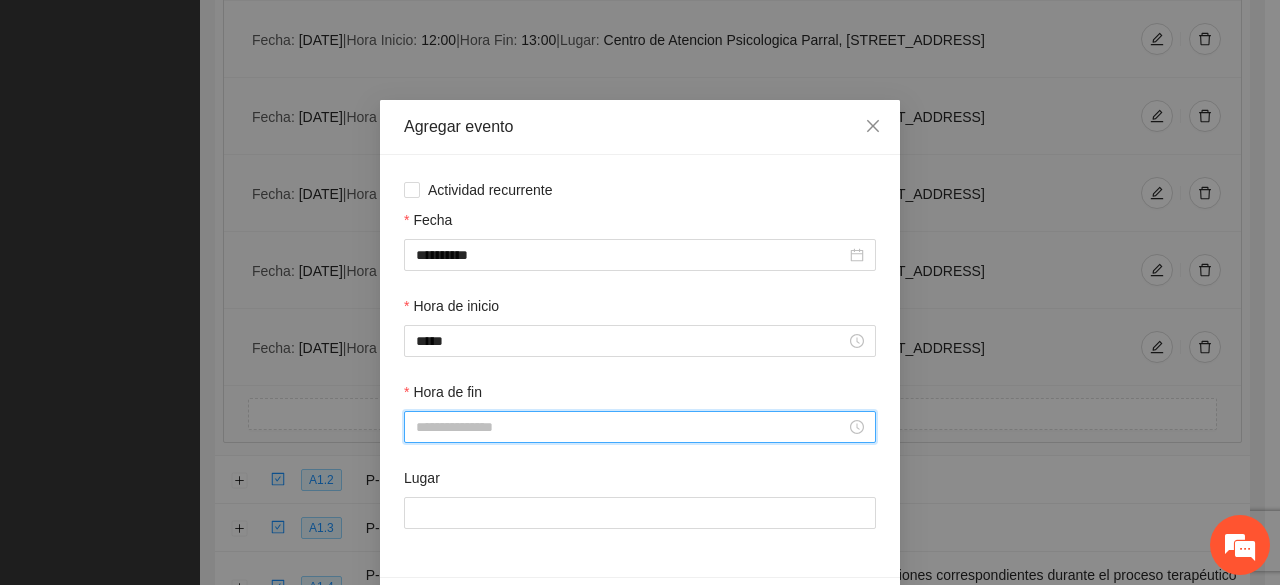 click on "Hora de fin" at bounding box center [631, 427] 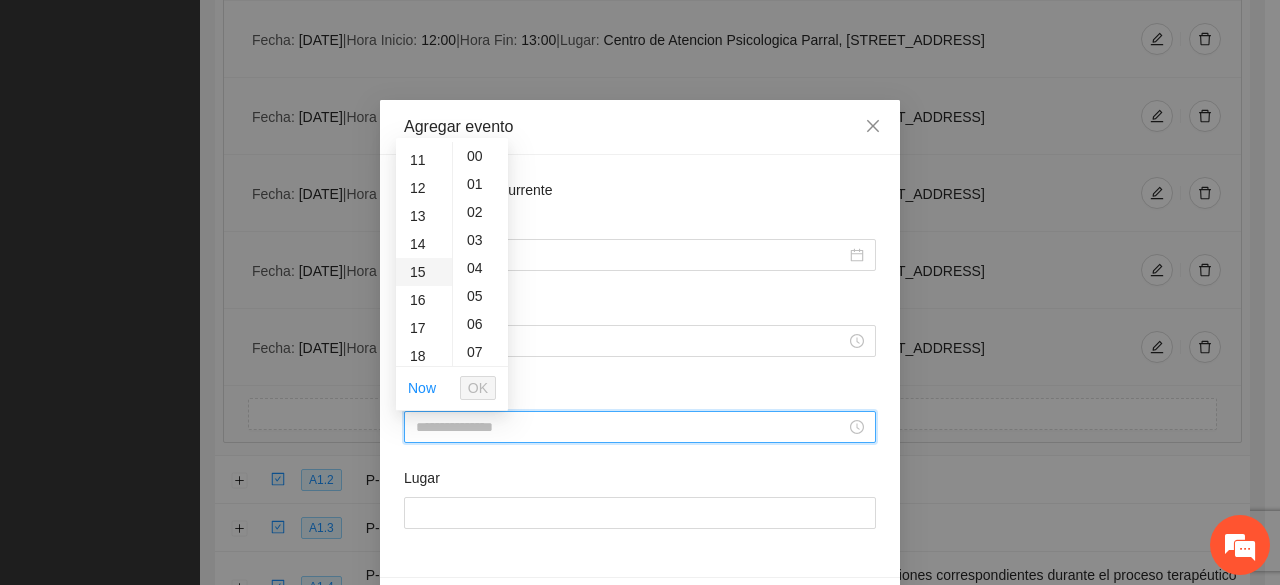 click on "15" at bounding box center [424, 272] 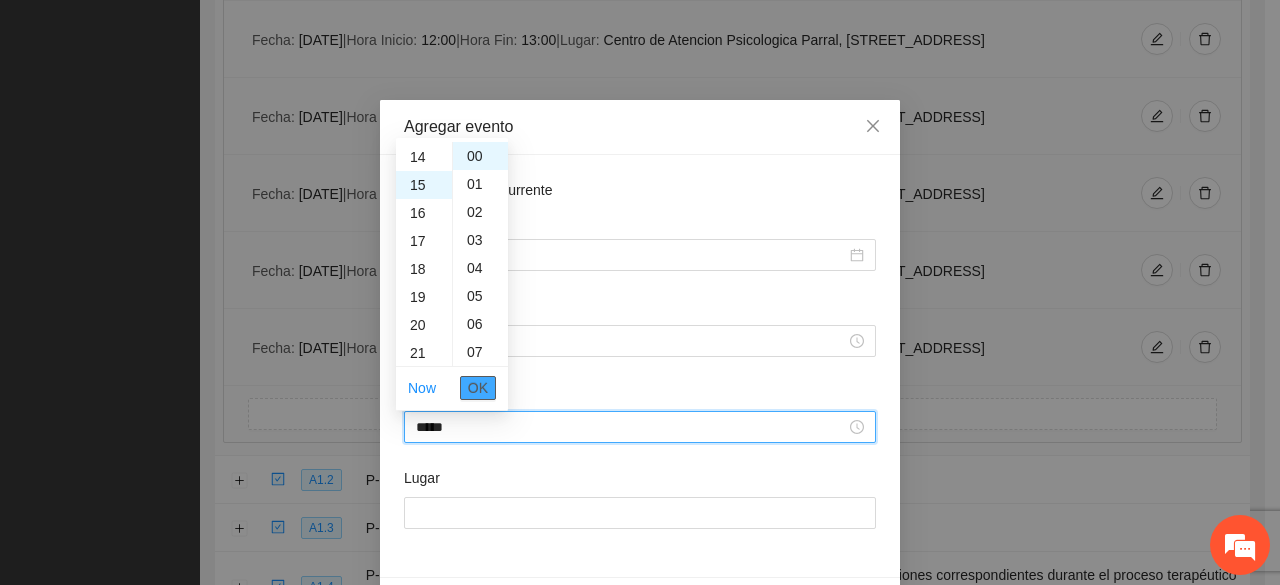 scroll, scrollTop: 420, scrollLeft: 0, axis: vertical 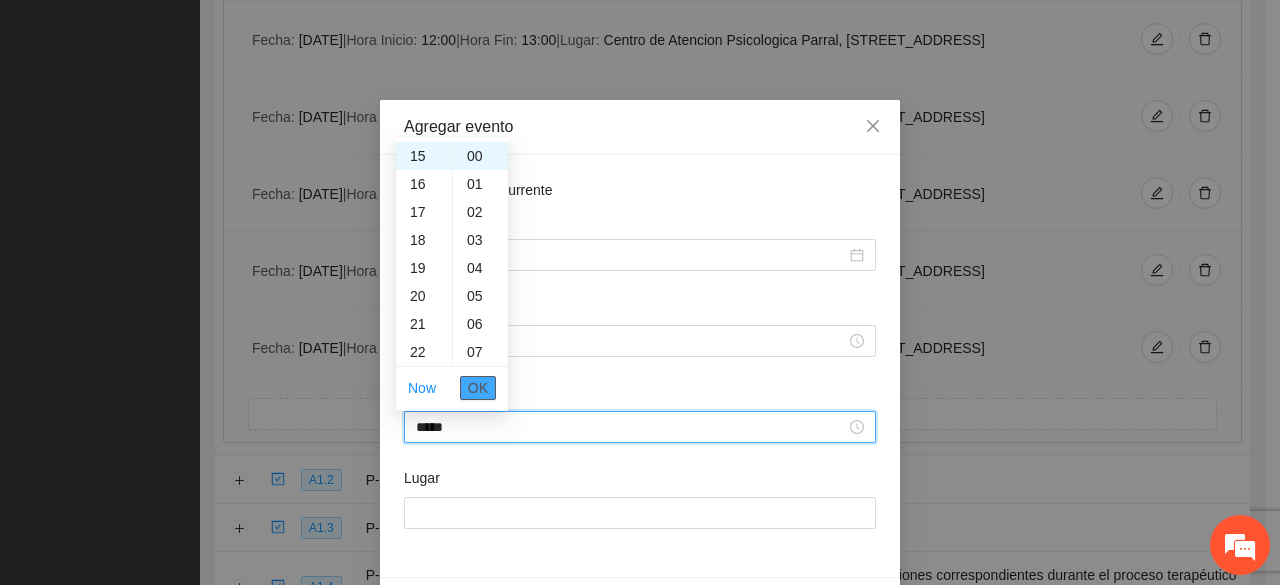 click on "OK" at bounding box center [478, 388] 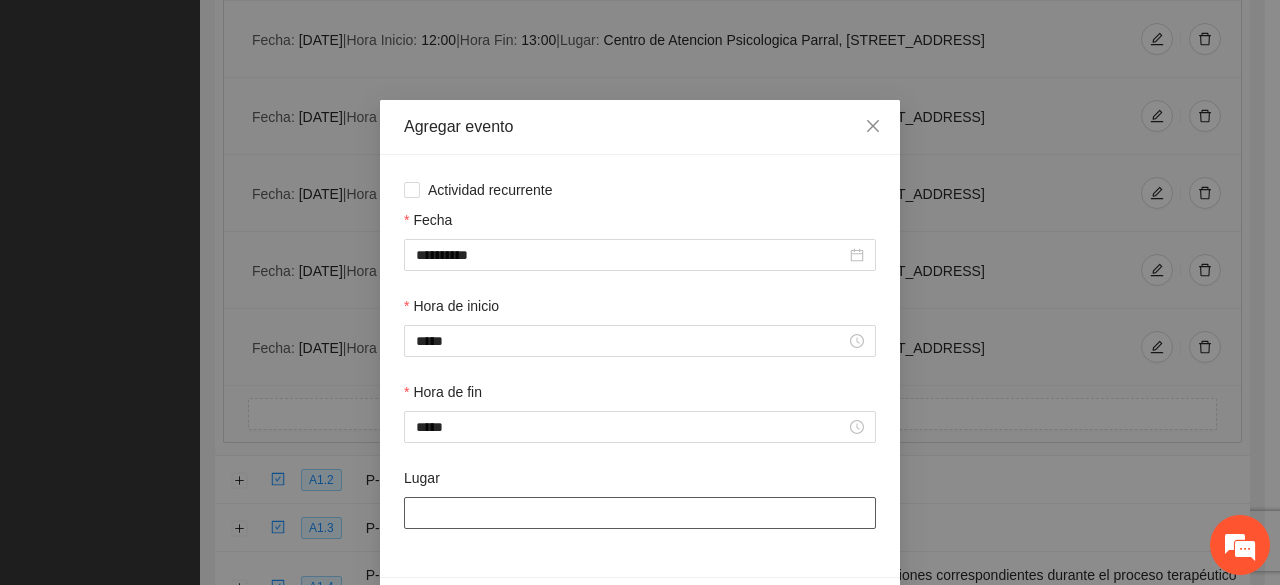 click on "Lugar" at bounding box center (640, 513) 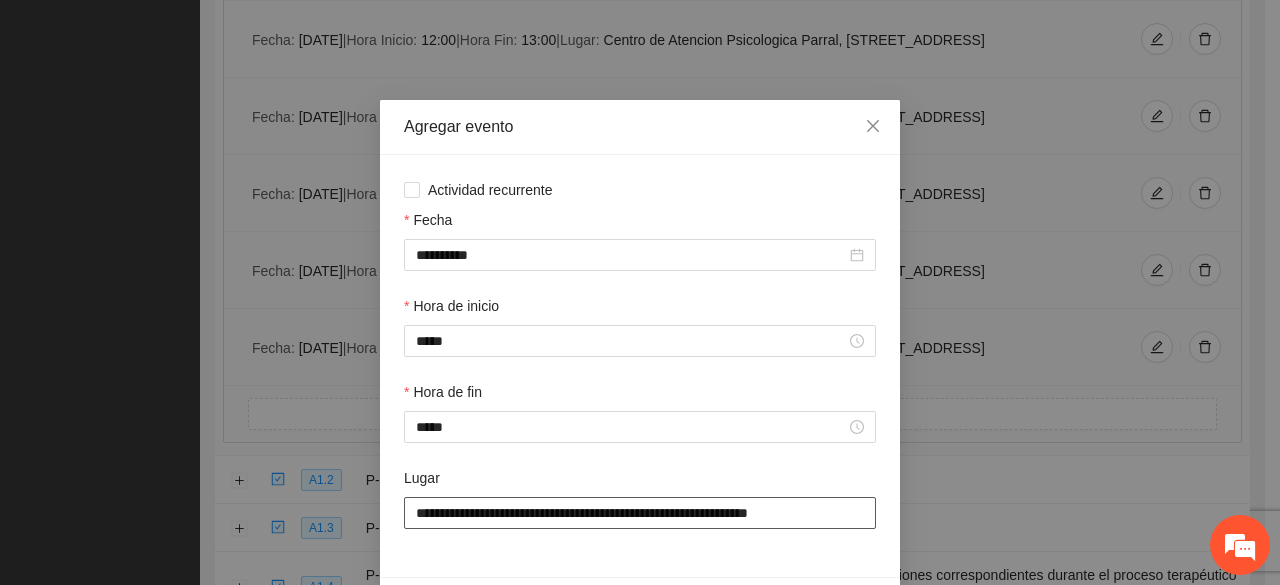 scroll, scrollTop: 70, scrollLeft: 0, axis: vertical 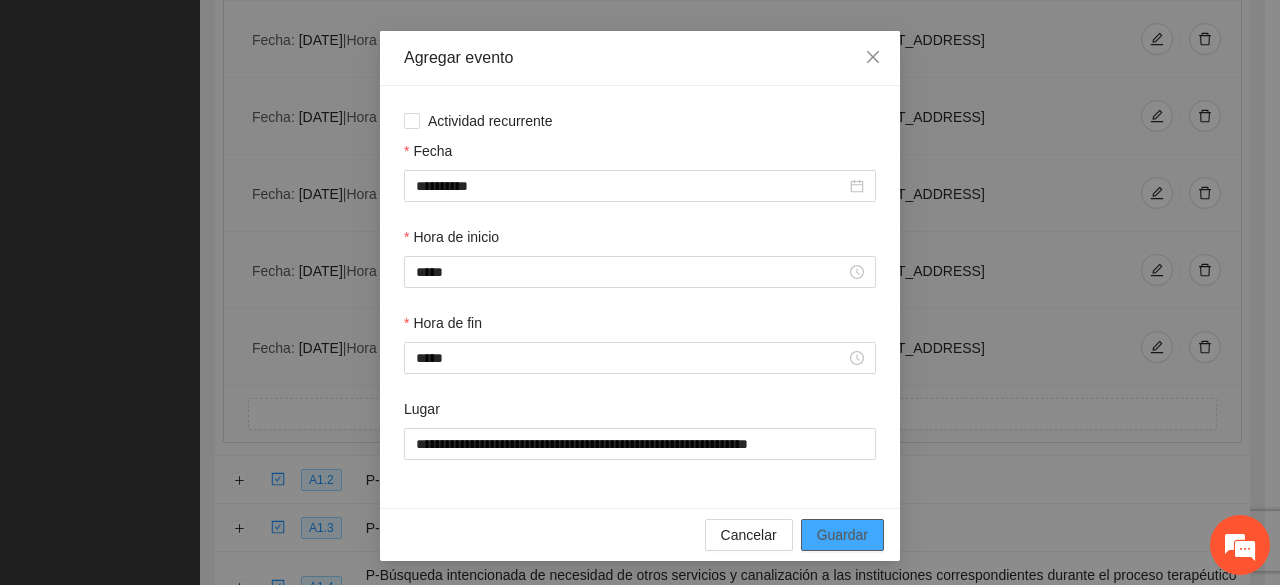 click on "Guardar" at bounding box center [842, 535] 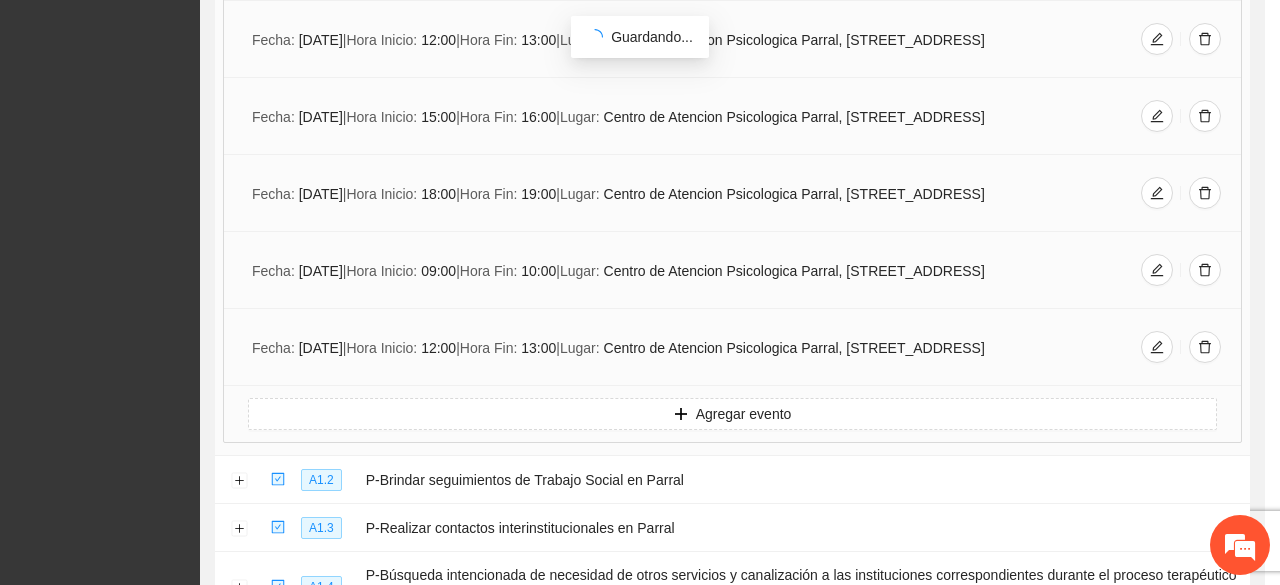 scroll, scrollTop: 0, scrollLeft: 0, axis: both 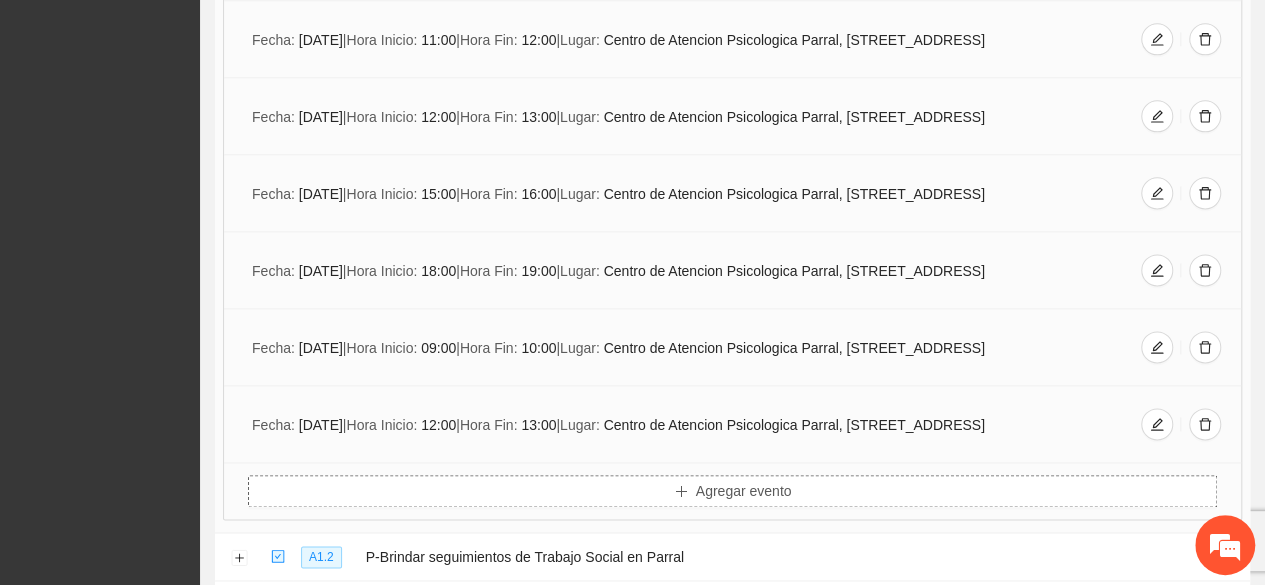 click on "Agregar evento" at bounding box center [744, 491] 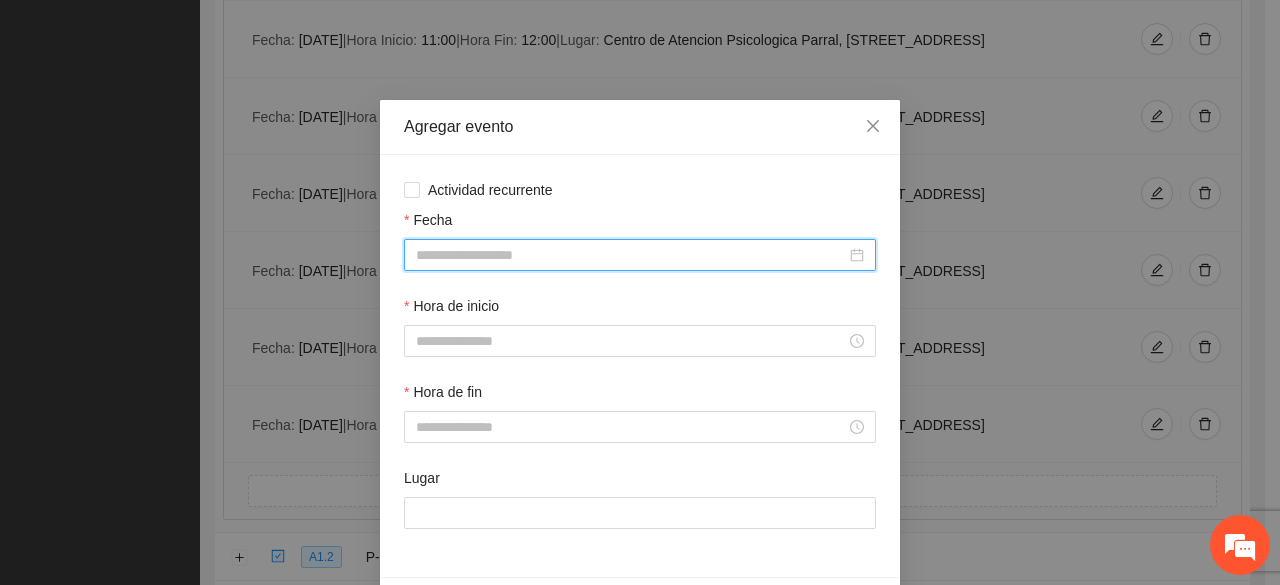 click on "Fecha" at bounding box center (631, 255) 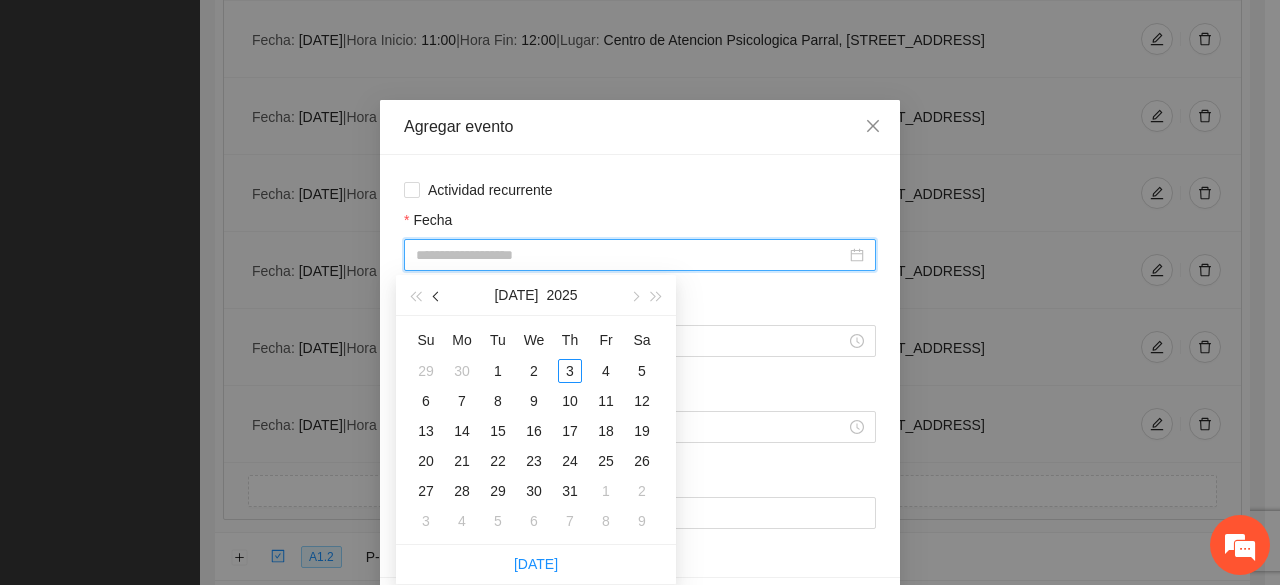click at bounding box center [438, 296] 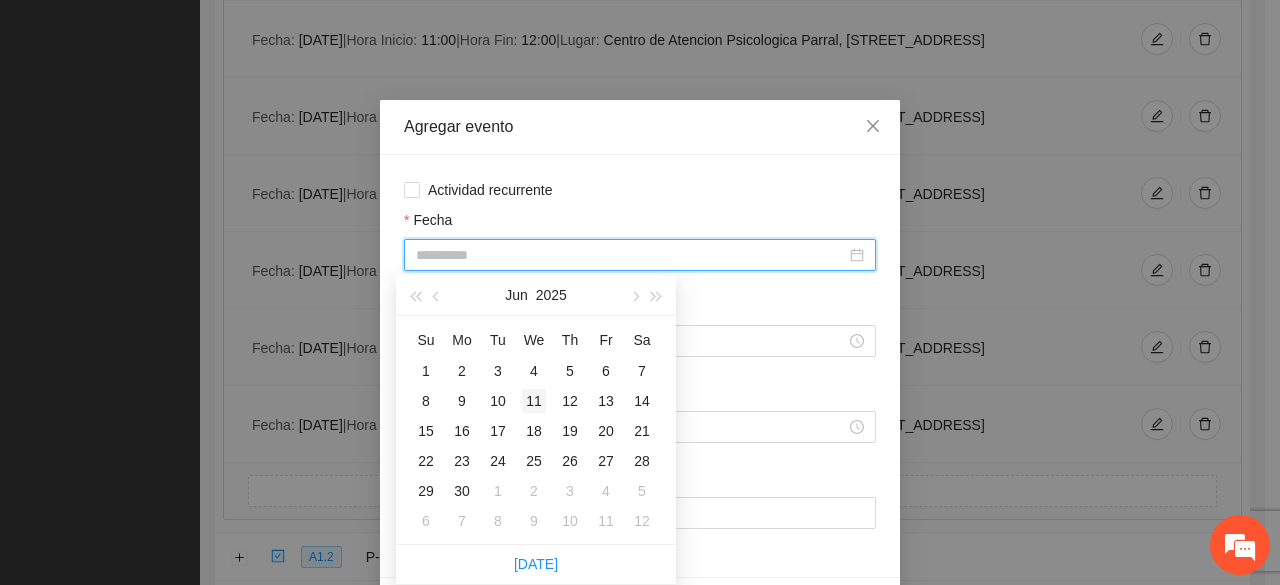 type on "**********" 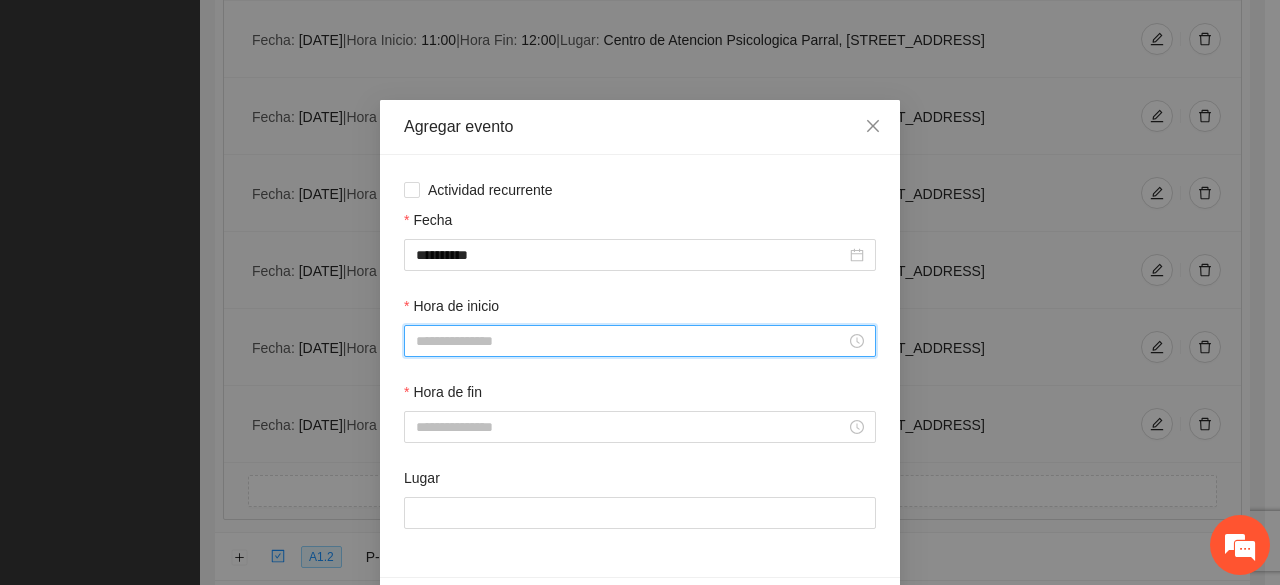 click on "Hora de inicio" at bounding box center [631, 341] 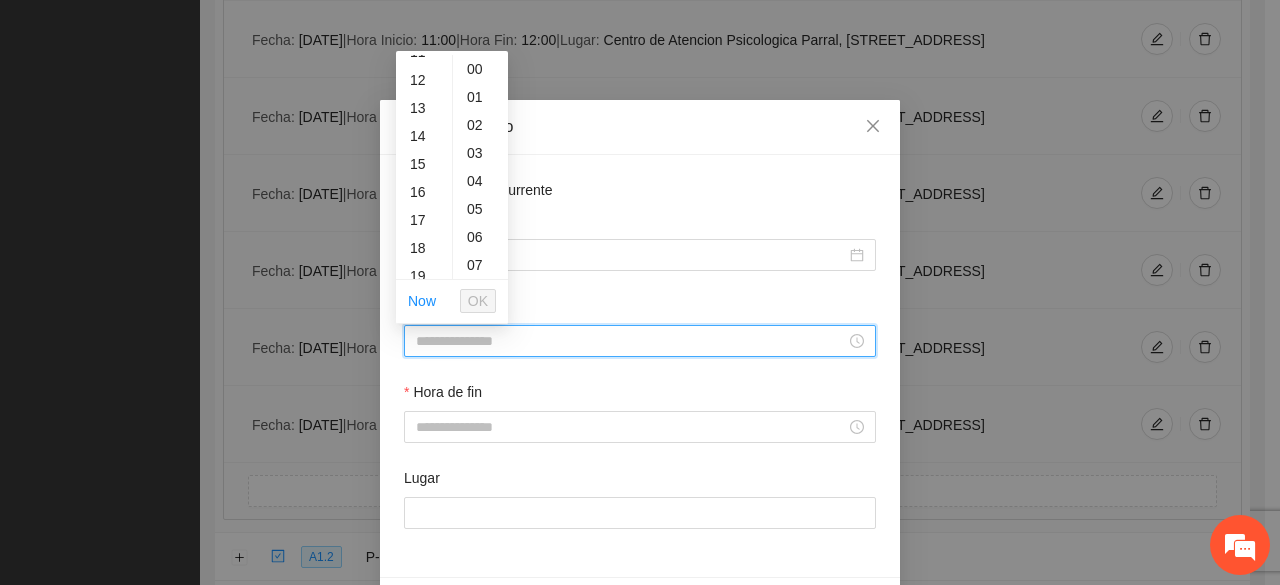 scroll, scrollTop: 335, scrollLeft: 0, axis: vertical 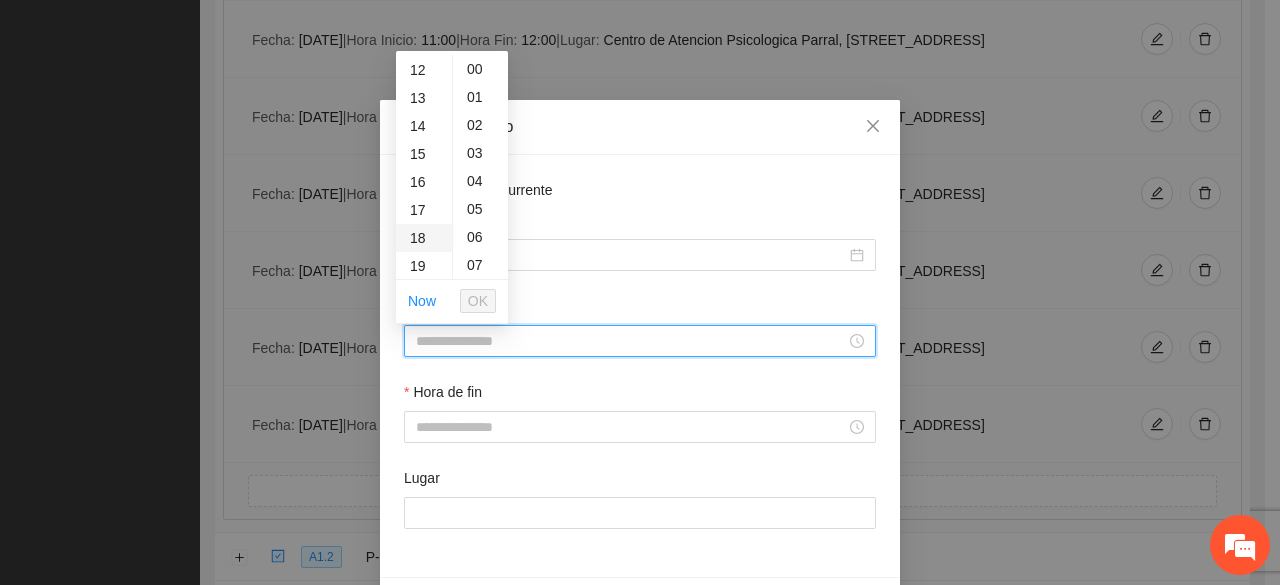 click on "18" at bounding box center [424, 238] 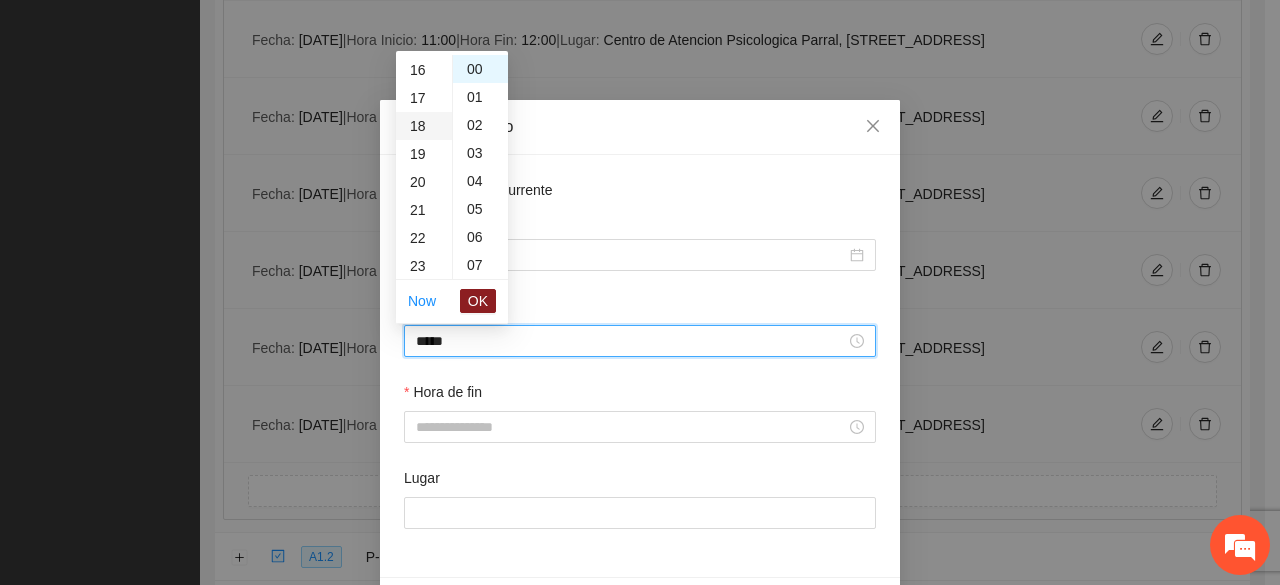 scroll, scrollTop: 504, scrollLeft: 0, axis: vertical 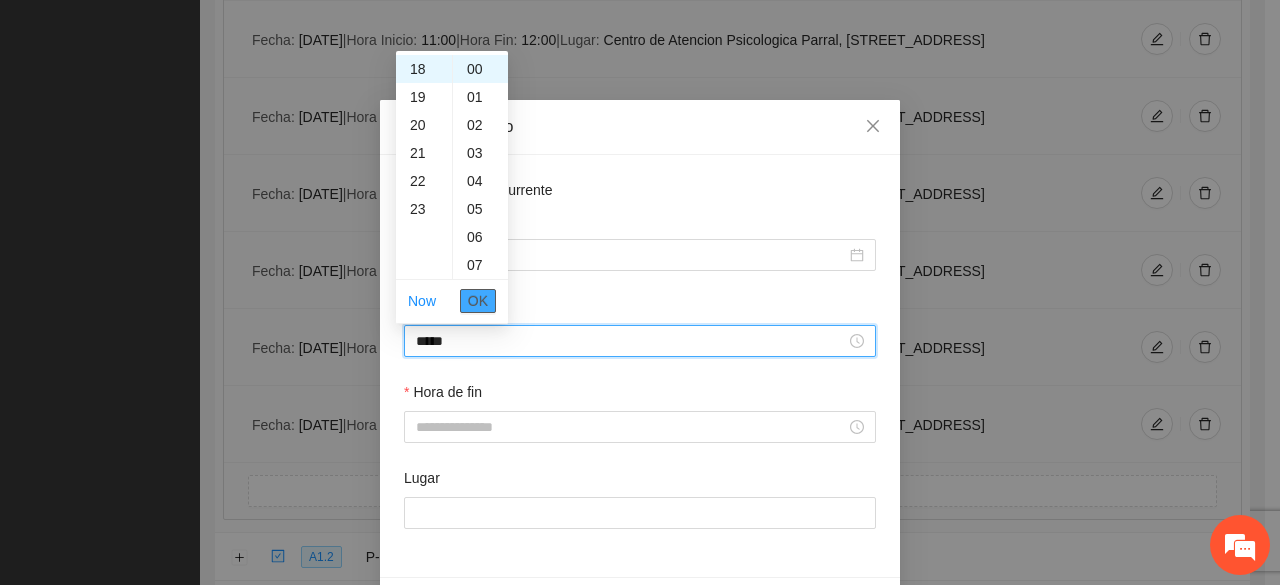 click on "OK" at bounding box center [478, 301] 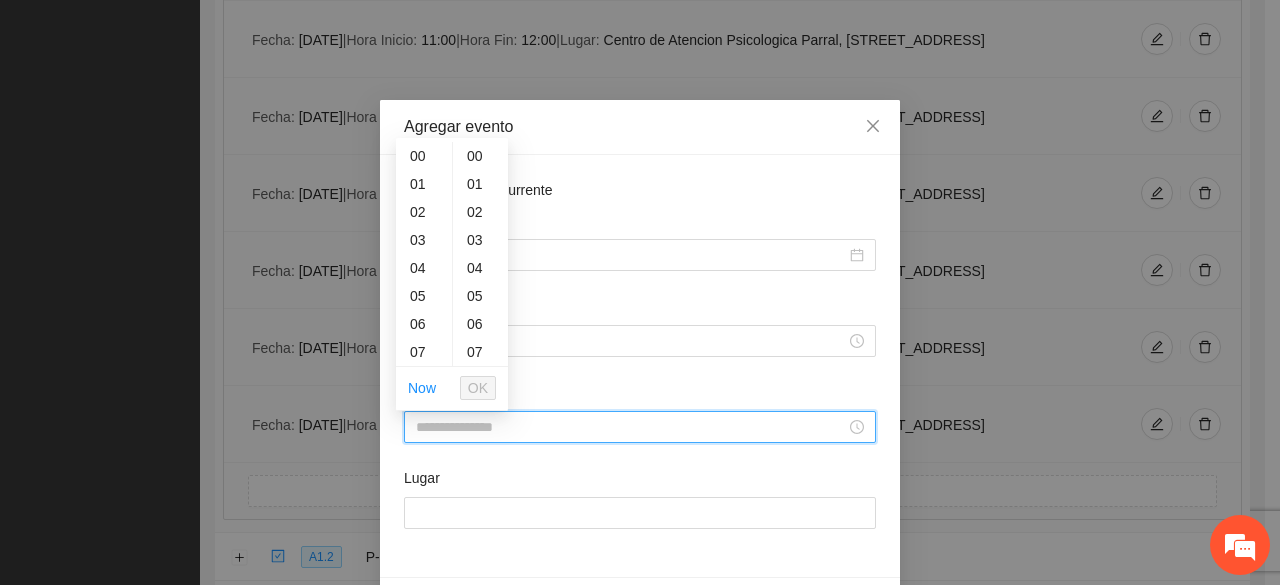 click on "Hora de fin" at bounding box center [631, 427] 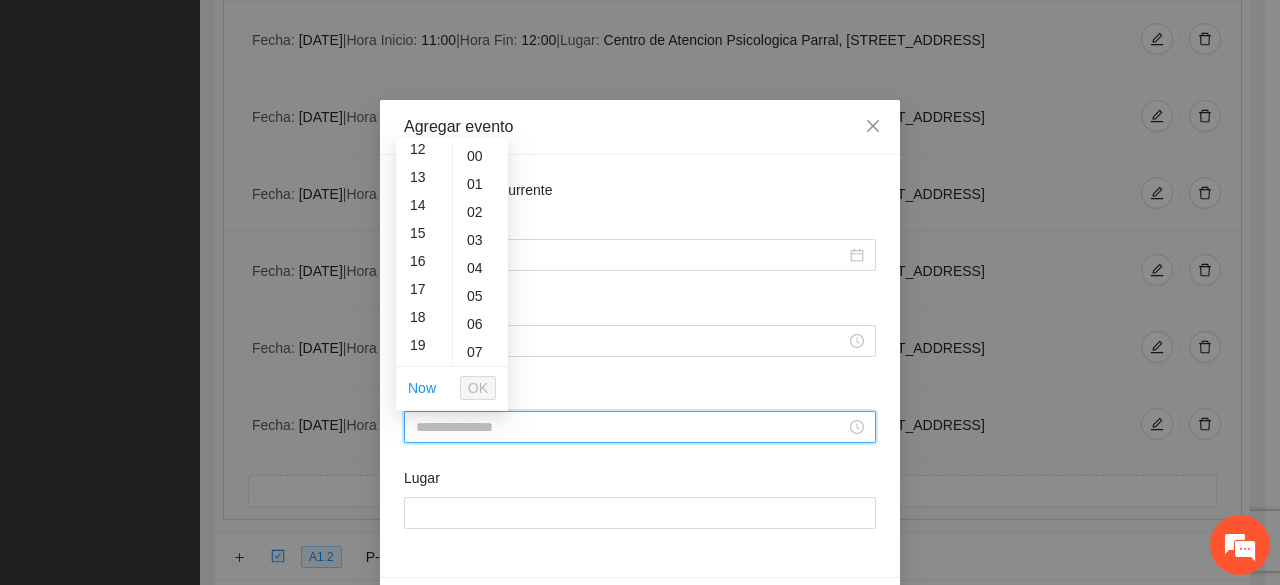 scroll, scrollTop: 468, scrollLeft: 0, axis: vertical 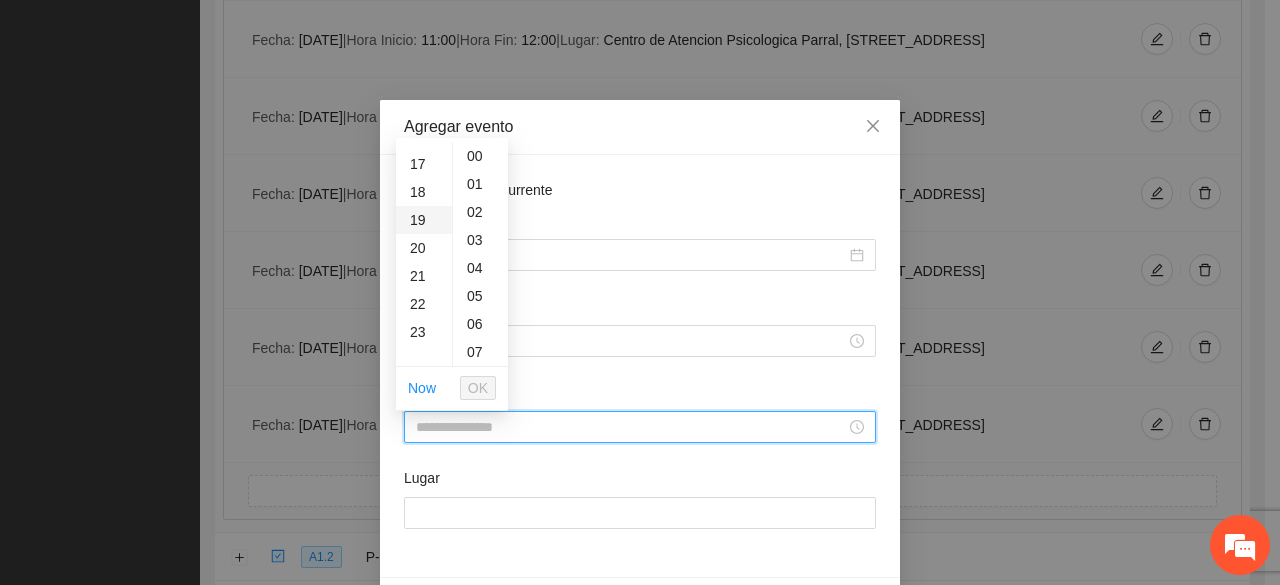 click on "19" at bounding box center (424, 220) 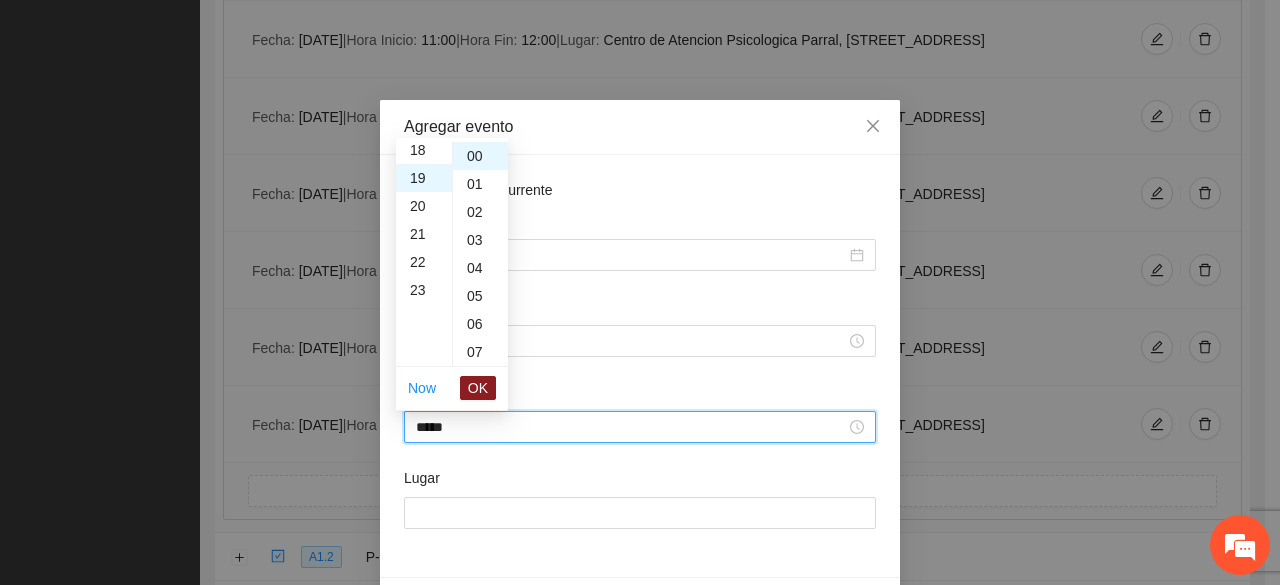 scroll, scrollTop: 532, scrollLeft: 0, axis: vertical 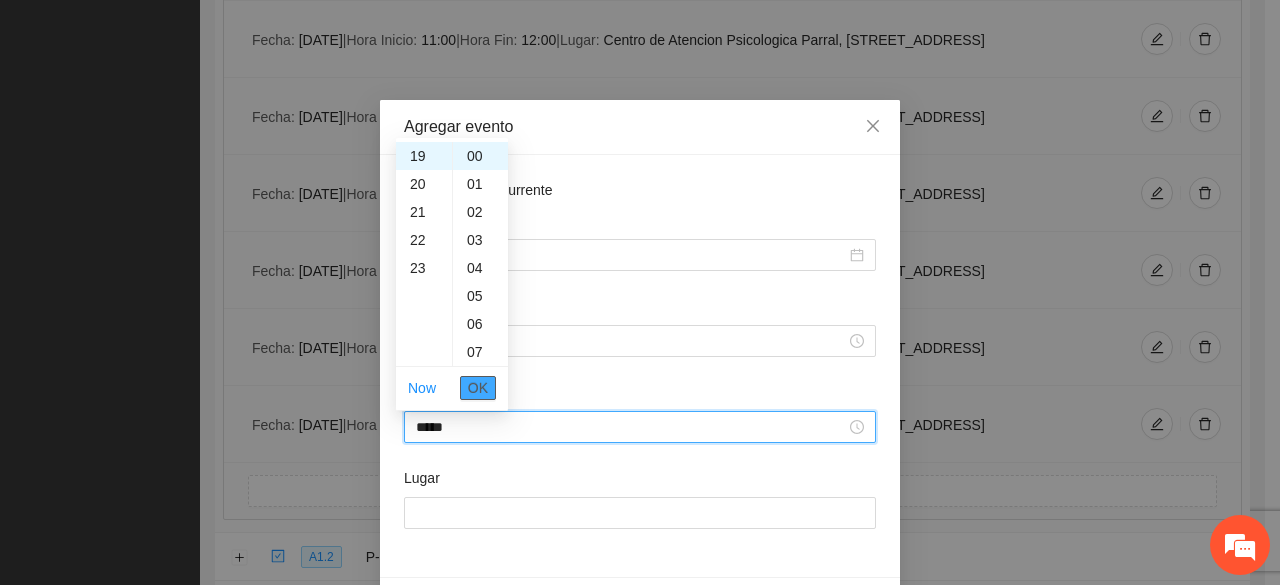 click on "OK" at bounding box center (478, 388) 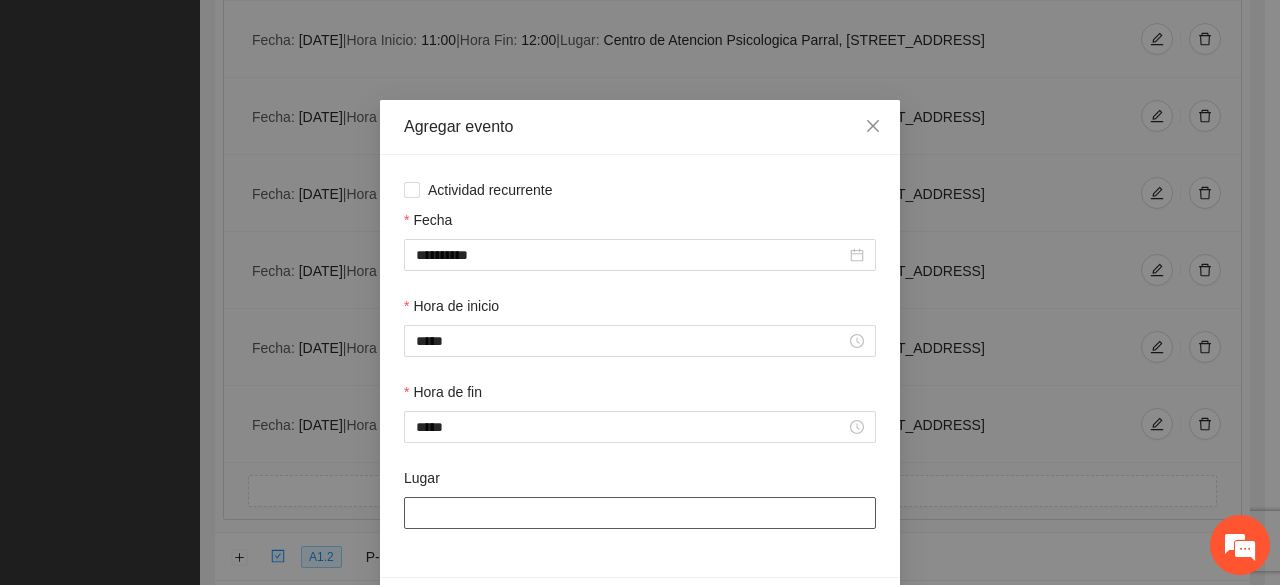 click on "Lugar" at bounding box center [640, 513] 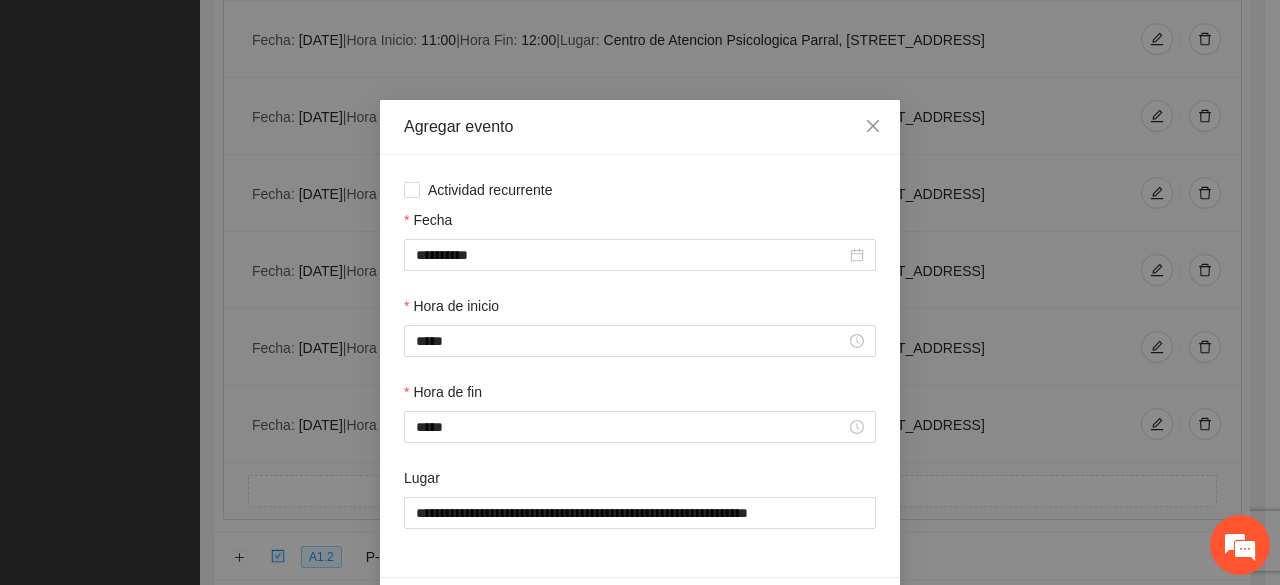 click on "**********" at bounding box center (640, 366) 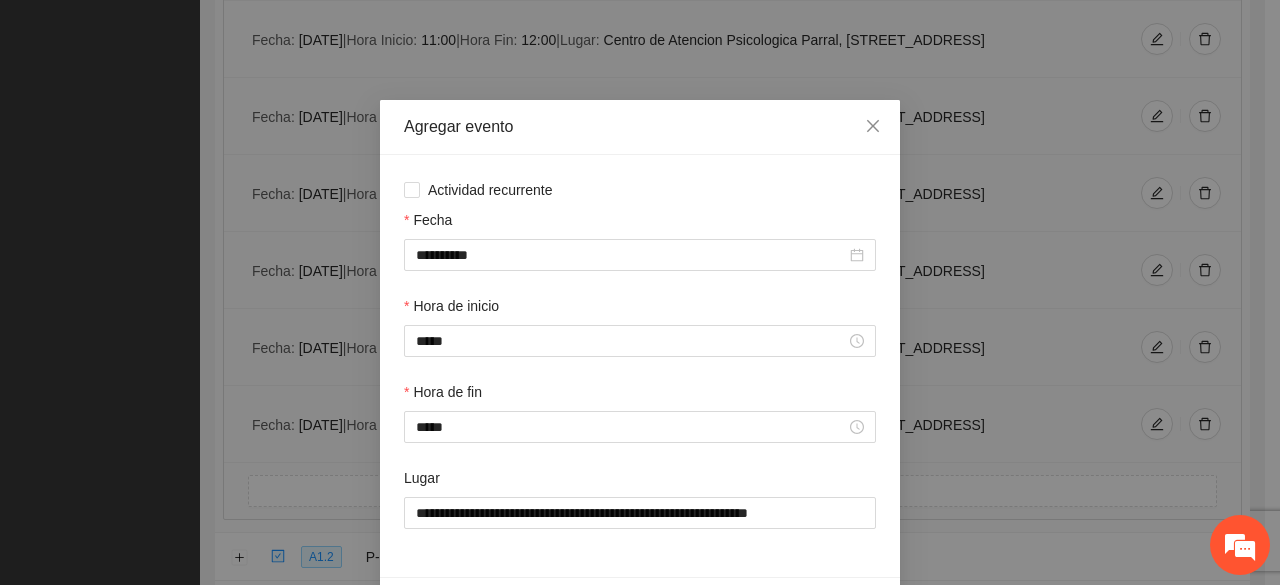 scroll, scrollTop: 70, scrollLeft: 0, axis: vertical 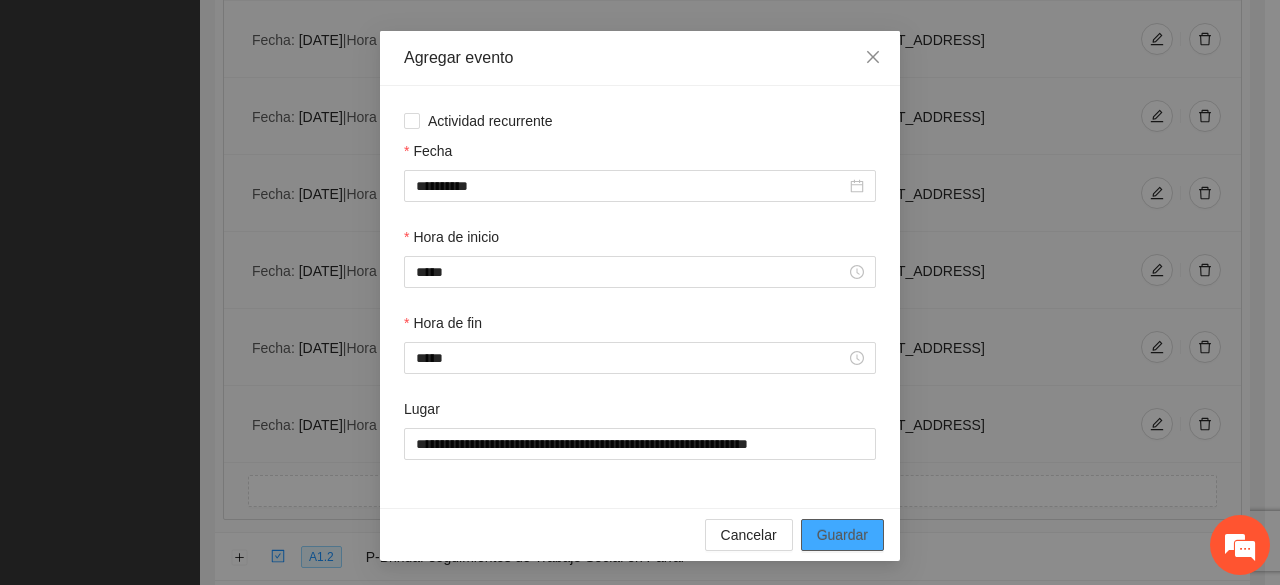 click on "Guardar" at bounding box center [842, 535] 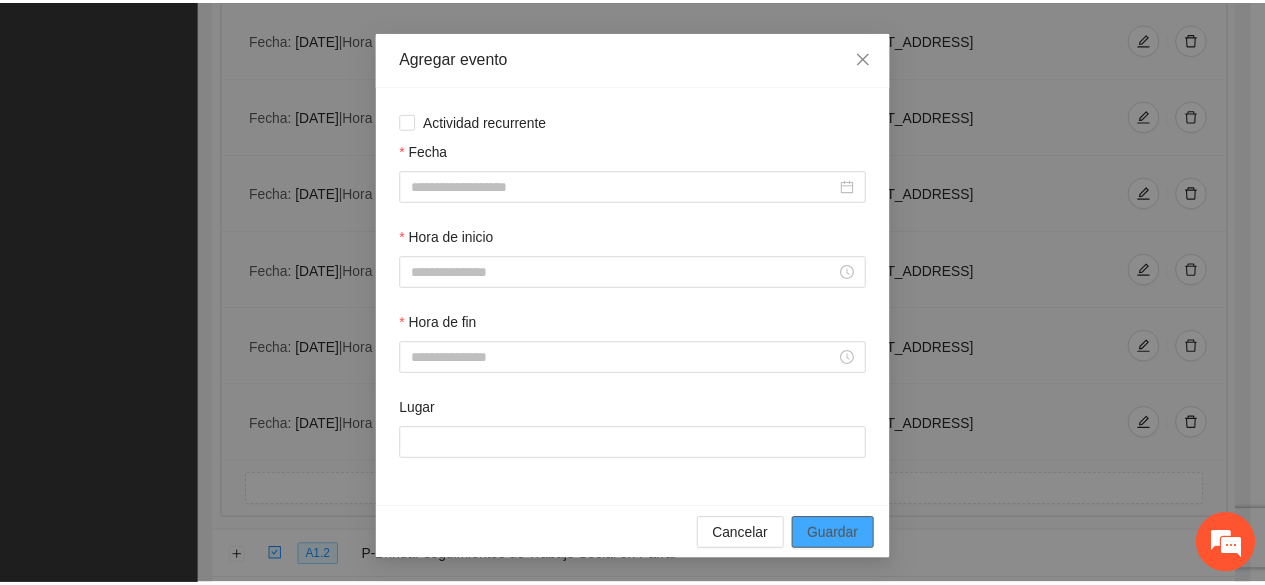 scroll, scrollTop: 0, scrollLeft: 0, axis: both 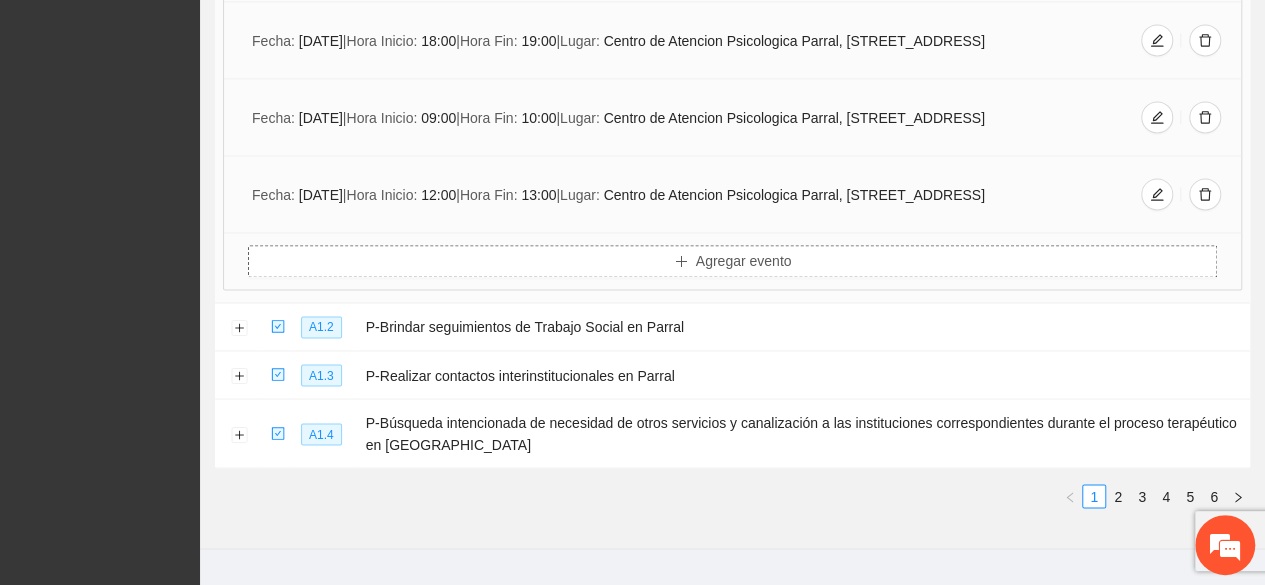 click on "Agregar evento" at bounding box center [732, 261] 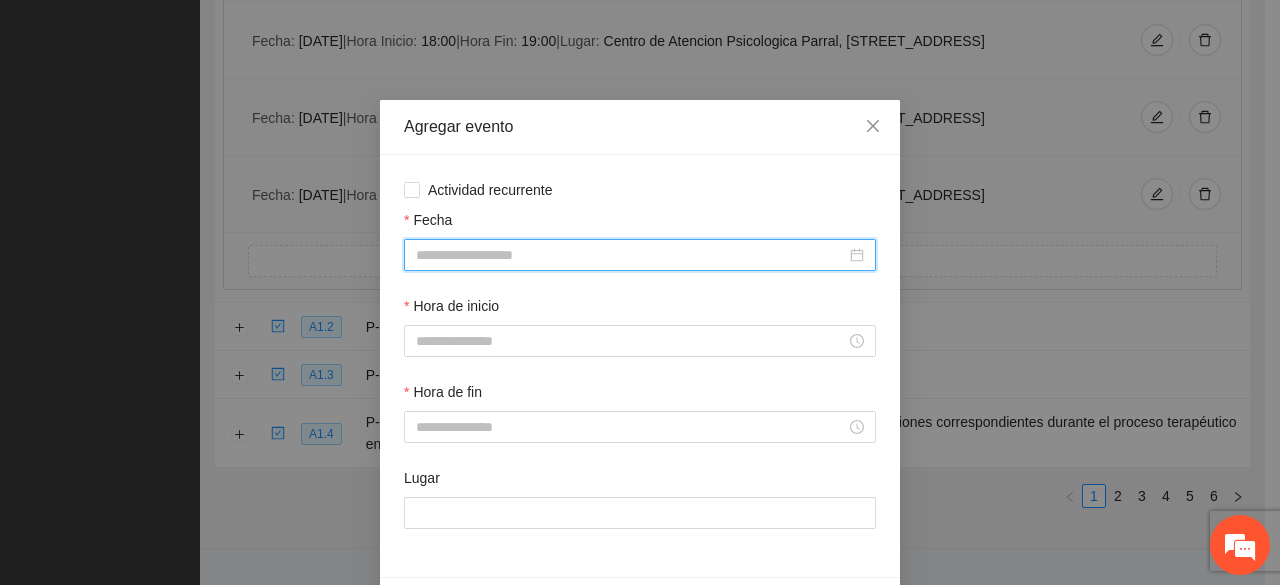 click on "Fecha" at bounding box center [631, 255] 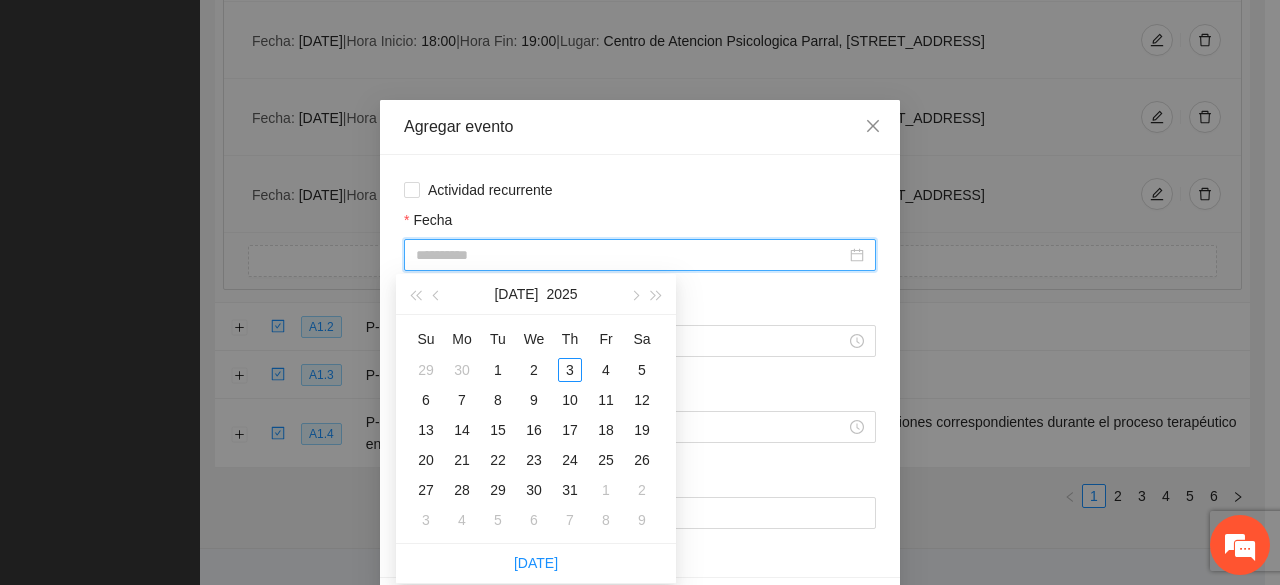 type on "**********" 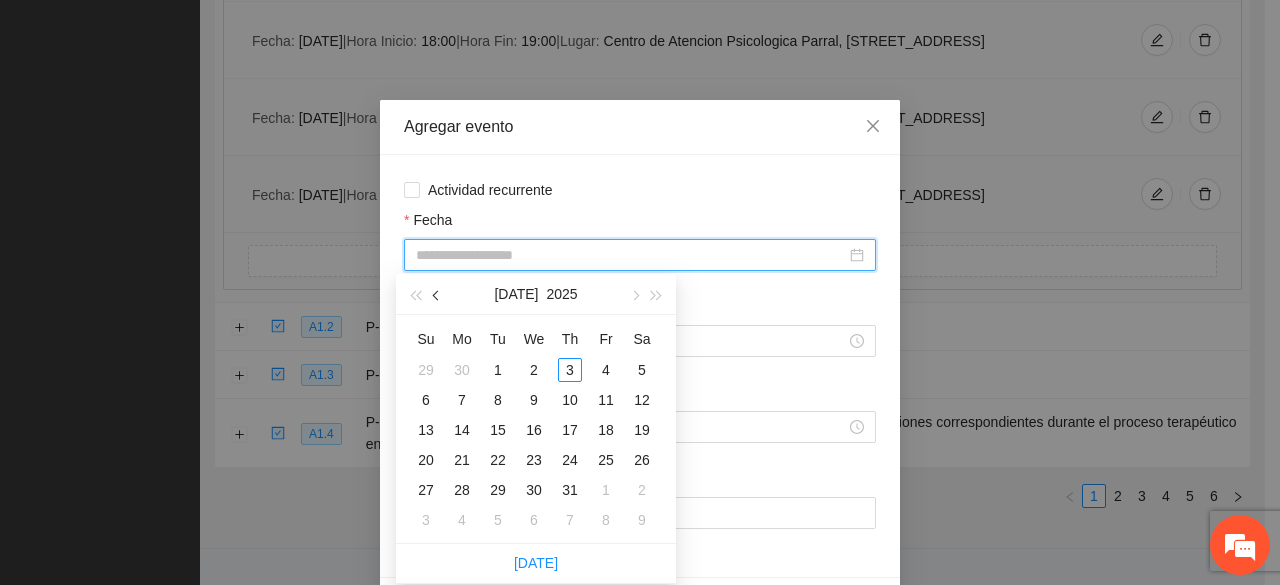 click at bounding box center [437, 294] 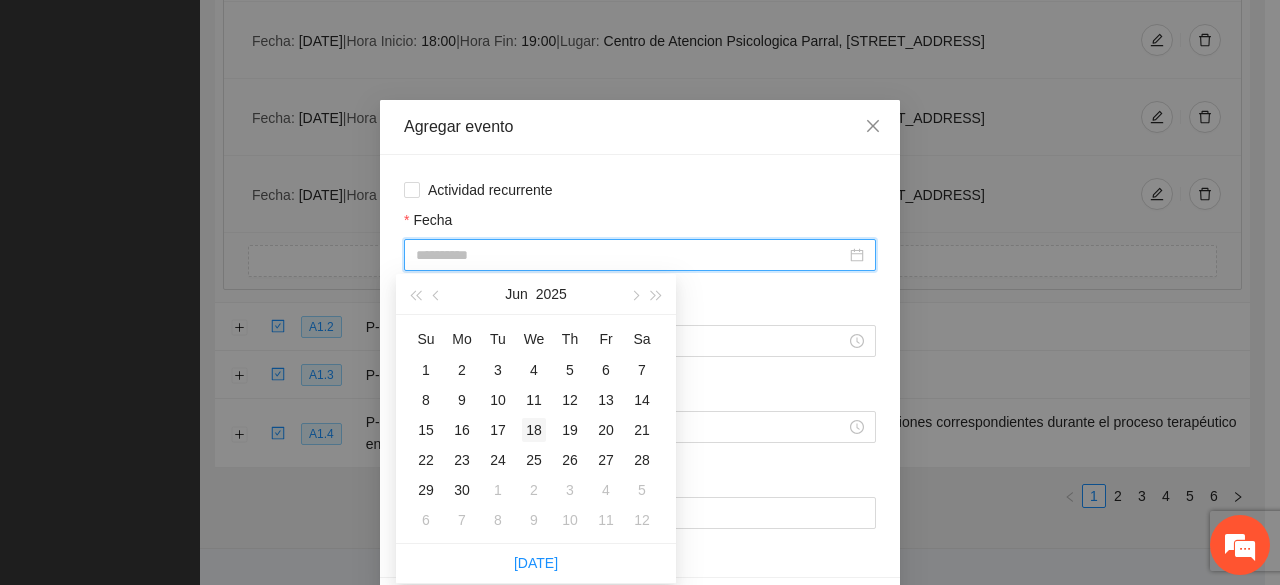 type on "**********" 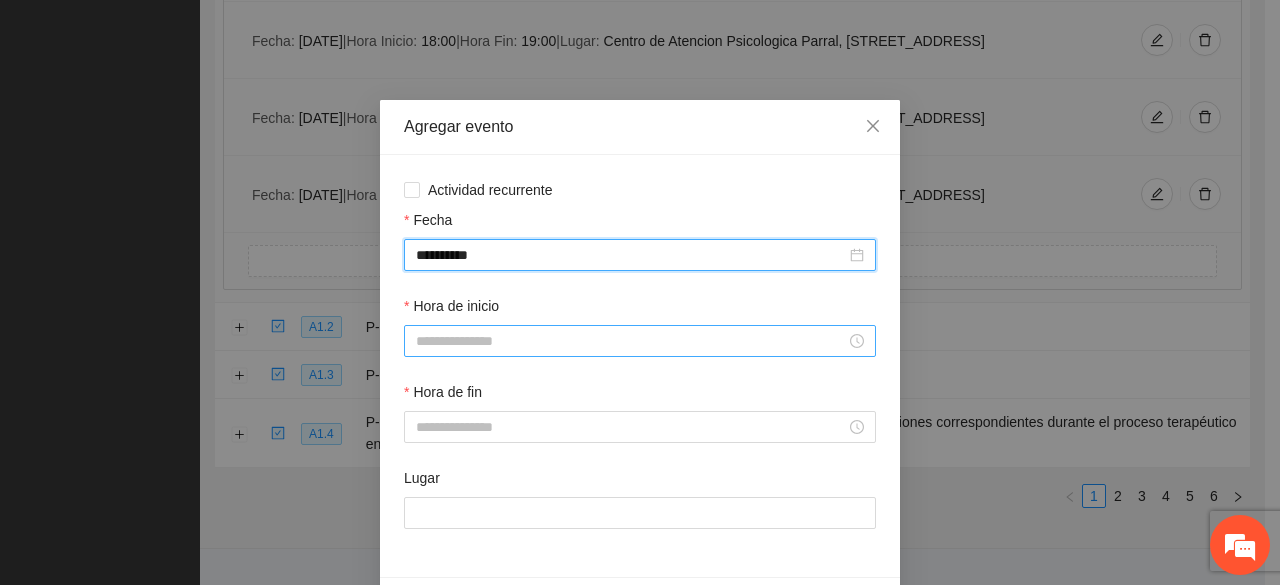 click on "Hora de inicio" at bounding box center [631, 341] 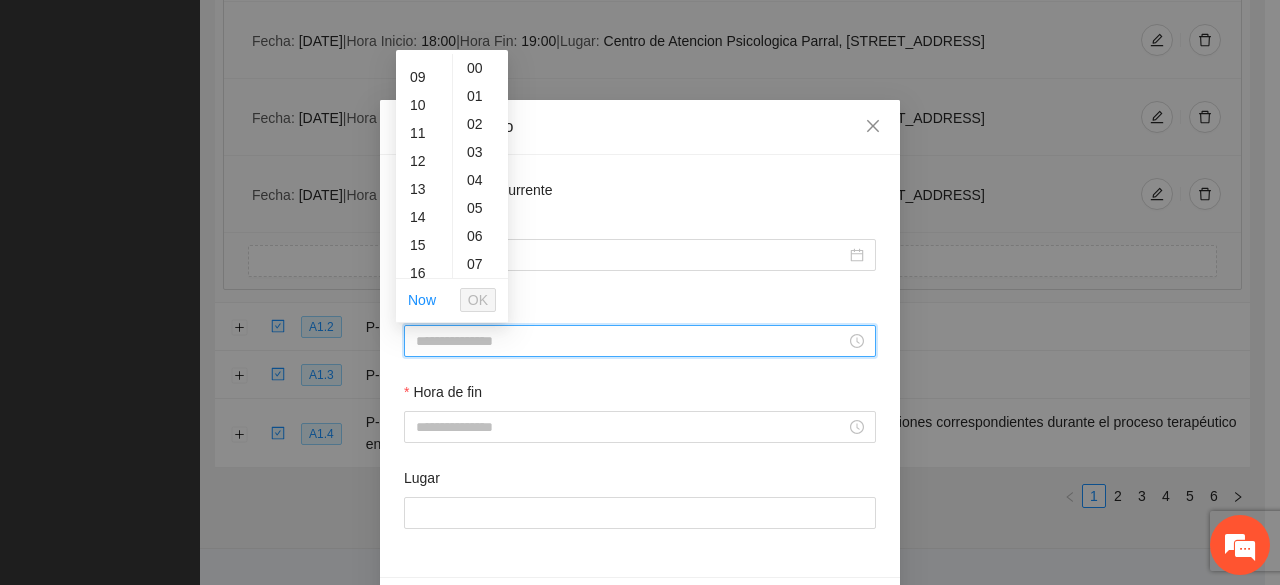 scroll, scrollTop: 294, scrollLeft: 0, axis: vertical 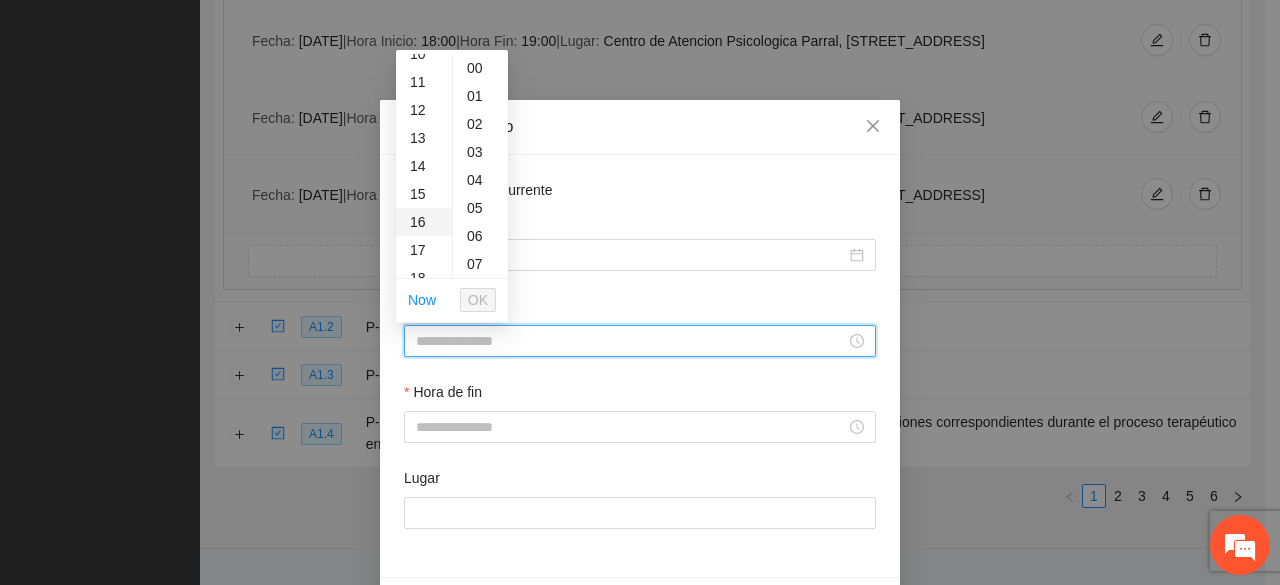 click on "16" at bounding box center (424, 222) 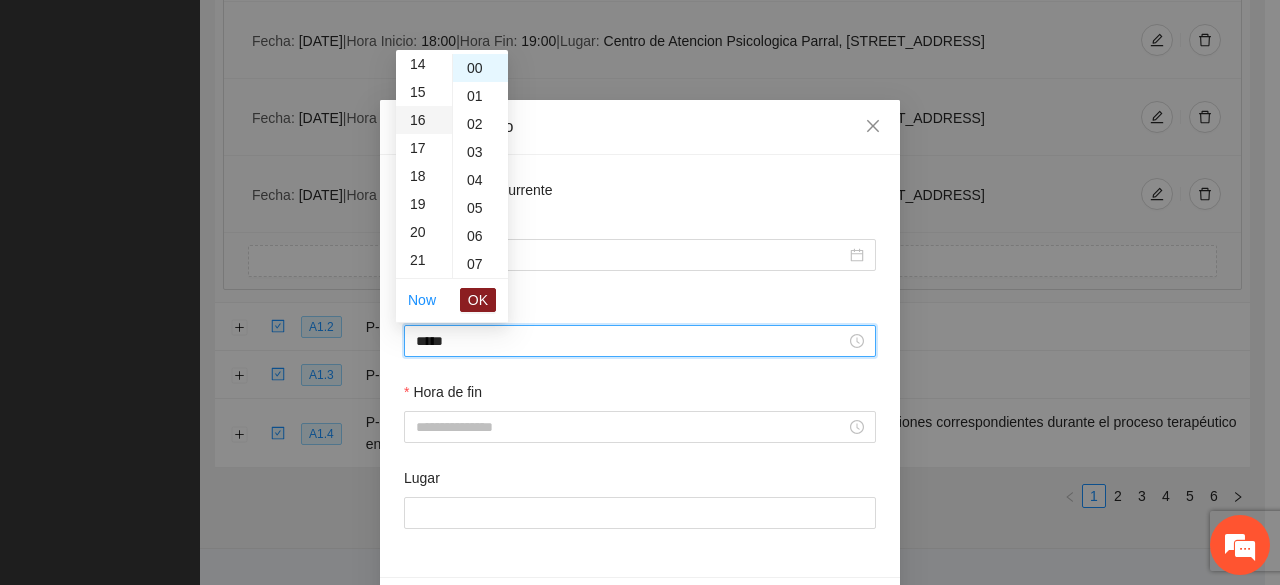 scroll, scrollTop: 448, scrollLeft: 0, axis: vertical 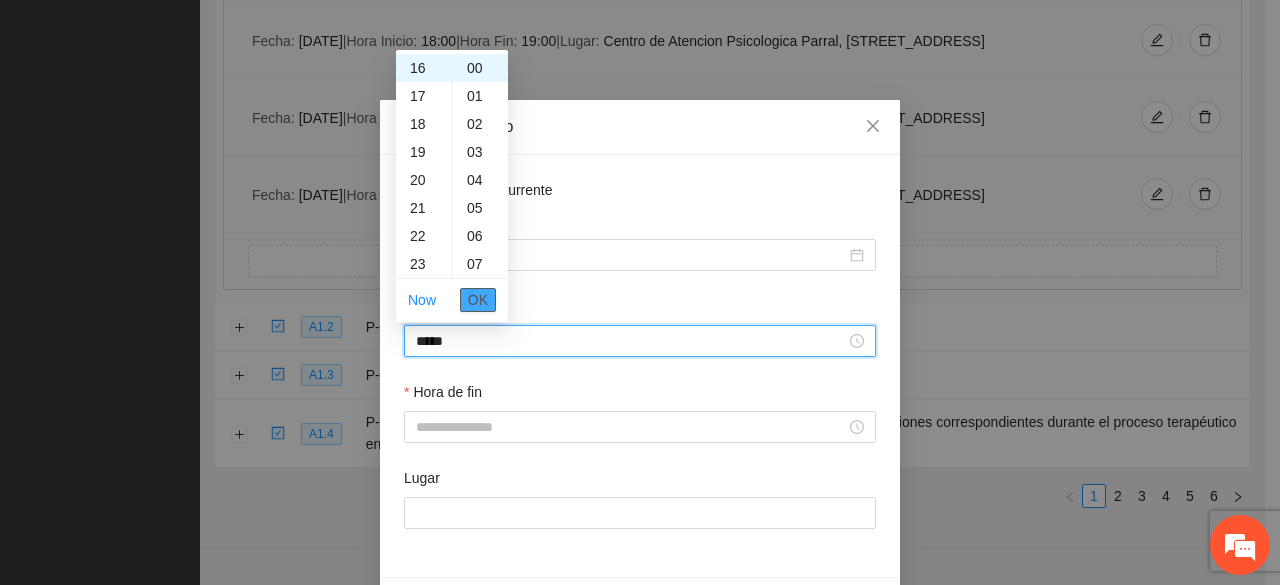 click on "OK" at bounding box center (478, 300) 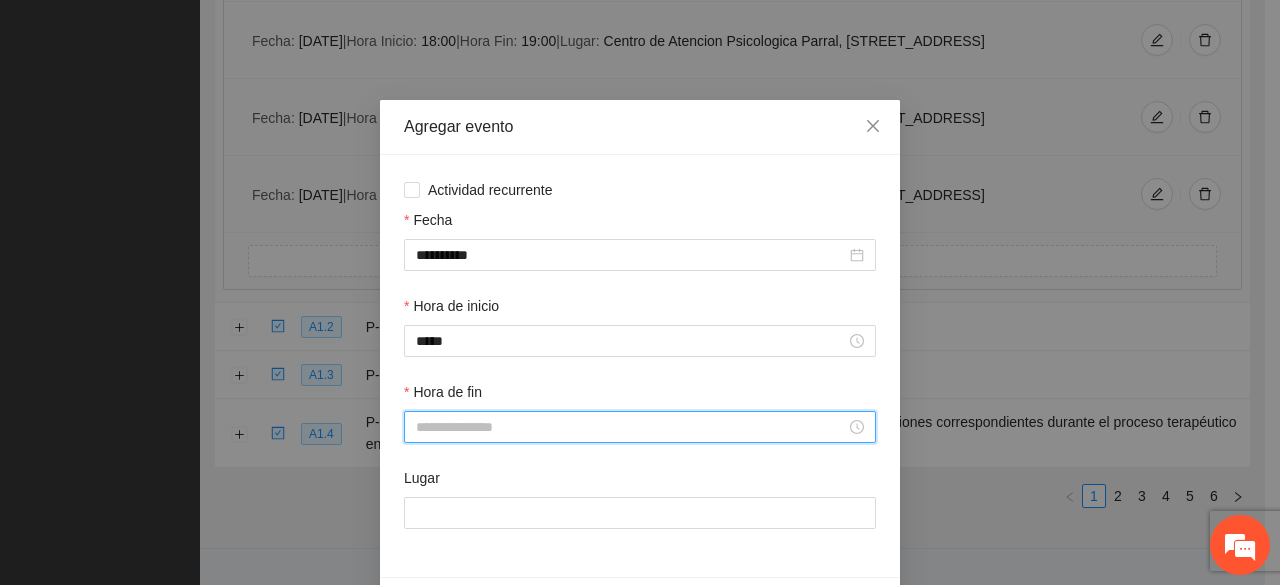 click on "Hora de fin" at bounding box center [631, 427] 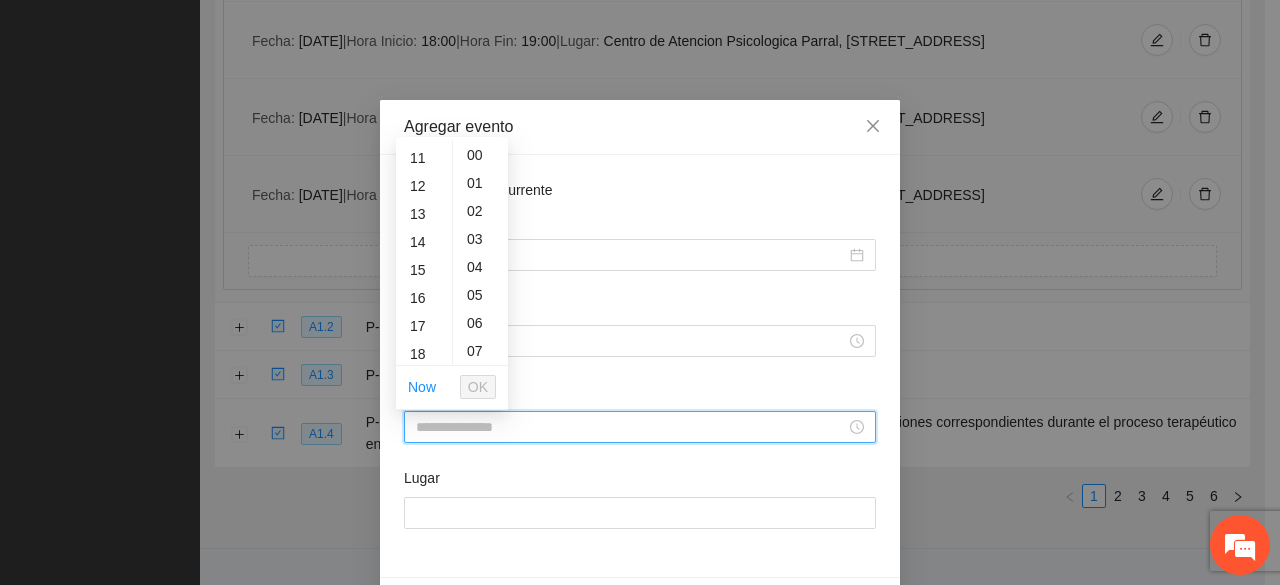 click on "17" at bounding box center [424, 326] 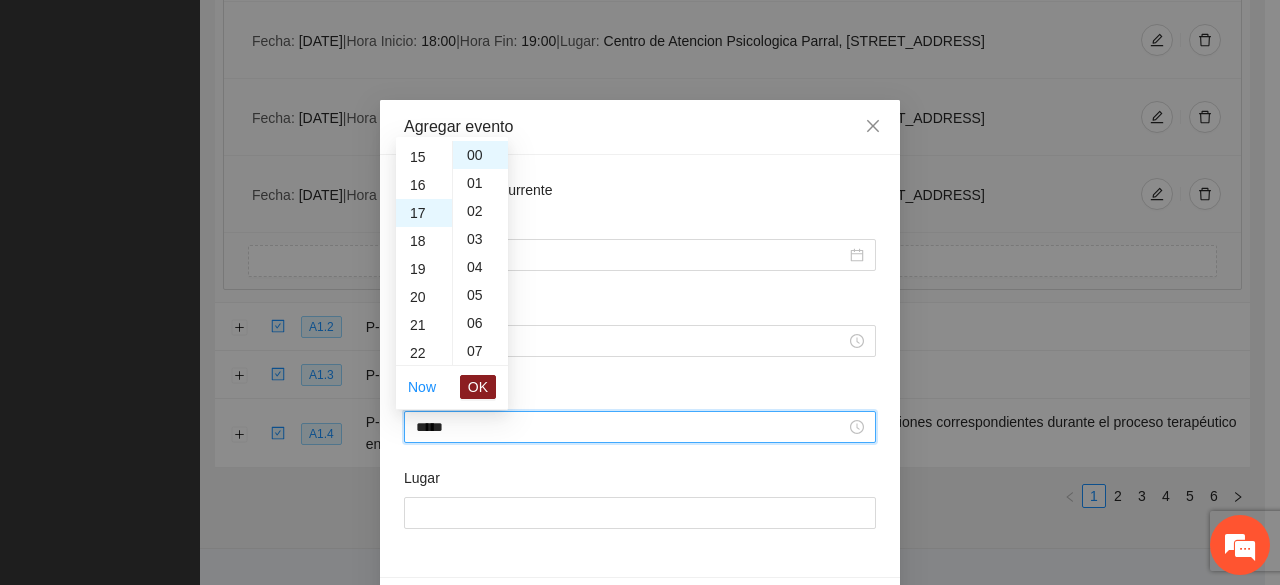 scroll, scrollTop: 476, scrollLeft: 0, axis: vertical 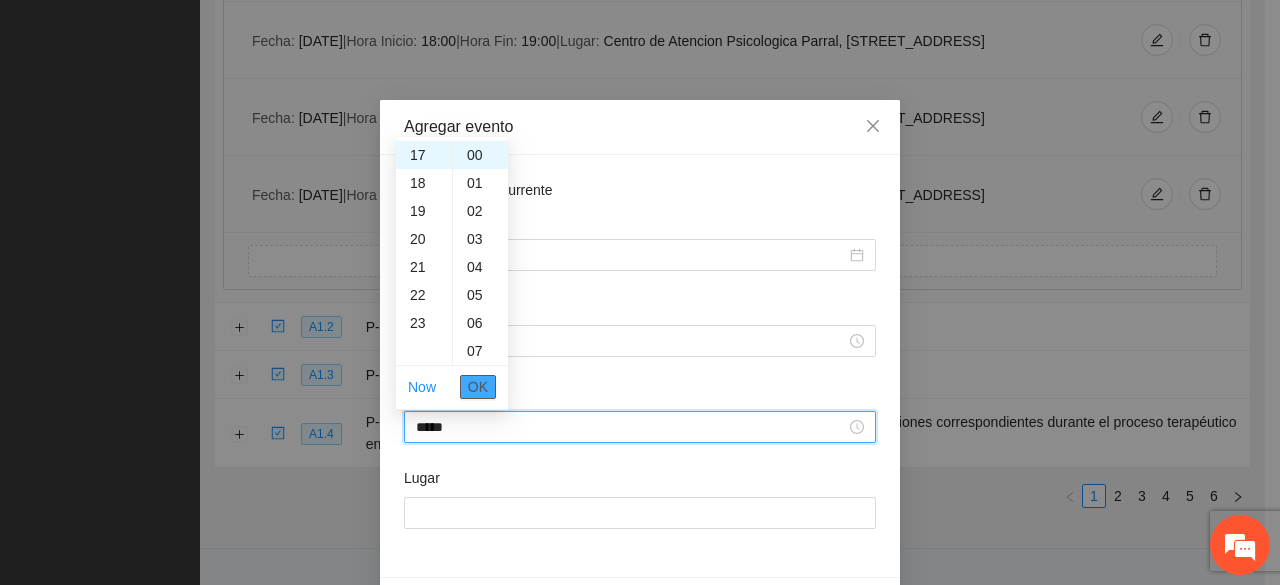 click on "OK" at bounding box center (478, 387) 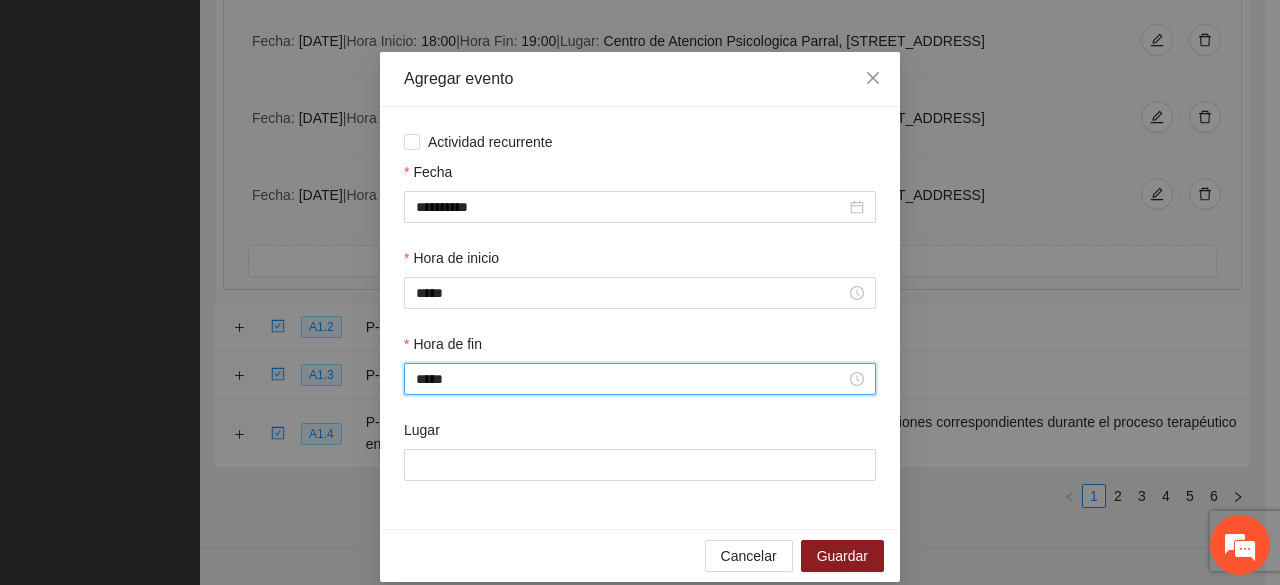 scroll, scrollTop: 70, scrollLeft: 0, axis: vertical 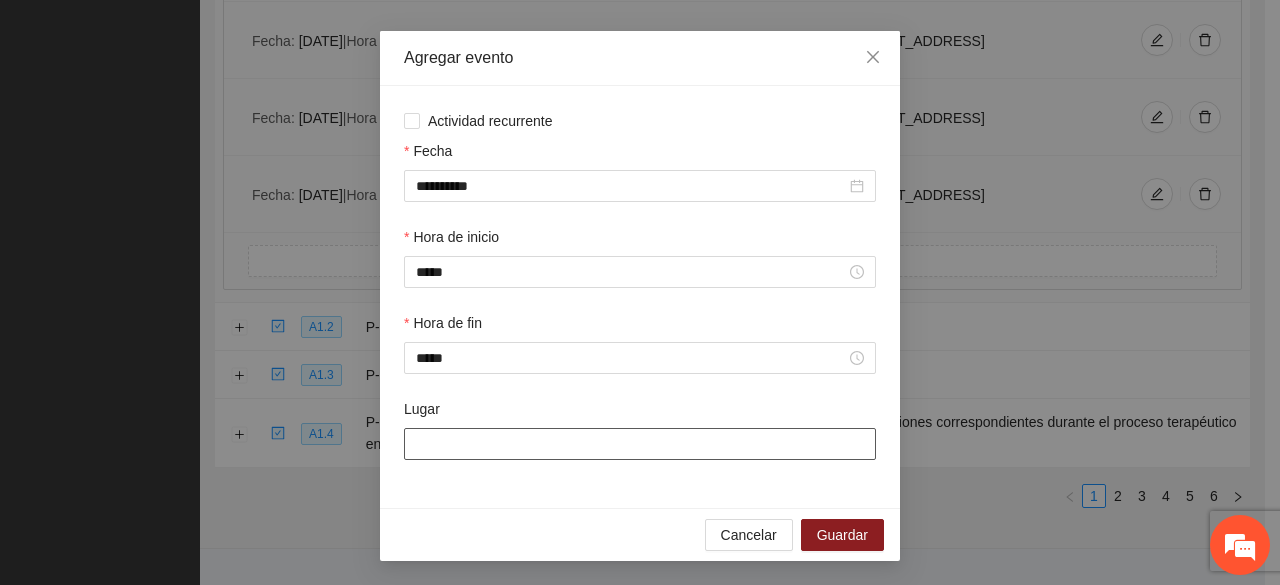 click on "Lugar" at bounding box center [640, 444] 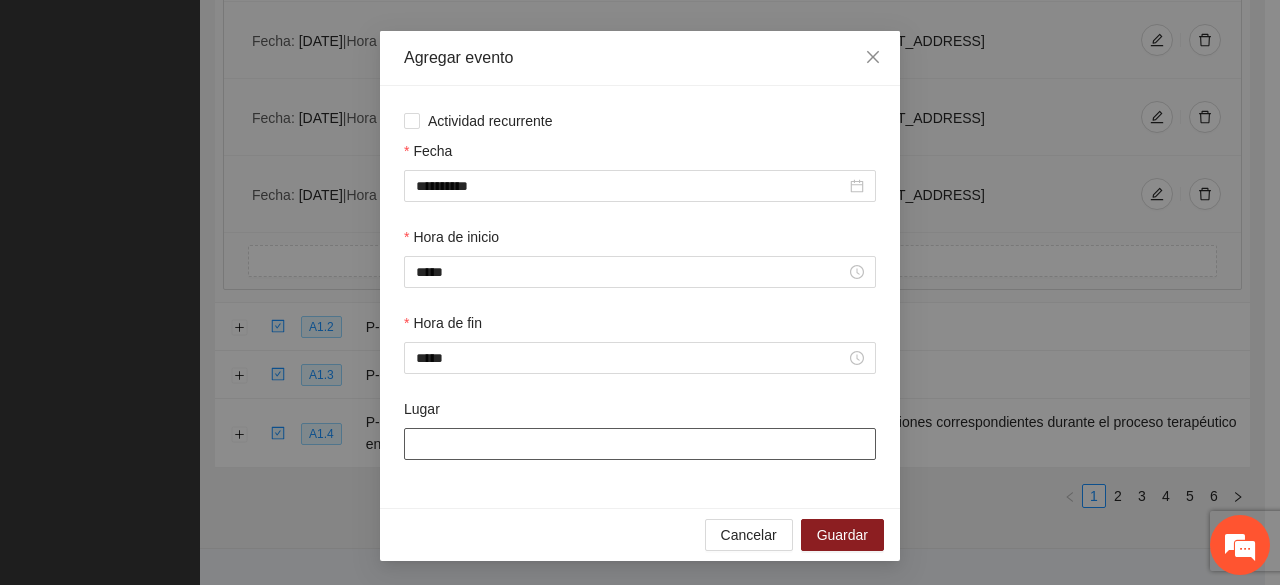 type on "**********" 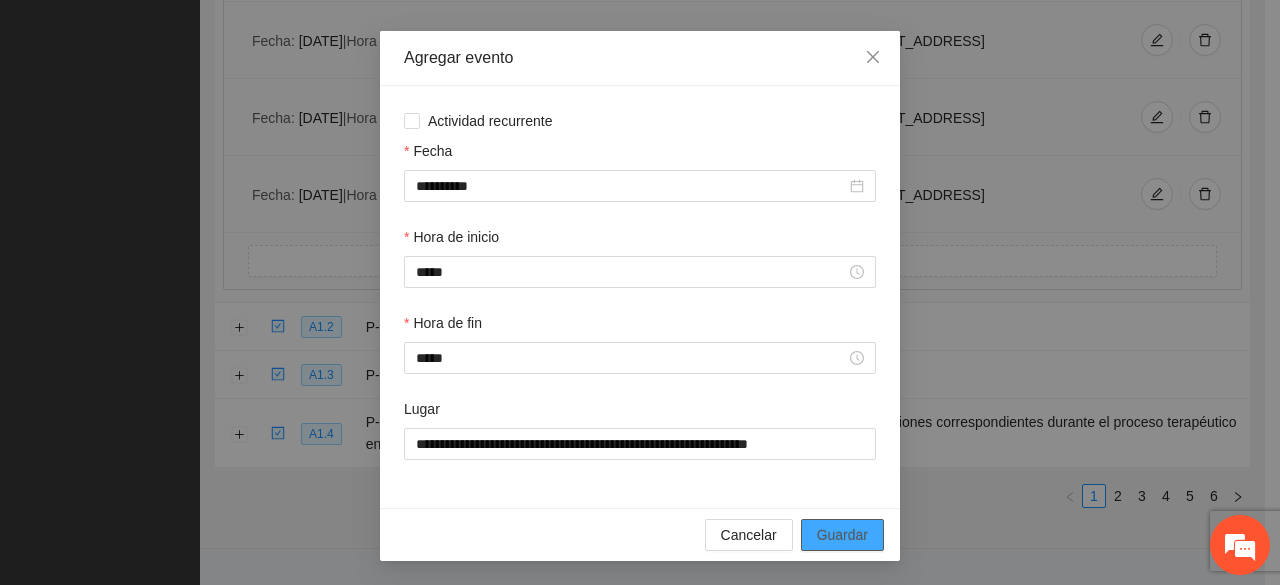 click on "Guardar" at bounding box center [842, 535] 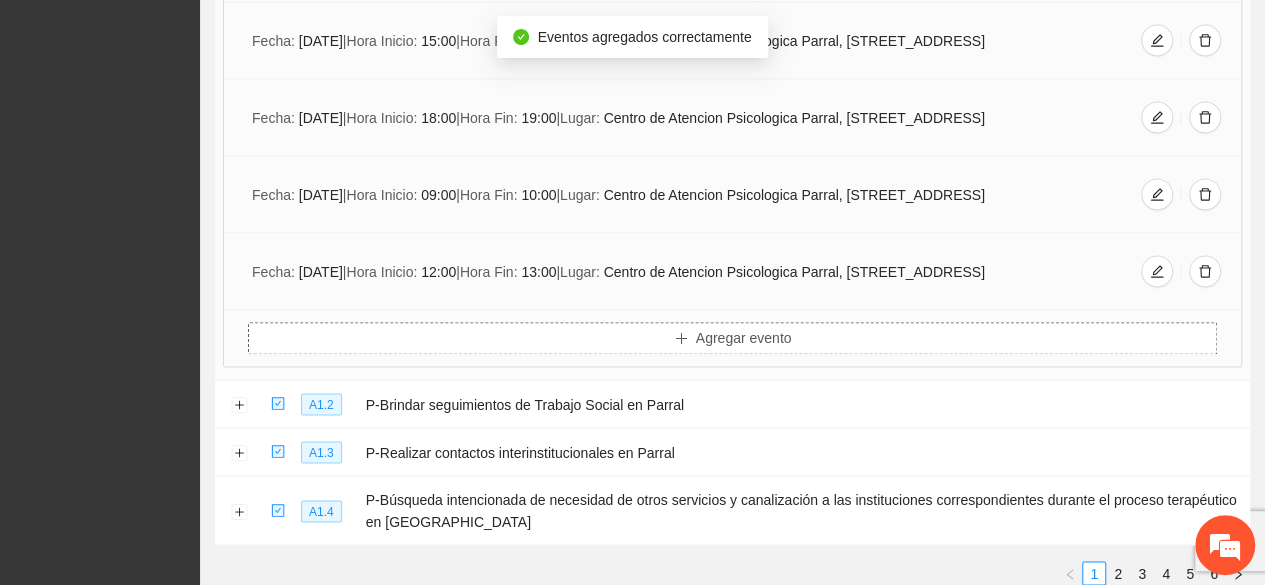 click on "Agregar evento" at bounding box center [732, 338] 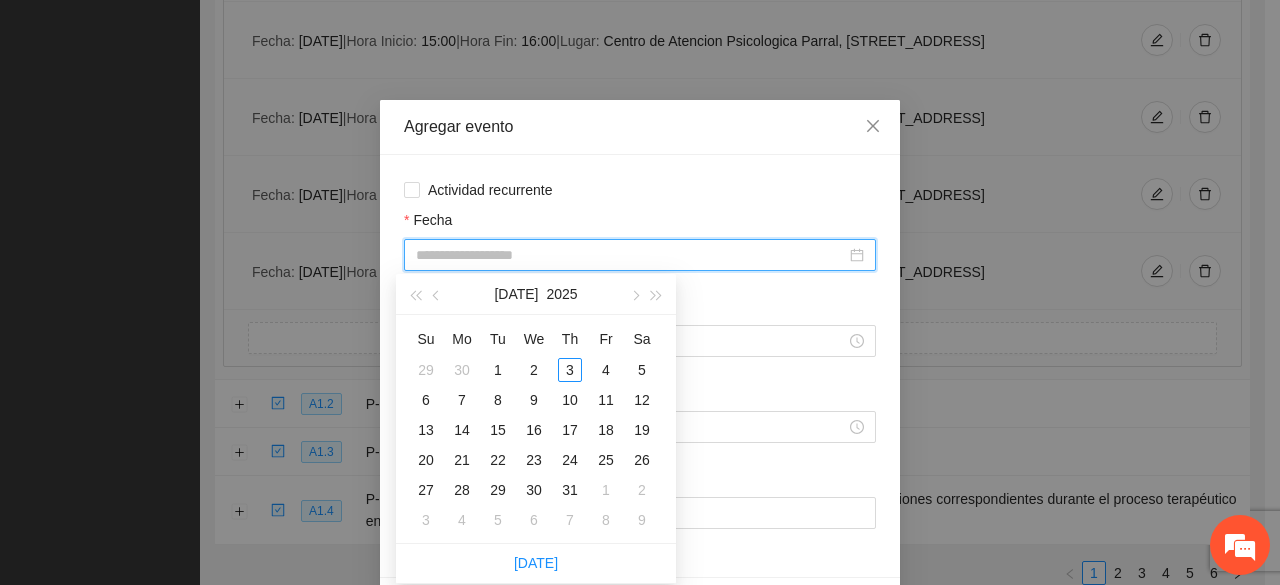 click on "Fecha" at bounding box center (631, 255) 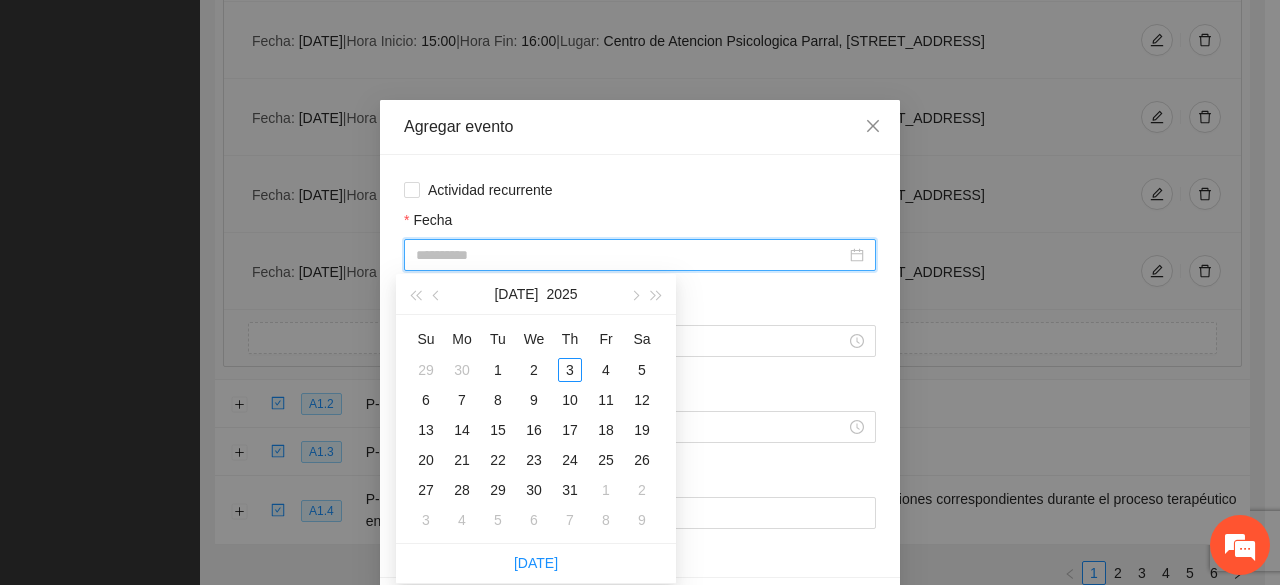 type on "**********" 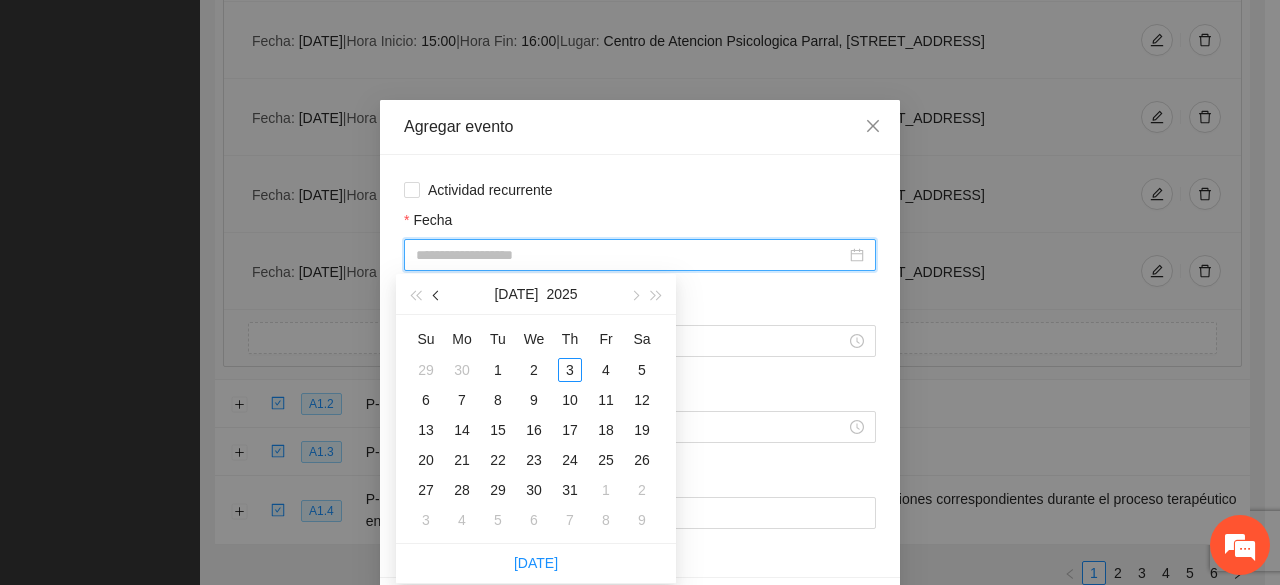 click at bounding box center [437, 294] 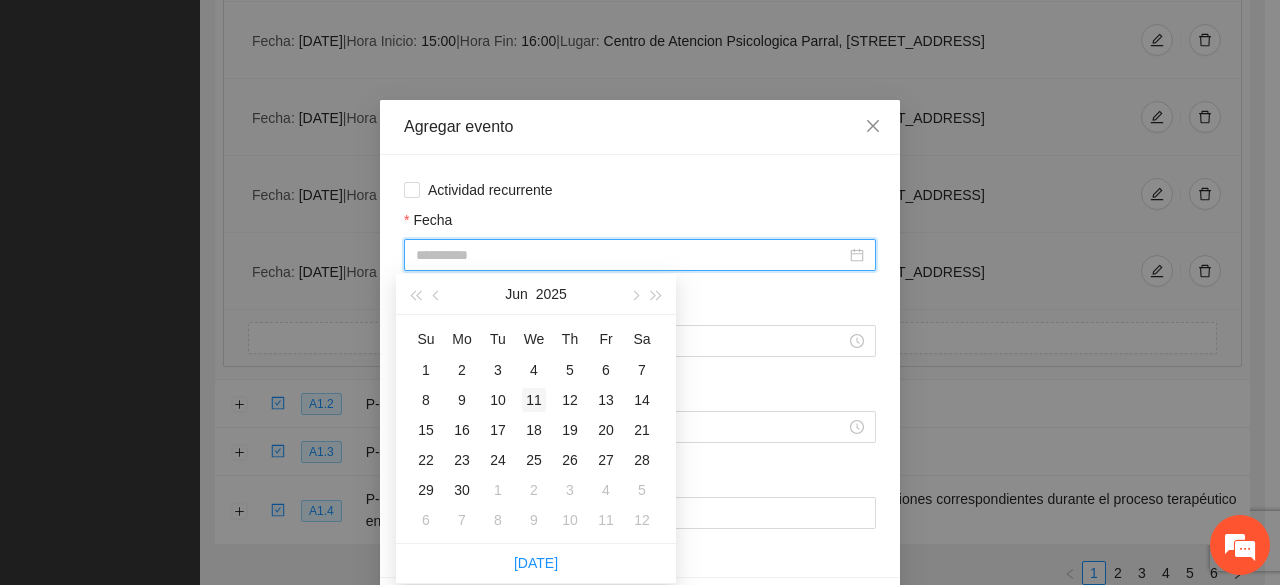 type on "**********" 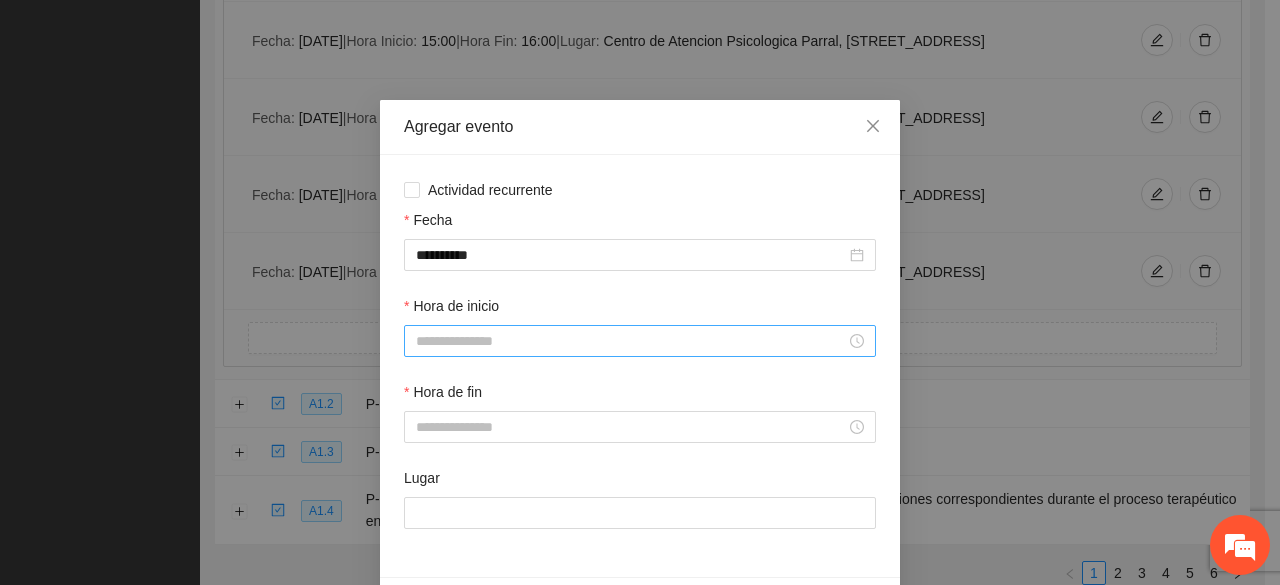 click at bounding box center [640, 341] 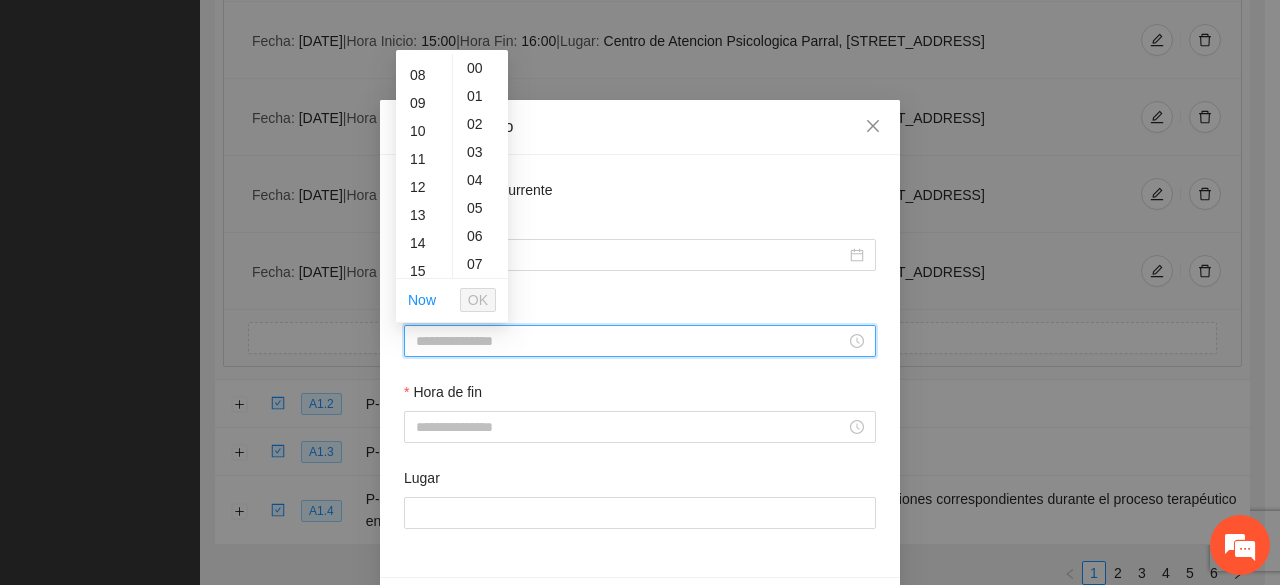 scroll, scrollTop: 221, scrollLeft: 0, axis: vertical 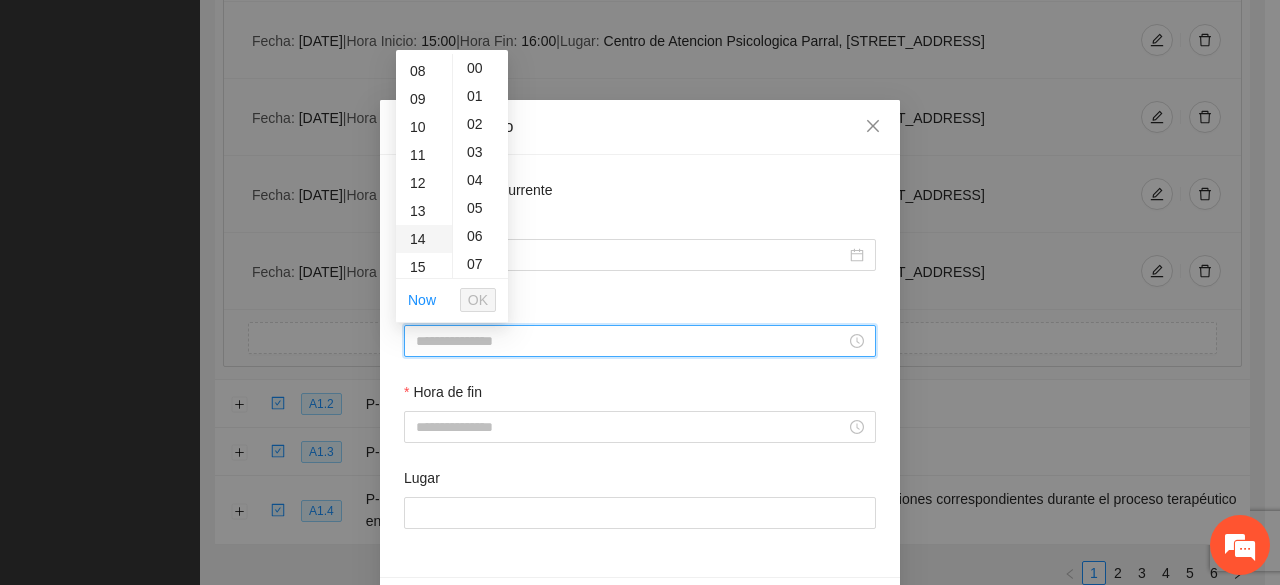 click on "14" at bounding box center (424, 239) 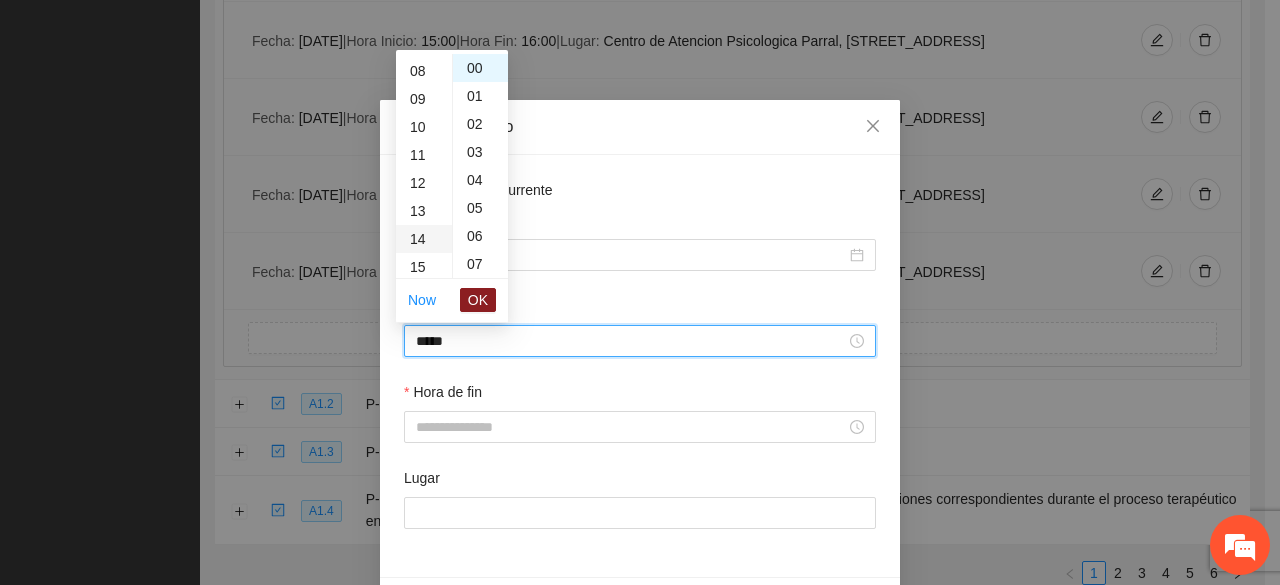 scroll, scrollTop: 392, scrollLeft: 0, axis: vertical 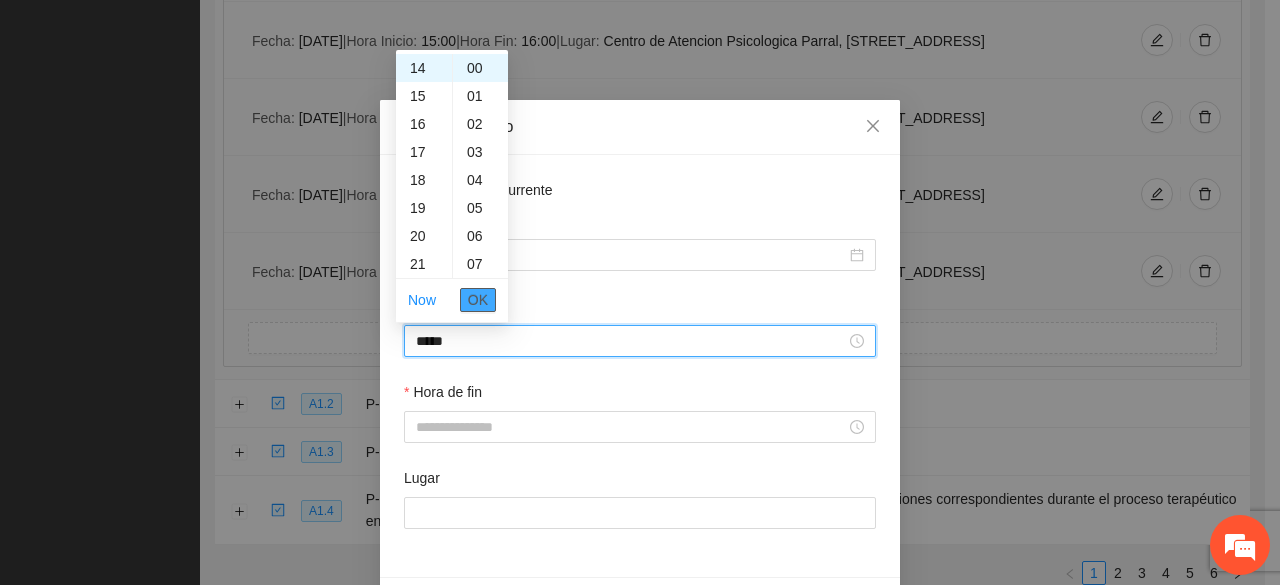 click on "OK" at bounding box center [478, 300] 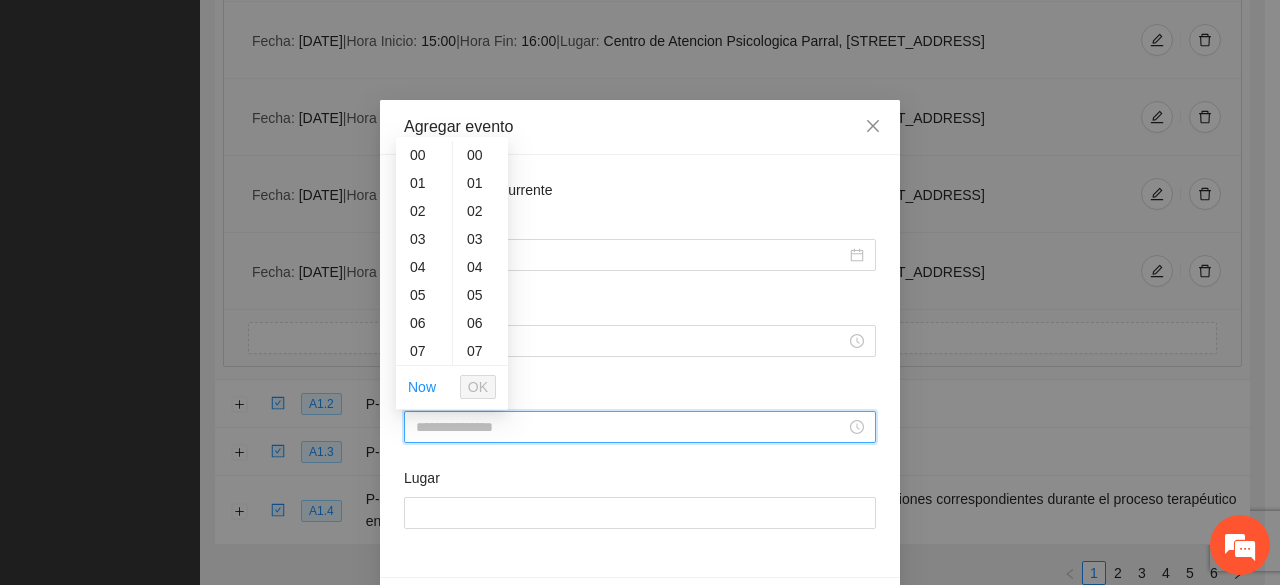 click on "Hora de fin" at bounding box center [631, 427] 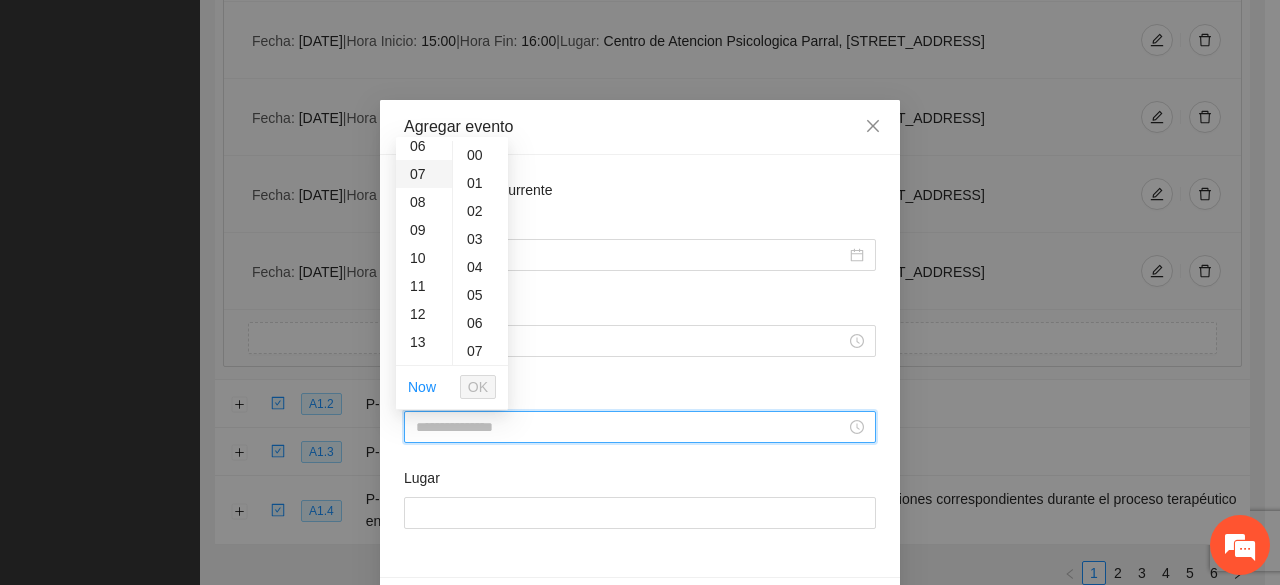 scroll, scrollTop: 293, scrollLeft: 0, axis: vertical 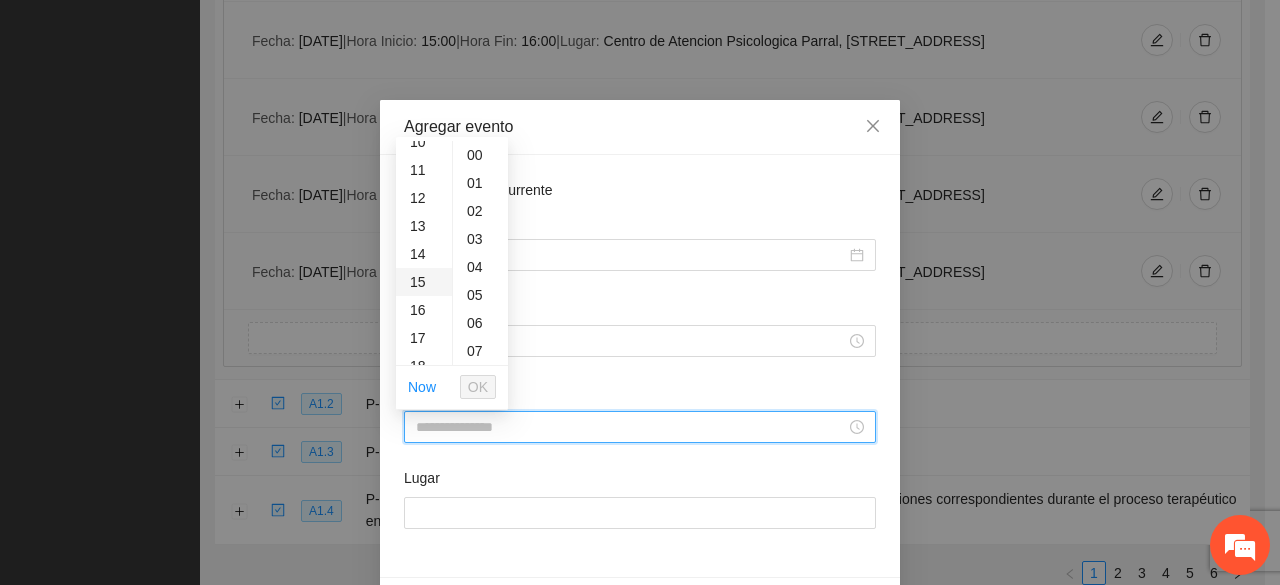 click on "15" at bounding box center (424, 282) 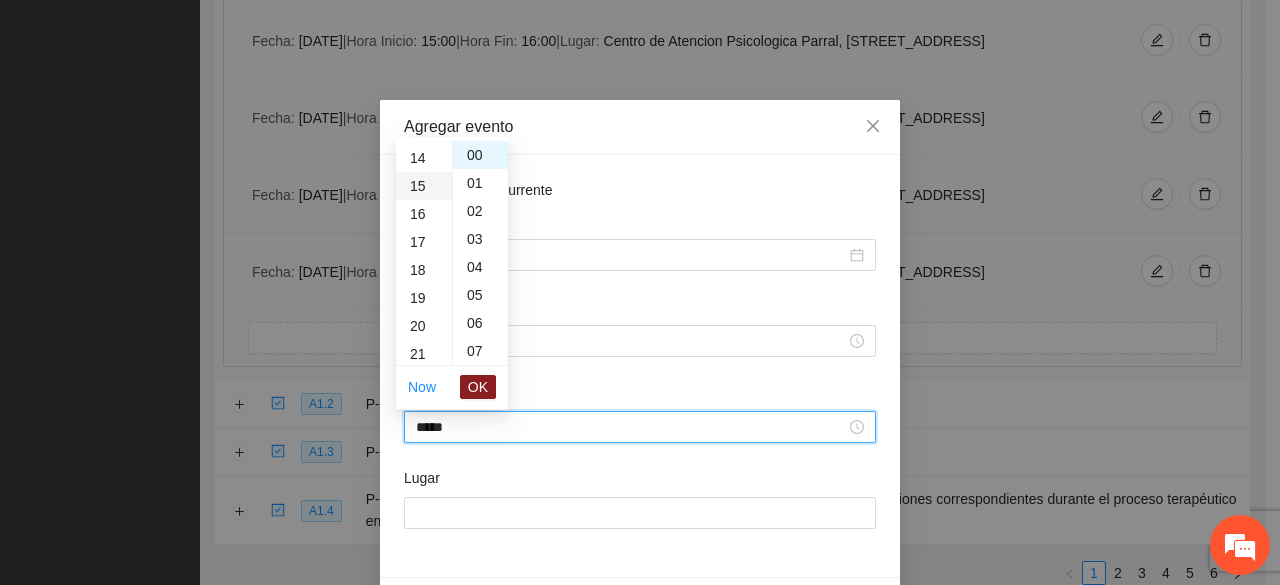 scroll, scrollTop: 420, scrollLeft: 0, axis: vertical 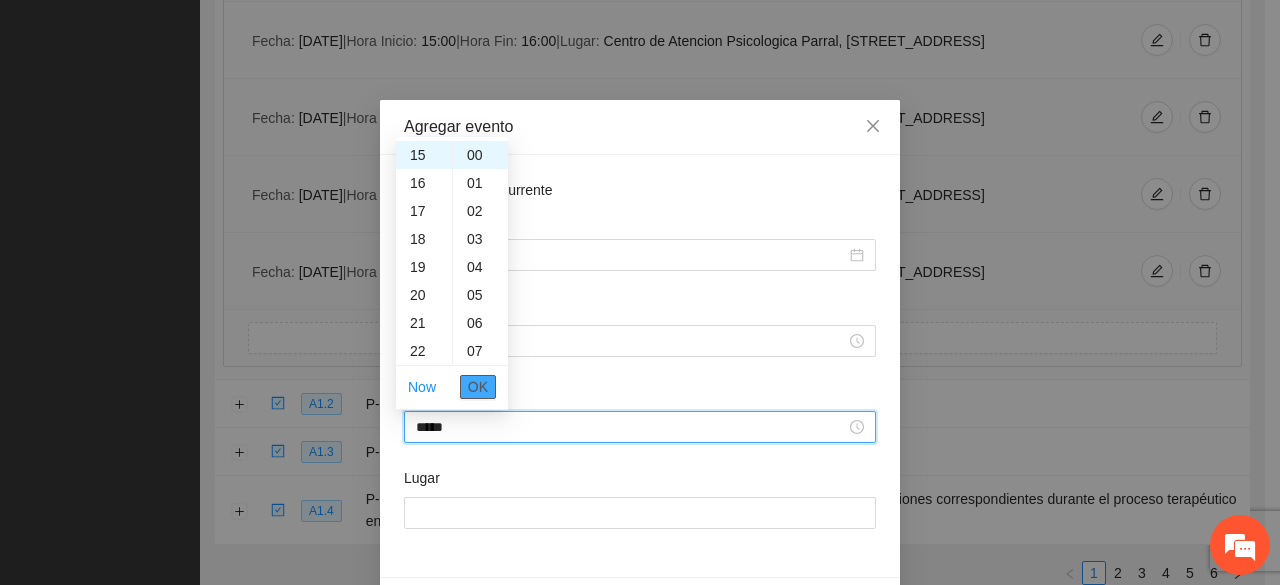 click on "OK" at bounding box center (478, 387) 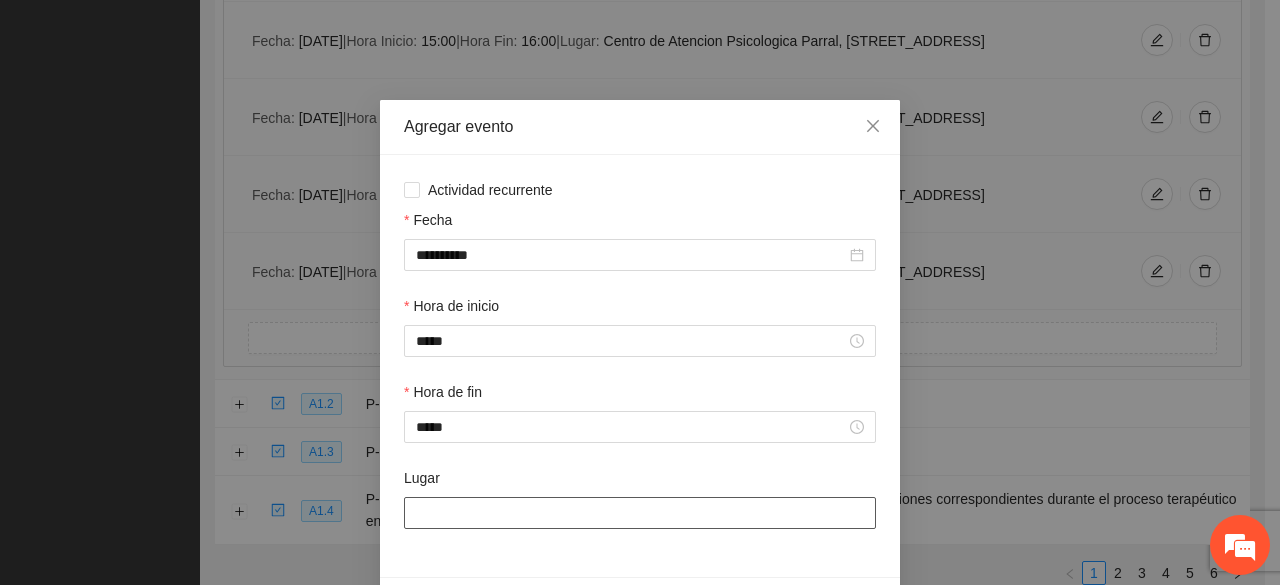 click on "Lugar" at bounding box center [640, 513] 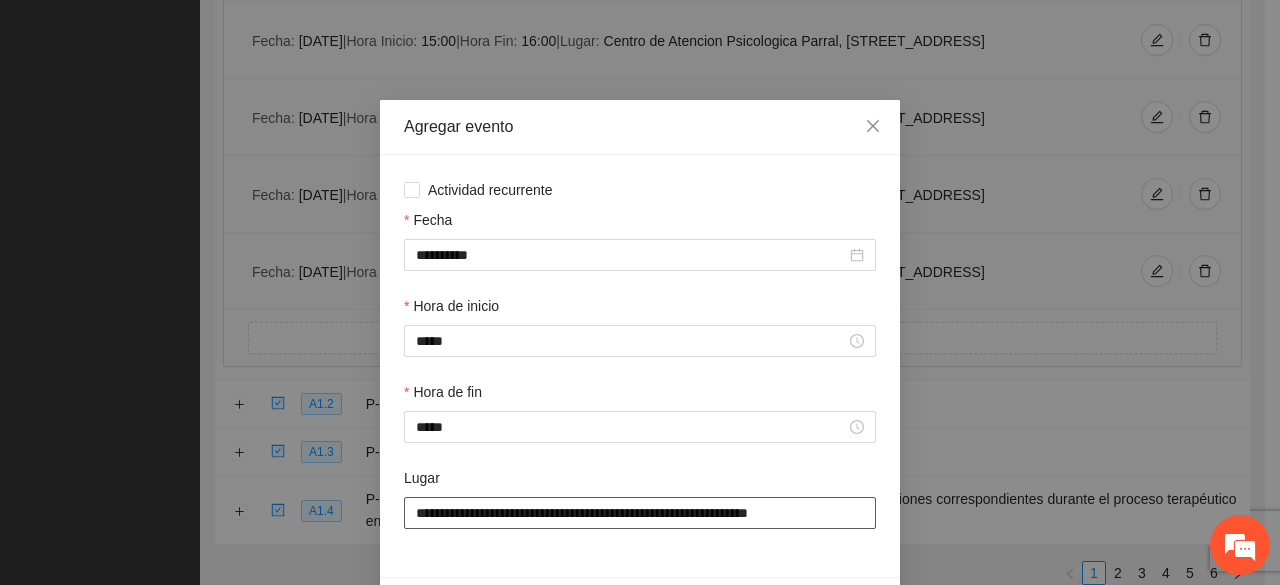 scroll, scrollTop: 70, scrollLeft: 0, axis: vertical 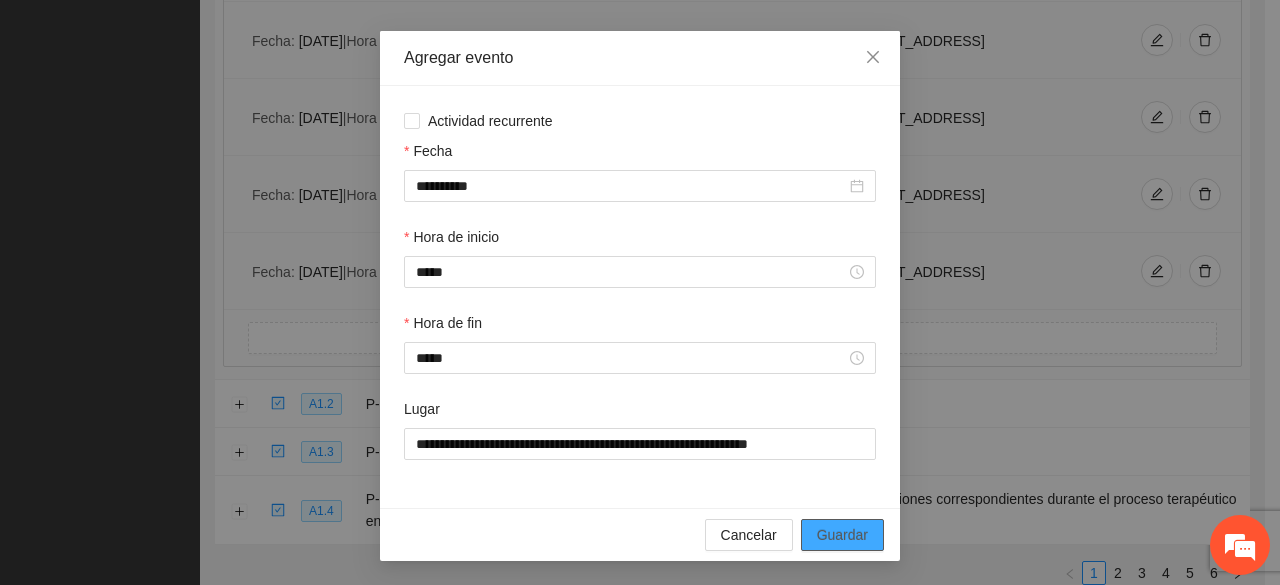 click on "Guardar" at bounding box center (842, 535) 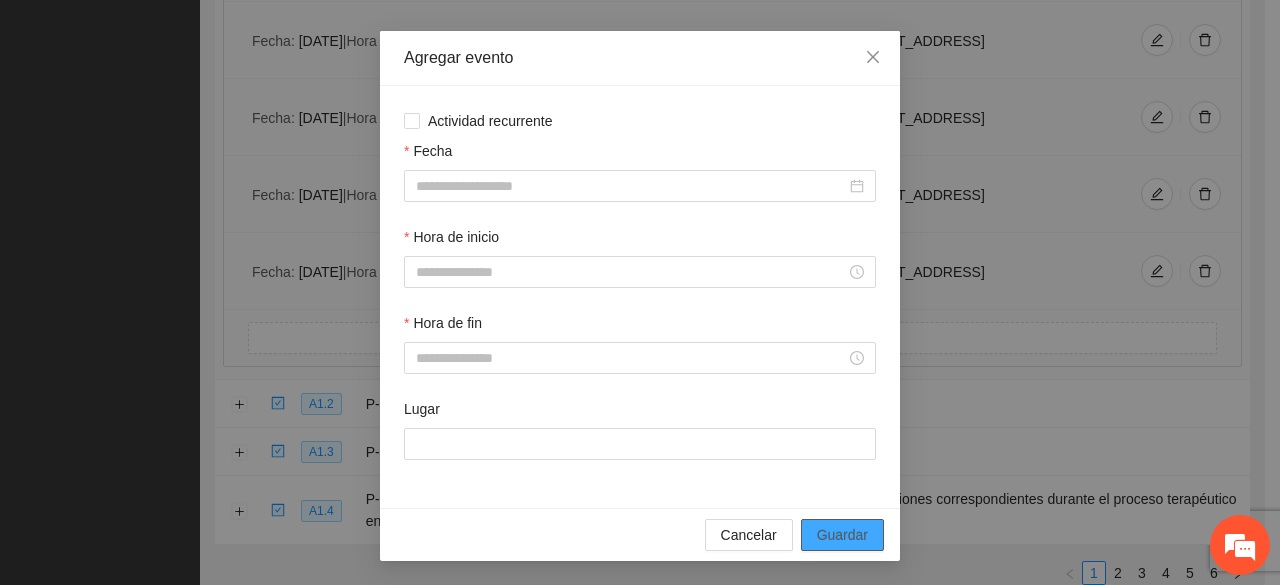 scroll, scrollTop: 0, scrollLeft: 0, axis: both 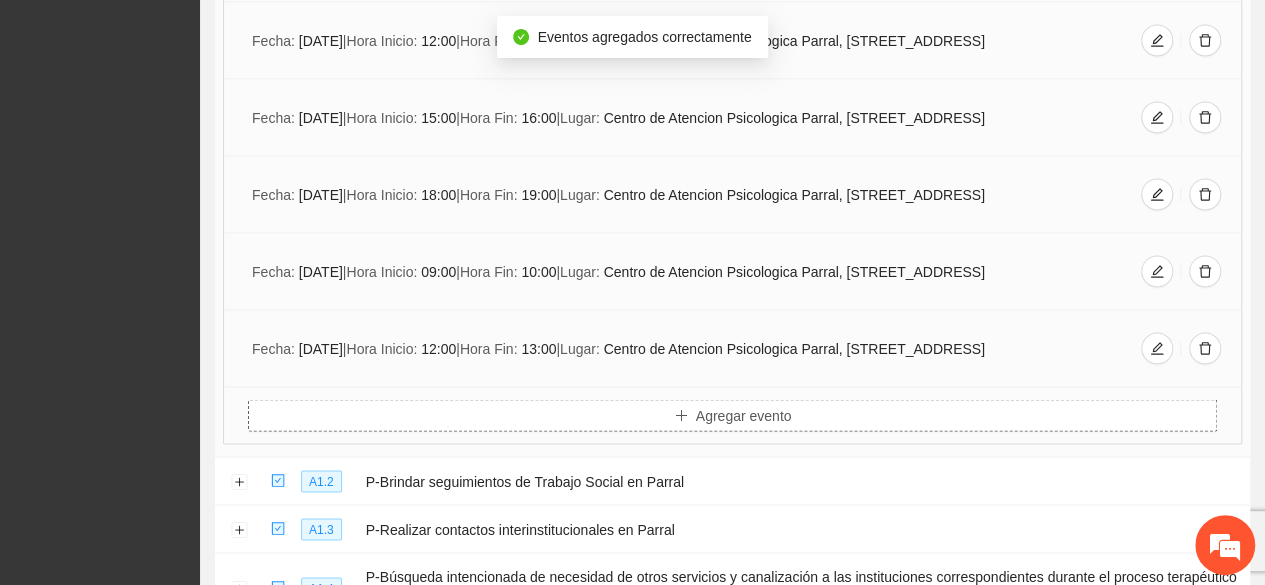 click on "Agregar evento" at bounding box center [732, 415] 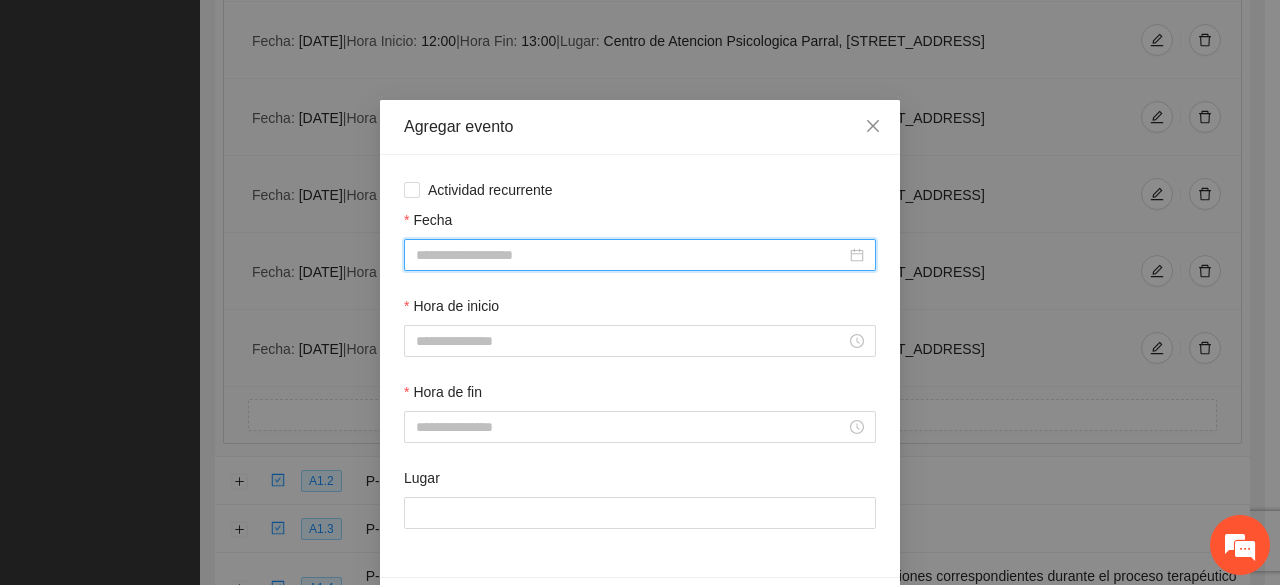 click on "Fecha" at bounding box center (631, 255) 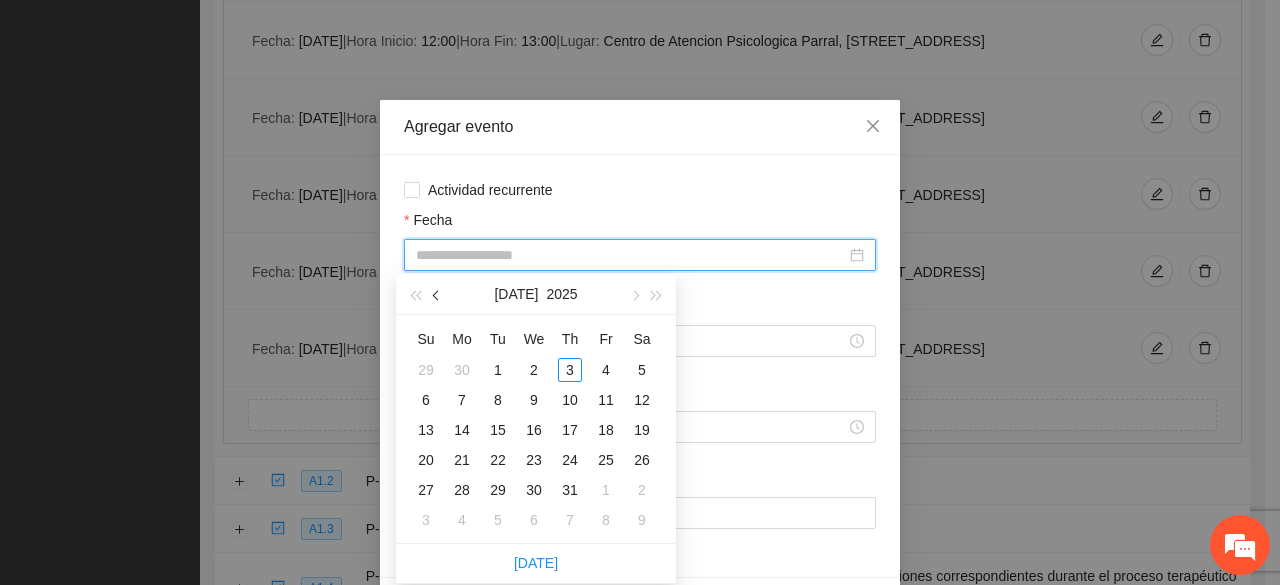 click at bounding box center (437, 294) 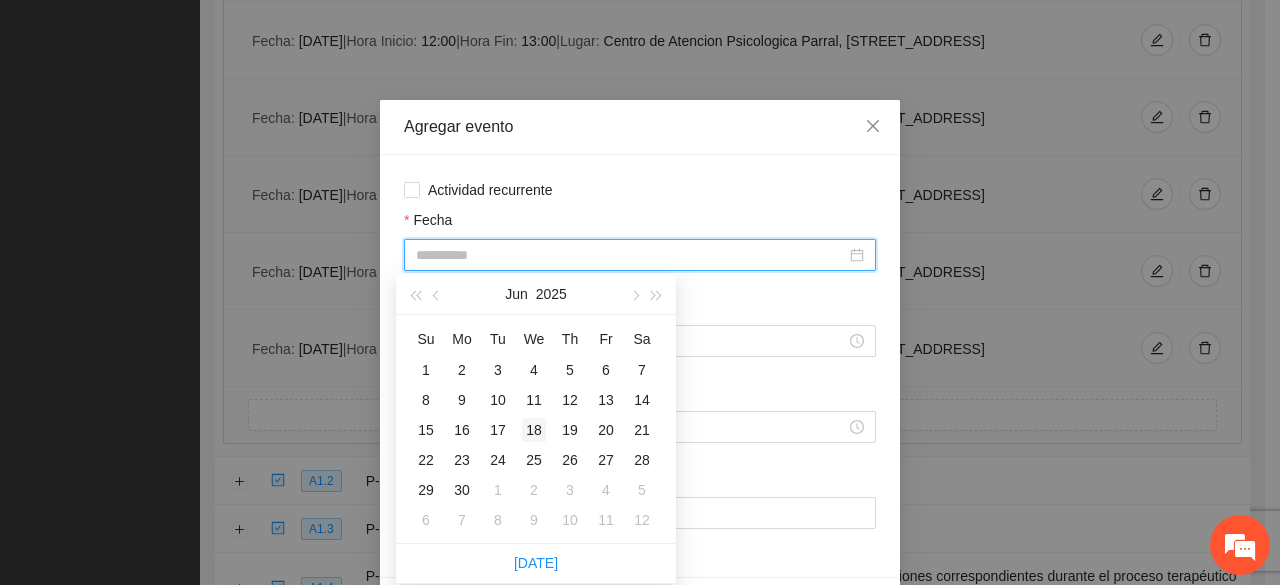 type on "**********" 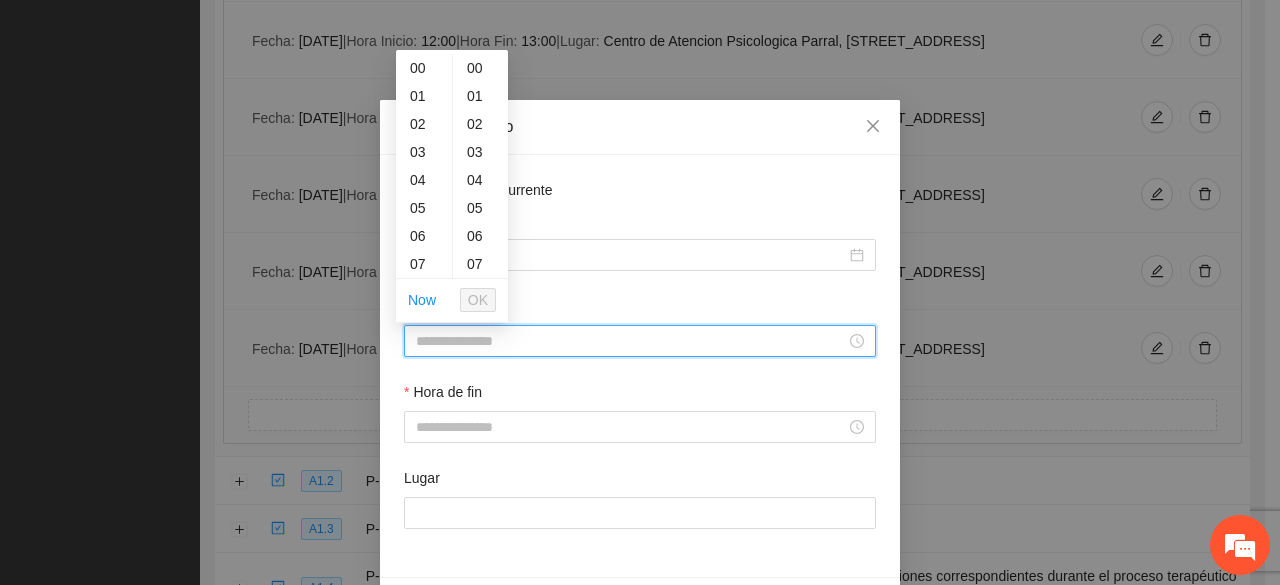 click on "Hora de inicio" at bounding box center (631, 341) 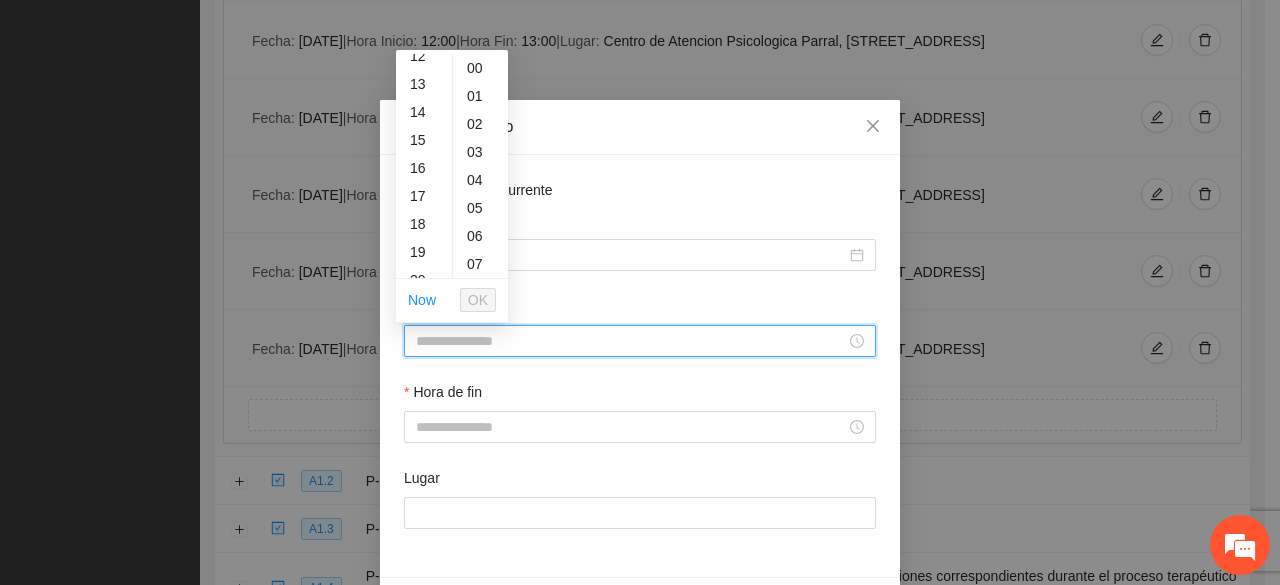 scroll, scrollTop: 357, scrollLeft: 0, axis: vertical 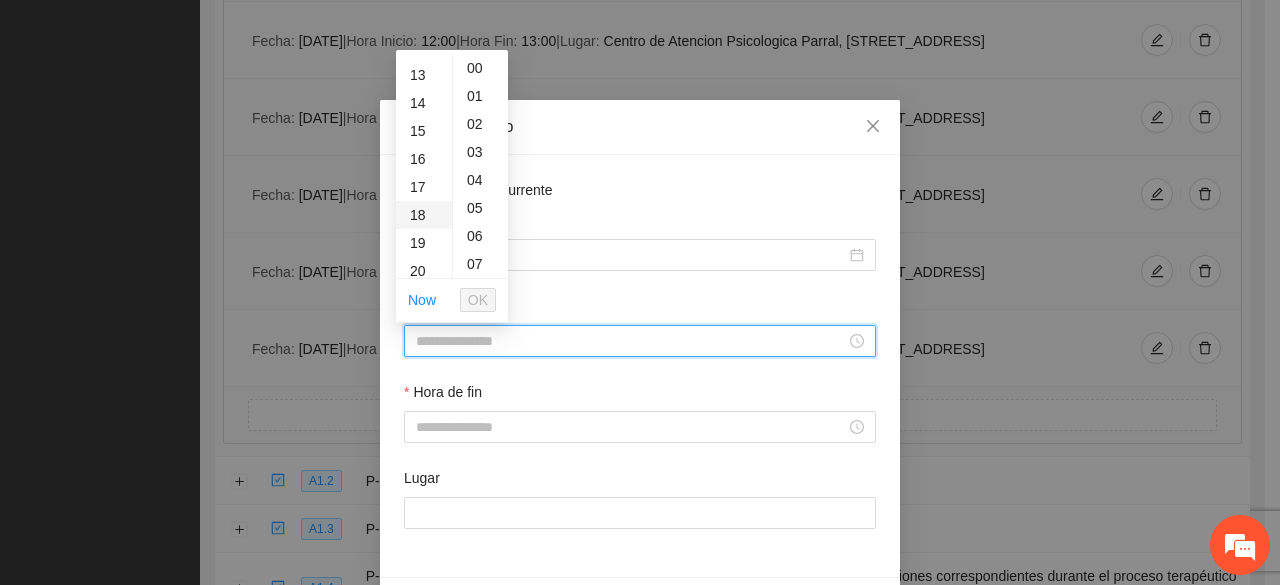 click on "18" at bounding box center [424, 215] 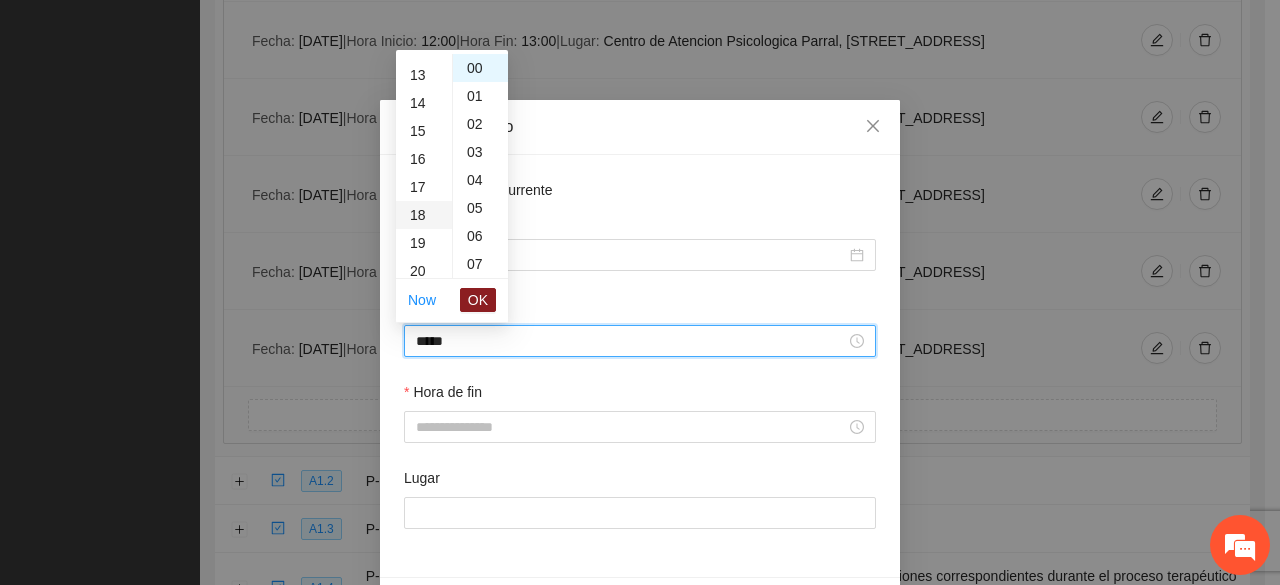 scroll, scrollTop: 504, scrollLeft: 0, axis: vertical 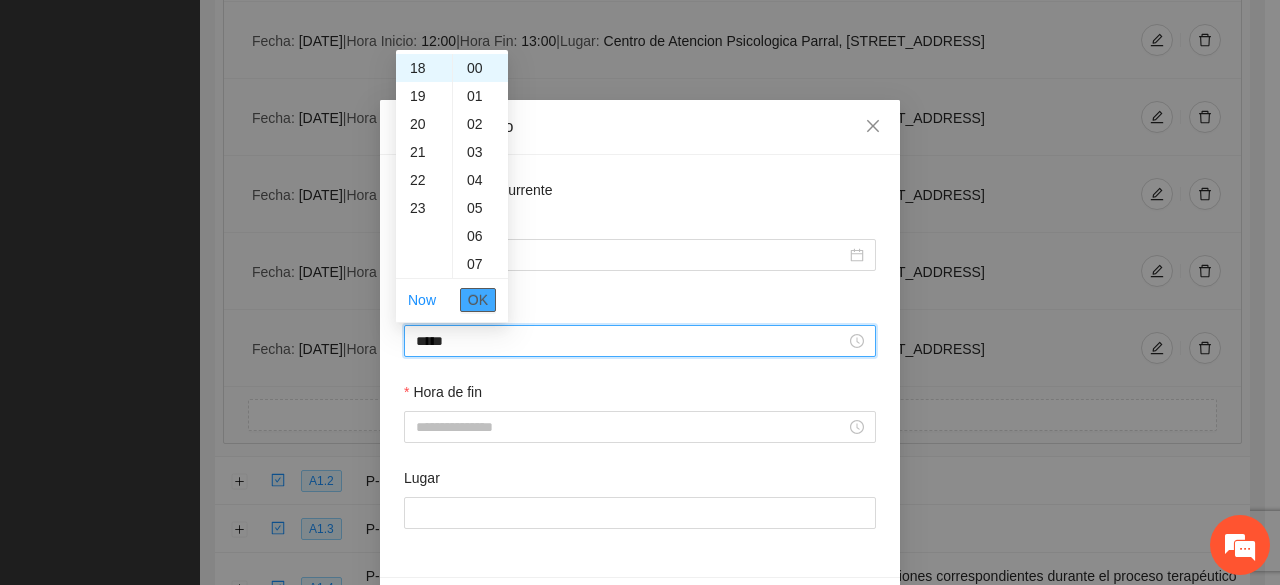 click on "OK" at bounding box center [478, 300] 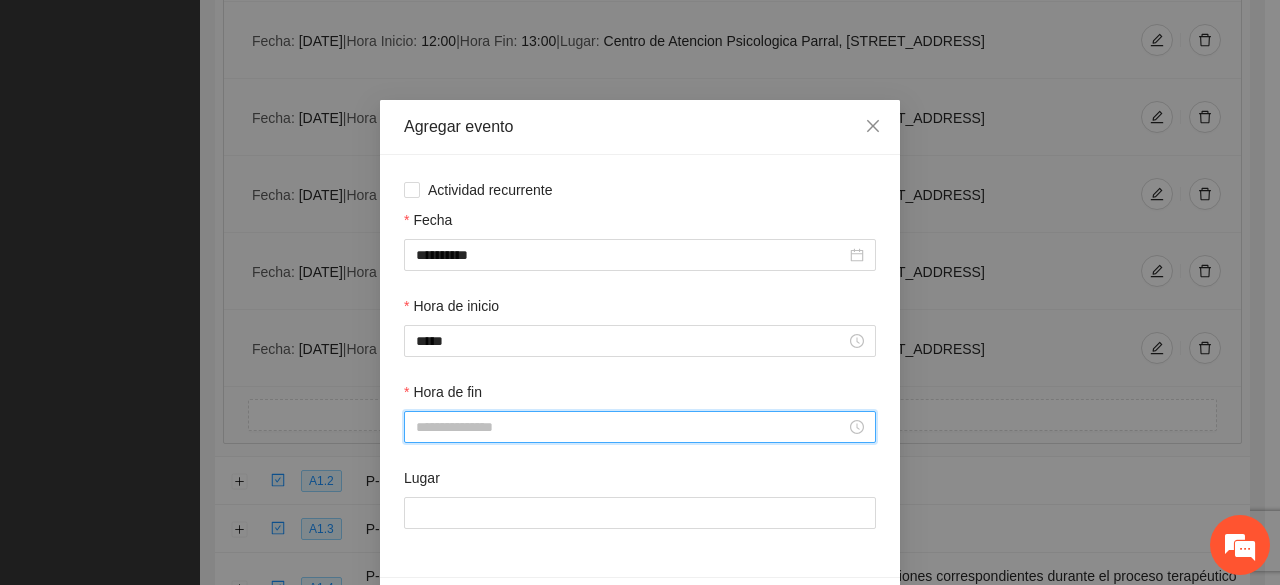 click on "Hora de fin" at bounding box center (631, 427) 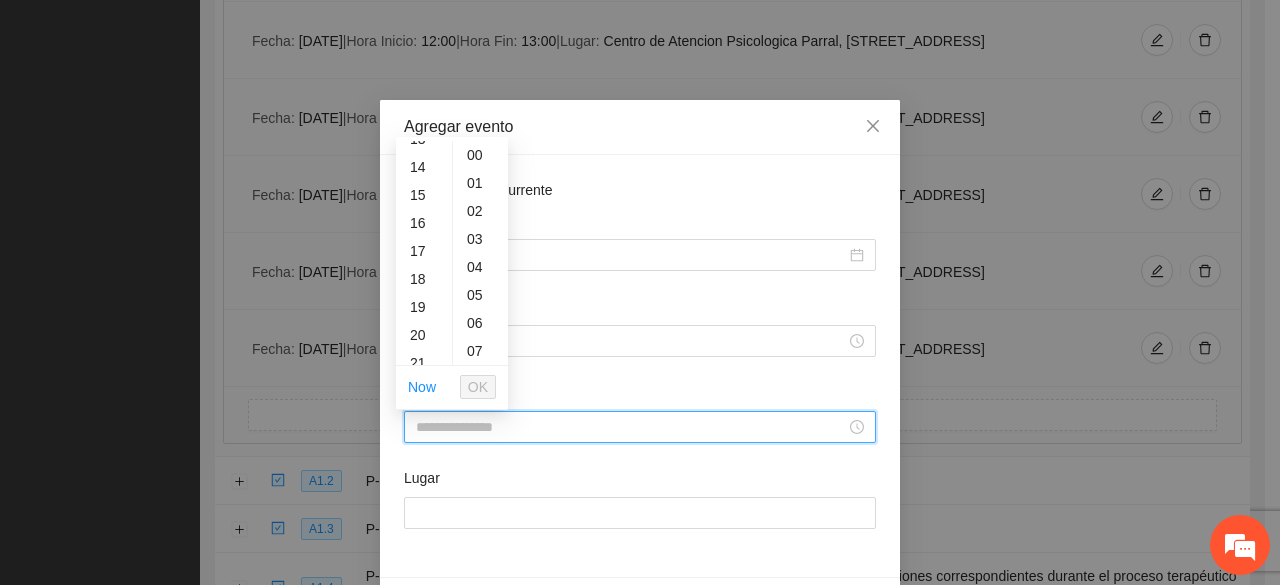 scroll, scrollTop: 381, scrollLeft: 0, axis: vertical 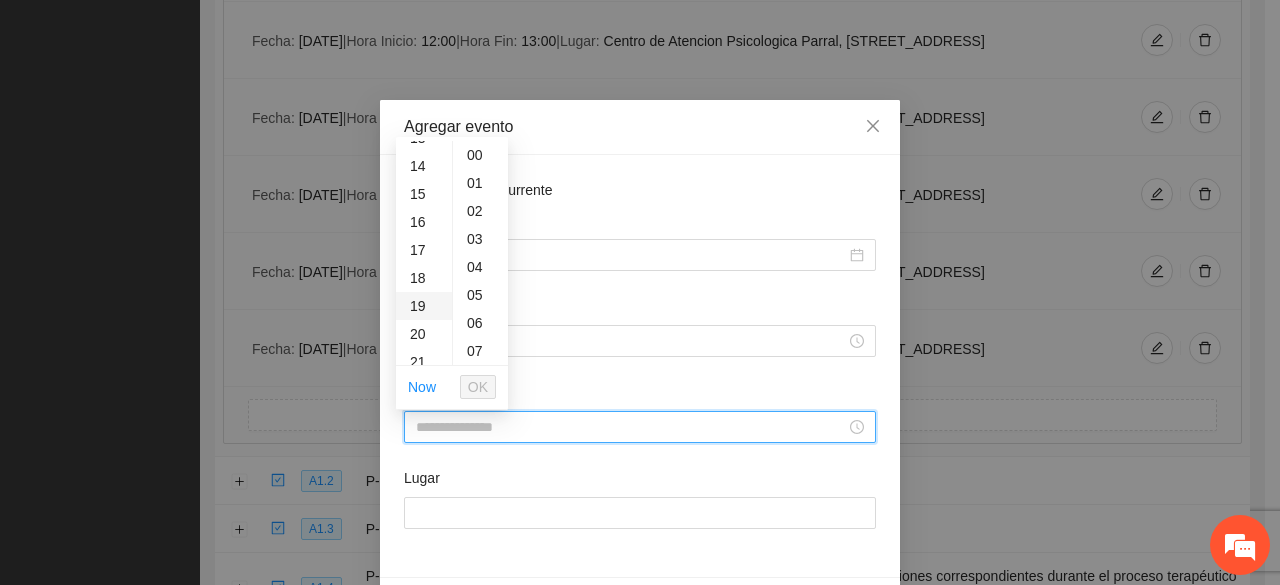 click on "19" at bounding box center [424, 306] 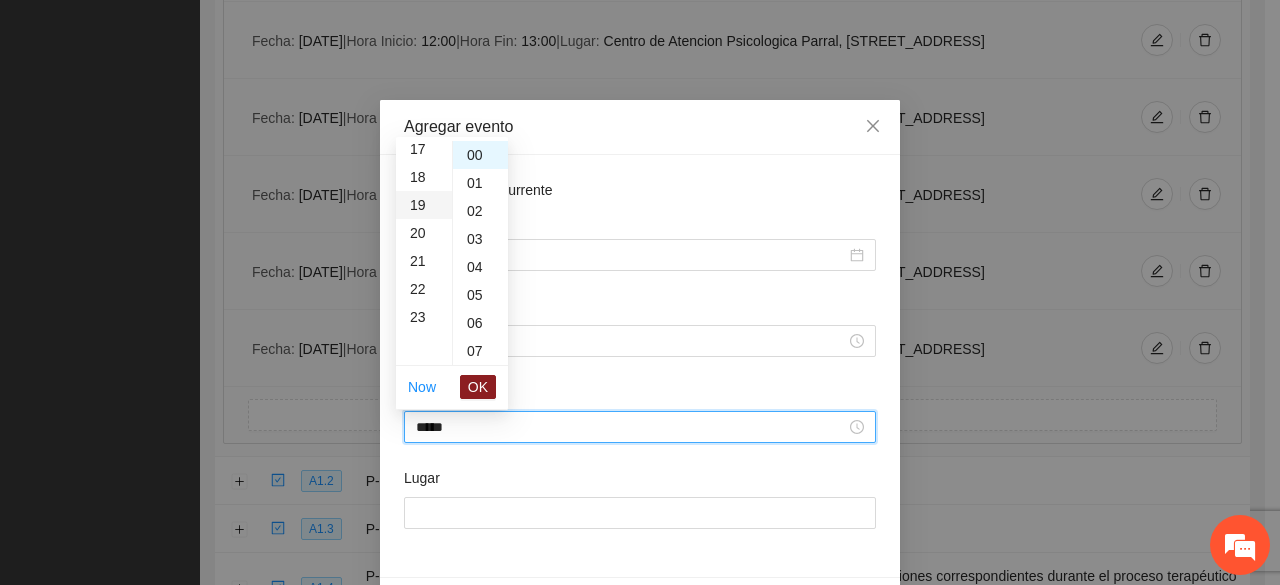 scroll, scrollTop: 532, scrollLeft: 0, axis: vertical 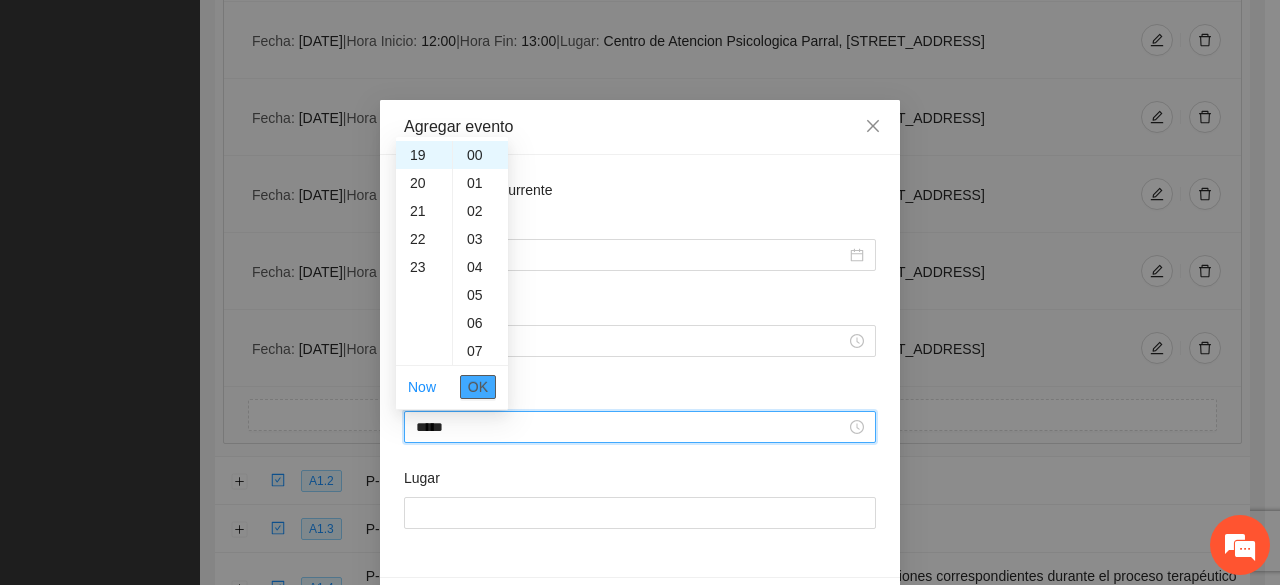click on "OK" at bounding box center [478, 387] 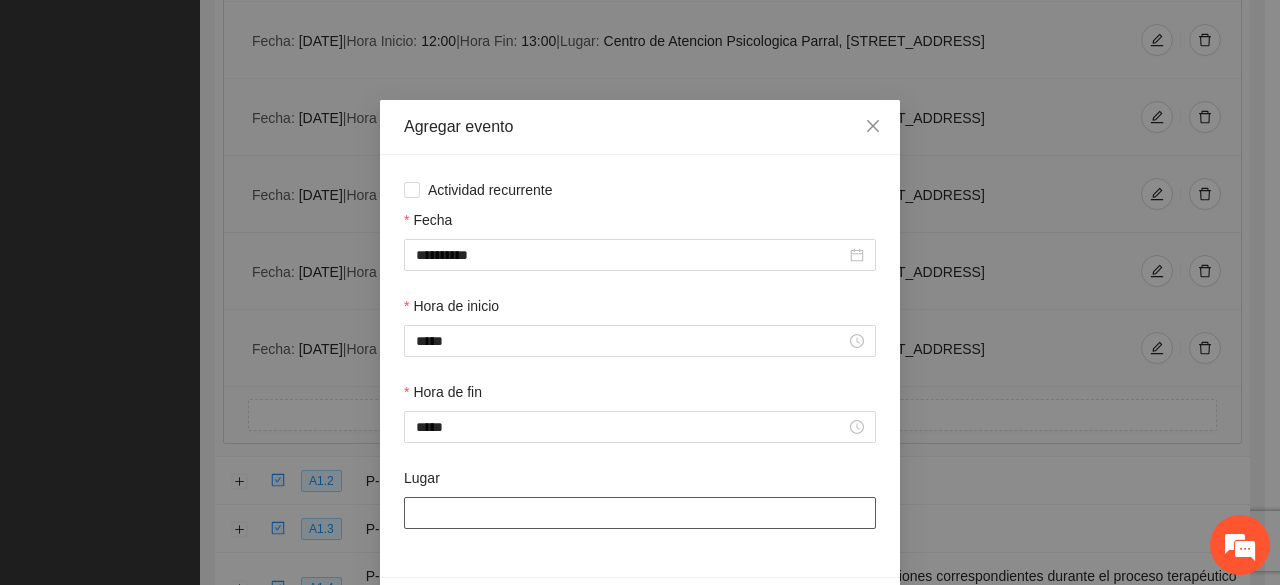 click on "Lugar" at bounding box center [640, 513] 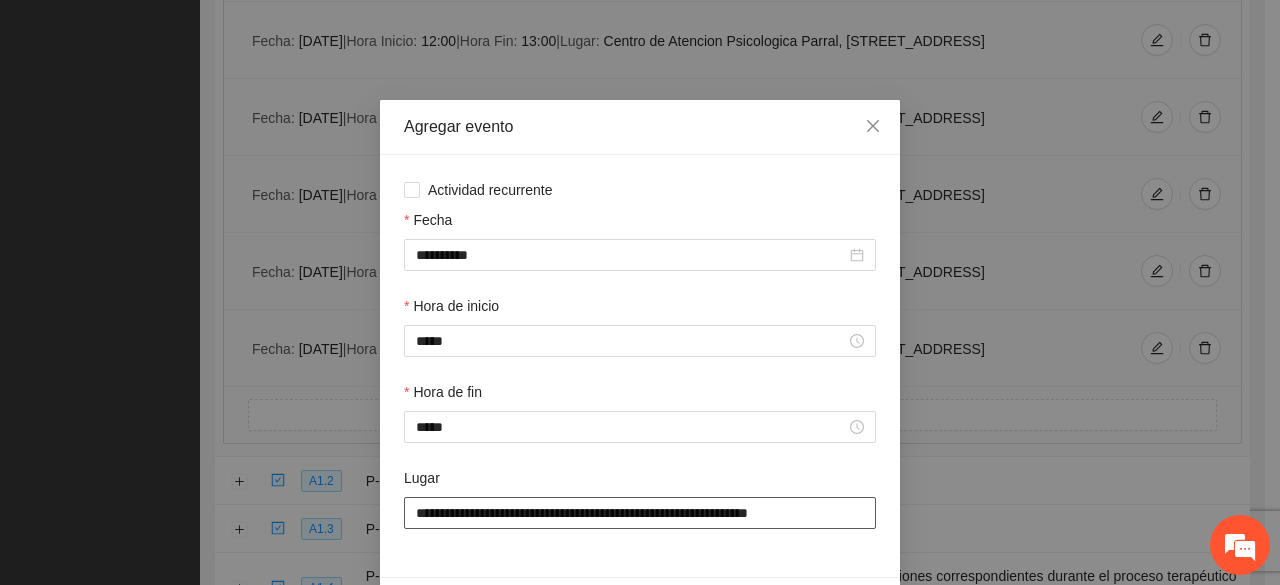 scroll, scrollTop: 70, scrollLeft: 0, axis: vertical 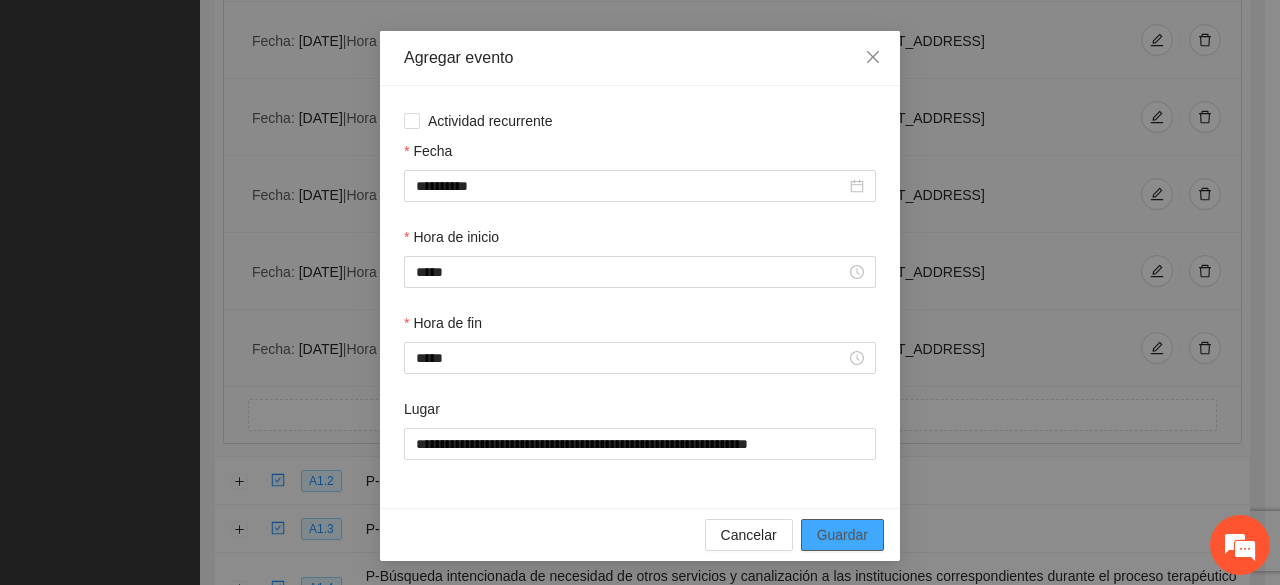 click on "Guardar" at bounding box center [842, 535] 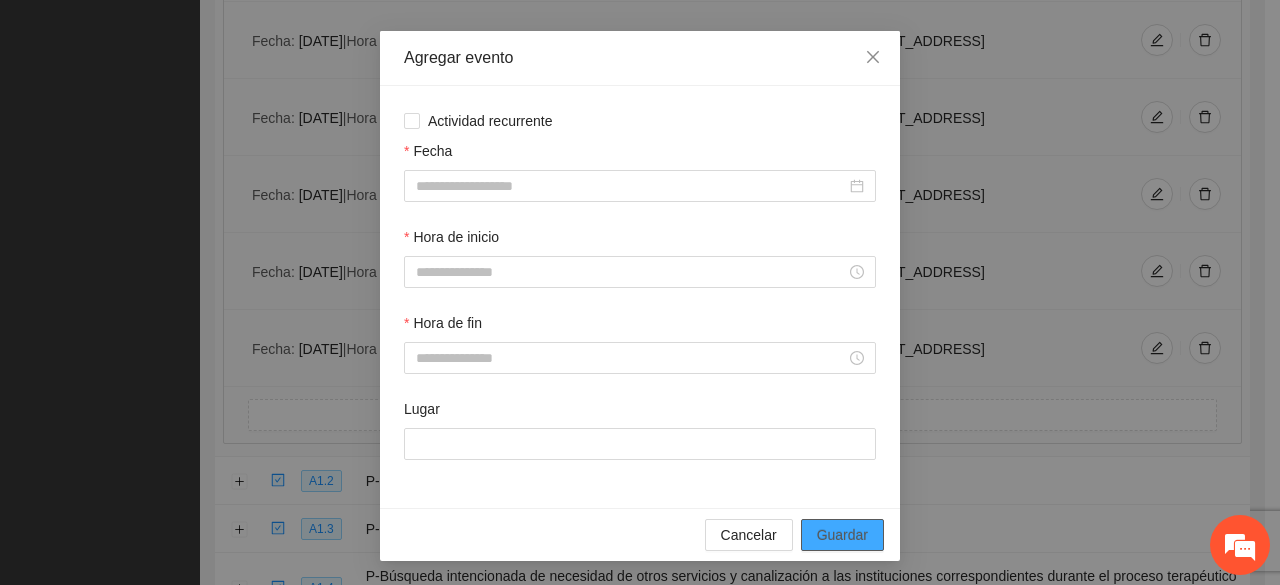 scroll, scrollTop: 0, scrollLeft: 0, axis: both 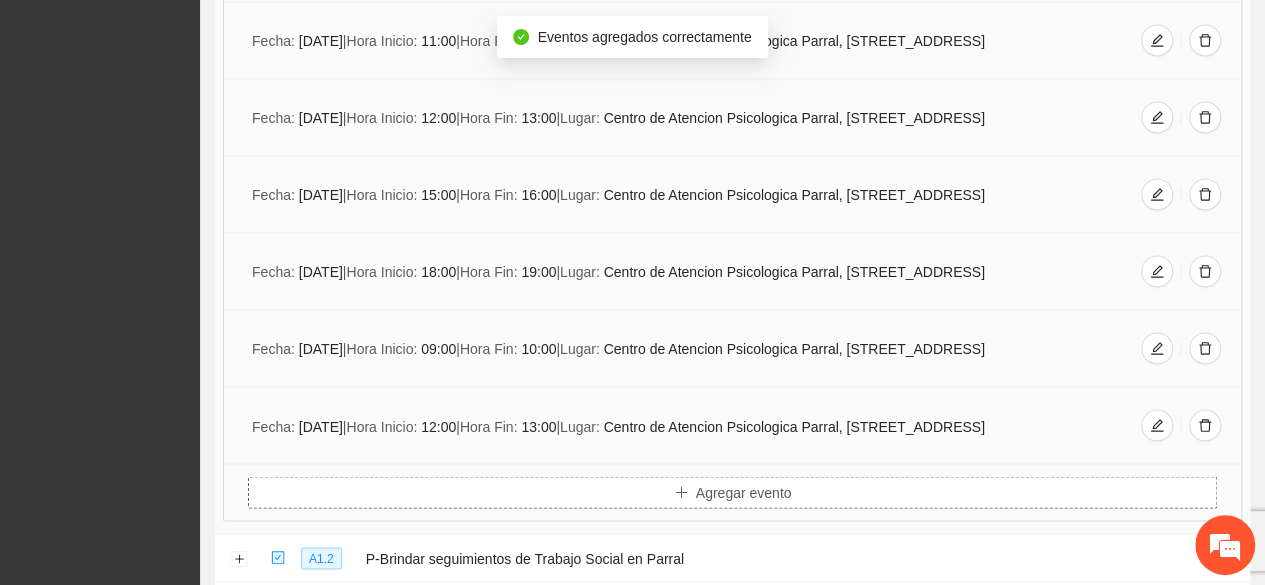 click on "Agregar evento" at bounding box center [744, 492] 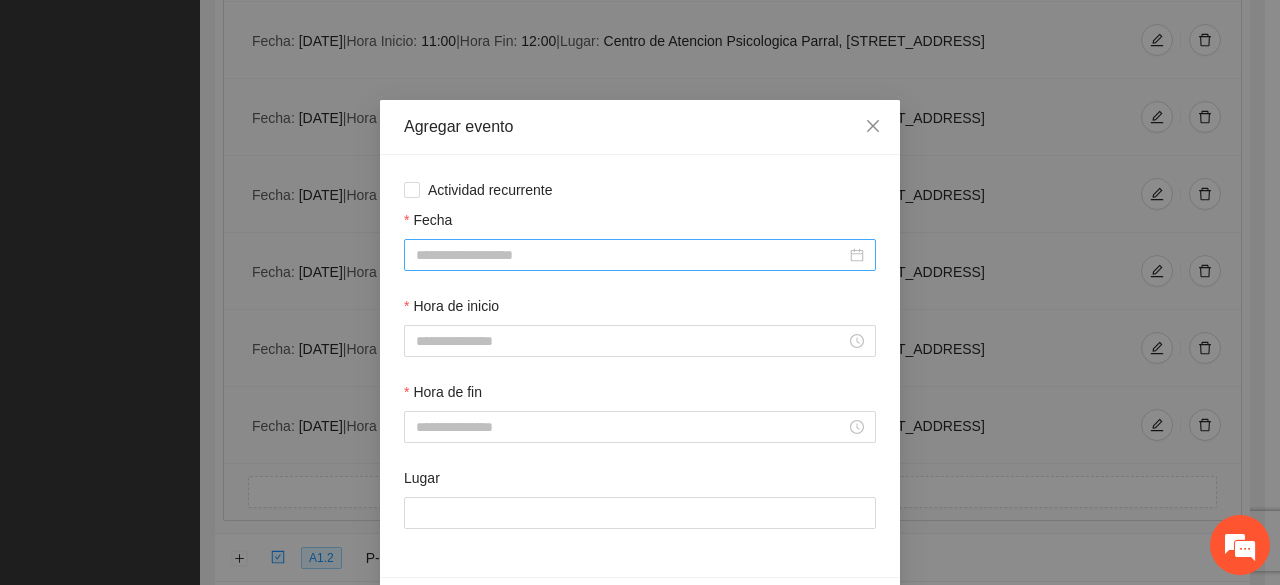 click on "Fecha" at bounding box center [631, 255] 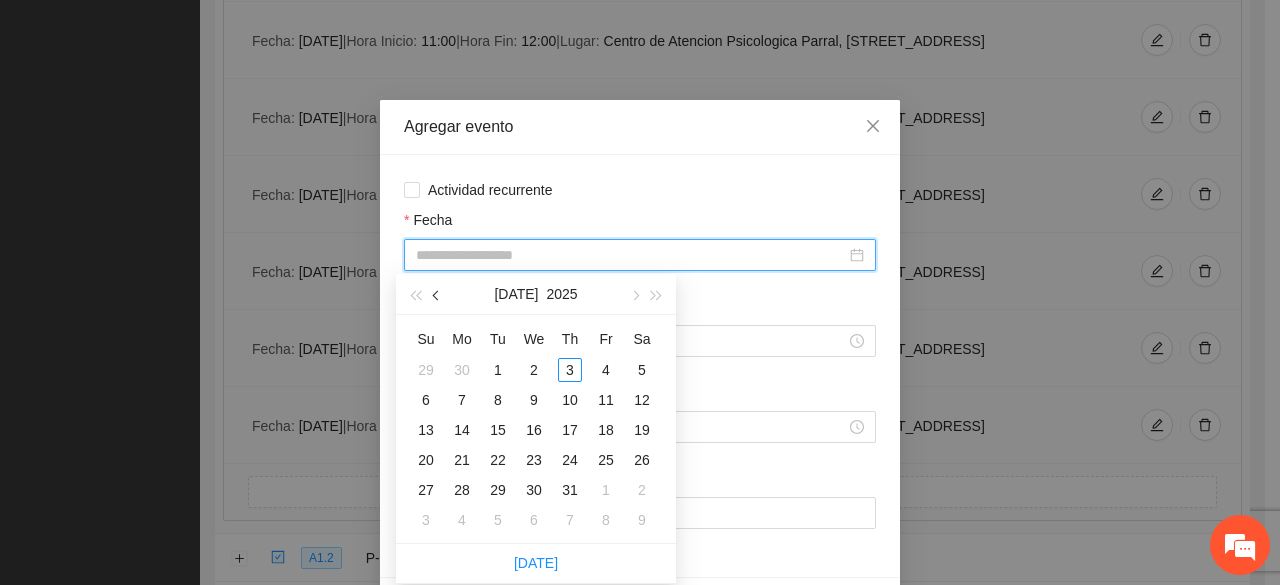 click at bounding box center (437, 294) 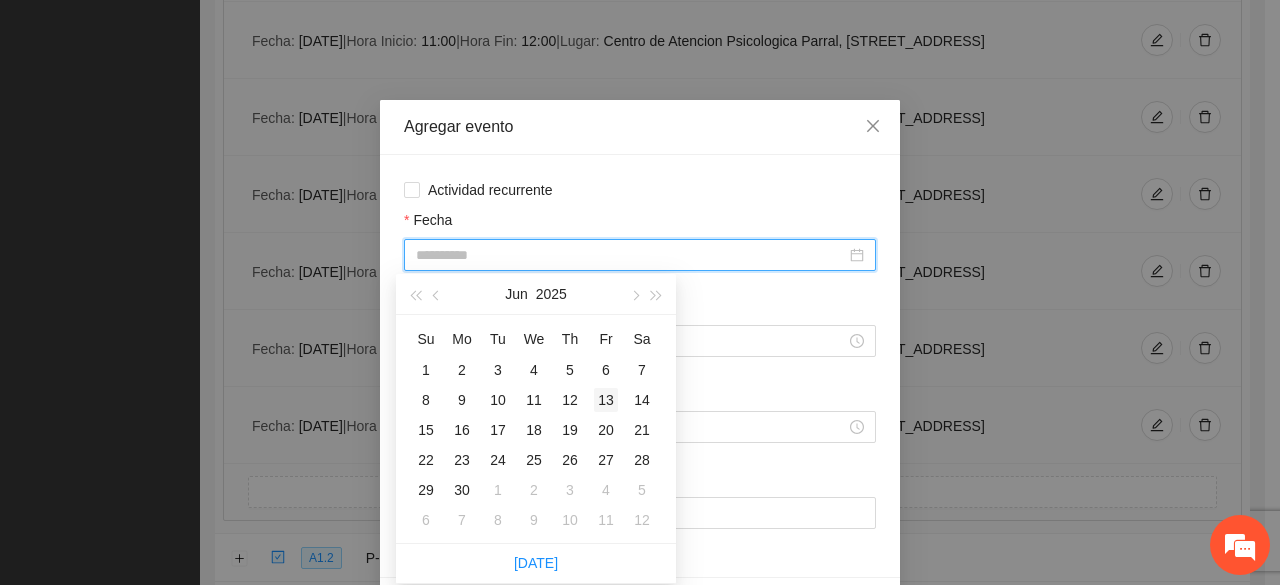 type on "**********" 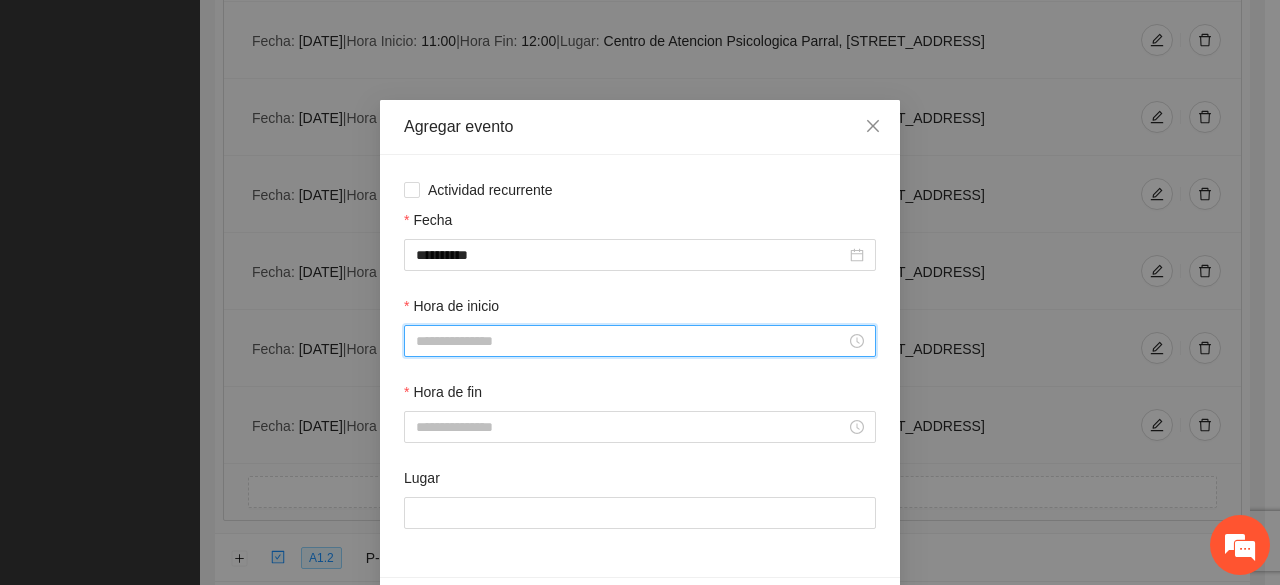 click on "Hora de inicio" at bounding box center [631, 341] 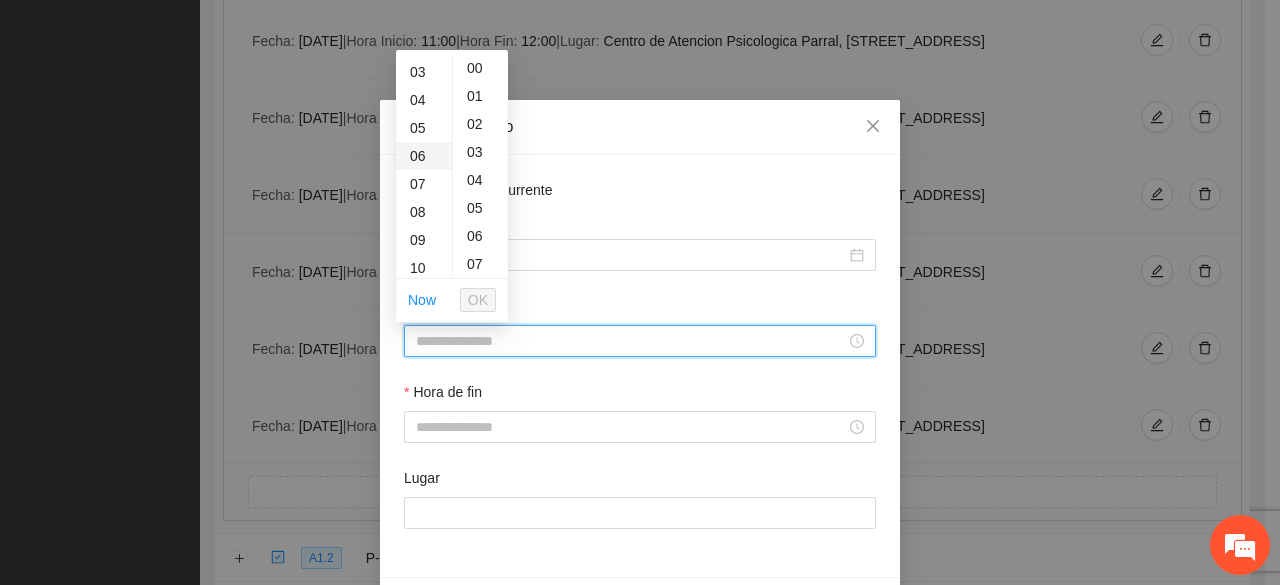 scroll, scrollTop: 81, scrollLeft: 0, axis: vertical 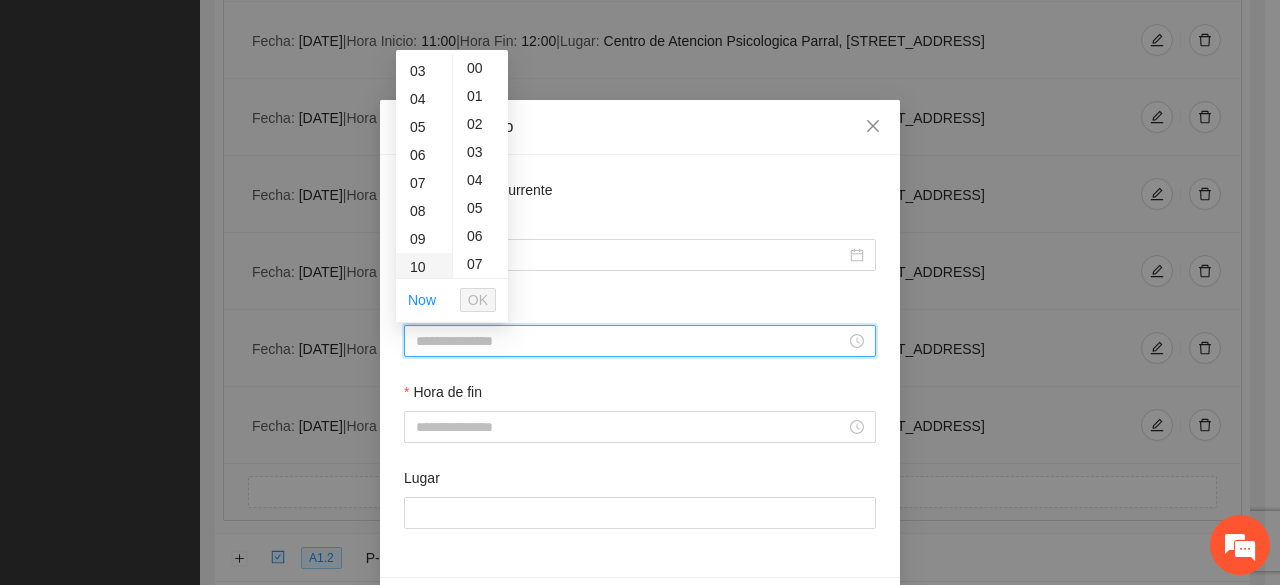 click on "10" at bounding box center (424, 267) 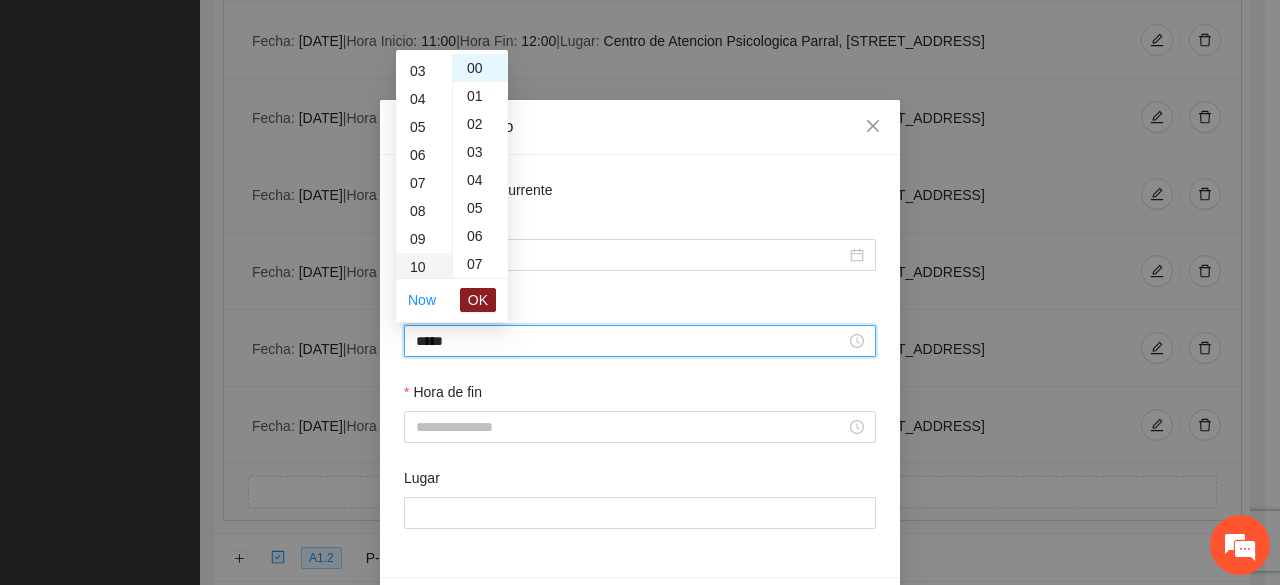 scroll, scrollTop: 280, scrollLeft: 0, axis: vertical 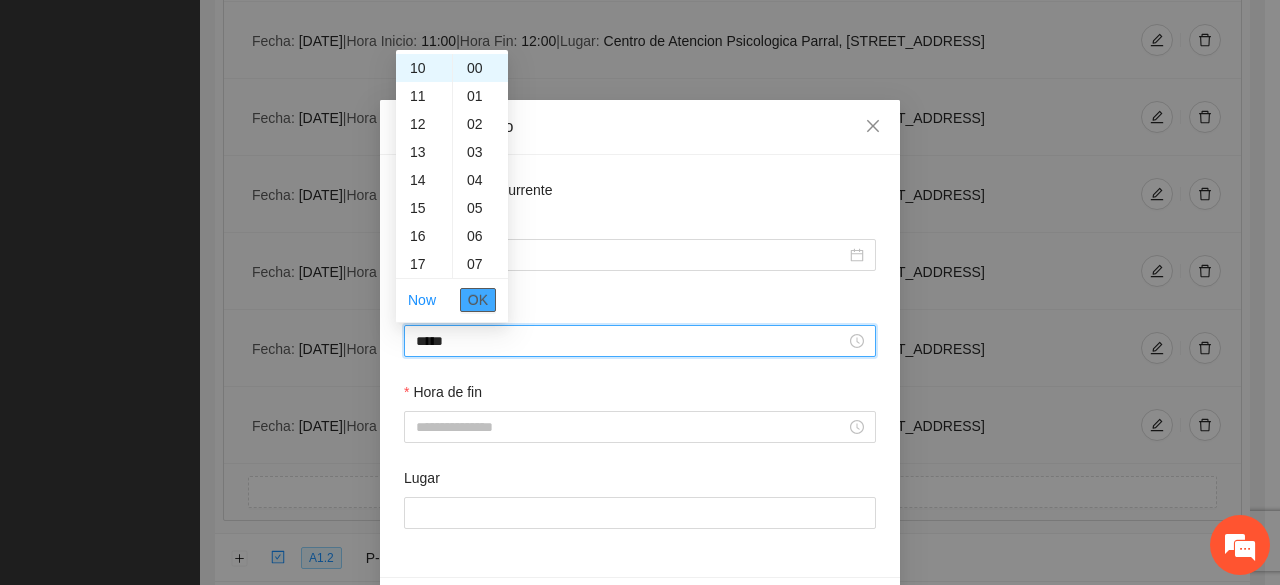 click on "OK" at bounding box center [478, 300] 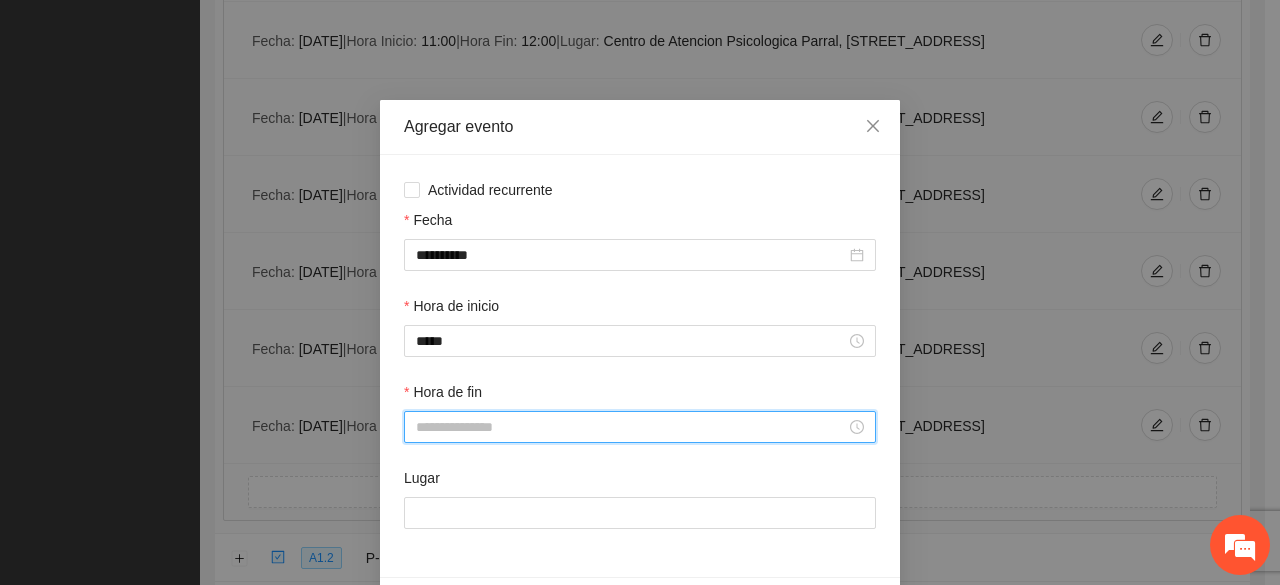 click on "Hora de fin" at bounding box center (631, 427) 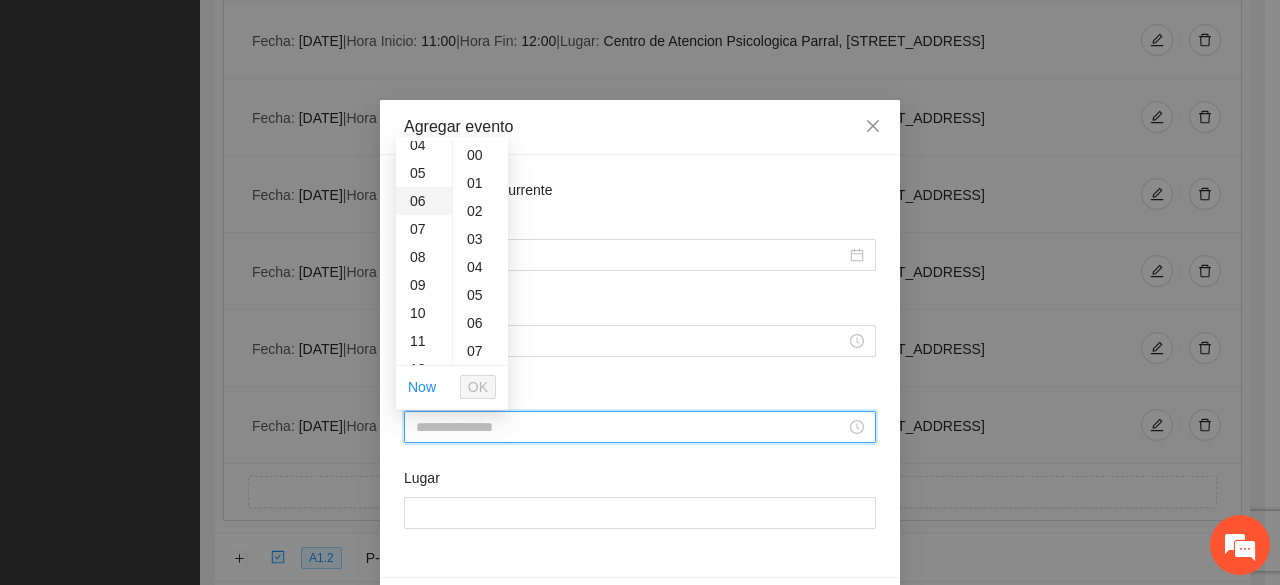 scroll, scrollTop: 124, scrollLeft: 0, axis: vertical 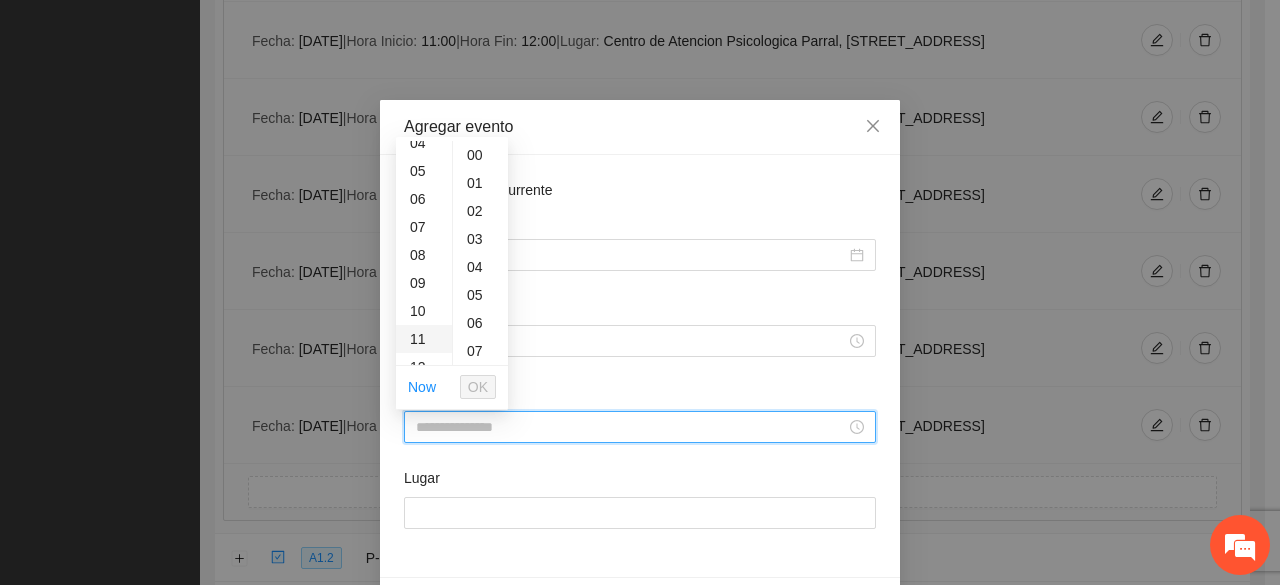 click on "11" at bounding box center (424, 339) 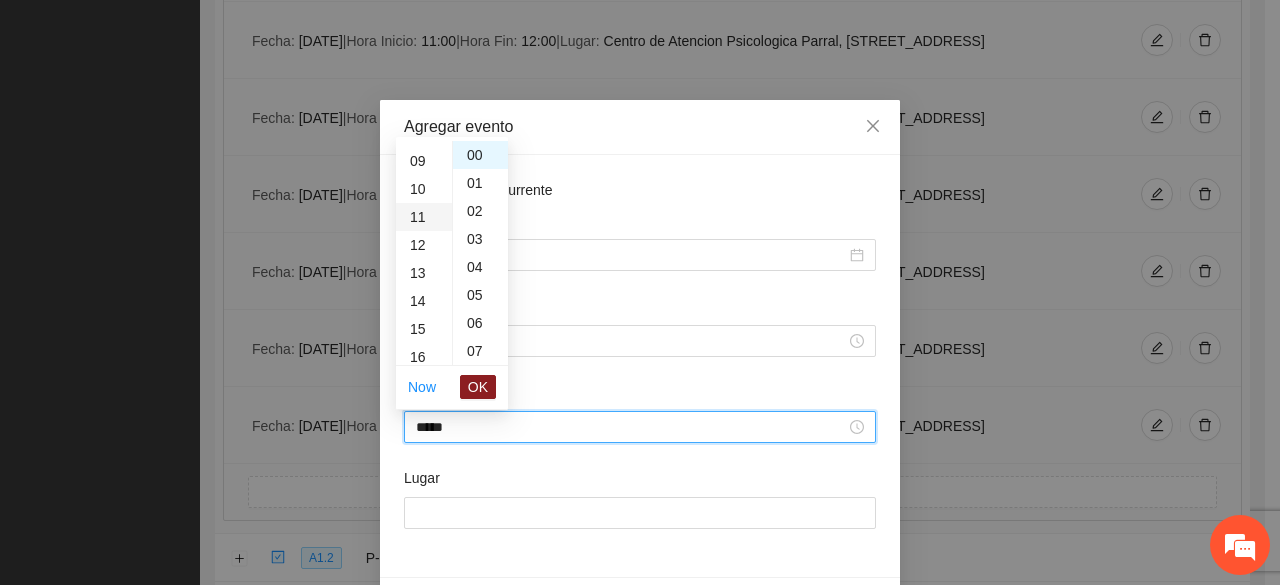scroll, scrollTop: 308, scrollLeft: 0, axis: vertical 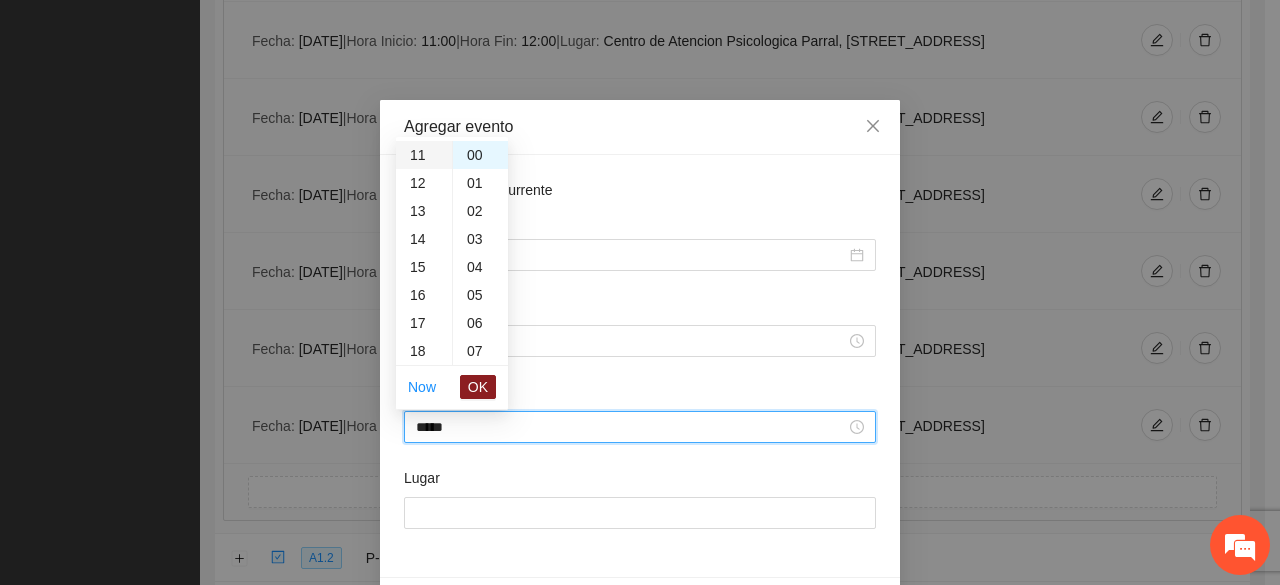 click on "00 01 02 03 04 05 06 07 08 09 10 11 12 13 14 15 16 17 18 19 20 21 22 23" at bounding box center [424, 253] 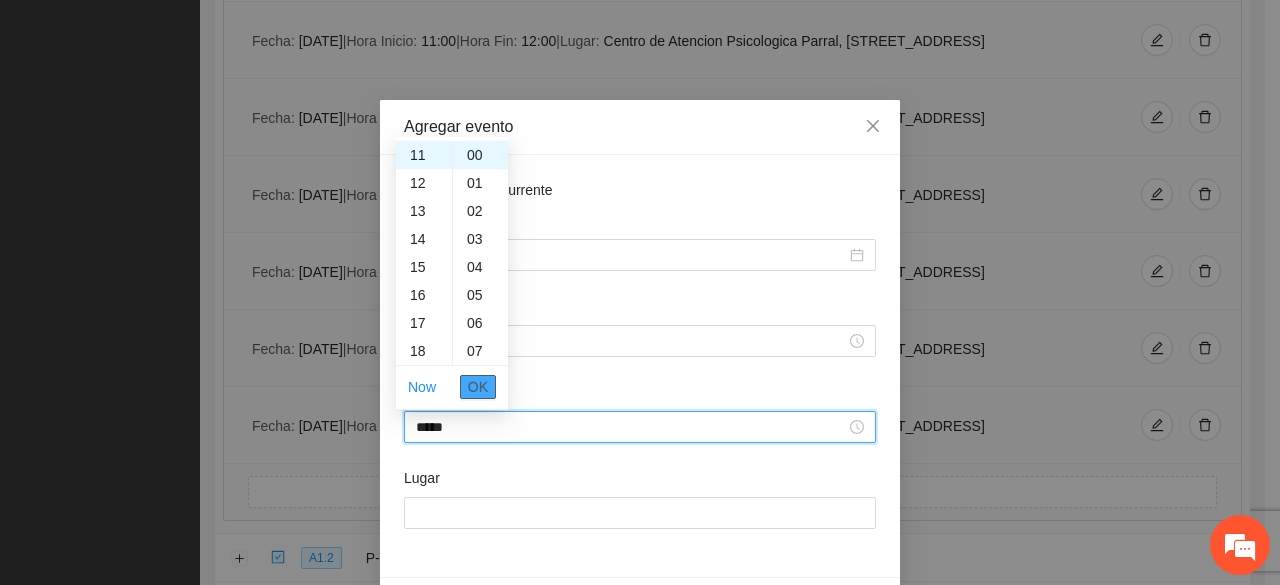 click on "OK" at bounding box center (478, 387) 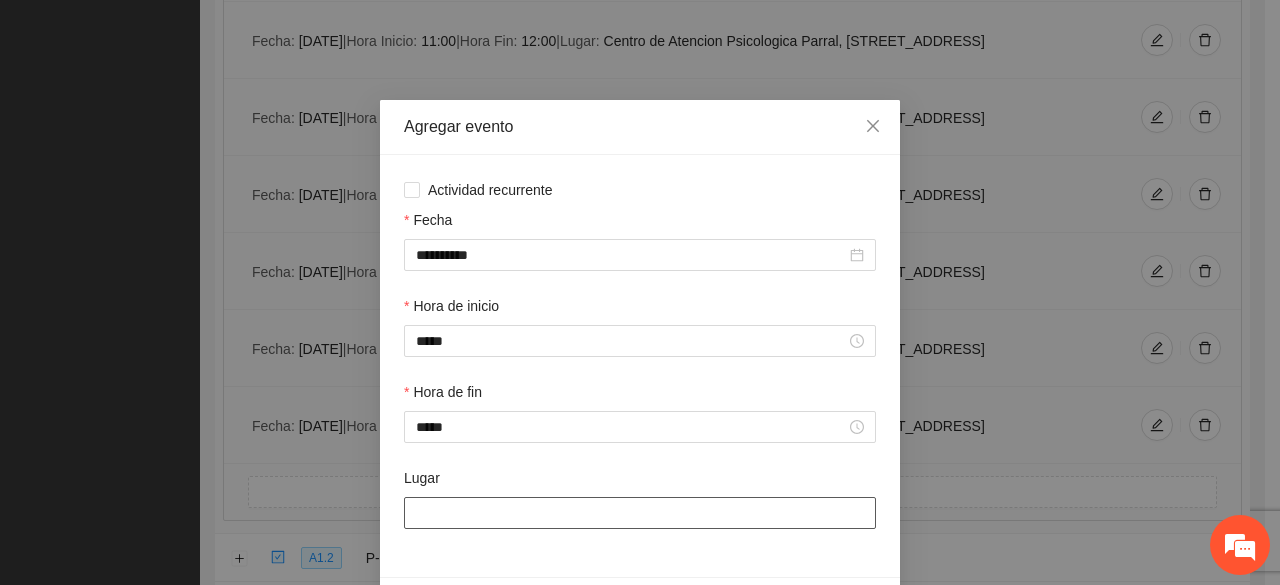 click on "Lugar" at bounding box center [640, 513] 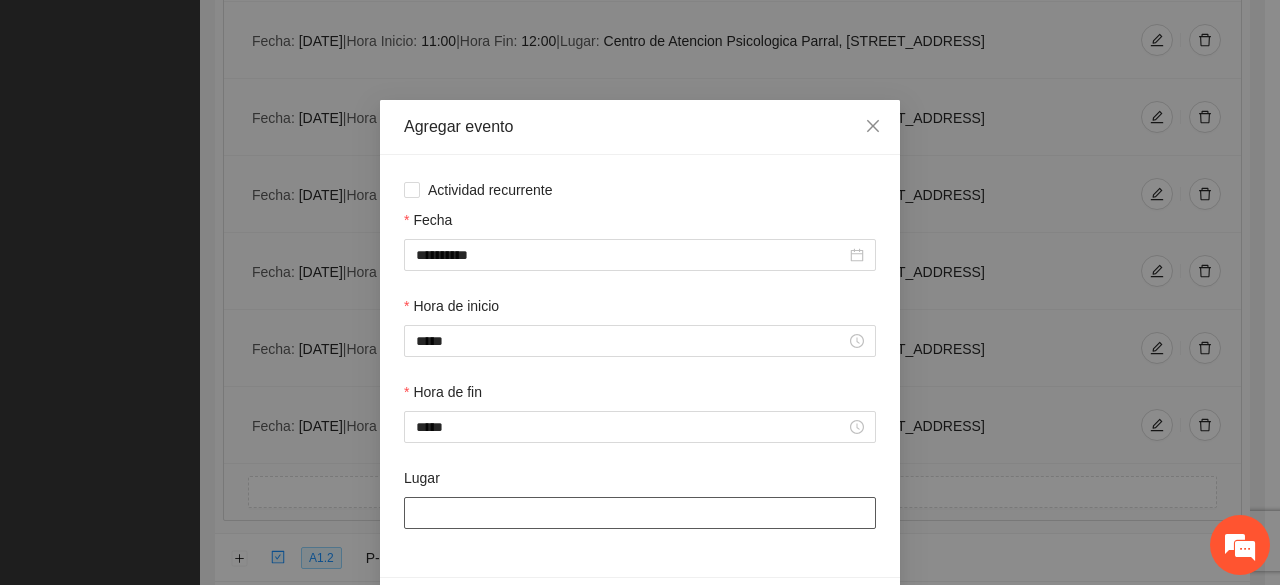 type on "**********" 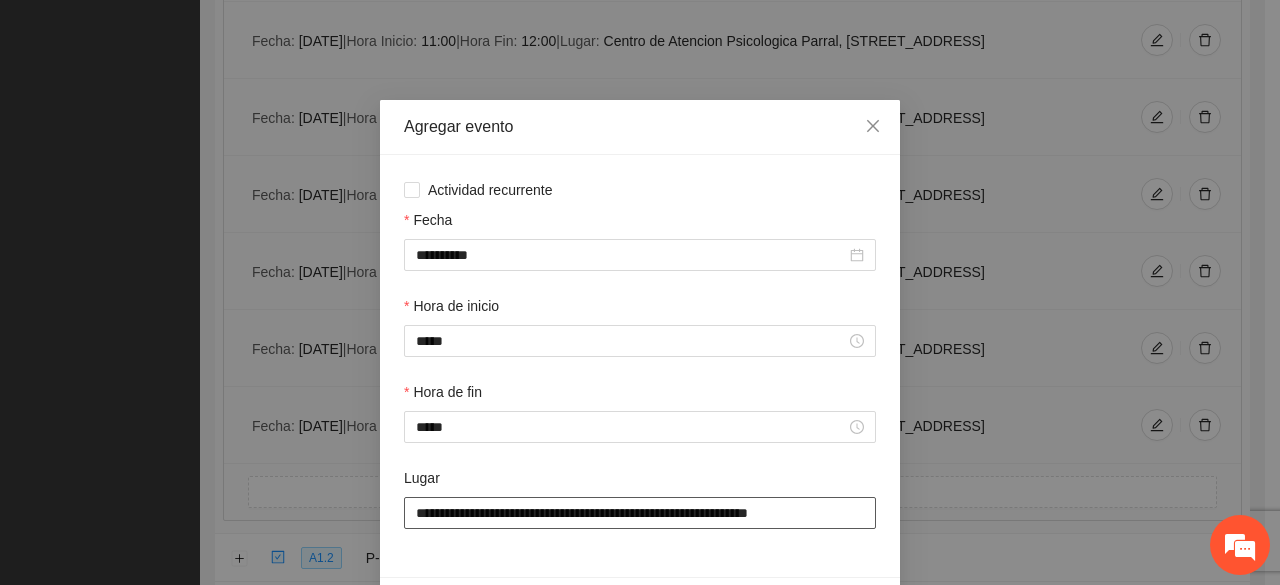 scroll, scrollTop: 70, scrollLeft: 0, axis: vertical 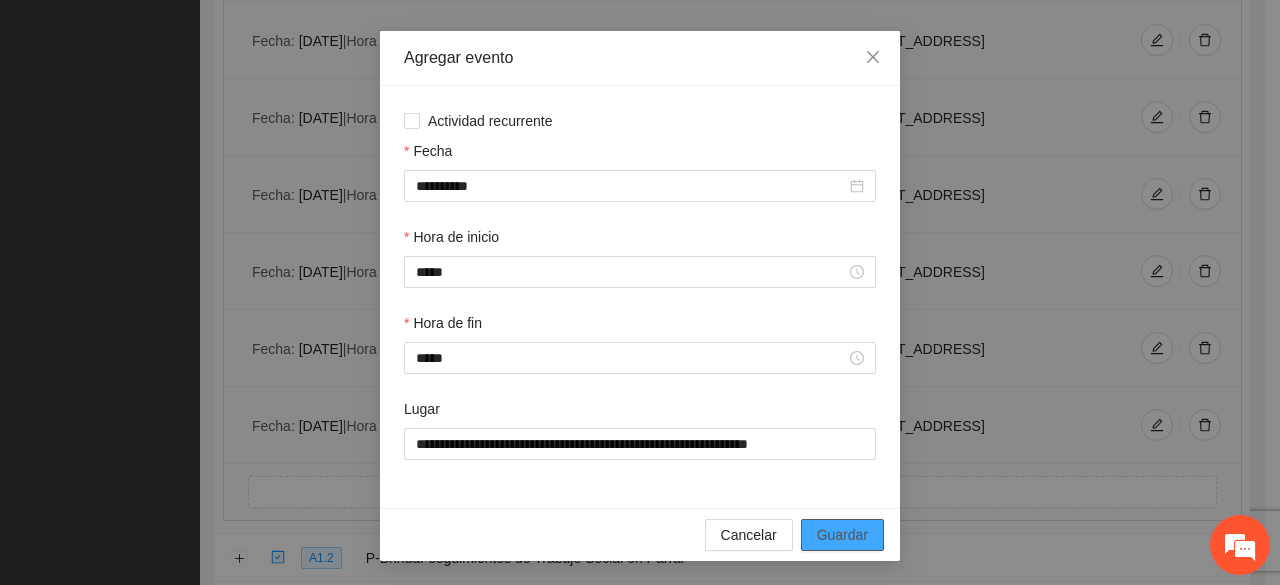 click on "Guardar" at bounding box center (842, 535) 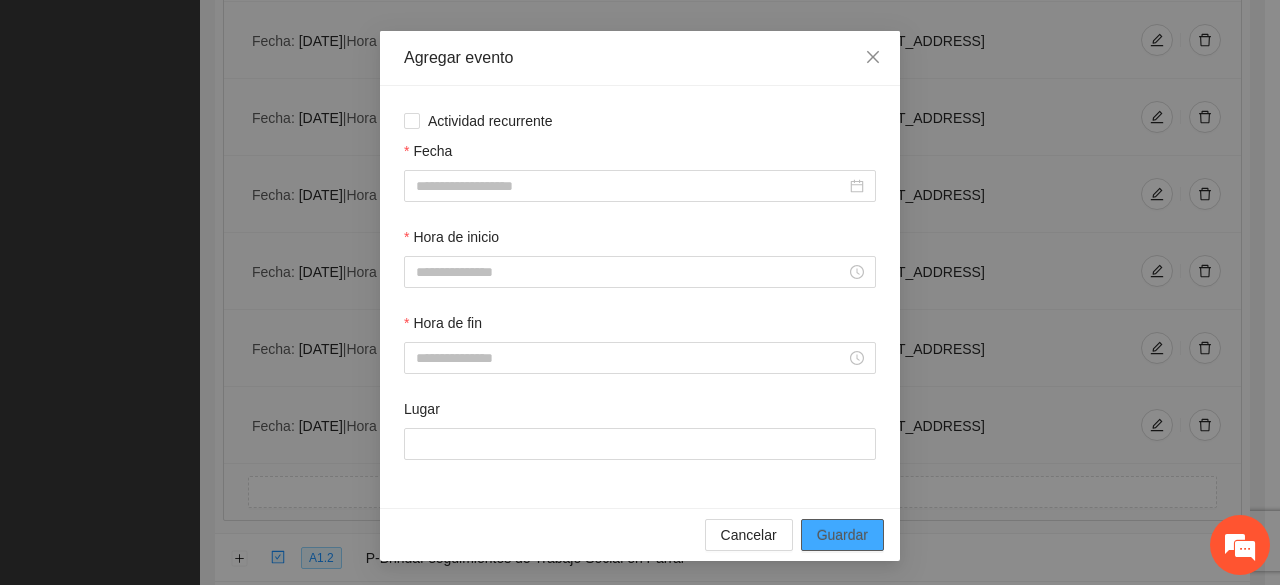 scroll, scrollTop: 0, scrollLeft: 0, axis: both 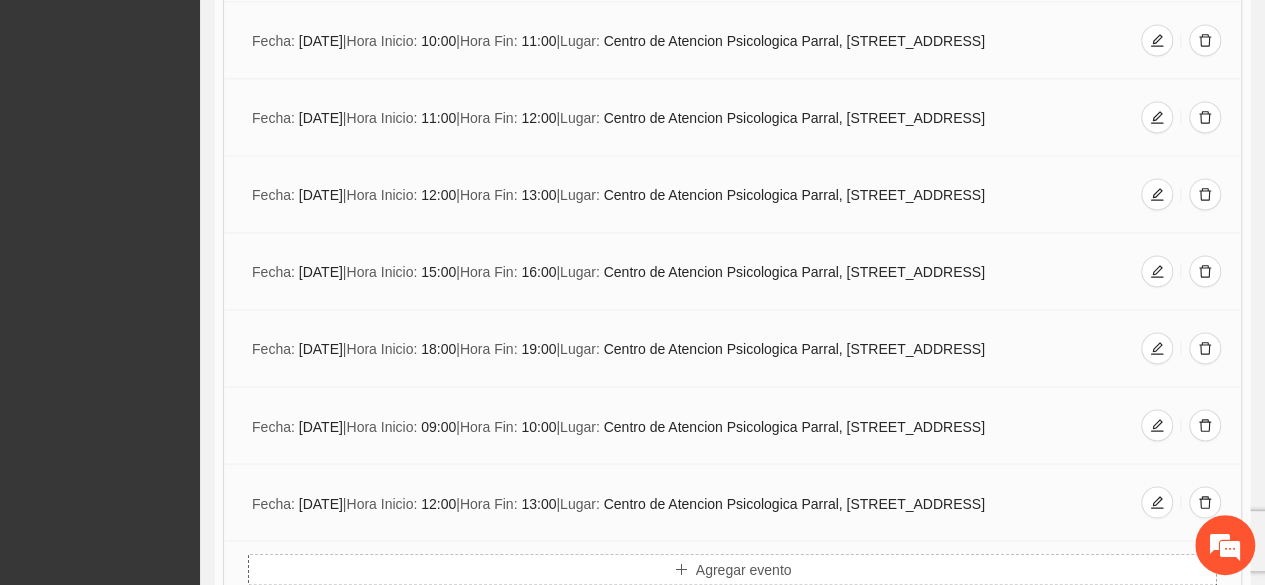 click on "Agregar evento" at bounding box center [732, 569] 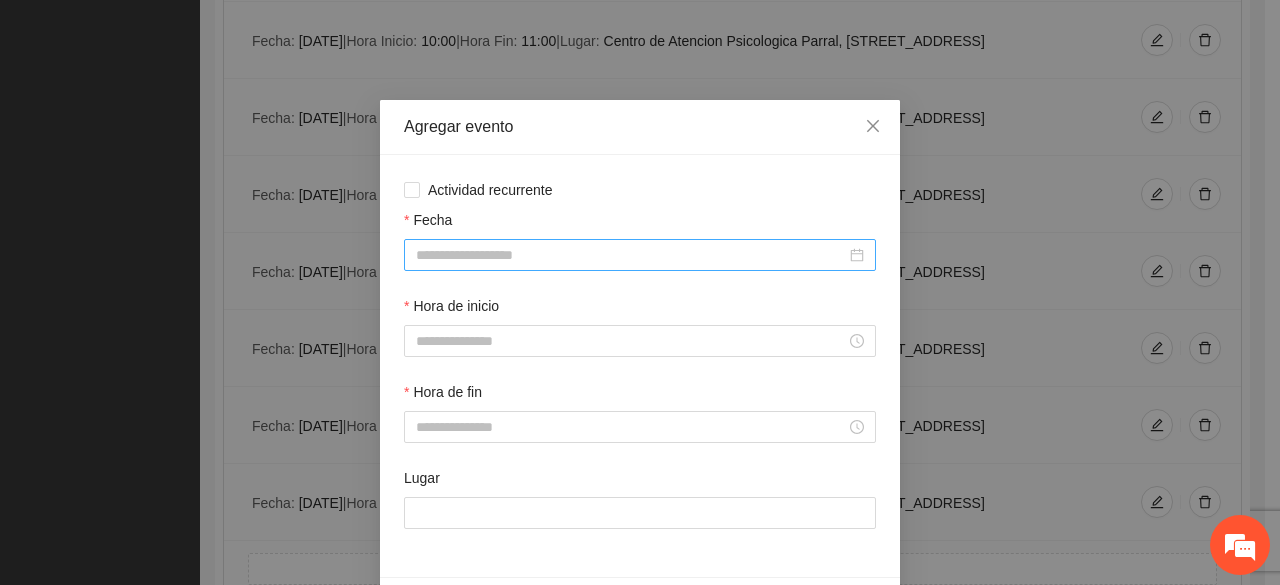 click on "Fecha" at bounding box center [631, 255] 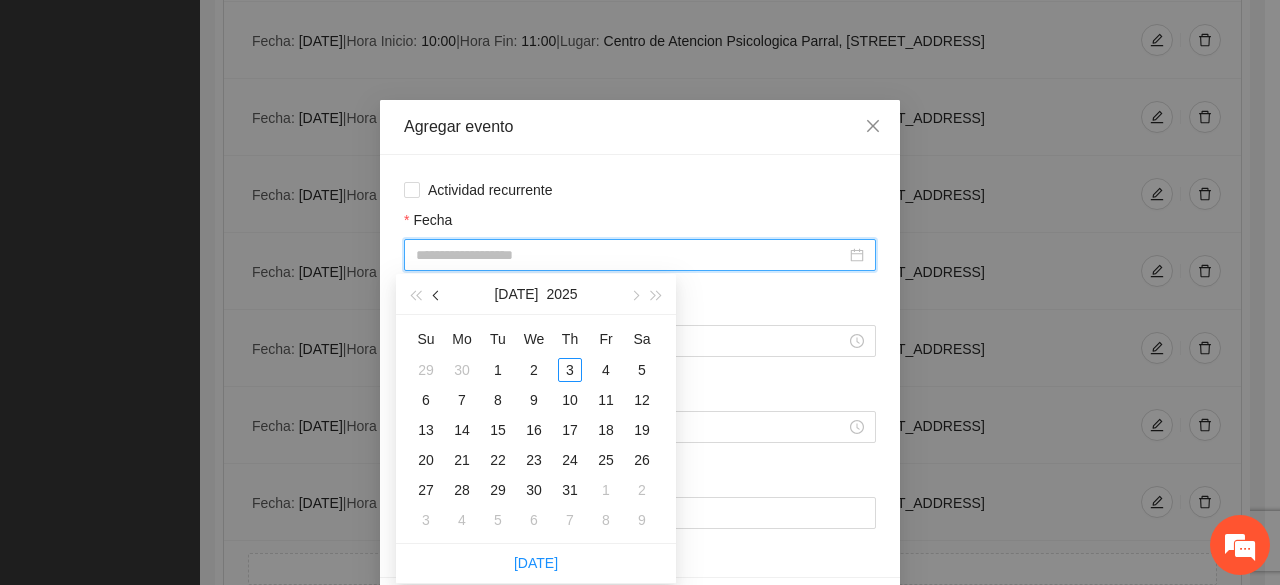 click at bounding box center (438, 296) 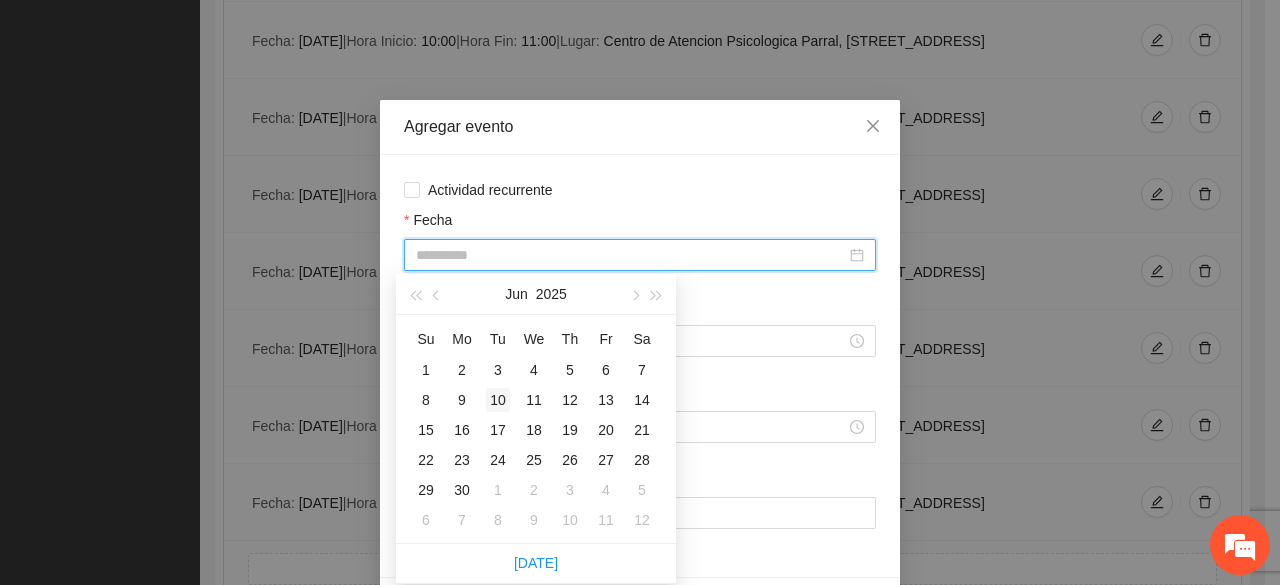 type on "**********" 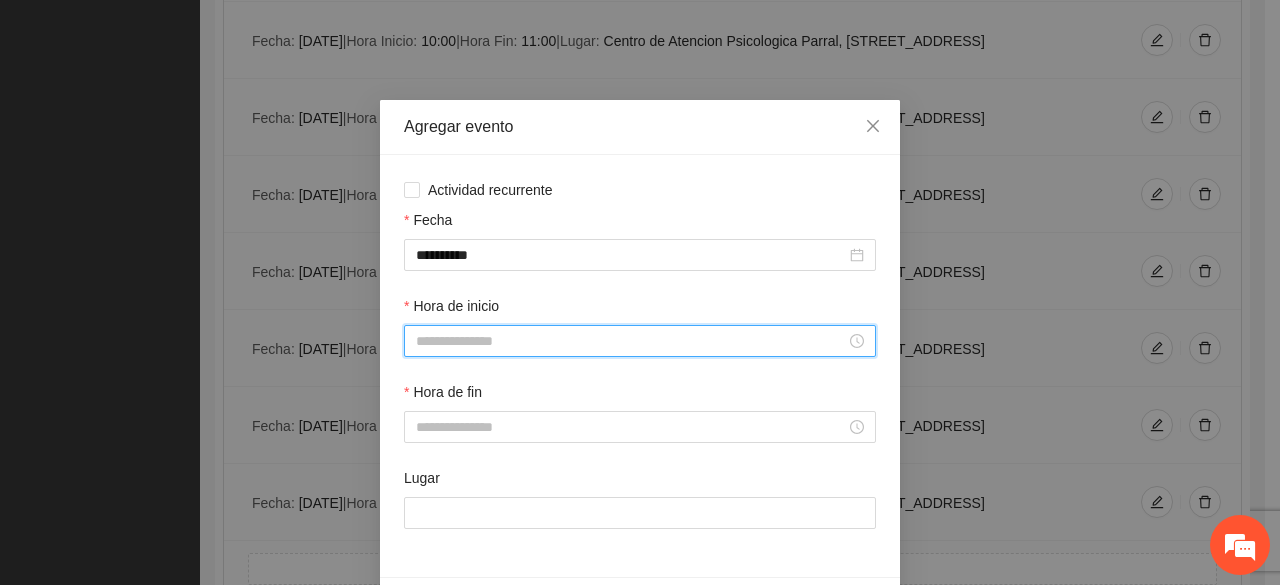 click on "Hora de inicio" at bounding box center (631, 341) 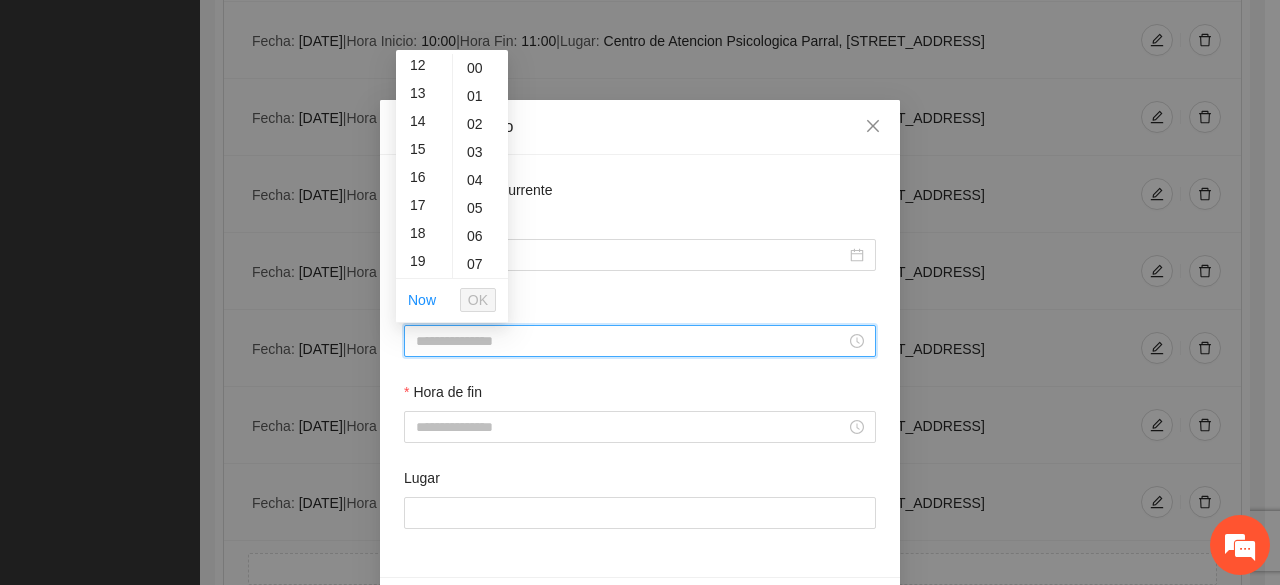 scroll, scrollTop: 340, scrollLeft: 0, axis: vertical 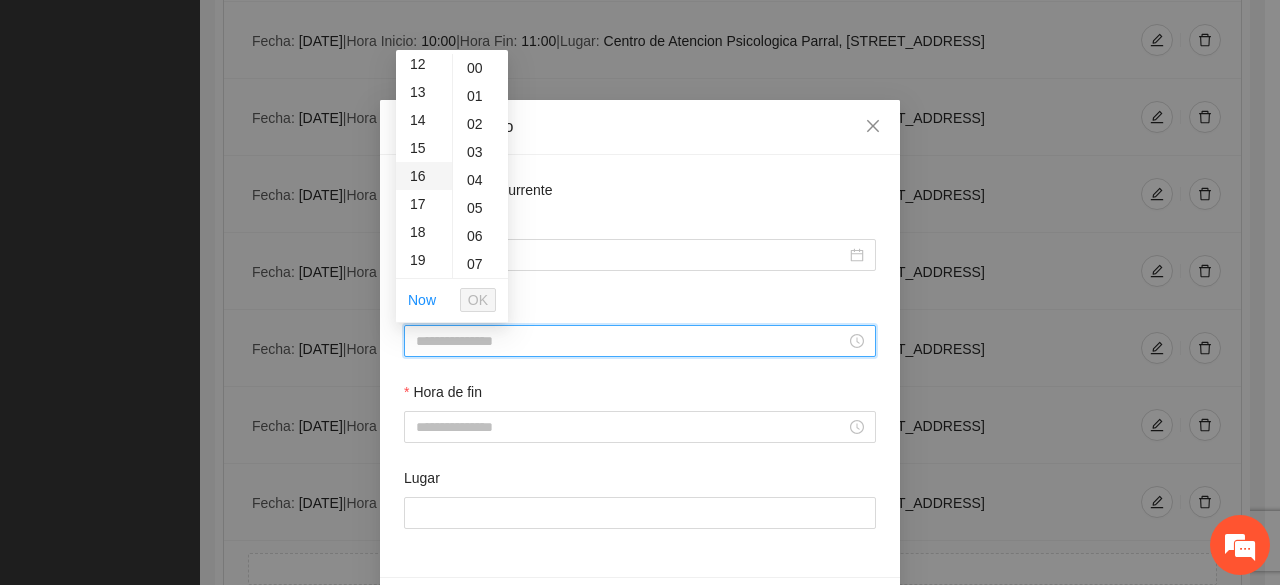click on "16" at bounding box center (424, 176) 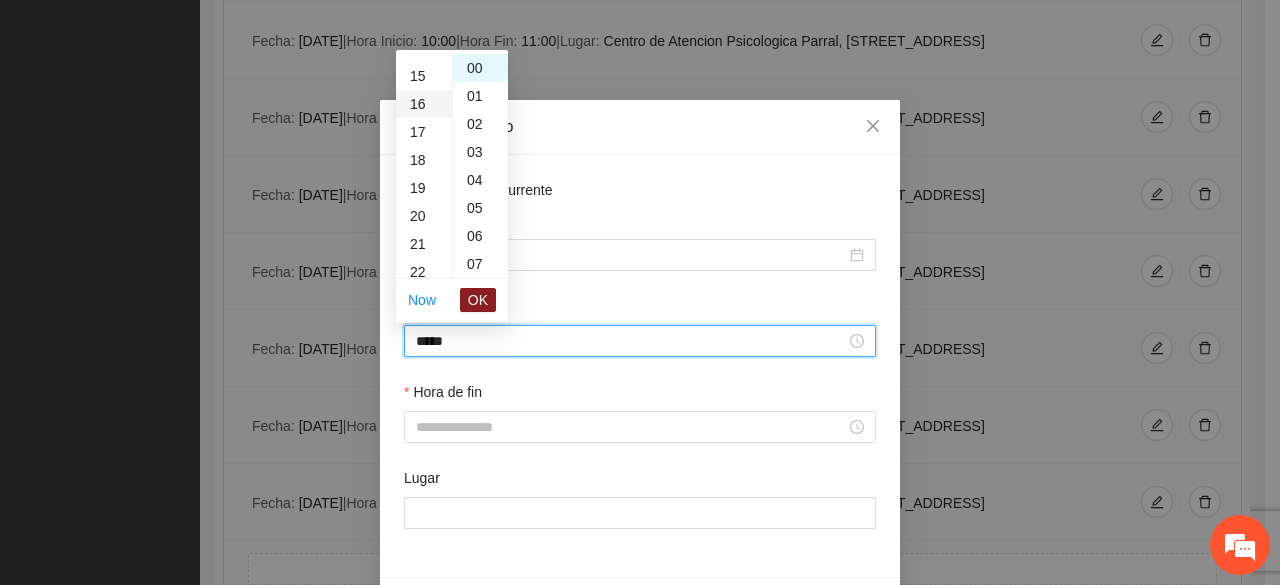 scroll, scrollTop: 448, scrollLeft: 0, axis: vertical 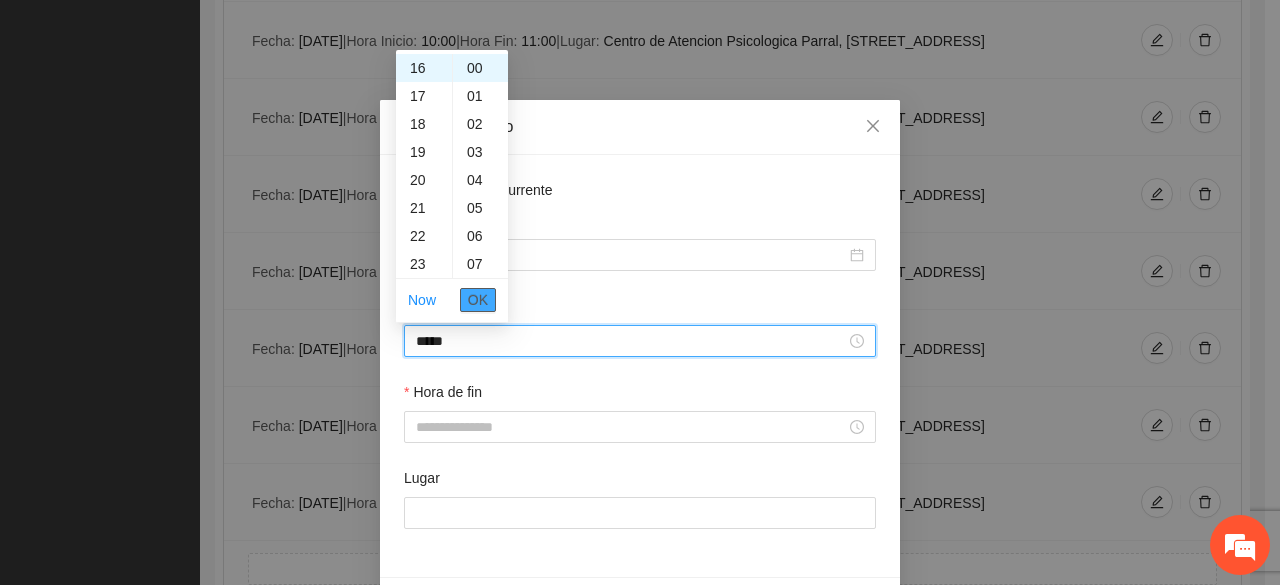 click on "OK" at bounding box center (478, 300) 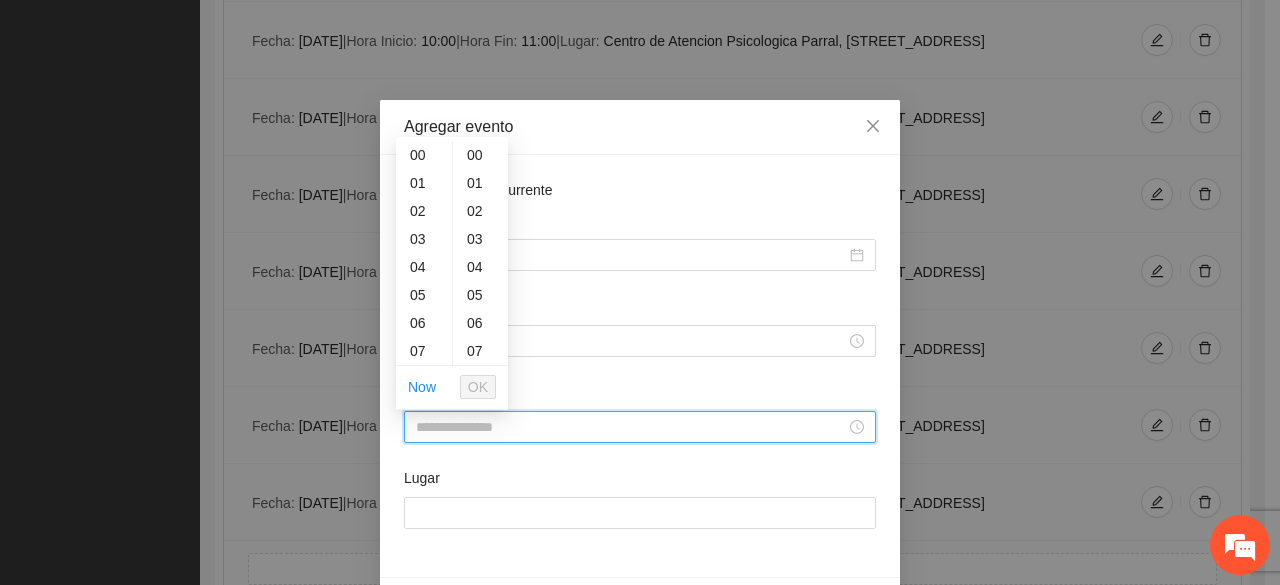 click on "Hora de fin" at bounding box center [631, 427] 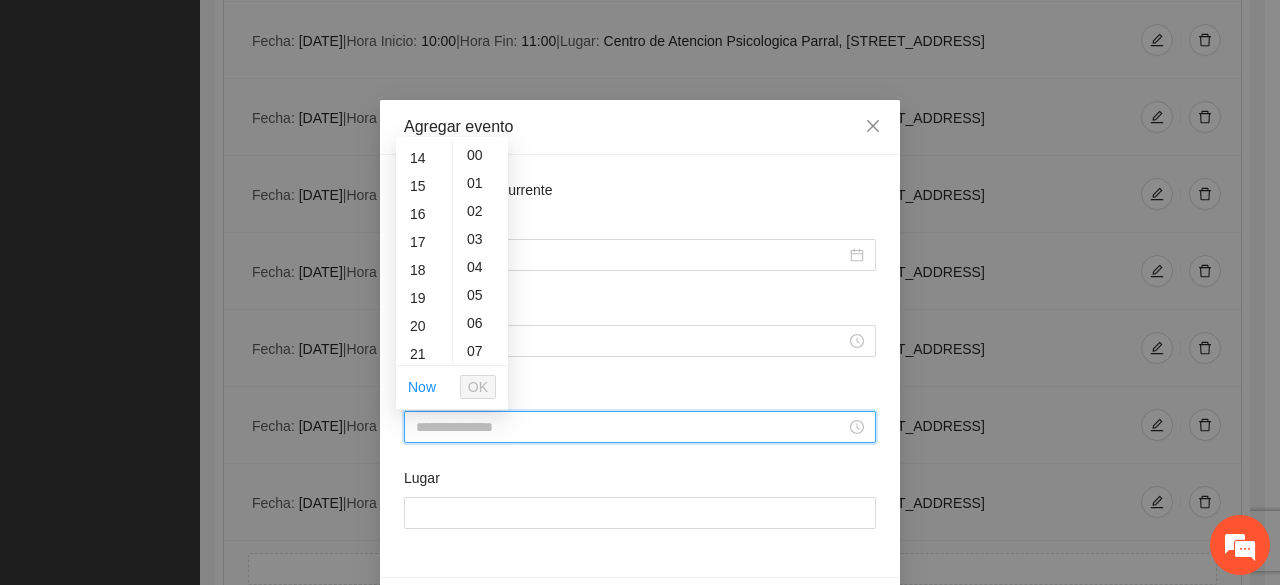 scroll, scrollTop: 392, scrollLeft: 0, axis: vertical 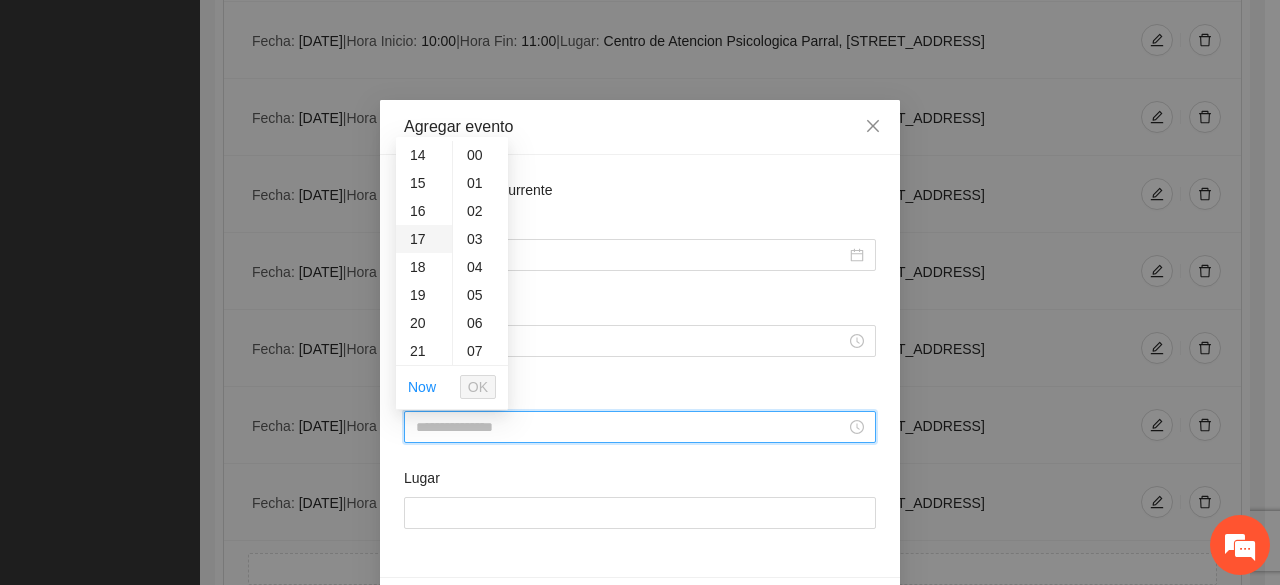 click on "17" at bounding box center (424, 239) 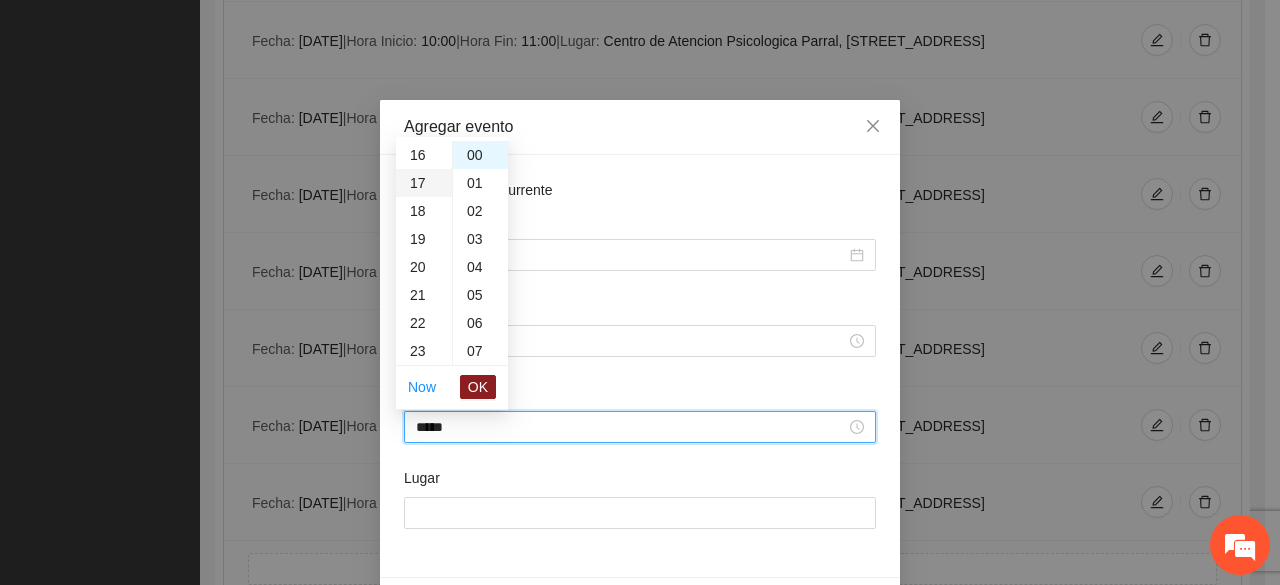 scroll, scrollTop: 476, scrollLeft: 0, axis: vertical 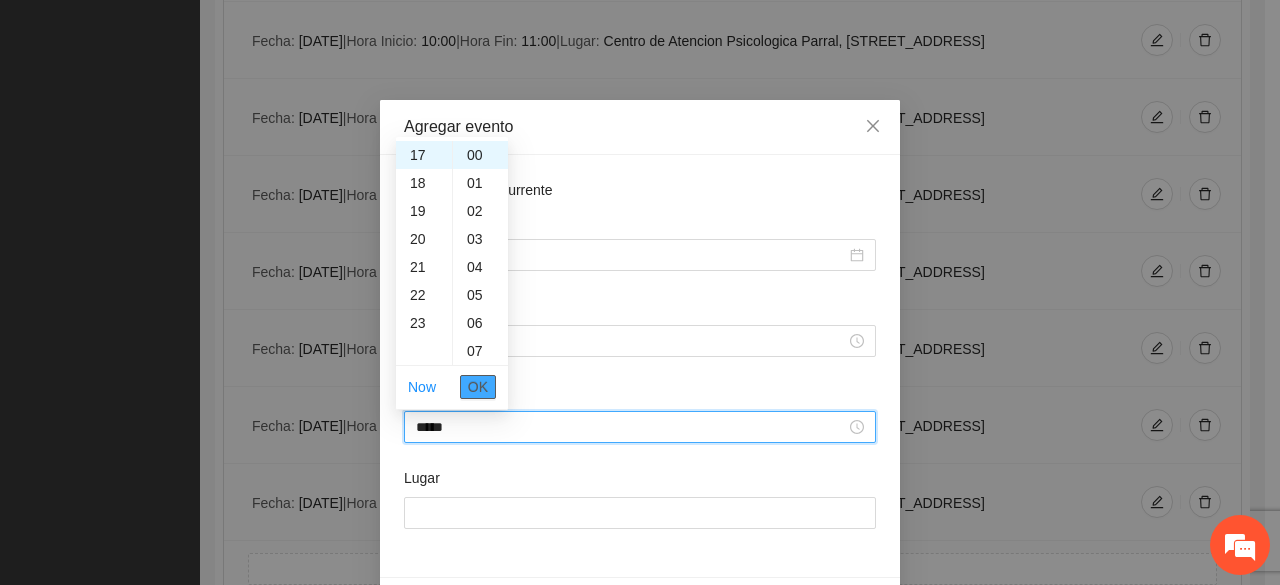 click on "OK" at bounding box center (478, 387) 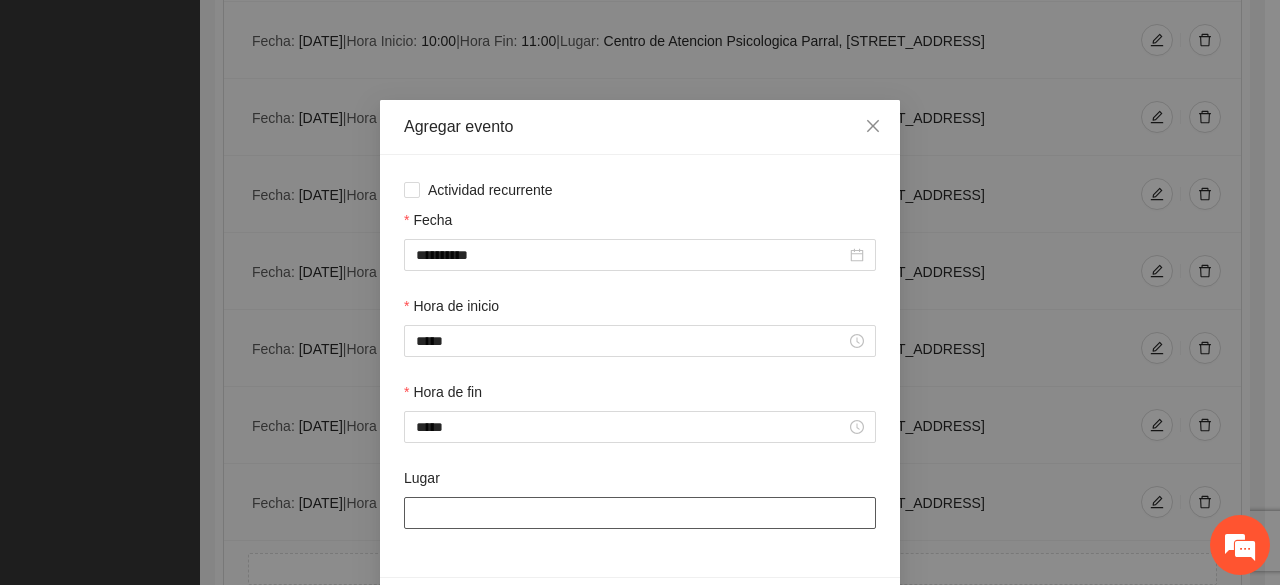click on "Lugar" at bounding box center (640, 513) 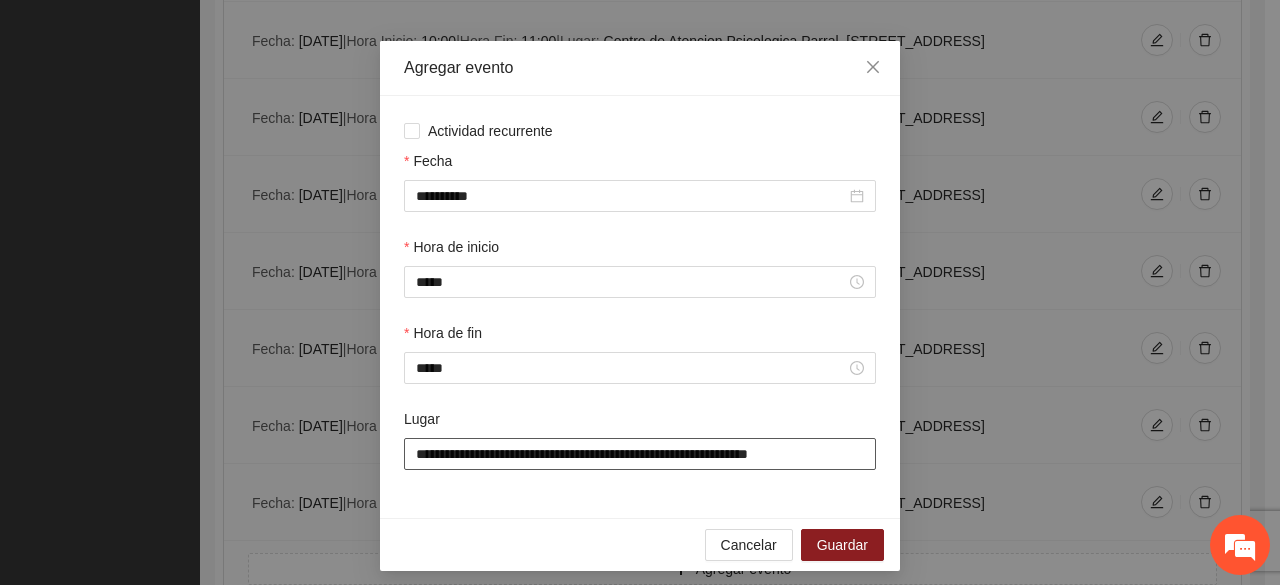scroll, scrollTop: 70, scrollLeft: 0, axis: vertical 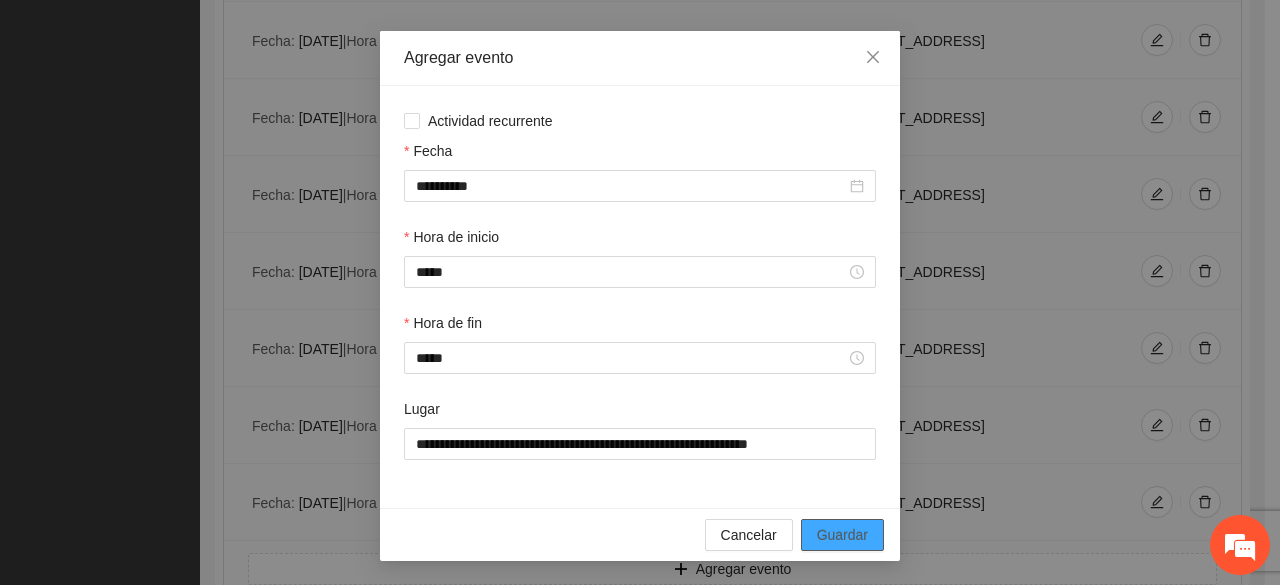 click on "Guardar" at bounding box center (842, 535) 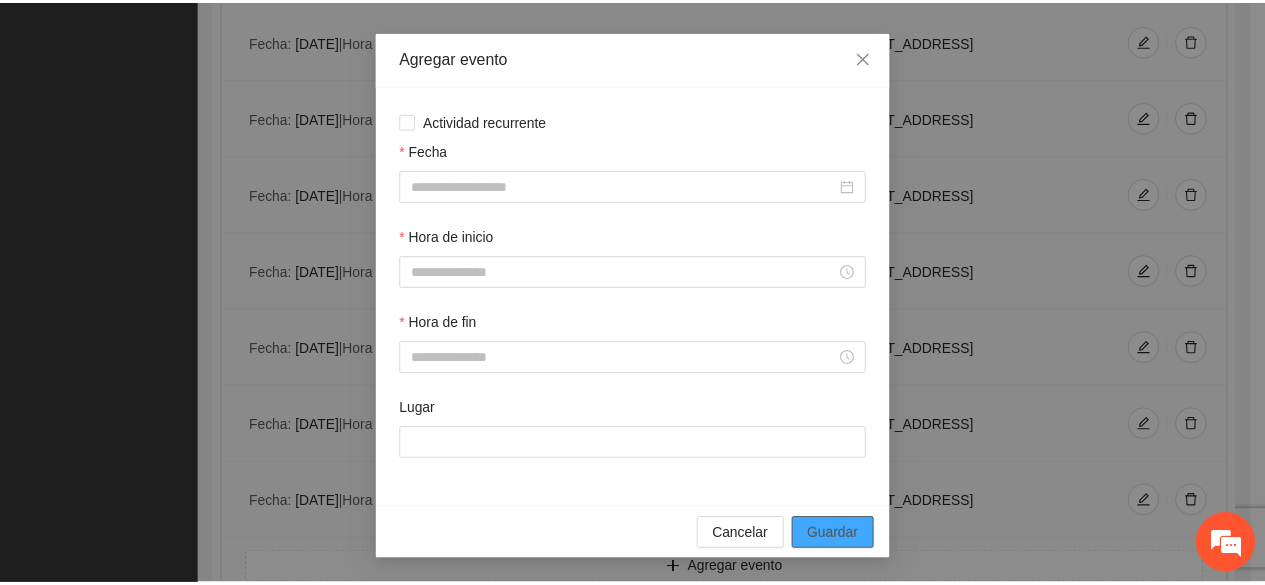 scroll, scrollTop: 0, scrollLeft: 0, axis: both 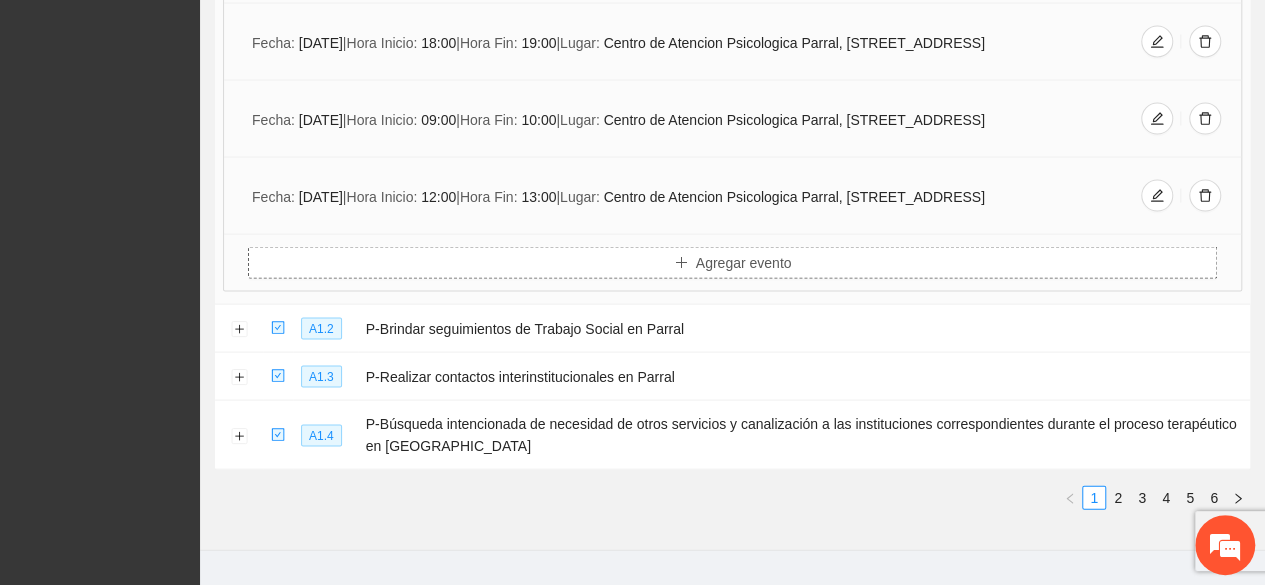 click on "Agregar evento" at bounding box center [732, 263] 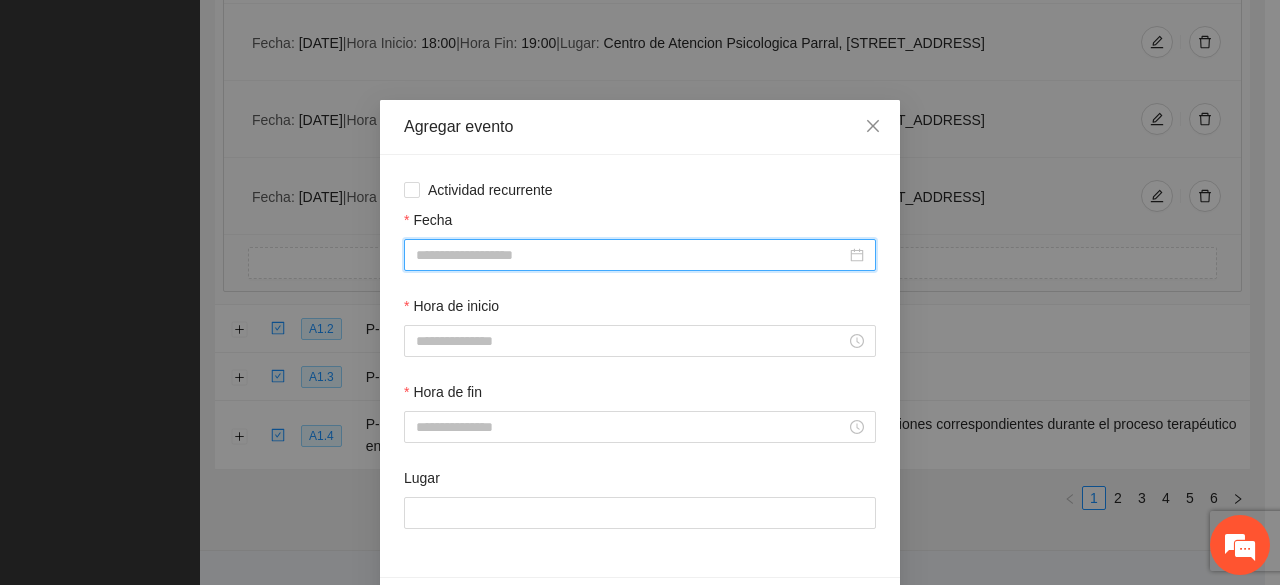 click on "Fecha" at bounding box center [631, 255] 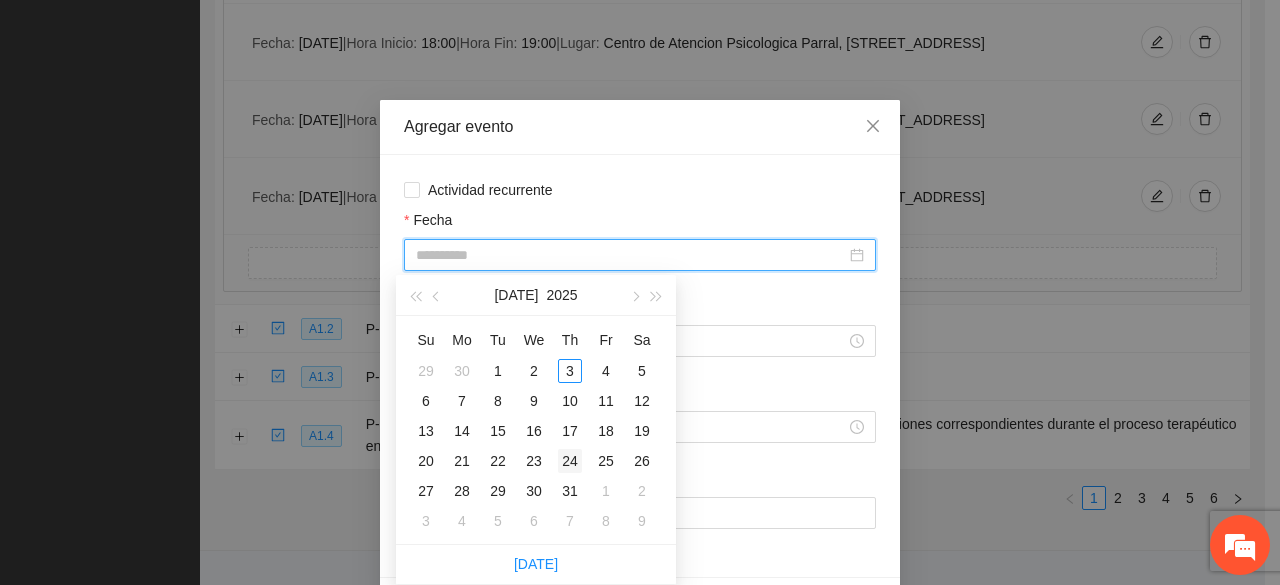 click on "24" at bounding box center [570, 461] 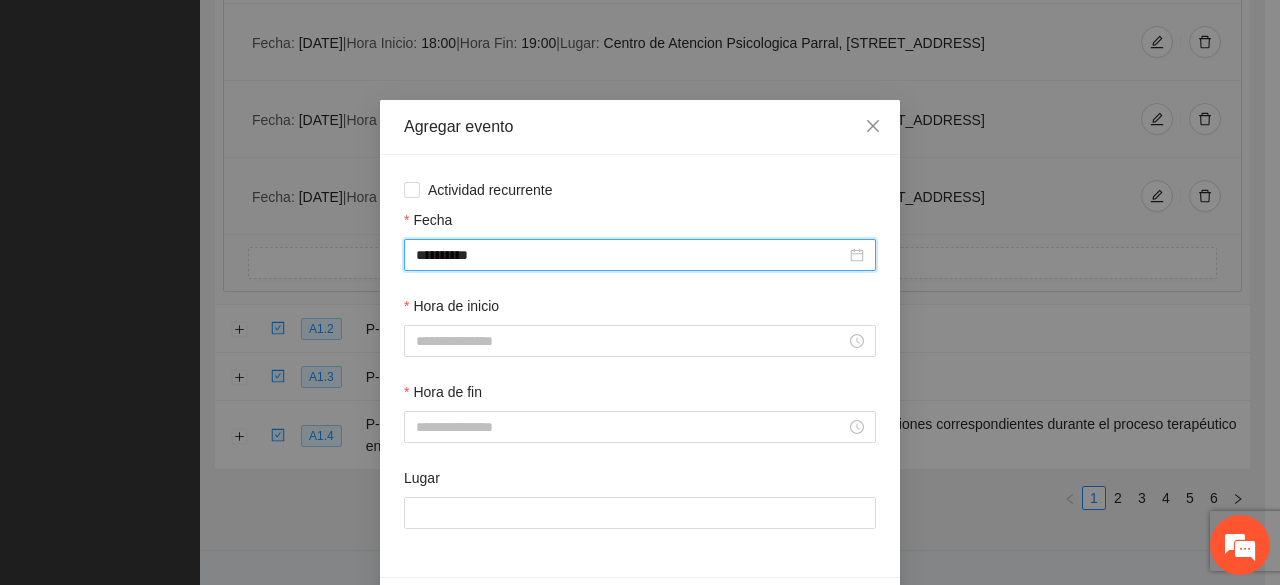 click on "**********" at bounding box center (640, 255) 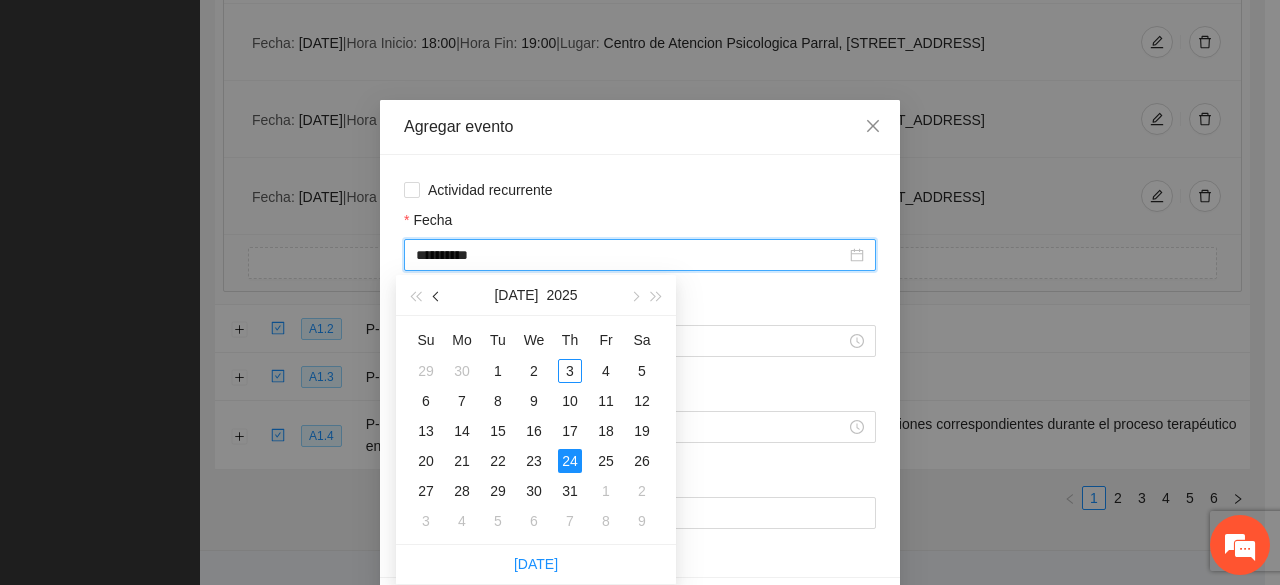 click at bounding box center [438, 296] 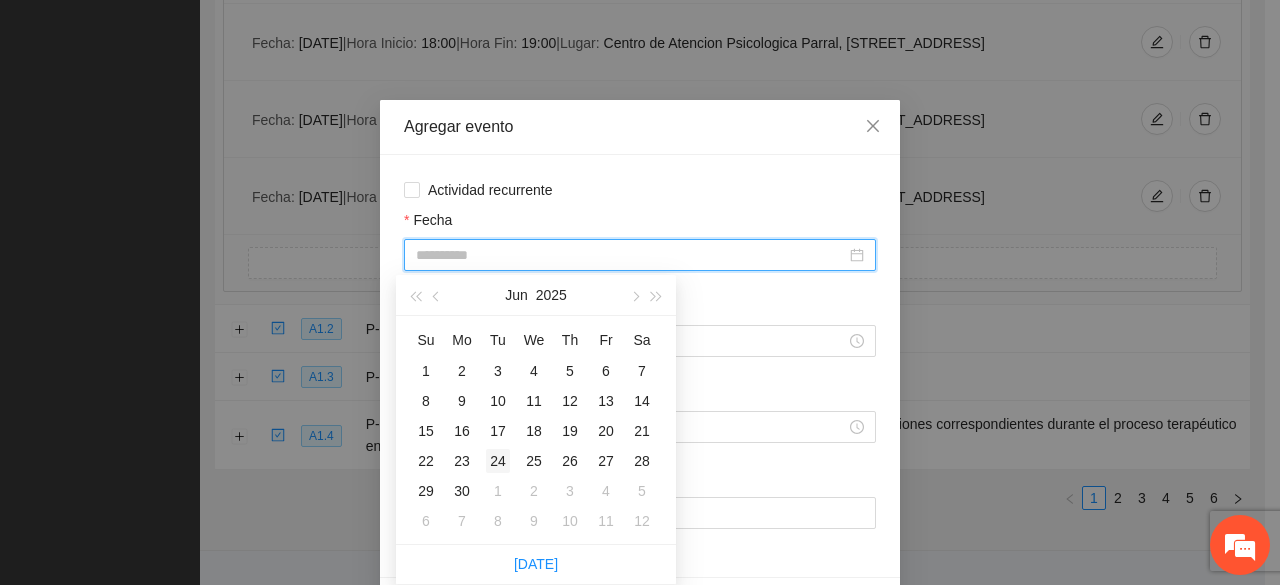 type on "**********" 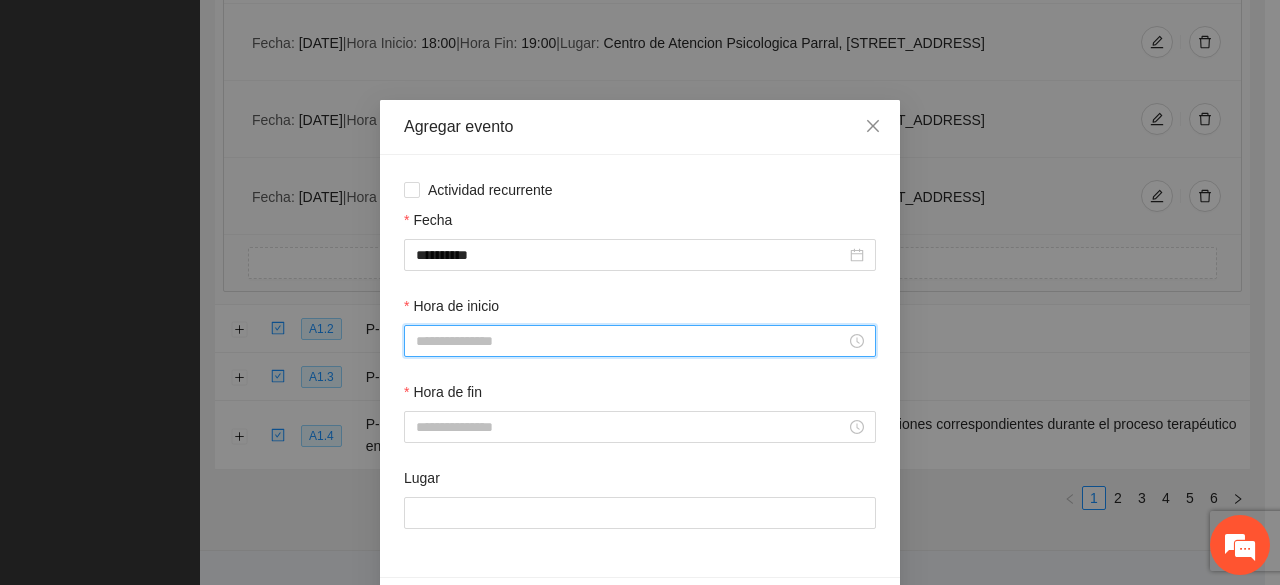 click on "Hora de inicio" at bounding box center (631, 341) 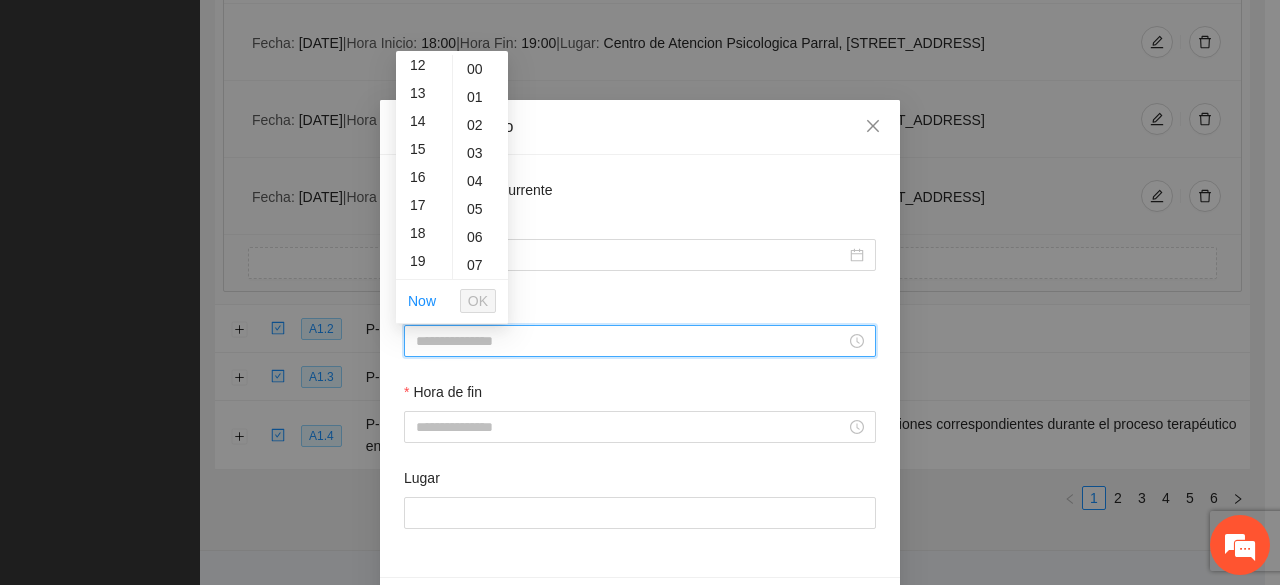scroll, scrollTop: 354, scrollLeft: 0, axis: vertical 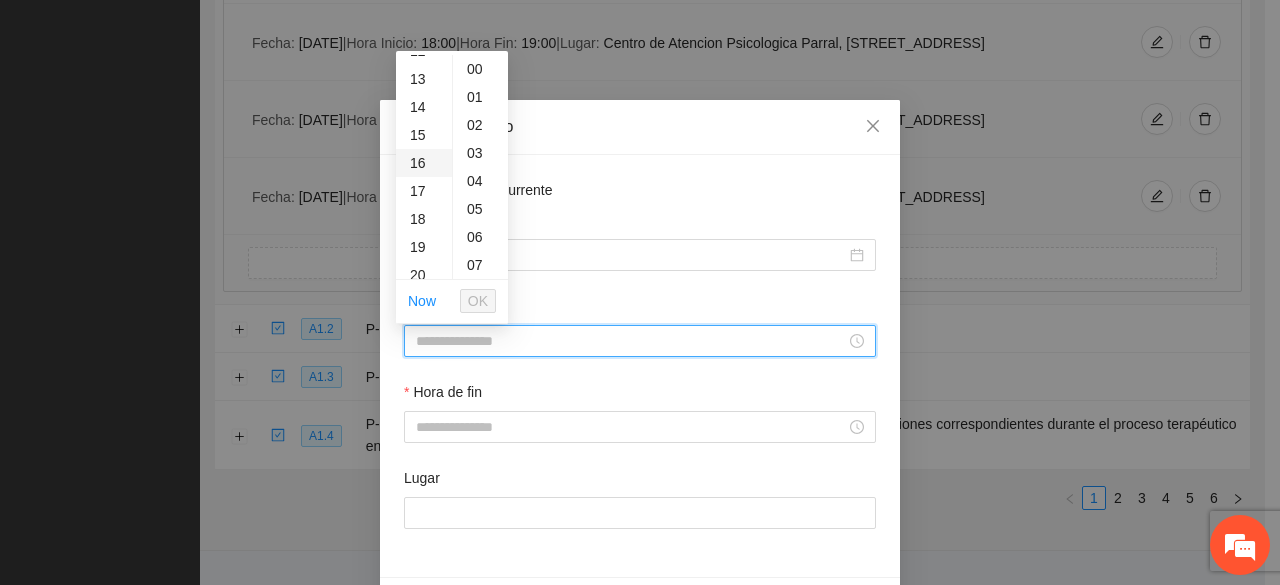 click on "16" at bounding box center [424, 163] 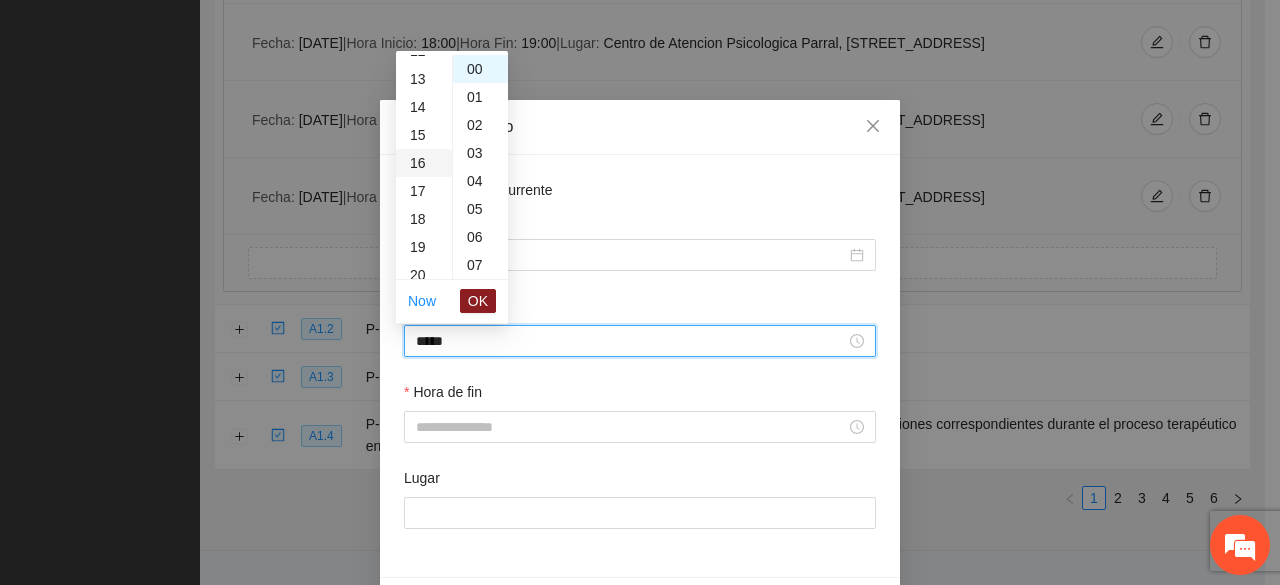 type on "*****" 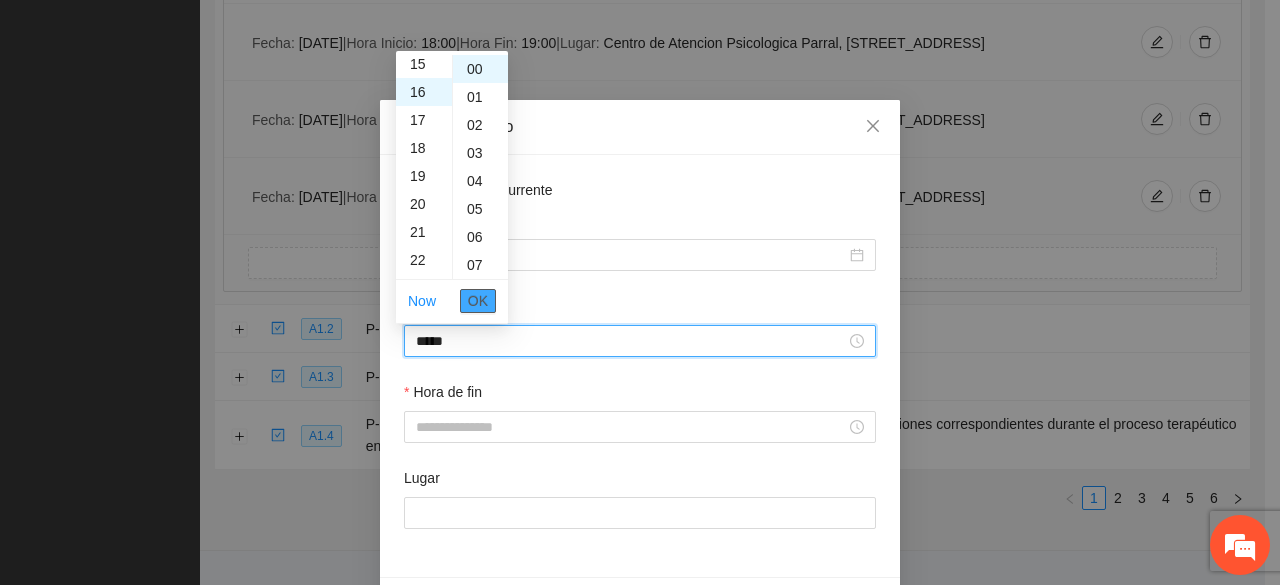 scroll, scrollTop: 448, scrollLeft: 0, axis: vertical 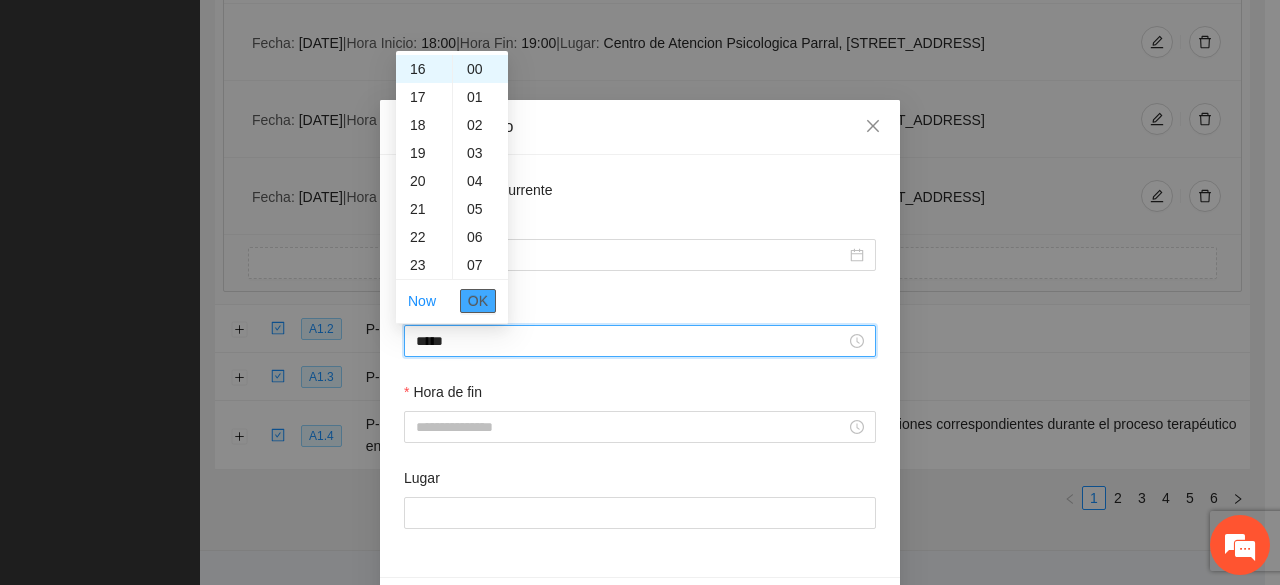 click on "OK" at bounding box center [478, 301] 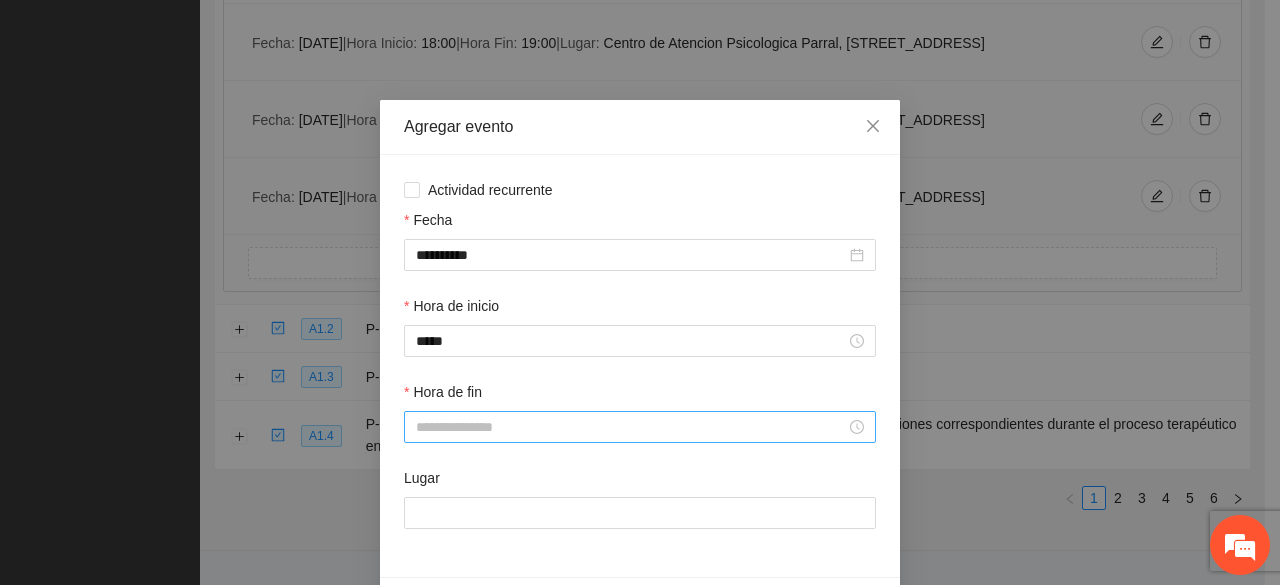 click at bounding box center (640, 427) 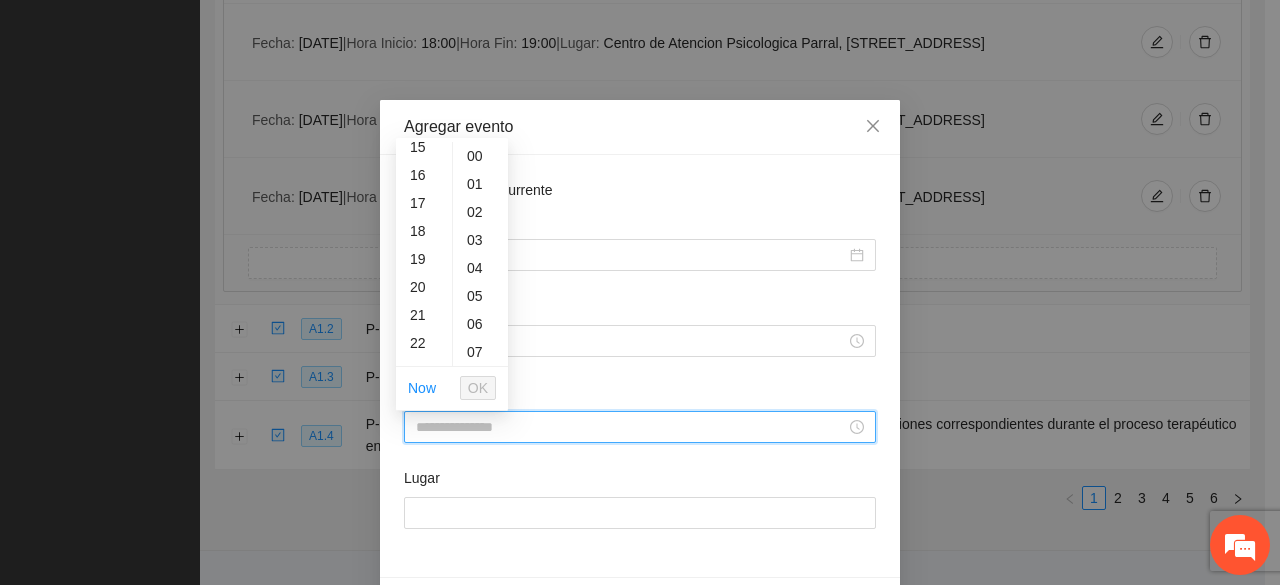 scroll, scrollTop: 428, scrollLeft: 0, axis: vertical 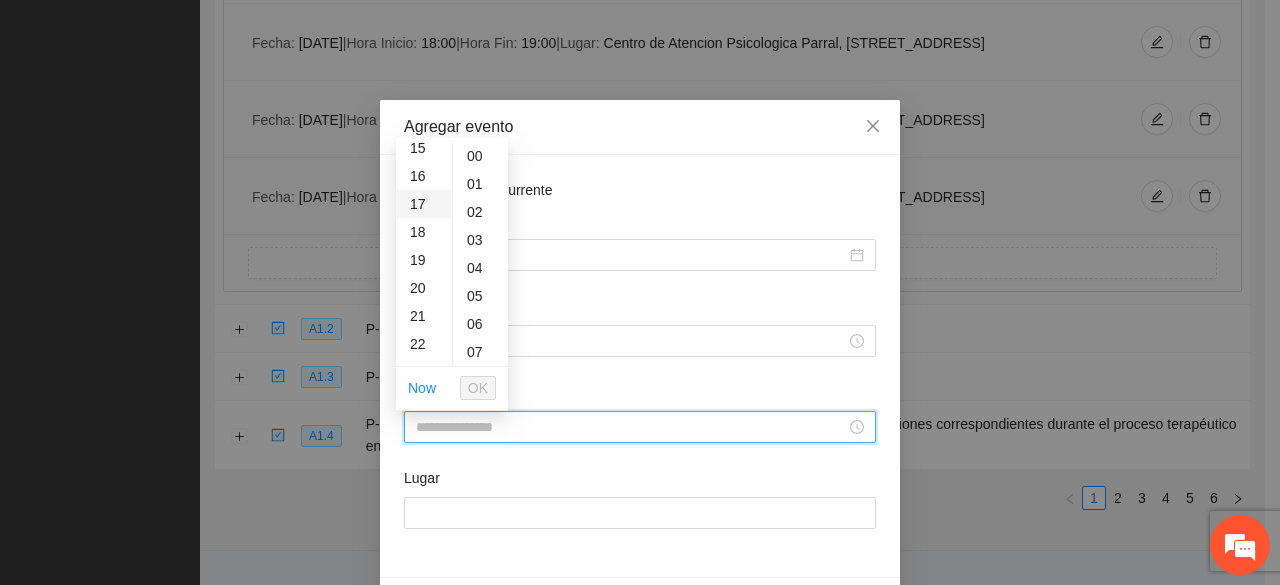 click on "17" at bounding box center (424, 204) 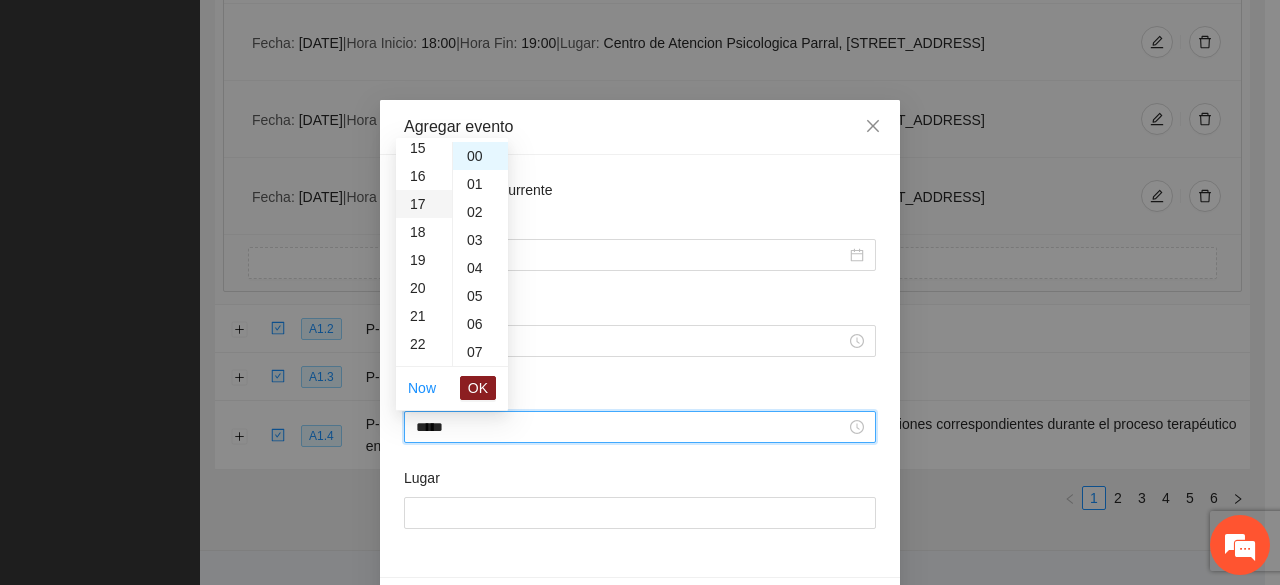 type on "*****" 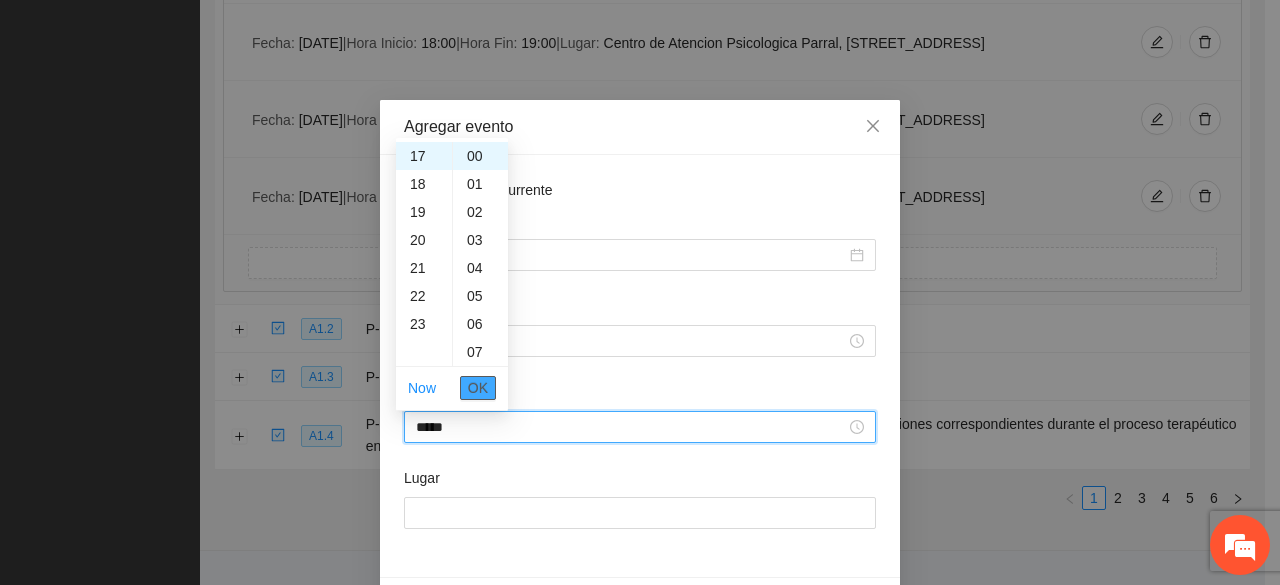 click on "OK" at bounding box center [478, 388] 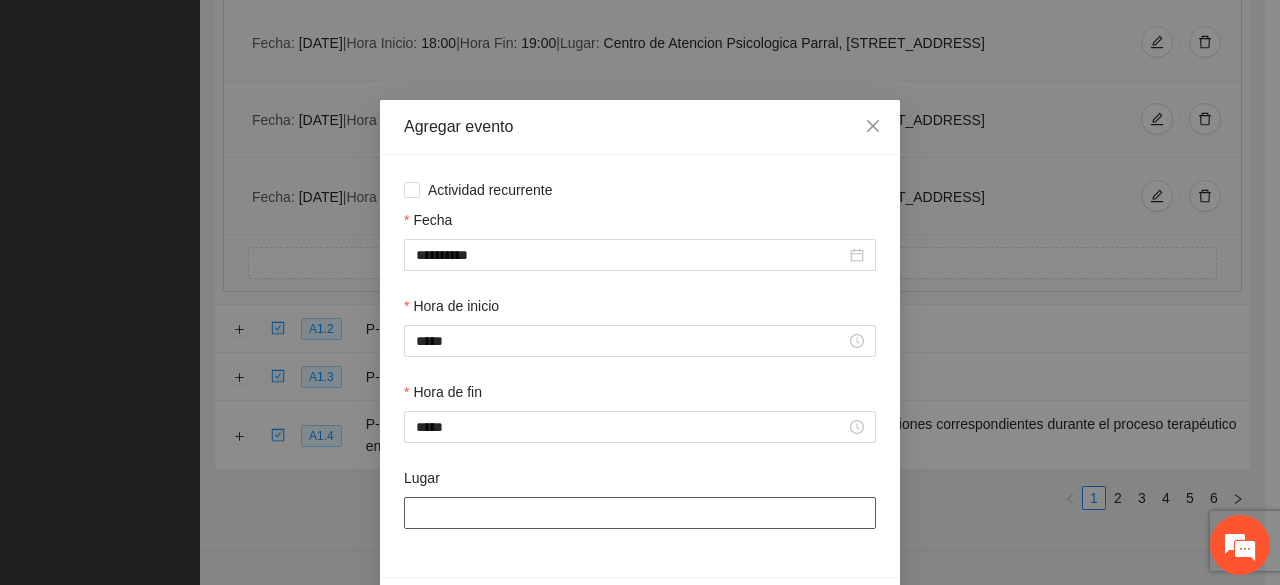 click on "Lugar" at bounding box center (640, 513) 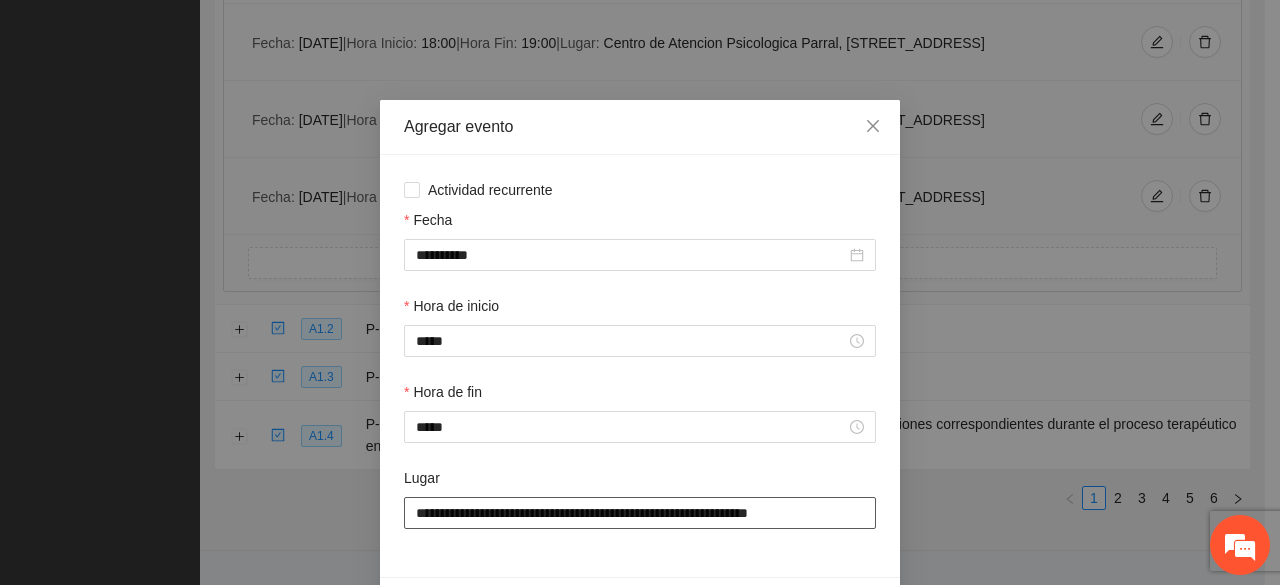scroll, scrollTop: 70, scrollLeft: 0, axis: vertical 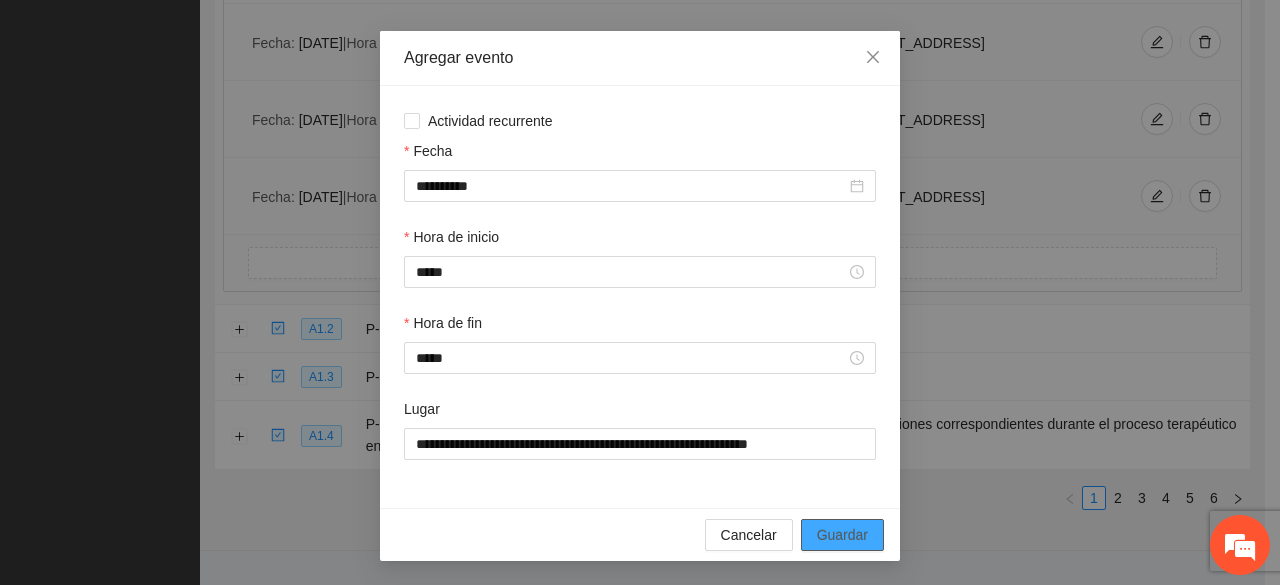 click on "Guardar" at bounding box center (842, 535) 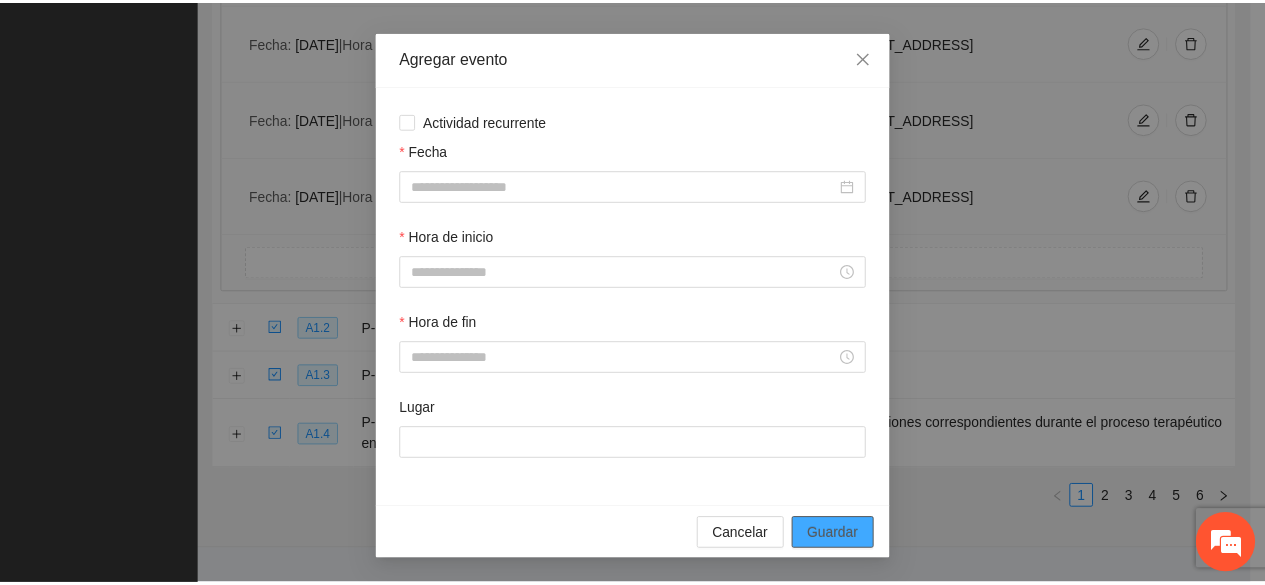 scroll, scrollTop: 0, scrollLeft: 0, axis: both 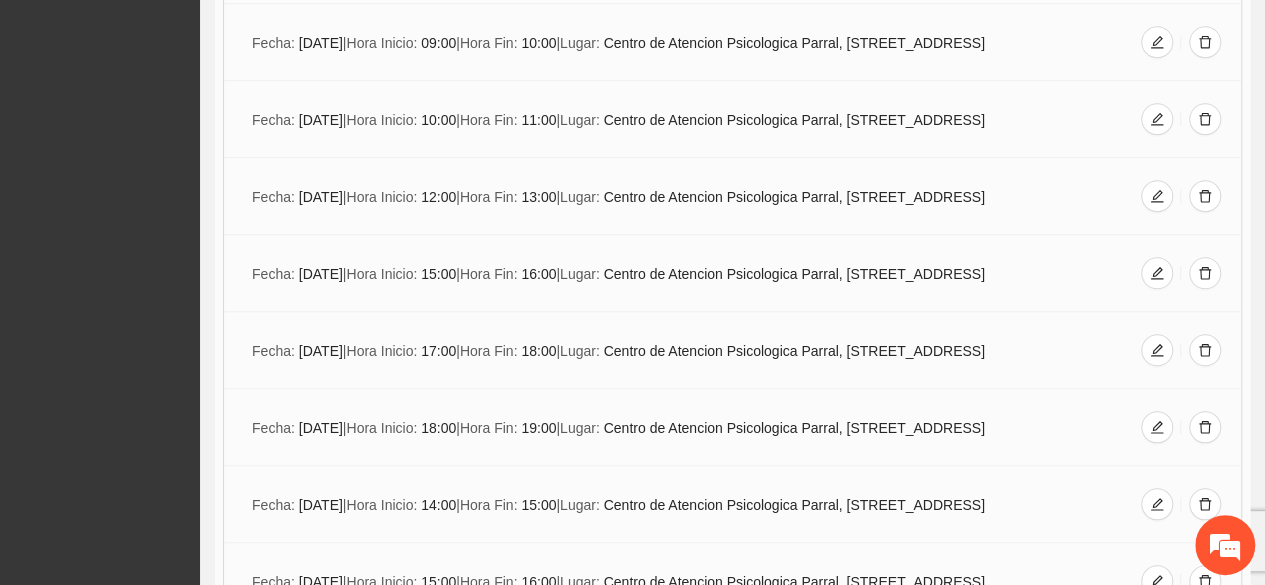 click on "Fecha:   [DATE]  |  Hora Inicio:   10:00  |  Hora Fin:   11:00  |  Lugar:   Centro de Atencion Psicologica Parral, [STREET_ADDRESS]" at bounding box center [732, 119] 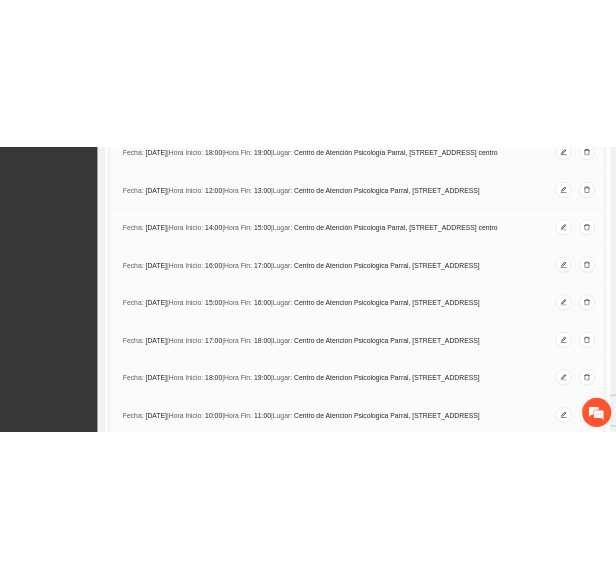 scroll, scrollTop: 1200, scrollLeft: 0, axis: vertical 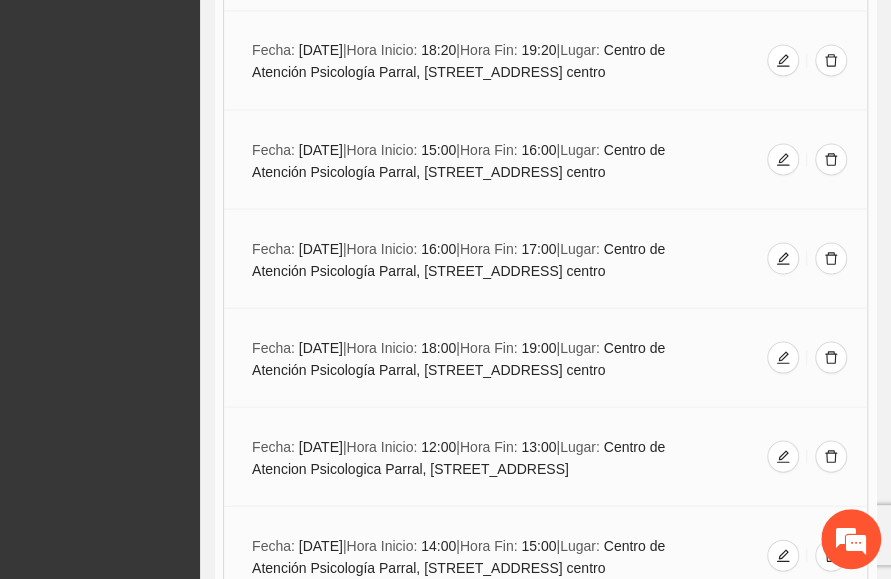 drag, startPoint x: 168, startPoint y: 114, endPoint x: 4, endPoint y: -63, distance: 241.29857 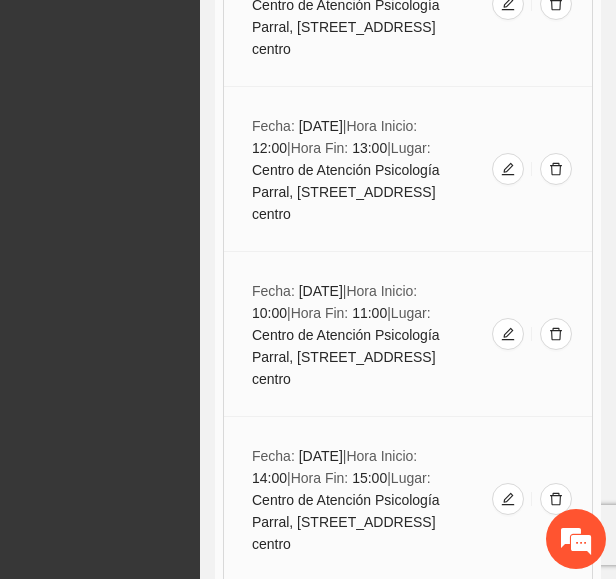 scroll, scrollTop: 1706, scrollLeft: 0, axis: vertical 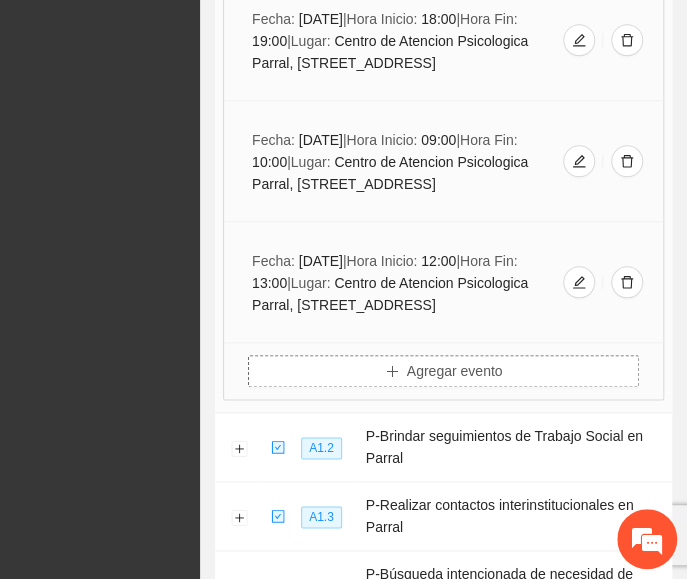click on "Agregar evento" at bounding box center (455, 371) 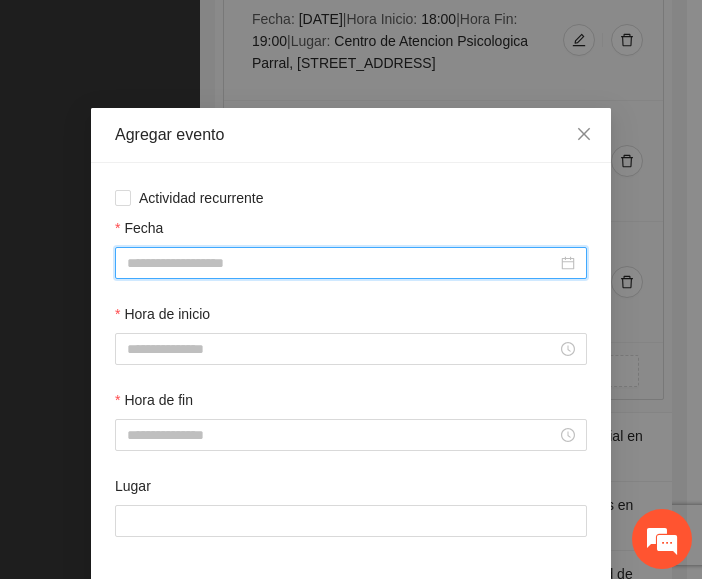 click on "Fecha" at bounding box center (342, 263) 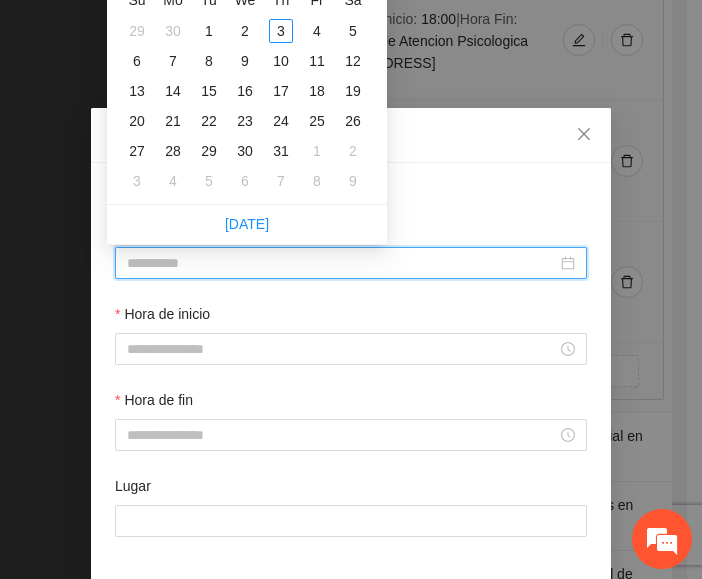 type on "**********" 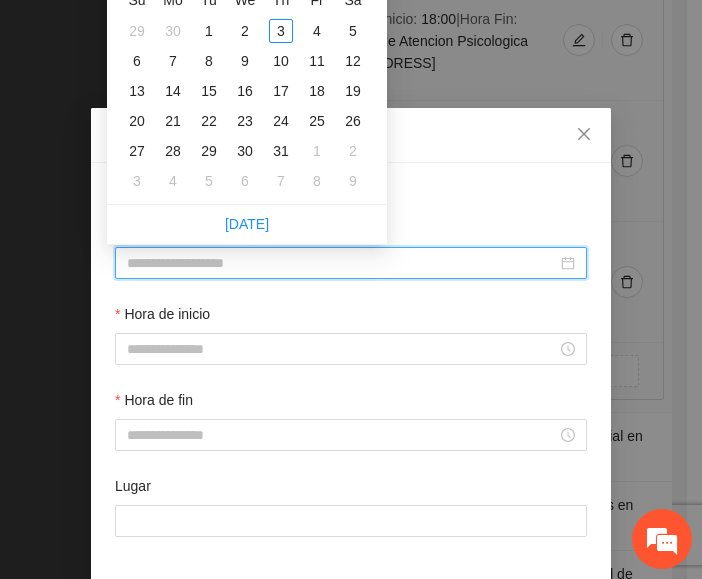 drag, startPoint x: 380, startPoint y: 29, endPoint x: 384, endPoint y: 94, distance: 65.12296 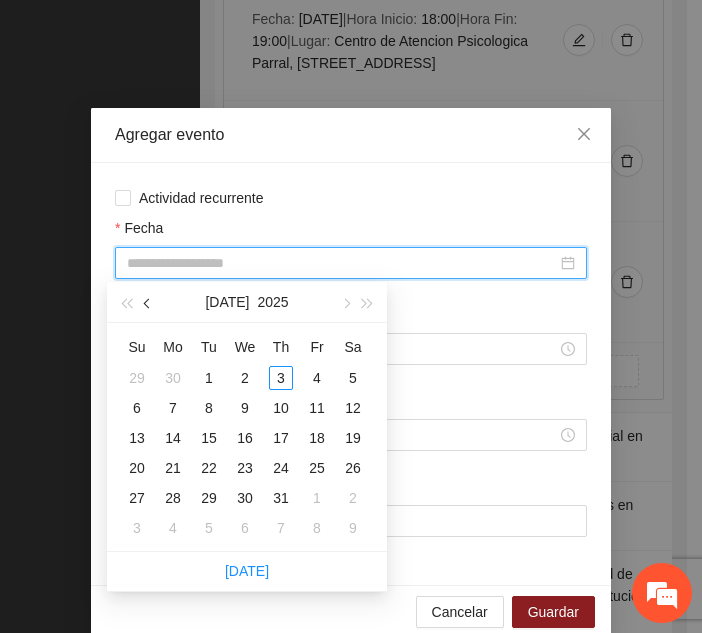 click at bounding box center (149, 304) 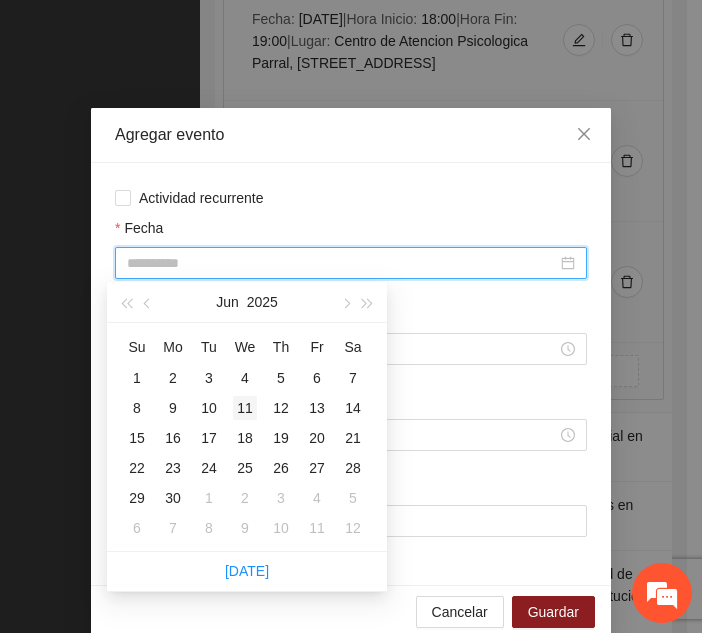type on "**********" 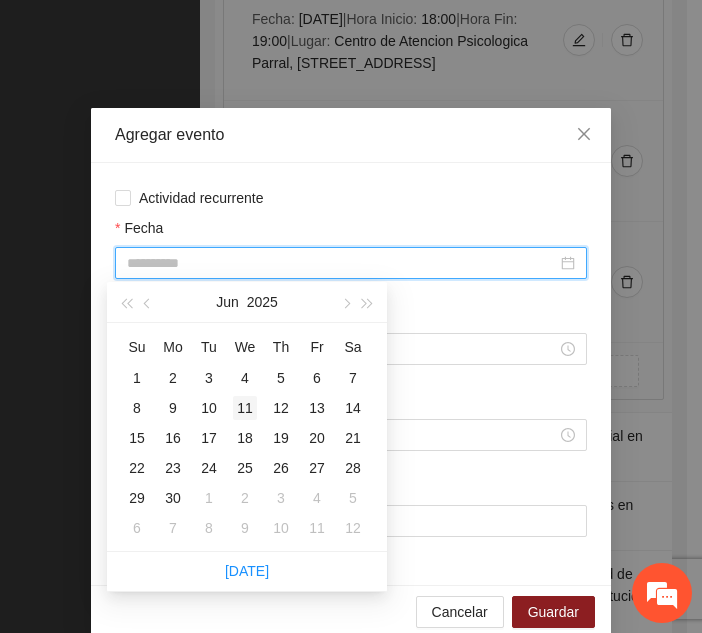 click on "11" at bounding box center [245, 408] 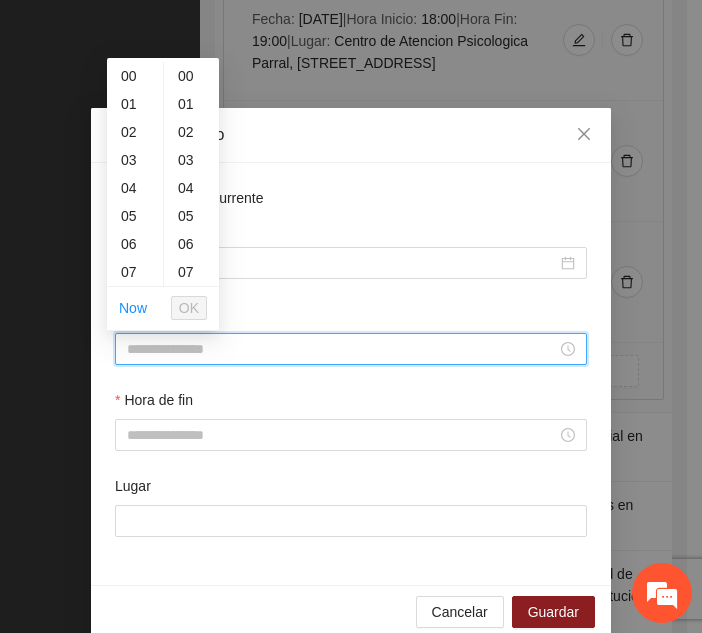 click on "Hora de inicio" at bounding box center [342, 349] 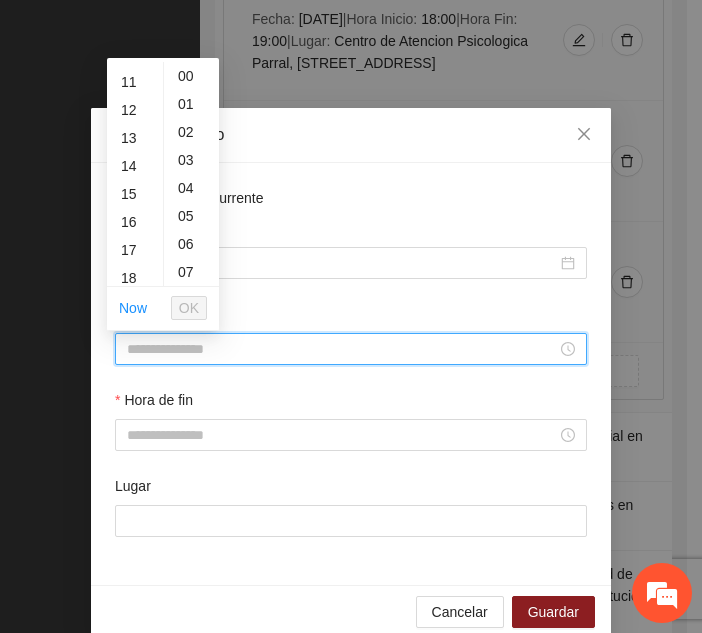 scroll, scrollTop: 304, scrollLeft: 0, axis: vertical 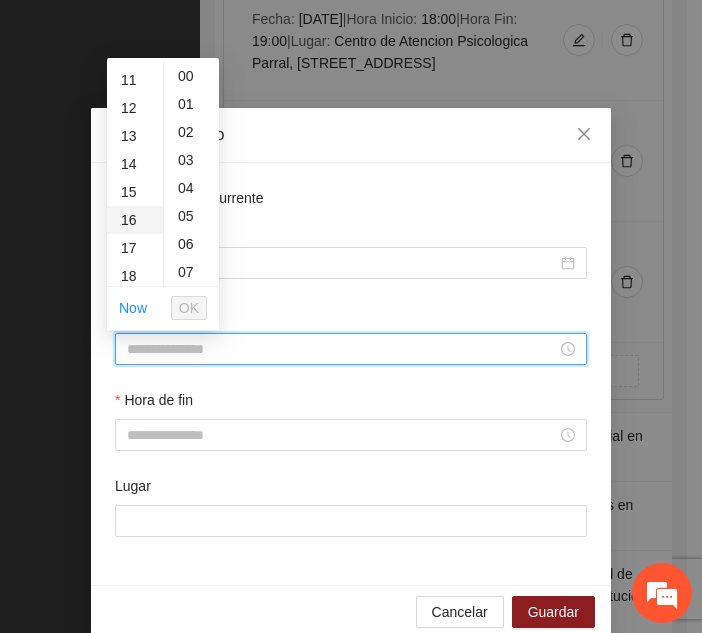 click on "16" at bounding box center (135, 220) 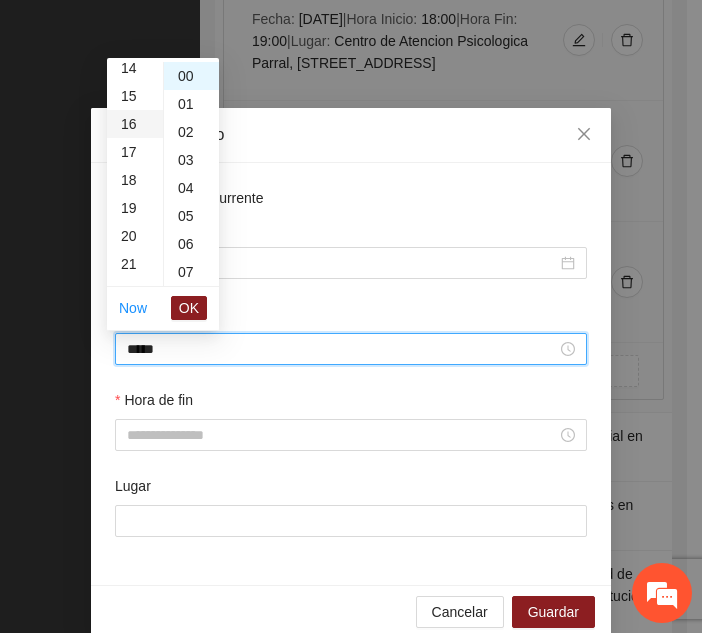 scroll, scrollTop: 448, scrollLeft: 0, axis: vertical 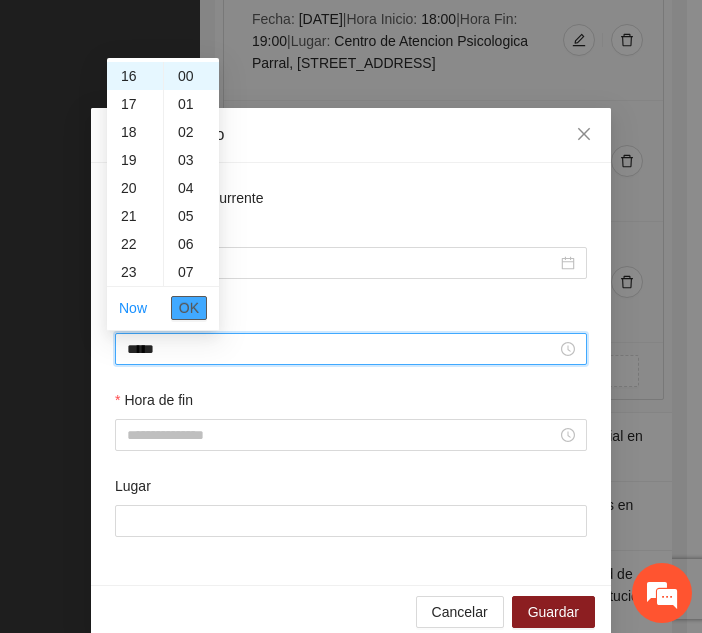 click on "OK" at bounding box center [189, 308] 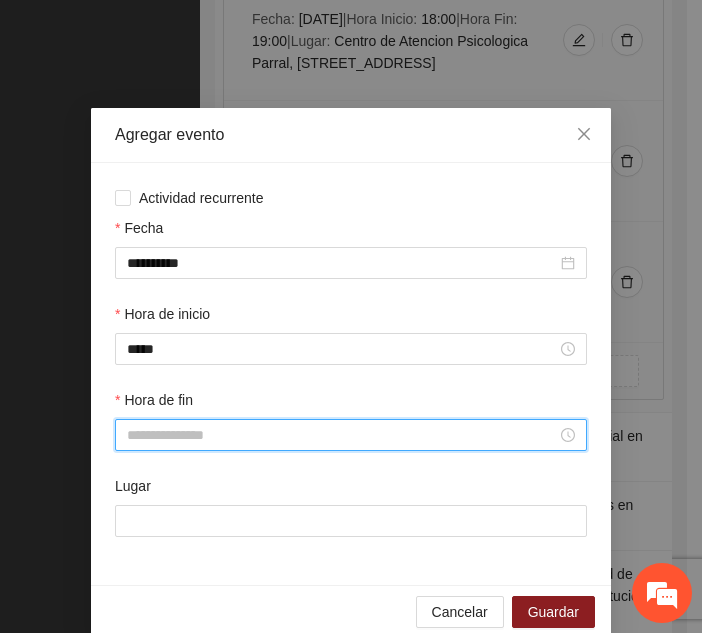 click on "Hora de fin" at bounding box center [342, 435] 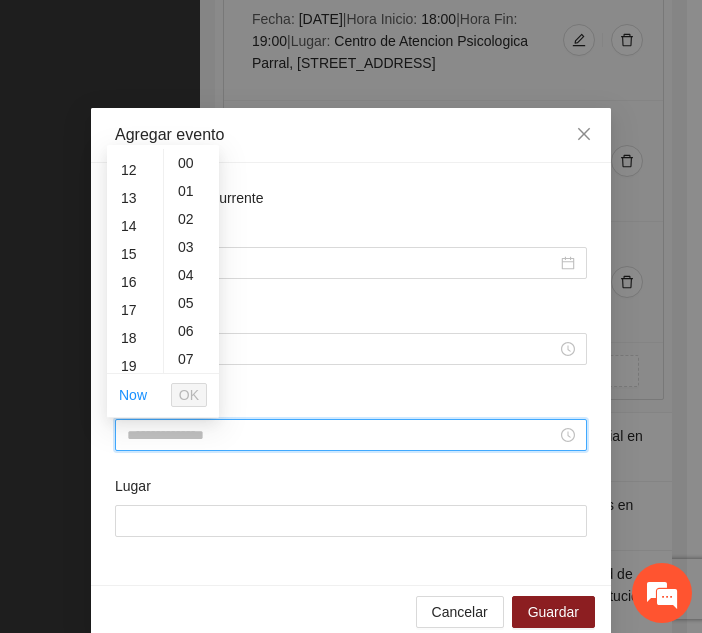 scroll, scrollTop: 336, scrollLeft: 0, axis: vertical 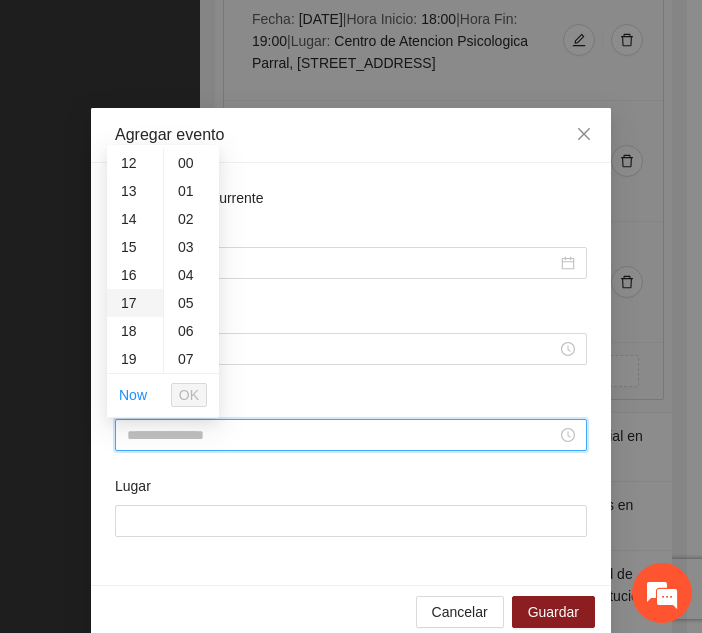 click on "17" at bounding box center [135, 303] 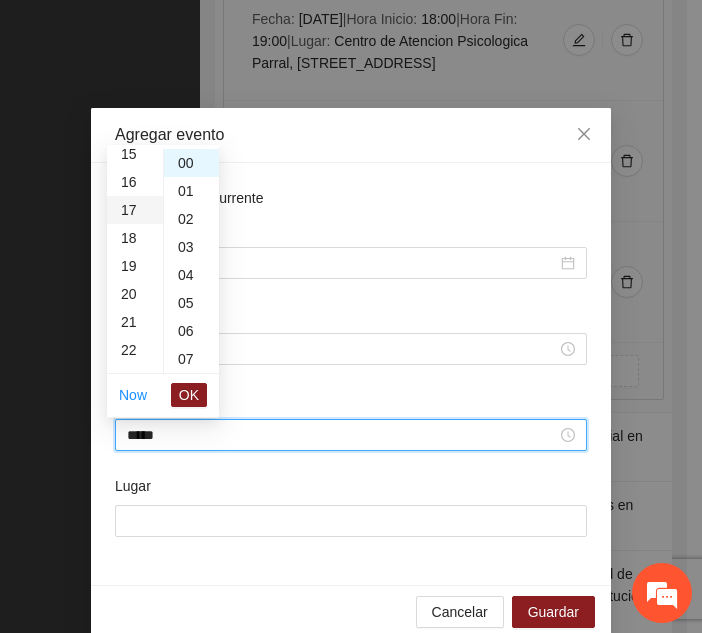 scroll, scrollTop: 476, scrollLeft: 0, axis: vertical 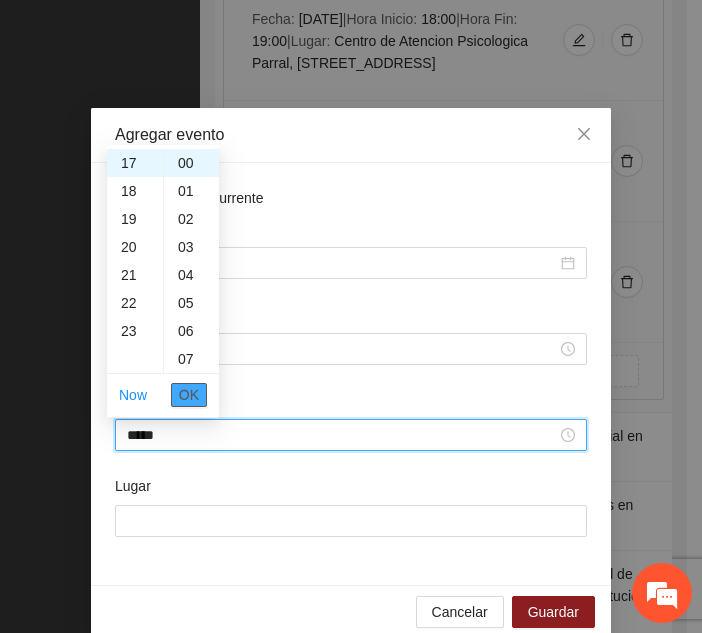 click on "OK" at bounding box center (189, 395) 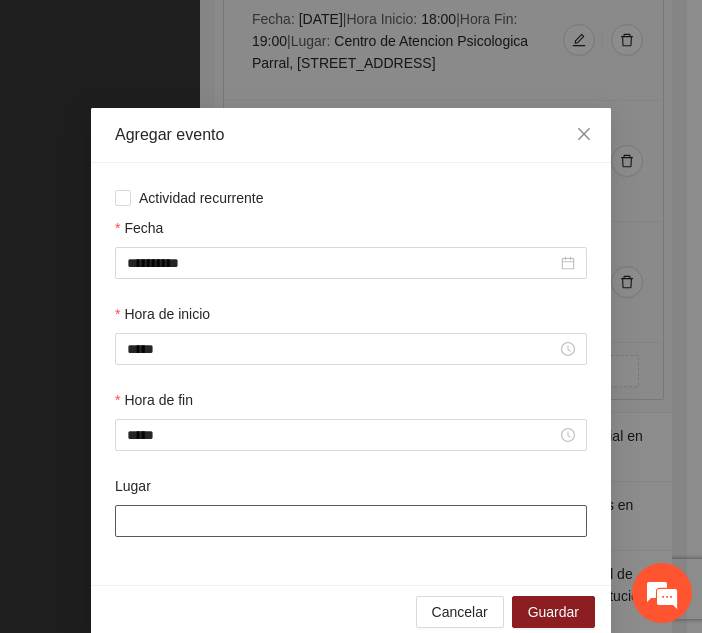 click on "Lugar" at bounding box center [351, 521] 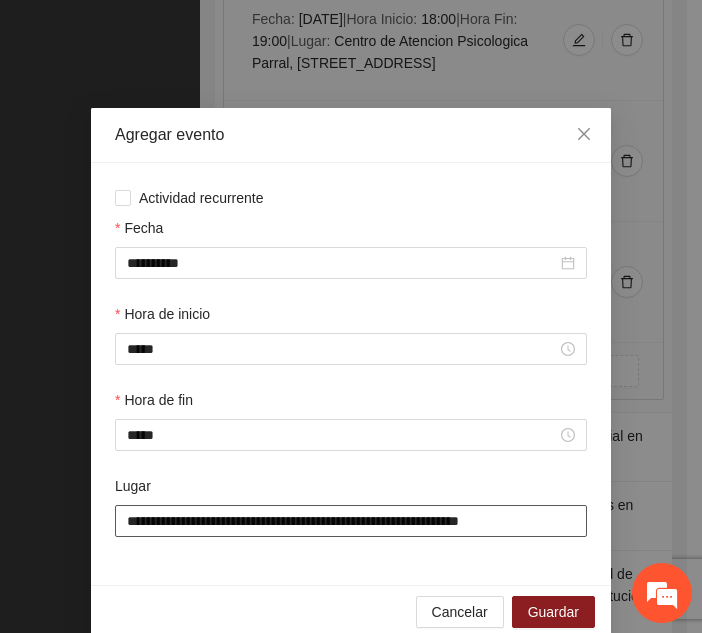 scroll, scrollTop: 30, scrollLeft: 0, axis: vertical 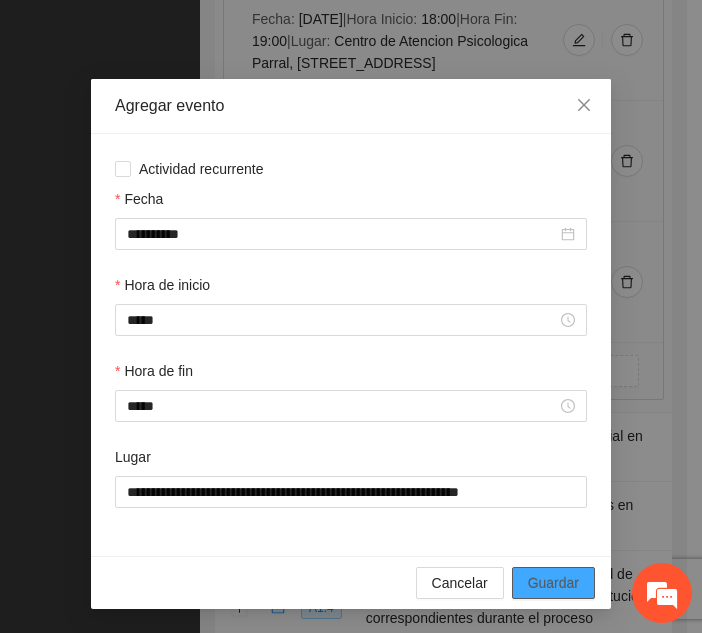 click on "Guardar" at bounding box center [553, 583] 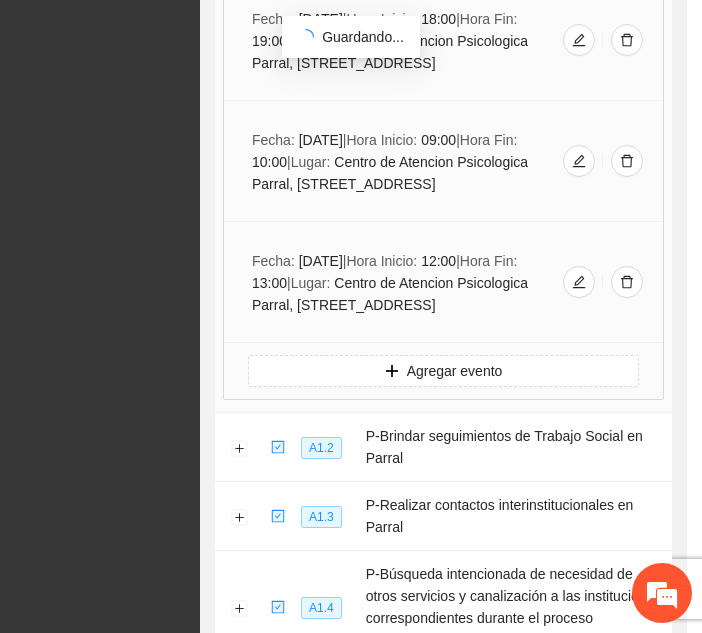 scroll, scrollTop: 0, scrollLeft: 0, axis: both 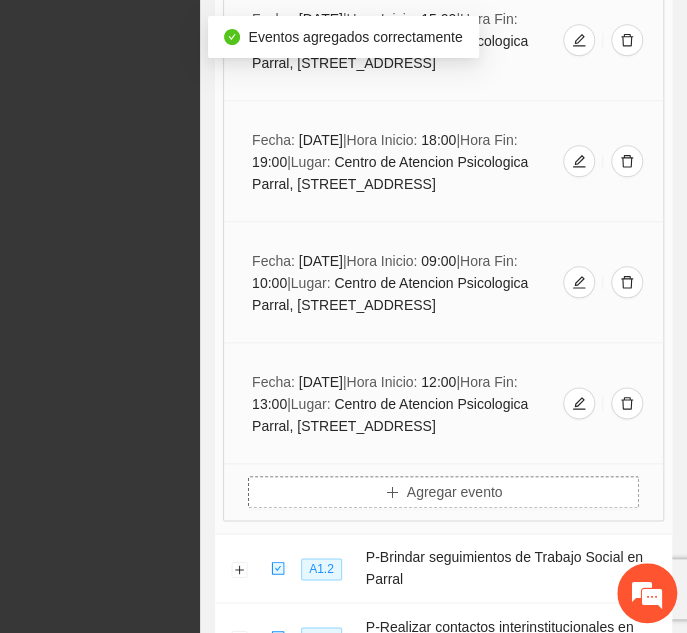 click on "Agregar evento" at bounding box center [455, 492] 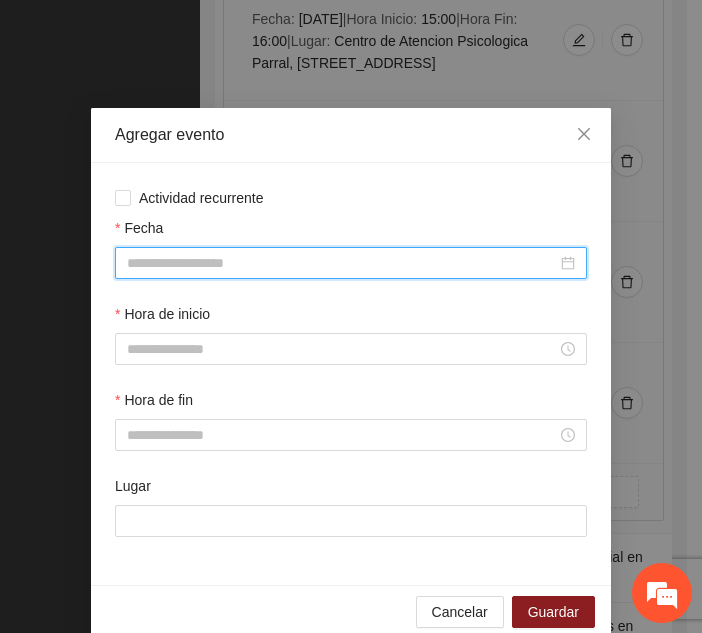 click on "Fecha" at bounding box center [342, 263] 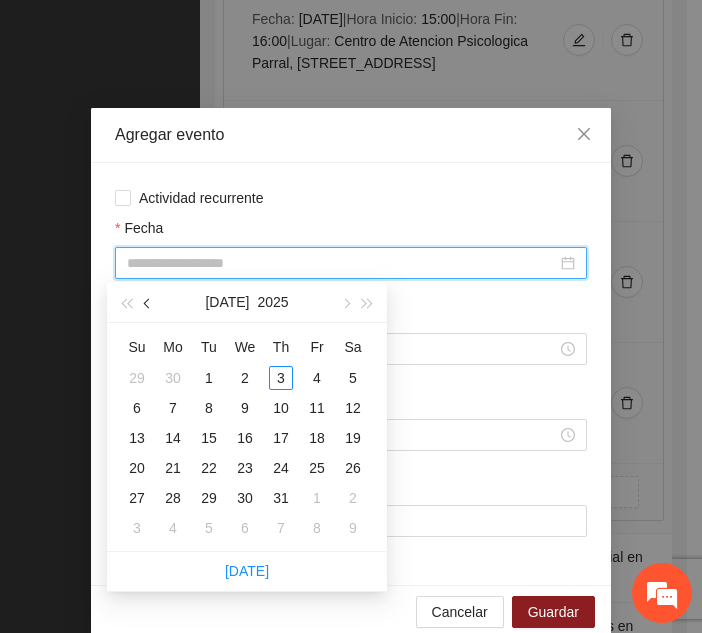 click at bounding box center (148, 302) 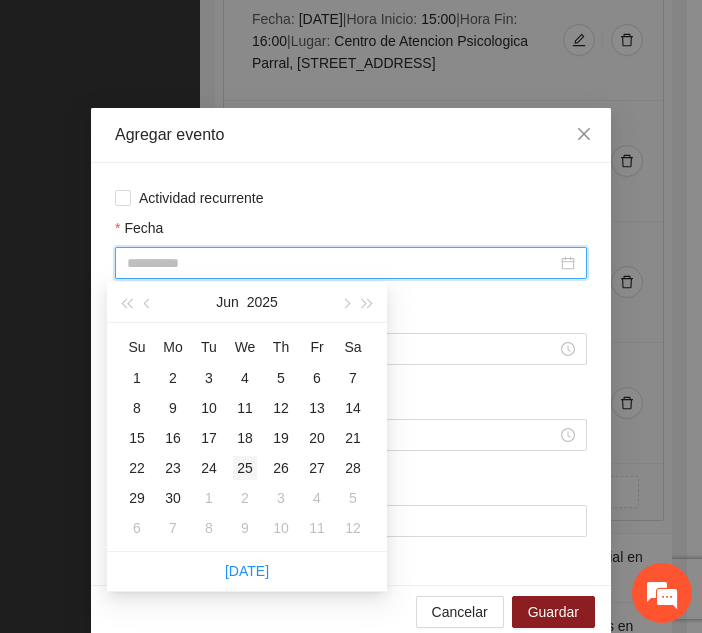 type on "**********" 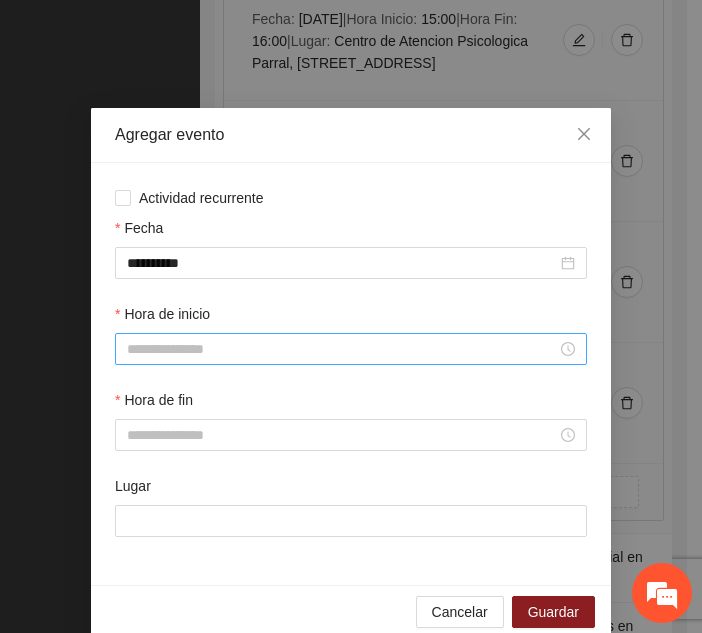 click at bounding box center (351, 349) 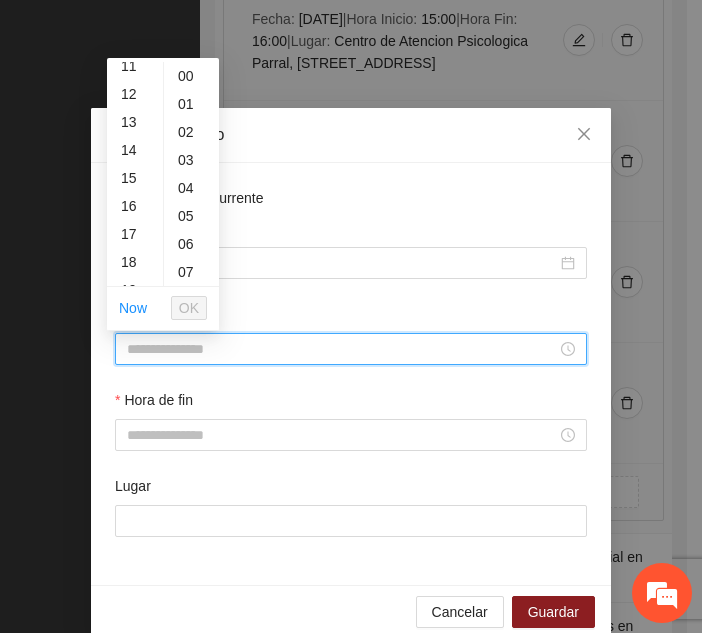 scroll, scrollTop: 324, scrollLeft: 0, axis: vertical 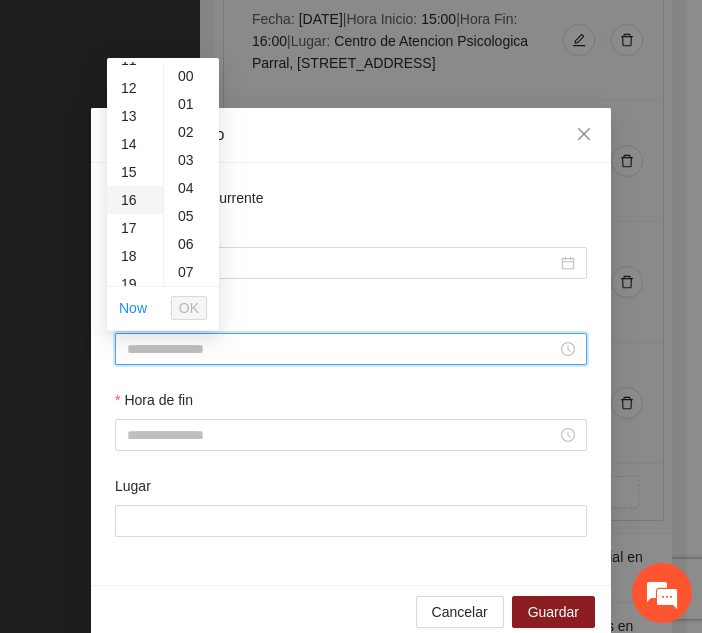 click on "16" at bounding box center (135, 200) 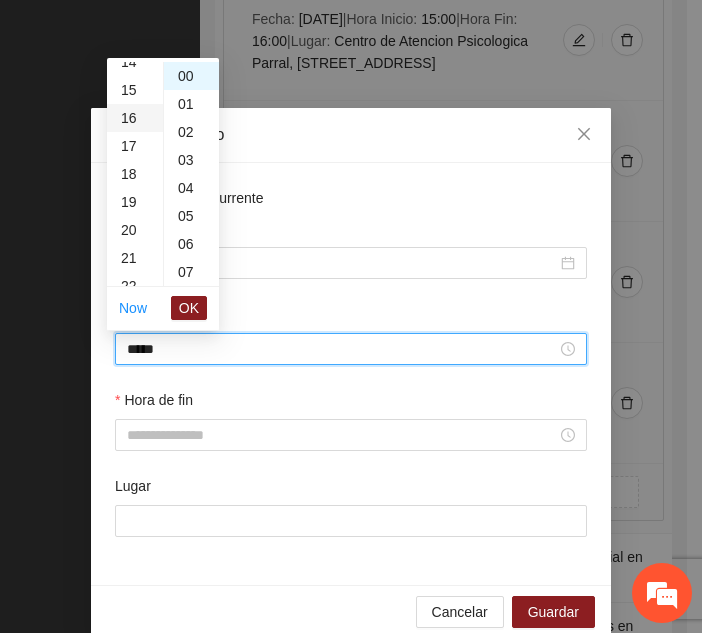 scroll, scrollTop: 448, scrollLeft: 0, axis: vertical 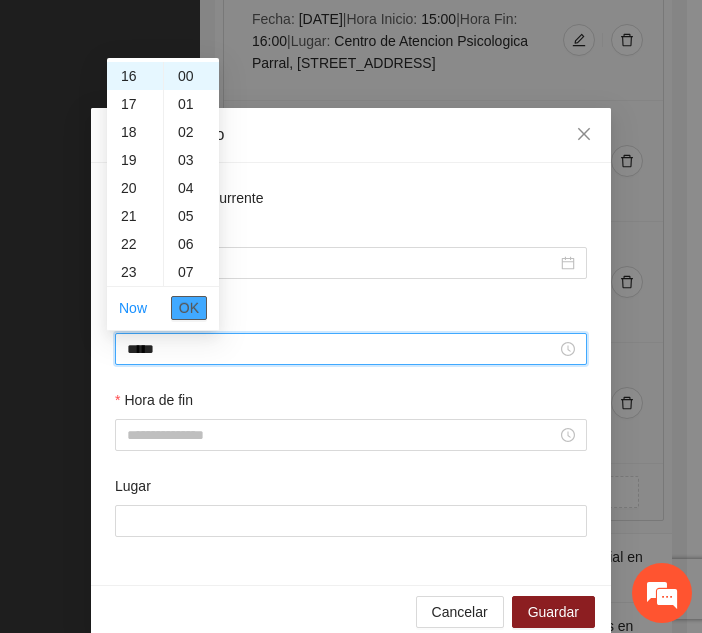 click on "OK" at bounding box center (189, 308) 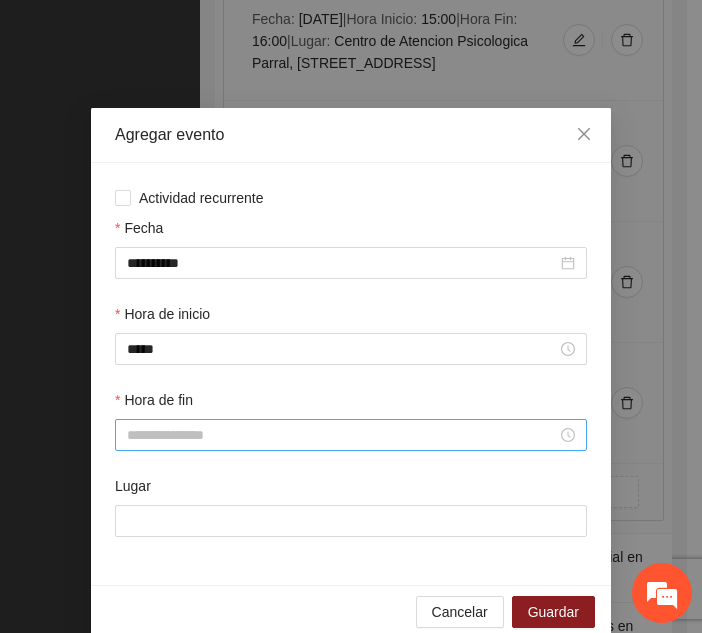 click at bounding box center (351, 435) 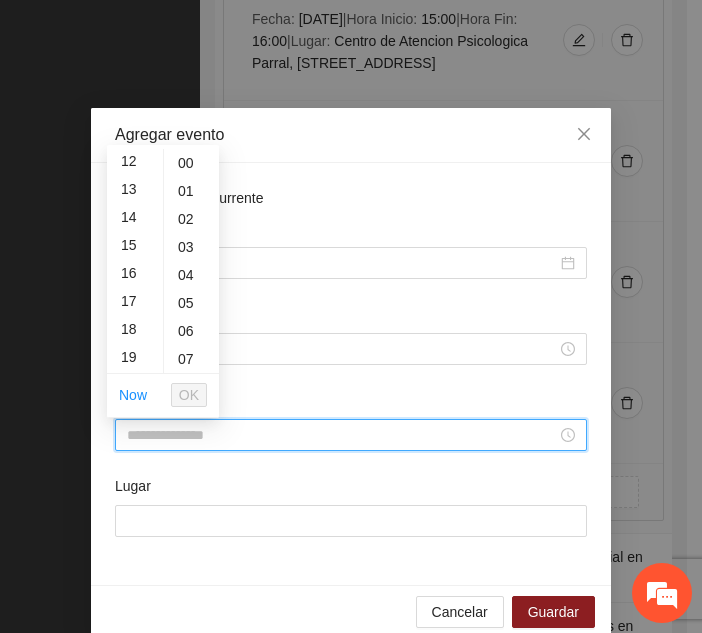 scroll, scrollTop: 348, scrollLeft: 0, axis: vertical 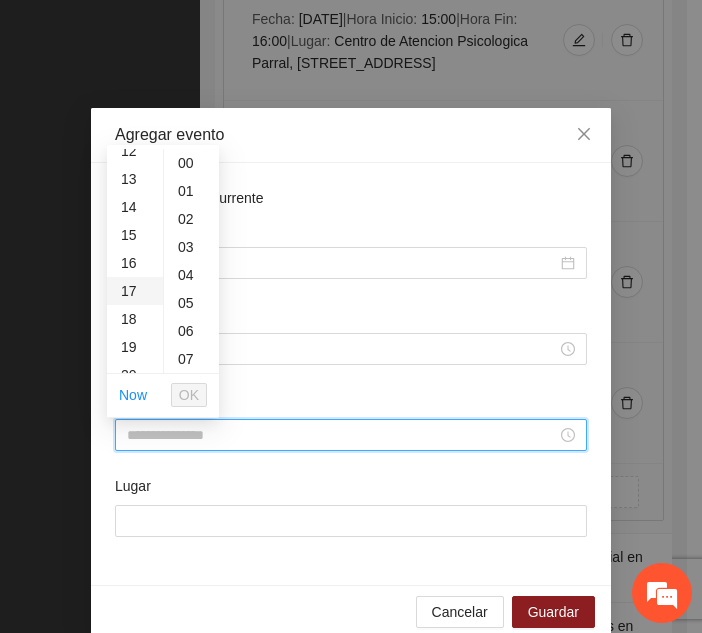 click on "17" at bounding box center (135, 291) 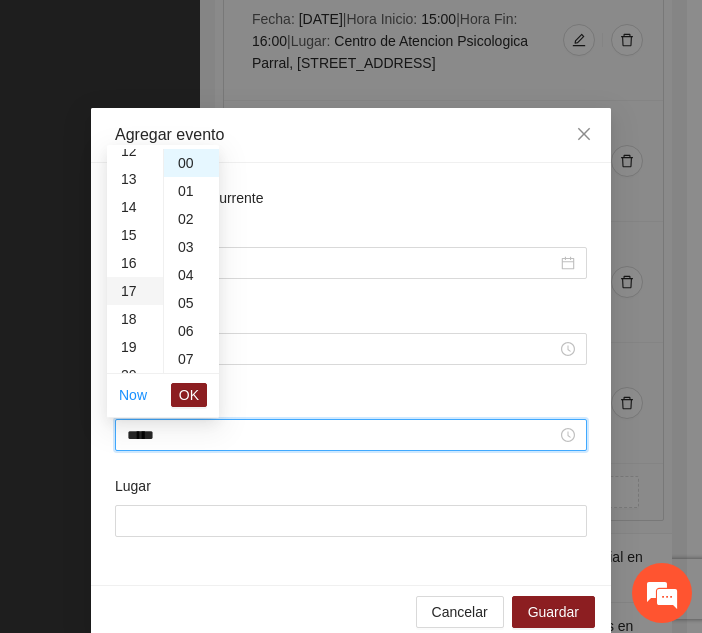 type on "*****" 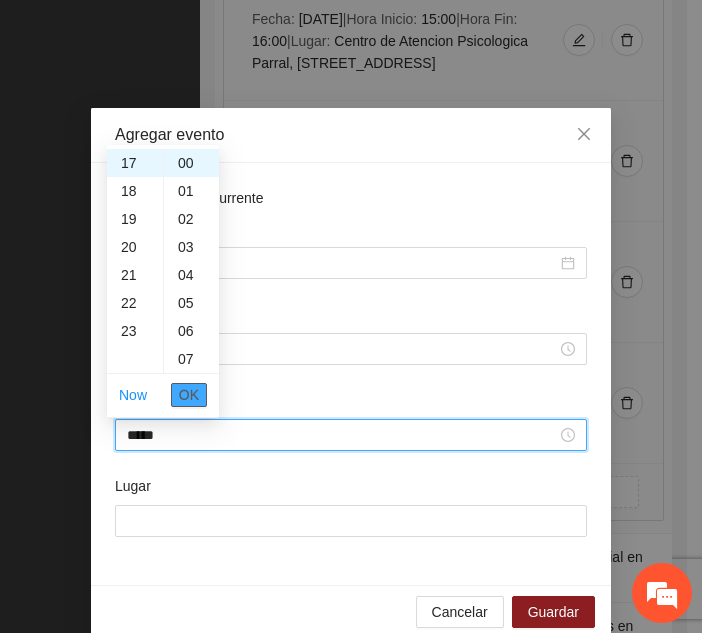 click on "OK" at bounding box center [189, 395] 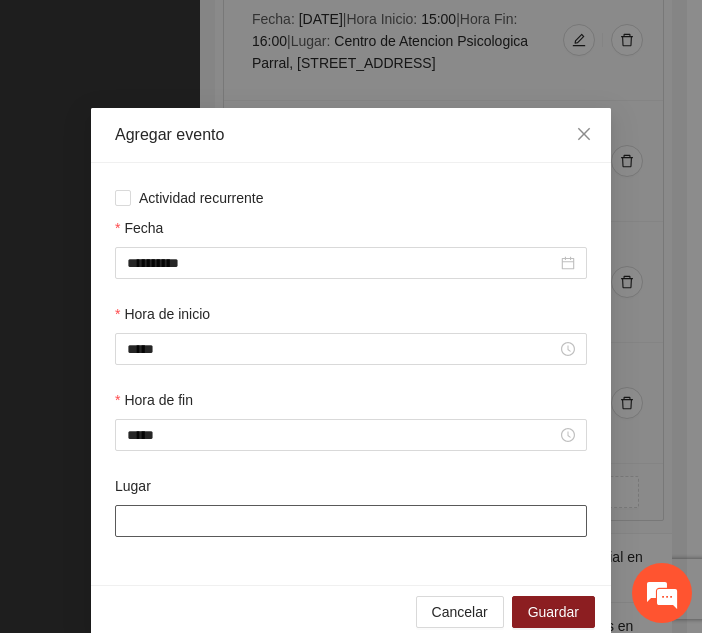 click on "Lugar" at bounding box center [351, 521] 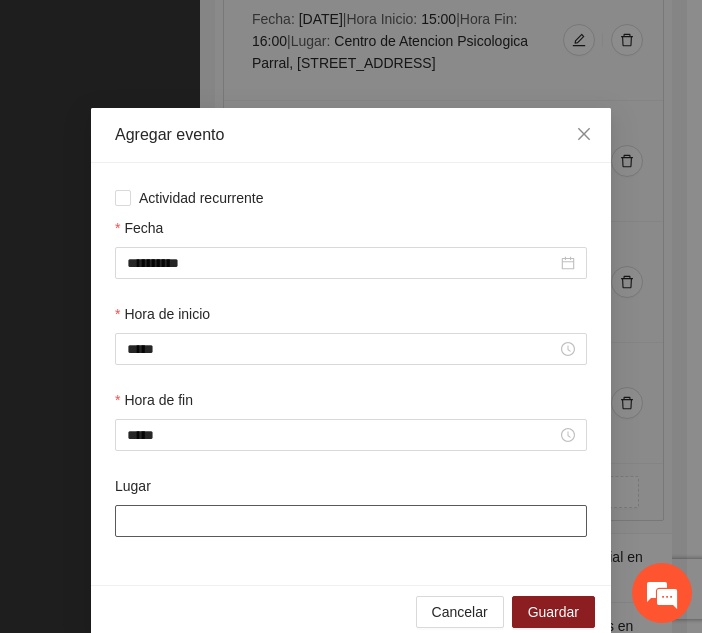 type on "**********" 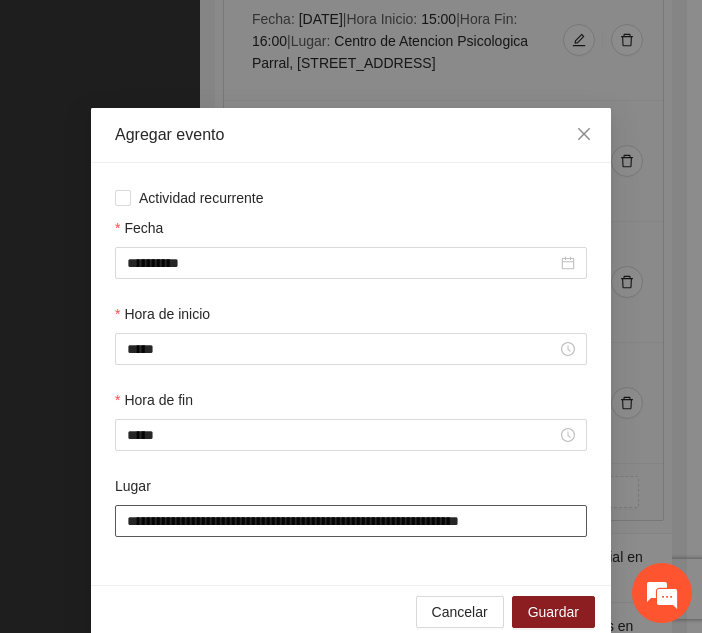 scroll, scrollTop: 30, scrollLeft: 0, axis: vertical 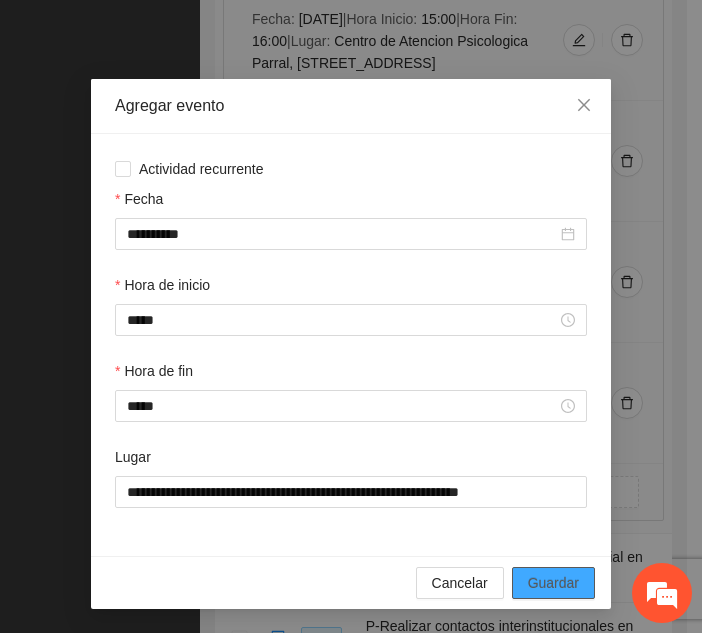 click on "Guardar" at bounding box center (553, 583) 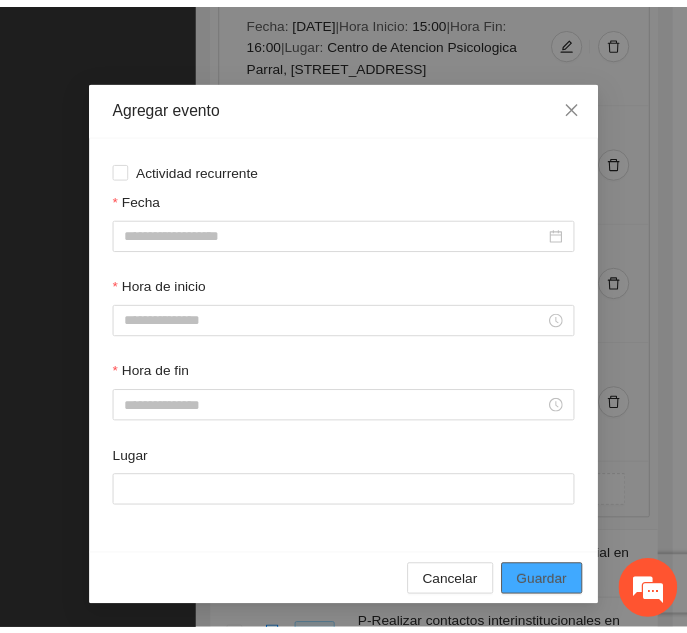 scroll, scrollTop: 0, scrollLeft: 0, axis: both 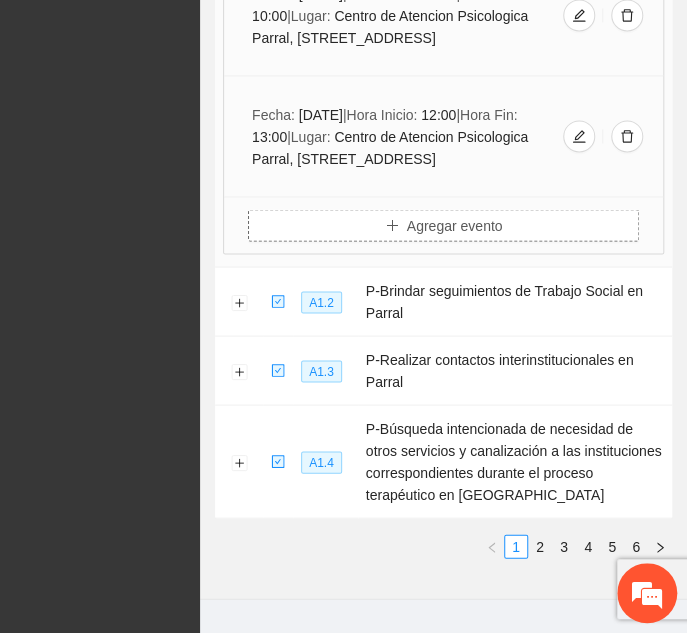 click on "Agregar evento" at bounding box center (443, 225) 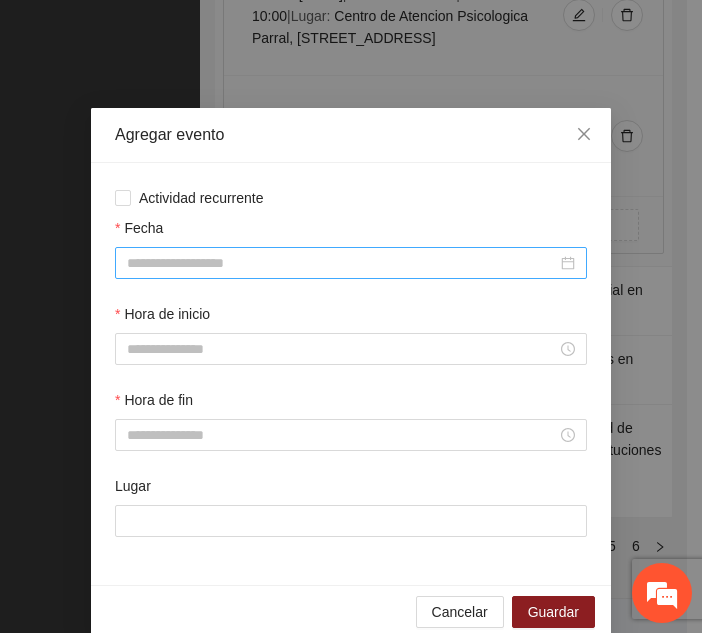 click at bounding box center (351, 263) 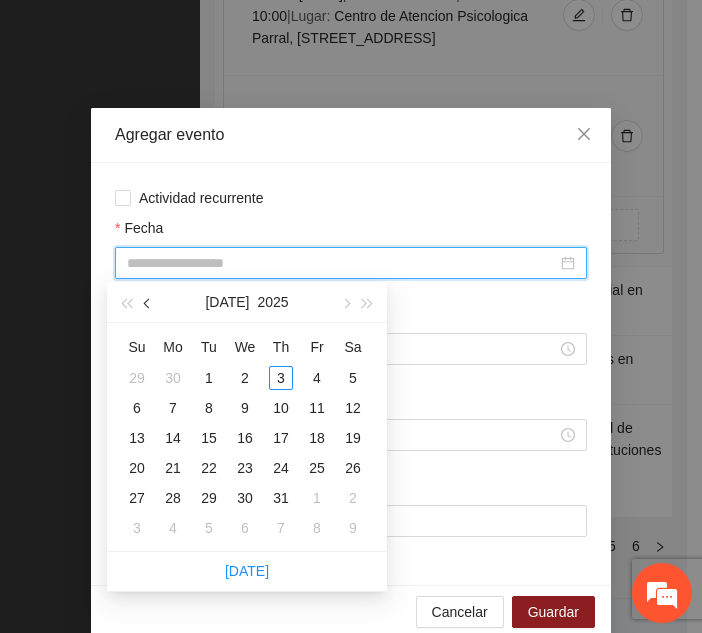 click at bounding box center (148, 302) 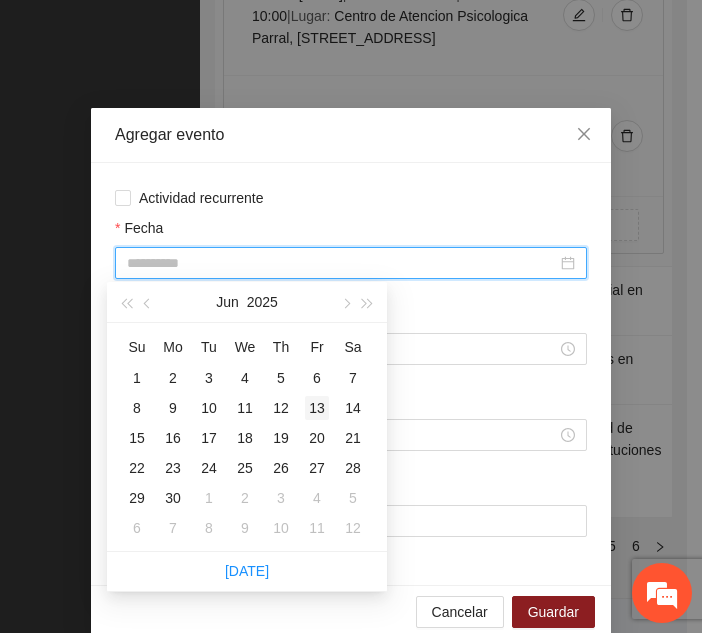 type on "**********" 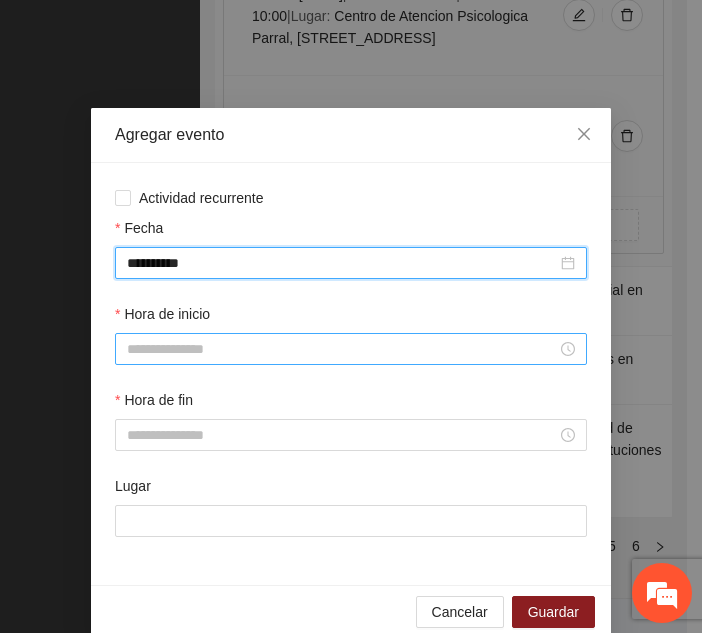click on "Hora de inicio" at bounding box center [342, 349] 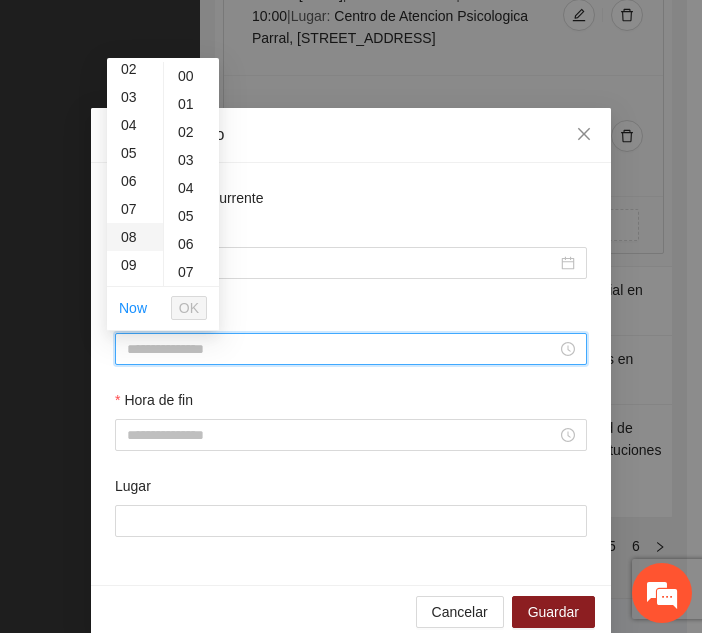 click on "08" at bounding box center [135, 237] 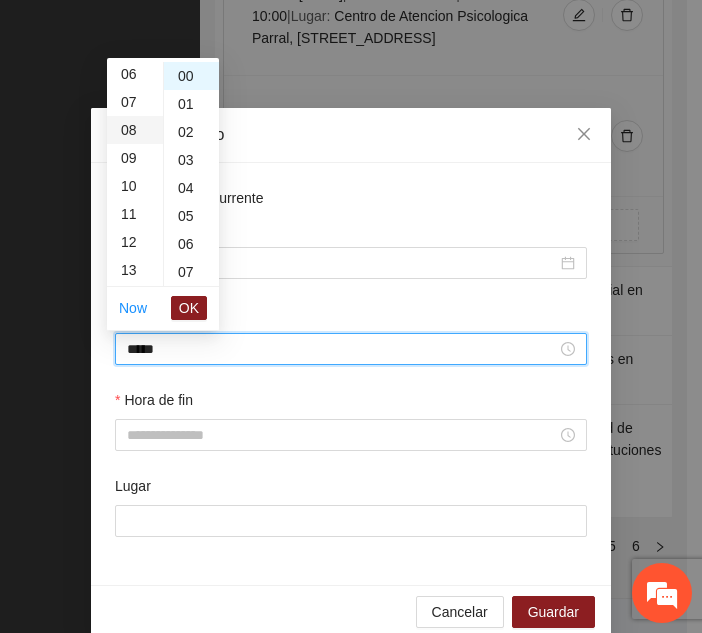scroll, scrollTop: 224, scrollLeft: 0, axis: vertical 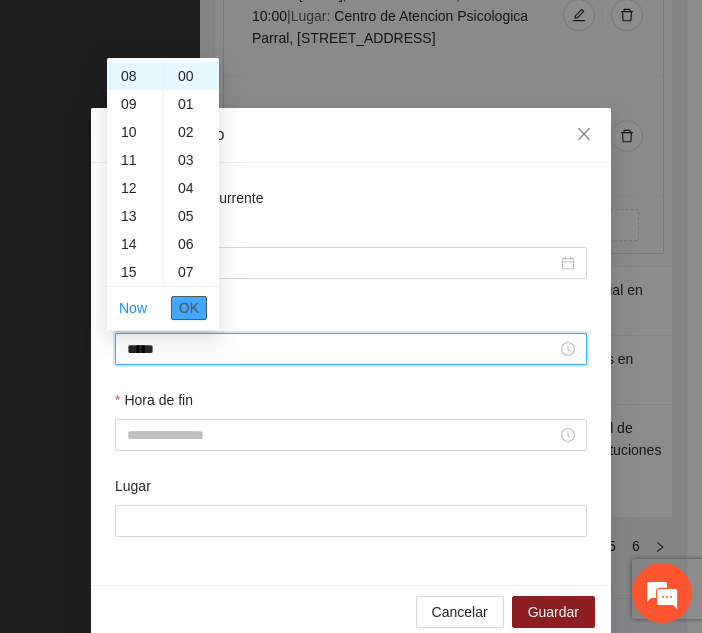 click on "OK" at bounding box center (189, 308) 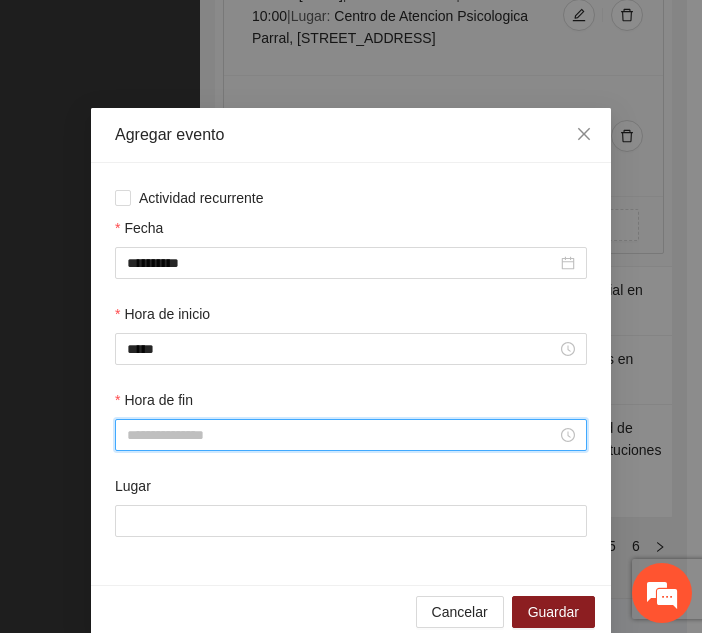 click on "Hora de fin" at bounding box center (342, 435) 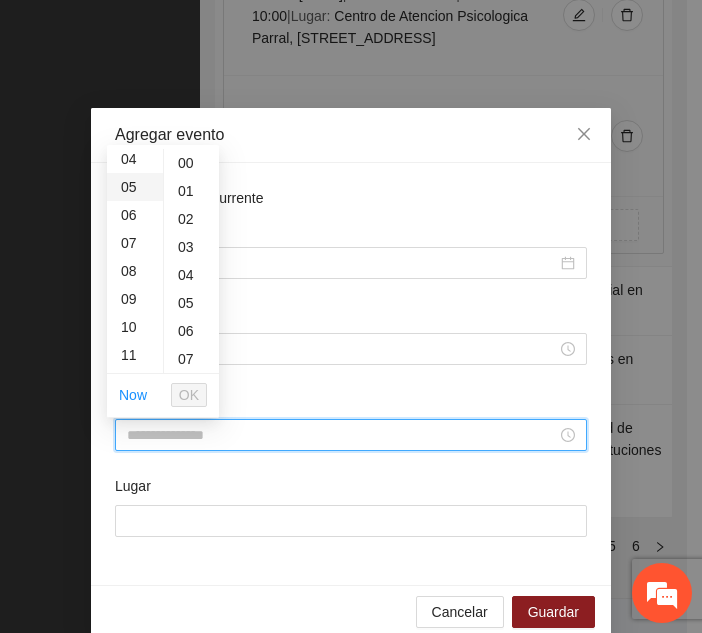 click on "09" at bounding box center (135, 299) 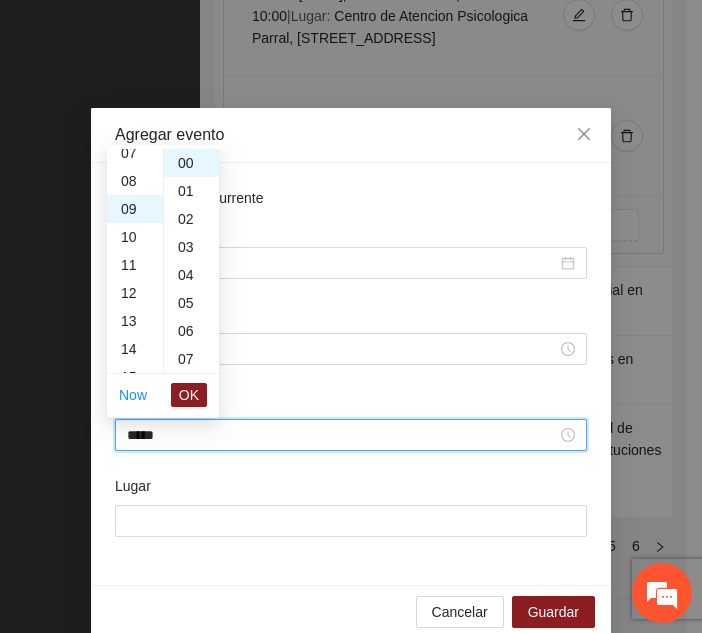 scroll, scrollTop: 252, scrollLeft: 0, axis: vertical 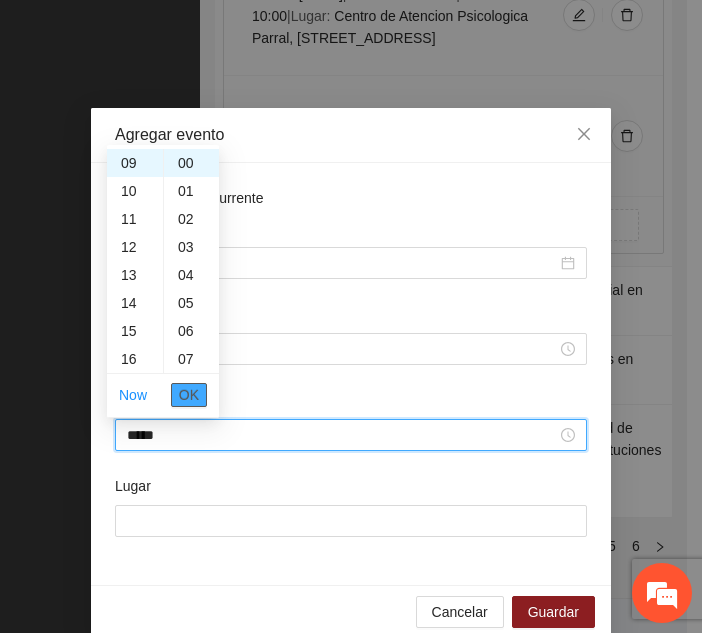 click on "OK" at bounding box center (189, 395) 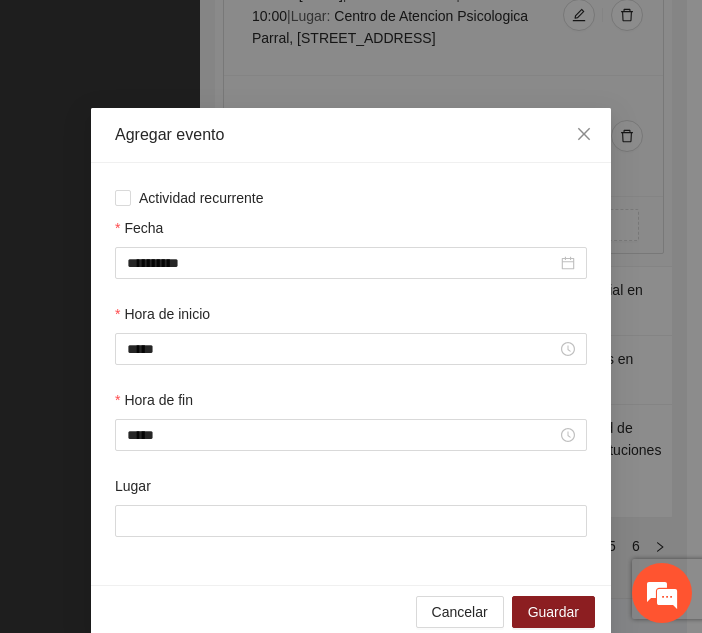 click on "Lugar" at bounding box center [351, 518] 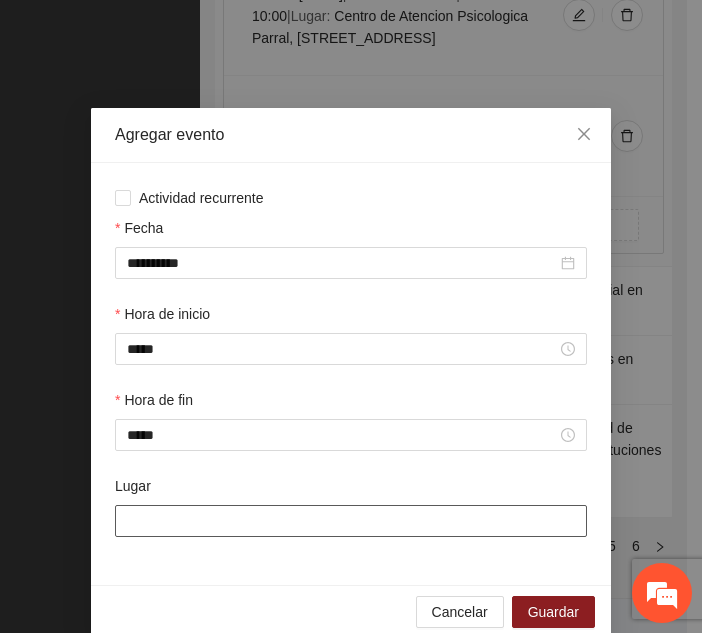 click on "Lugar" at bounding box center (351, 521) 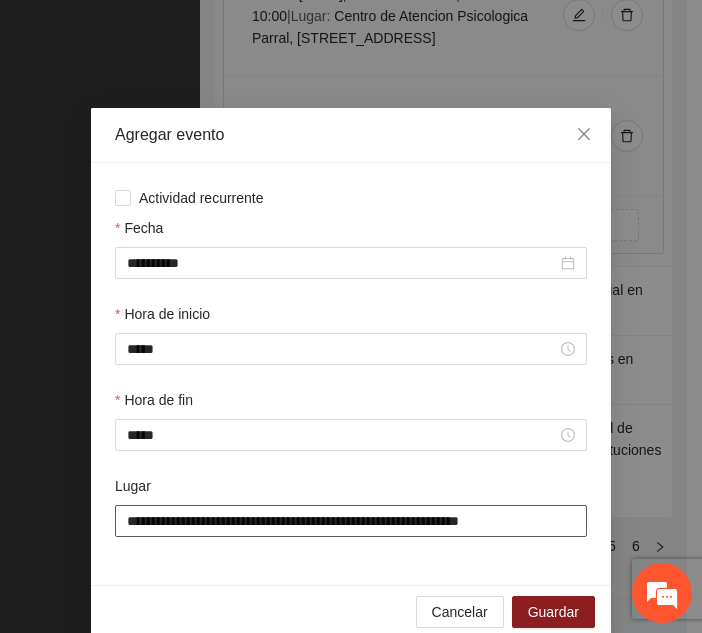 scroll, scrollTop: 30, scrollLeft: 0, axis: vertical 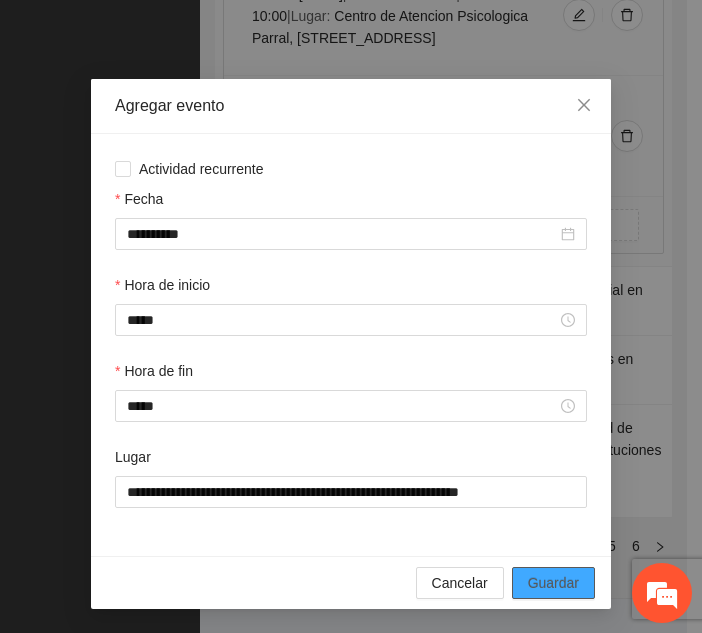 click on "Guardar" at bounding box center (553, 583) 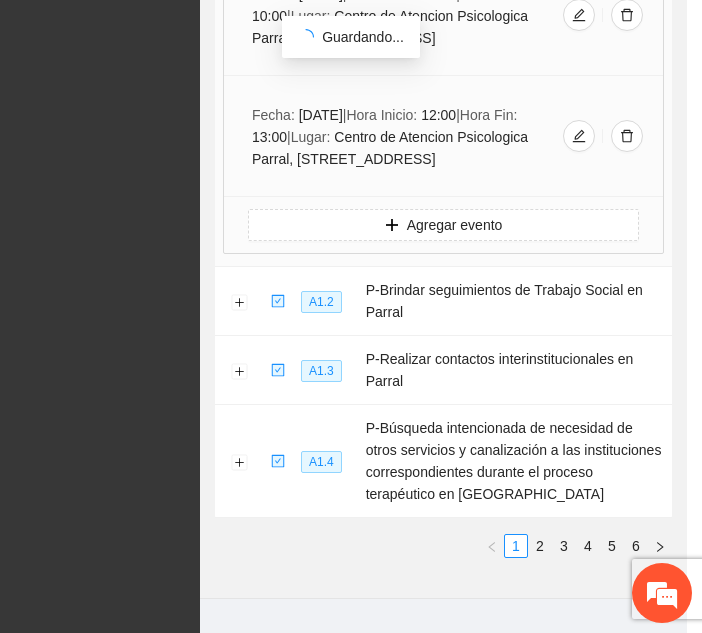 scroll, scrollTop: 0, scrollLeft: 0, axis: both 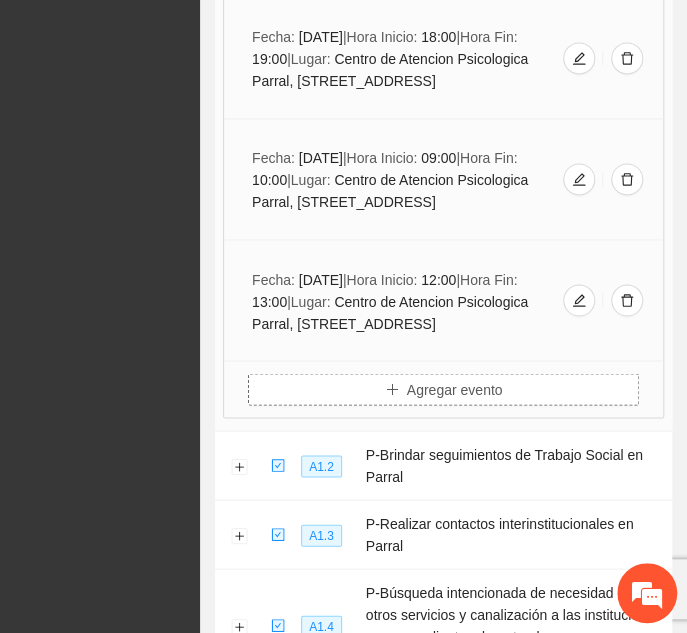 click on "Agregar evento" at bounding box center [443, 389] 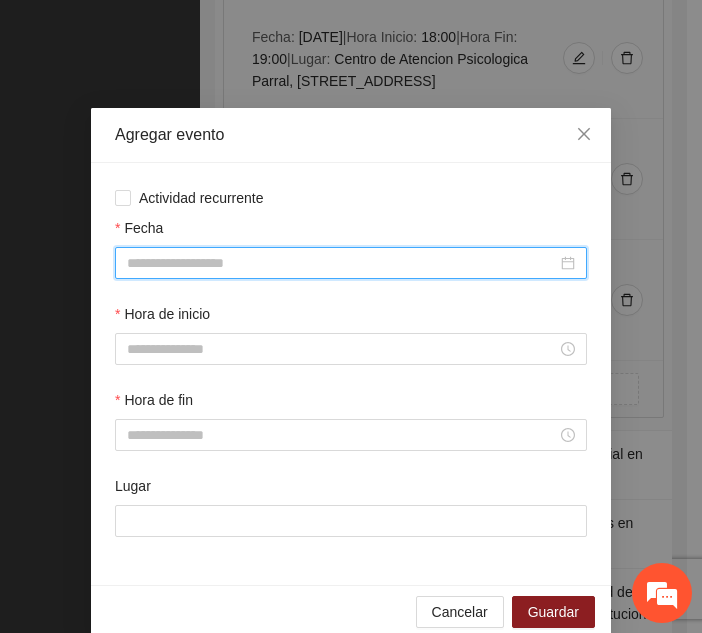 click on "Fecha" at bounding box center [342, 263] 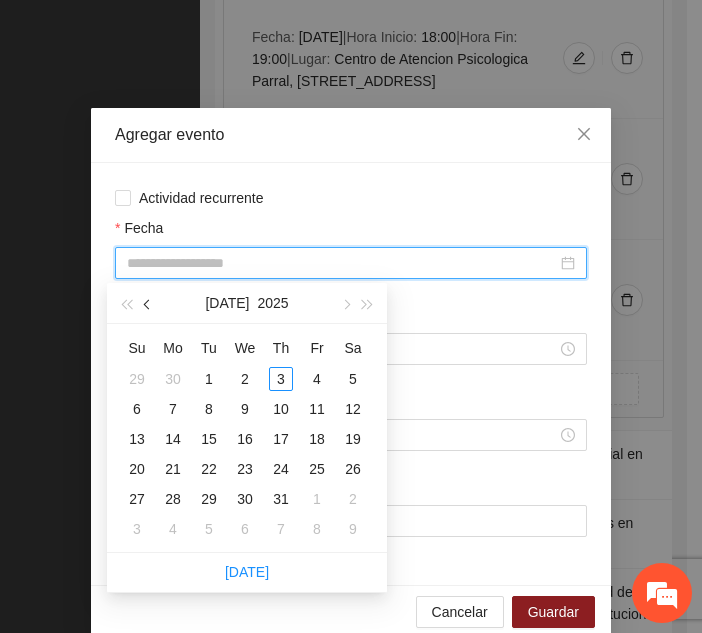 click at bounding box center (148, 303) 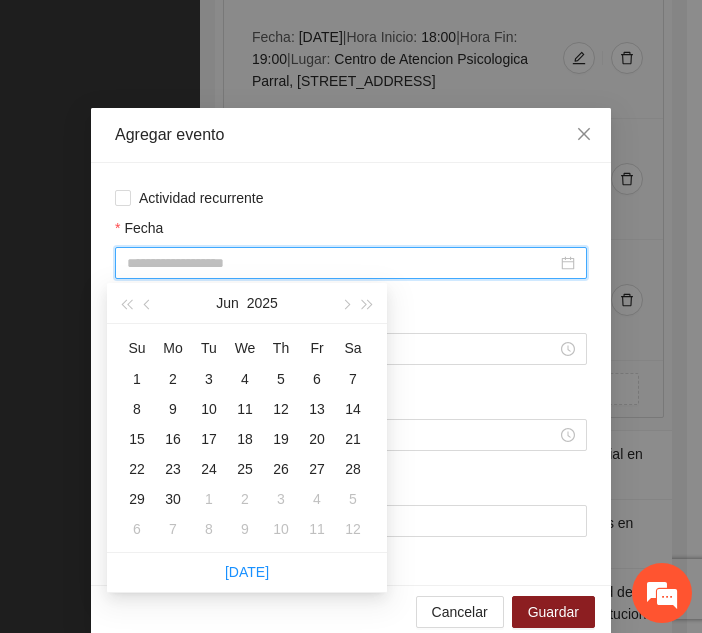 type on "**********" 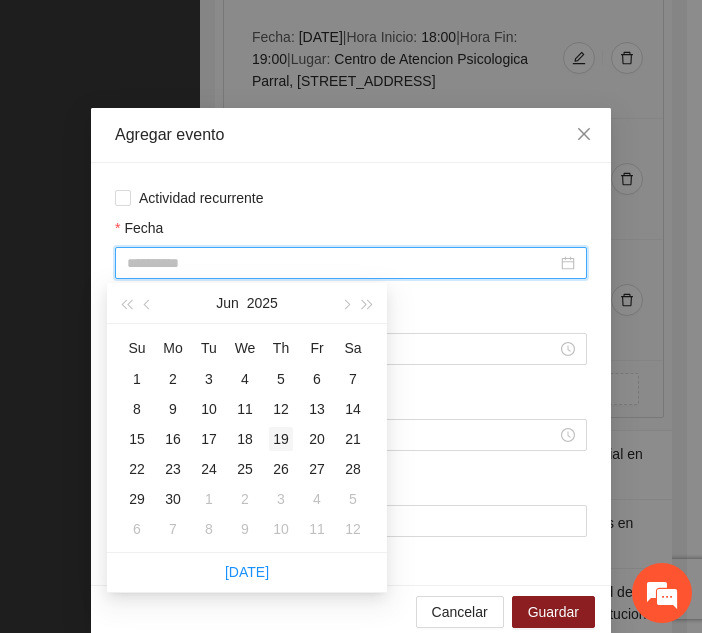 type on "**********" 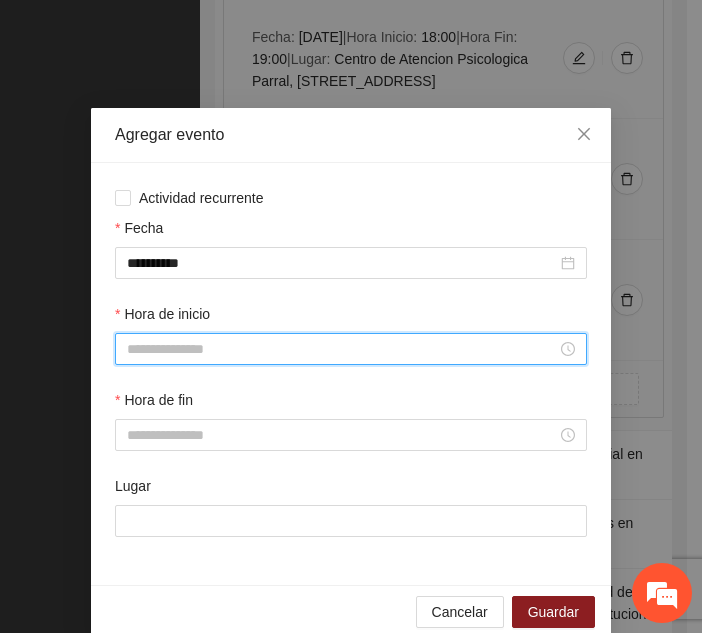 click on "Hora de inicio" at bounding box center [342, 349] 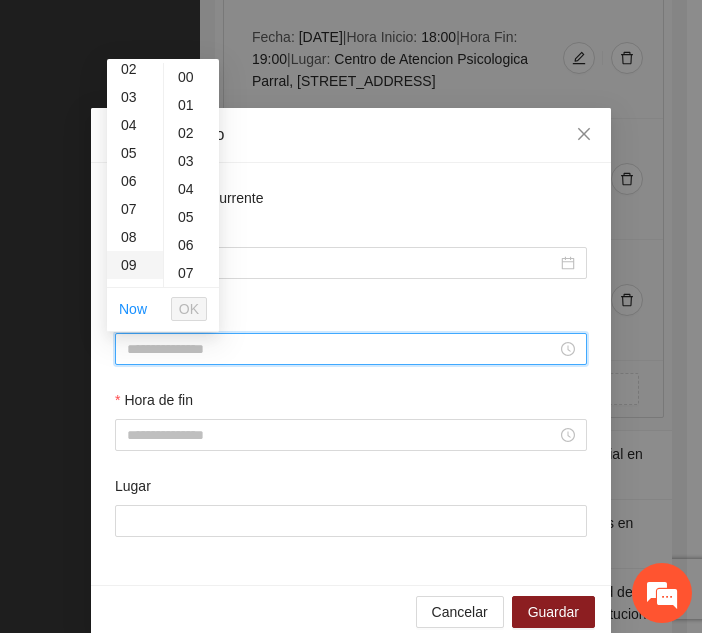 click on "09" at bounding box center (135, 265) 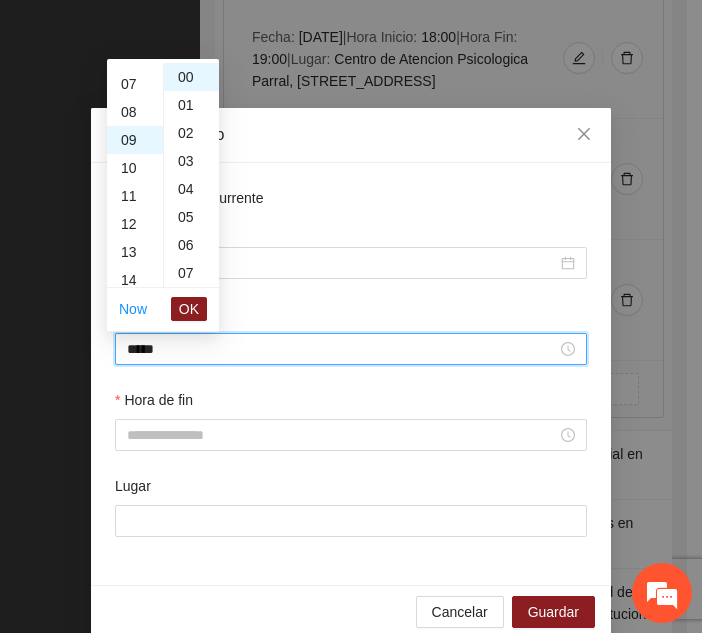 scroll, scrollTop: 252, scrollLeft: 0, axis: vertical 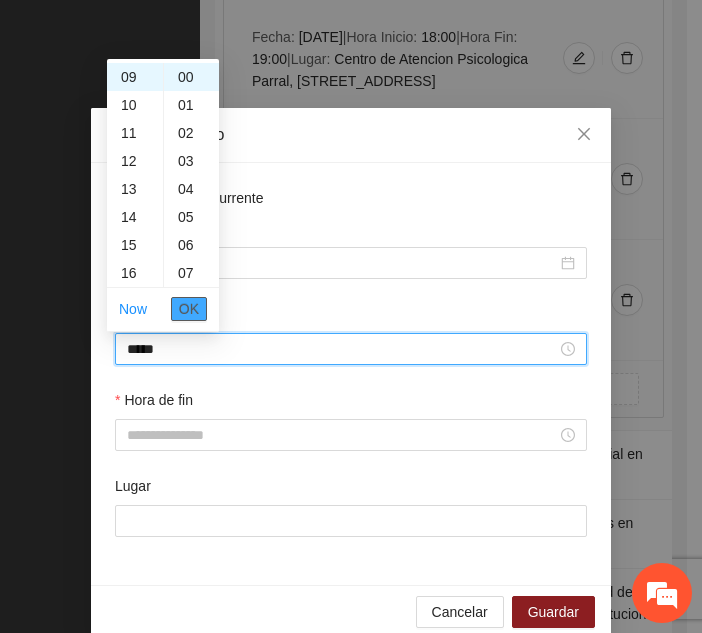 click on "OK" at bounding box center [189, 309] 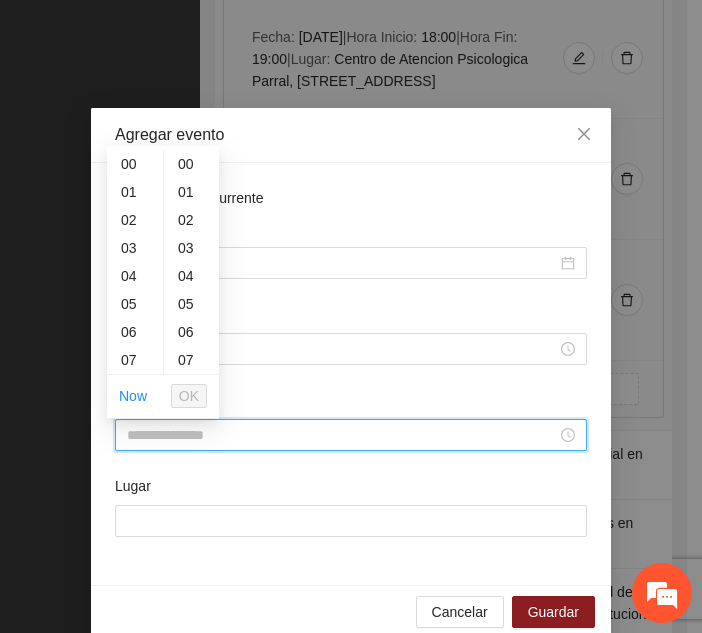 click on "Hora de fin" at bounding box center (342, 435) 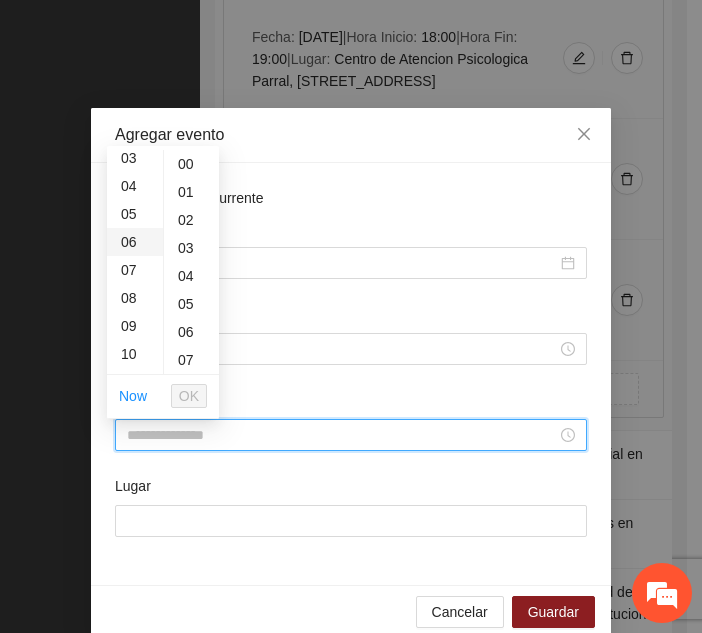 scroll, scrollTop: 112, scrollLeft: 0, axis: vertical 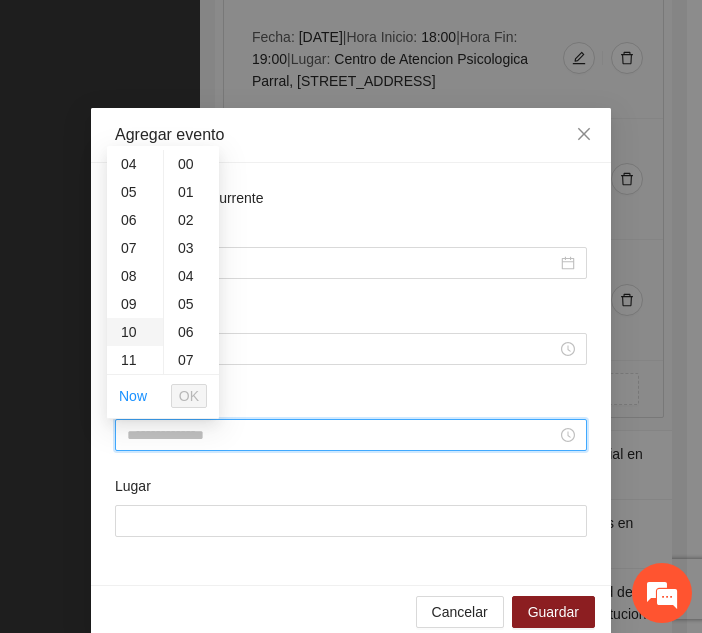 click on "10" at bounding box center [135, 332] 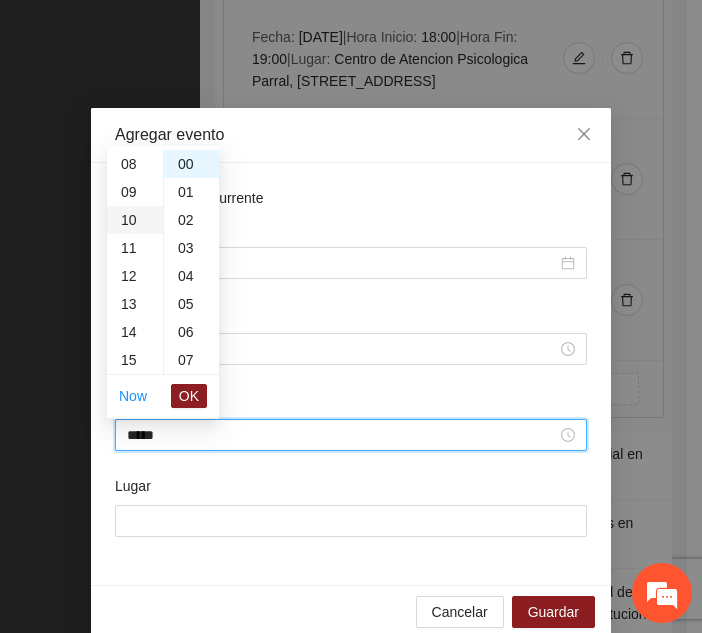 scroll, scrollTop: 280, scrollLeft: 0, axis: vertical 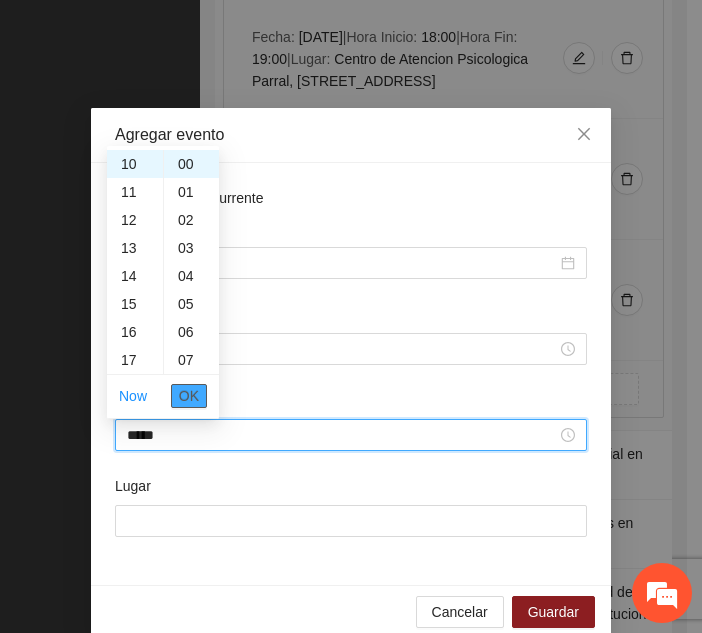click on "OK" at bounding box center (189, 396) 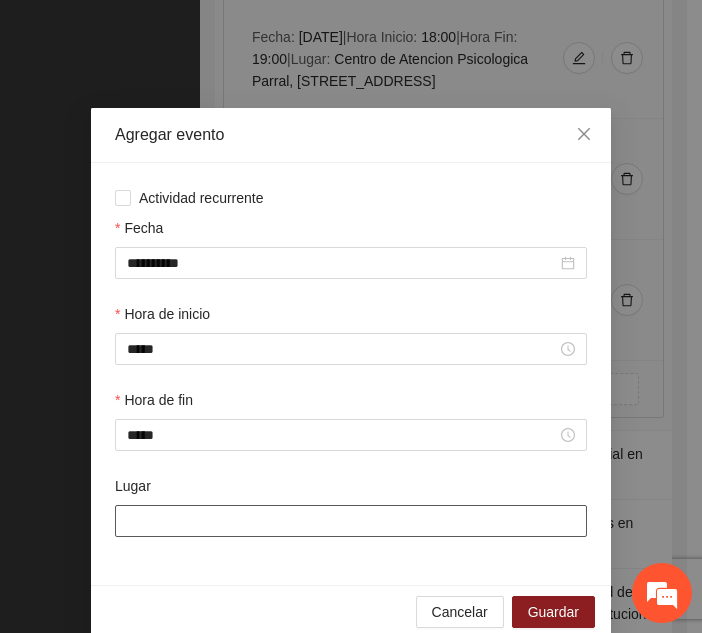 click on "Lugar" at bounding box center [351, 521] 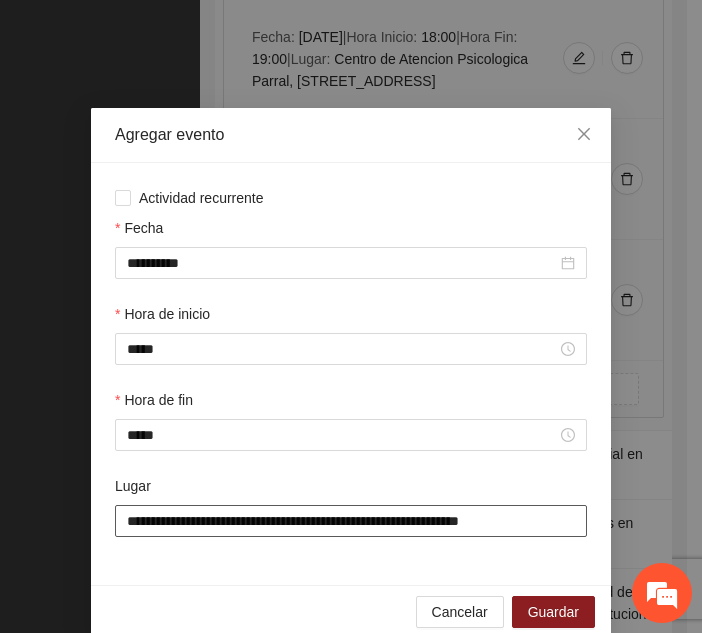 scroll, scrollTop: 30, scrollLeft: 0, axis: vertical 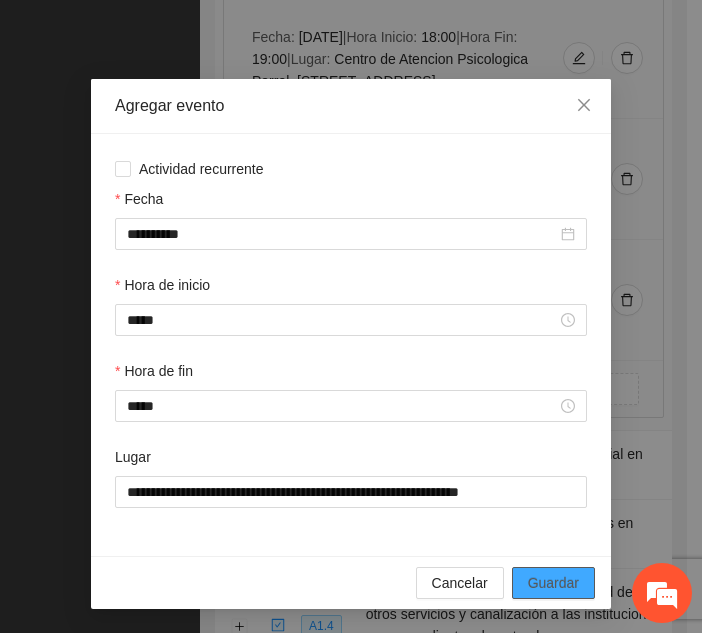 click on "Guardar" at bounding box center (553, 583) 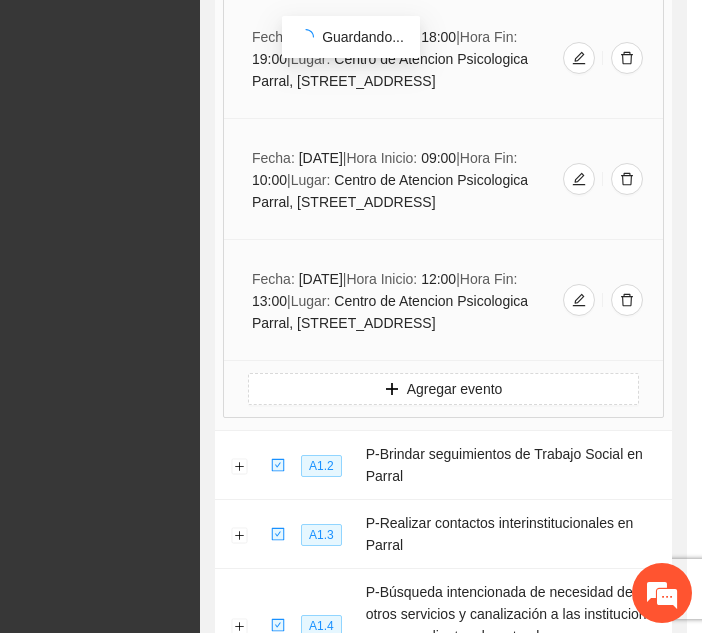 scroll, scrollTop: 0, scrollLeft: 0, axis: both 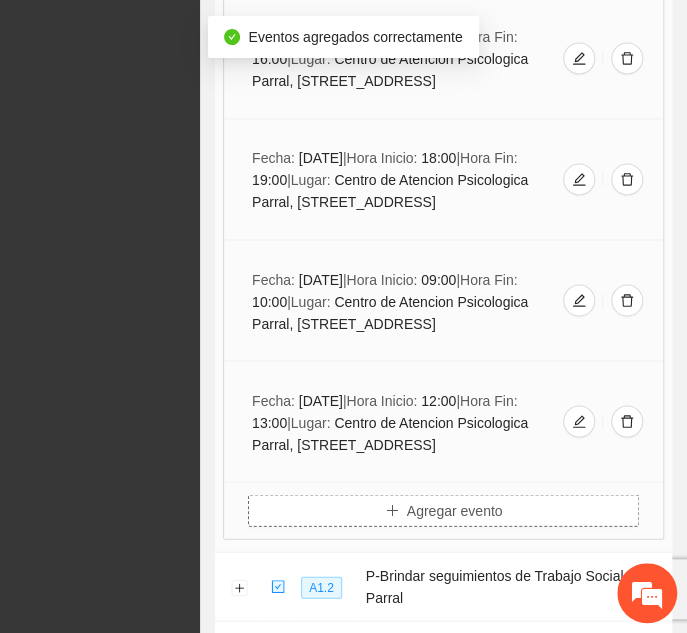 click on "Agregar evento" at bounding box center (455, 510) 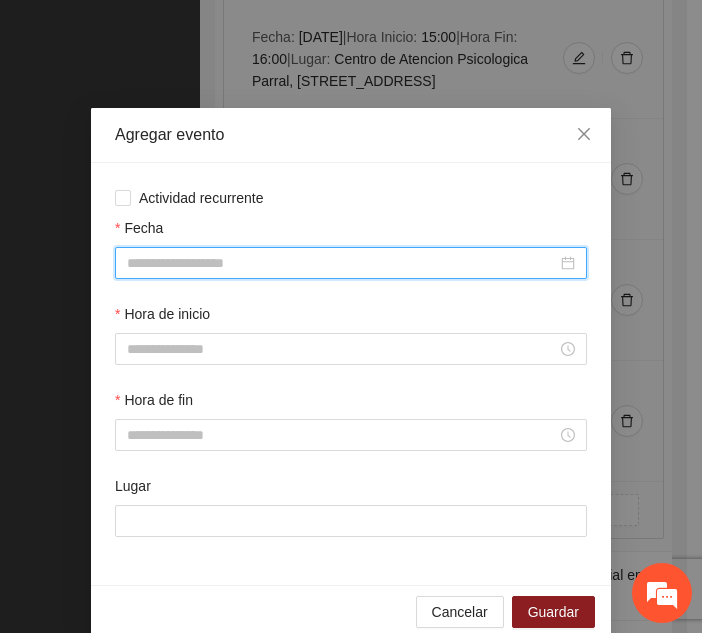 click on "Fecha" at bounding box center (342, 263) 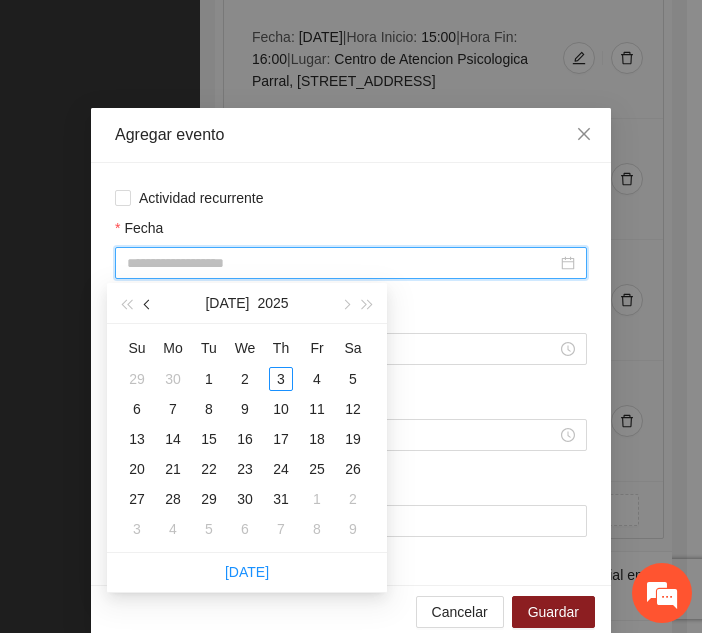 click at bounding box center (149, 304) 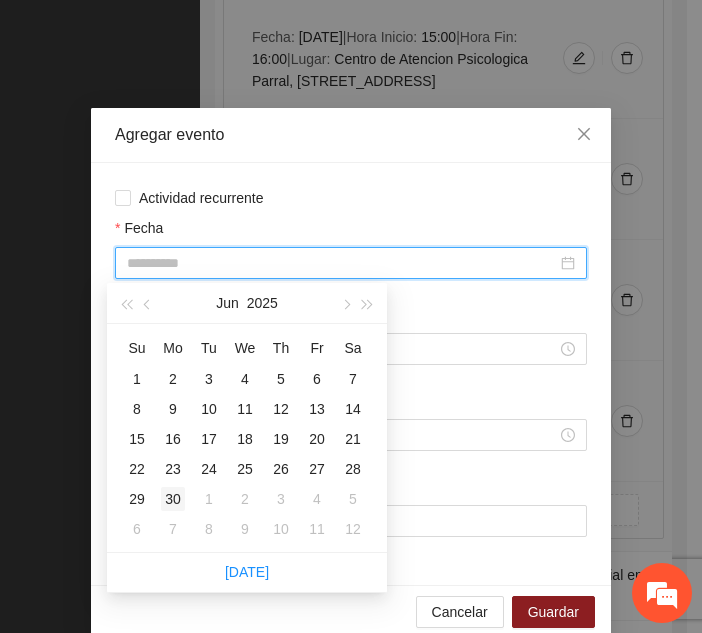 type on "**********" 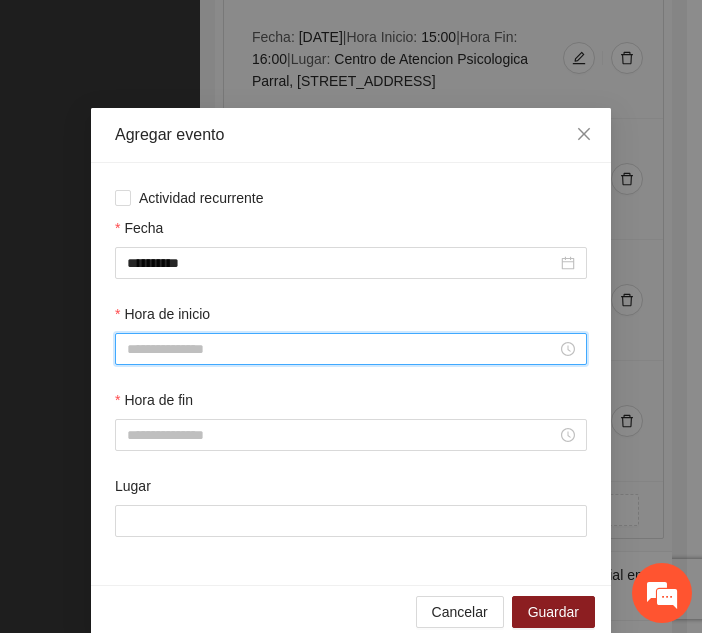 click on "Hora de inicio" at bounding box center [342, 349] 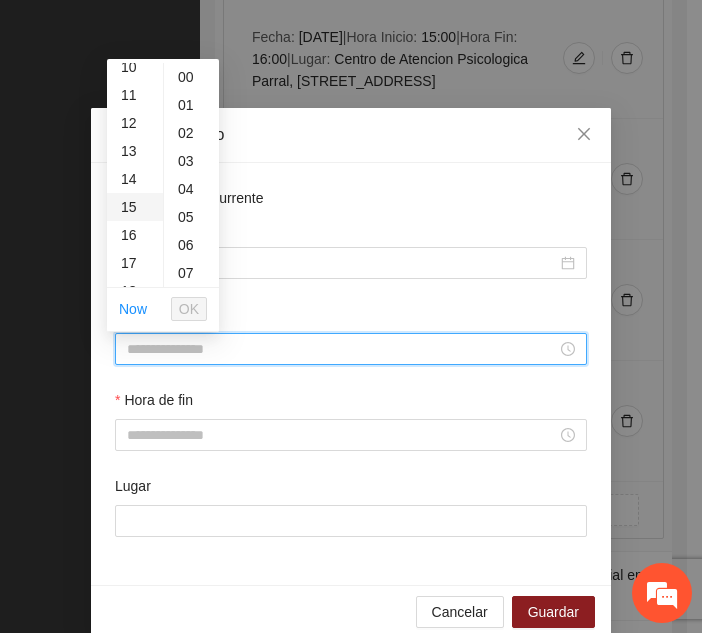 scroll, scrollTop: 292, scrollLeft: 0, axis: vertical 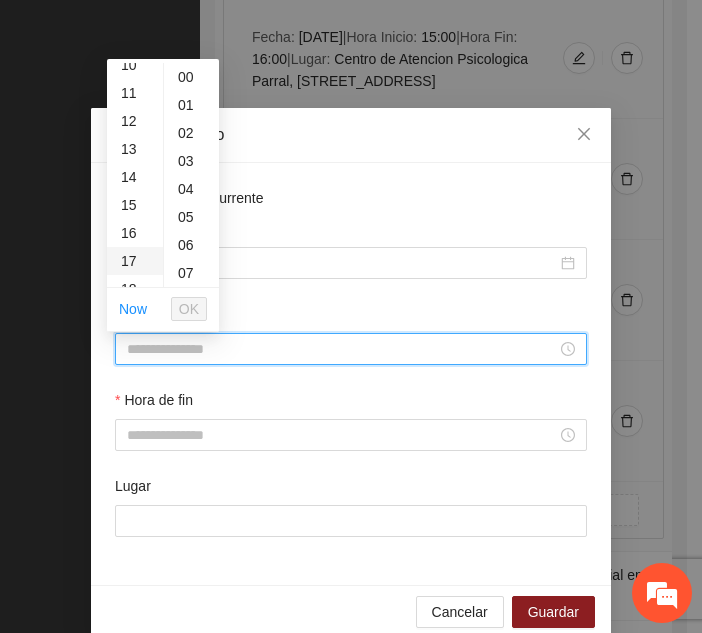 click on "17" at bounding box center (135, 261) 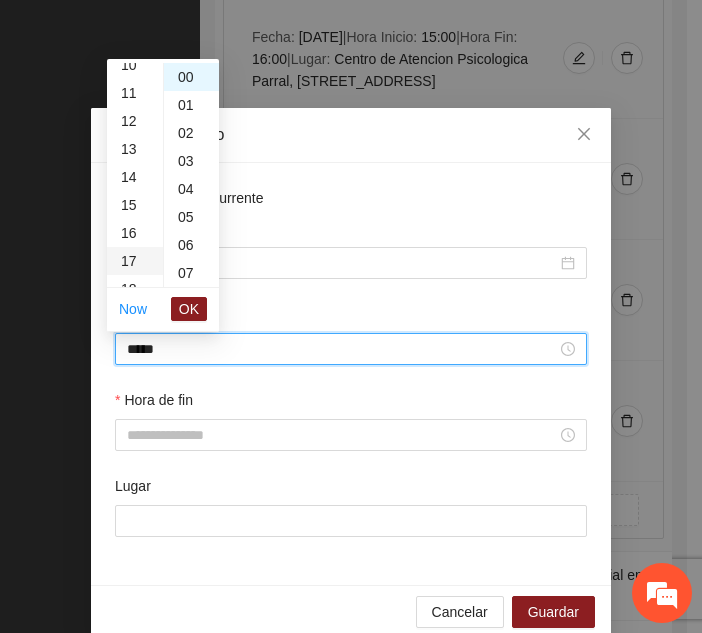 scroll, scrollTop: 476, scrollLeft: 0, axis: vertical 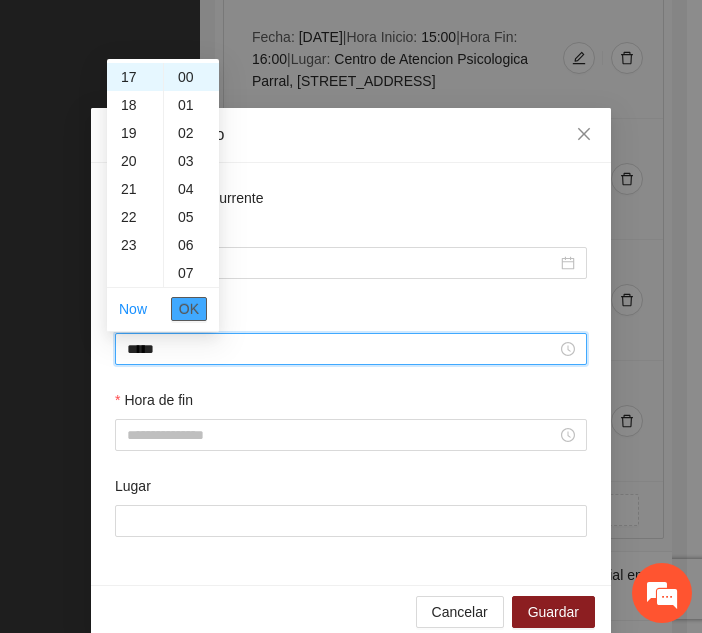 click on "OK" at bounding box center [189, 309] 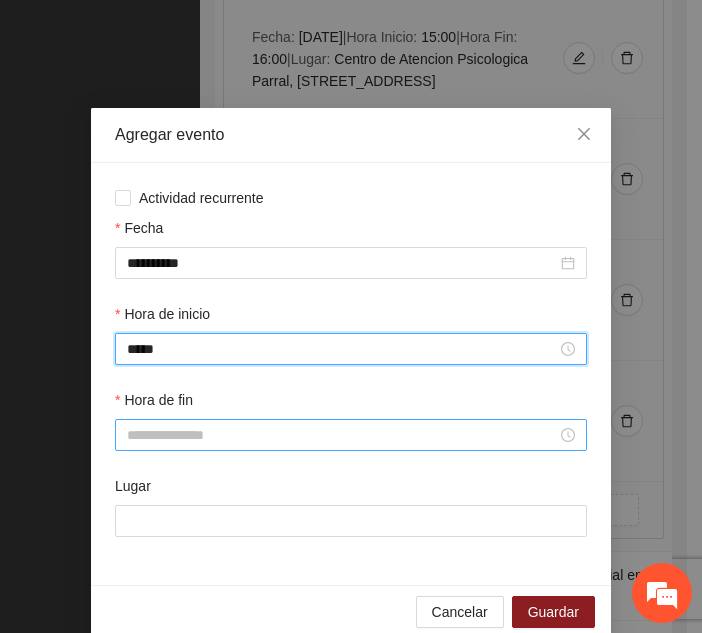 click on "Hora de fin" at bounding box center (342, 435) 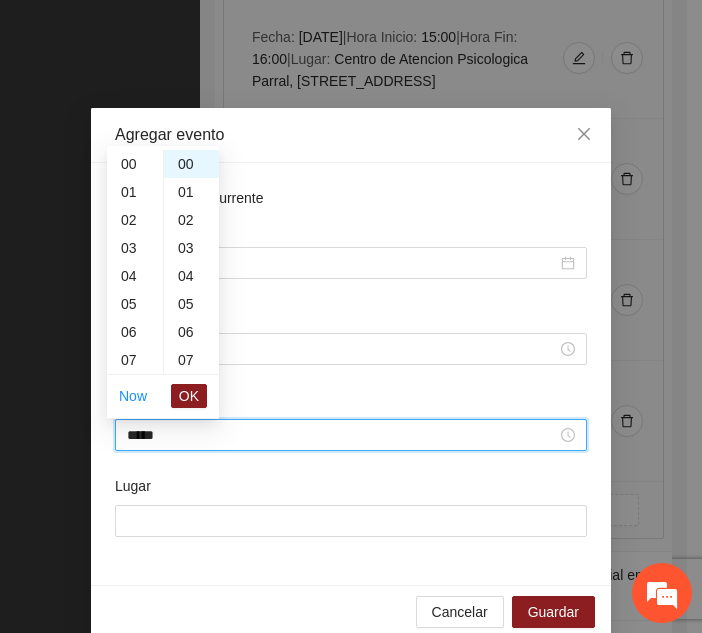 scroll, scrollTop: 504, scrollLeft: 0, axis: vertical 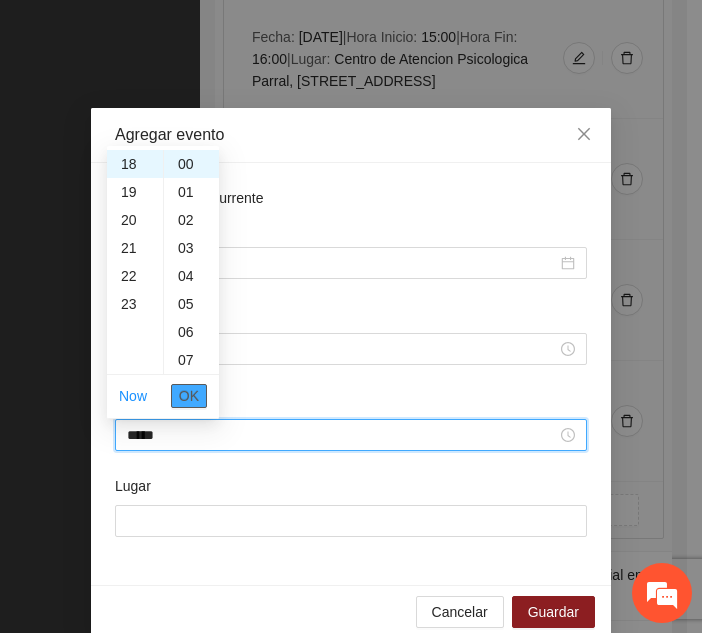 click on "OK" at bounding box center [189, 396] 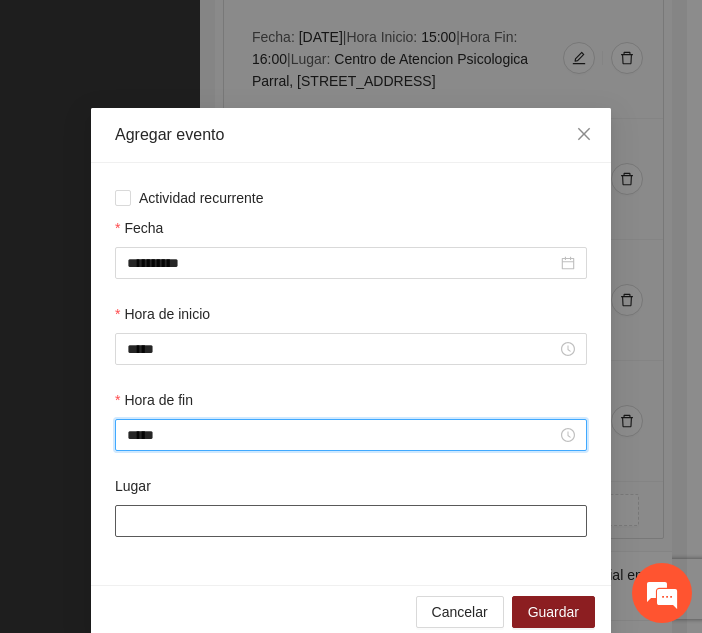 type on "*****" 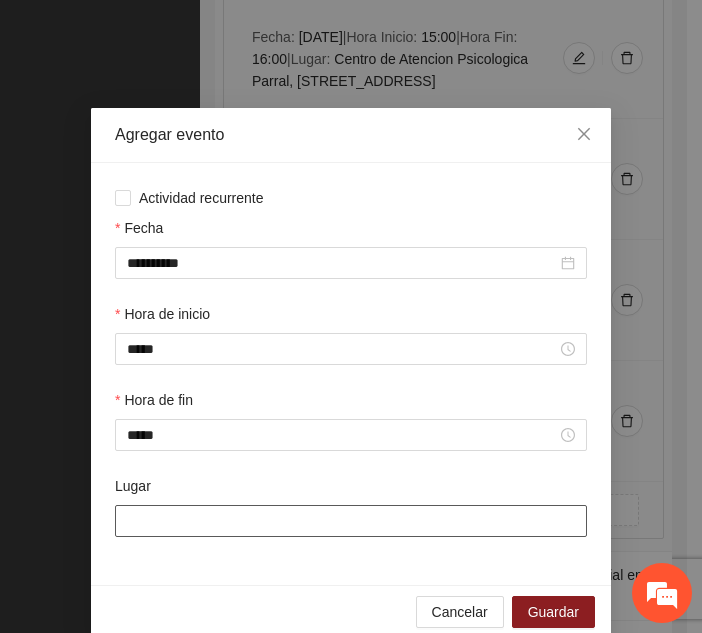 click on "Lugar" at bounding box center [351, 521] 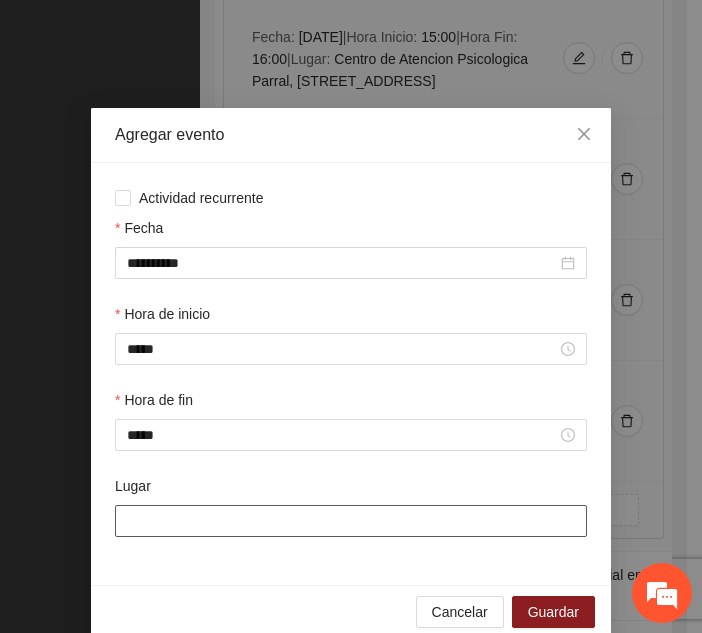 type on "**********" 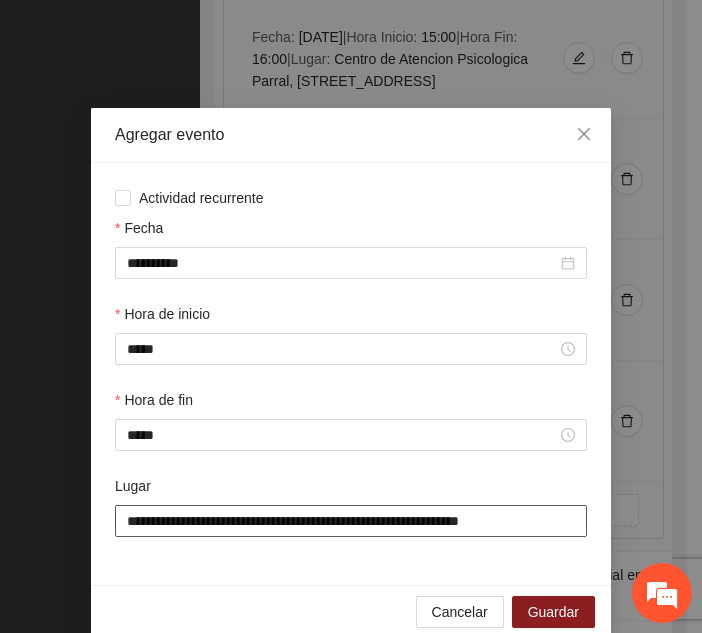 scroll, scrollTop: 30, scrollLeft: 0, axis: vertical 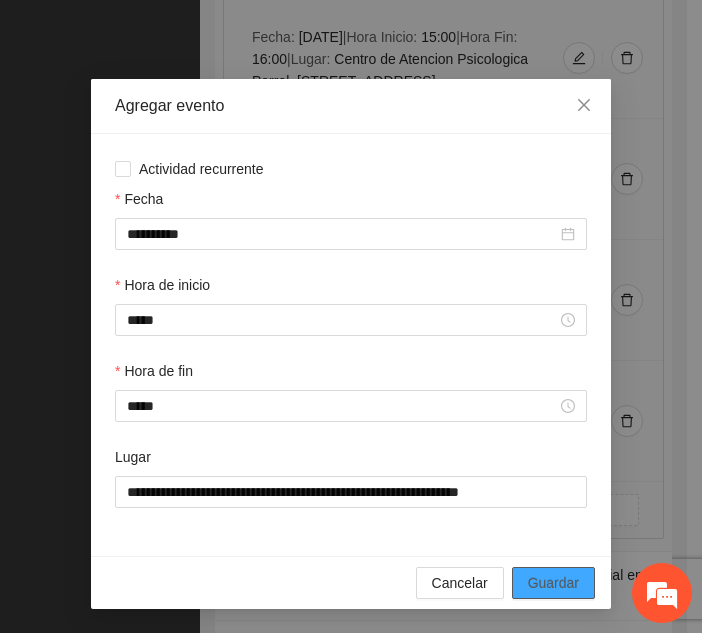 click on "Guardar" at bounding box center (553, 583) 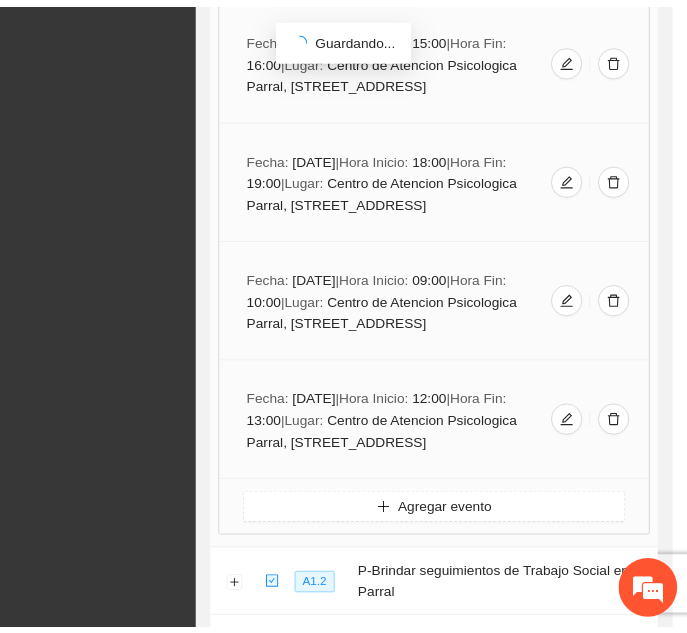 scroll, scrollTop: 0, scrollLeft: 0, axis: both 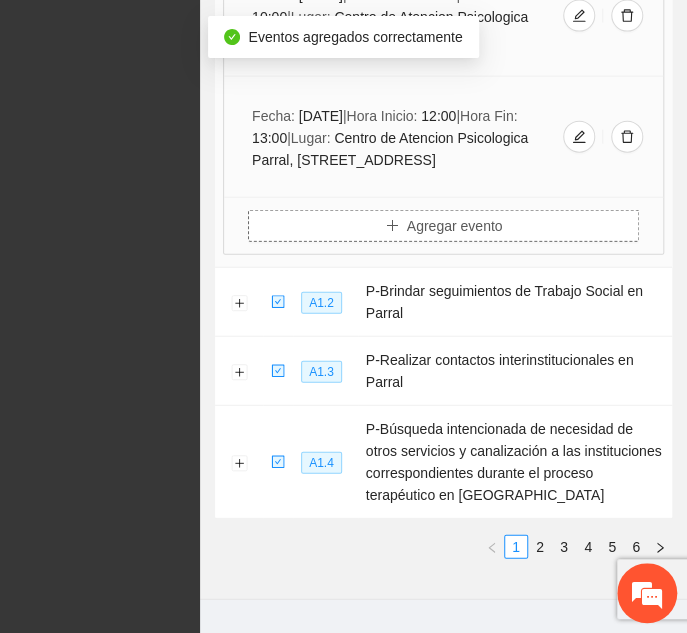 click on "Agregar evento" at bounding box center (455, 226) 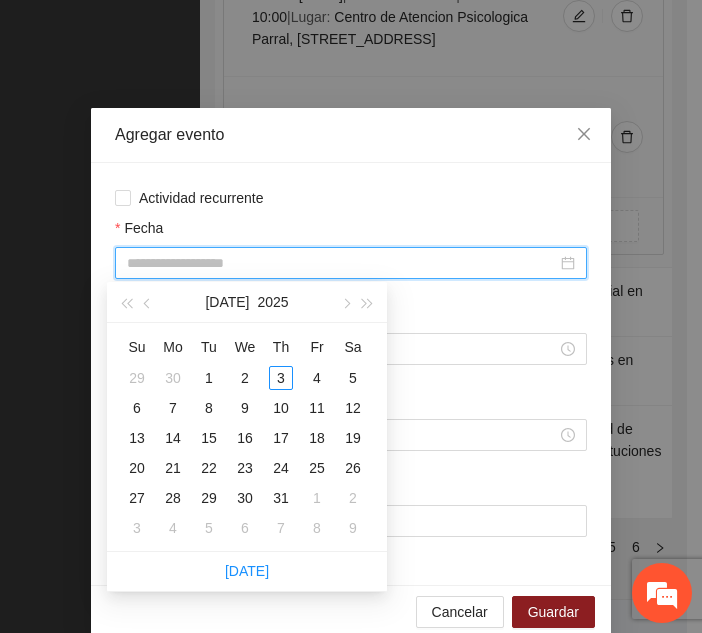 click on "Fecha" at bounding box center [342, 263] 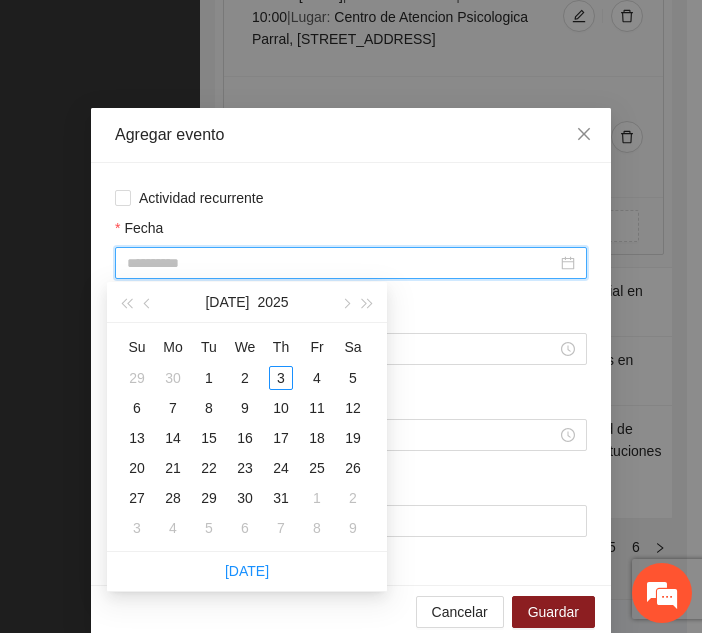 type on "**********" 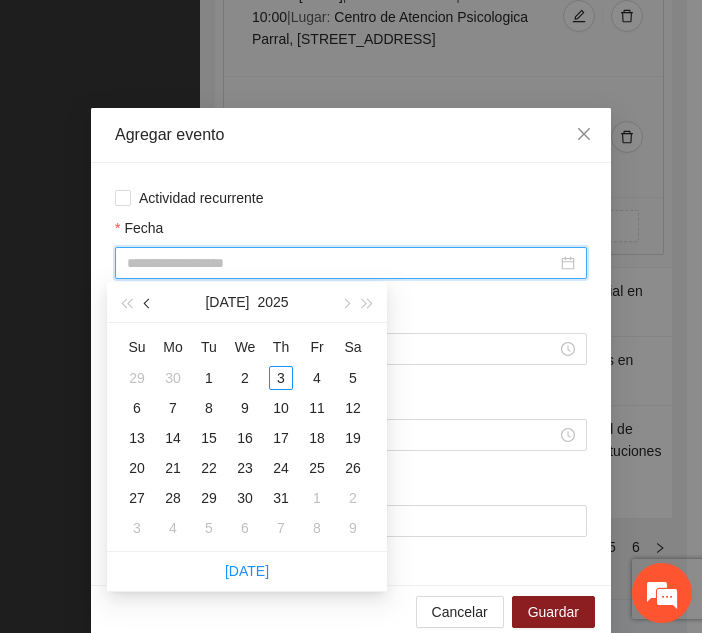 click at bounding box center (149, 304) 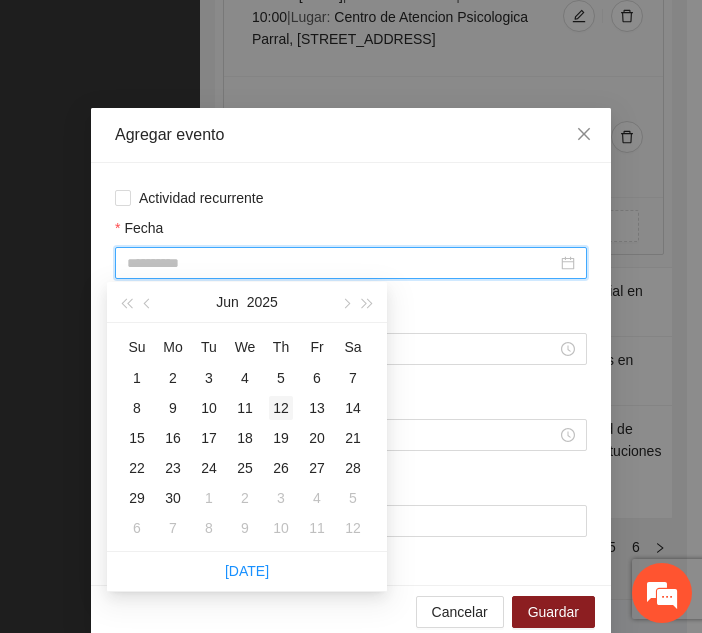 type on "**********" 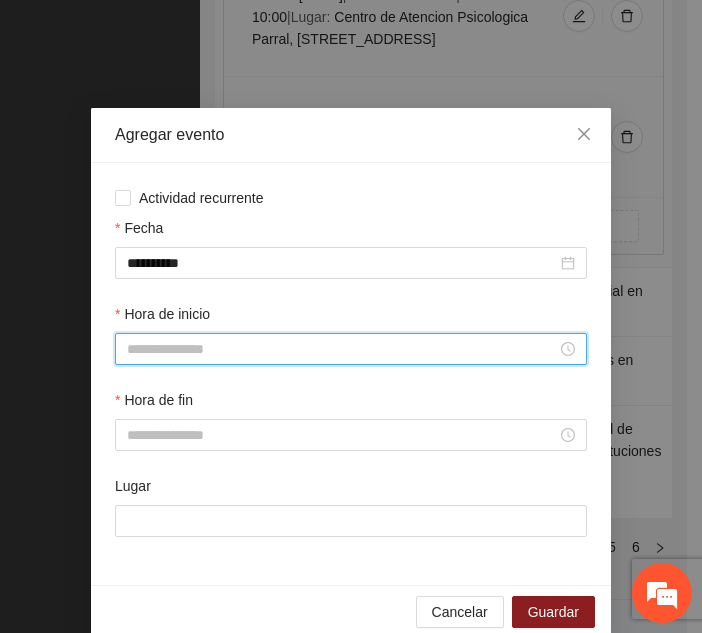 click on "Hora de inicio" at bounding box center (342, 349) 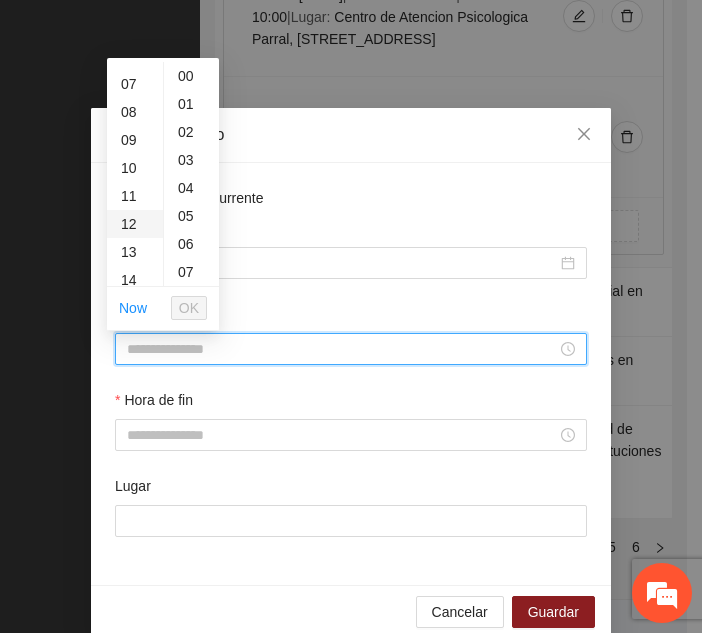 scroll, scrollTop: 198, scrollLeft: 0, axis: vertical 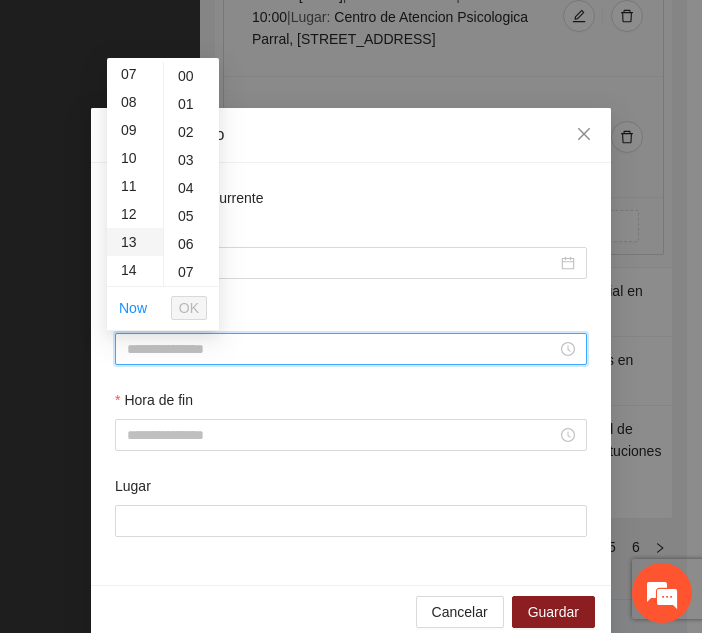click on "13" at bounding box center [135, 242] 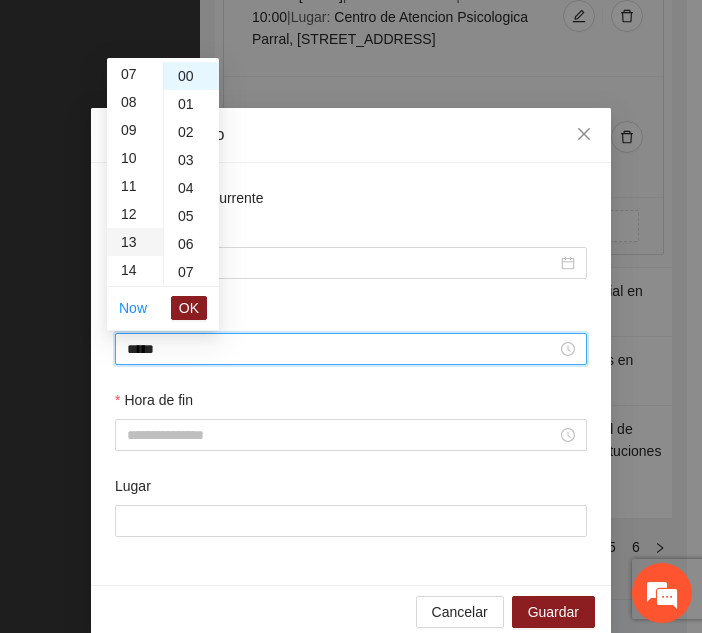 scroll, scrollTop: 364, scrollLeft: 0, axis: vertical 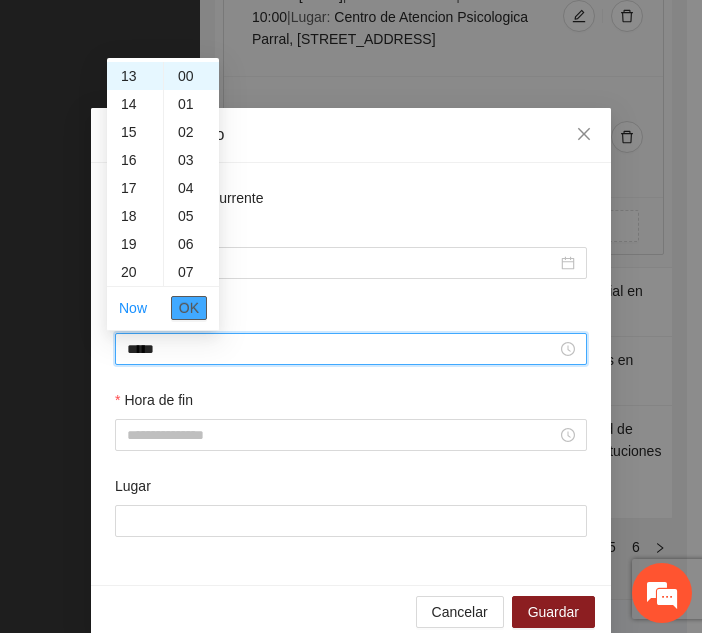 click on "OK" at bounding box center (189, 308) 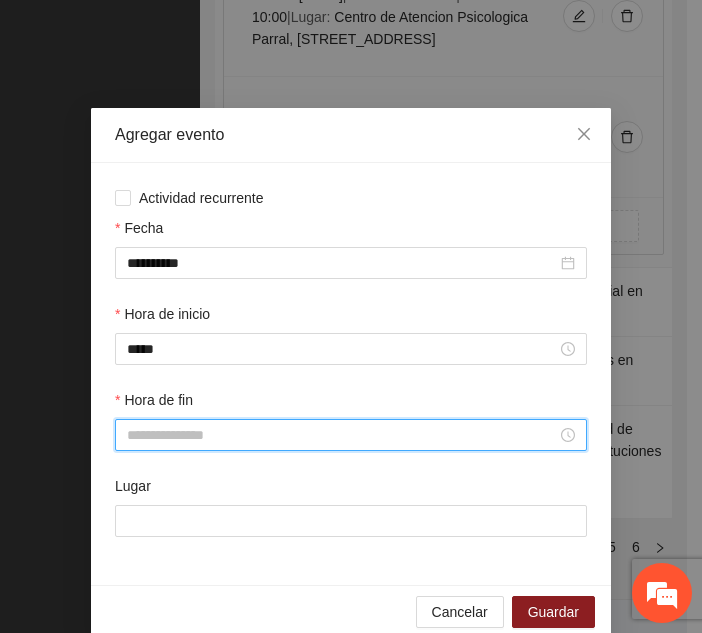 click on "Hora de fin" at bounding box center (342, 435) 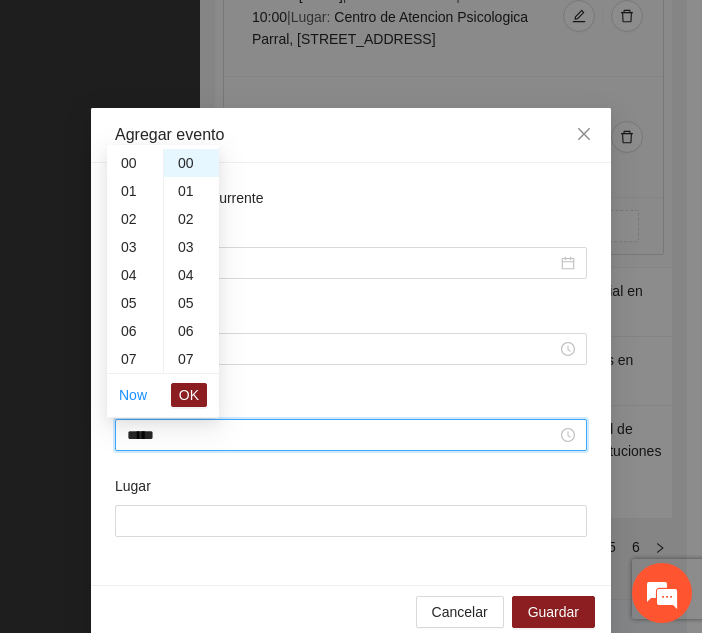scroll, scrollTop: 392, scrollLeft: 0, axis: vertical 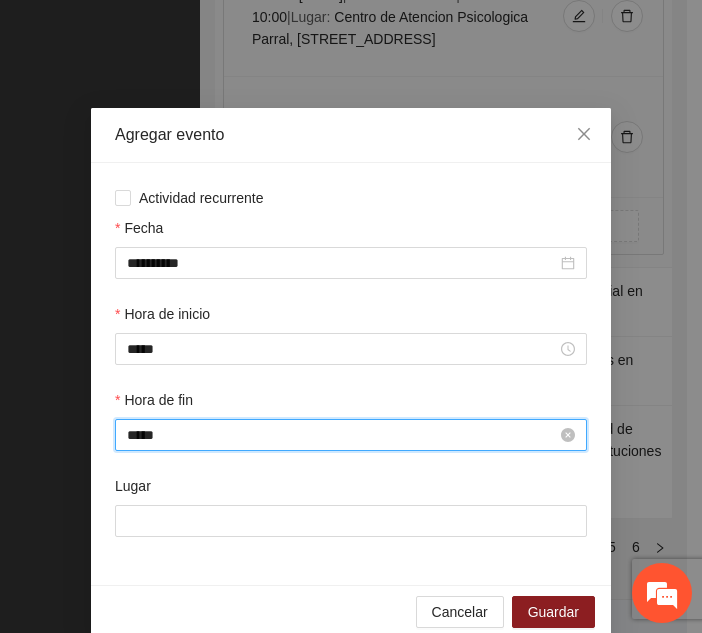 click on "*****" at bounding box center [342, 435] 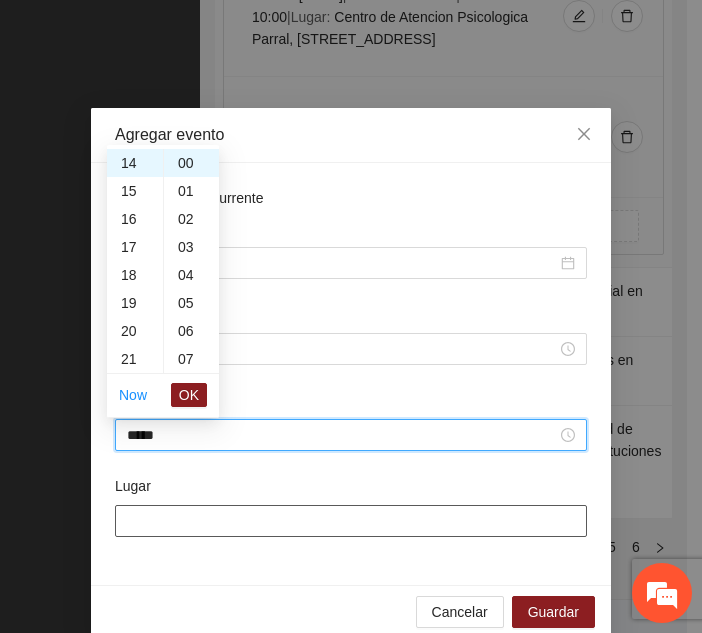 type on "*****" 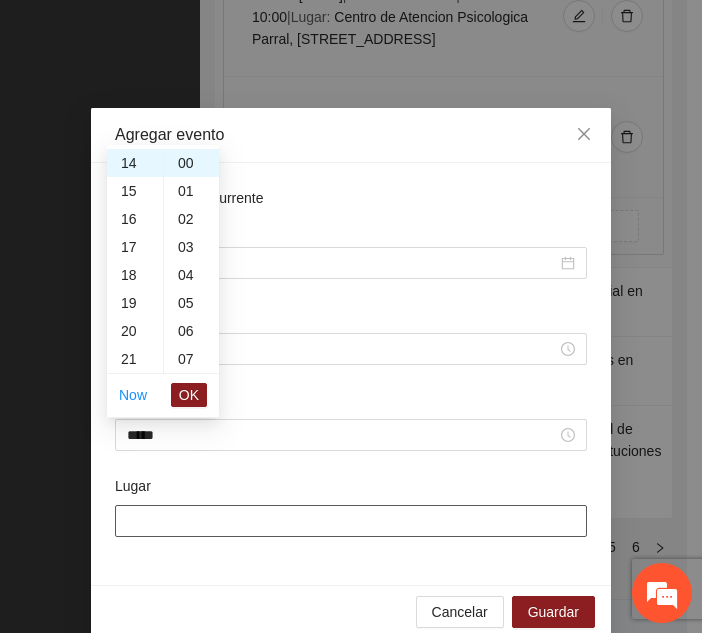 click on "Lugar" at bounding box center (351, 521) 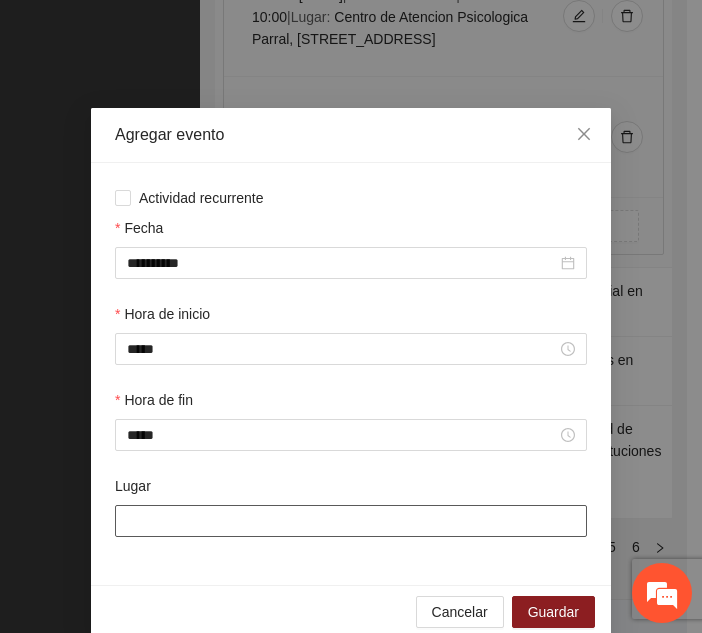 type on "**********" 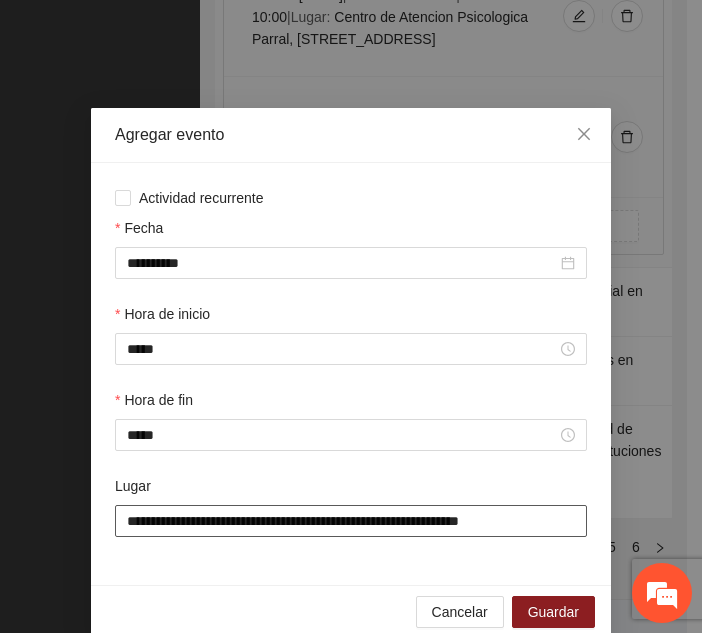 scroll, scrollTop: 30, scrollLeft: 0, axis: vertical 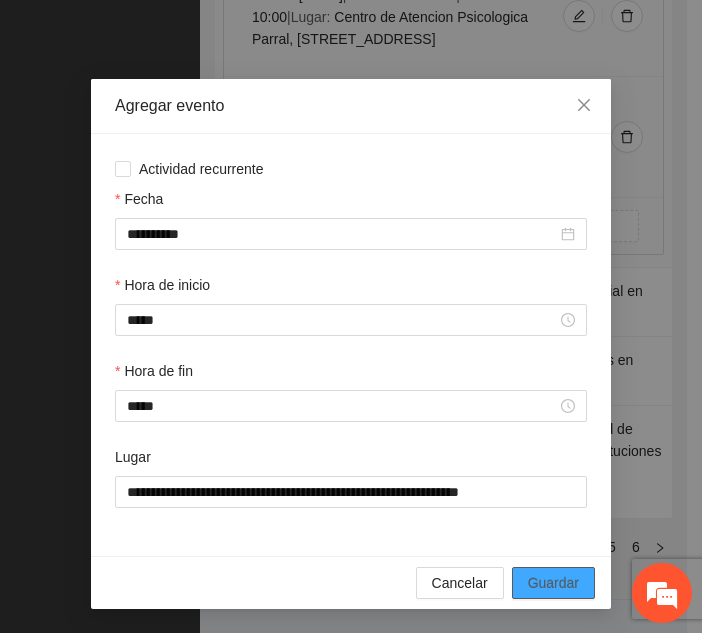 click on "Guardar" at bounding box center (553, 583) 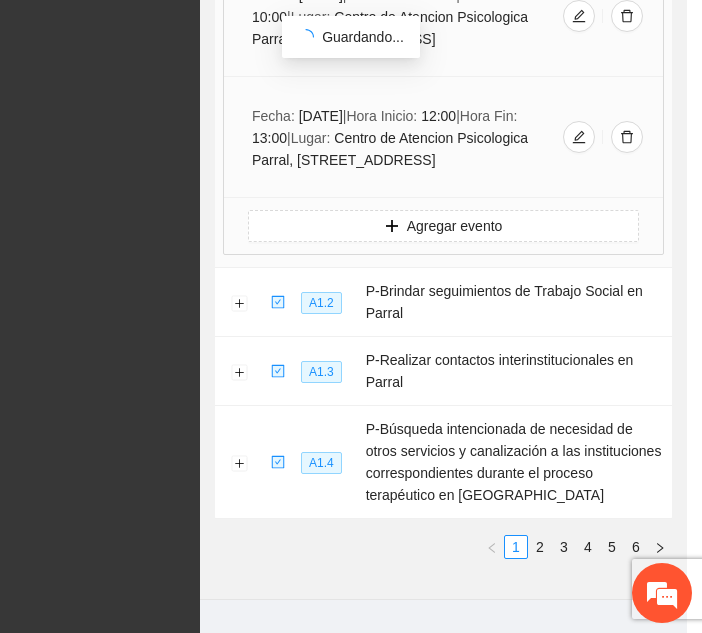 scroll, scrollTop: 0, scrollLeft: 0, axis: both 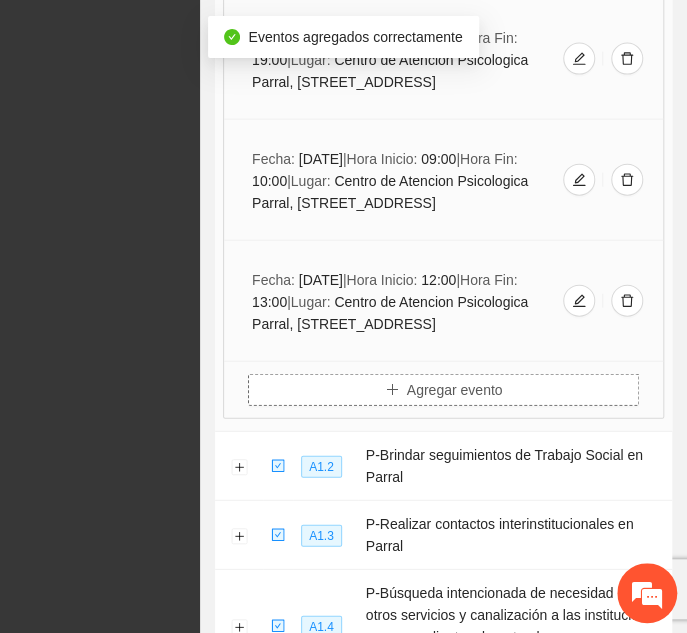 click on "Agregar evento" at bounding box center (455, 390) 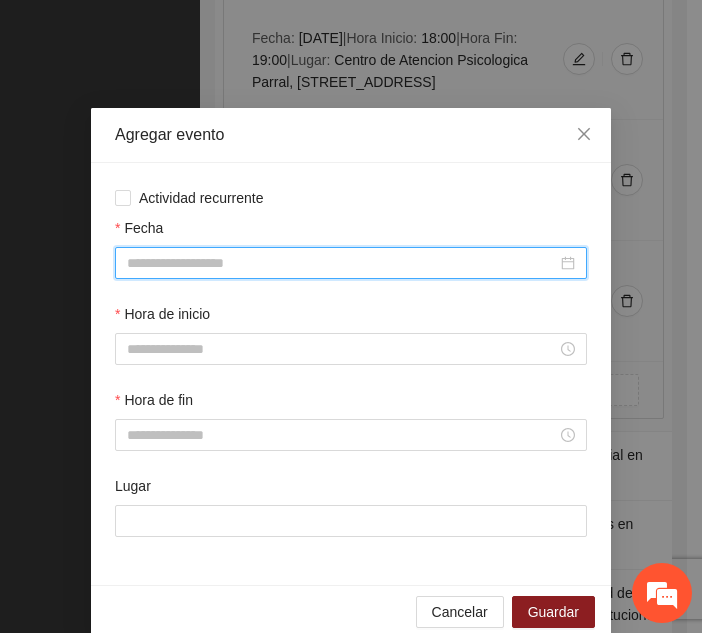 click on "Fecha" at bounding box center [342, 263] 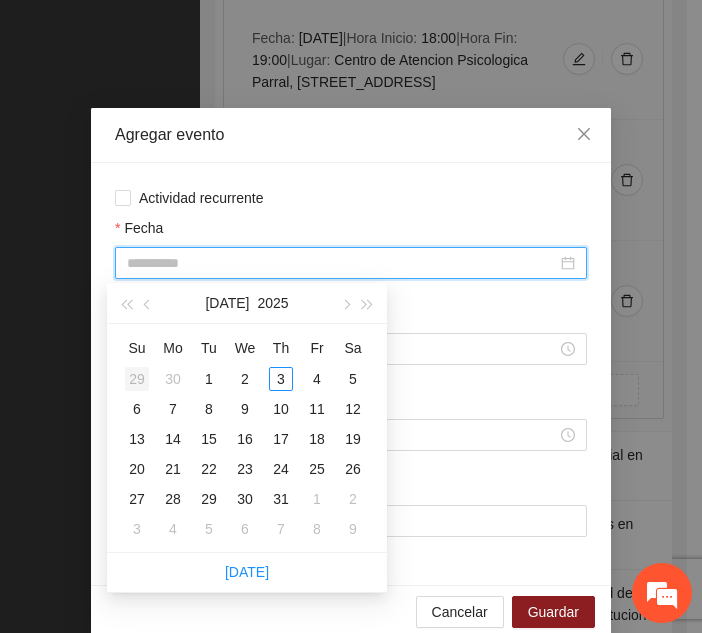 type on "**********" 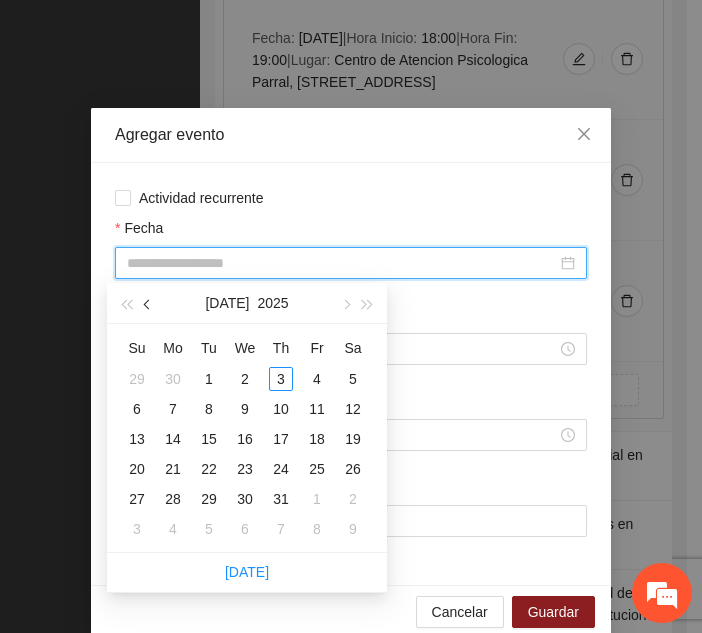 click at bounding box center (149, 304) 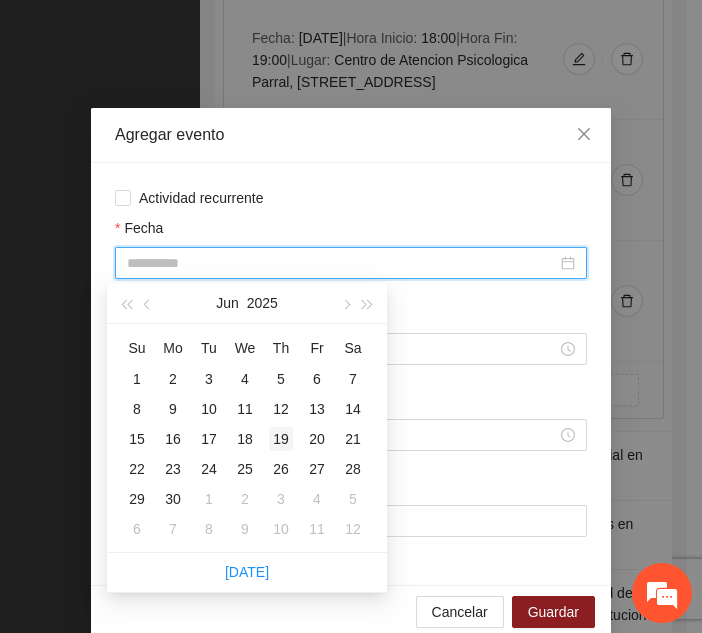 type on "**********" 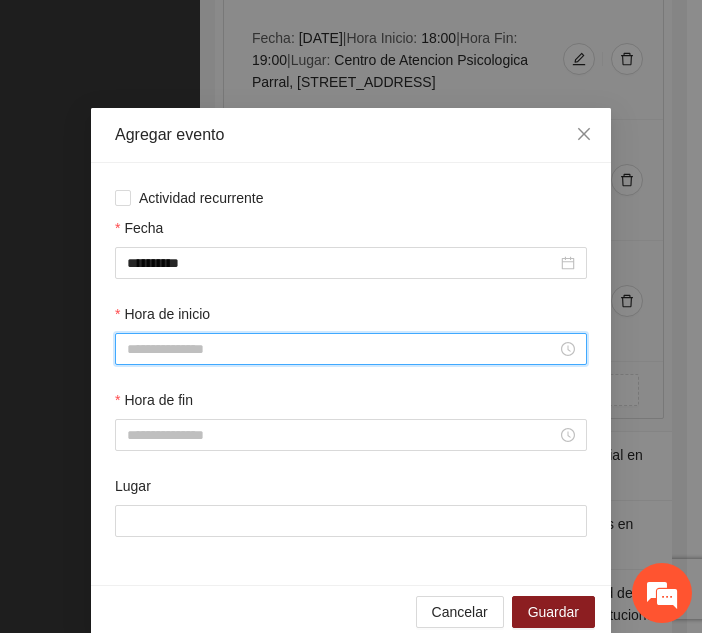 click on "Hora de inicio" at bounding box center [342, 349] 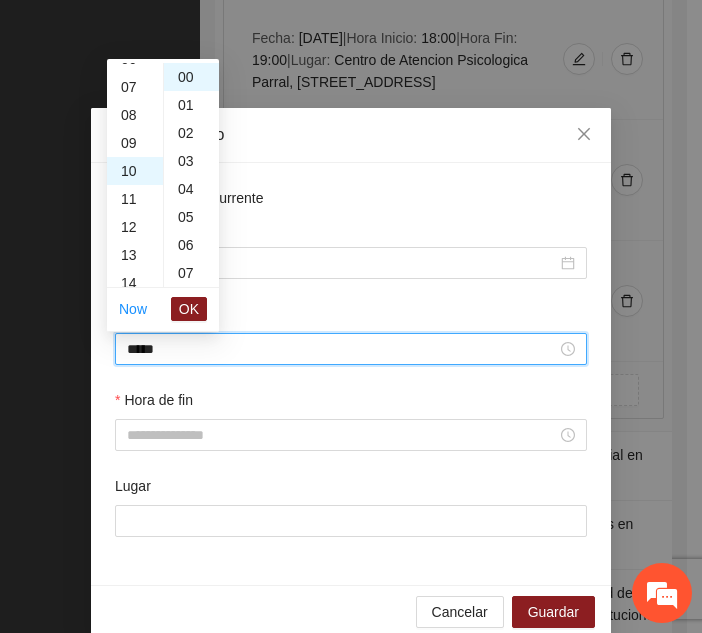 scroll, scrollTop: 280, scrollLeft: 0, axis: vertical 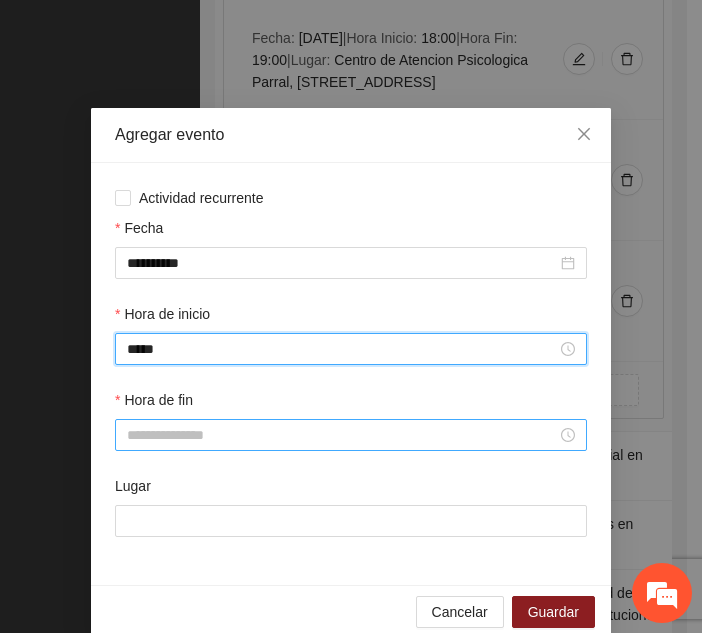 type on "*****" 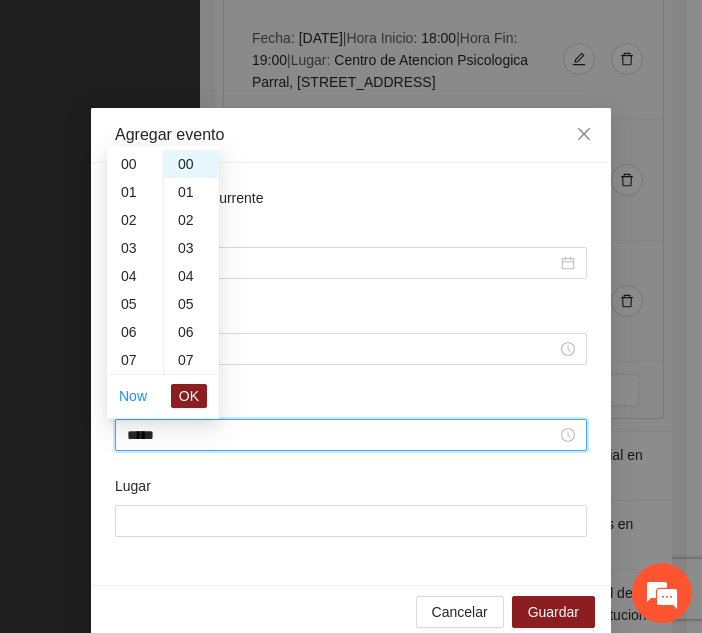 scroll, scrollTop: 308, scrollLeft: 0, axis: vertical 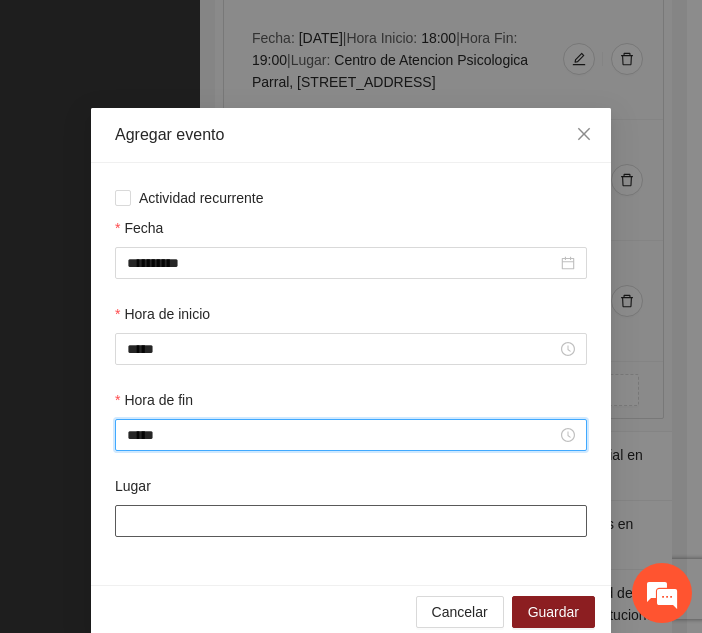 type on "*****" 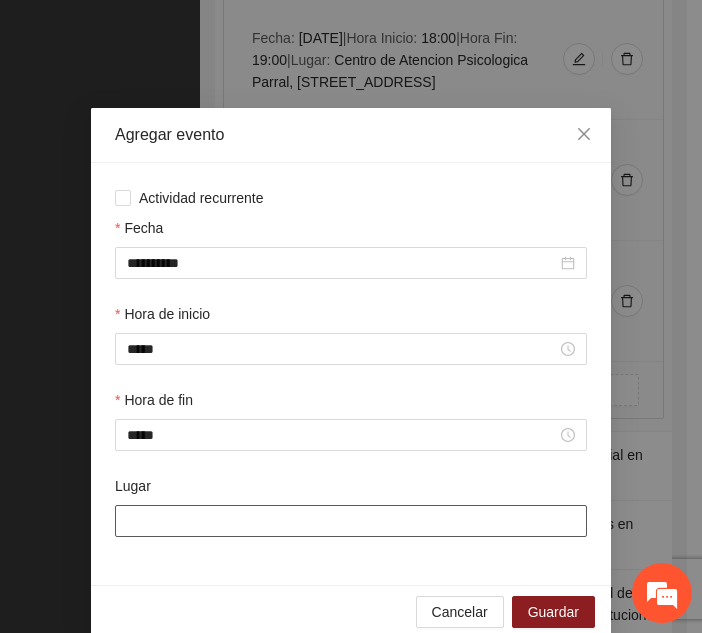 click on "Lugar" at bounding box center (351, 521) 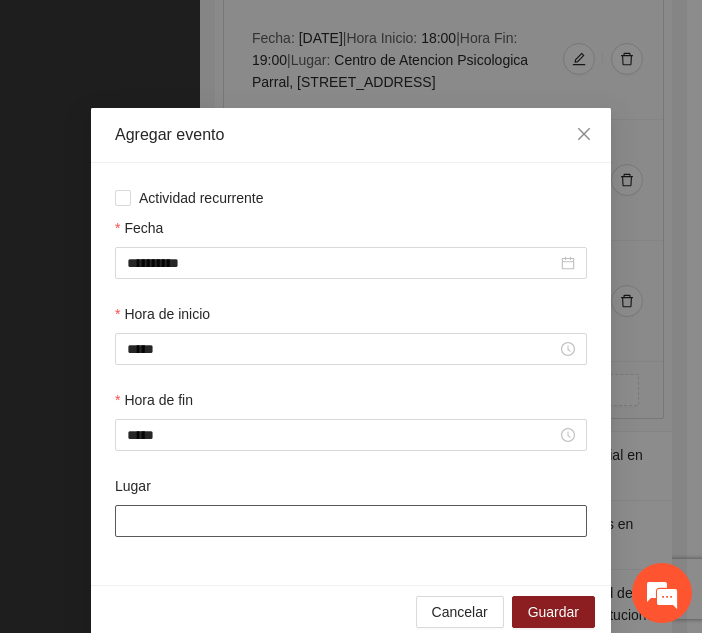 type on "**********" 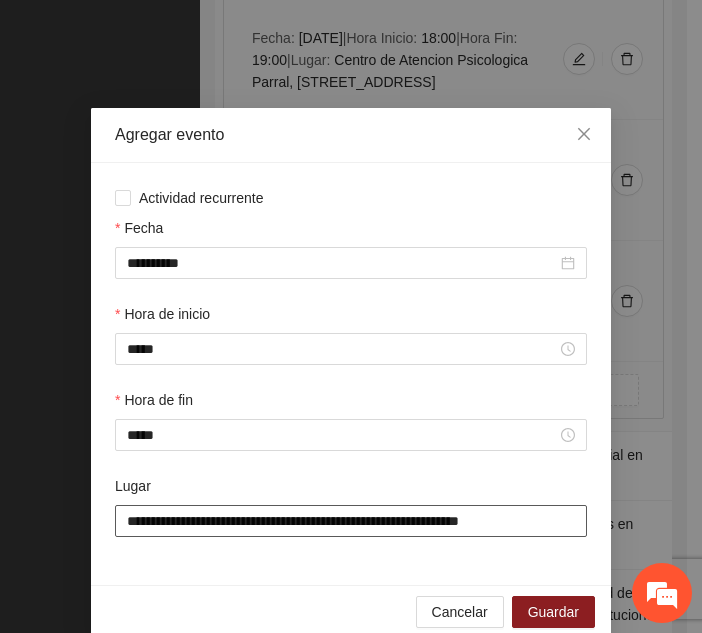 scroll, scrollTop: 30, scrollLeft: 0, axis: vertical 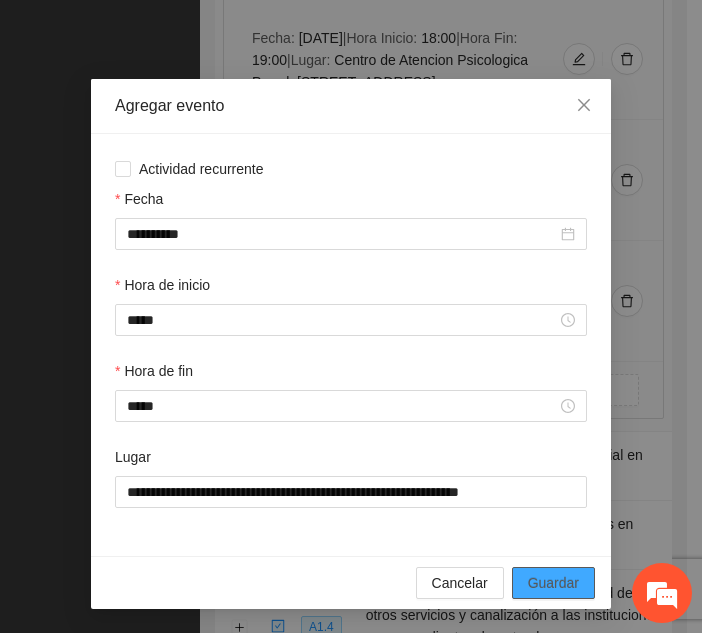 click on "Guardar" at bounding box center (553, 583) 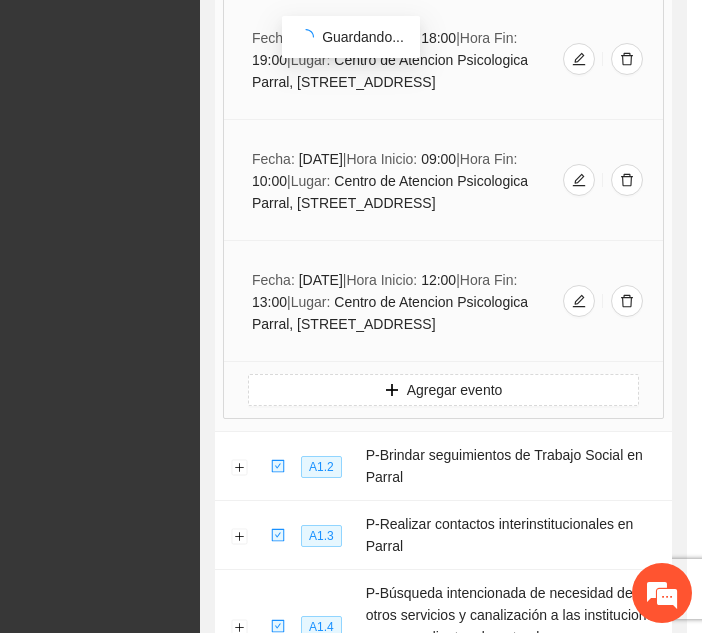 scroll, scrollTop: 0, scrollLeft: 0, axis: both 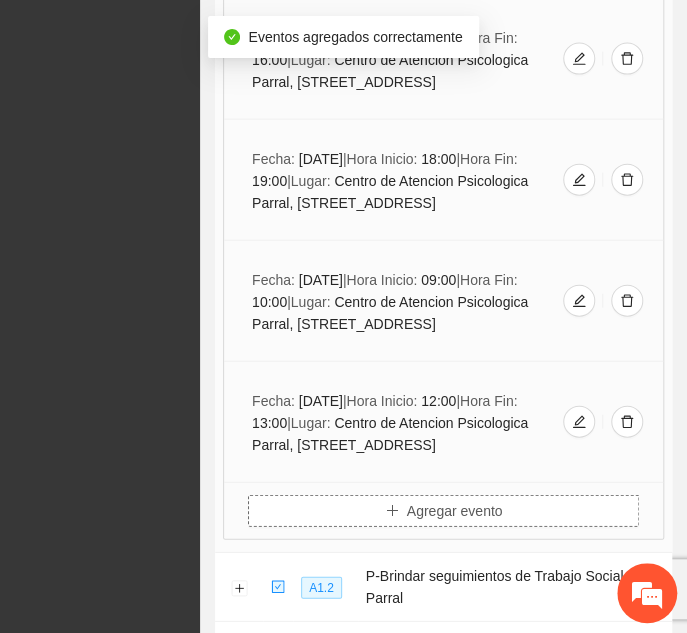 click on "Agregar evento" at bounding box center [455, 511] 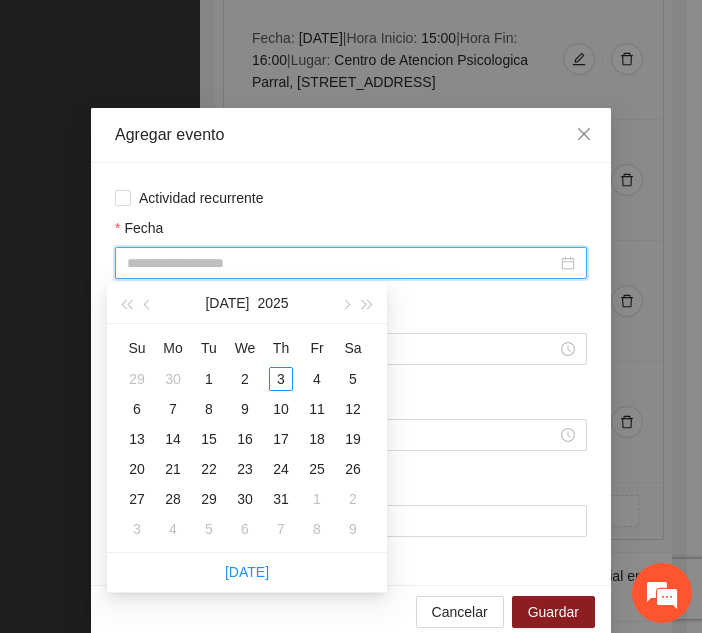 click on "Fecha" at bounding box center (342, 263) 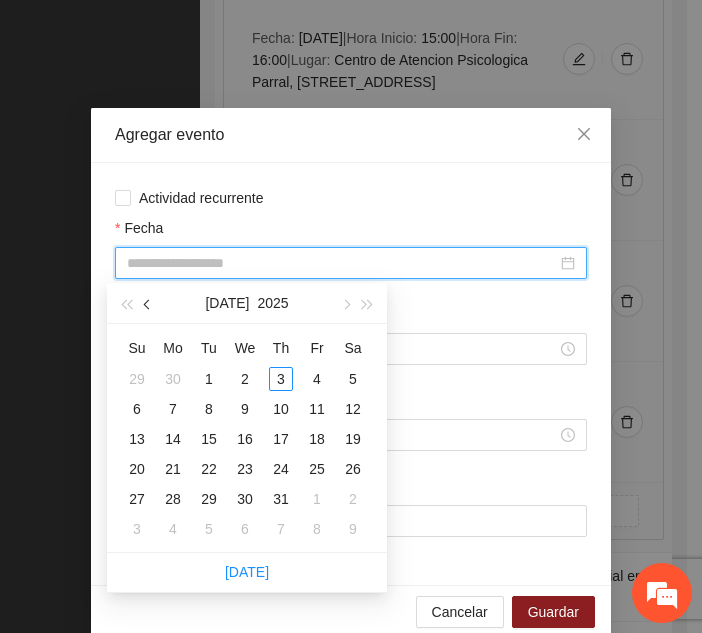 click at bounding box center [149, 304] 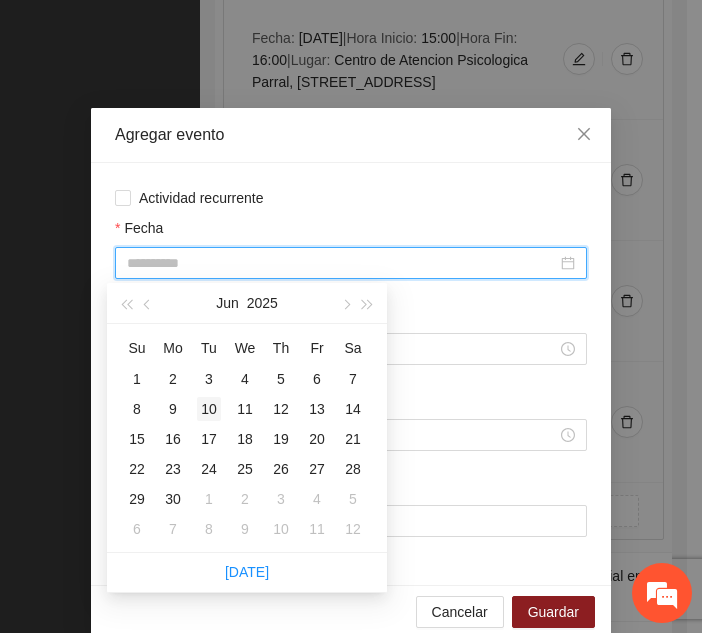 type on "**********" 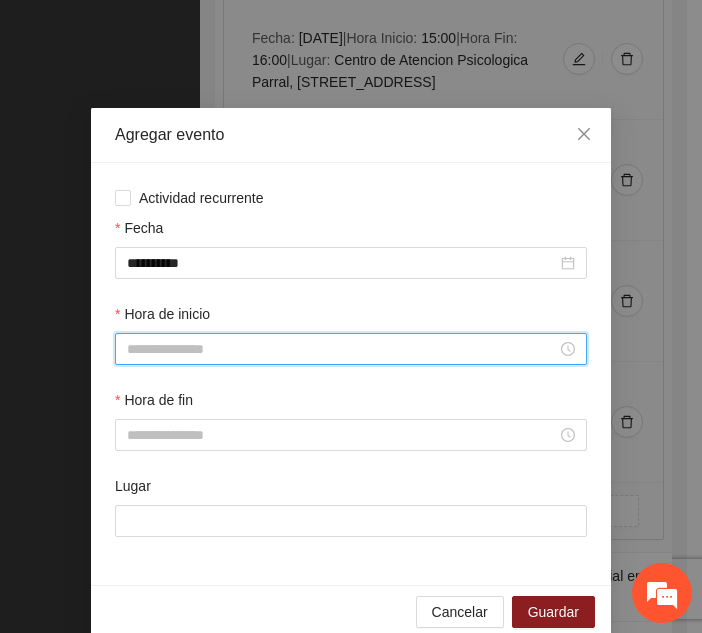 click on "Hora de inicio" at bounding box center (342, 349) 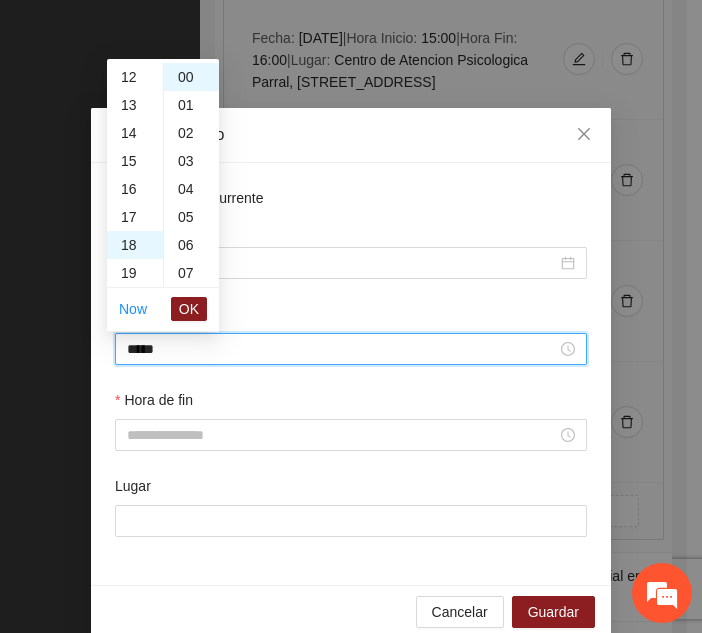 scroll, scrollTop: 504, scrollLeft: 0, axis: vertical 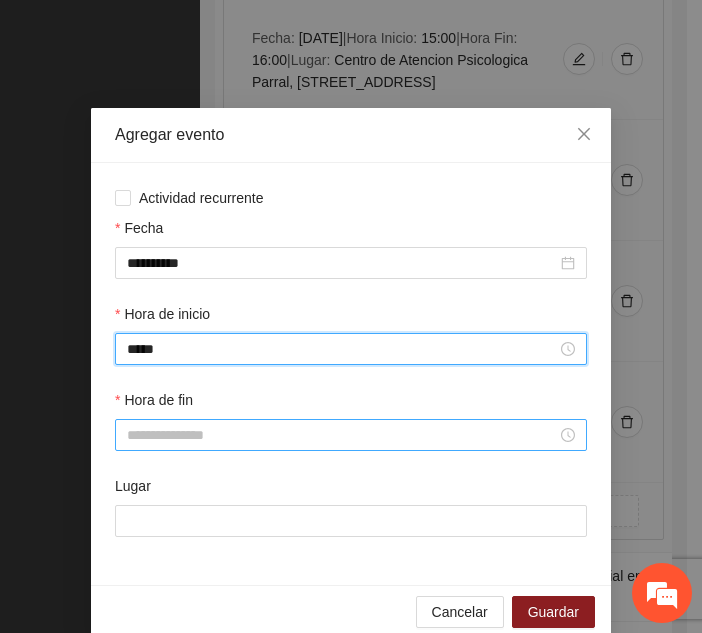 type on "*****" 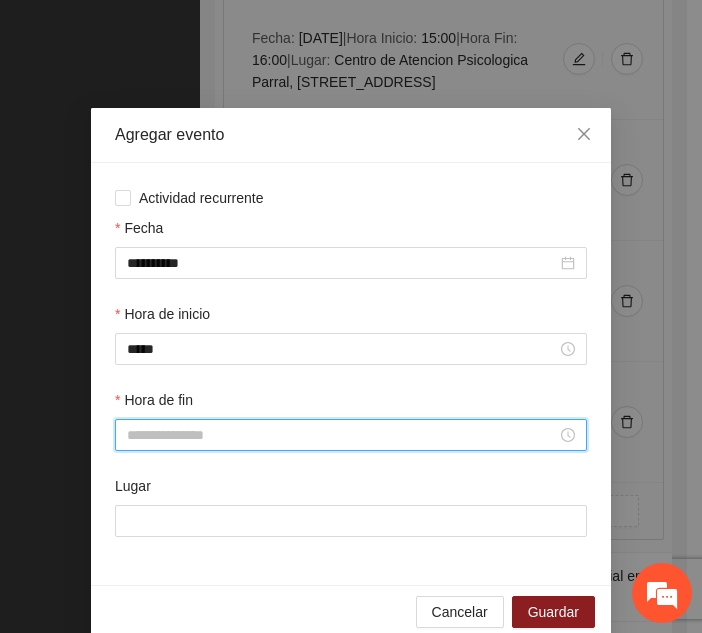 click on "Hora de fin" at bounding box center [342, 435] 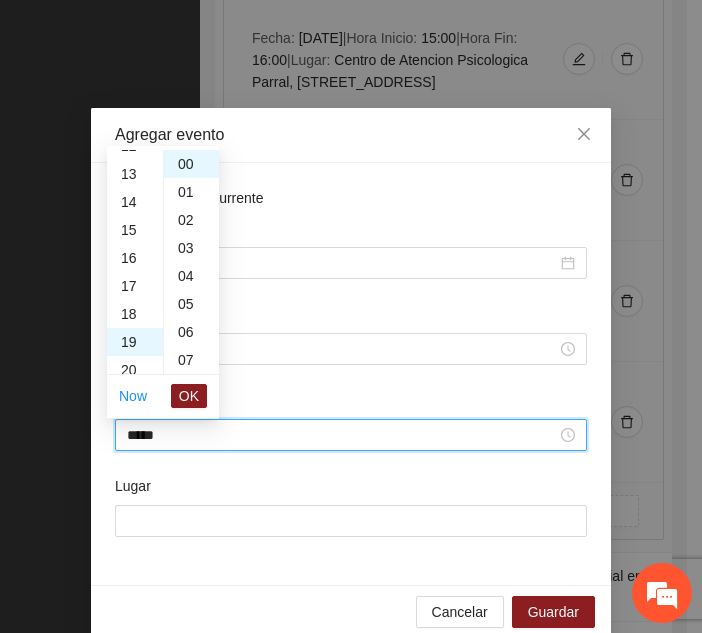 scroll, scrollTop: 532, scrollLeft: 0, axis: vertical 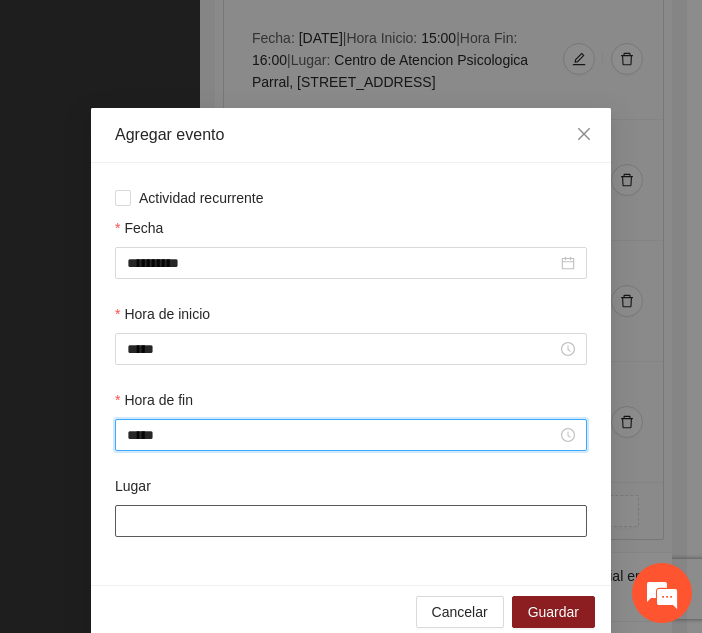 type on "*****" 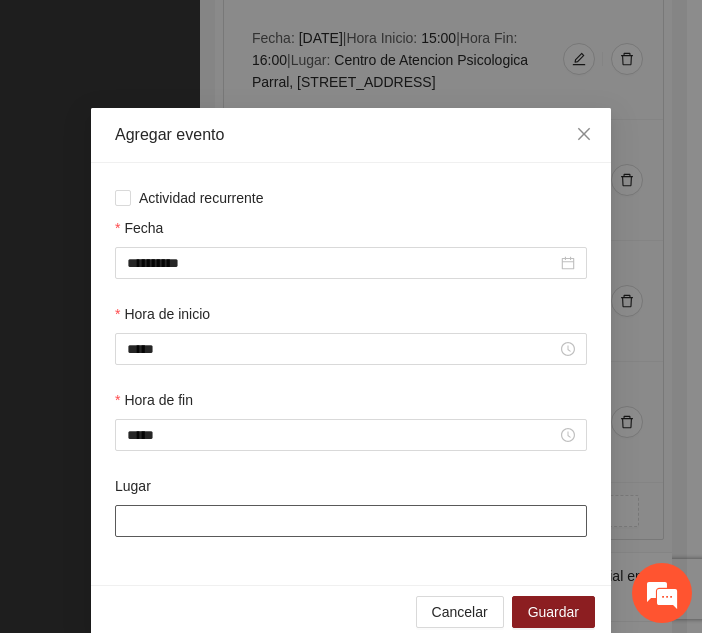 type on "**********" 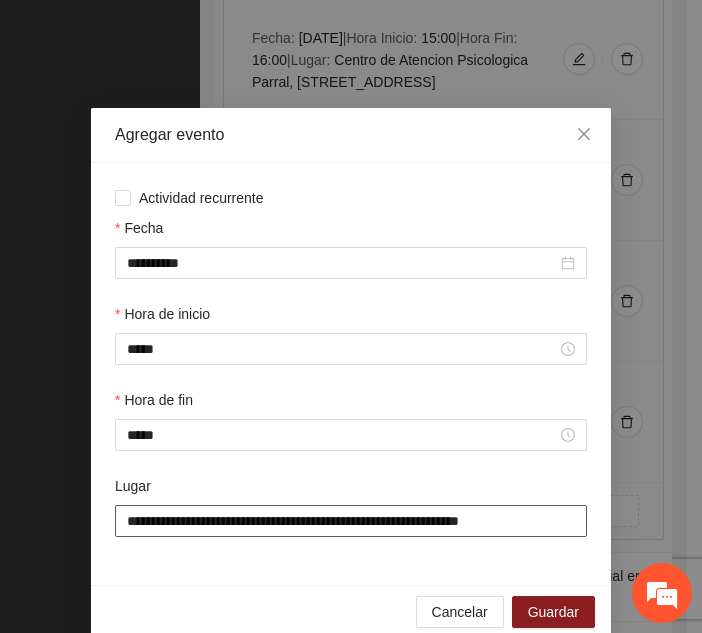 scroll, scrollTop: 30, scrollLeft: 0, axis: vertical 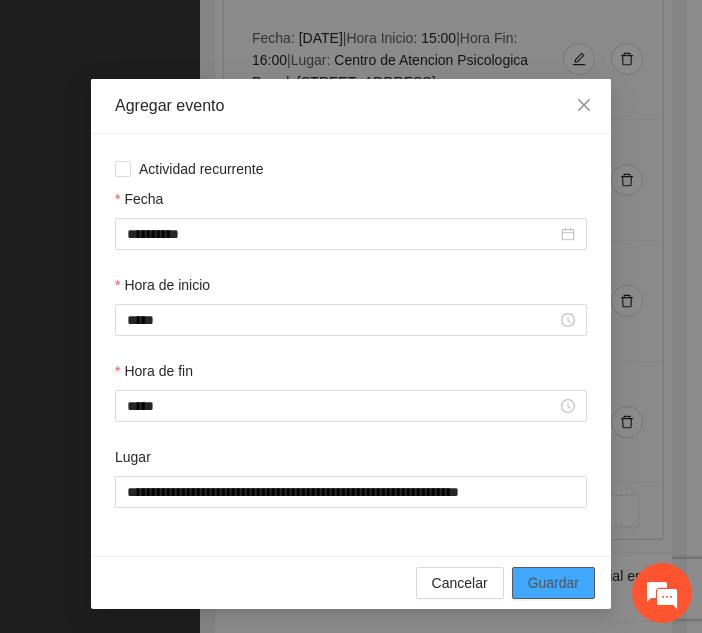 click on "Guardar" at bounding box center (553, 583) 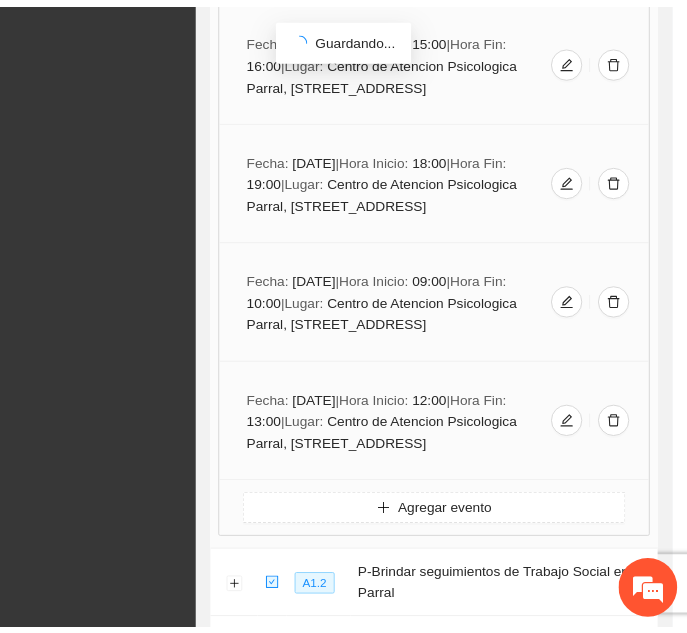 scroll, scrollTop: 0, scrollLeft: 0, axis: both 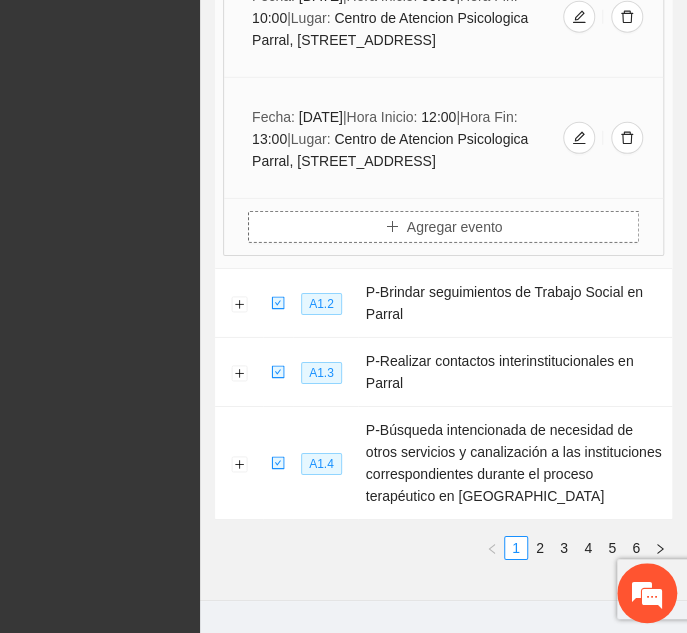 click on "Agregar evento" at bounding box center (443, 227) 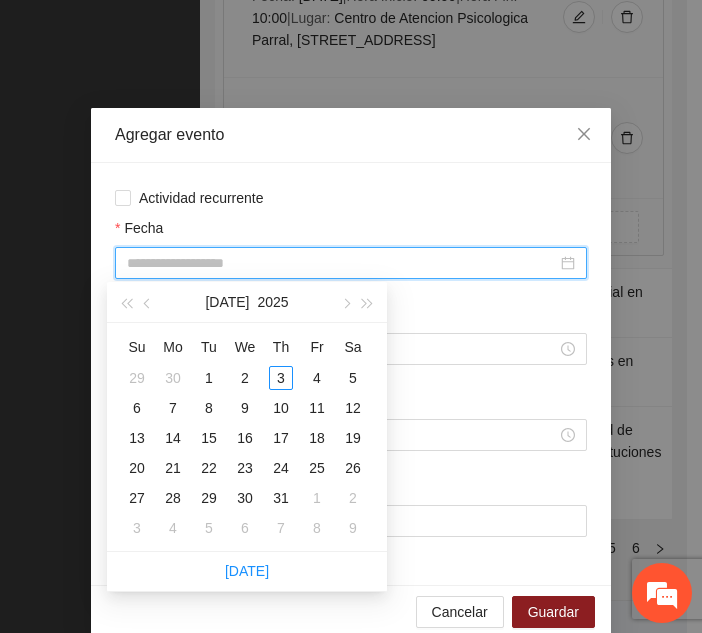 click on "Fecha" at bounding box center [342, 263] 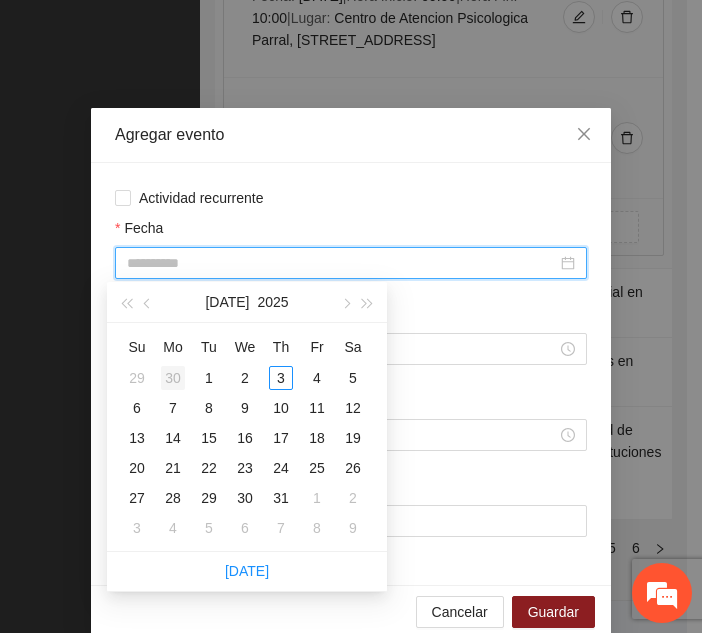 type on "**********" 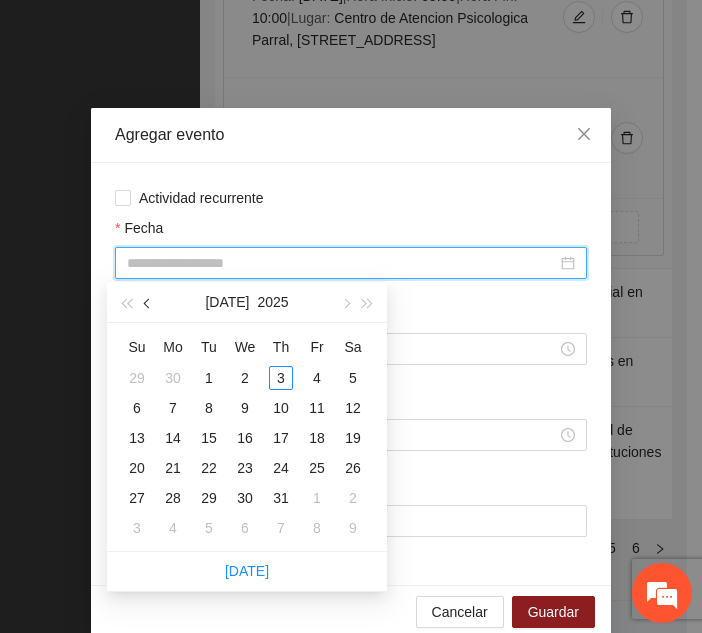 click at bounding box center (148, 302) 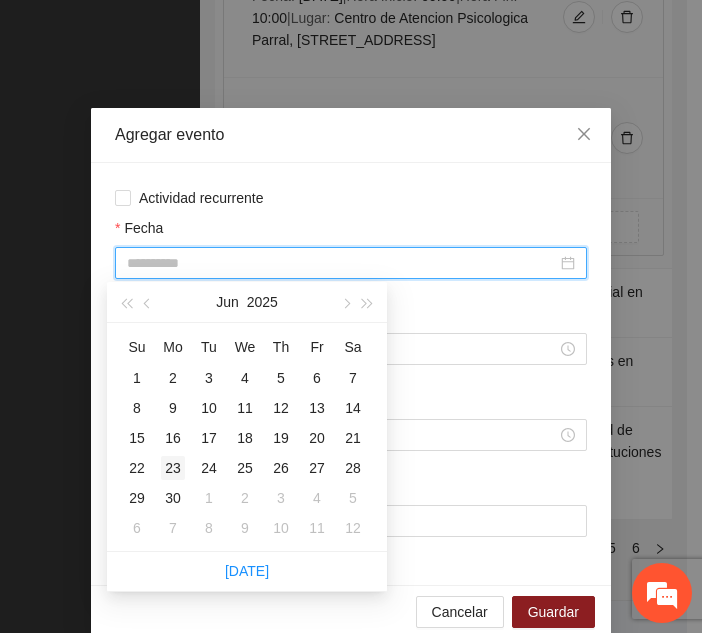 type on "**********" 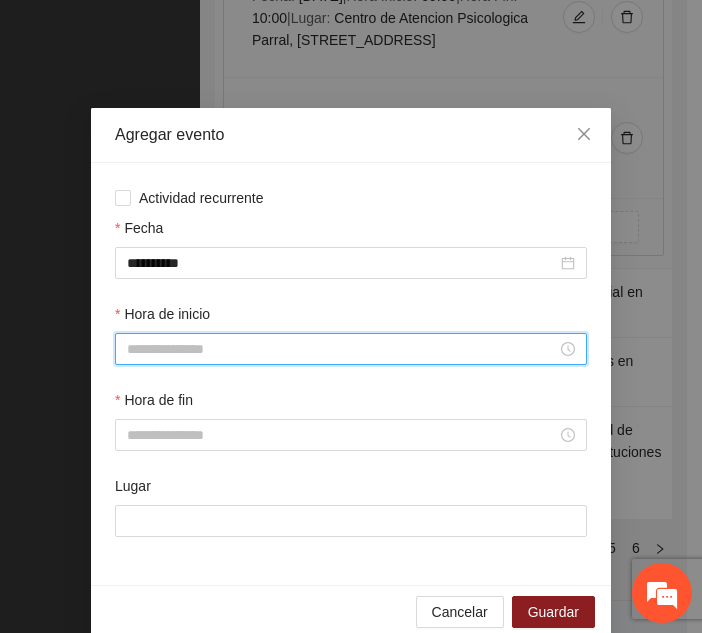 click on "Hora de inicio" at bounding box center (342, 349) 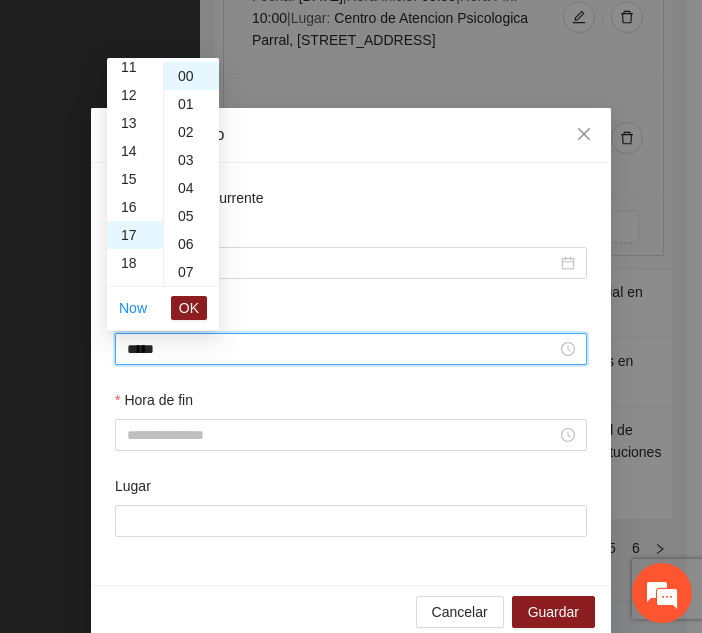 scroll, scrollTop: 476, scrollLeft: 0, axis: vertical 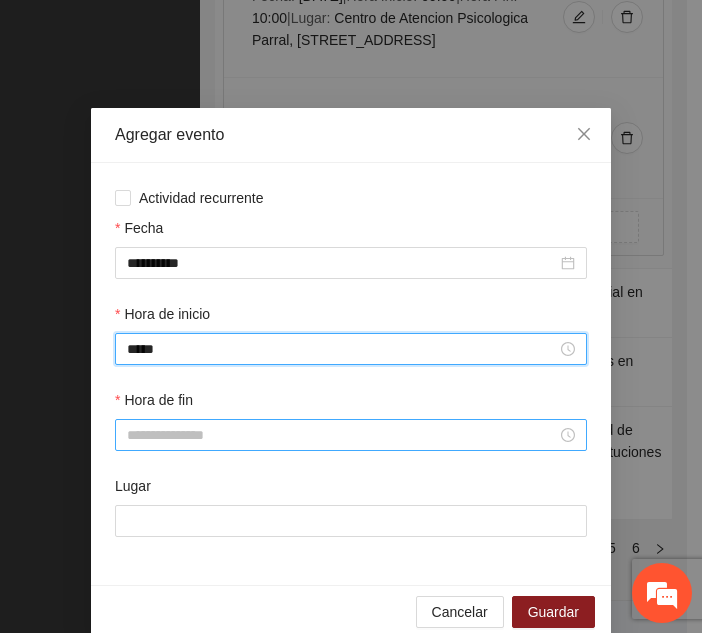type on "*****" 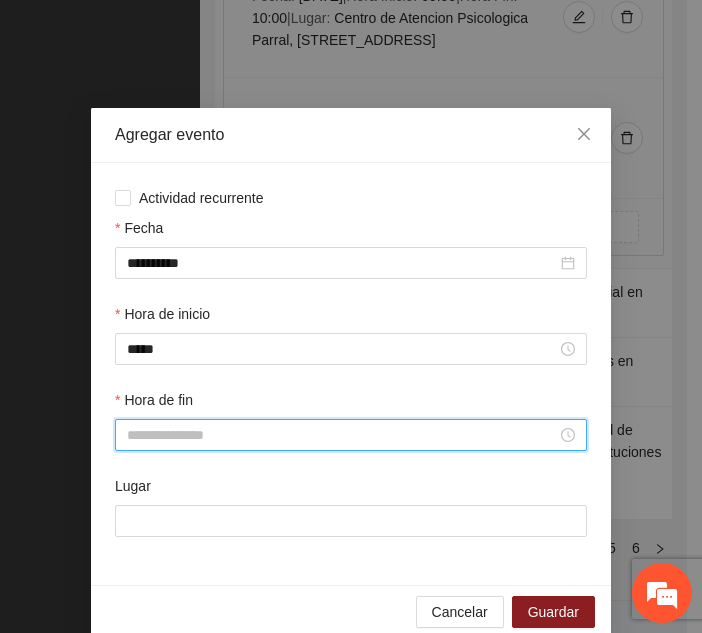 click on "Hora de fin" at bounding box center (342, 435) 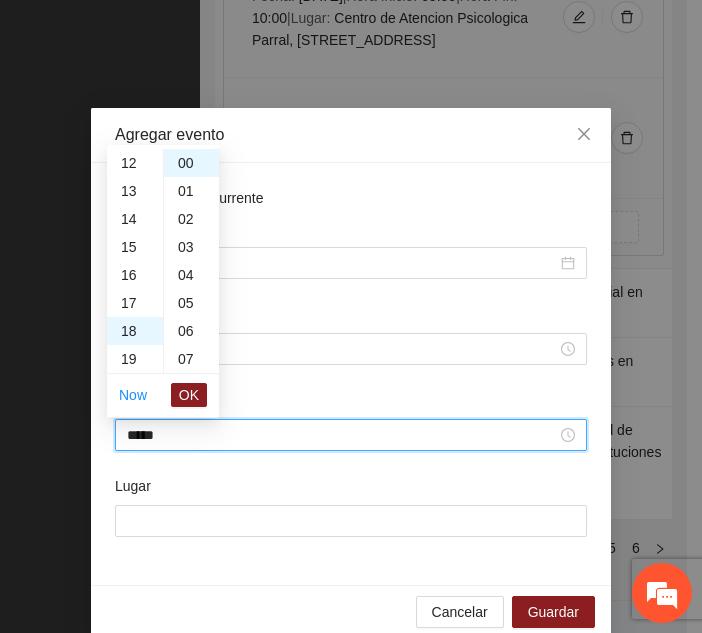 scroll, scrollTop: 504, scrollLeft: 0, axis: vertical 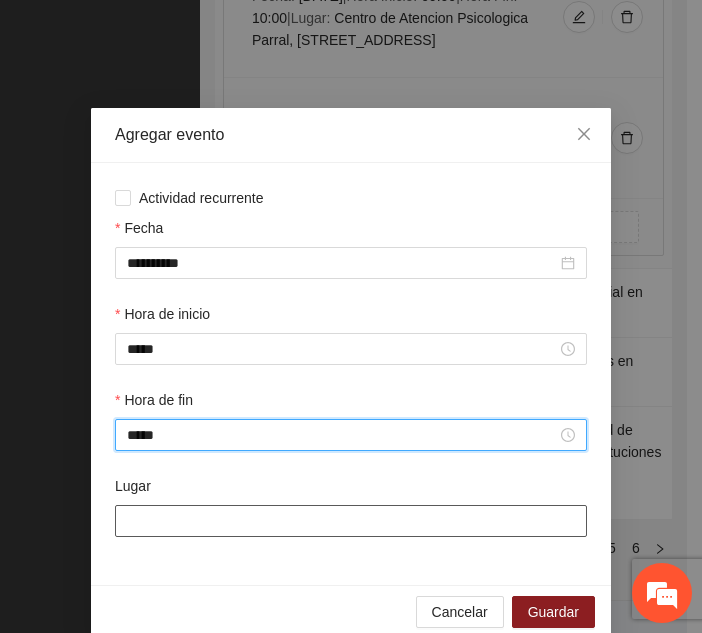 type on "*****" 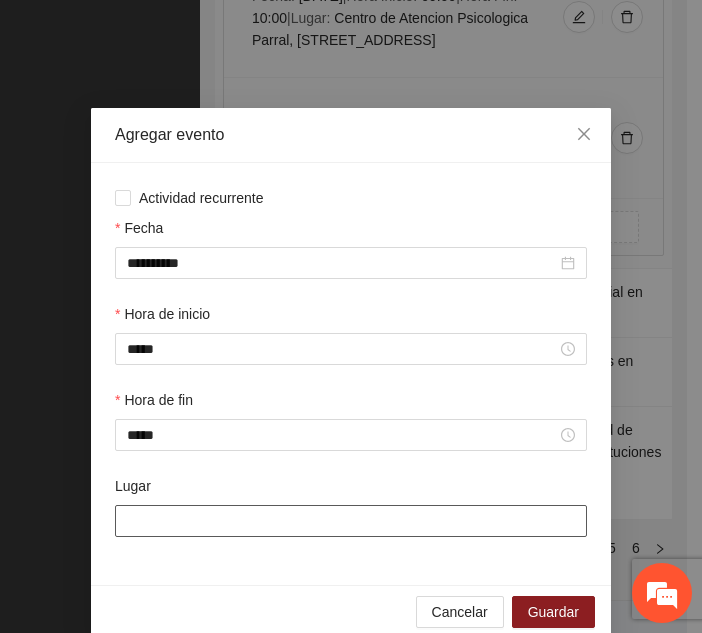 click on "Lugar" at bounding box center (351, 521) 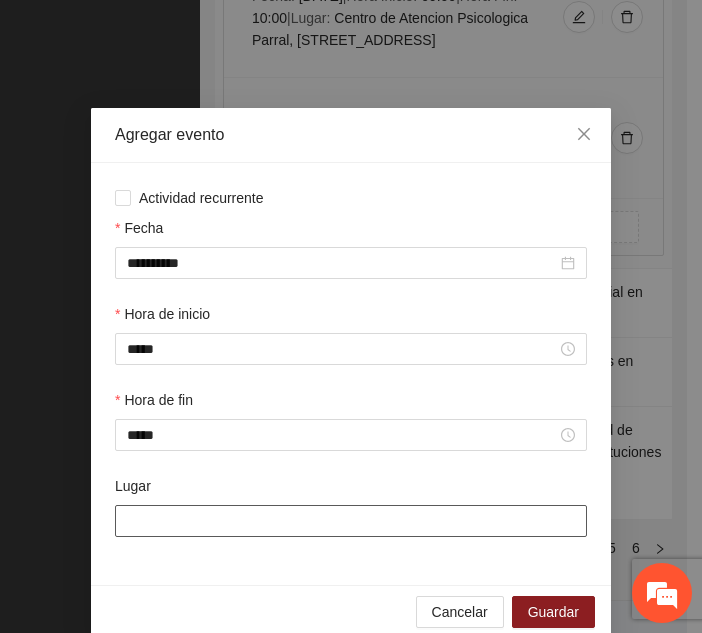 type on "**********" 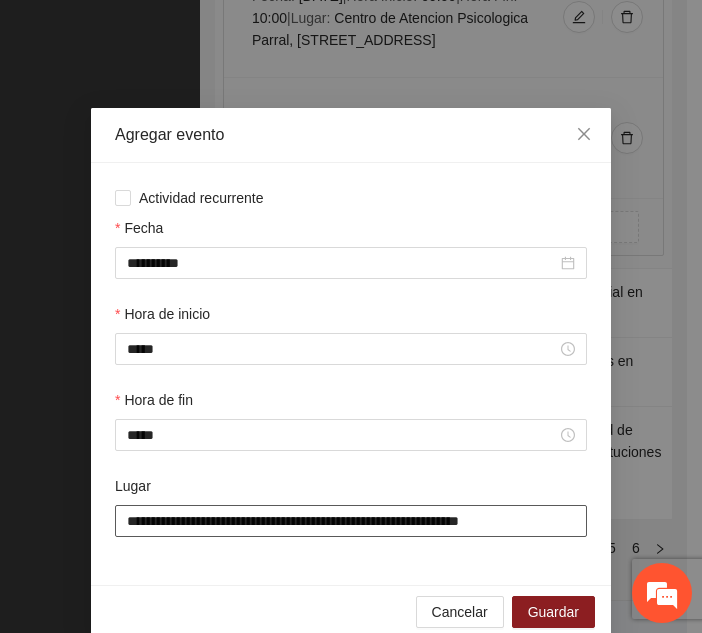 scroll, scrollTop: 30, scrollLeft: 0, axis: vertical 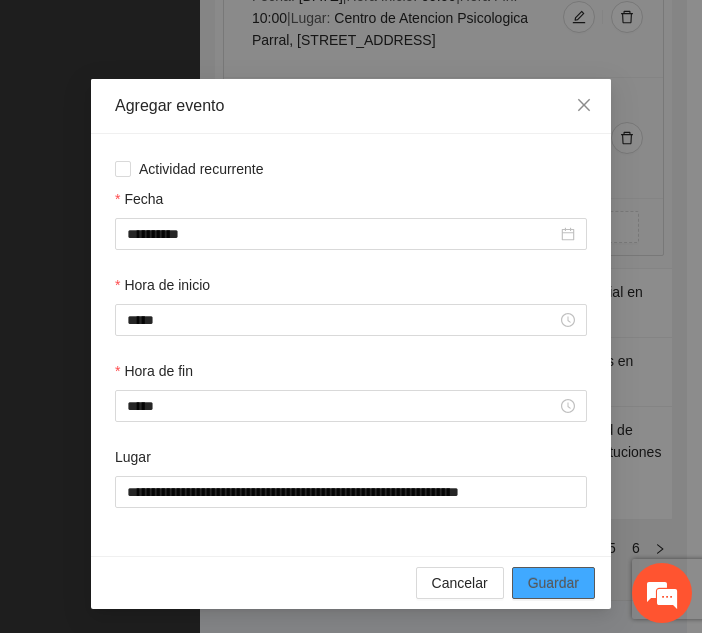 click on "Guardar" at bounding box center [553, 583] 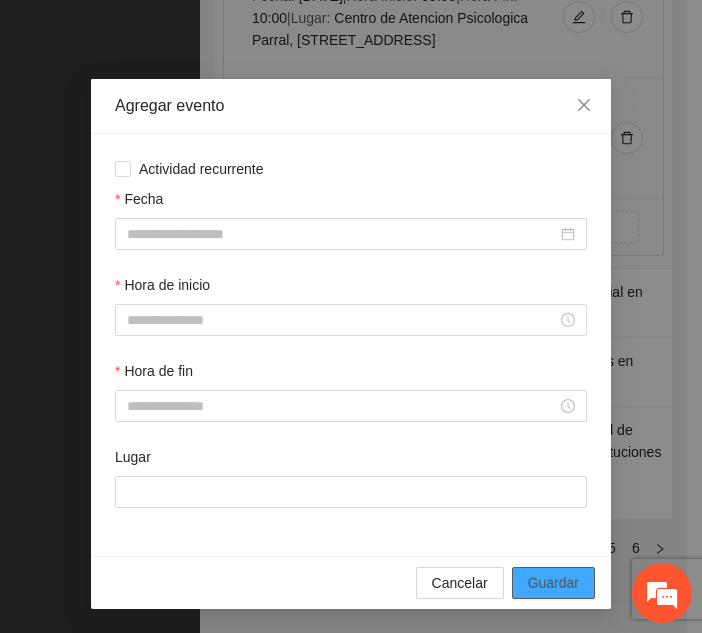 scroll, scrollTop: 0, scrollLeft: 0, axis: both 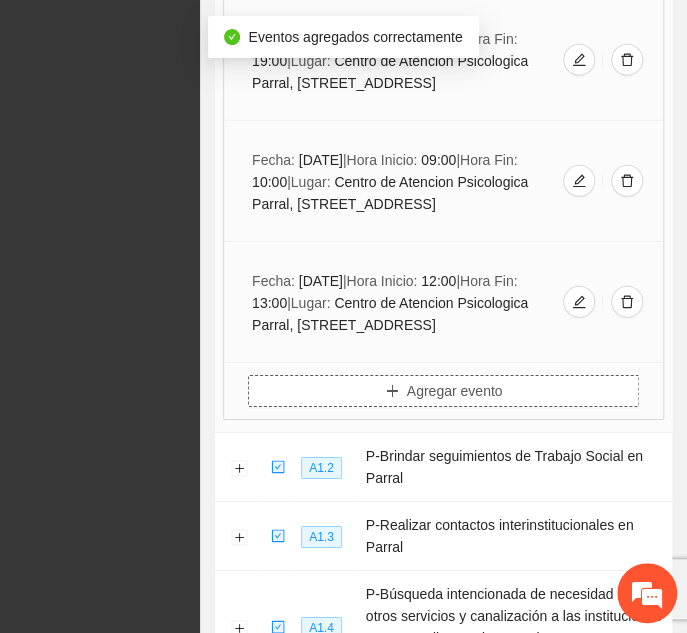 click on "Agregar evento" at bounding box center (455, 391) 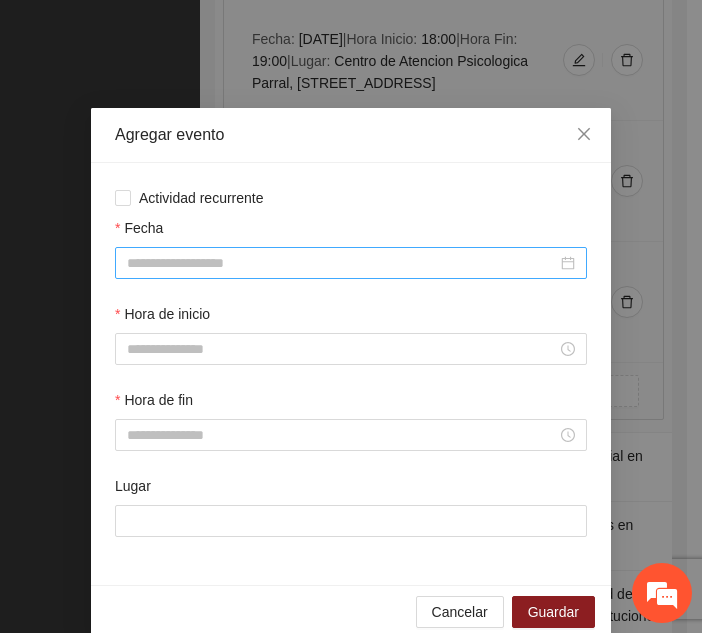 click at bounding box center [351, 263] 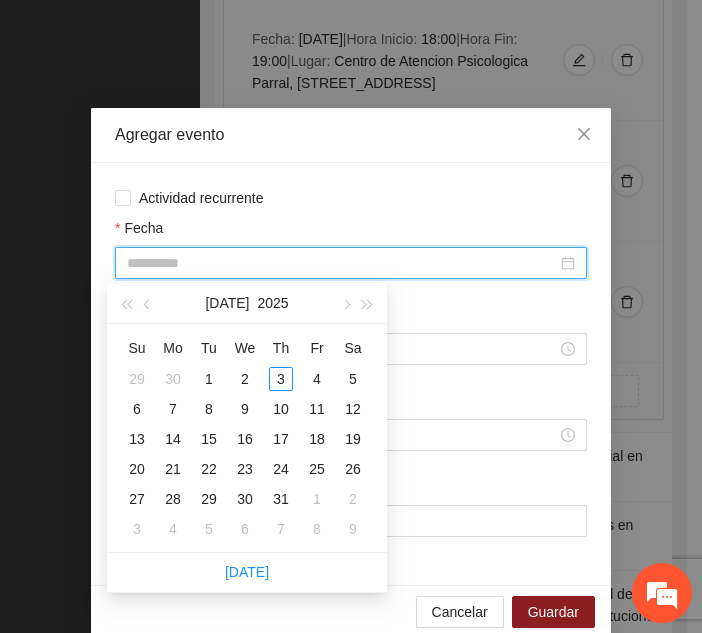 type on "**********" 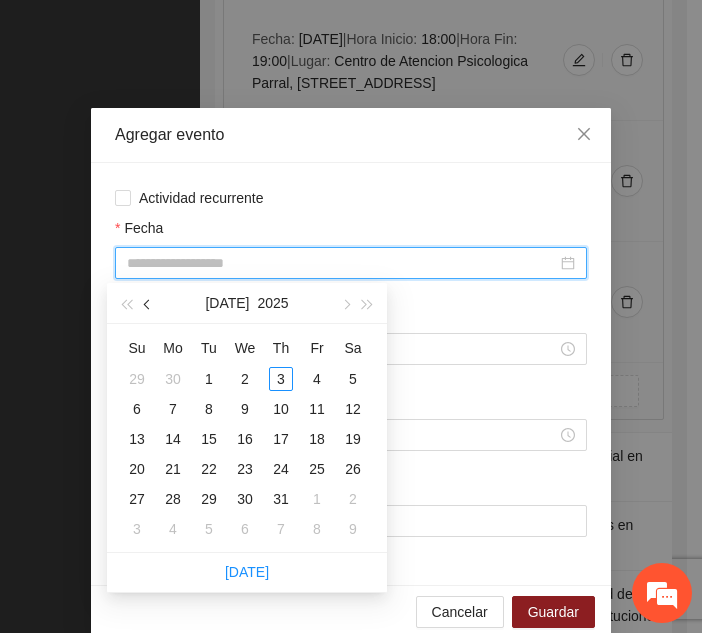 click at bounding box center [148, 303] 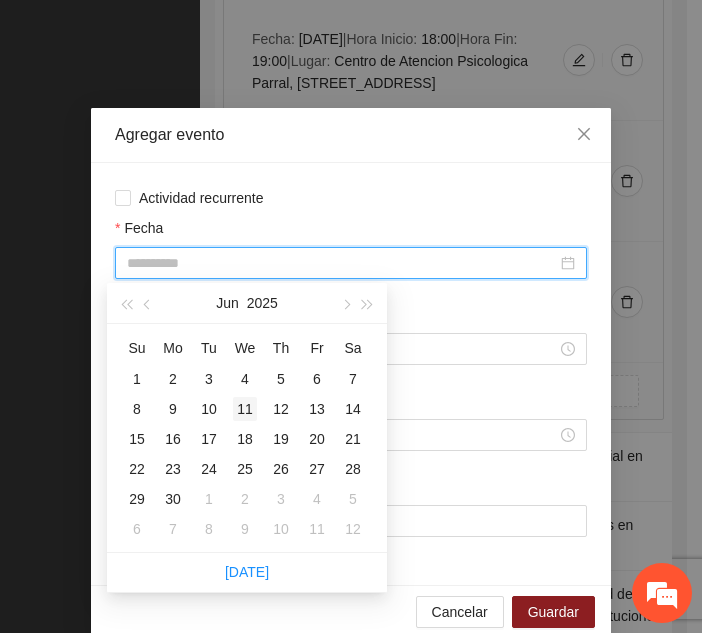 type on "**********" 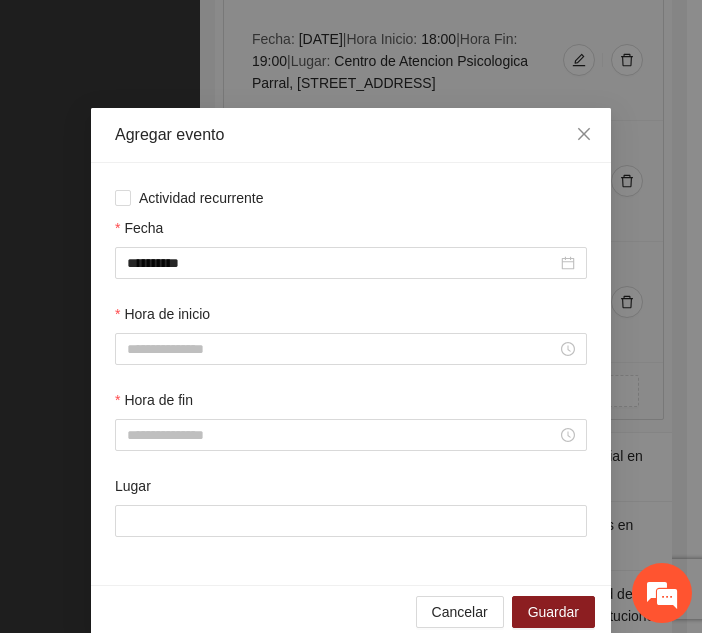 click on "Hora de inicio" at bounding box center [351, 346] 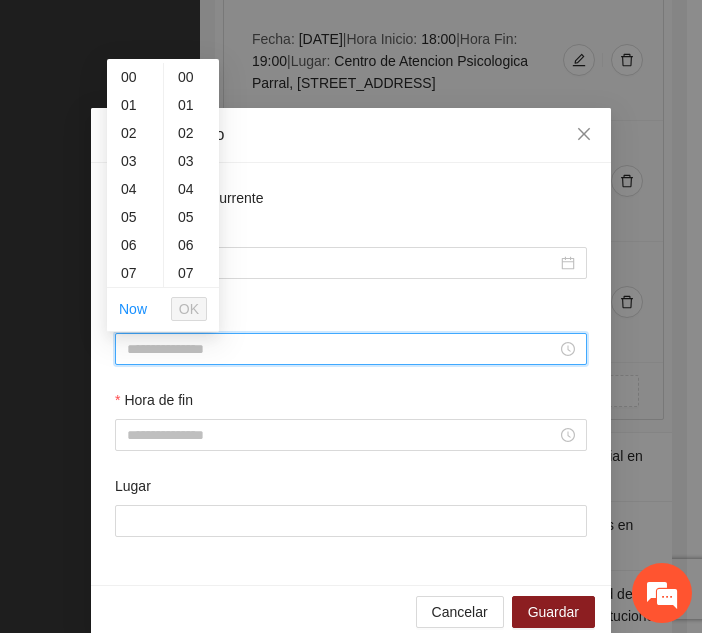 click on "Hora de inicio" at bounding box center (342, 349) 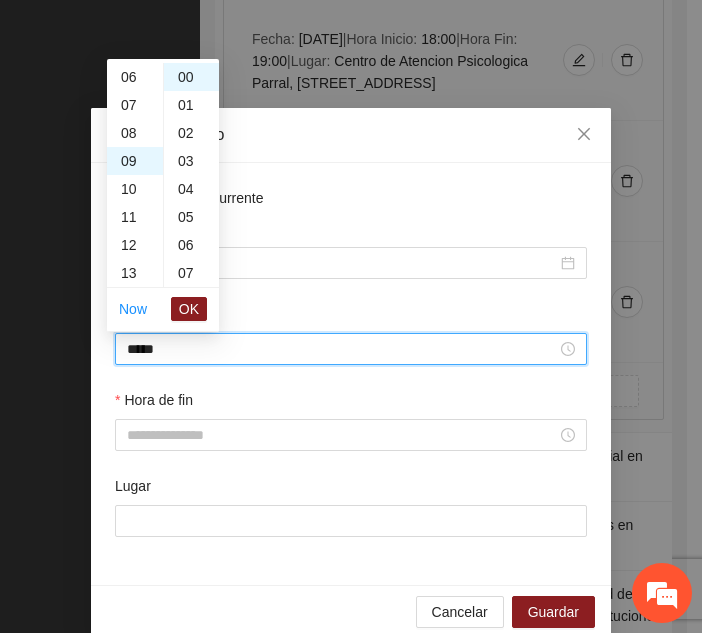 scroll, scrollTop: 252, scrollLeft: 0, axis: vertical 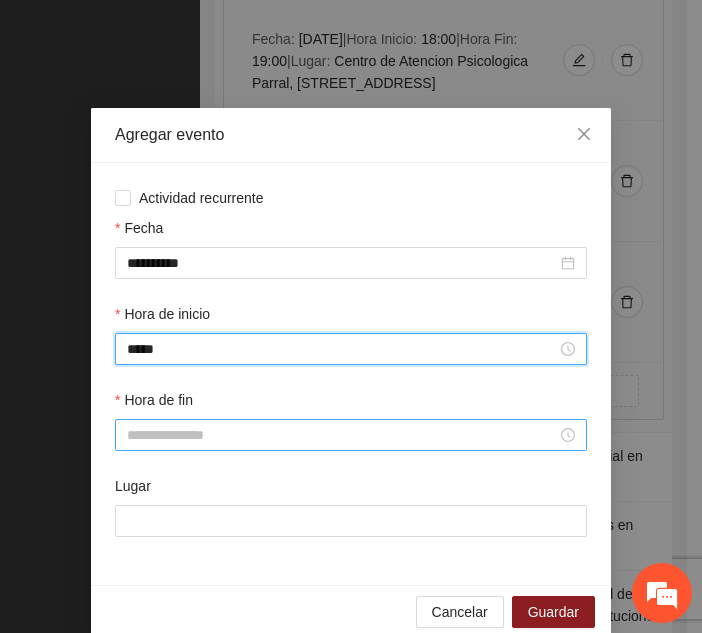 type on "*****" 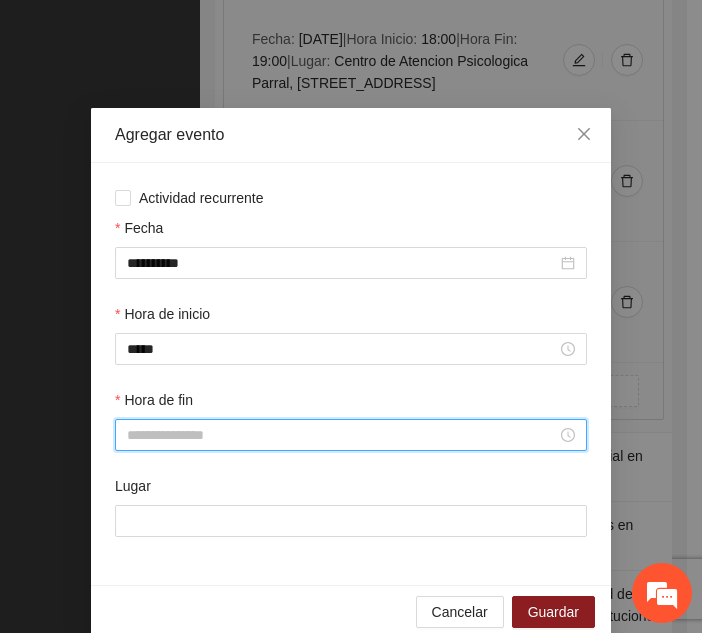click on "Hora de fin" at bounding box center (342, 435) 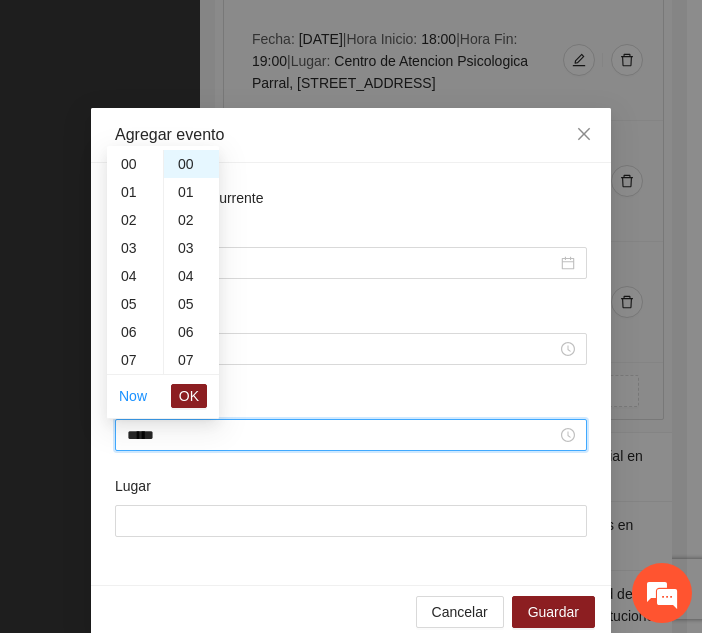 scroll, scrollTop: 280, scrollLeft: 0, axis: vertical 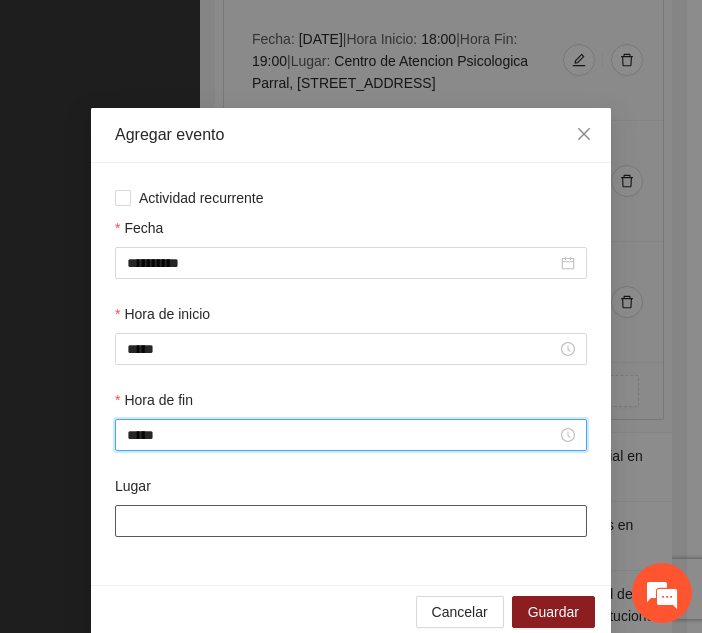 type on "*****" 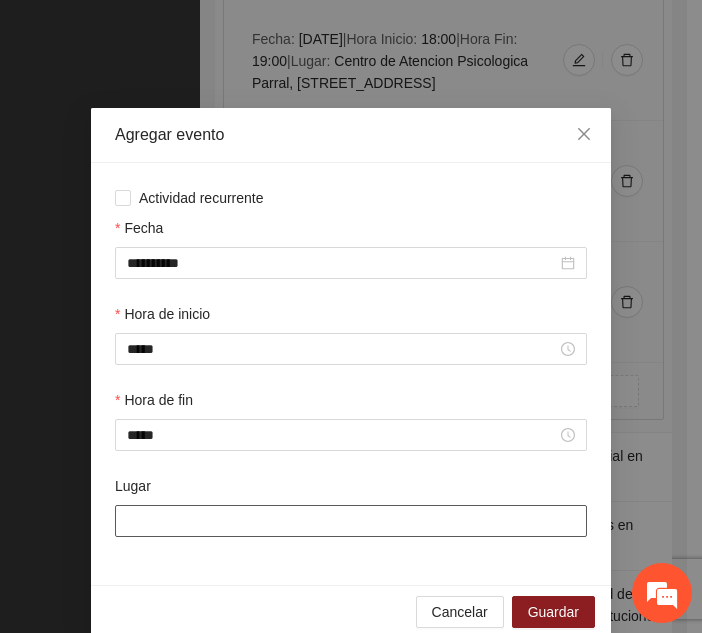 click on "Lugar" at bounding box center (351, 521) 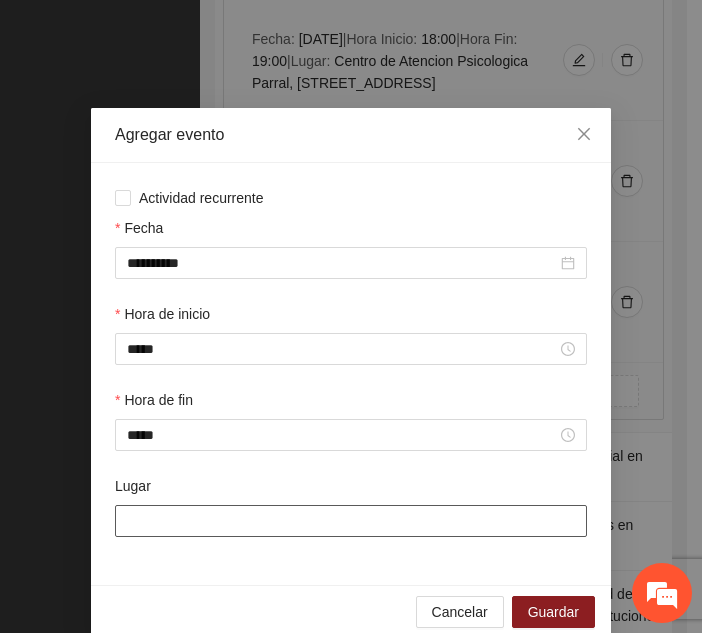type on "**********" 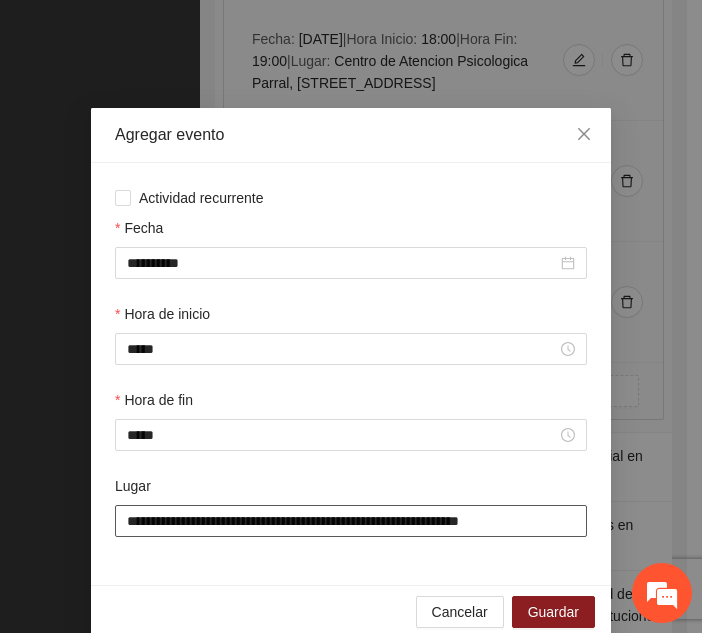 scroll, scrollTop: 30, scrollLeft: 0, axis: vertical 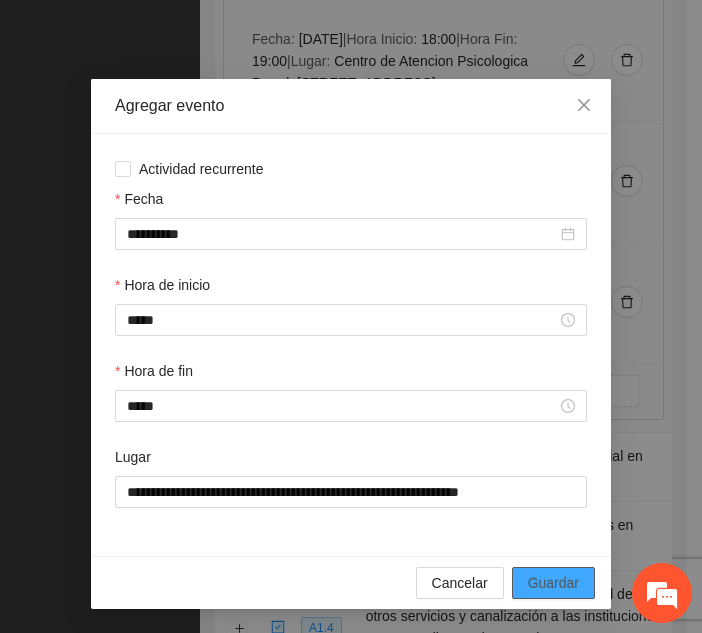 click on "Guardar" at bounding box center [553, 583] 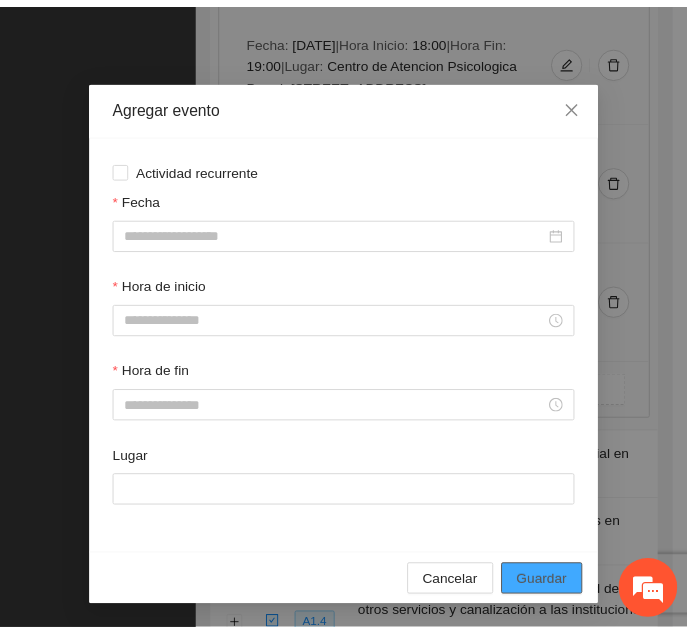 scroll, scrollTop: 0, scrollLeft: 0, axis: both 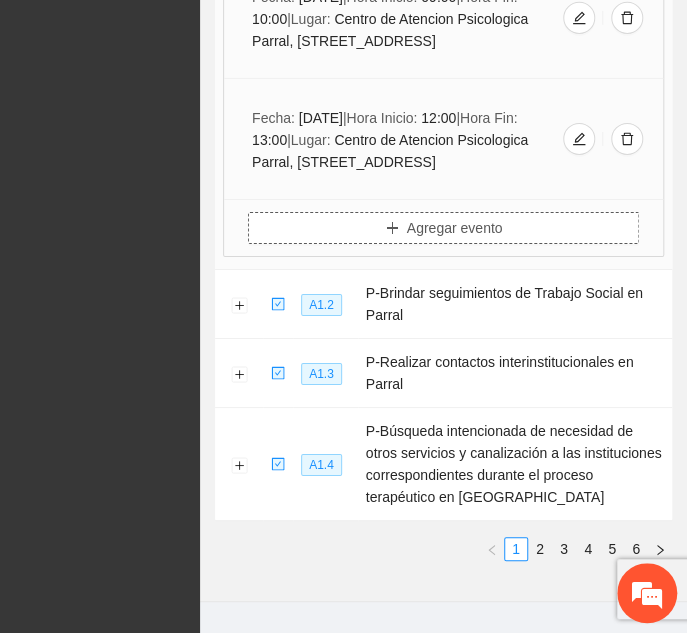 click on "Agregar evento" at bounding box center (443, 228) 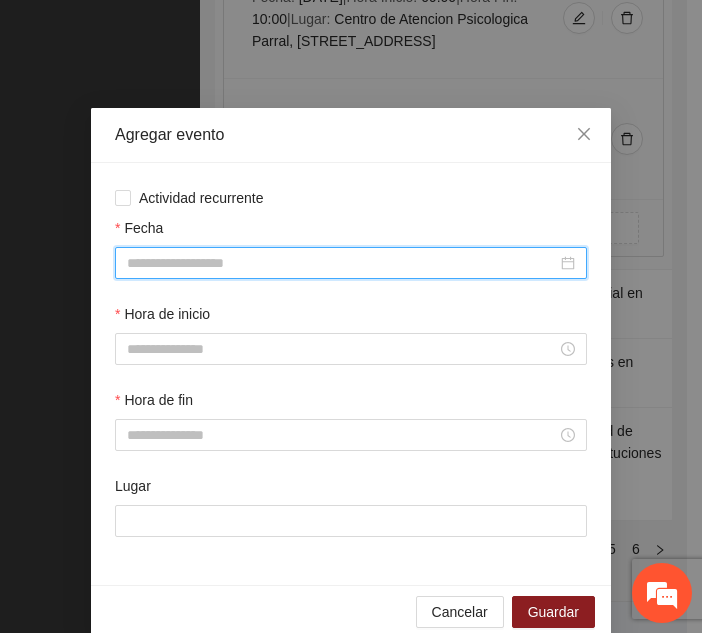 click on "Fecha" at bounding box center [342, 263] 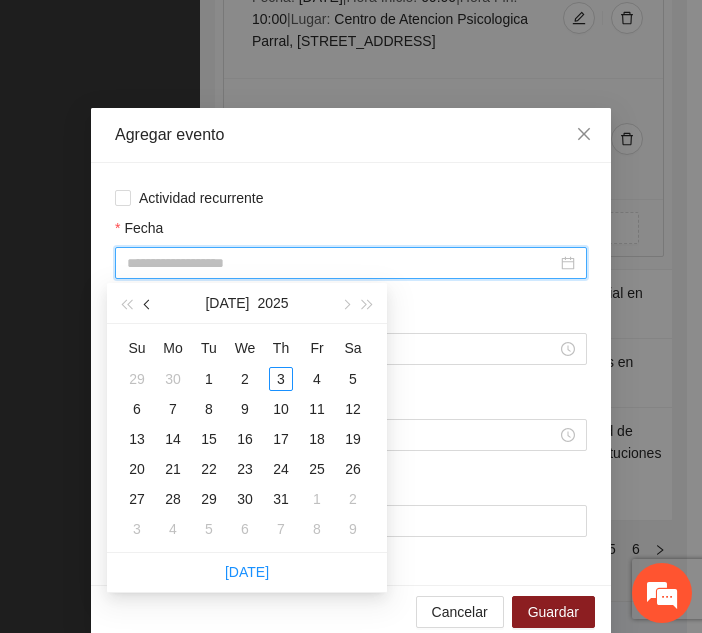 click at bounding box center [148, 303] 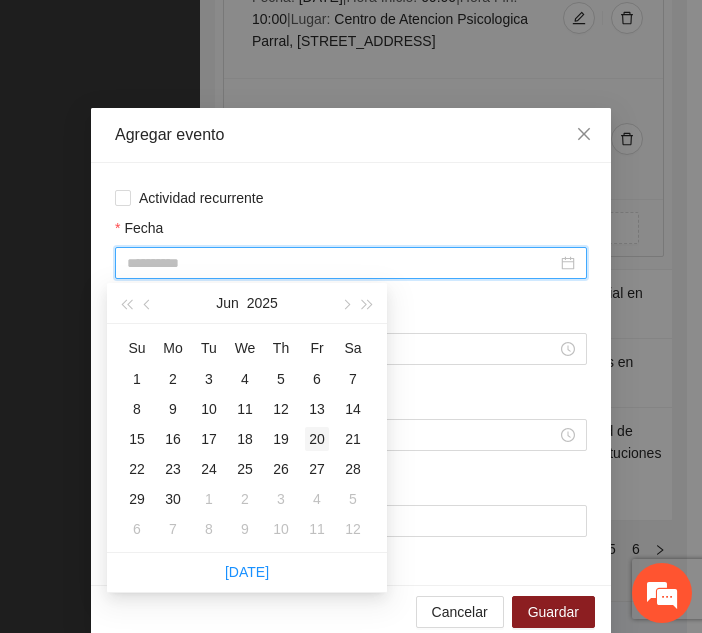 type on "**********" 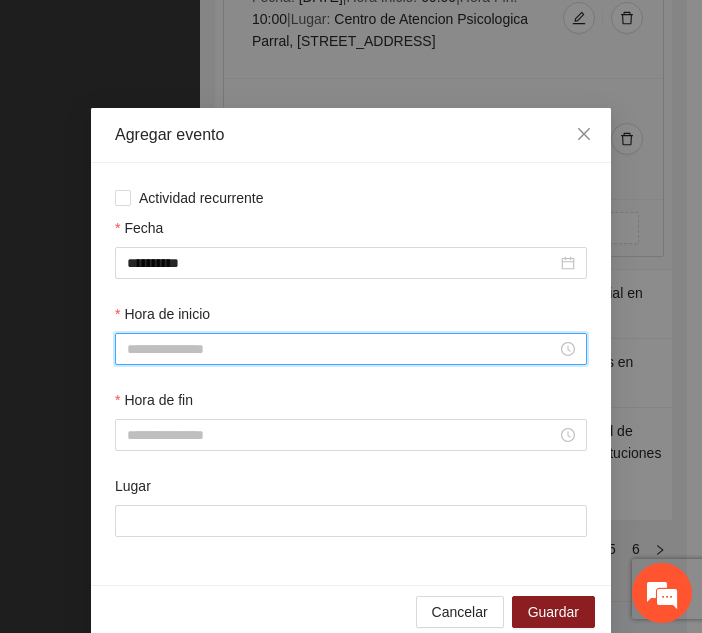 click on "Hora de inicio" at bounding box center [342, 349] 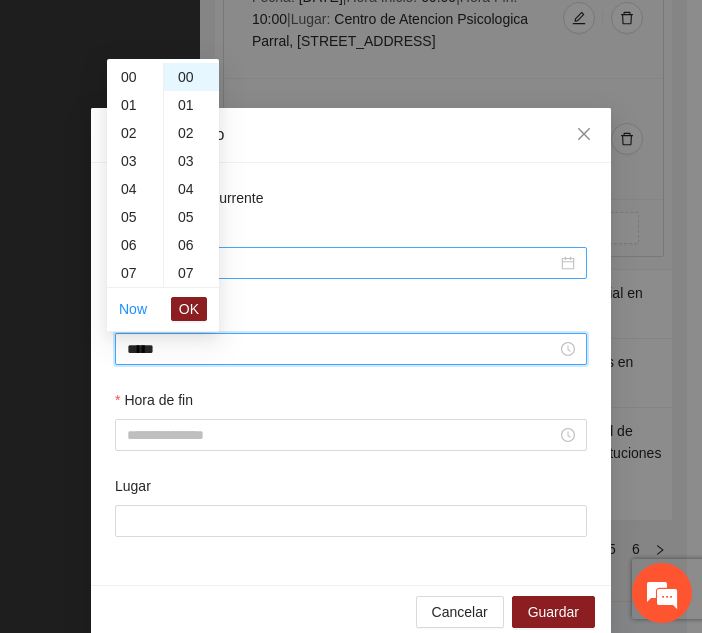 scroll, scrollTop: 280, scrollLeft: 0, axis: vertical 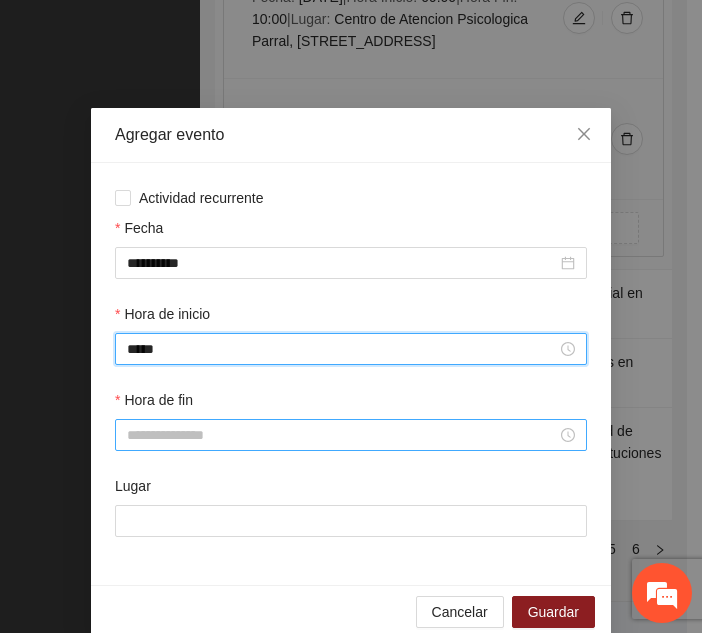 type on "*****" 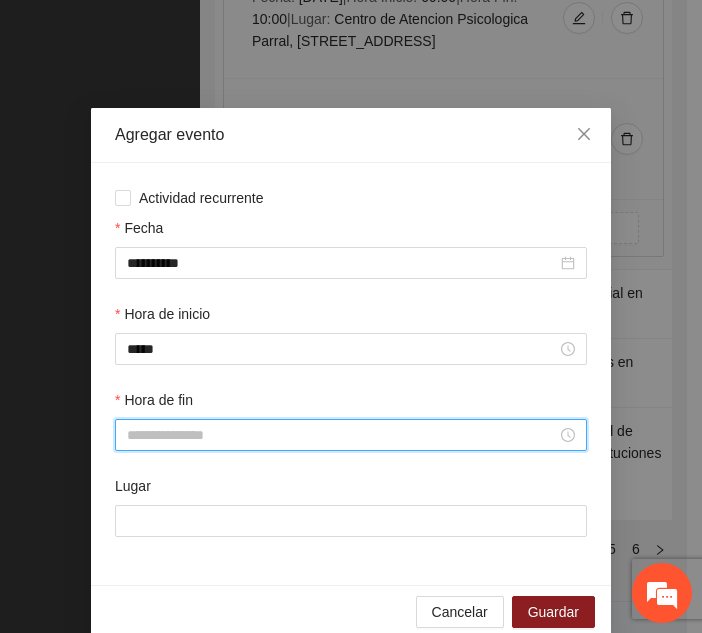 click on "Hora de fin" at bounding box center [342, 435] 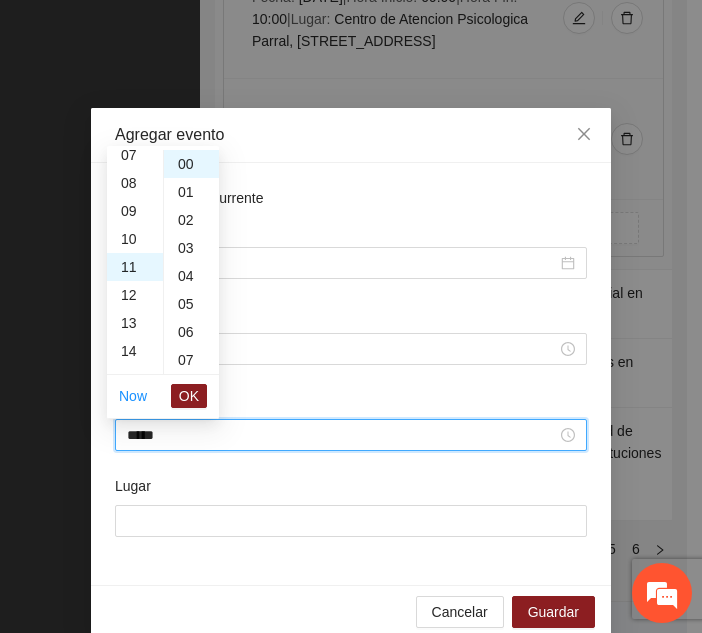 scroll, scrollTop: 308, scrollLeft: 0, axis: vertical 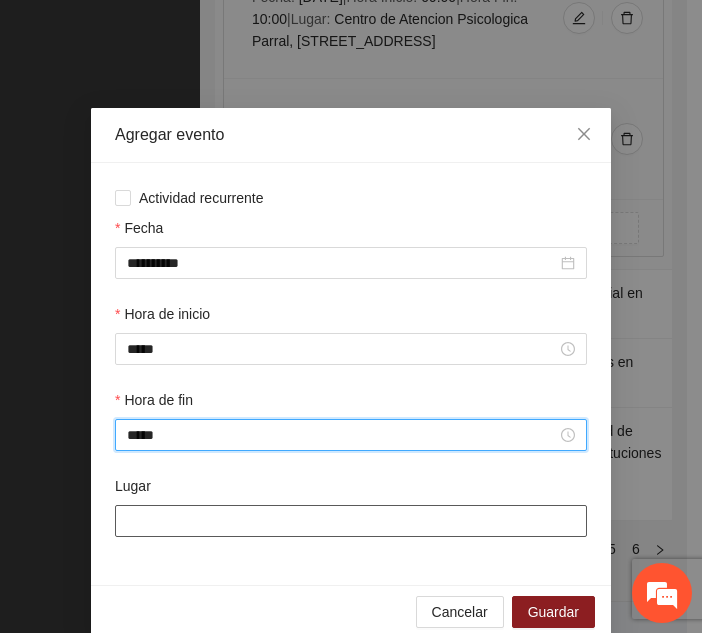 type on "*****" 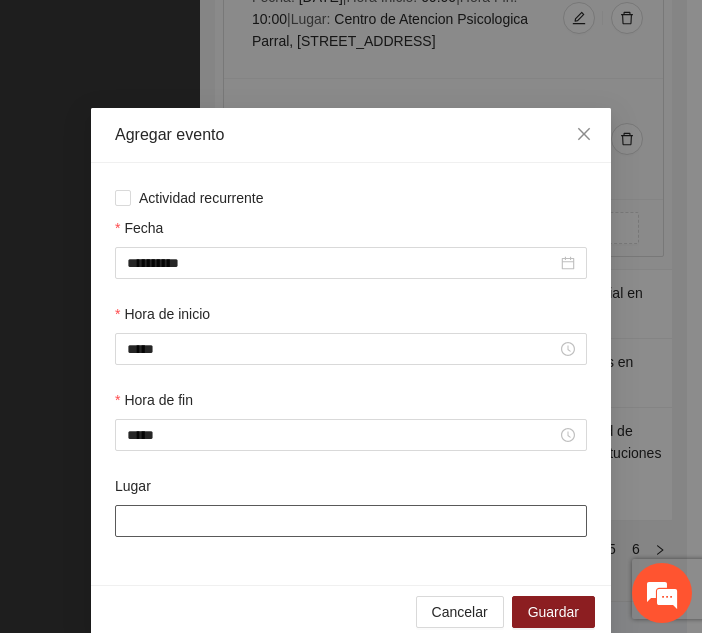 click on "Lugar" at bounding box center [351, 521] 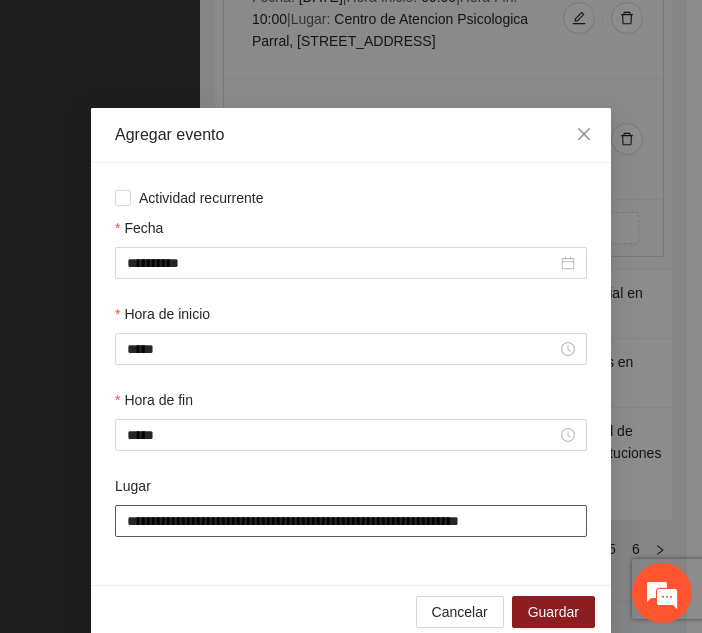 scroll, scrollTop: 30, scrollLeft: 0, axis: vertical 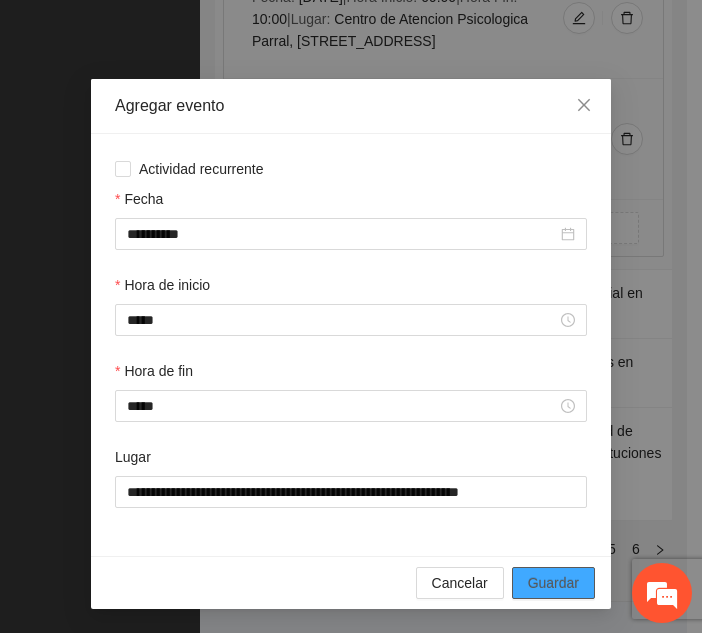 click on "Guardar" at bounding box center [553, 583] 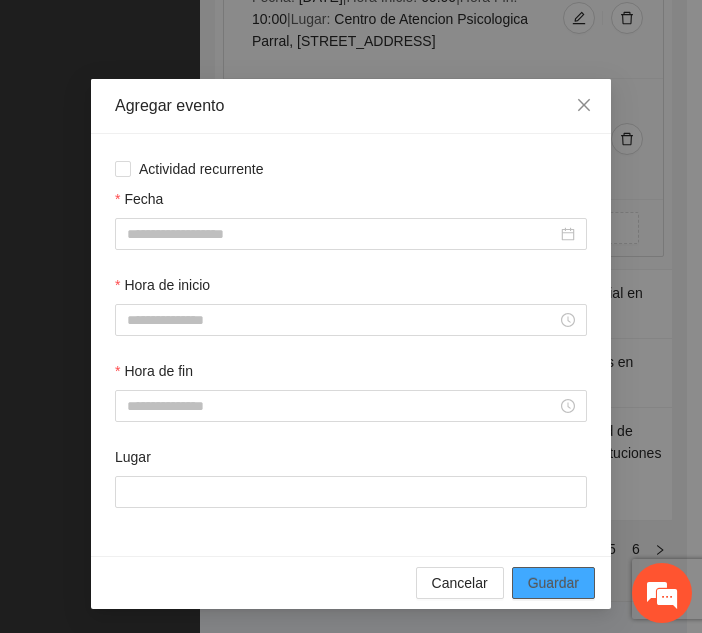 scroll, scrollTop: 0, scrollLeft: 0, axis: both 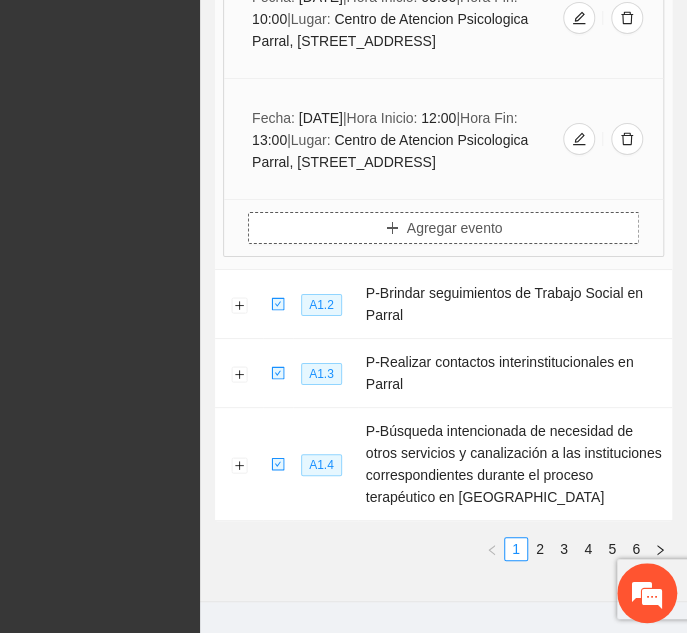 click on "Agregar evento" at bounding box center (443, 228) 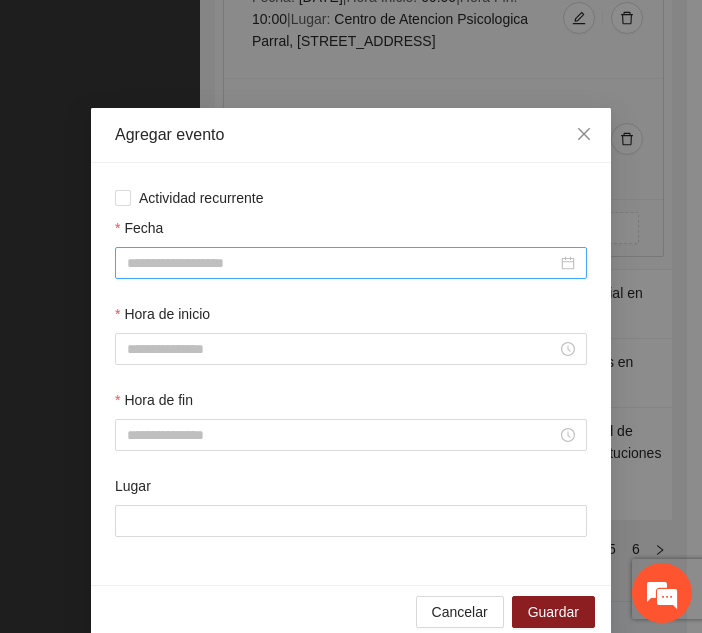 click at bounding box center [351, 263] 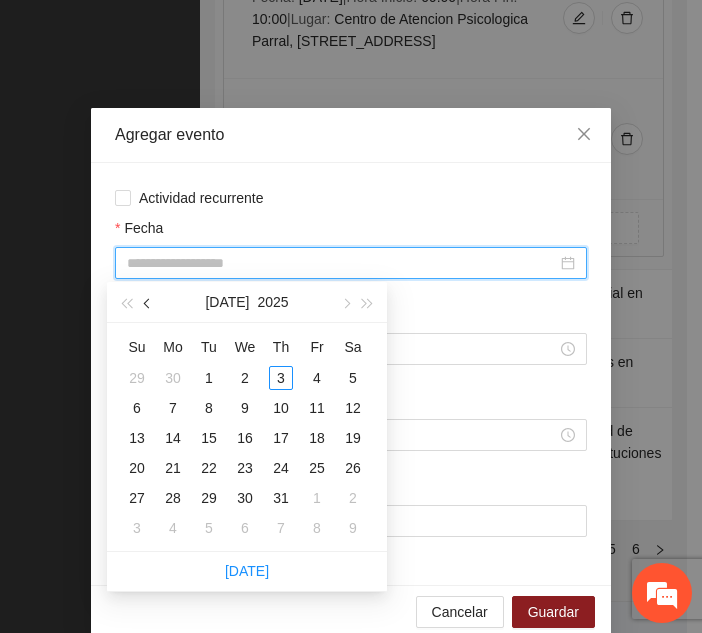 click at bounding box center (149, 304) 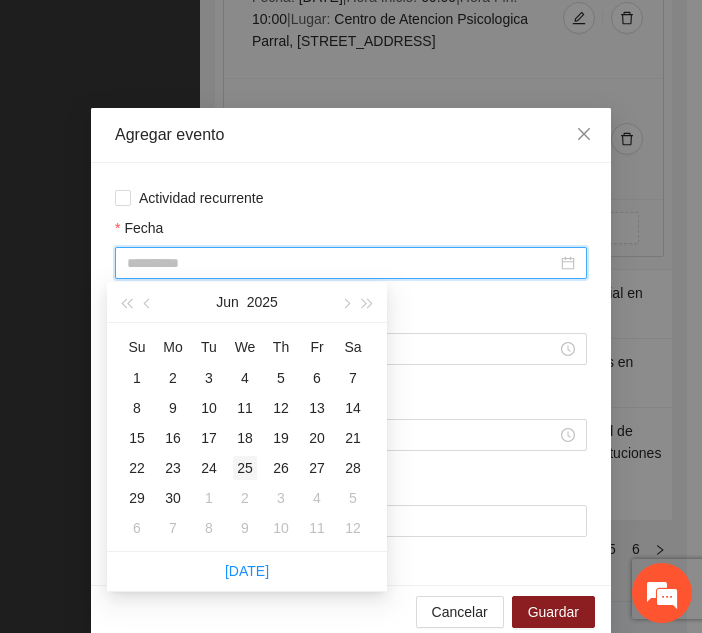 type on "**********" 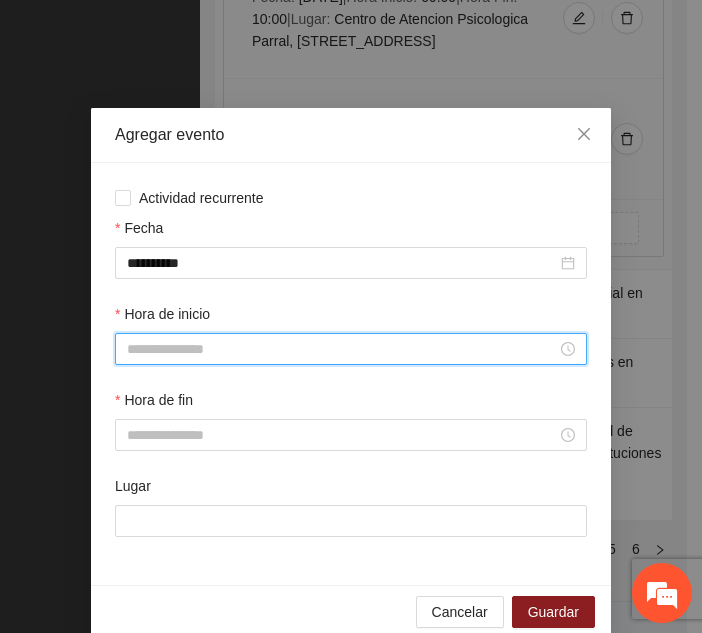 click on "Hora de inicio" at bounding box center [342, 349] 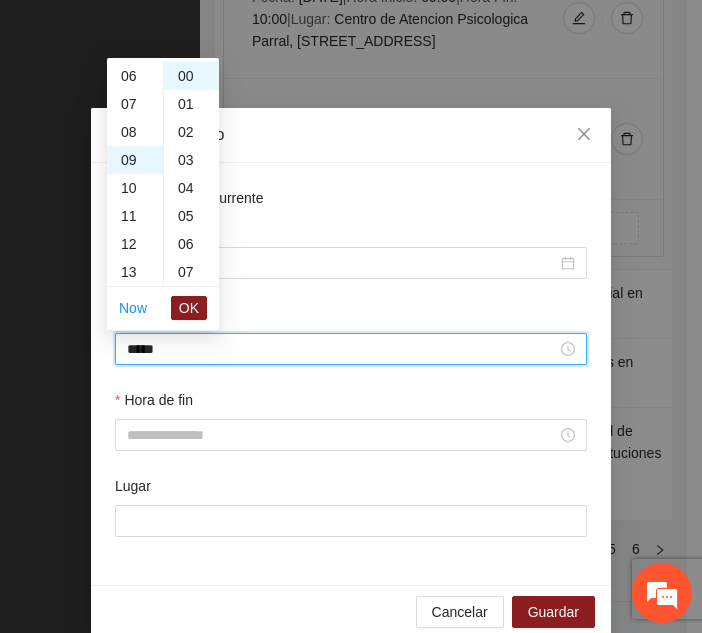 scroll, scrollTop: 252, scrollLeft: 0, axis: vertical 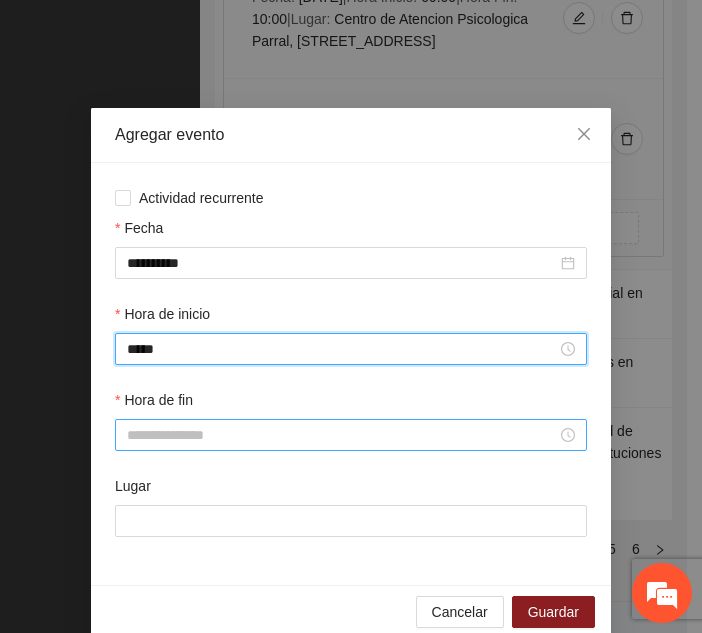 type on "*****" 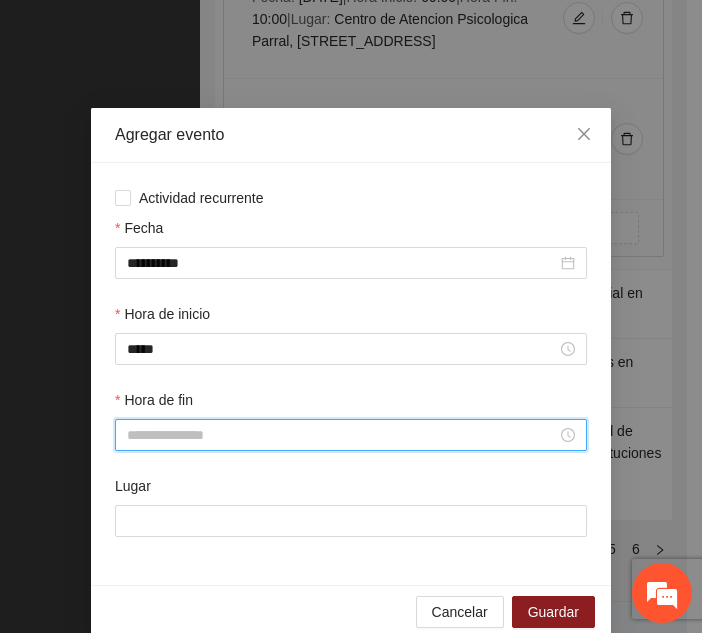 click on "Hora de fin" at bounding box center (342, 435) 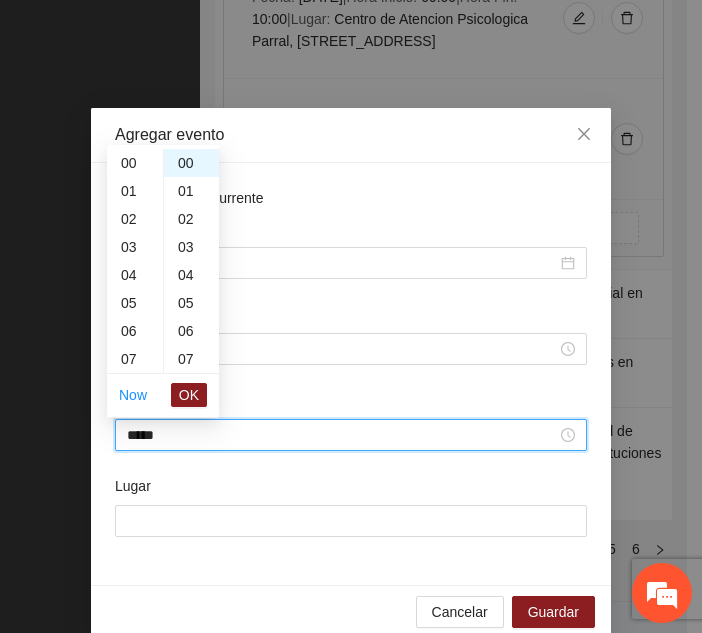 scroll, scrollTop: 280, scrollLeft: 0, axis: vertical 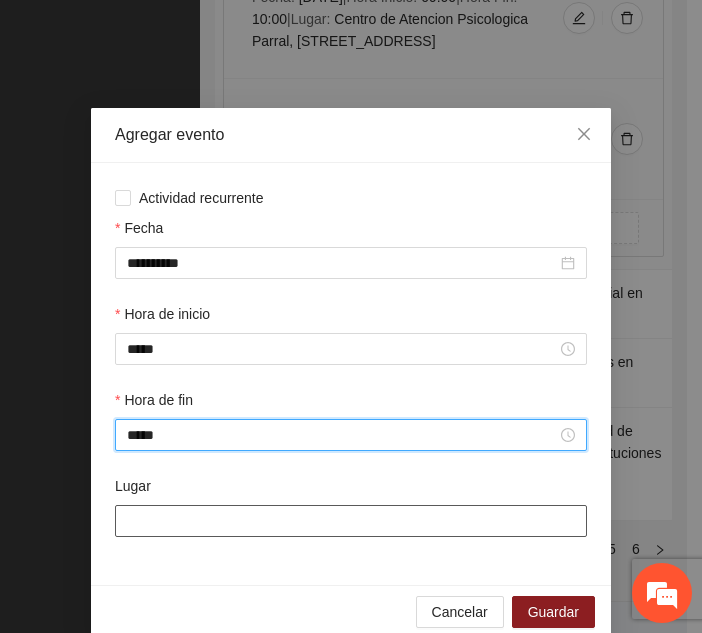 type on "*****" 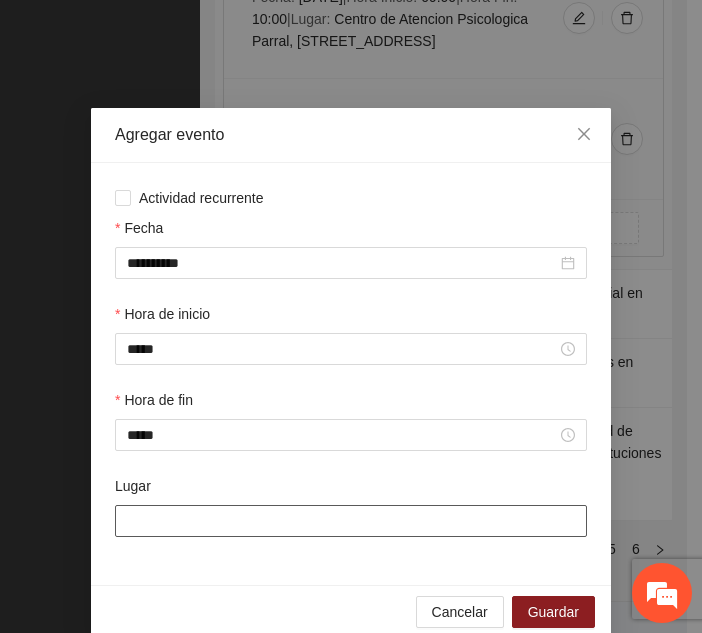 click on "Lugar" at bounding box center (351, 521) 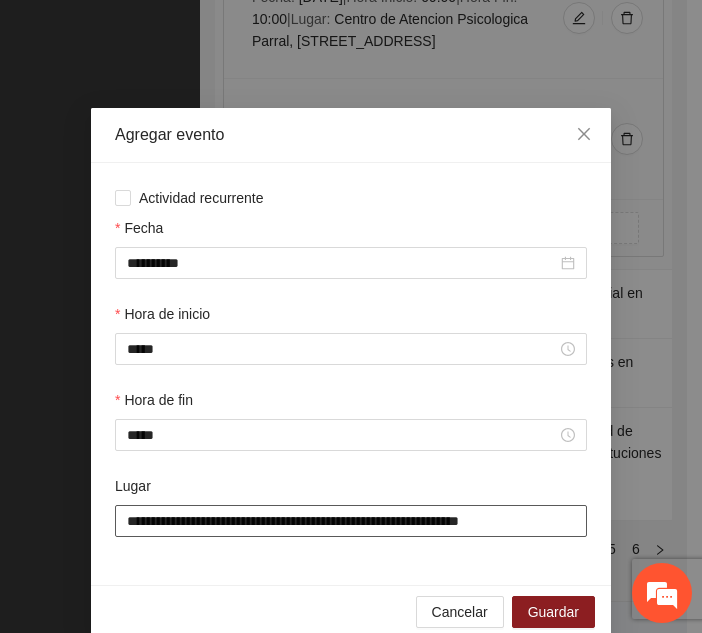 scroll, scrollTop: 30, scrollLeft: 0, axis: vertical 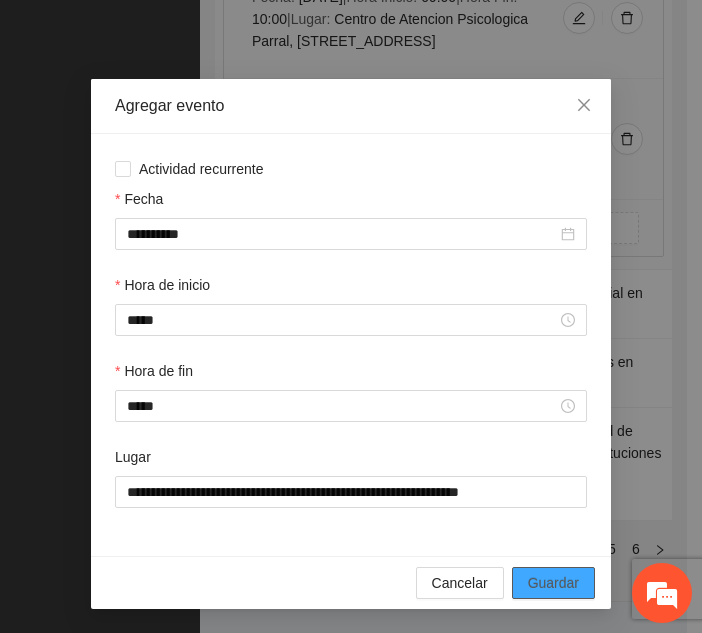 click on "Guardar" at bounding box center (553, 583) 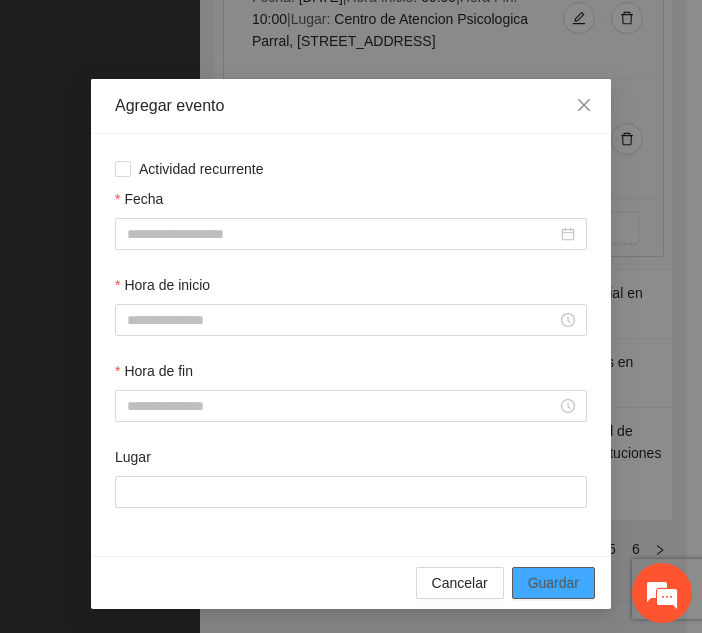 scroll, scrollTop: 0, scrollLeft: 0, axis: both 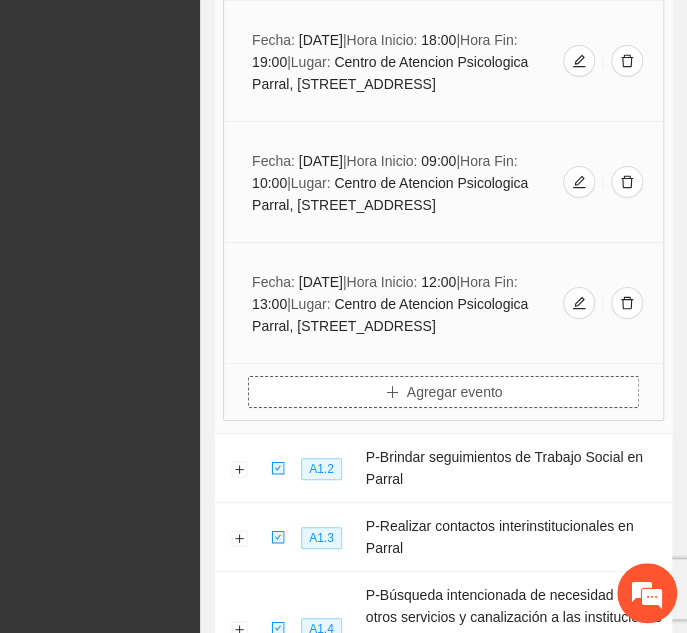 click on "Agregar evento" at bounding box center [455, 392] 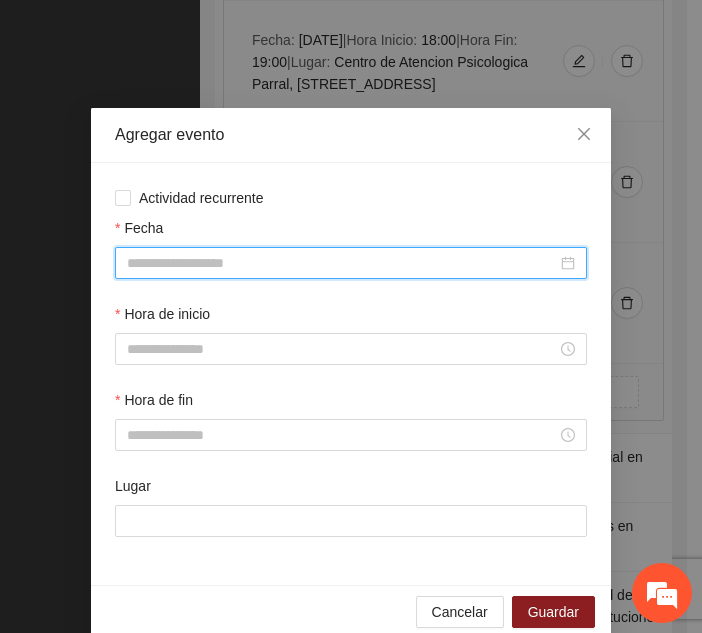 click on "Fecha" at bounding box center [342, 263] 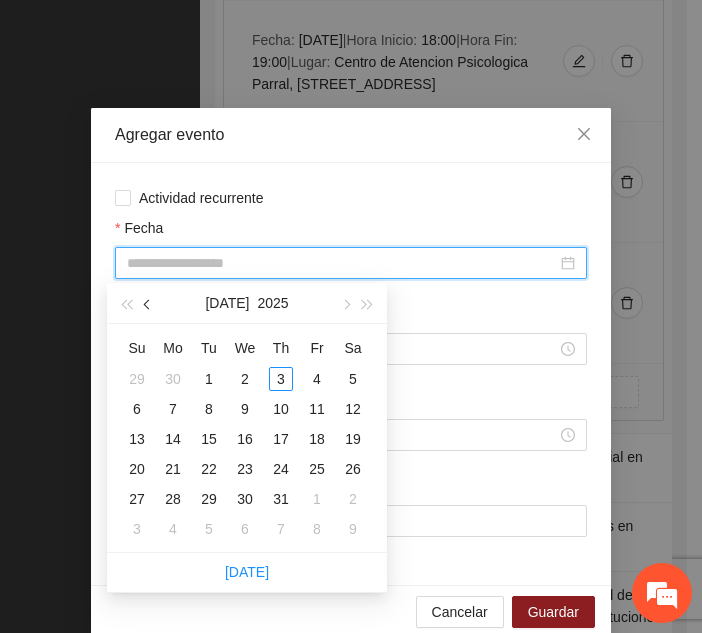 click at bounding box center [149, 304] 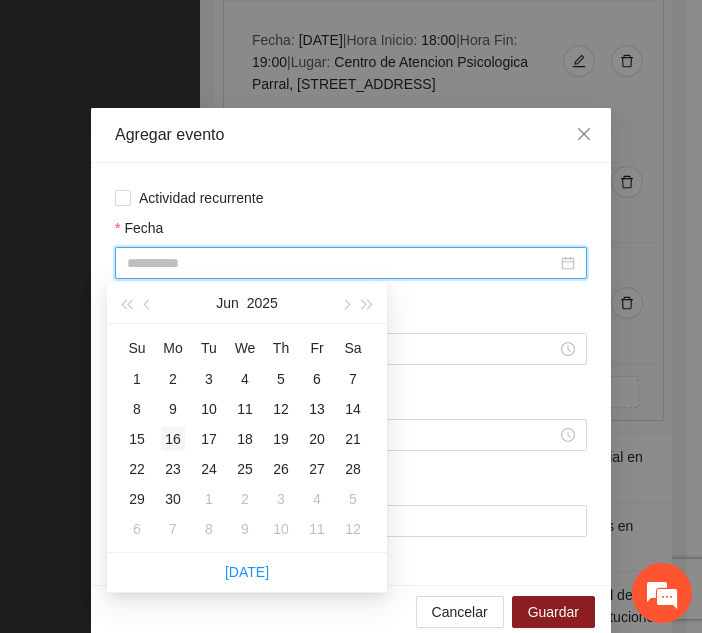type on "**********" 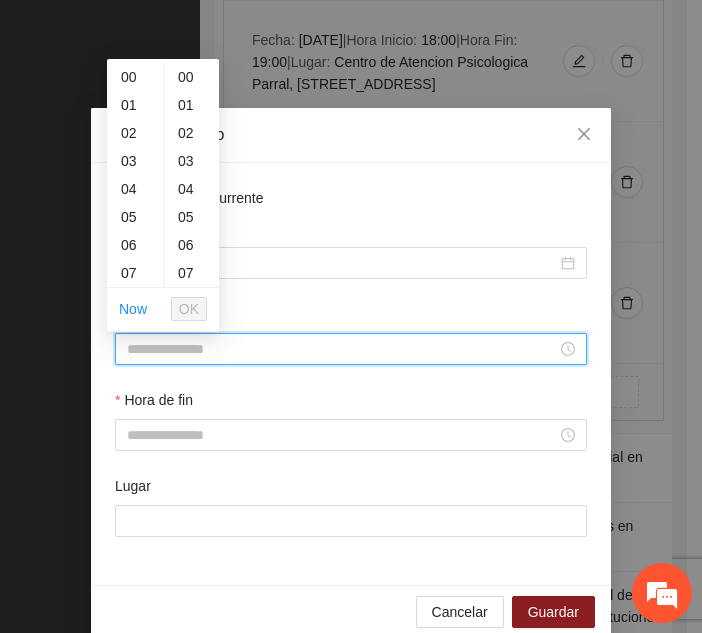 click on "Hora de inicio" at bounding box center (342, 349) 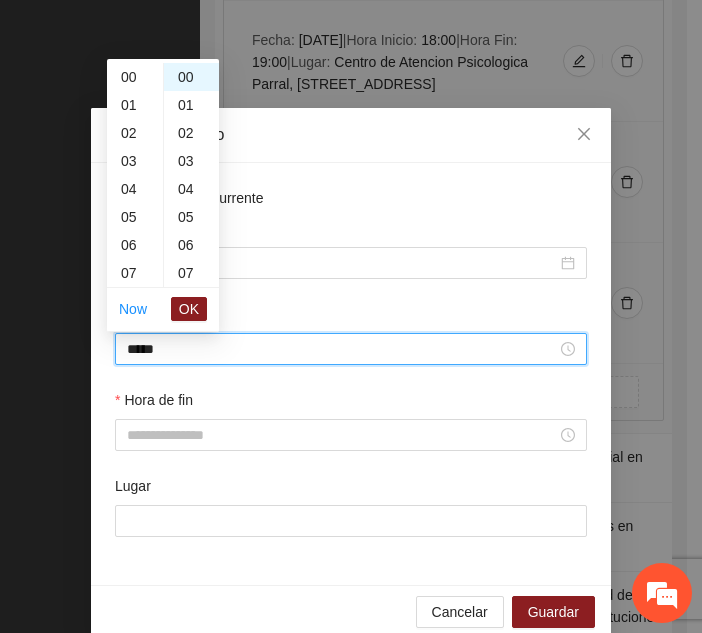 scroll, scrollTop: 448, scrollLeft: 0, axis: vertical 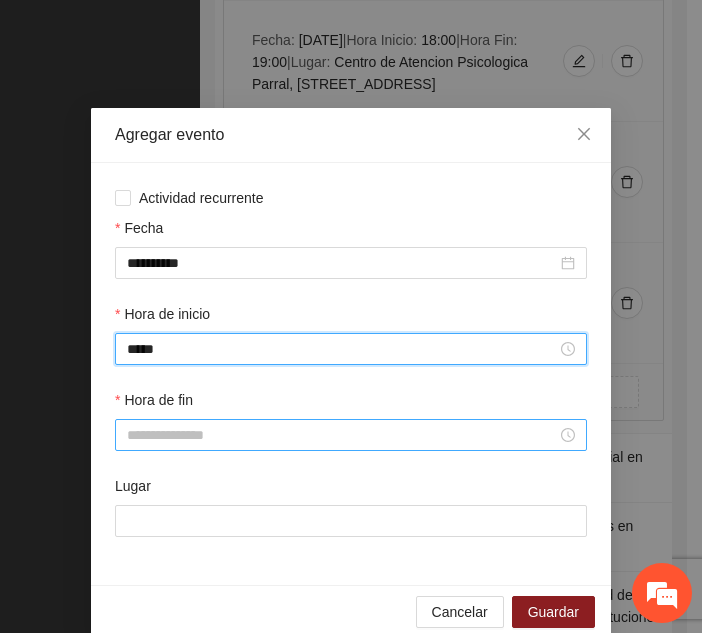 type on "*****" 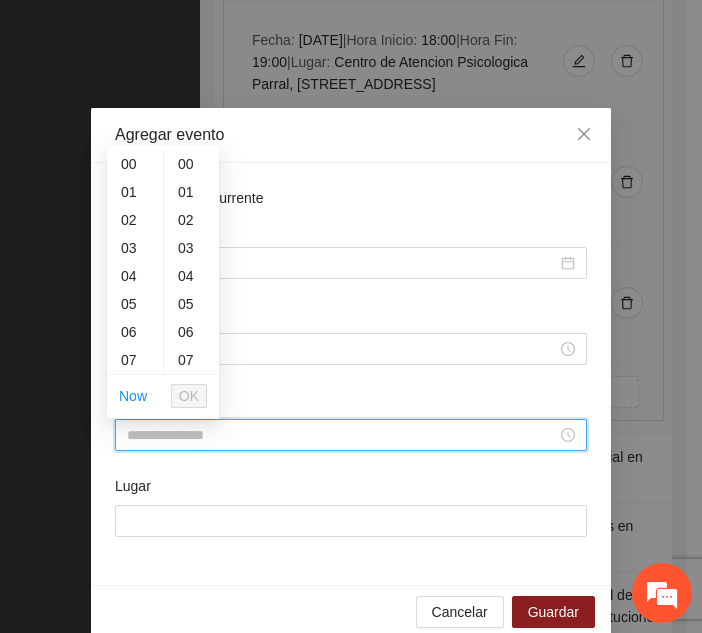 click on "Hora de fin" at bounding box center (342, 435) 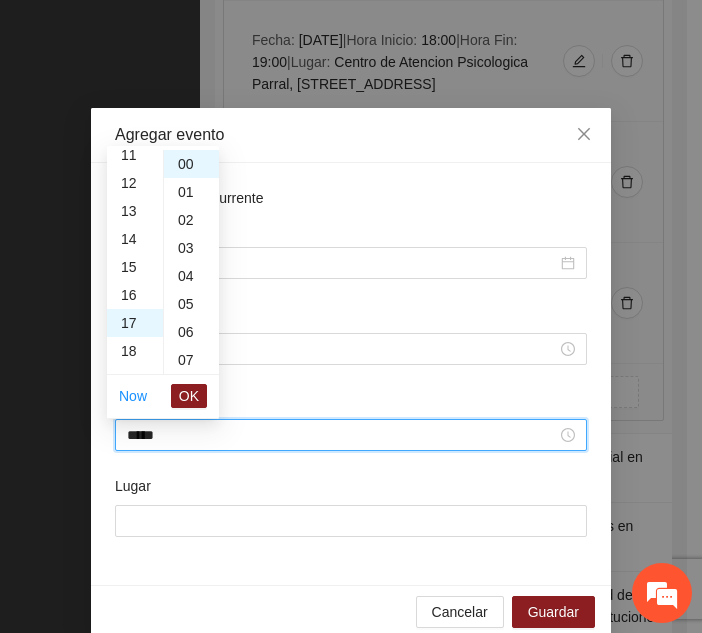 scroll, scrollTop: 476, scrollLeft: 0, axis: vertical 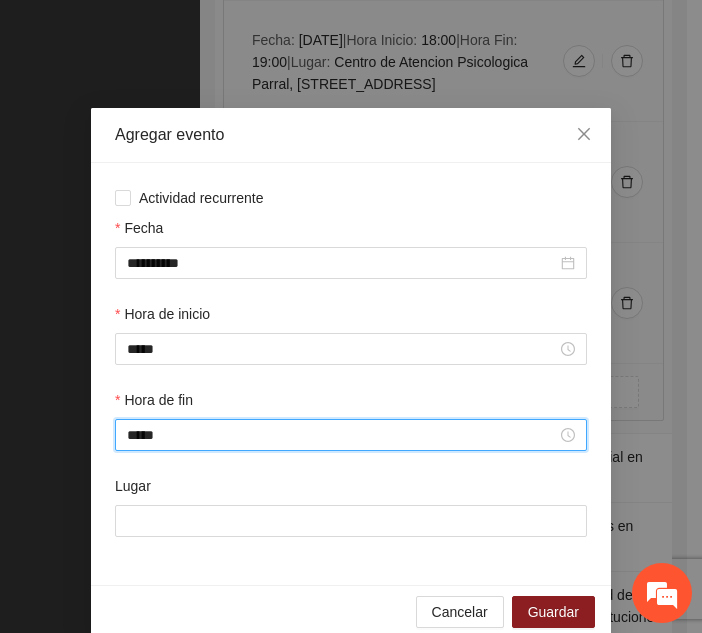 type on "*****" 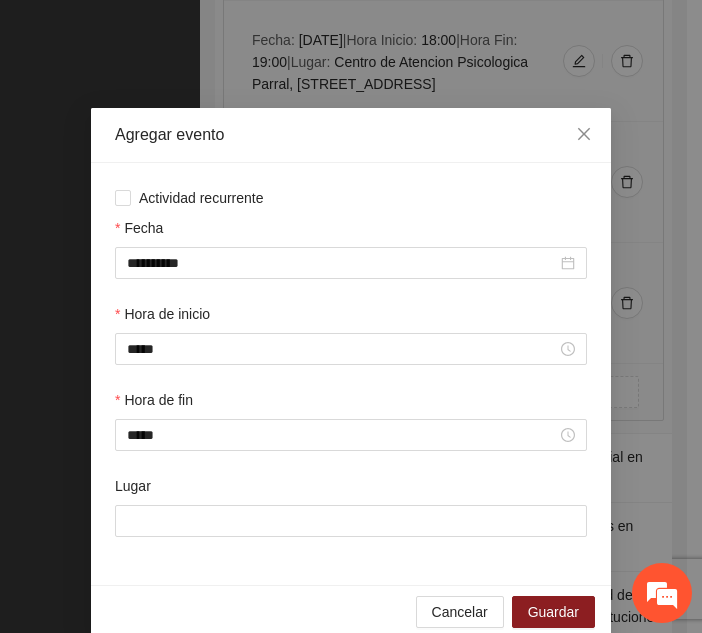 click on "Lugar" at bounding box center (351, 518) 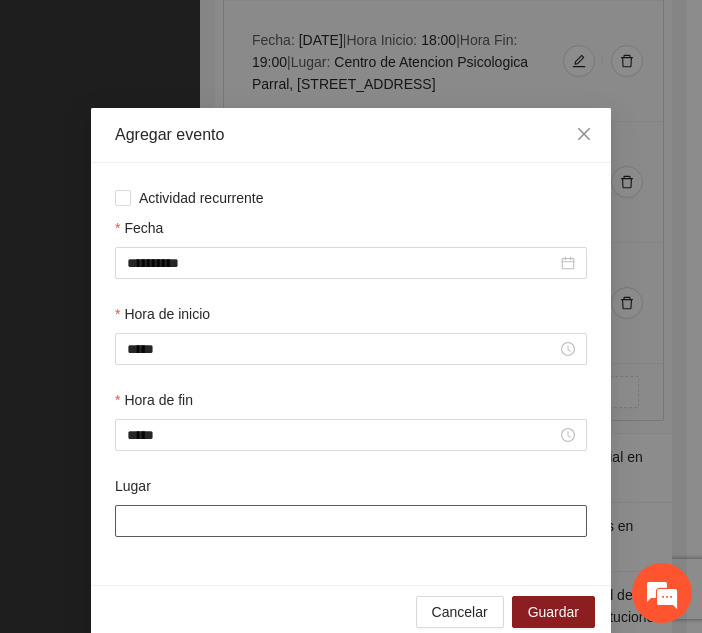 click on "Lugar" at bounding box center (351, 521) 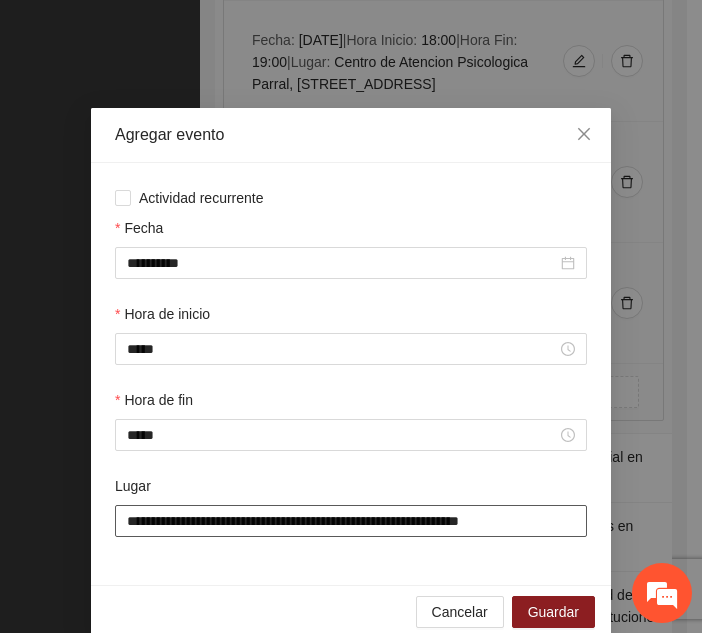 scroll, scrollTop: 30, scrollLeft: 0, axis: vertical 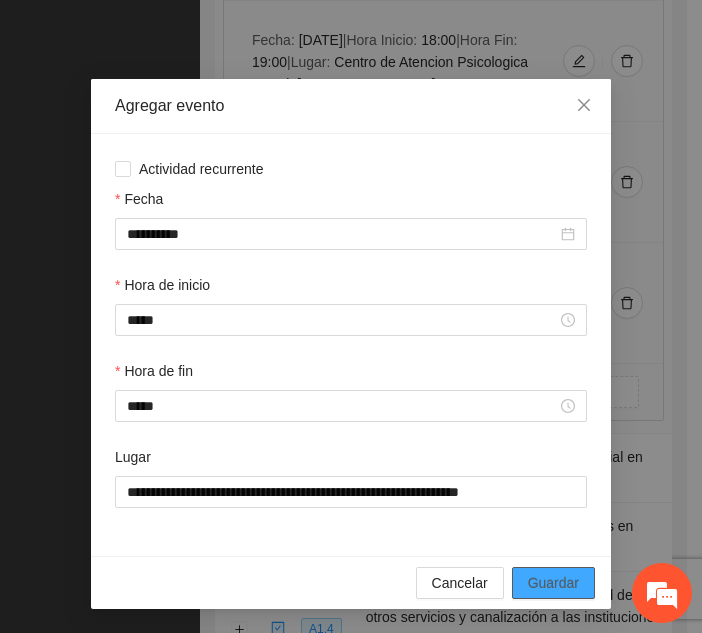 click on "Guardar" at bounding box center (553, 583) 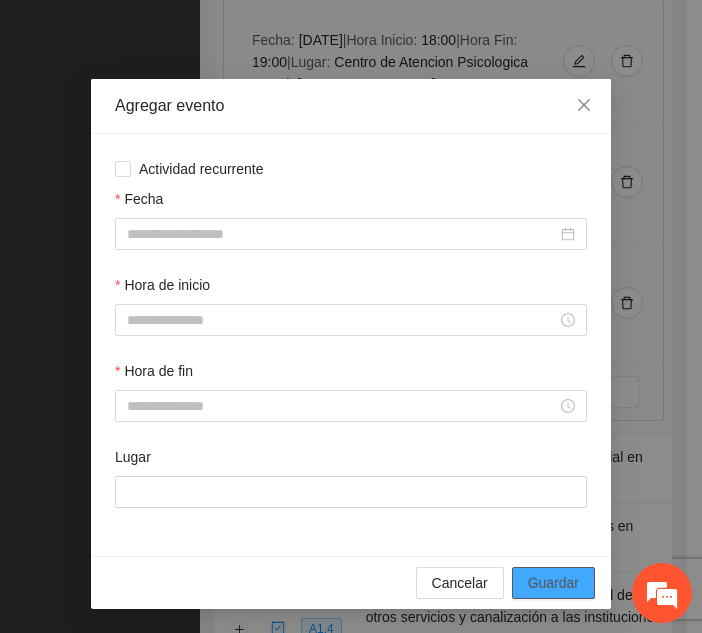 scroll, scrollTop: 0, scrollLeft: 0, axis: both 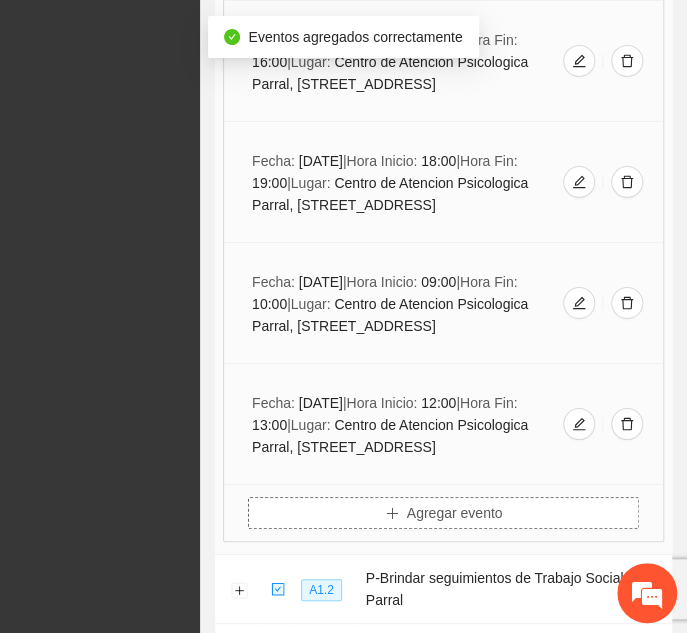 click on "Agregar evento" at bounding box center (455, 513) 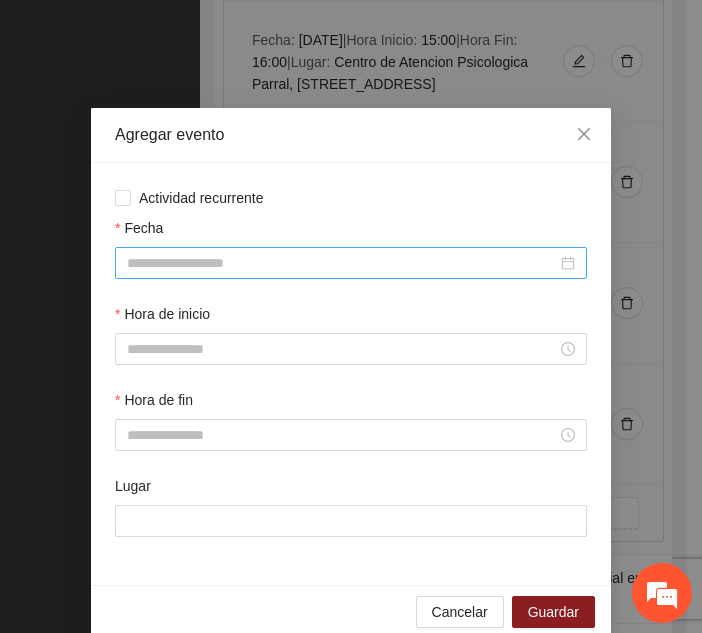 click on "Fecha" at bounding box center (342, 263) 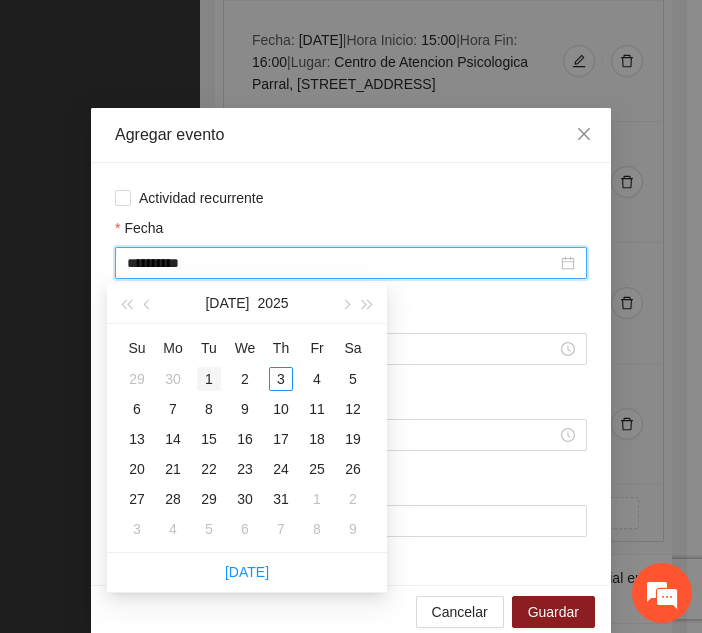 type on "**********" 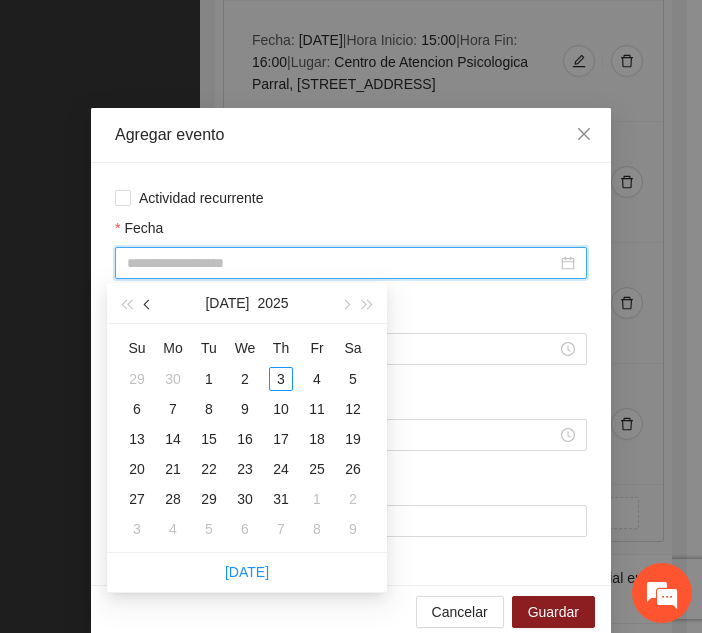 click at bounding box center (148, 303) 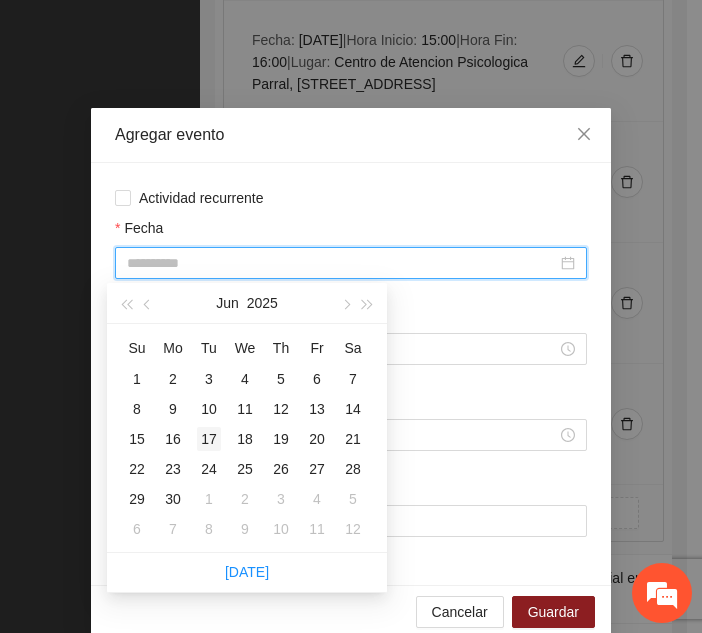 type on "**********" 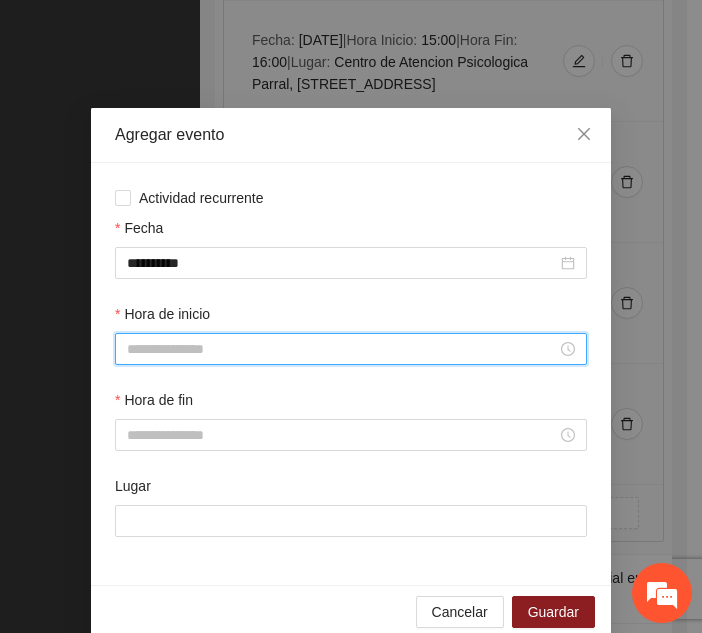 click on "Hora de inicio" at bounding box center [342, 349] 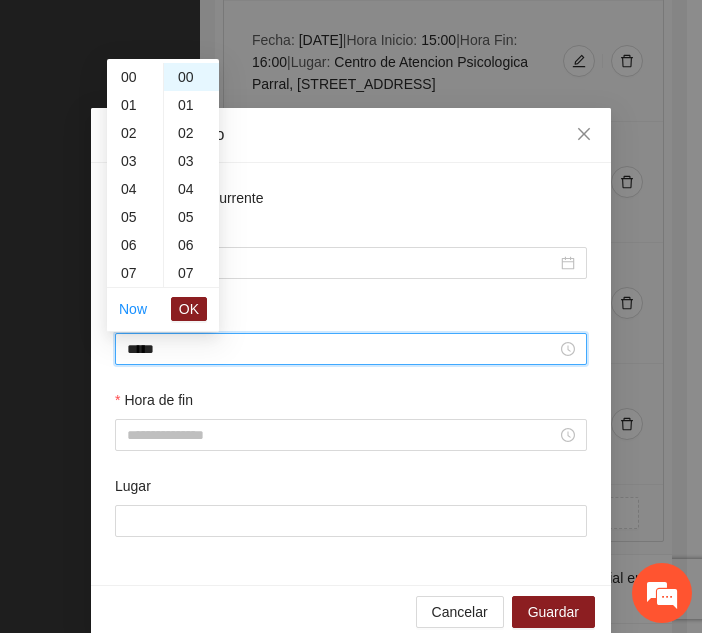 scroll, scrollTop: 420, scrollLeft: 0, axis: vertical 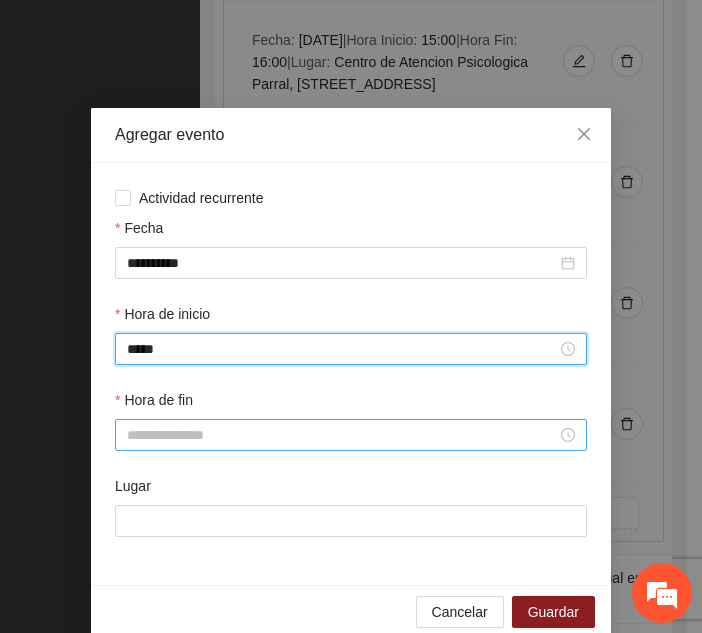 type on "*****" 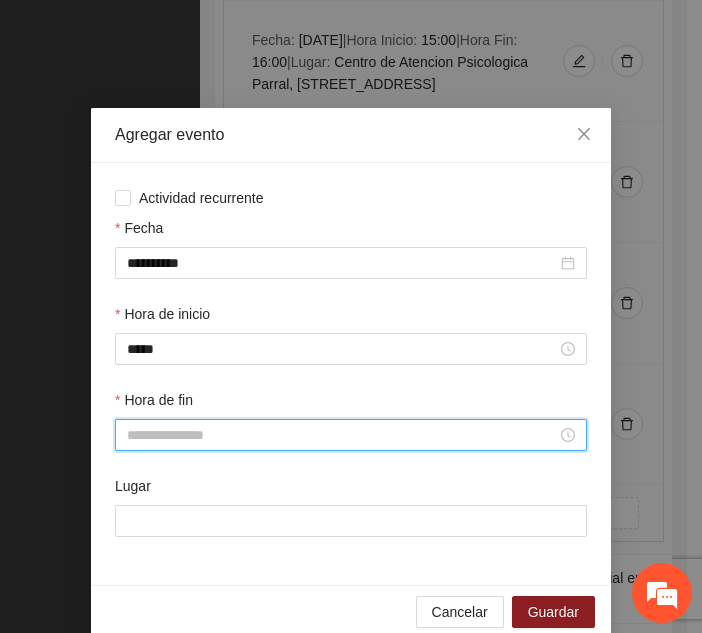 click on "Hora de fin" at bounding box center [342, 435] 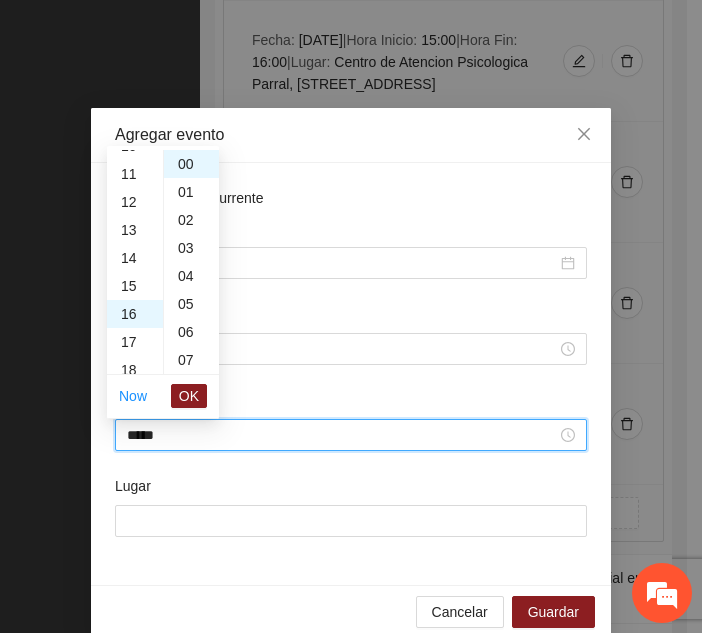 scroll, scrollTop: 448, scrollLeft: 0, axis: vertical 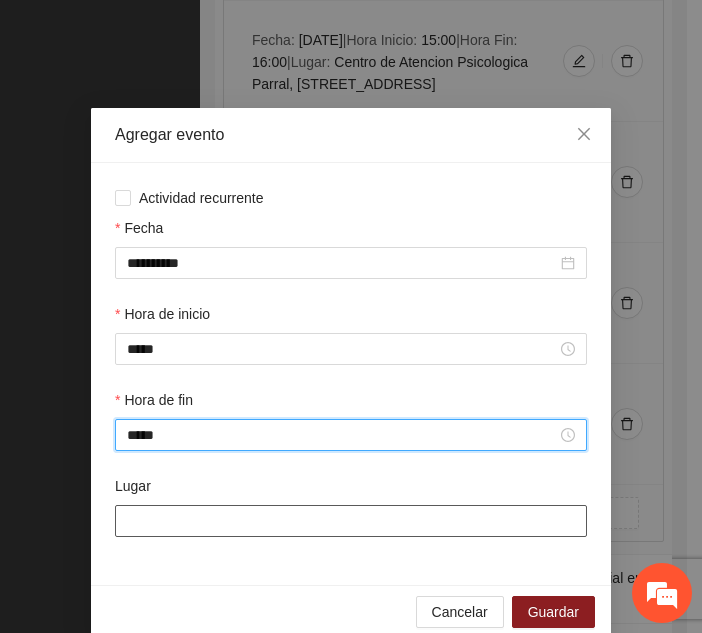 type on "*****" 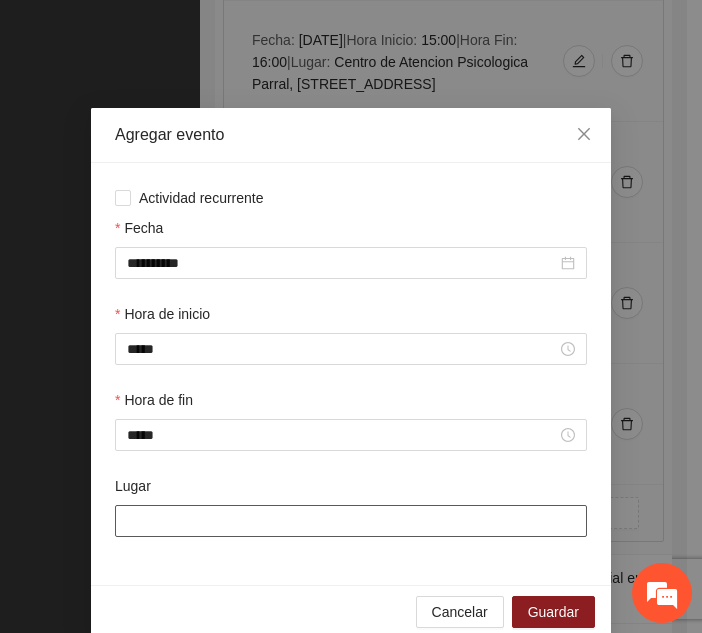 click on "Lugar" at bounding box center (351, 521) 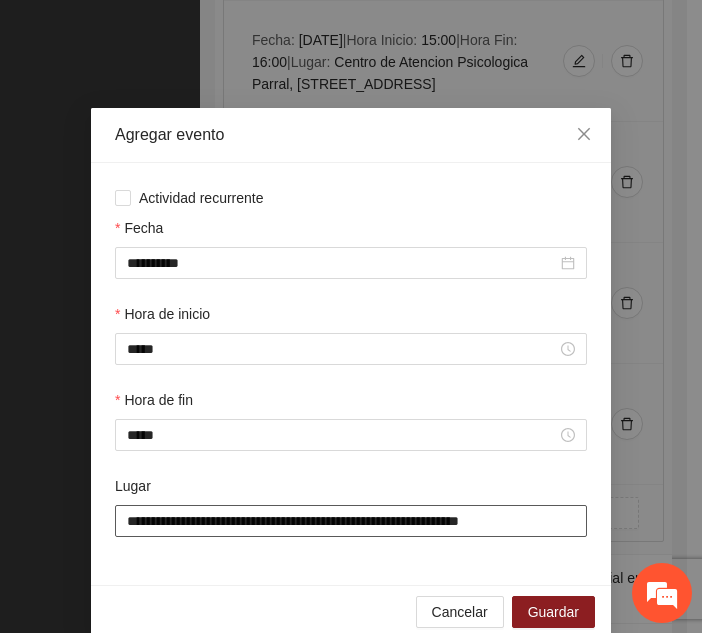 scroll, scrollTop: 30, scrollLeft: 0, axis: vertical 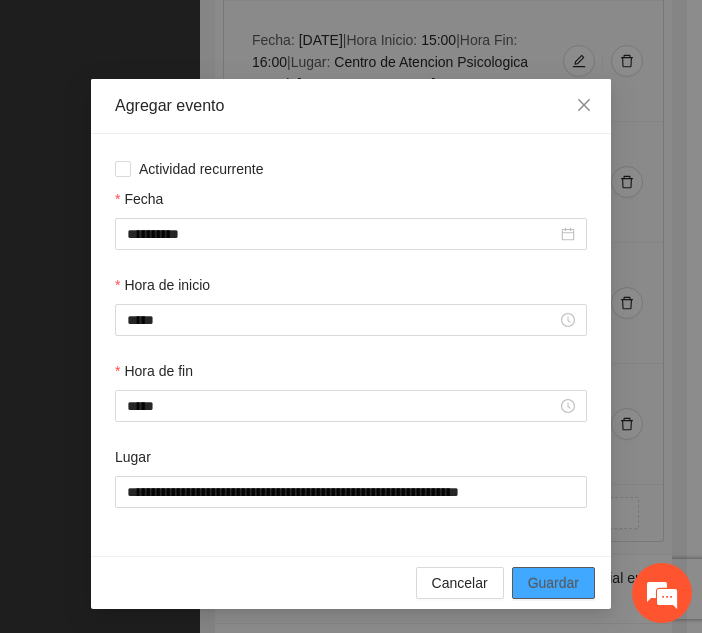 click on "Guardar" at bounding box center [553, 583] 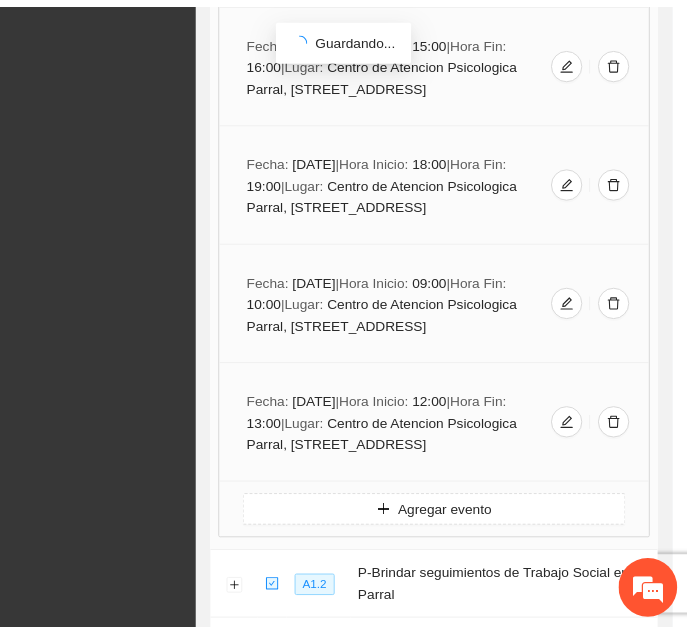 scroll, scrollTop: 0, scrollLeft: 0, axis: both 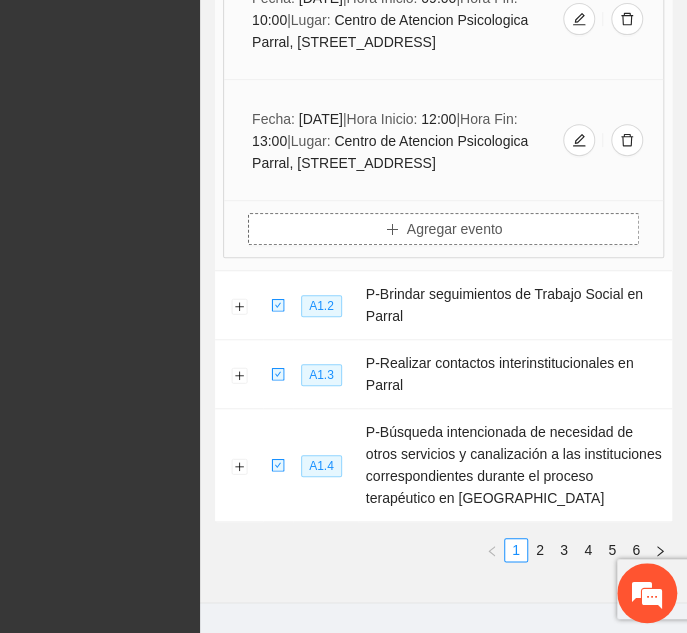 click on "Agregar evento" at bounding box center (443, 229) 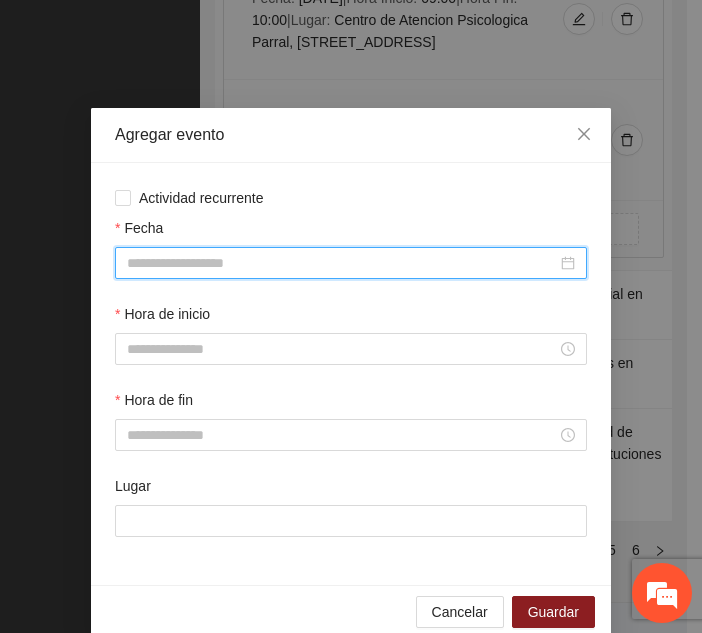 click on "Fecha" at bounding box center (342, 263) 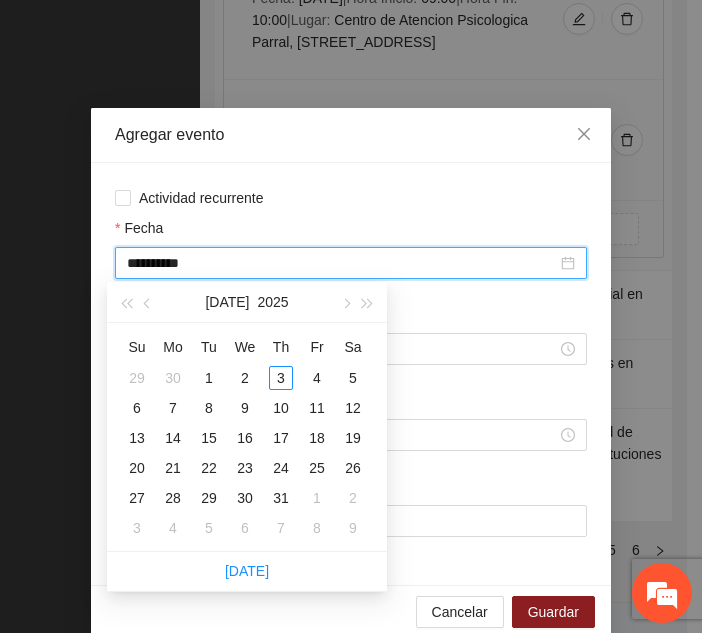 type on "**********" 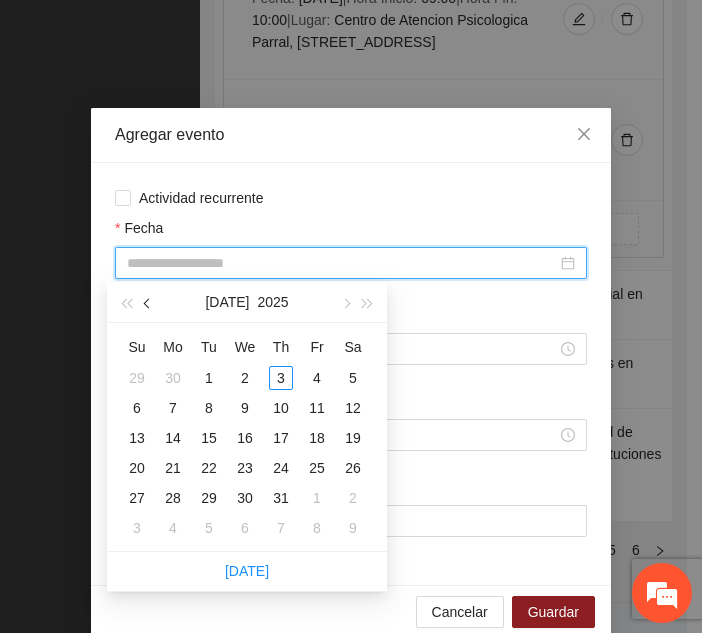 click at bounding box center (148, 302) 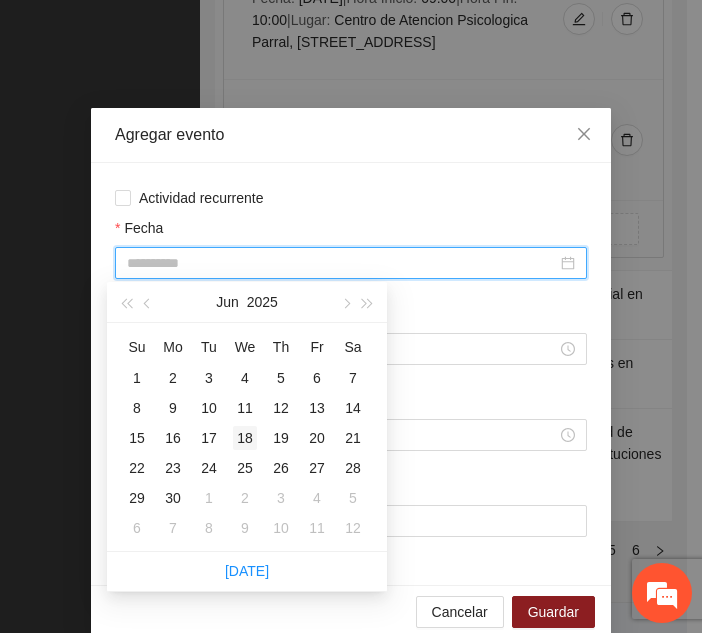 type on "**********" 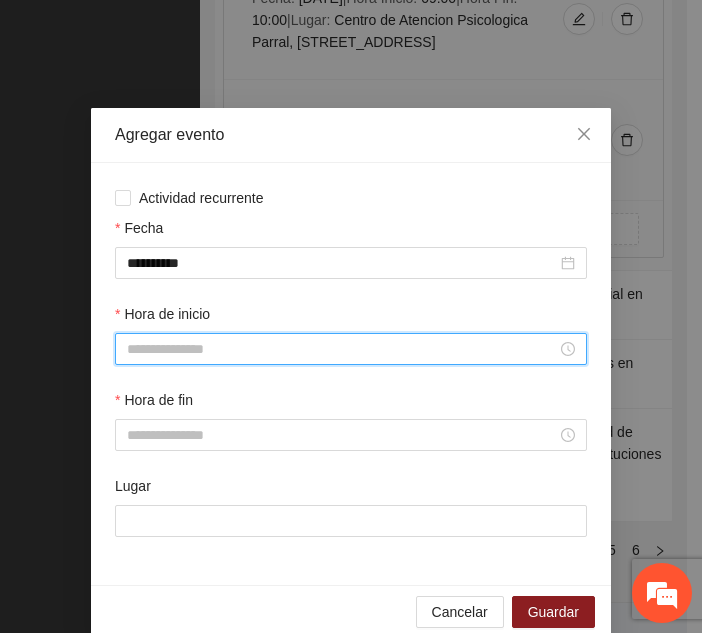click on "Hora de inicio" at bounding box center [342, 349] 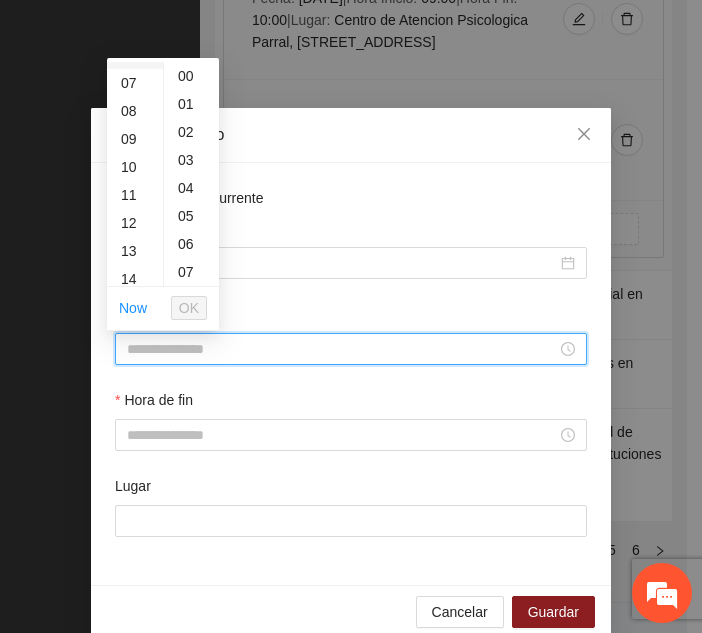 scroll, scrollTop: 241, scrollLeft: 0, axis: vertical 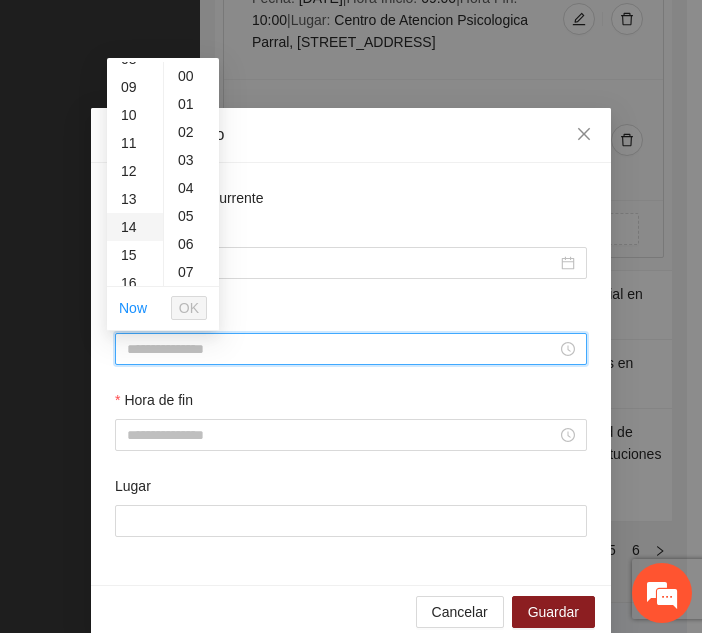 click on "14" at bounding box center [135, 227] 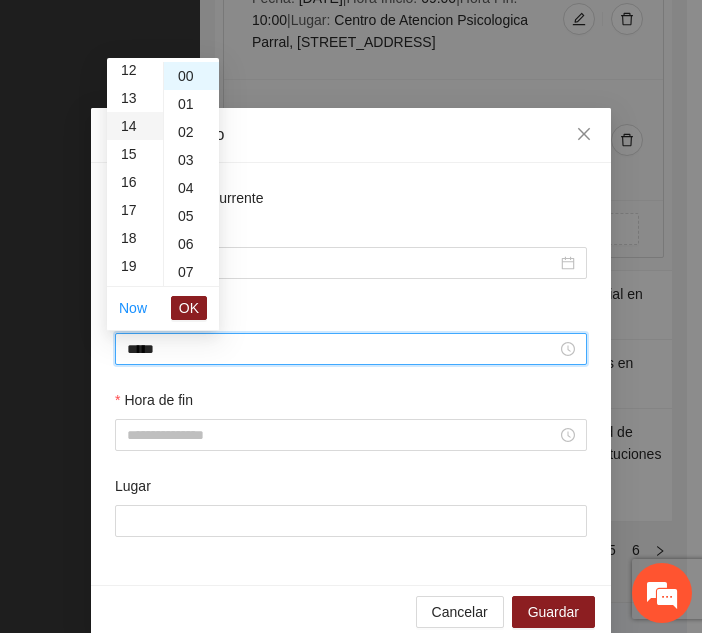 scroll, scrollTop: 392, scrollLeft: 0, axis: vertical 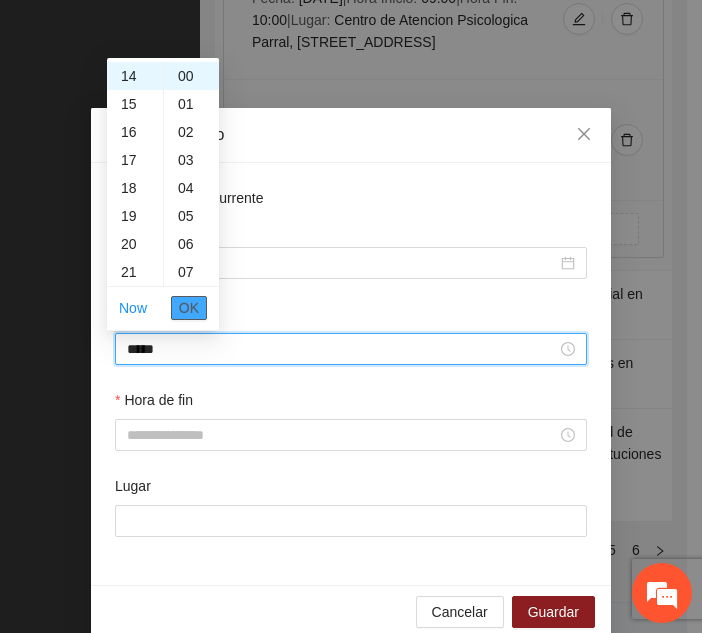 click on "OK" at bounding box center [189, 308] 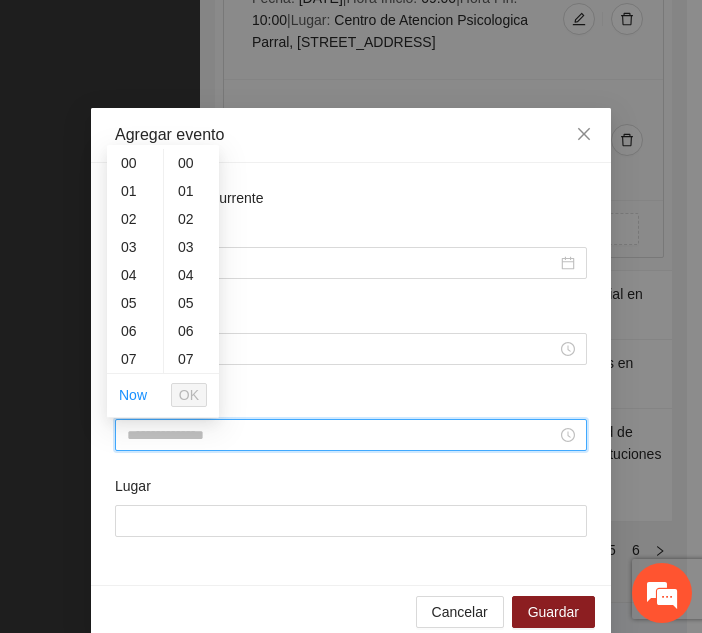 click on "Hora de fin" at bounding box center (342, 435) 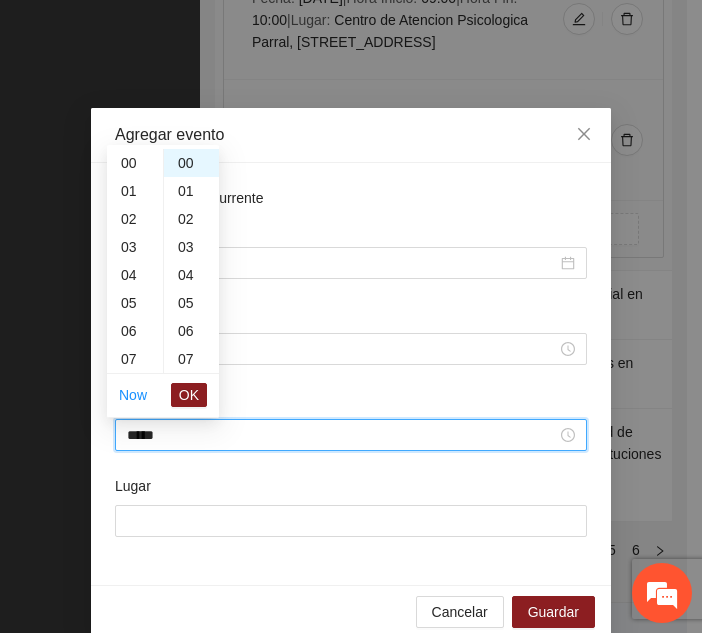scroll, scrollTop: 420, scrollLeft: 0, axis: vertical 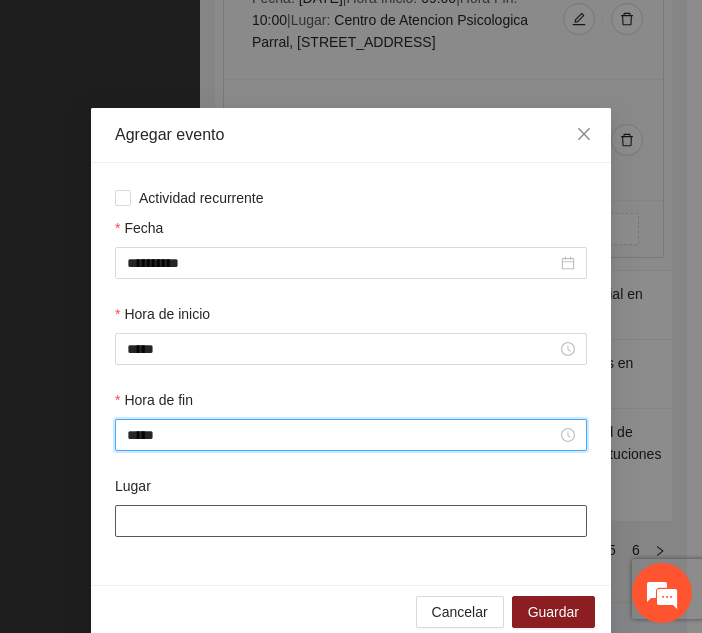 type on "*****" 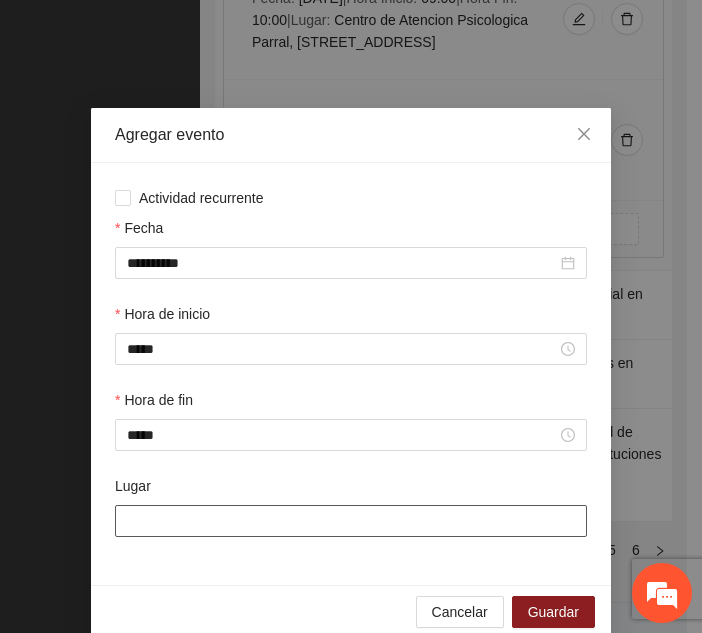 click on "Lugar" at bounding box center (351, 521) 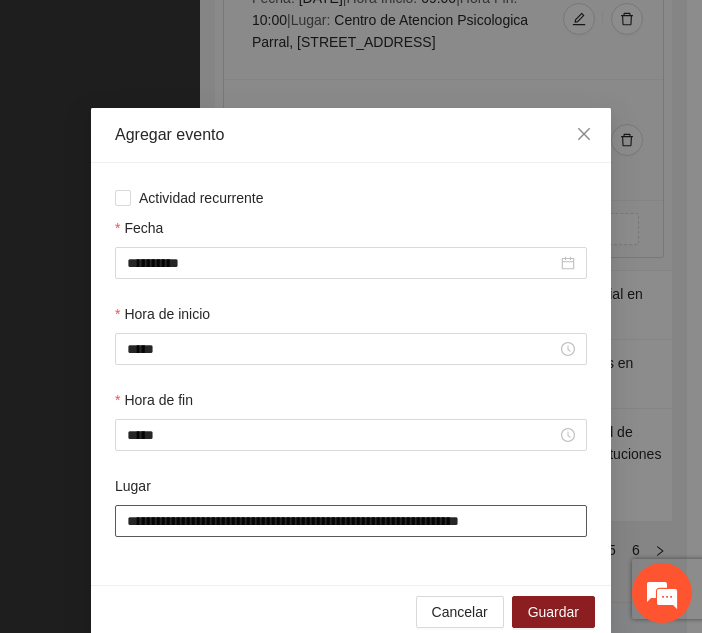 scroll, scrollTop: 30, scrollLeft: 0, axis: vertical 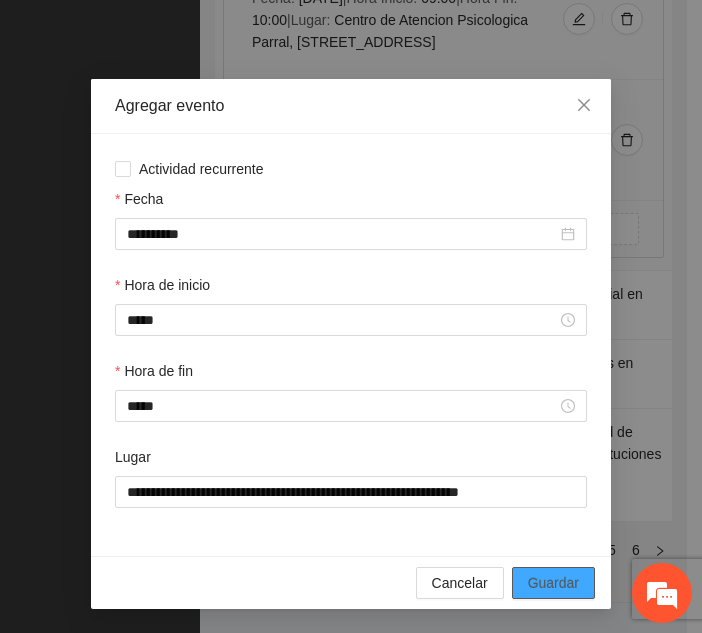 click on "Guardar" at bounding box center (553, 583) 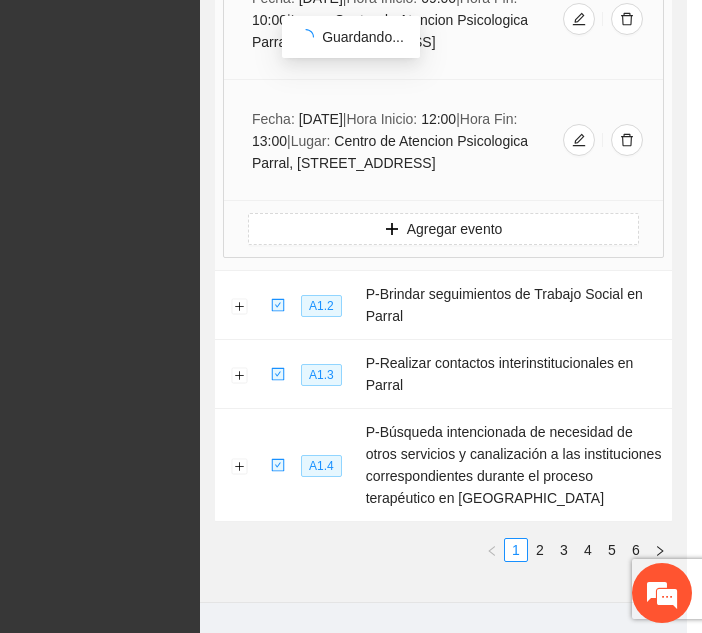 scroll, scrollTop: 0, scrollLeft: 0, axis: both 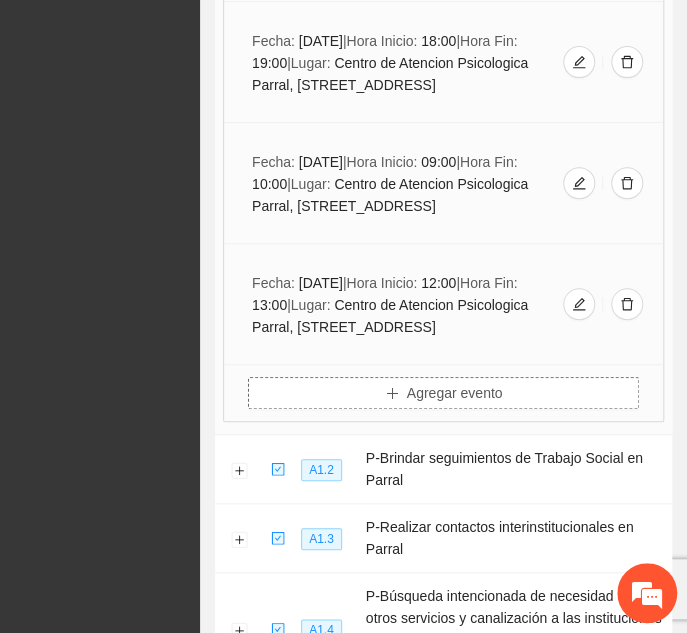 click on "Agregar evento" at bounding box center (455, 393) 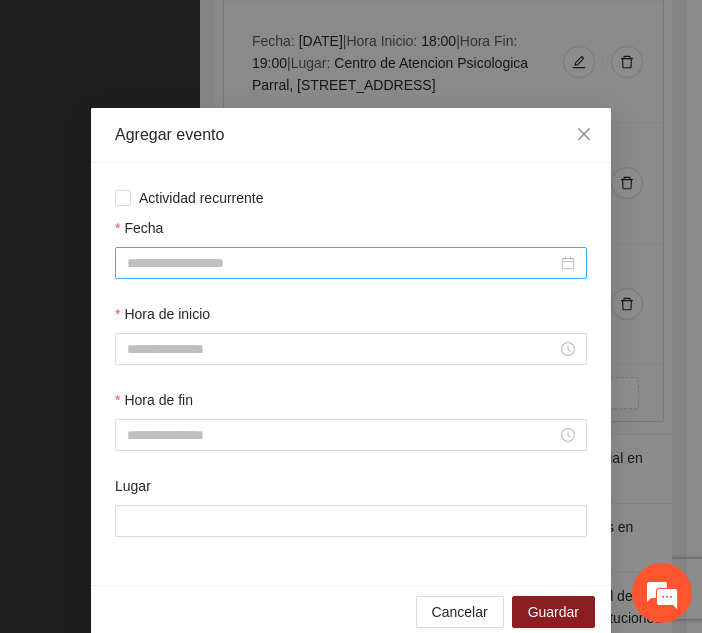 click on "Fecha" at bounding box center [342, 263] 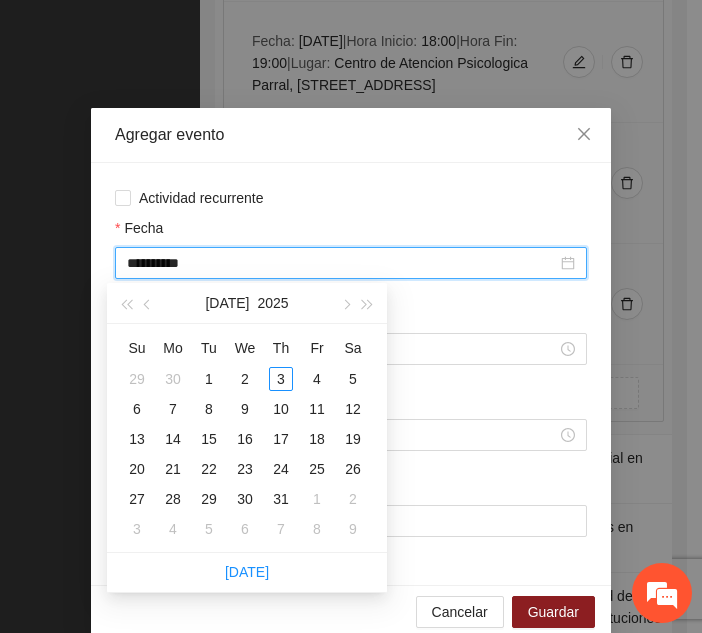 type on "**********" 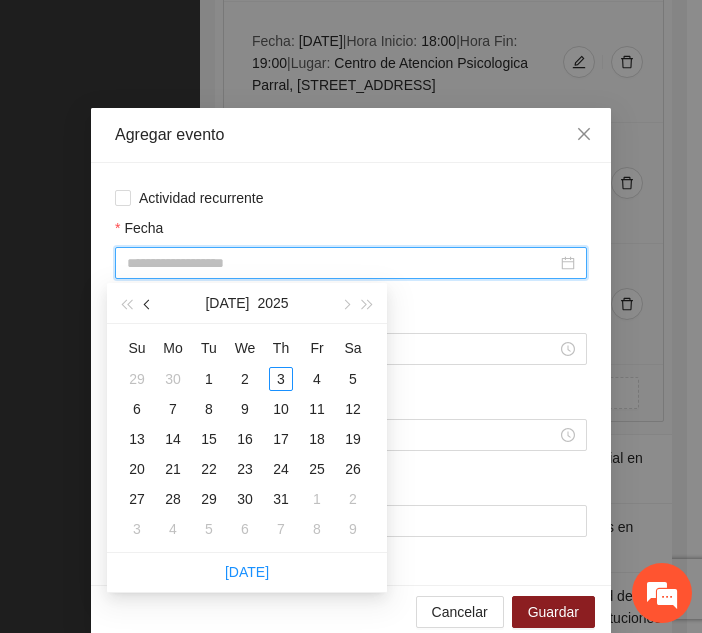 click at bounding box center [148, 303] 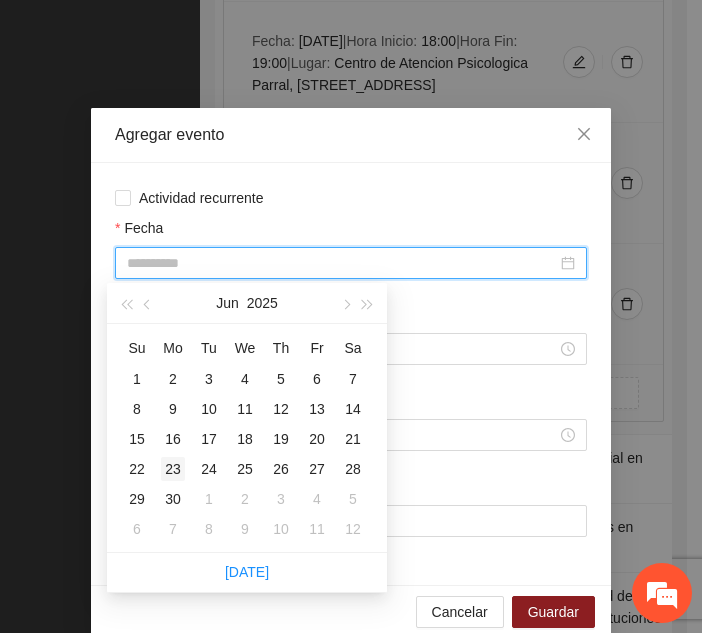 type on "**********" 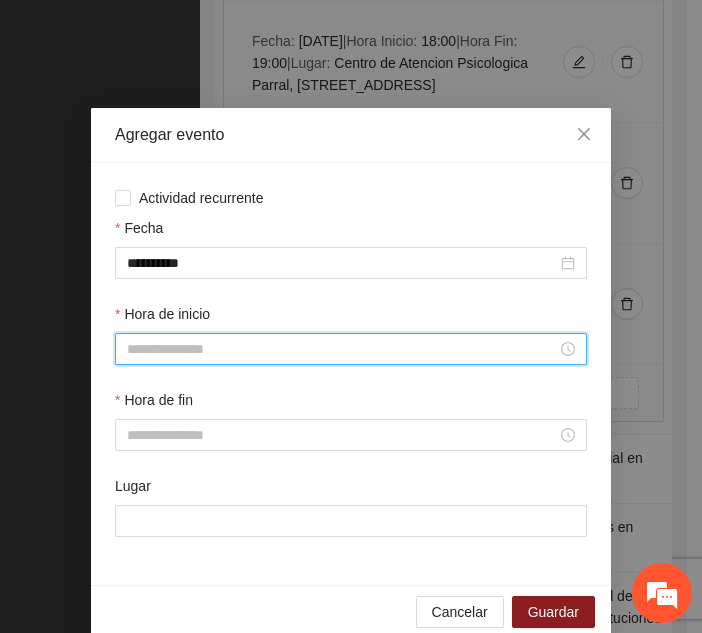 click on "Hora de inicio" at bounding box center (342, 349) 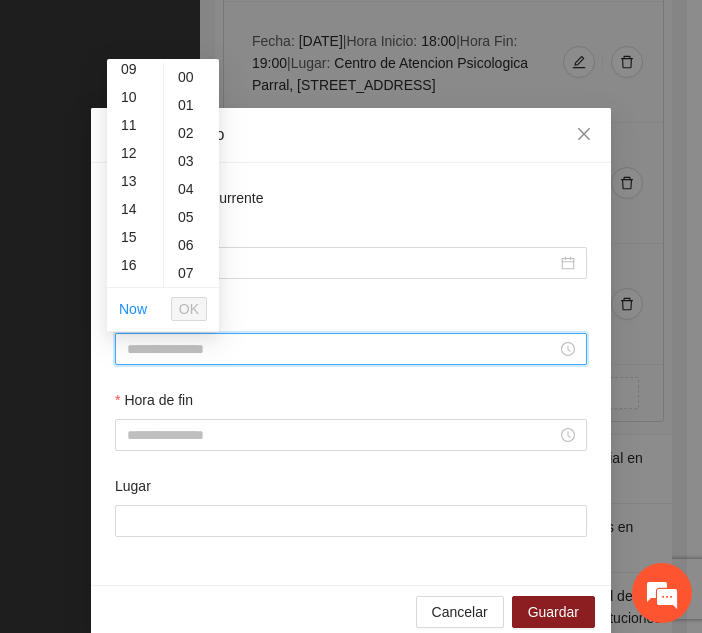 click on "15" at bounding box center [135, 237] 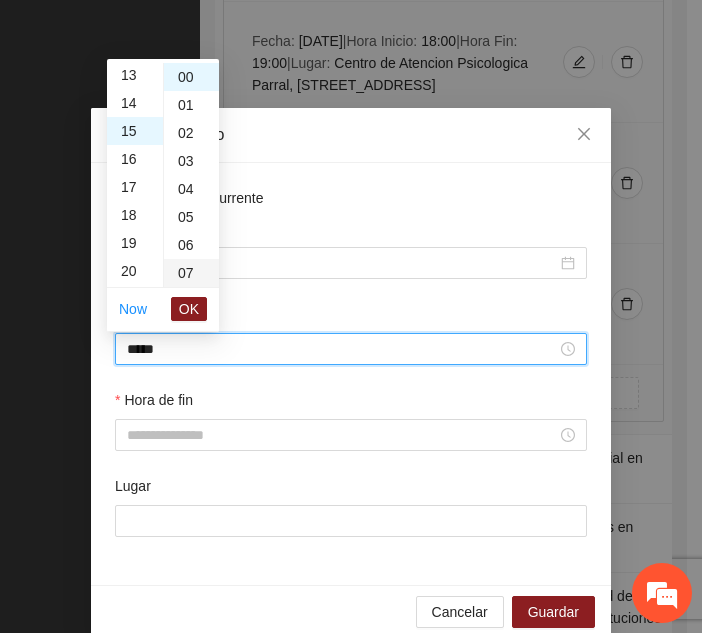 scroll, scrollTop: 420, scrollLeft: 0, axis: vertical 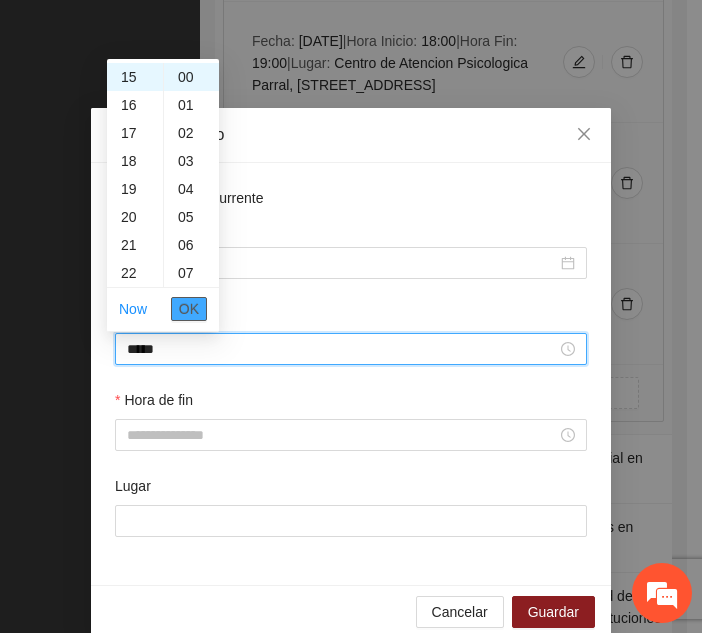 click on "OK" at bounding box center (189, 309) 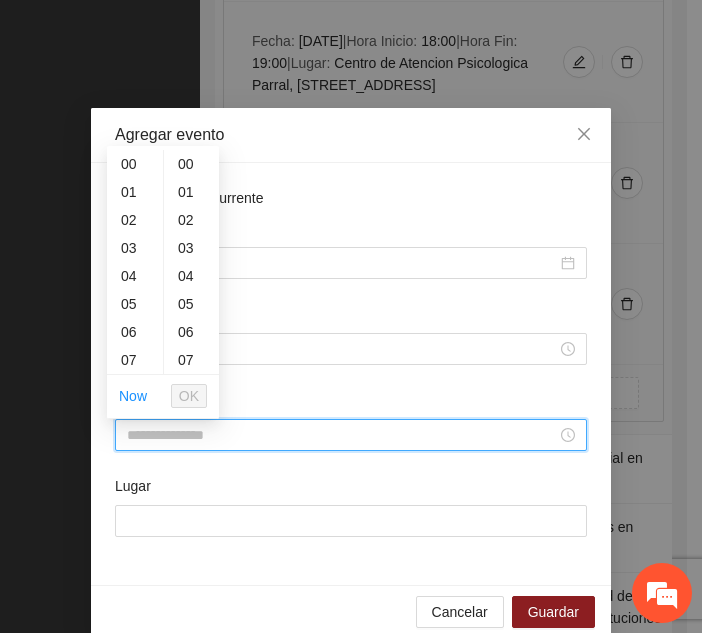 click on "Hora de fin" at bounding box center (342, 435) 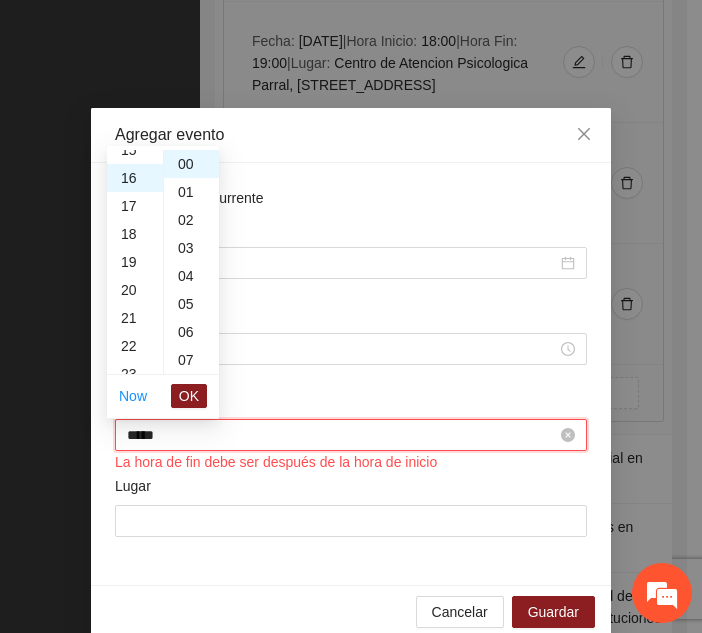 scroll, scrollTop: 448, scrollLeft: 0, axis: vertical 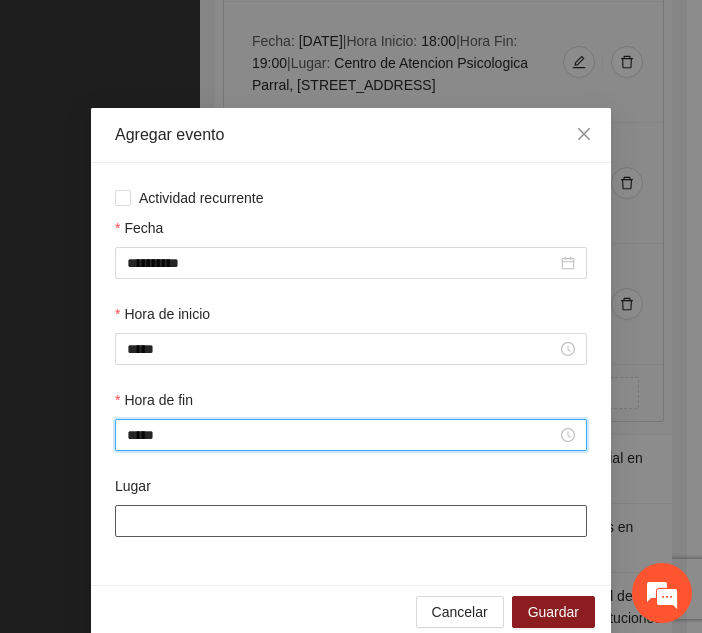 type on "*****" 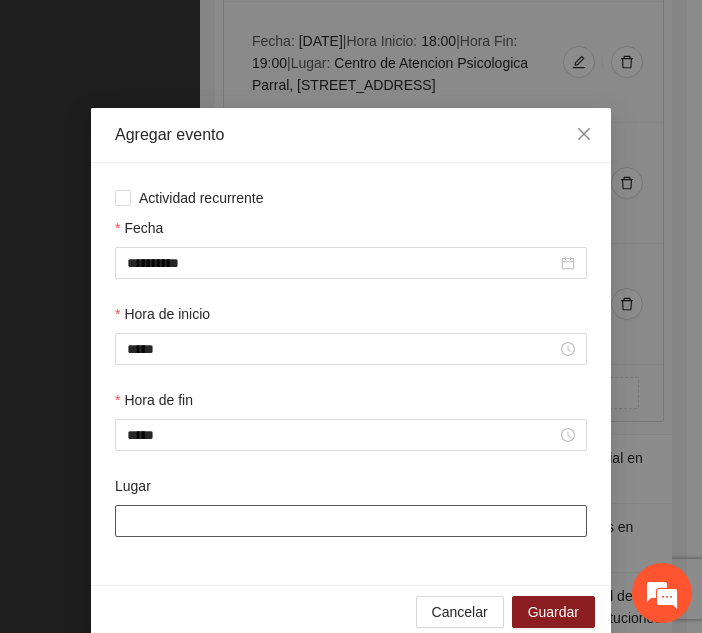 click on "Lugar" at bounding box center (351, 521) 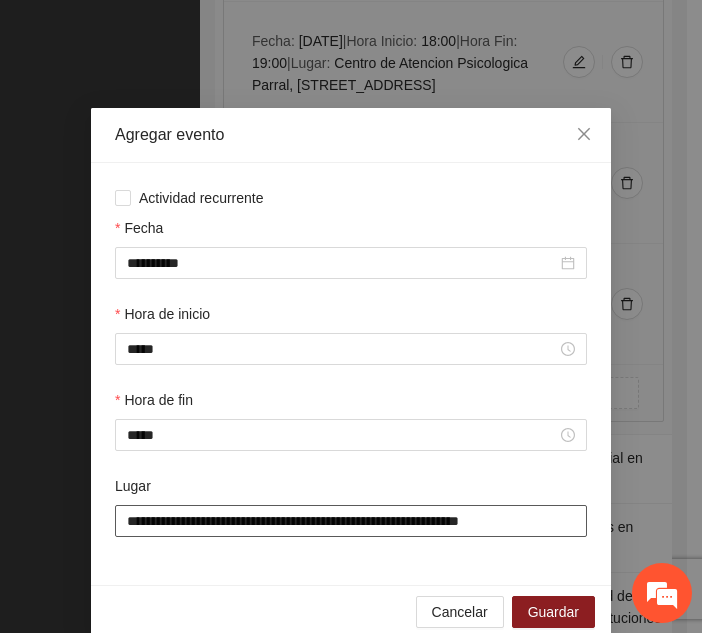 scroll, scrollTop: 30, scrollLeft: 0, axis: vertical 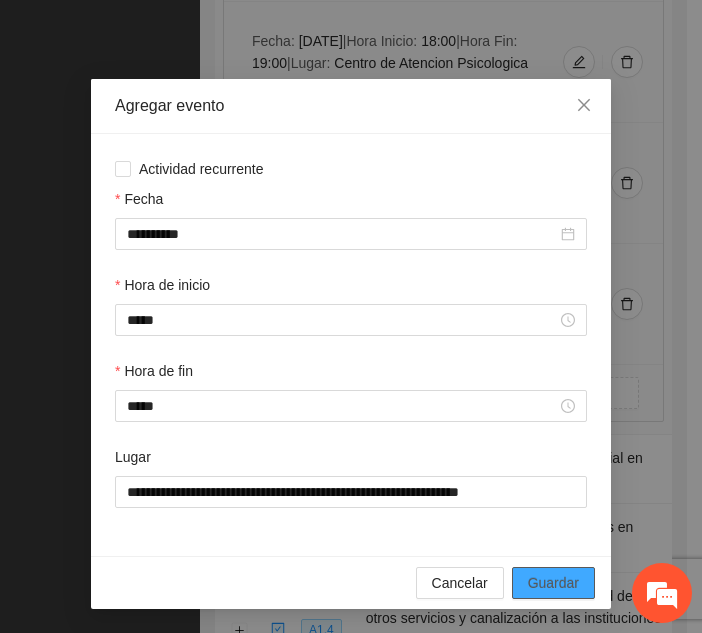 click on "Guardar" at bounding box center [553, 583] 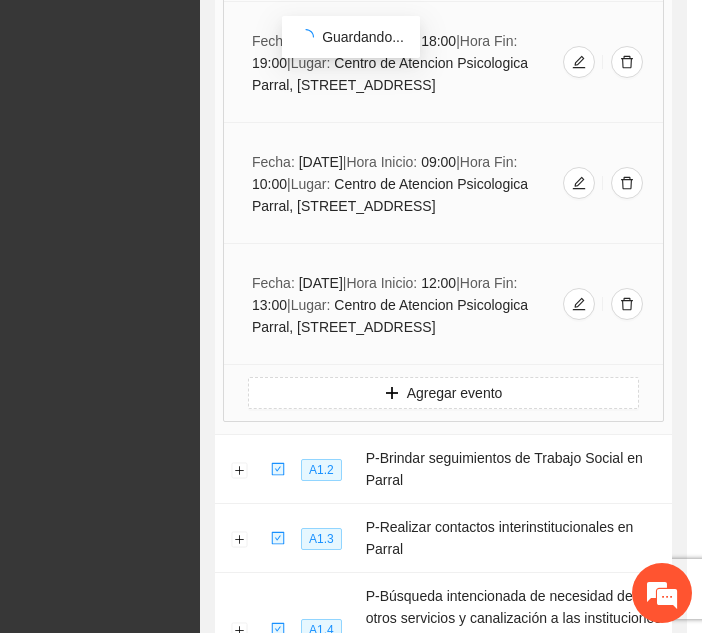 scroll, scrollTop: 0, scrollLeft: 0, axis: both 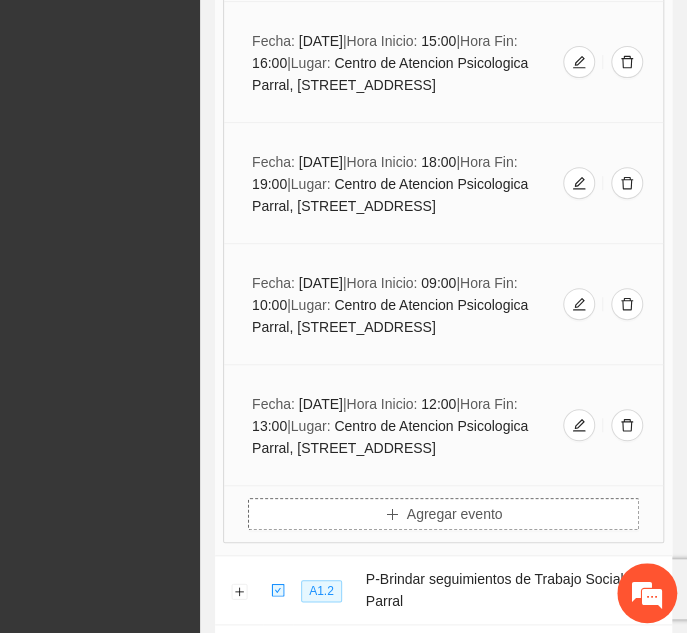 click on "Agregar evento" at bounding box center (443, 514) 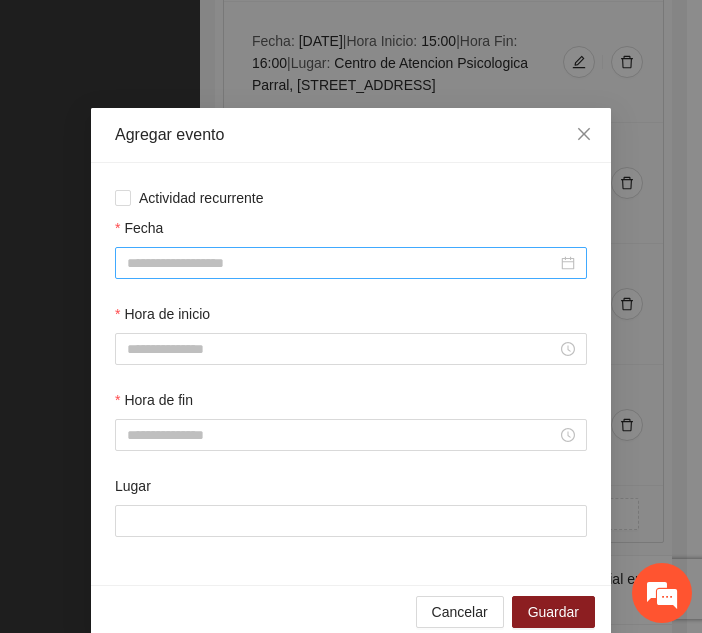 click at bounding box center (351, 263) 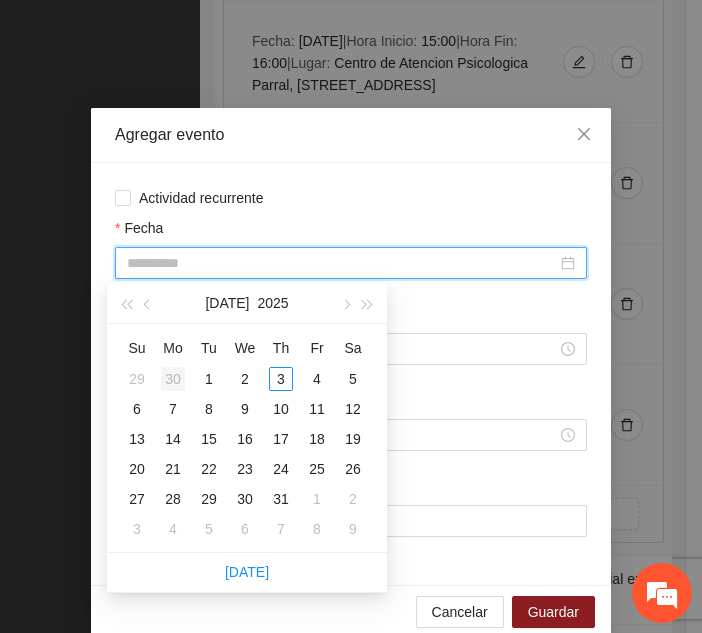 type on "**********" 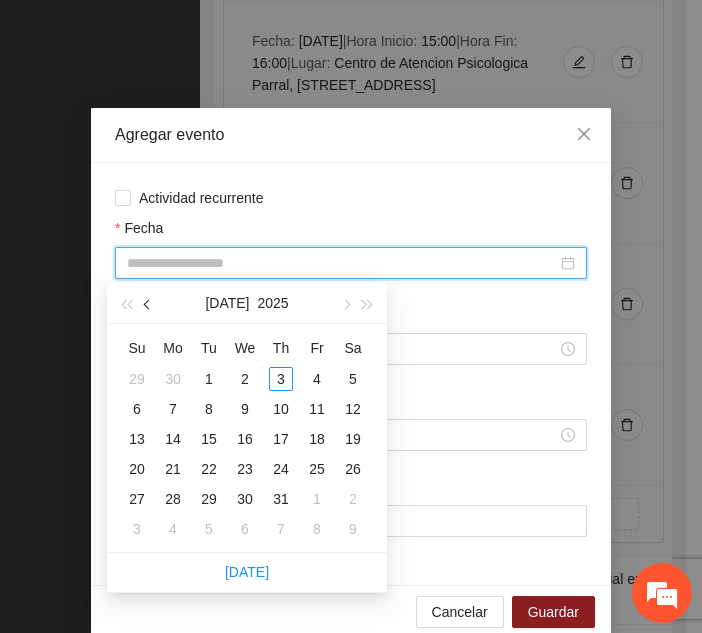 click at bounding box center [148, 303] 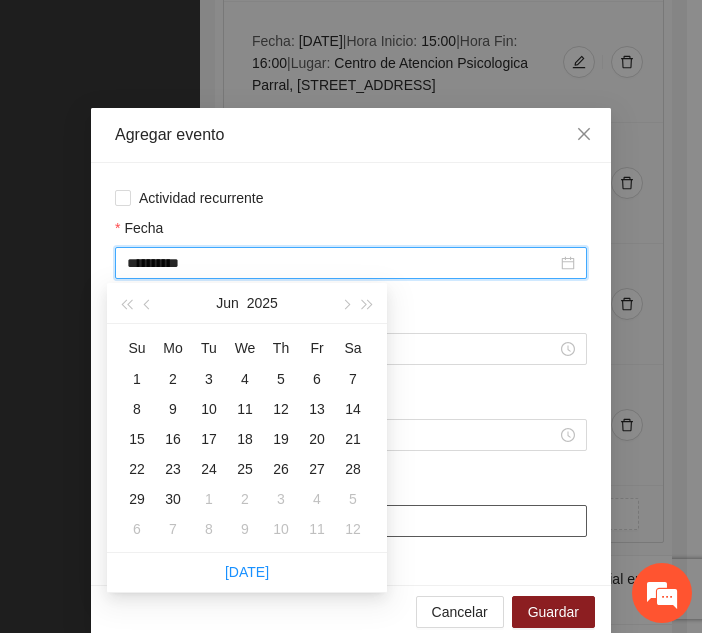 type on "**********" 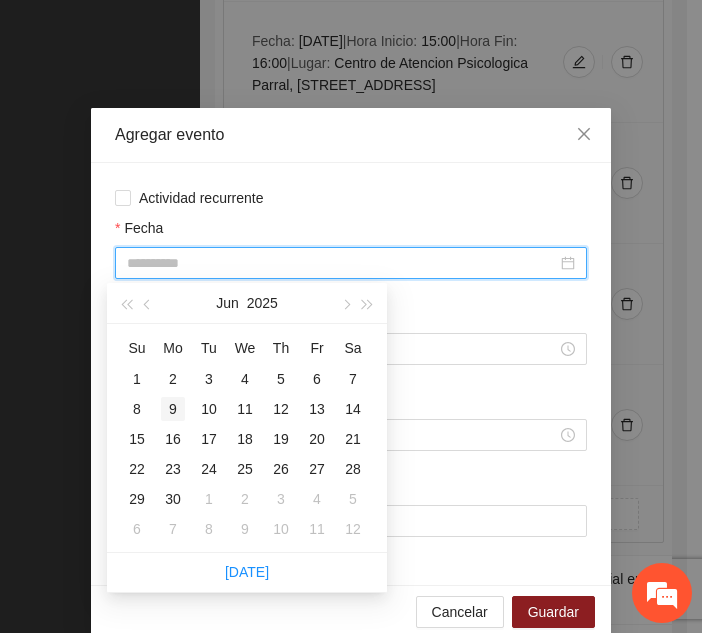 type on "**********" 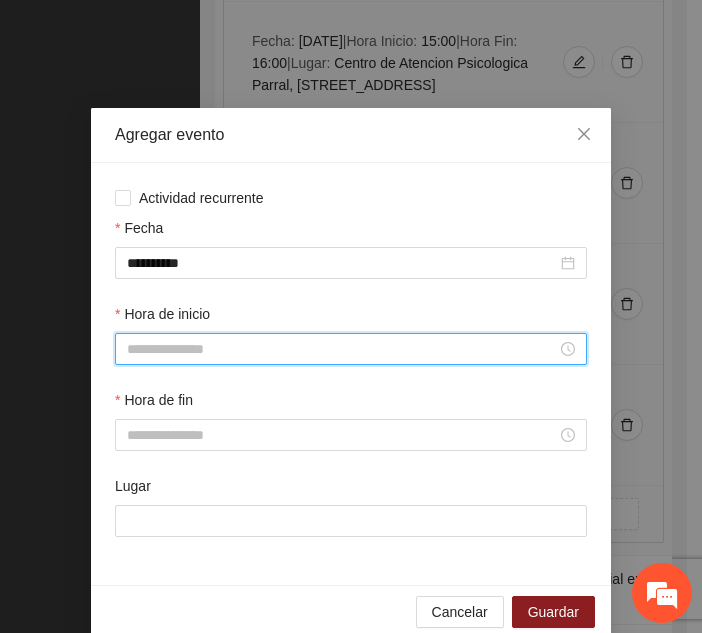 click on "Hora de inicio" at bounding box center [342, 349] 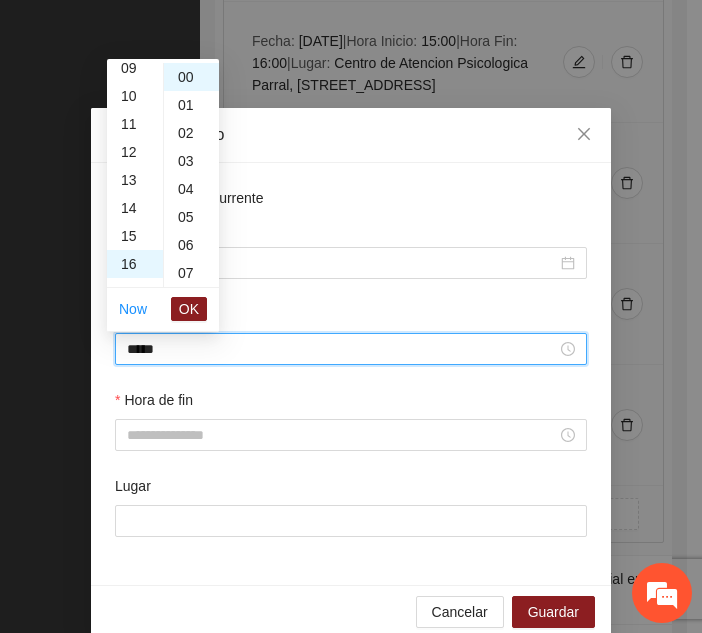 scroll, scrollTop: 448, scrollLeft: 0, axis: vertical 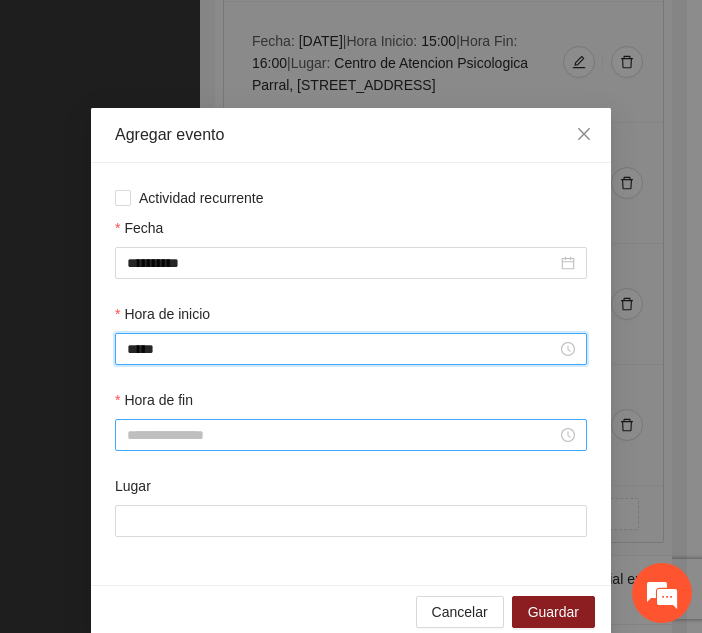 type on "*****" 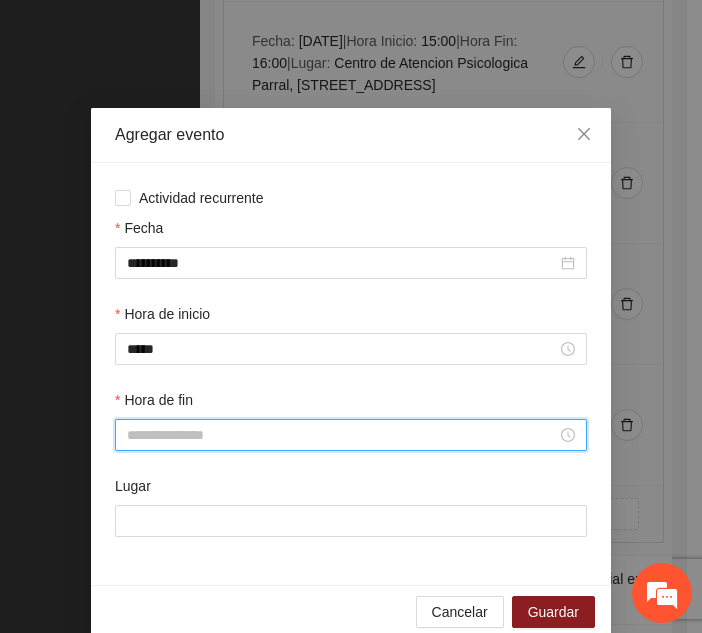 click on "Hora de fin" at bounding box center (342, 435) 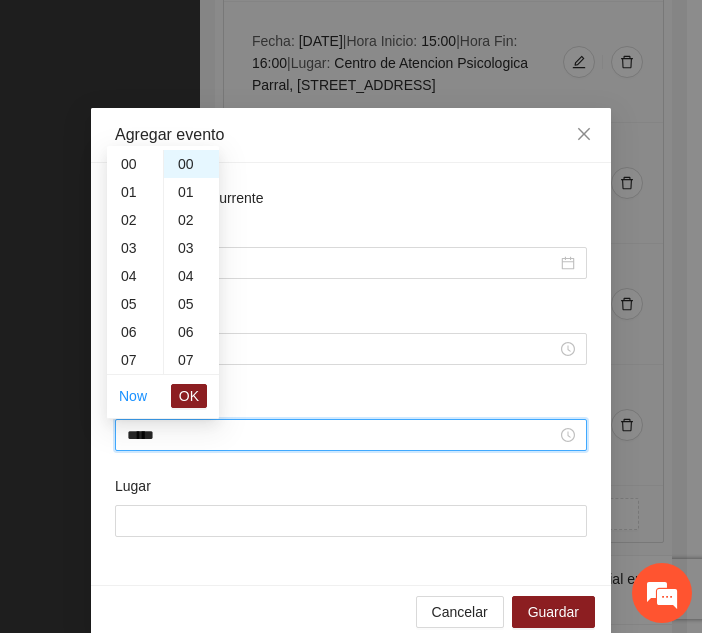 scroll, scrollTop: 476, scrollLeft: 0, axis: vertical 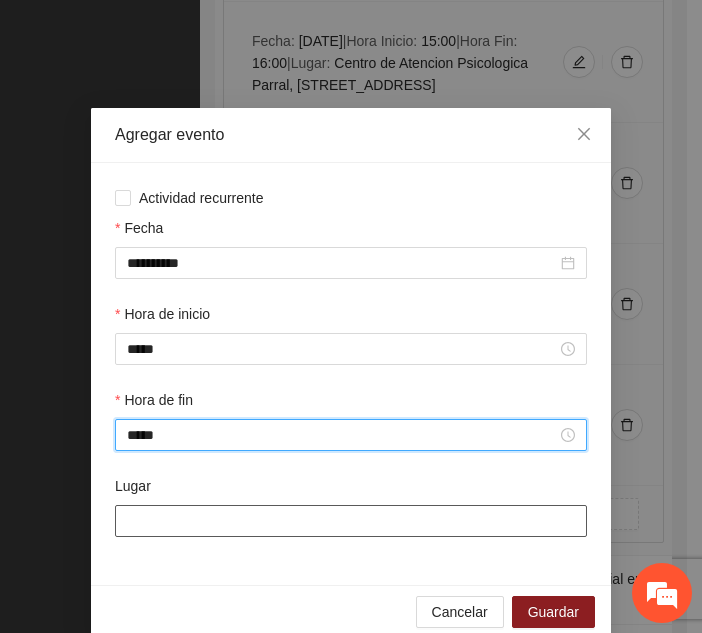 type on "*****" 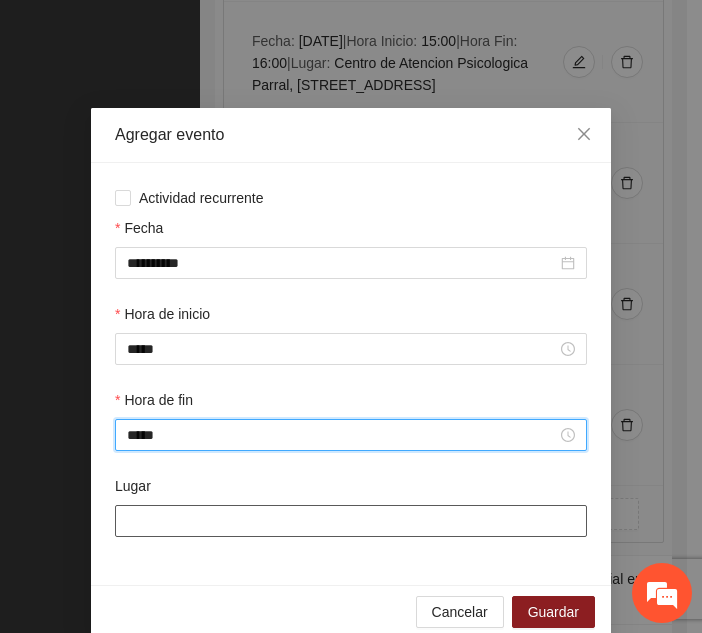click on "Lugar" at bounding box center [351, 521] 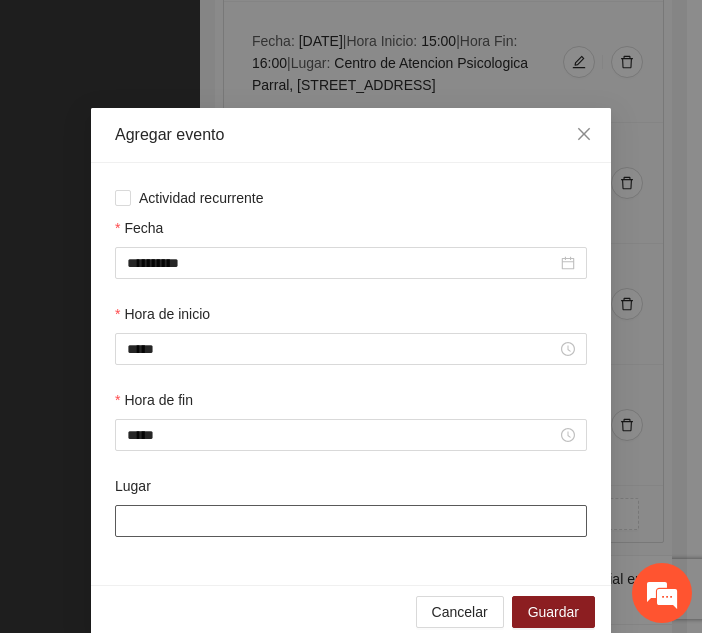 type on "**********" 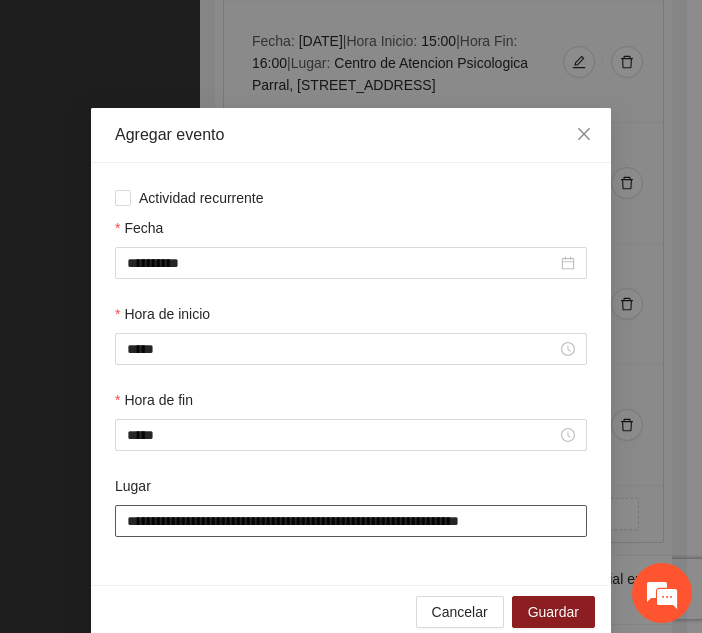 scroll, scrollTop: 30, scrollLeft: 0, axis: vertical 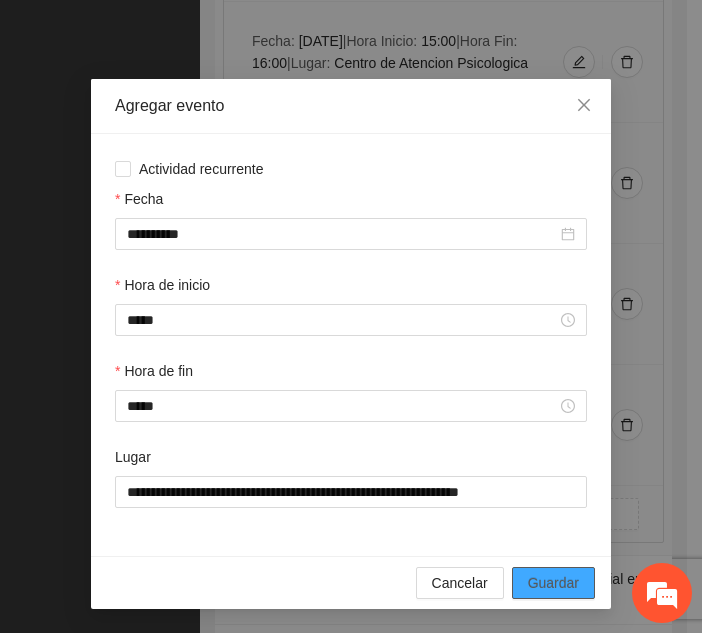 click on "Guardar" at bounding box center (553, 583) 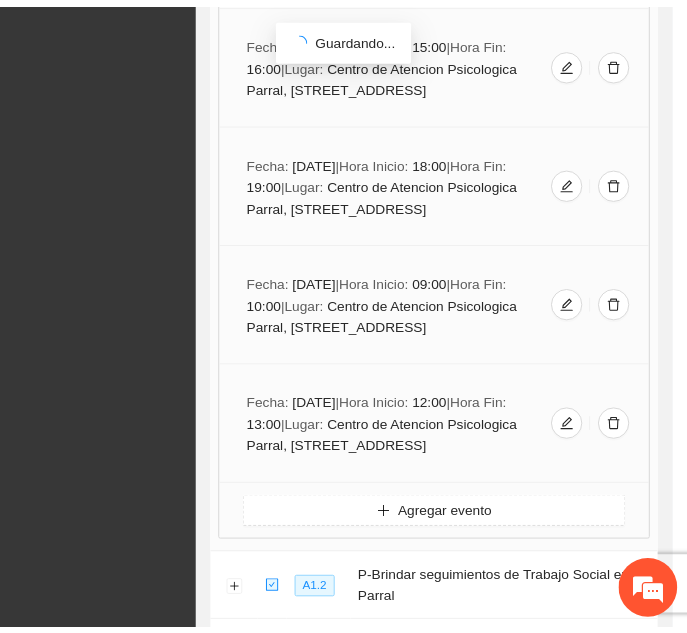 scroll, scrollTop: 0, scrollLeft: 0, axis: both 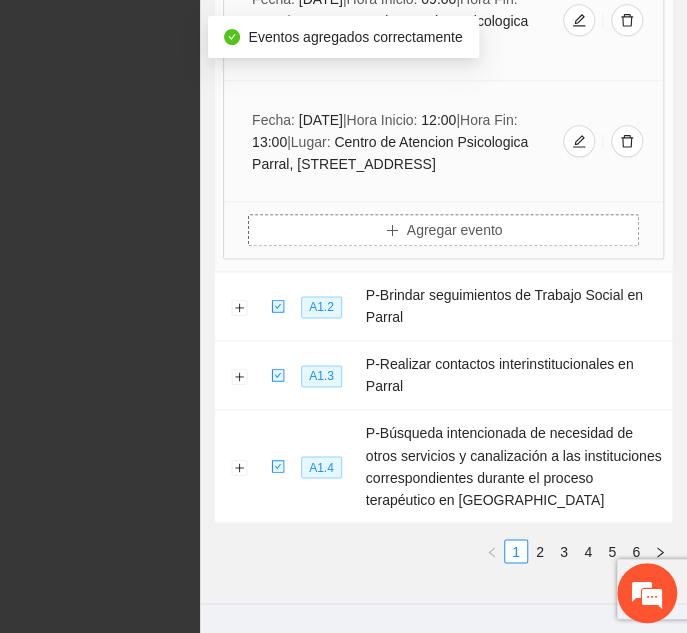 click on "Agregar evento" at bounding box center [443, 230] 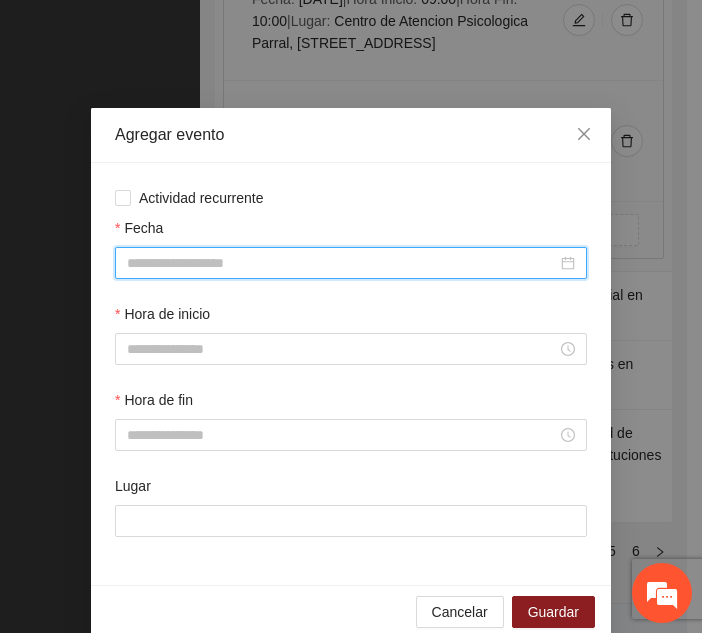 click on "Fecha" at bounding box center (342, 263) 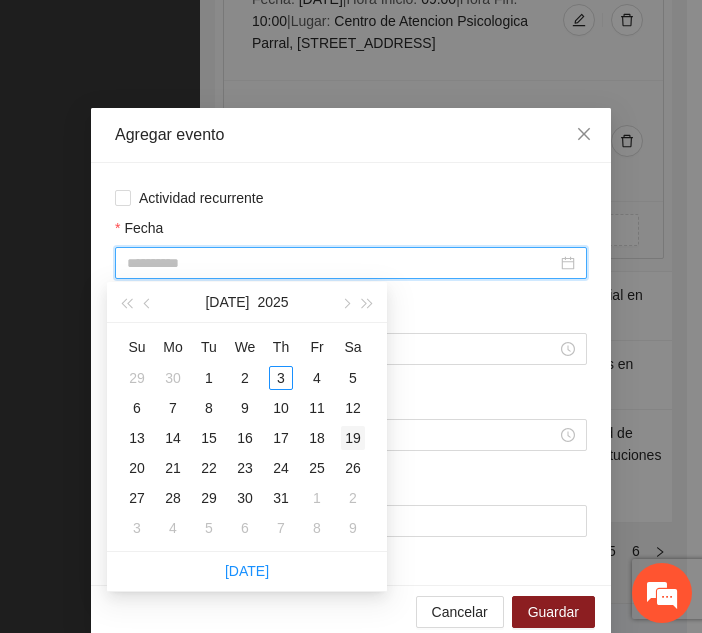 type on "**********" 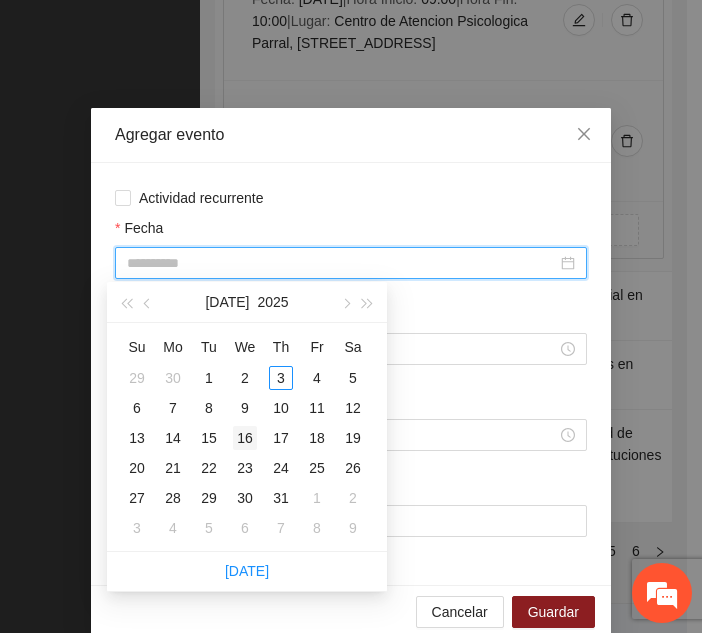 click on "16" at bounding box center (245, 438) 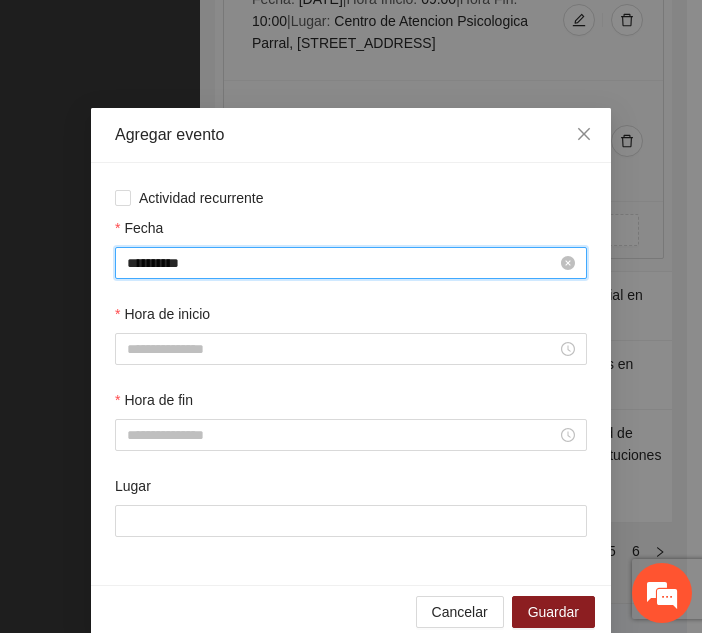 click on "**********" at bounding box center (342, 263) 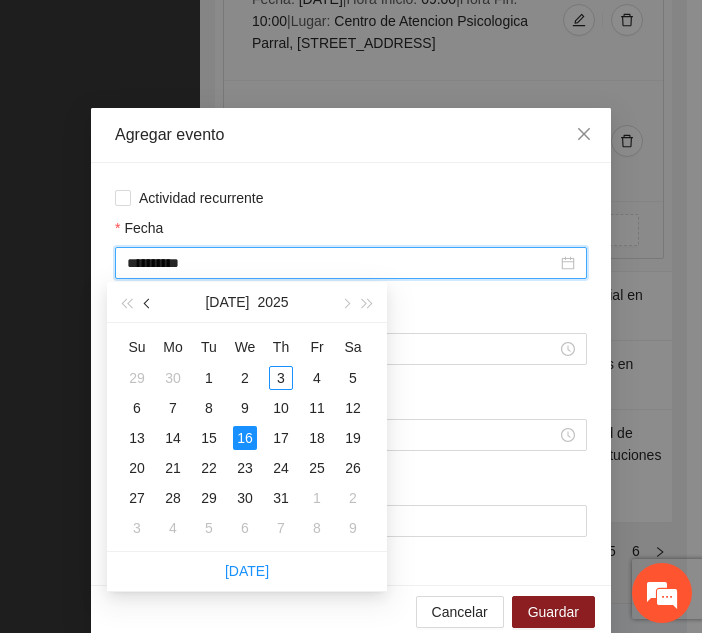 click at bounding box center (148, 302) 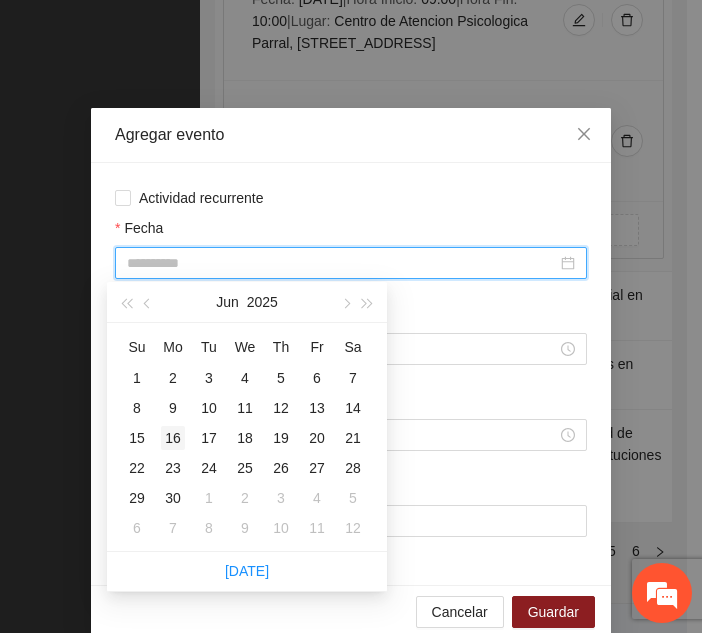 type on "**********" 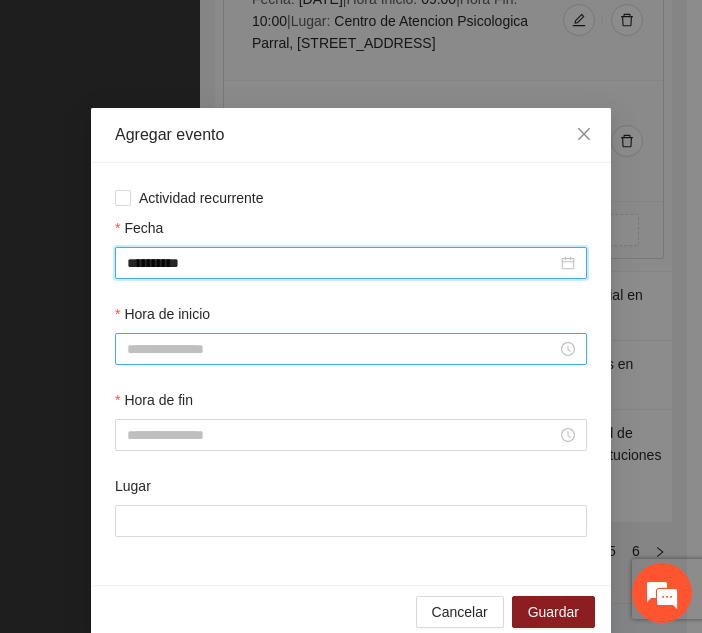 click on "Hora de inicio" at bounding box center [342, 349] 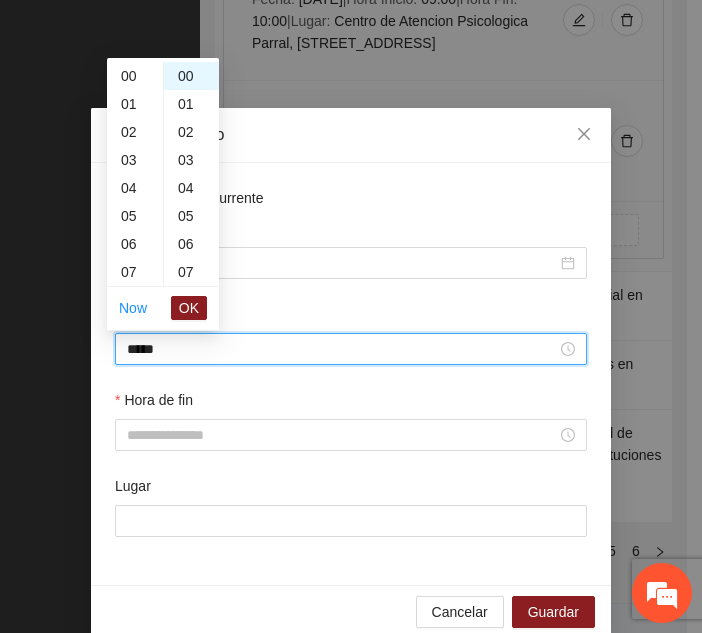 scroll, scrollTop: 420, scrollLeft: 0, axis: vertical 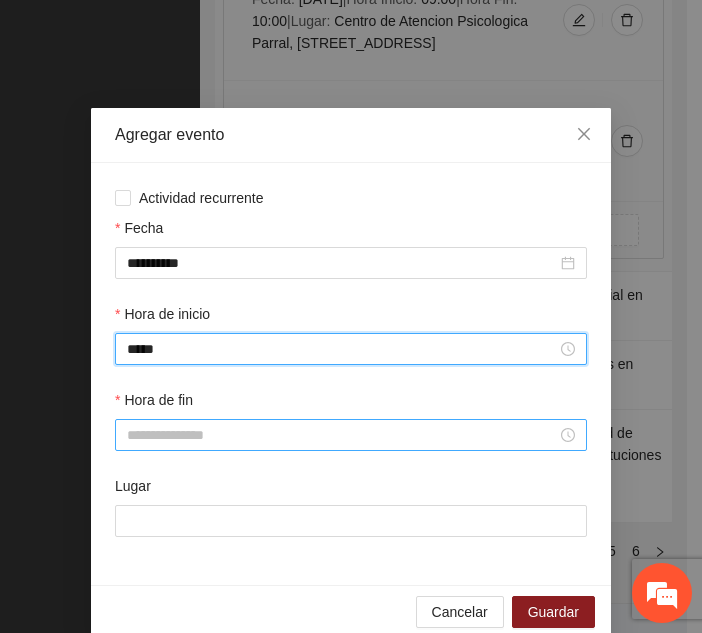 type on "*****" 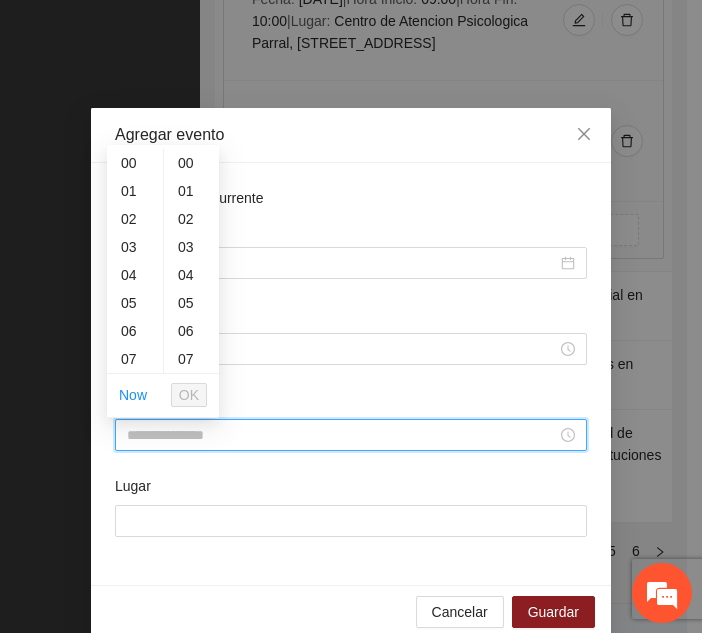 click on "Hora de fin" at bounding box center [342, 435] 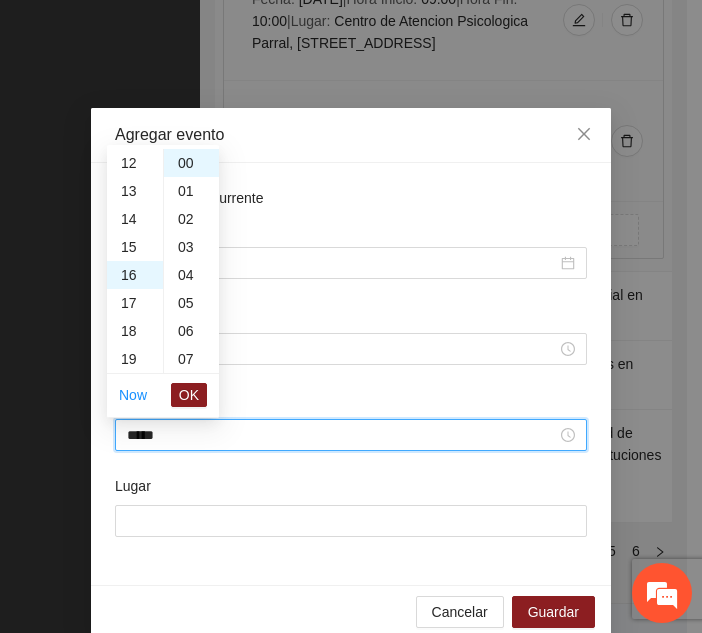 scroll, scrollTop: 448, scrollLeft: 0, axis: vertical 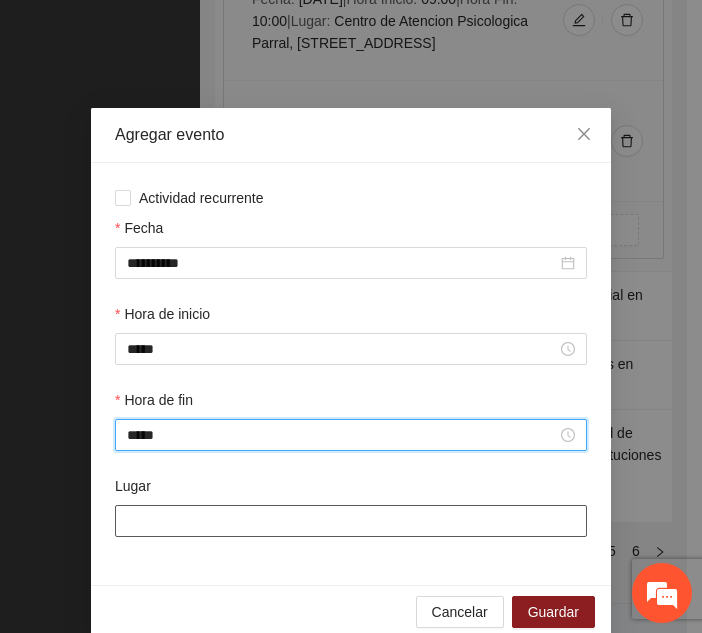 type on "*****" 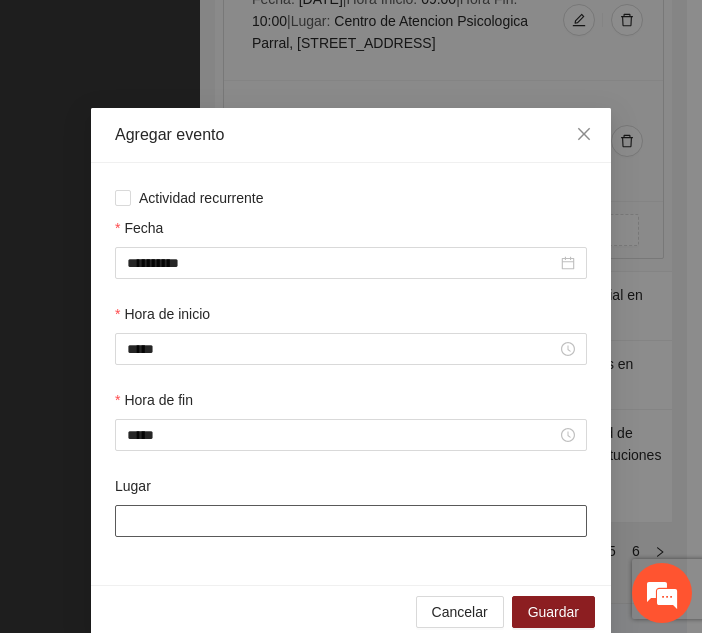 click on "Lugar" at bounding box center (351, 521) 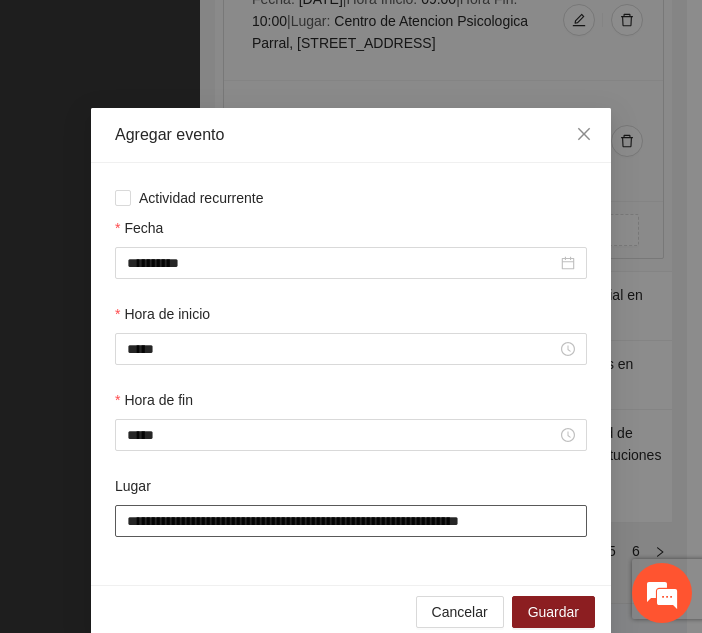 scroll, scrollTop: 30, scrollLeft: 0, axis: vertical 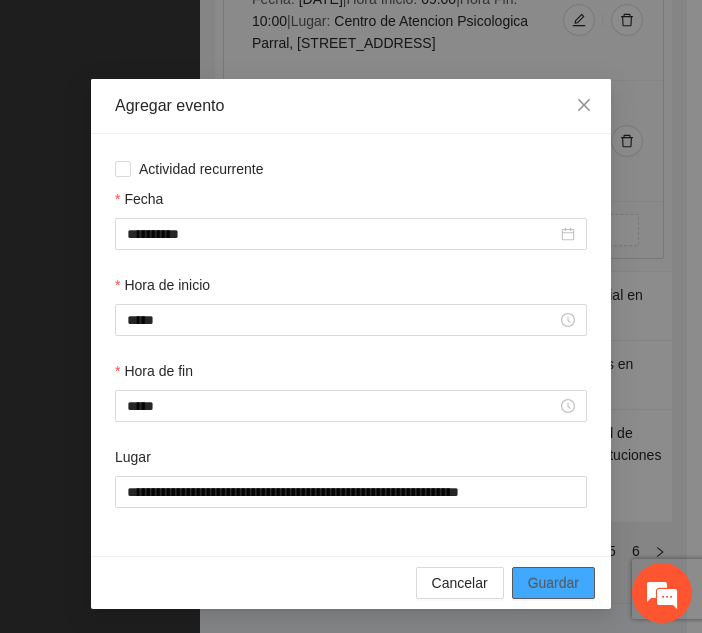 click on "Guardar" at bounding box center [553, 583] 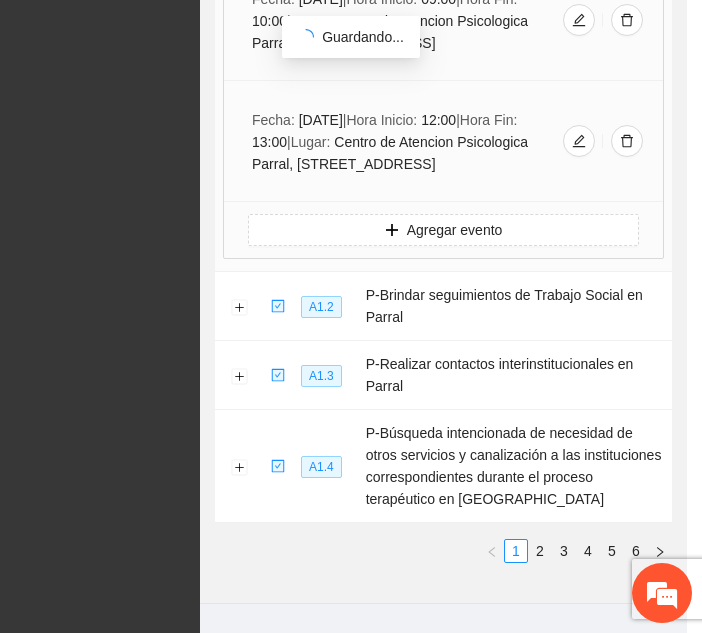 scroll, scrollTop: 0, scrollLeft: 0, axis: both 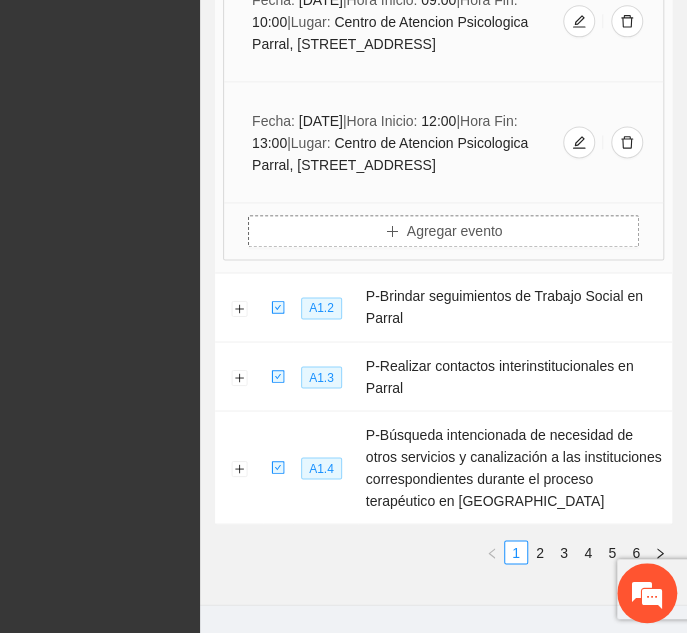 click on "Agregar evento" at bounding box center (443, 231) 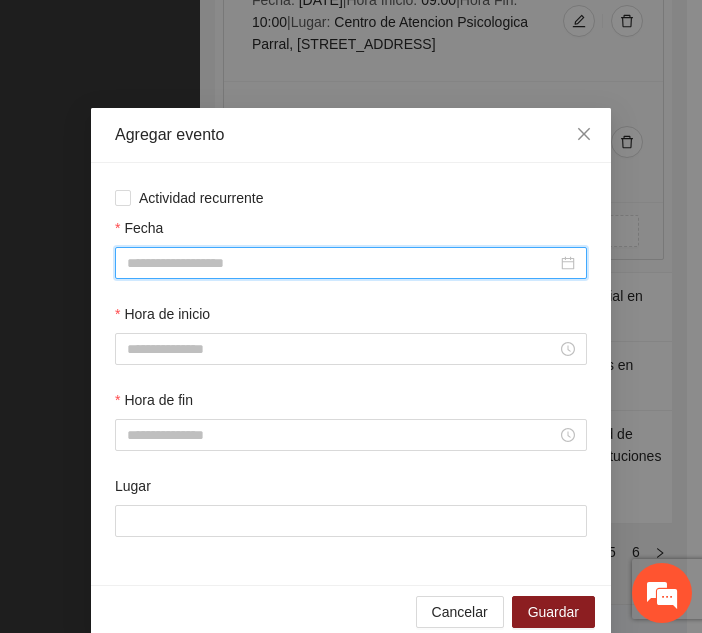 click on "Fecha" at bounding box center [342, 263] 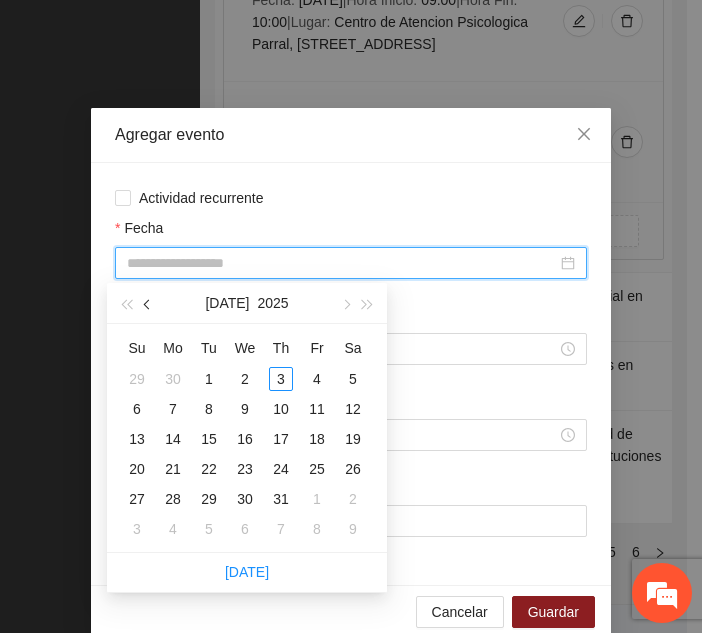 click at bounding box center (149, 305) 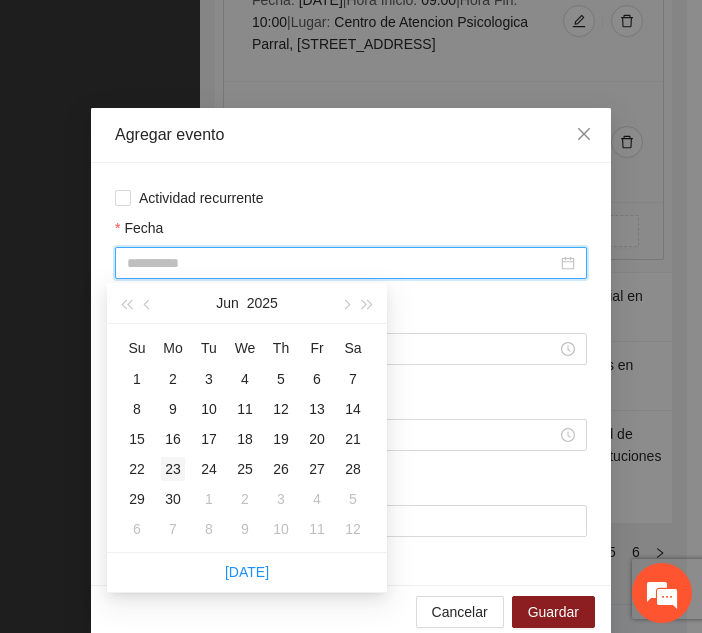 type on "**********" 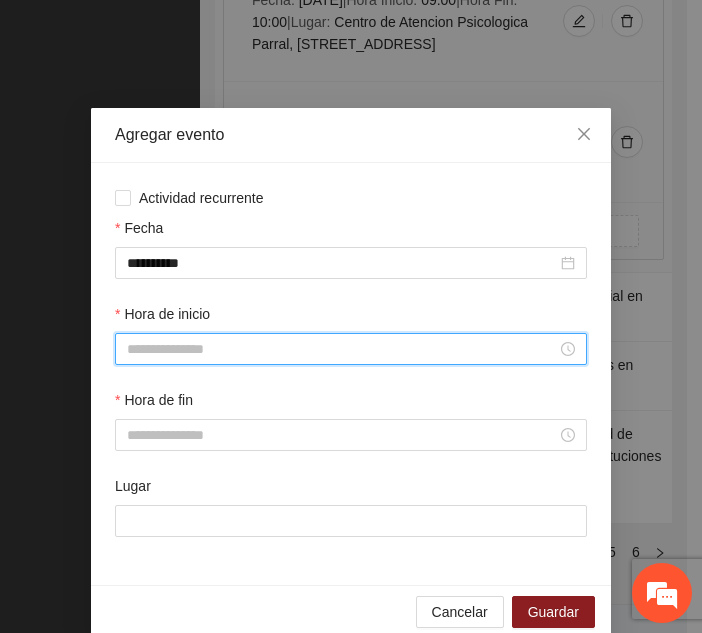click on "Hora de inicio" at bounding box center (342, 349) 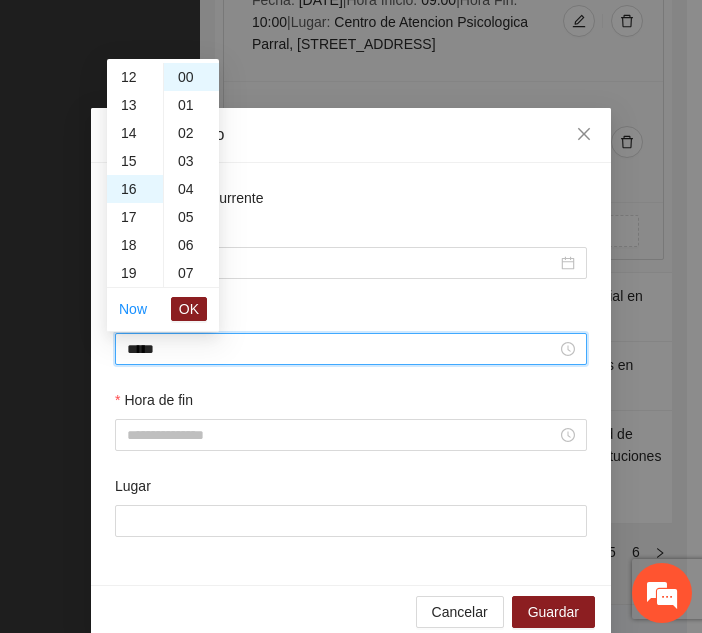 scroll, scrollTop: 448, scrollLeft: 0, axis: vertical 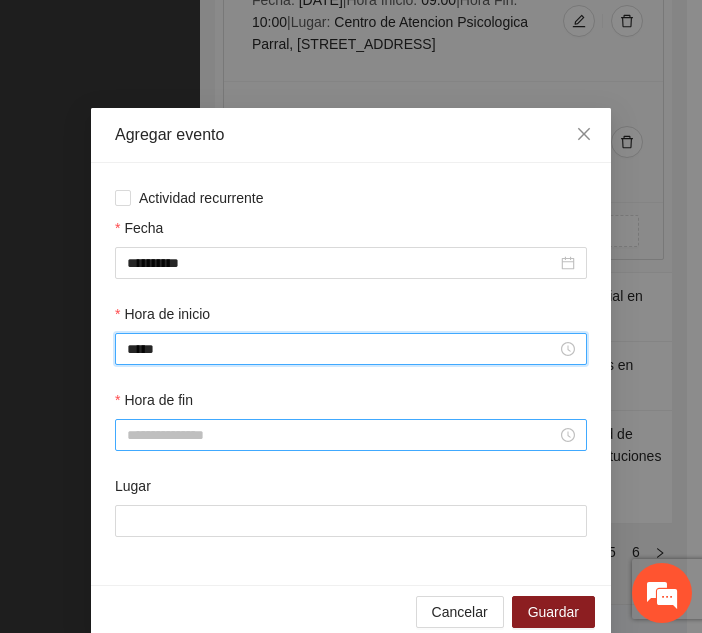type on "*****" 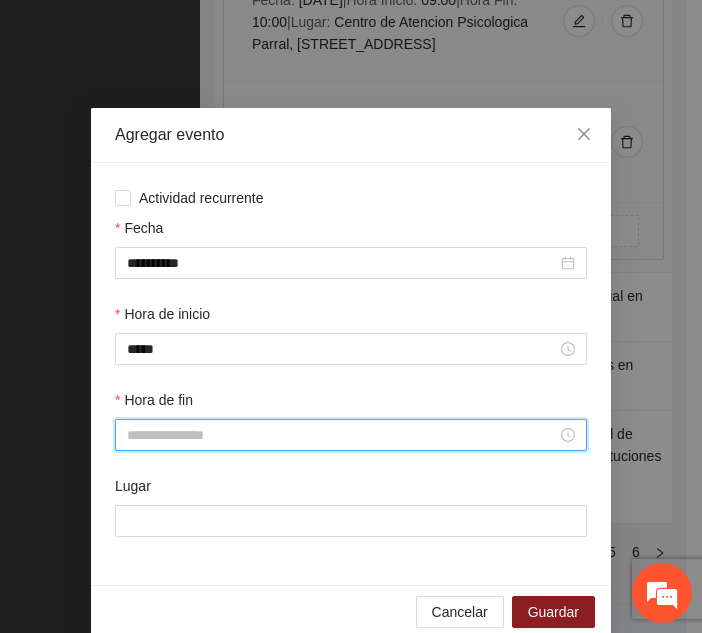 click on "Hora de fin" at bounding box center [342, 435] 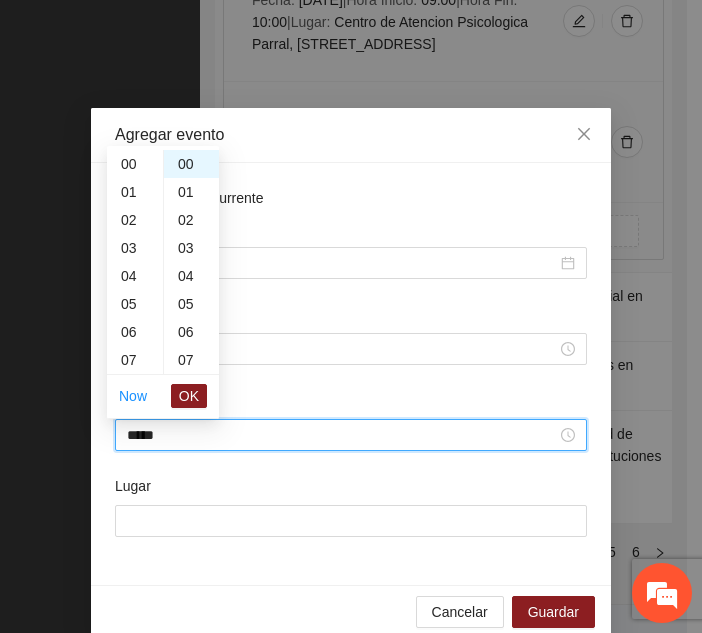 scroll, scrollTop: 476, scrollLeft: 0, axis: vertical 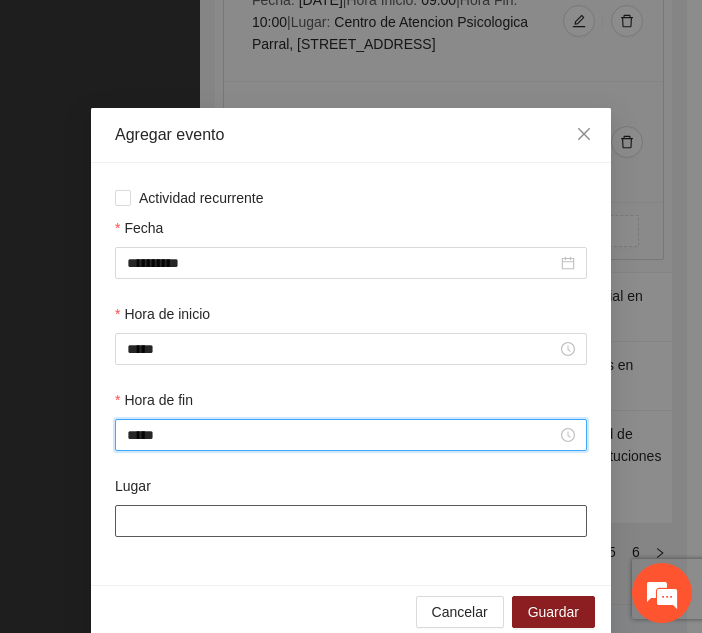 type on "*****" 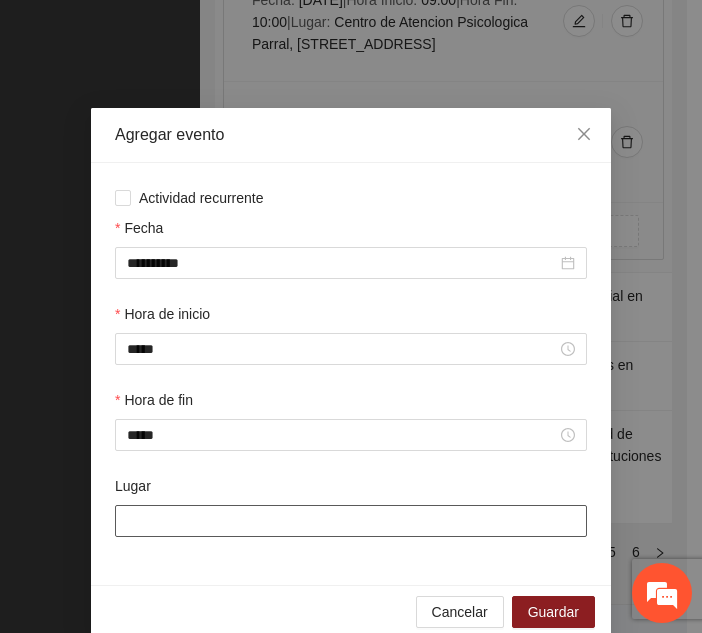 click on "Lugar" at bounding box center [351, 521] 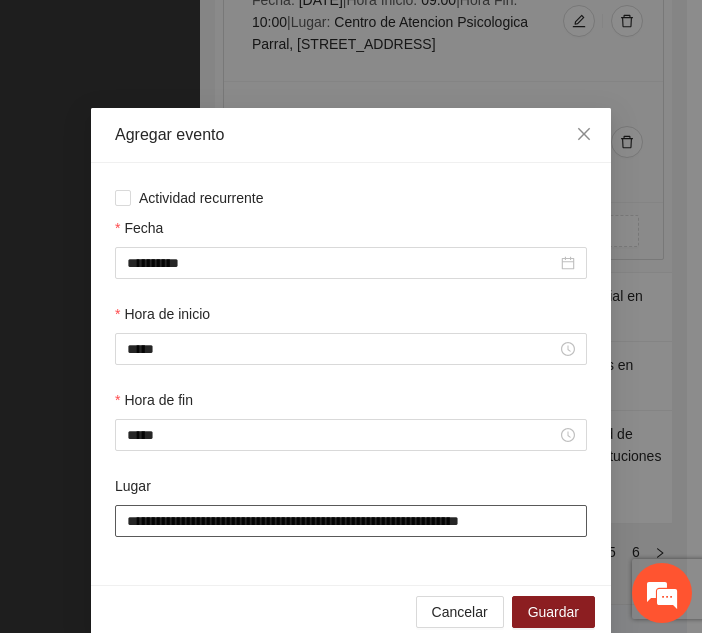 scroll, scrollTop: 30, scrollLeft: 0, axis: vertical 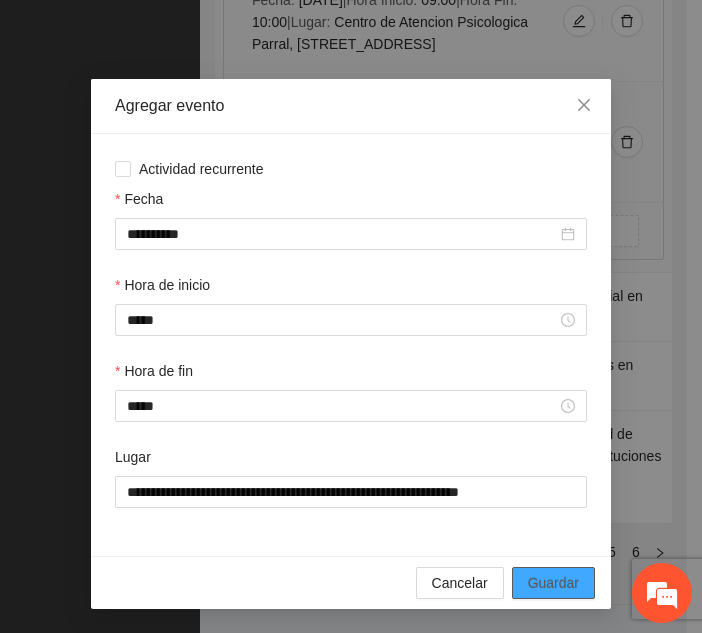 click on "Guardar" at bounding box center [553, 583] 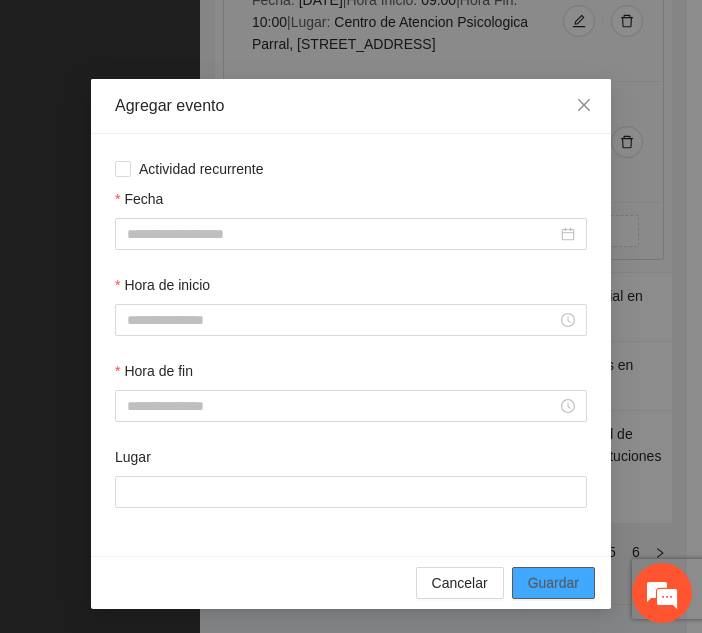 scroll, scrollTop: 0, scrollLeft: 0, axis: both 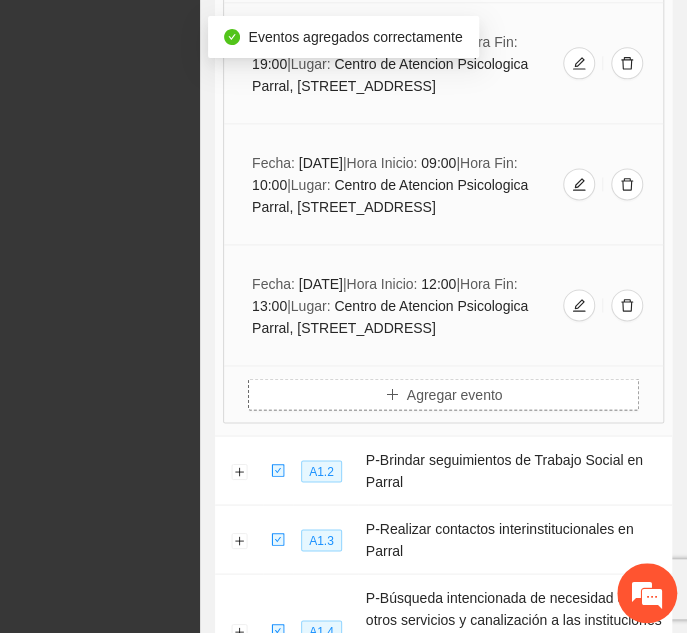 click on "Agregar evento" at bounding box center (455, 394) 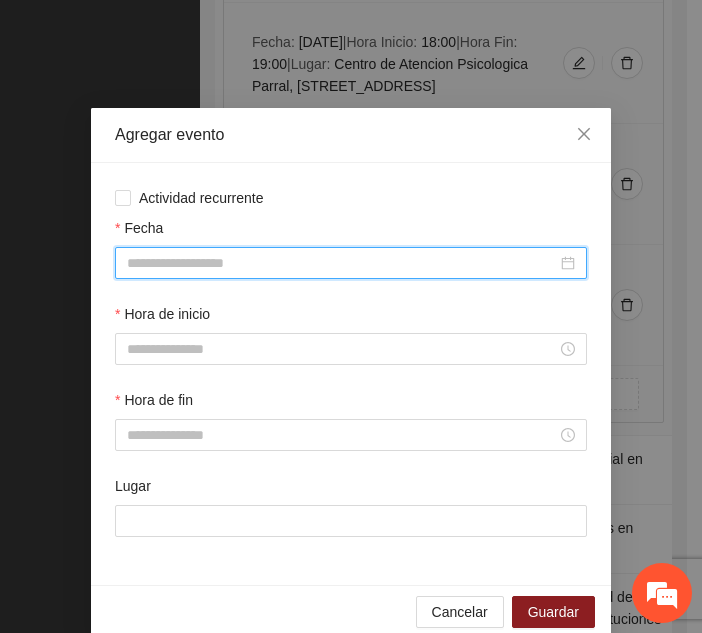 click on "Fecha" at bounding box center [342, 263] 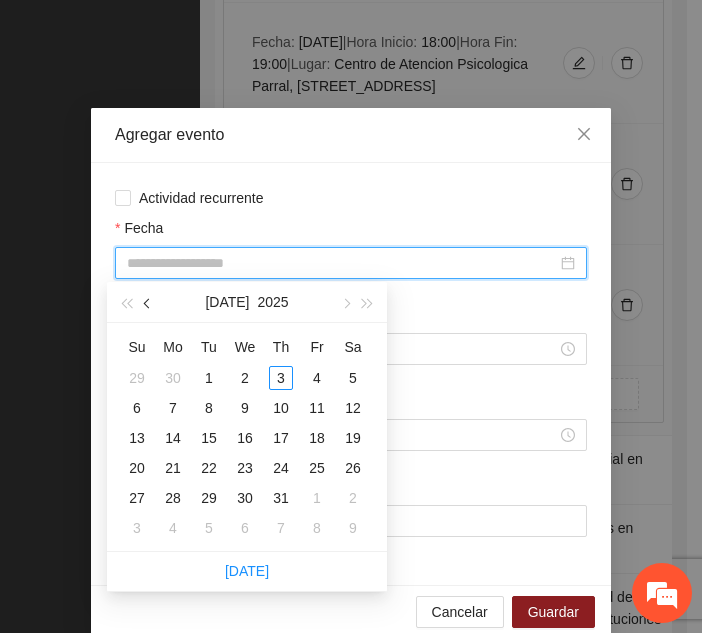 click at bounding box center (148, 302) 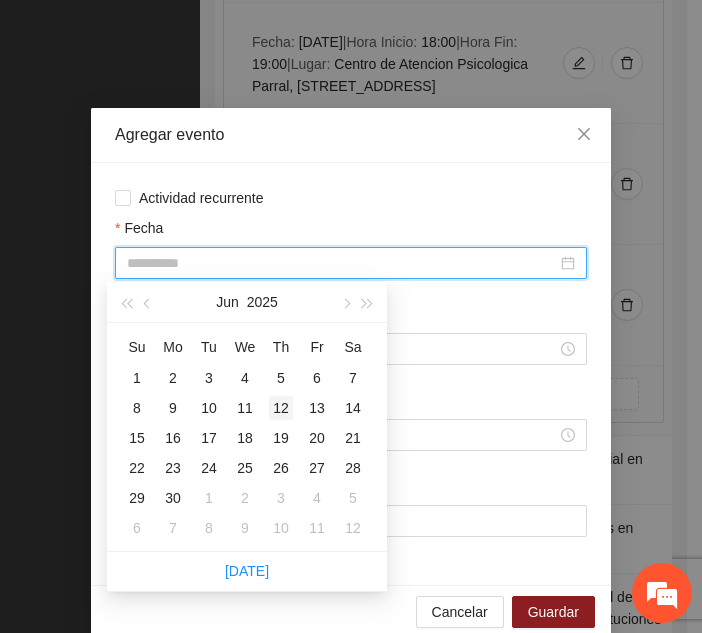 type on "**********" 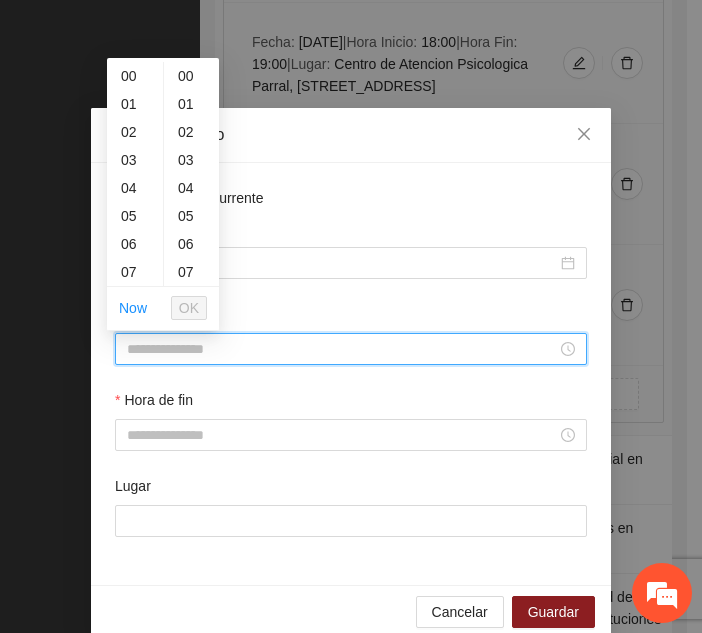 click on "Hora de inicio" at bounding box center (342, 349) 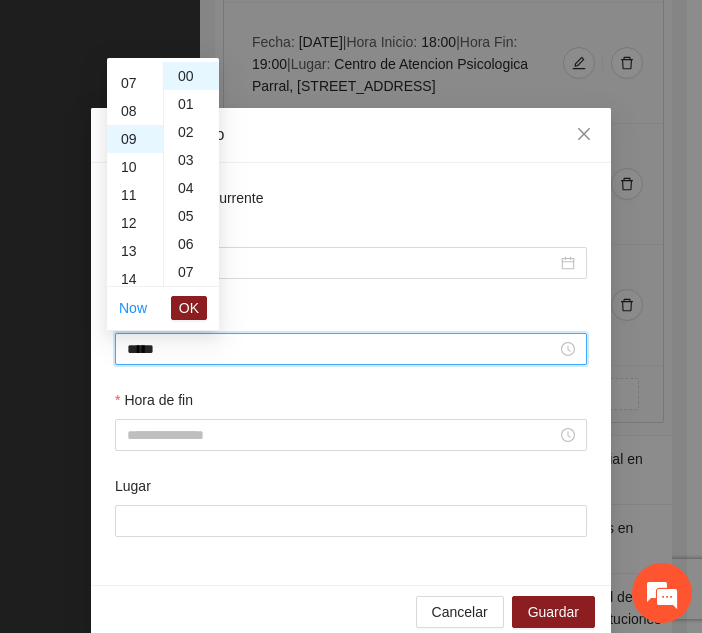 scroll, scrollTop: 252, scrollLeft: 0, axis: vertical 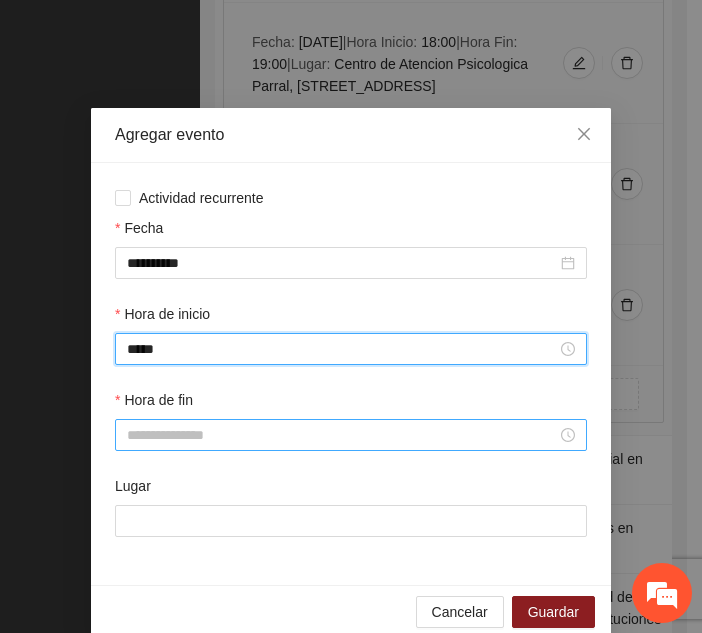 type on "*****" 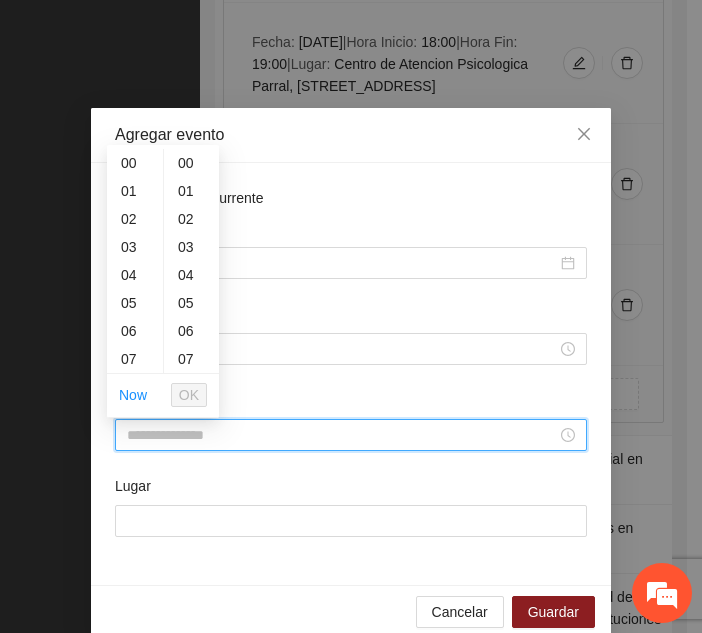 click on "Hora de fin" at bounding box center [342, 435] 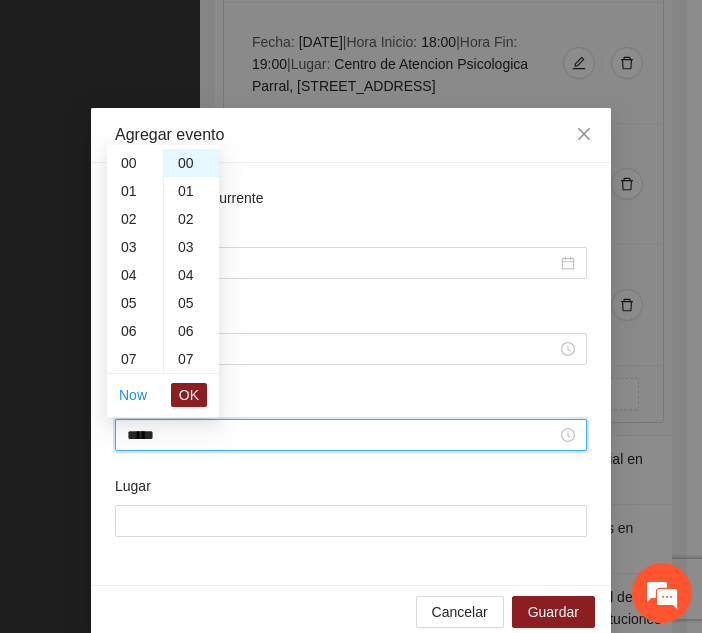 scroll, scrollTop: 280, scrollLeft: 0, axis: vertical 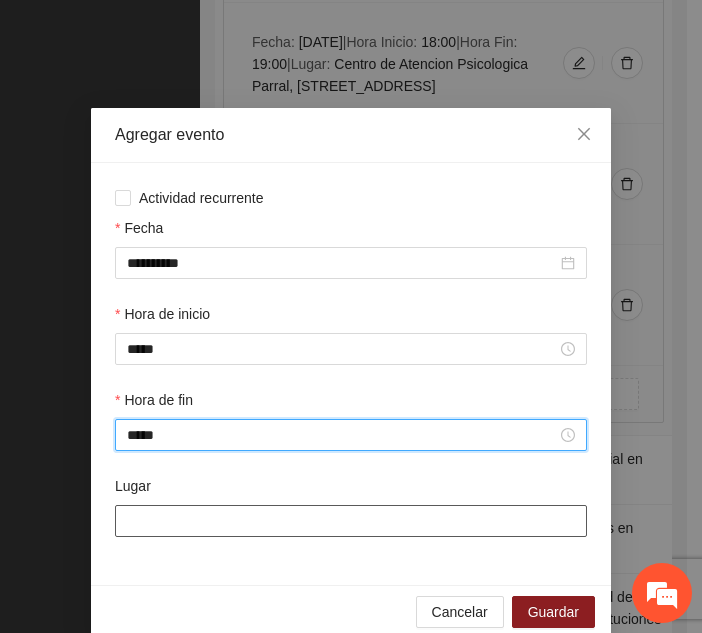 type on "*****" 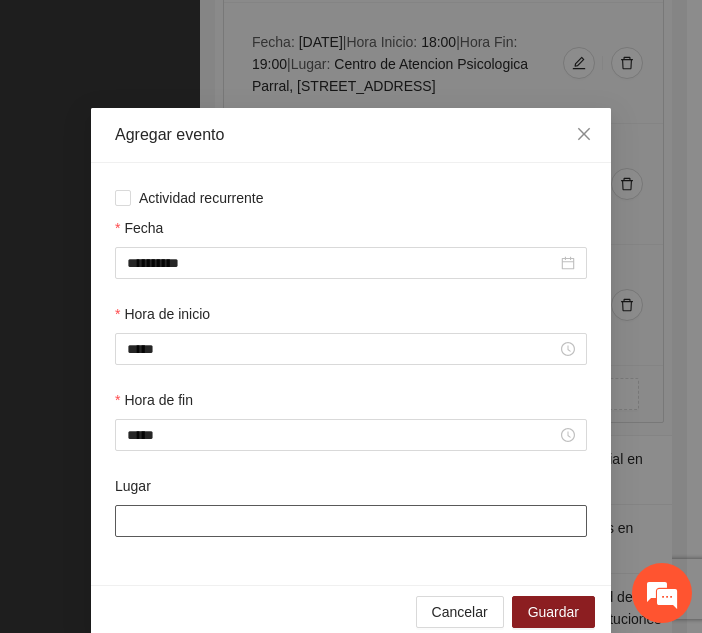 click on "Lugar" at bounding box center (351, 521) 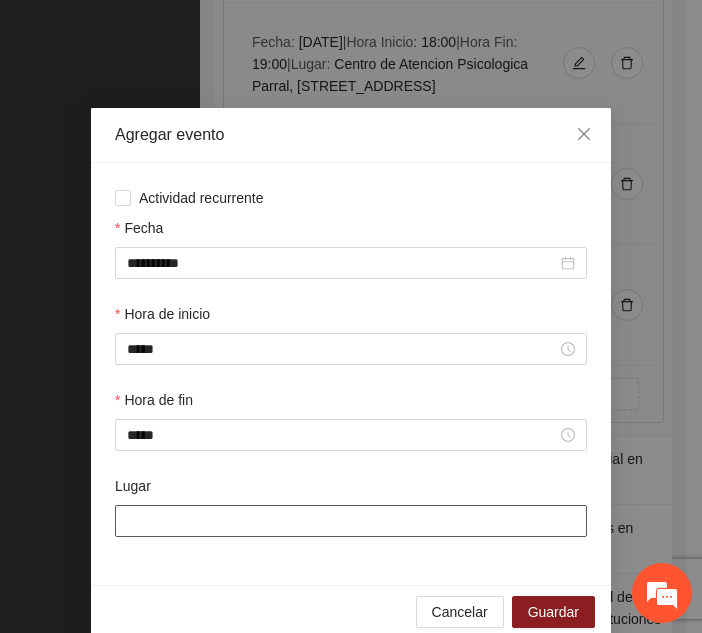 type on "**********" 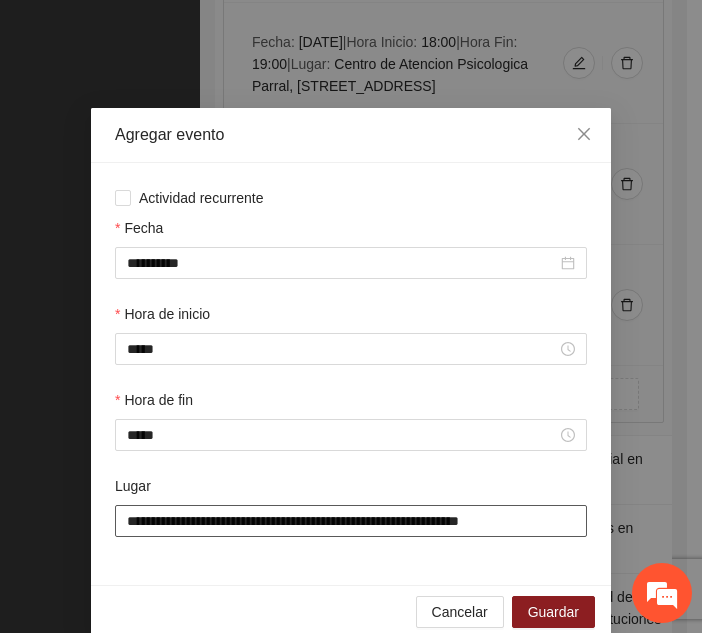 scroll, scrollTop: 30, scrollLeft: 0, axis: vertical 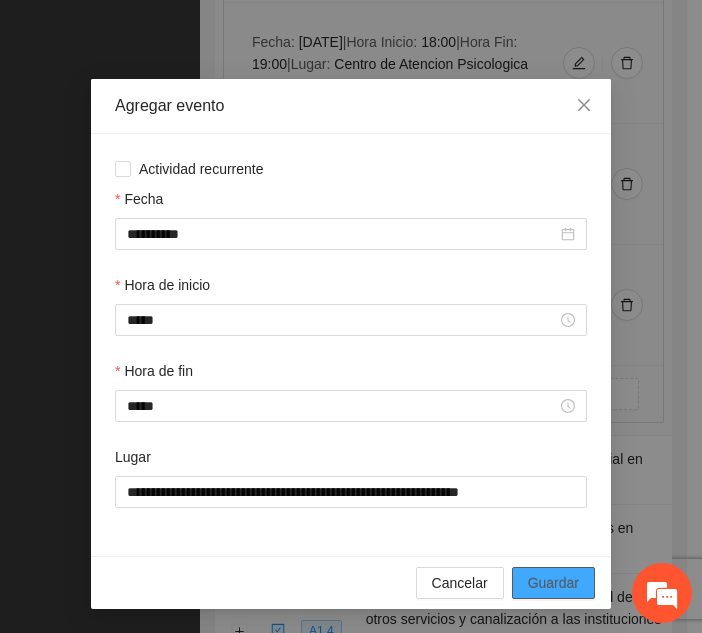 click on "Guardar" at bounding box center (553, 583) 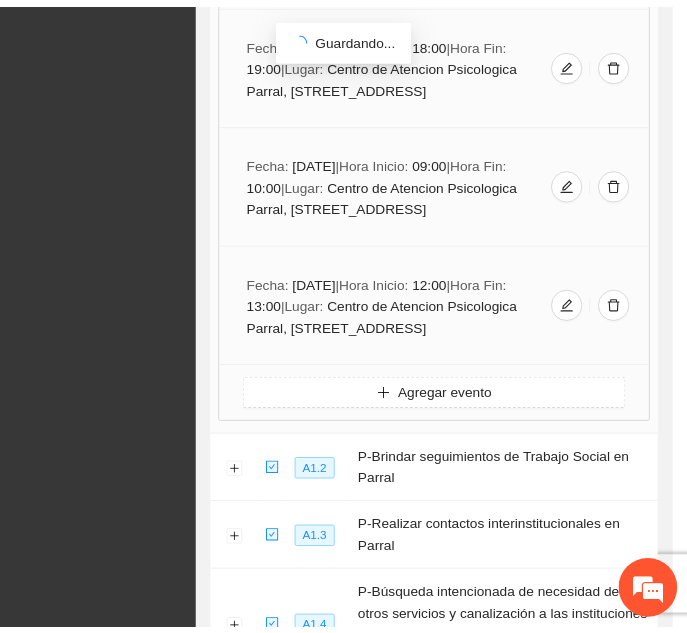 scroll, scrollTop: 0, scrollLeft: 0, axis: both 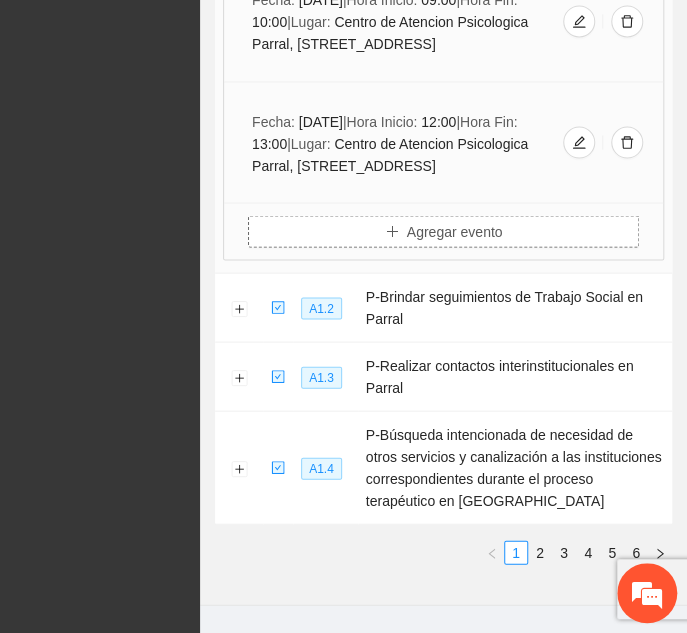 click on "Agregar evento" at bounding box center [443, 231] 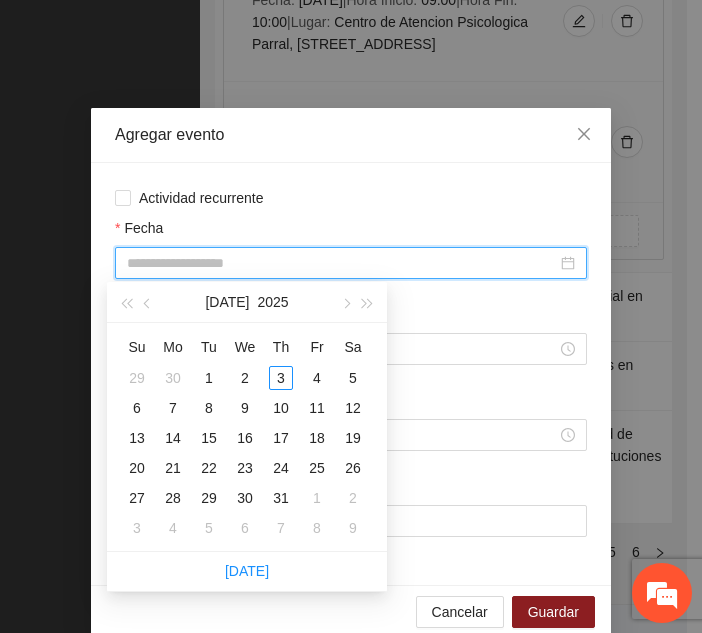 click on "Fecha" at bounding box center (342, 263) 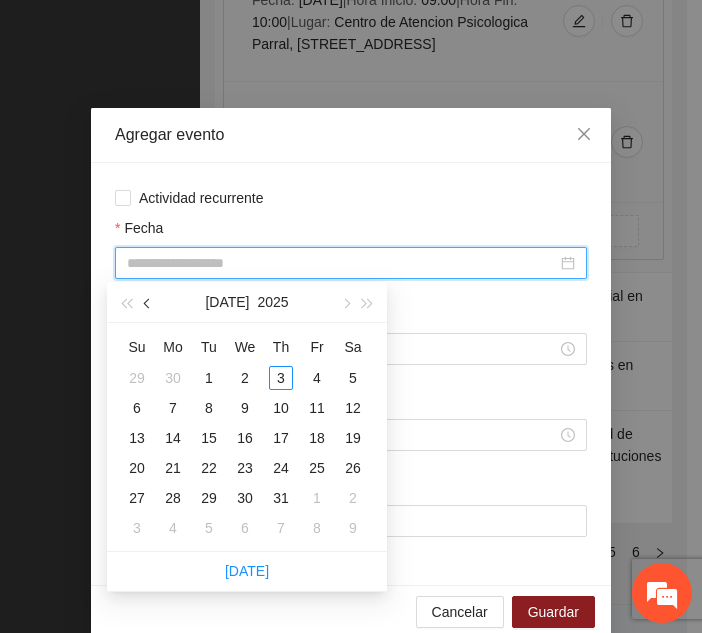 click at bounding box center [149, 304] 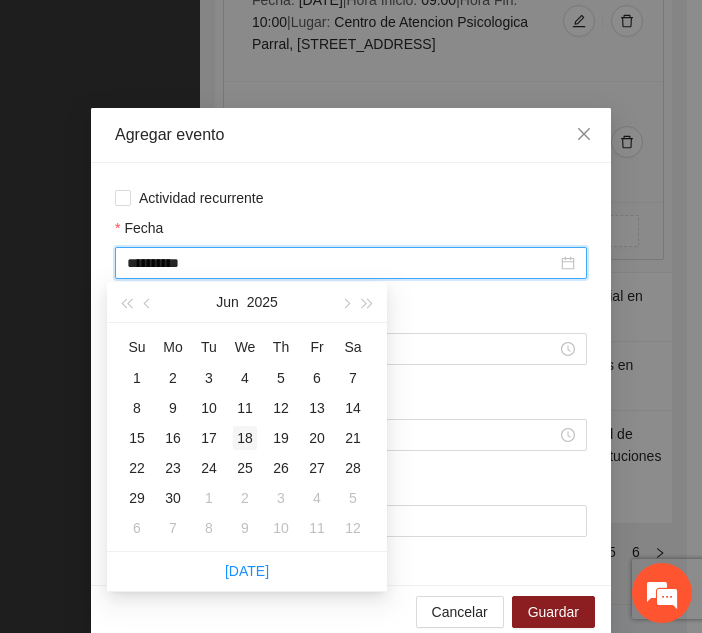 type on "**********" 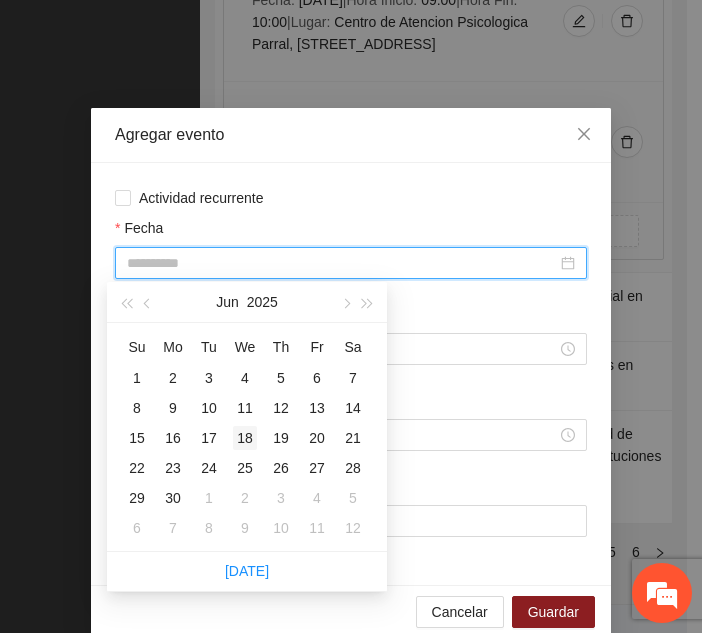 click on "18" at bounding box center (245, 438) 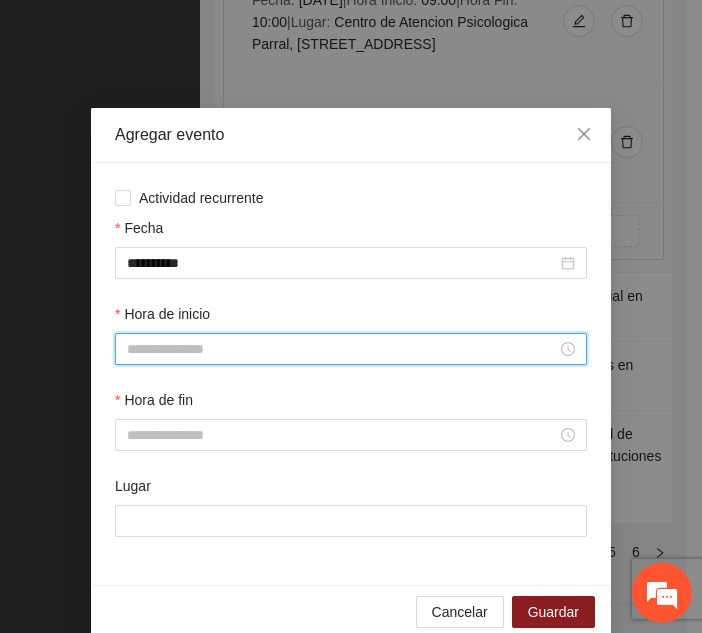 click on "Hora de inicio" at bounding box center [342, 349] 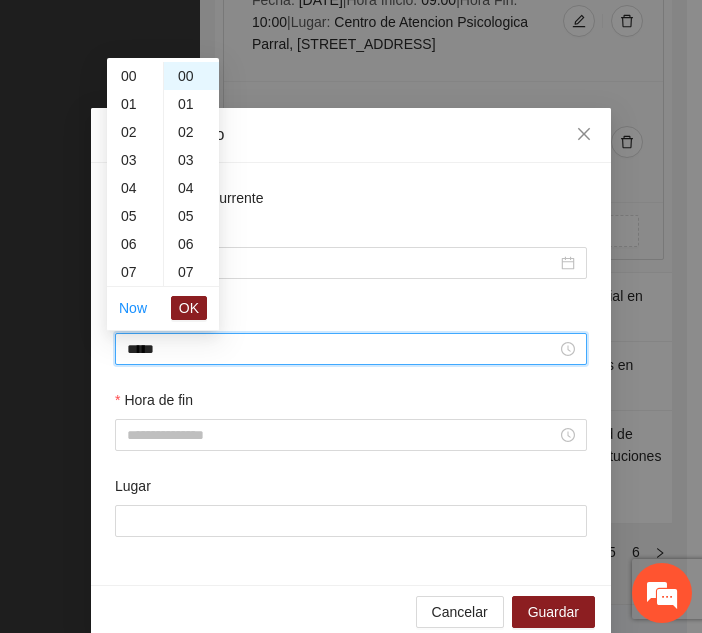 scroll, scrollTop: 280, scrollLeft: 0, axis: vertical 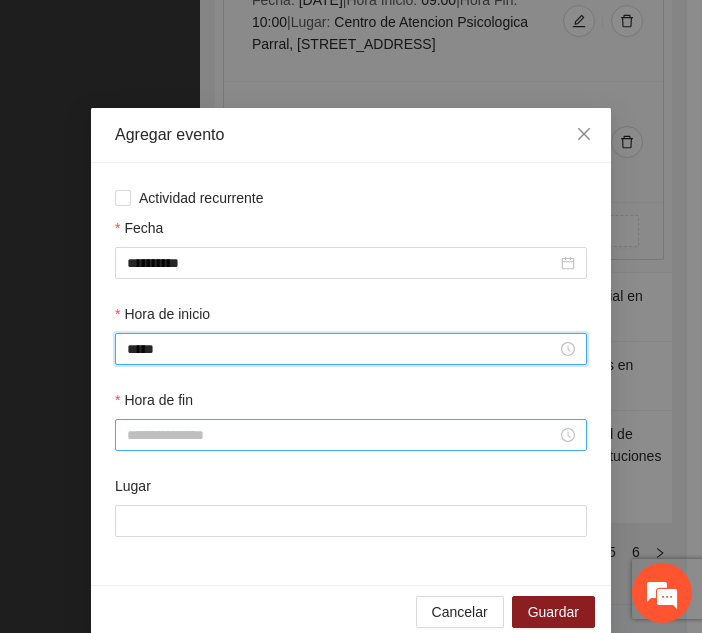 type on "*****" 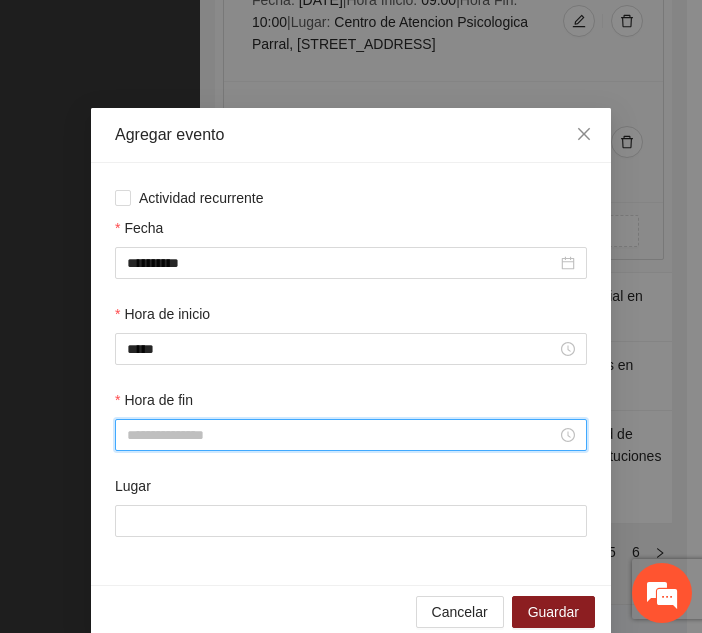 click on "Hora de fin" at bounding box center [342, 435] 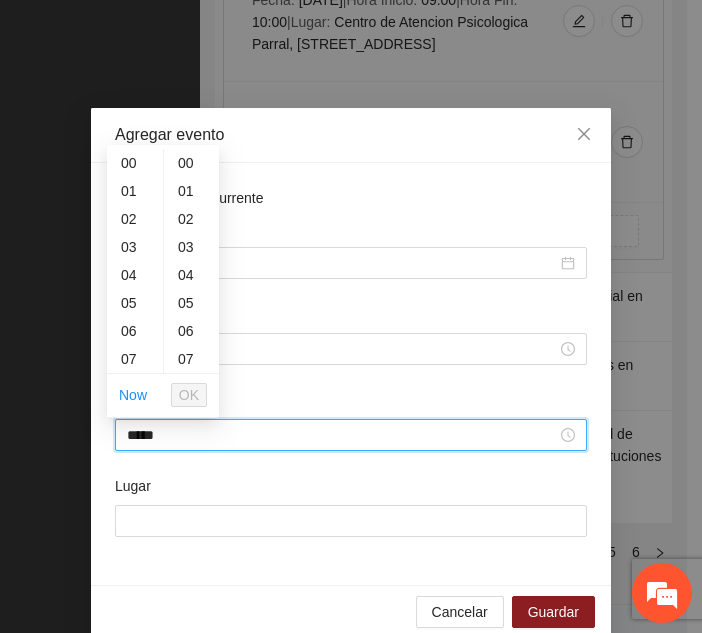 scroll, scrollTop: 308, scrollLeft: 0, axis: vertical 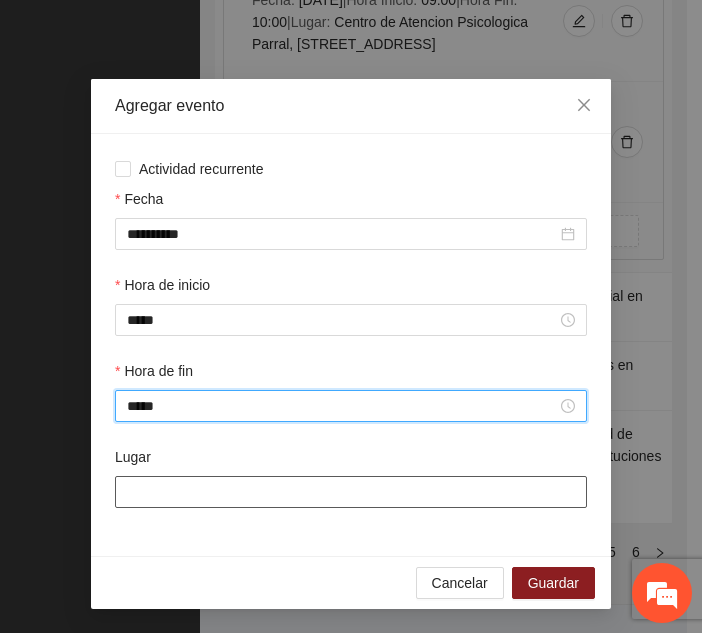 type on "*****" 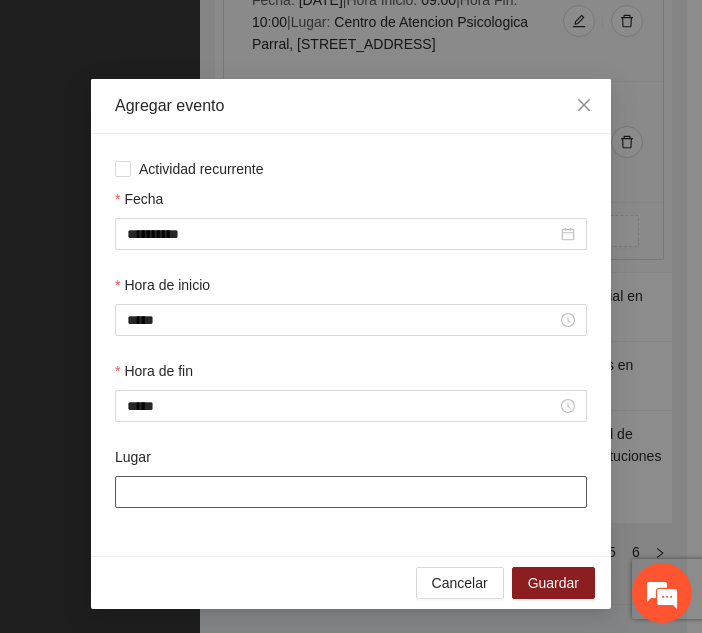 click on "Lugar" at bounding box center [351, 492] 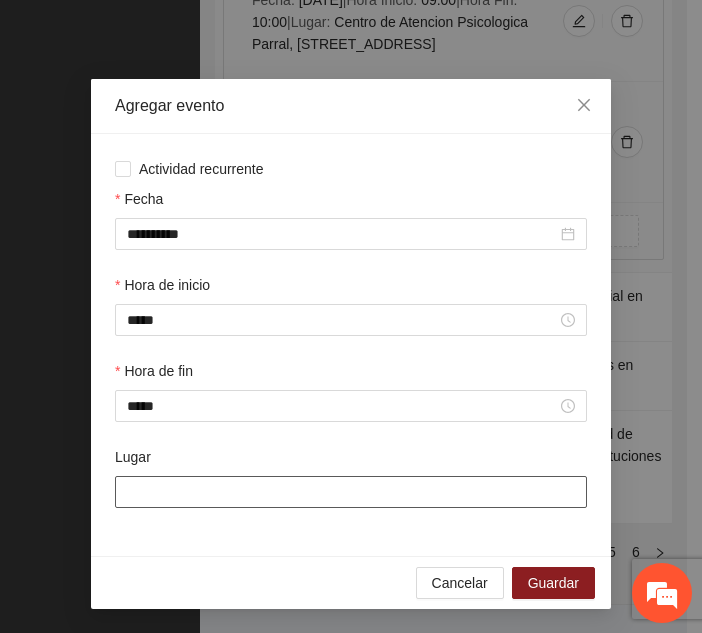 type on "**********" 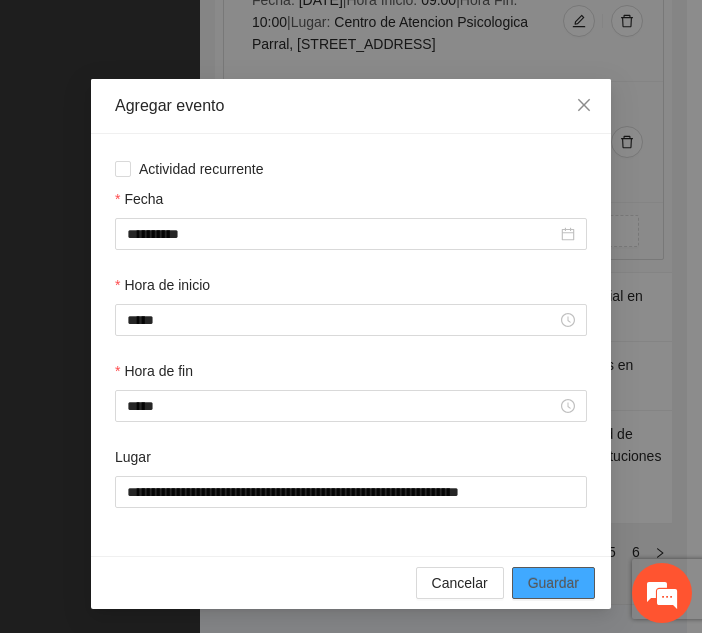 click on "Guardar" at bounding box center [553, 583] 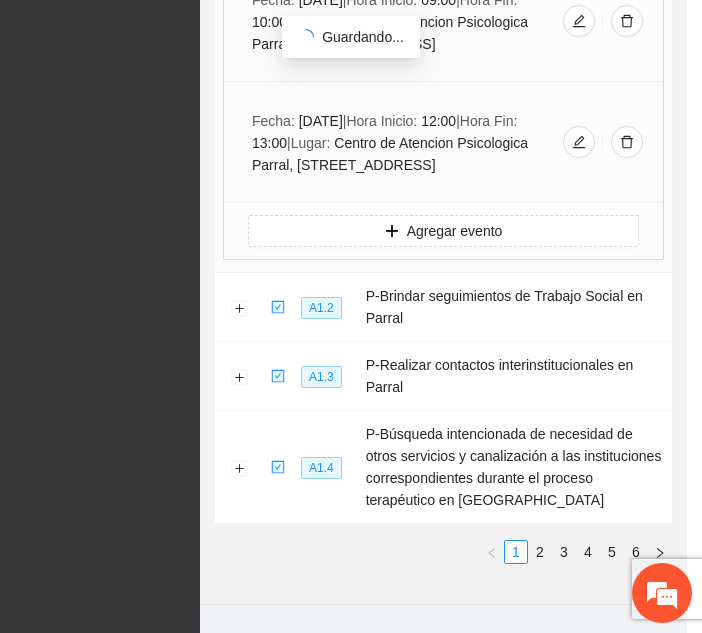scroll, scrollTop: 0, scrollLeft: 0, axis: both 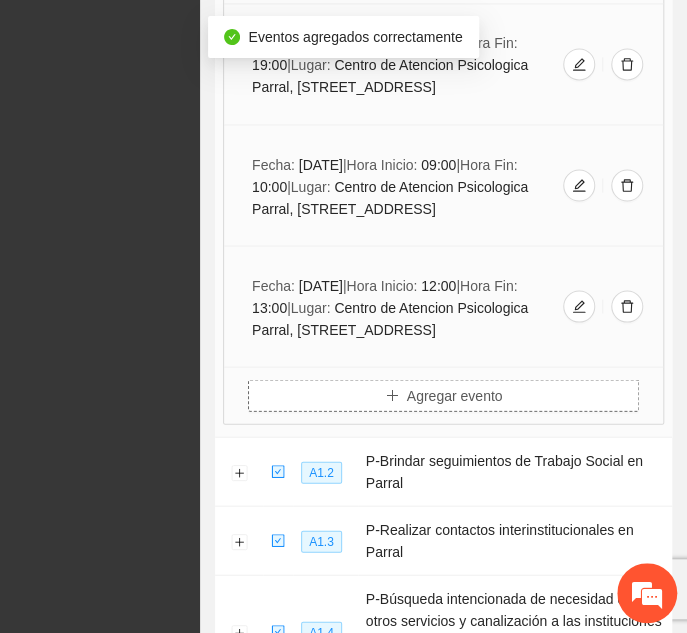 click on "Agregar evento" at bounding box center [443, 395] 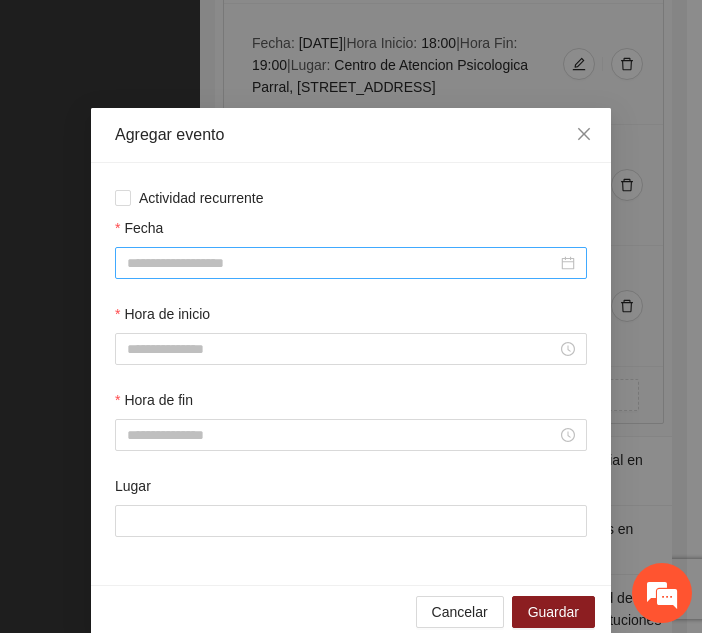 click at bounding box center (351, 263) 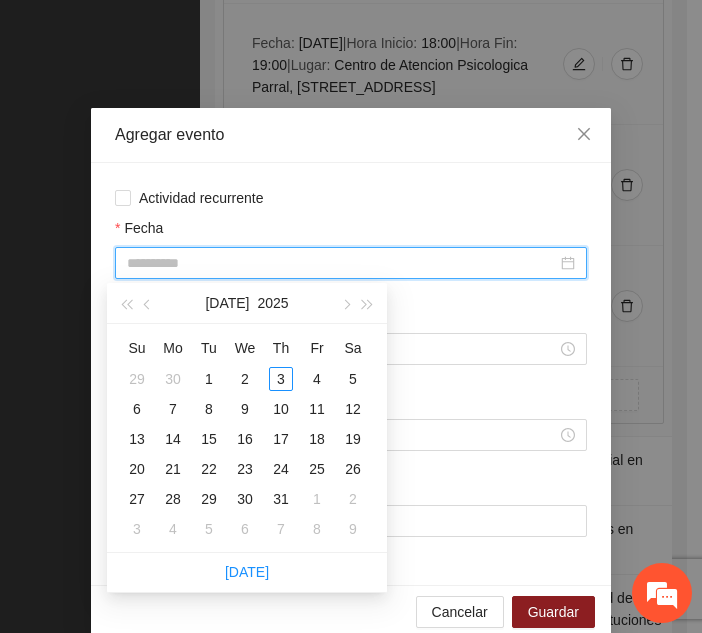 type on "**********" 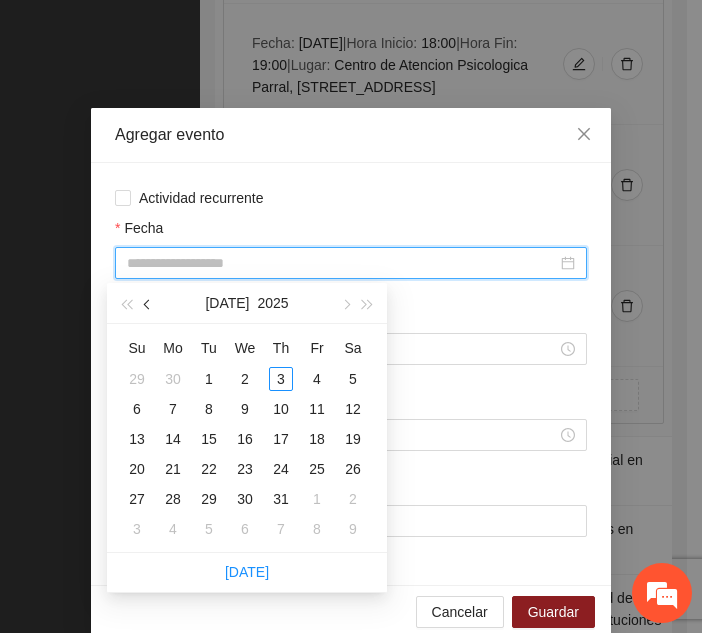 click at bounding box center [148, 303] 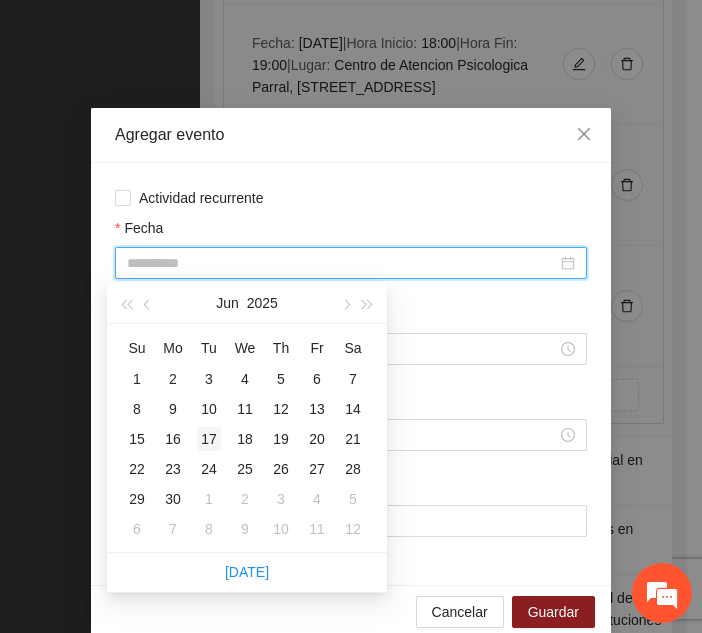 type on "**********" 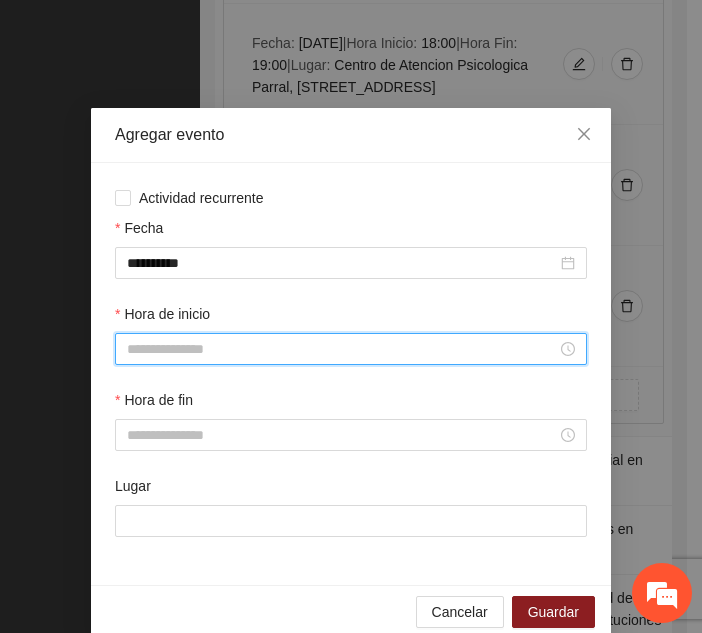 click on "Hora de inicio" at bounding box center [342, 349] 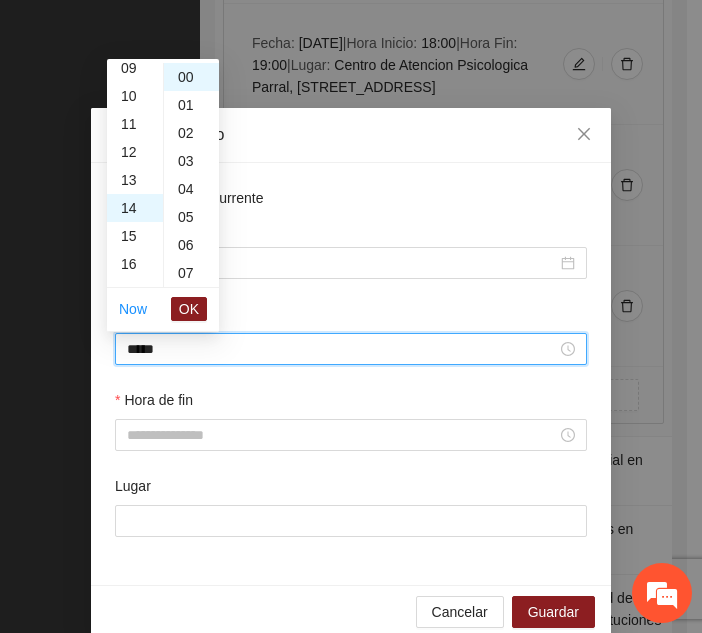 scroll, scrollTop: 392, scrollLeft: 0, axis: vertical 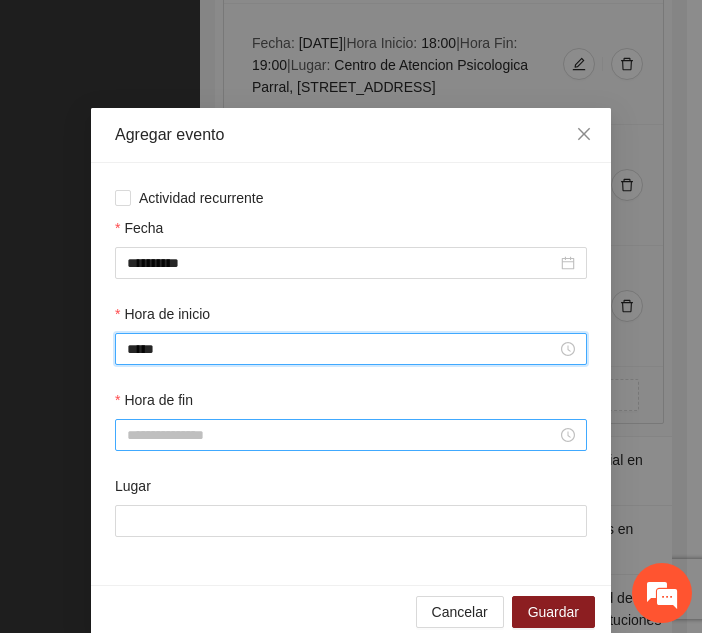 type on "*****" 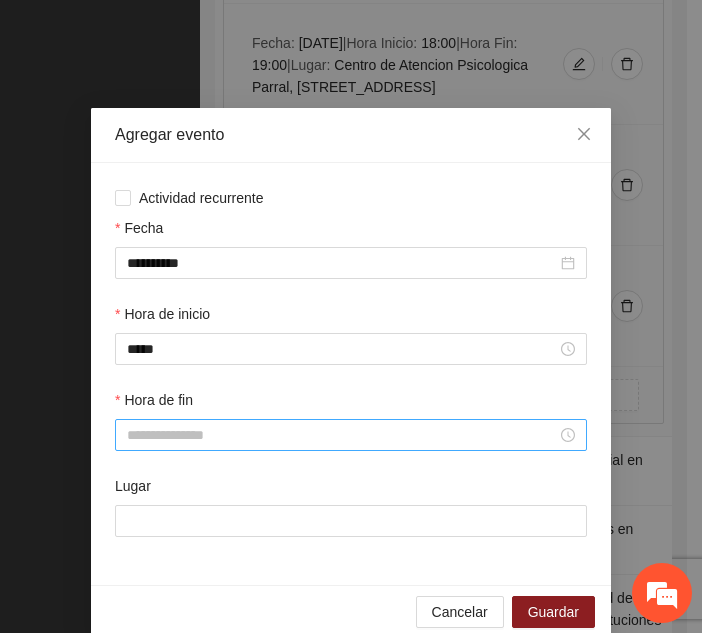 click at bounding box center [351, 435] 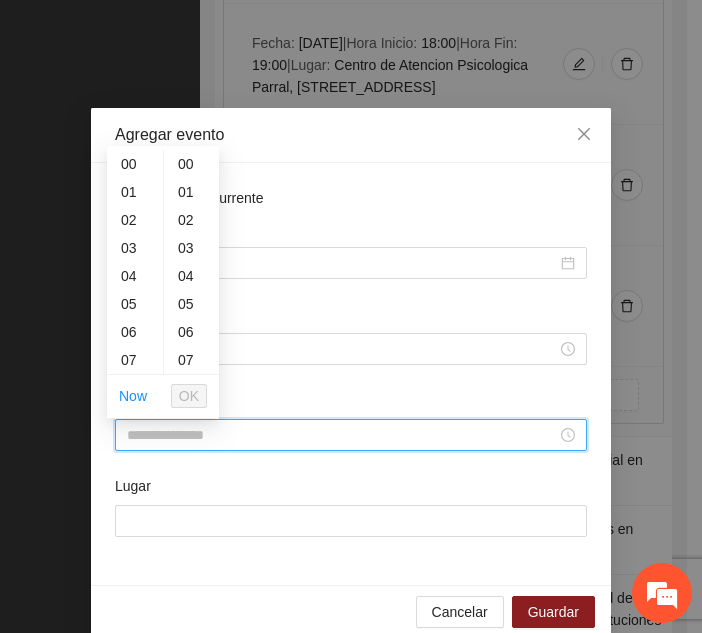 click on "Hora de fin" at bounding box center (342, 435) 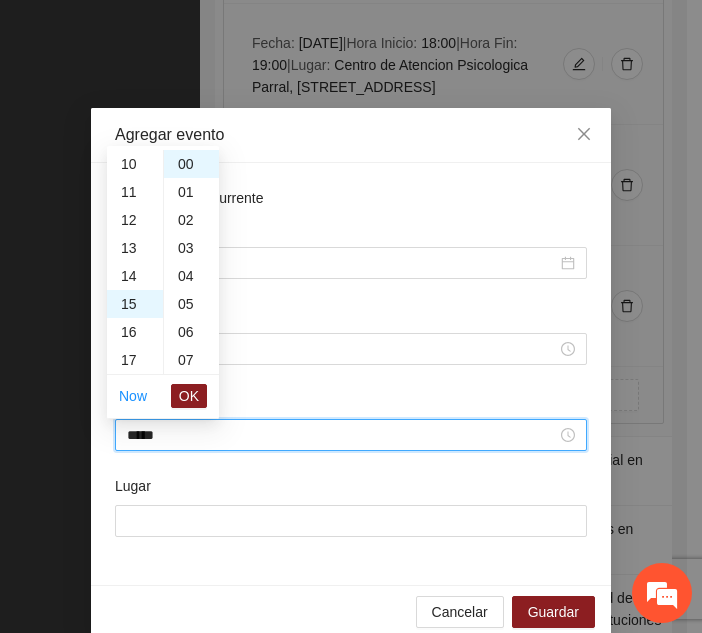 scroll, scrollTop: 420, scrollLeft: 0, axis: vertical 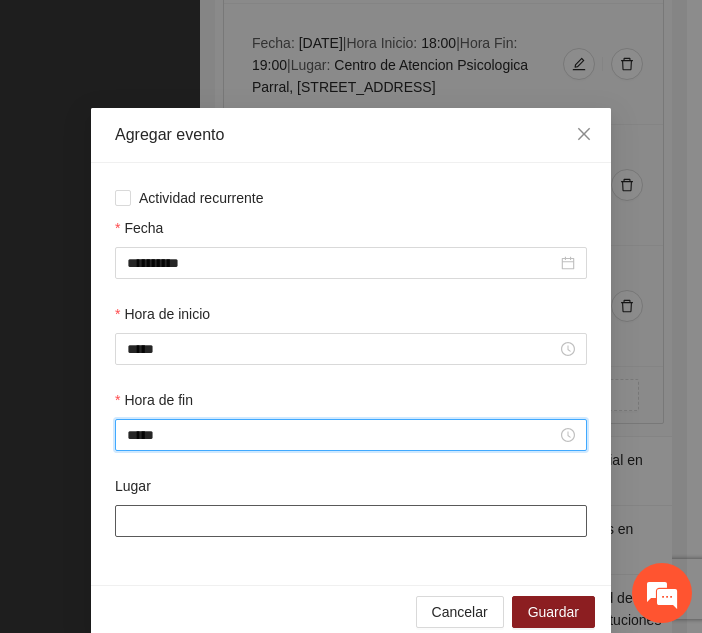 type on "*****" 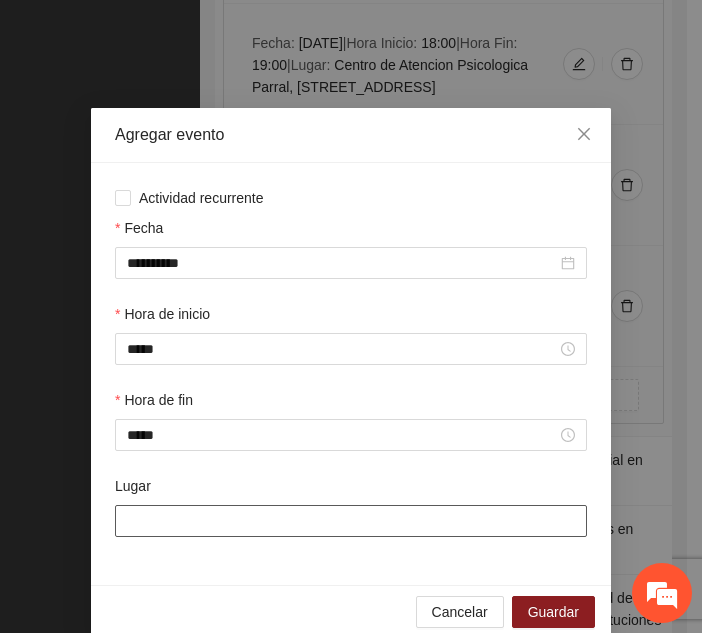 click on "Lugar" at bounding box center [351, 521] 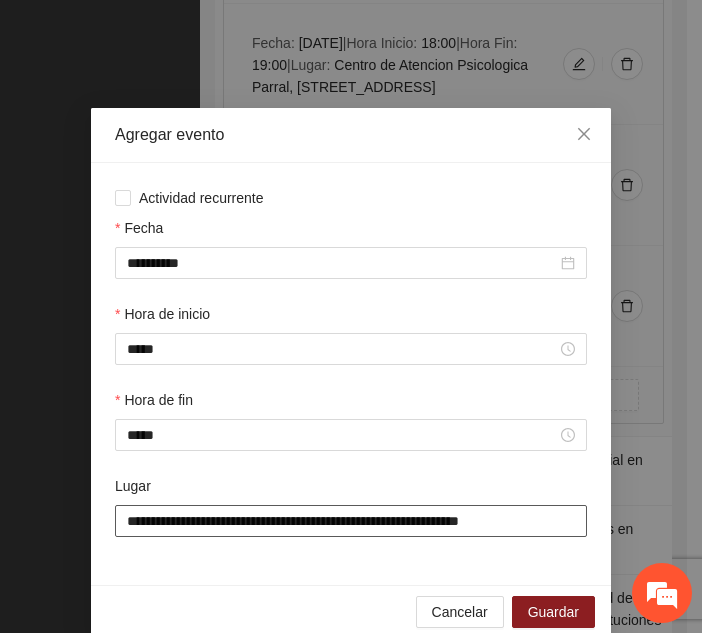 scroll, scrollTop: 30, scrollLeft: 0, axis: vertical 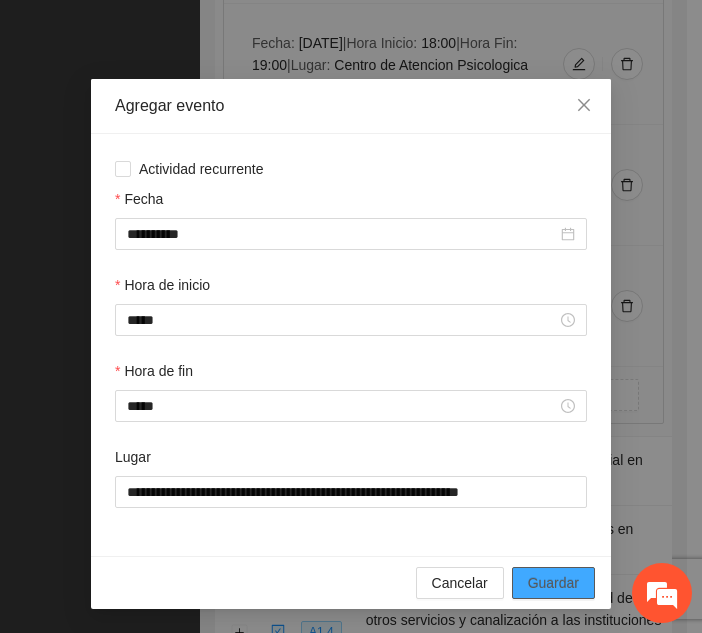click on "Guardar" at bounding box center (553, 583) 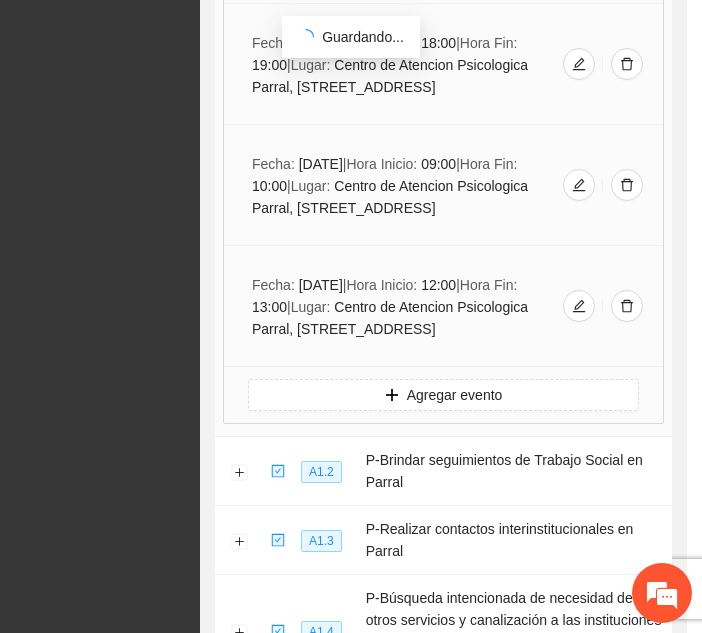 scroll, scrollTop: 0, scrollLeft: 0, axis: both 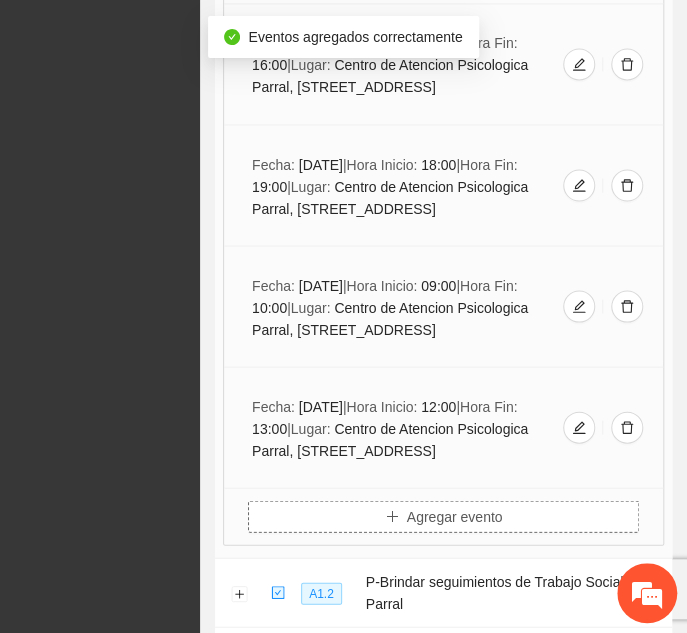 click on "Agregar evento" at bounding box center (455, 516) 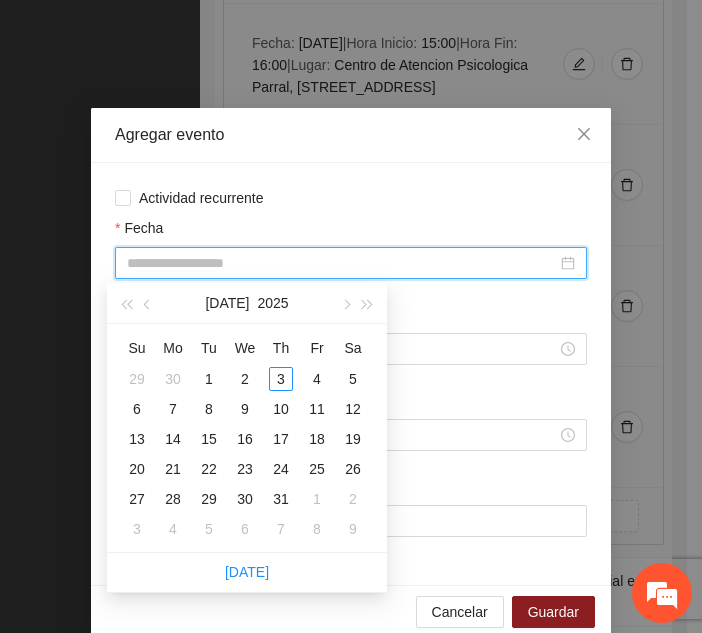 click on "Fecha" at bounding box center [342, 263] 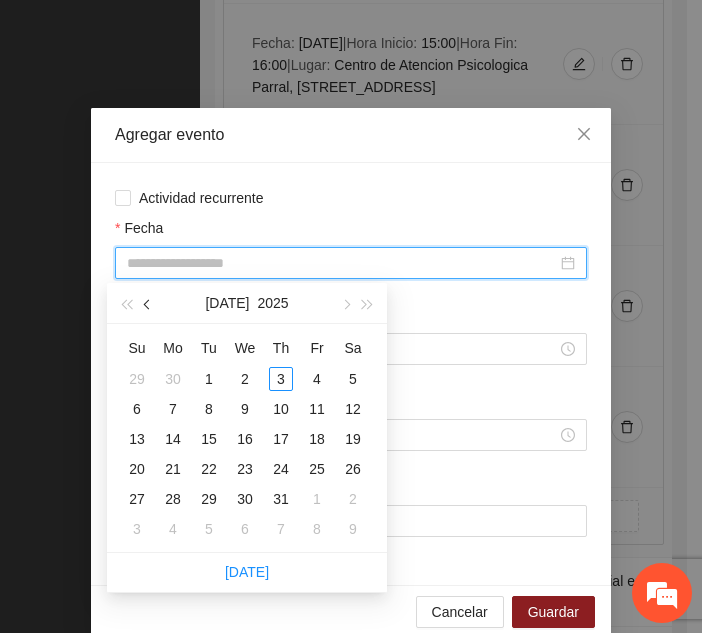 click at bounding box center [149, 304] 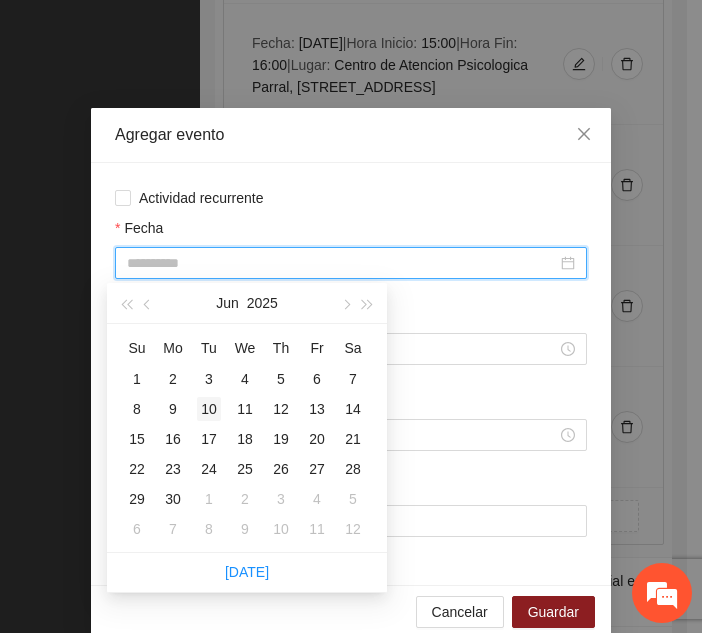 type on "**********" 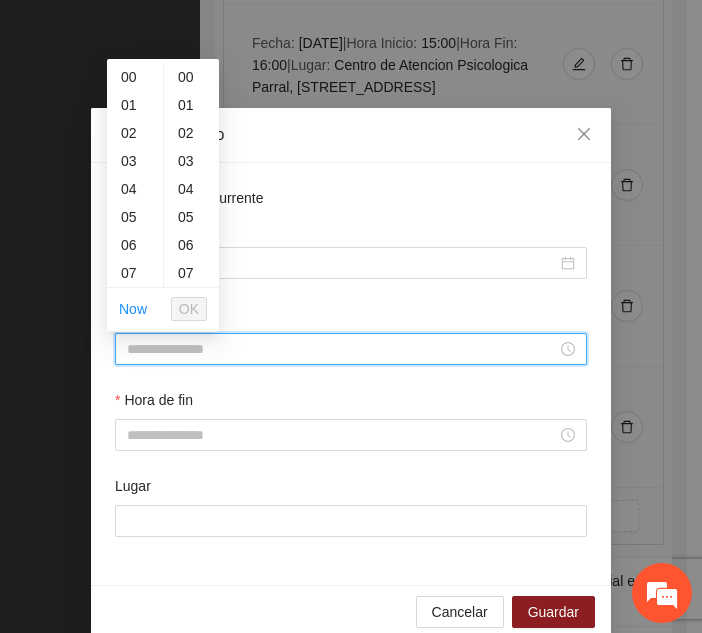 click on "Hora de inicio" at bounding box center (342, 349) 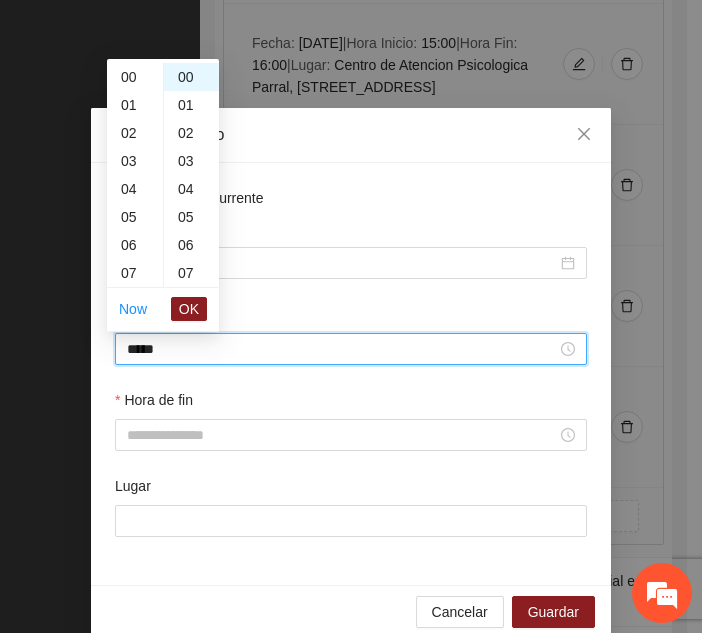 scroll, scrollTop: 420, scrollLeft: 0, axis: vertical 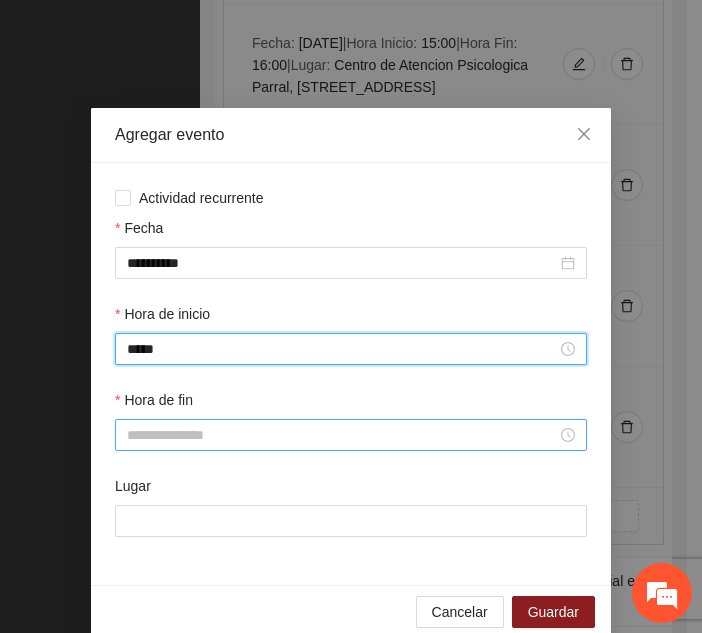 type on "*****" 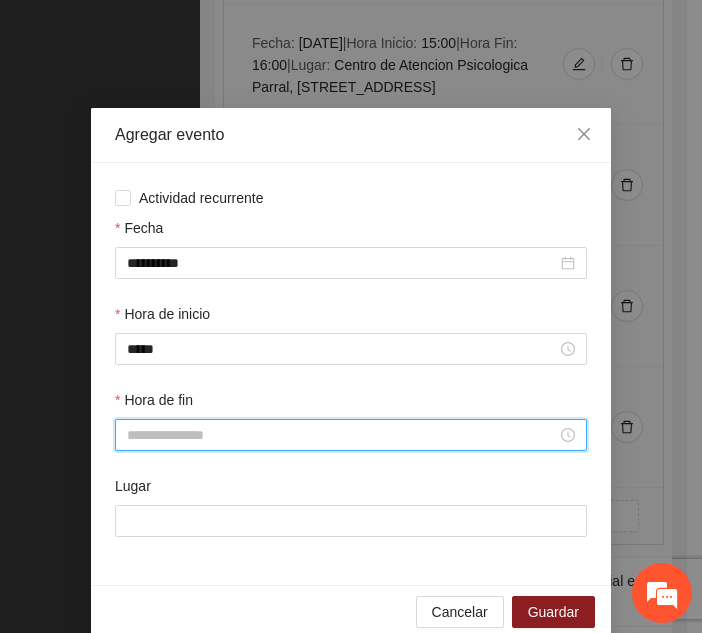 click on "Hora de fin" at bounding box center [342, 435] 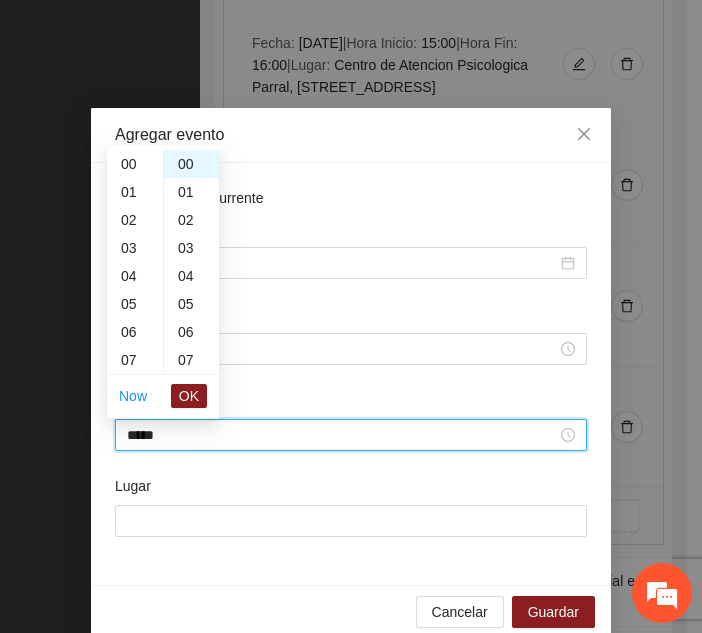 scroll, scrollTop: 448, scrollLeft: 0, axis: vertical 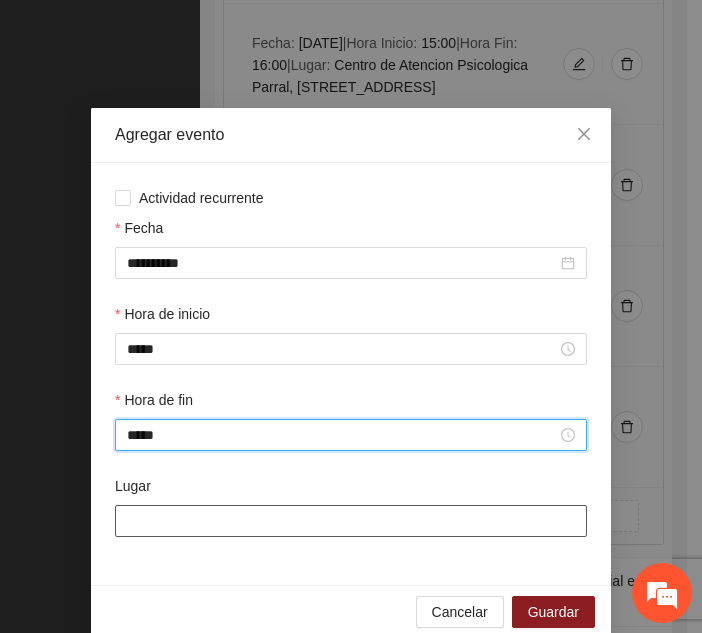 type on "*****" 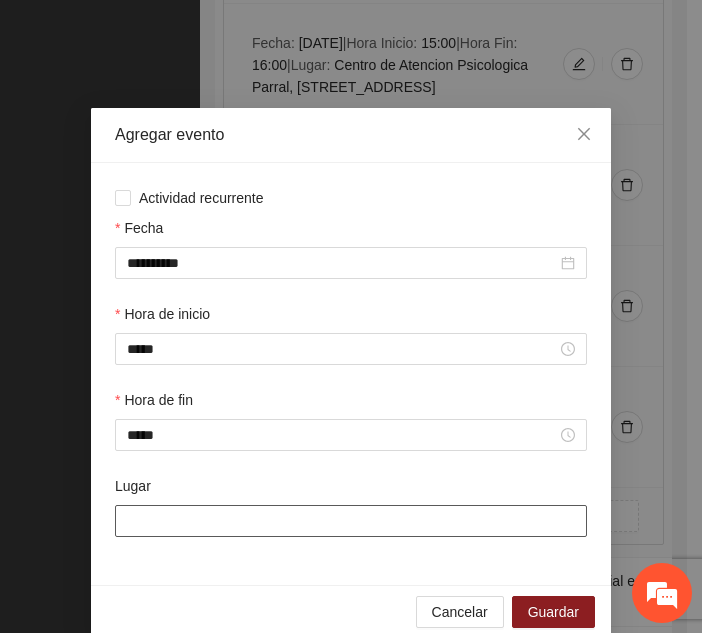 click on "Lugar" at bounding box center (351, 521) 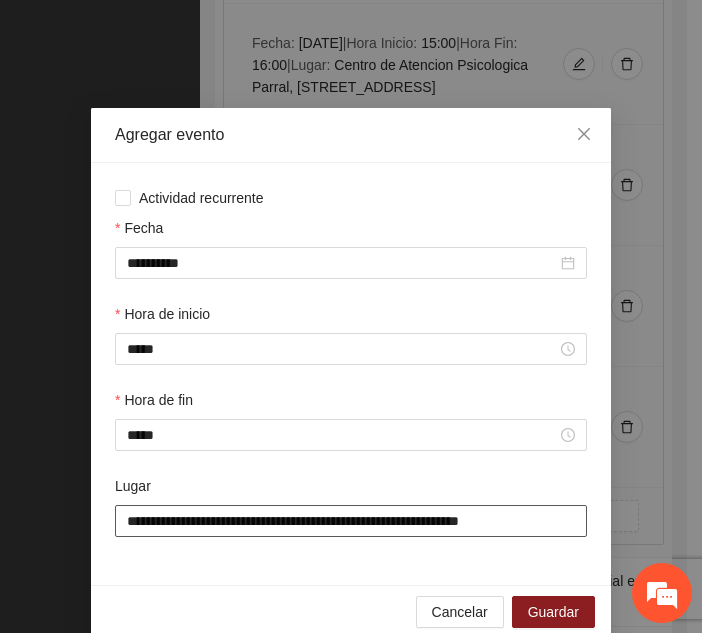 scroll, scrollTop: 30, scrollLeft: 0, axis: vertical 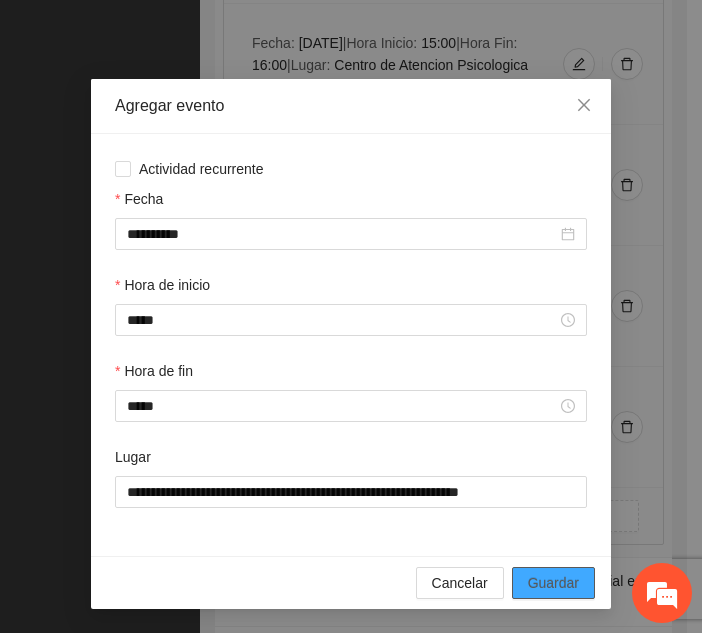 click on "Guardar" at bounding box center [553, 583] 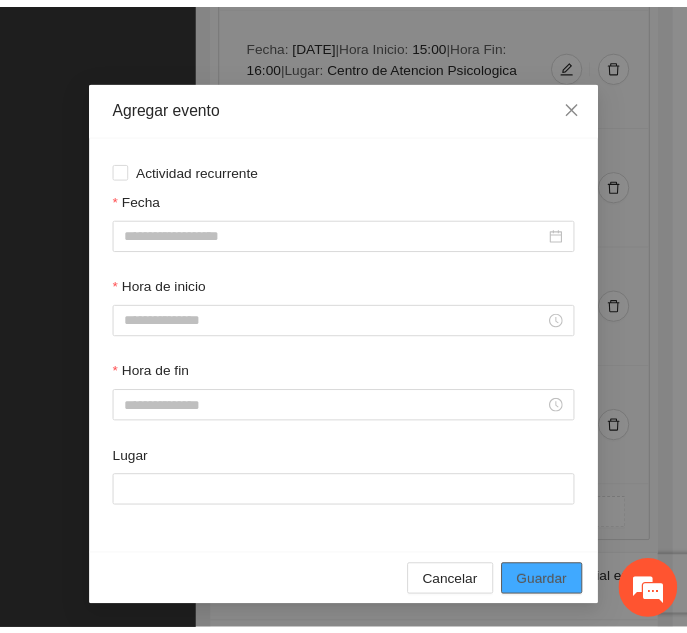 scroll, scrollTop: 0, scrollLeft: 0, axis: both 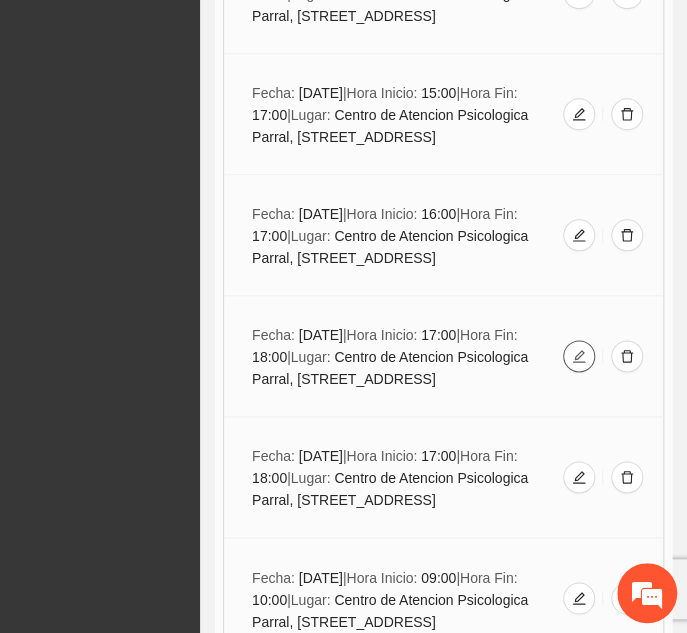 click at bounding box center [579, 357] 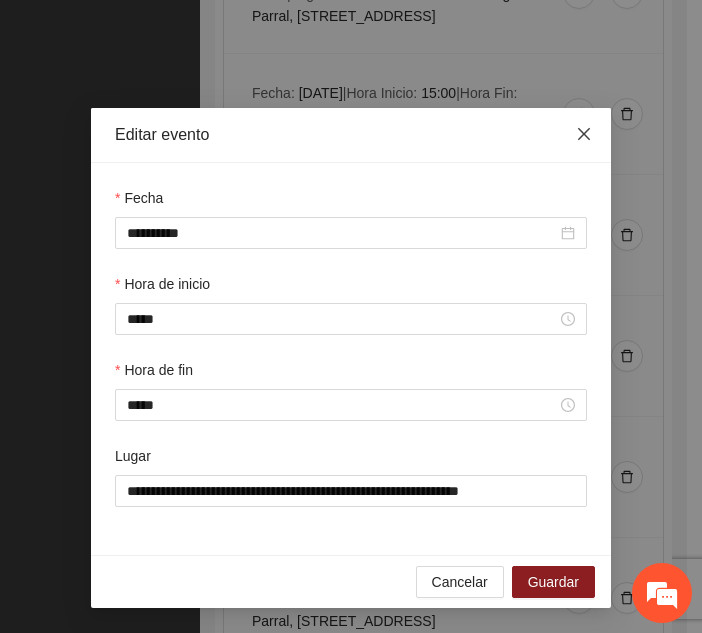 click at bounding box center (584, 135) 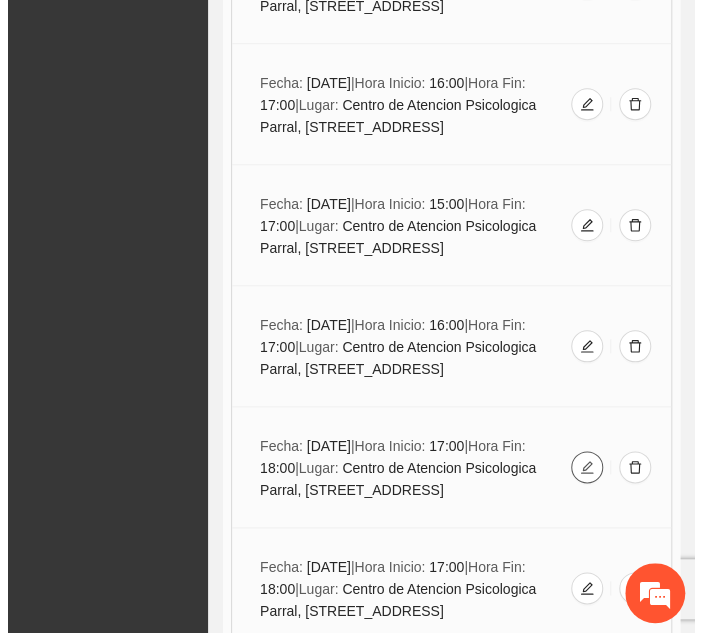 scroll, scrollTop: 14795, scrollLeft: 0, axis: vertical 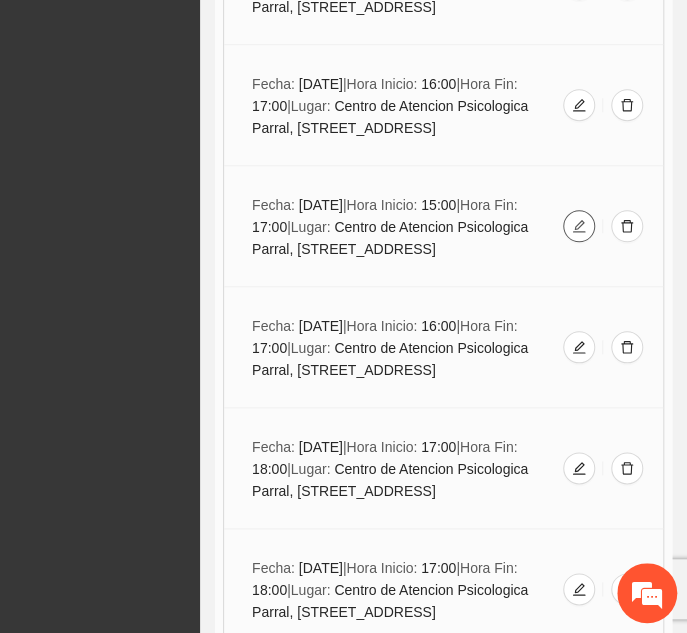 click at bounding box center (579, 226) 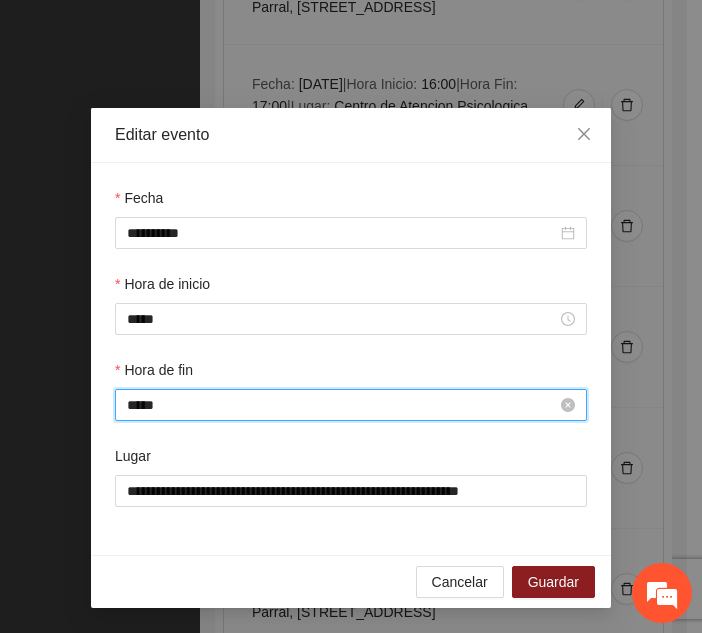 click on "*****" at bounding box center [342, 405] 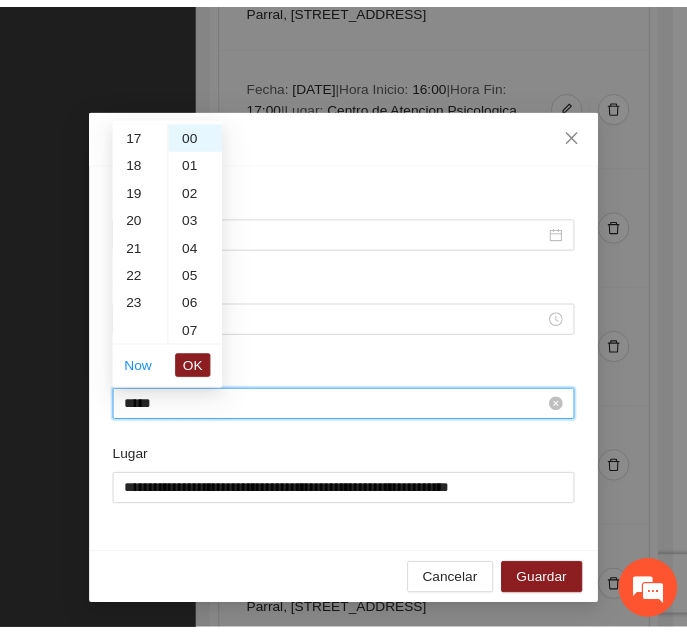 scroll, scrollTop: 448, scrollLeft: 0, axis: vertical 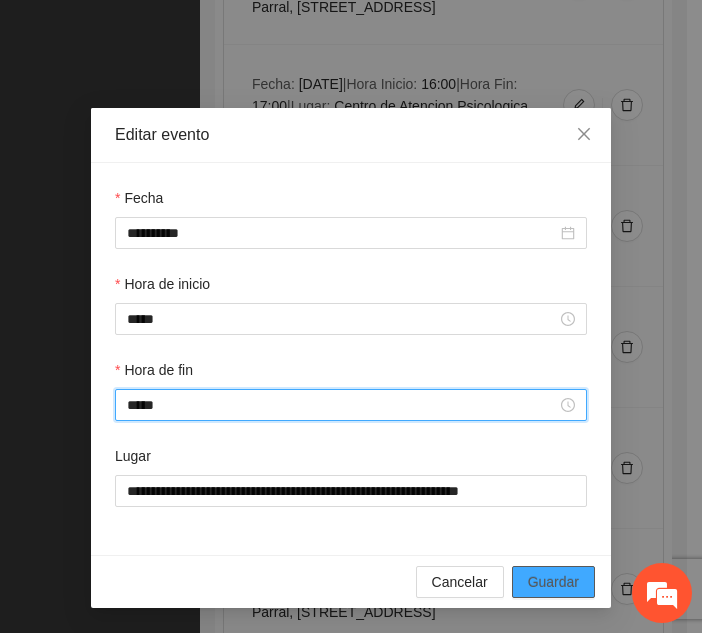 type on "*****" 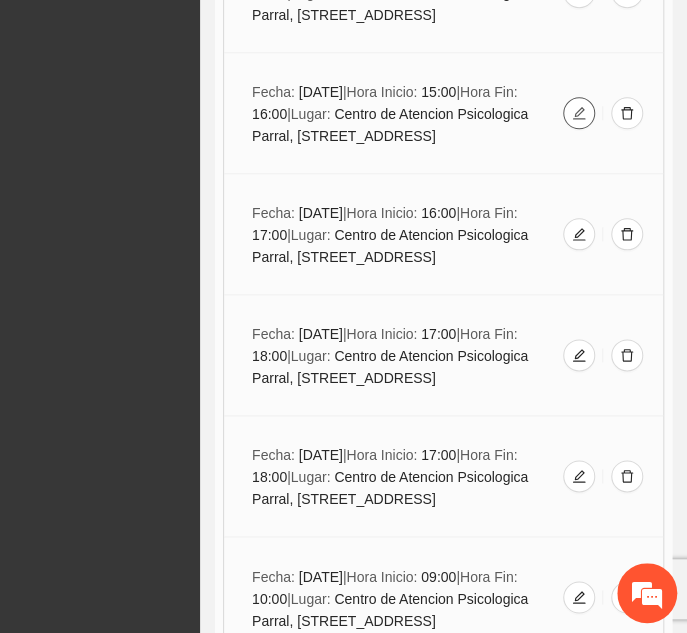scroll, scrollTop: 14907, scrollLeft: 0, axis: vertical 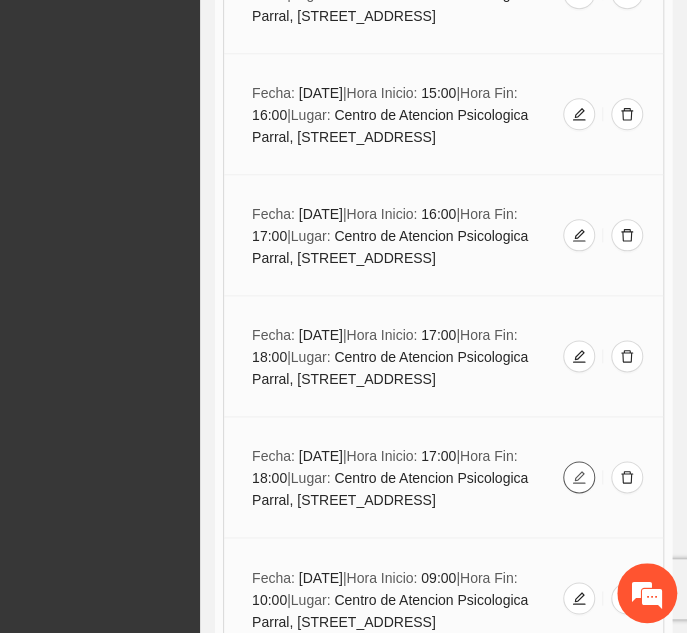 click 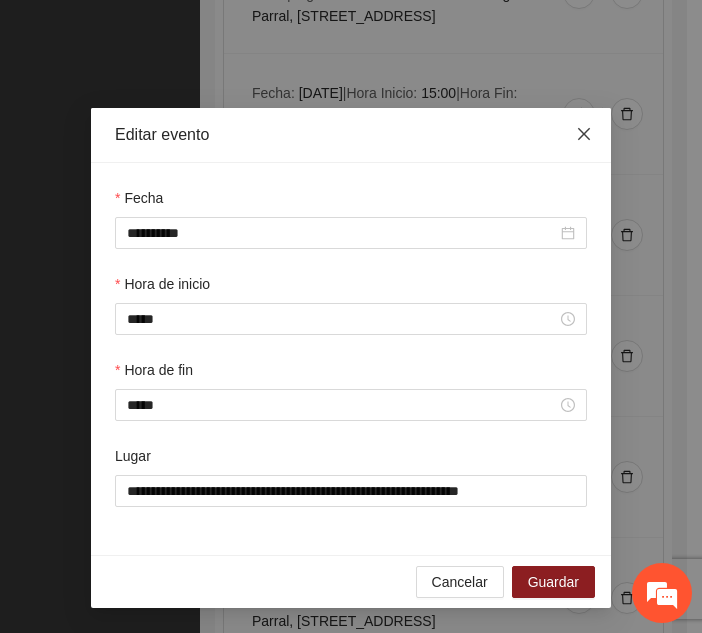 click 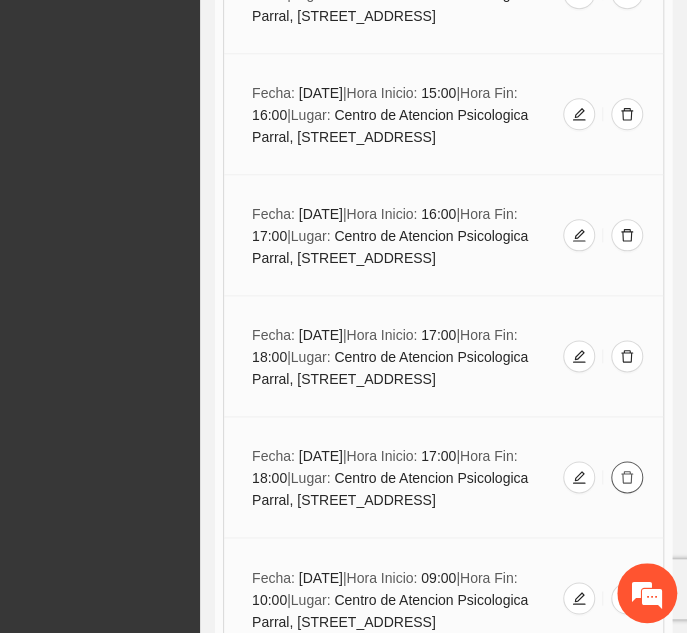 click 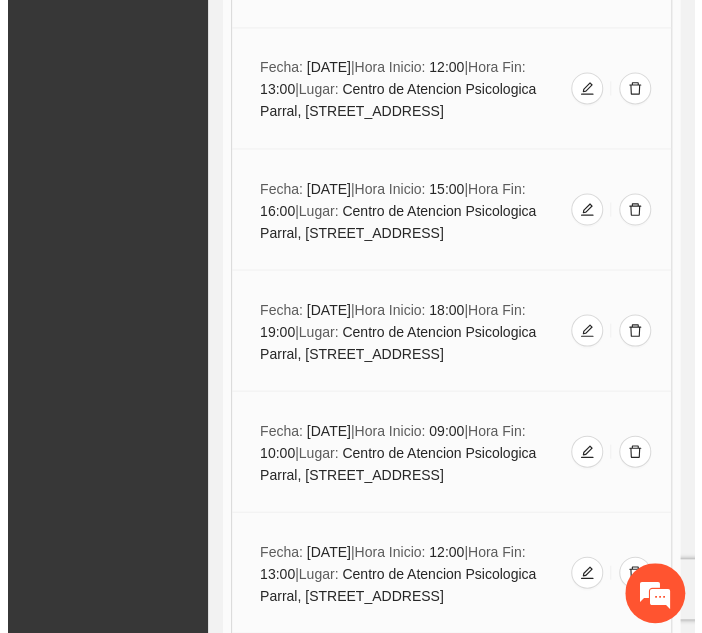 scroll, scrollTop: 17782, scrollLeft: 0, axis: vertical 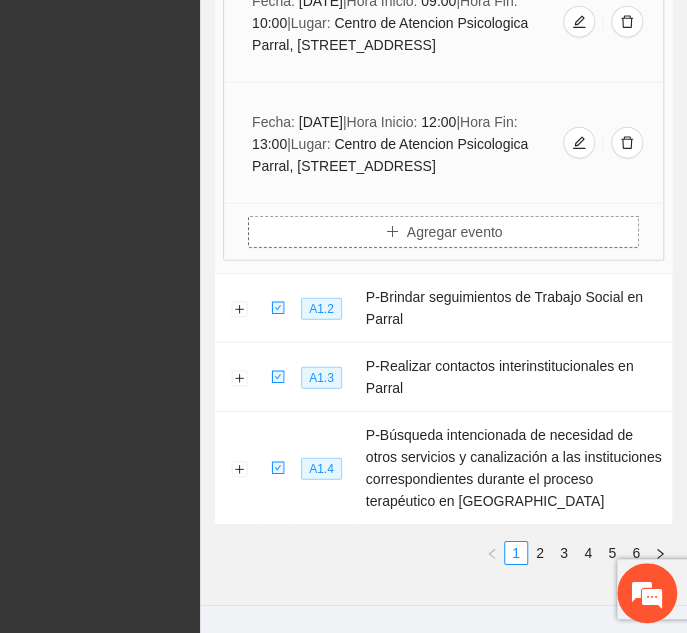 click on "Agregar evento" at bounding box center (443, 232) 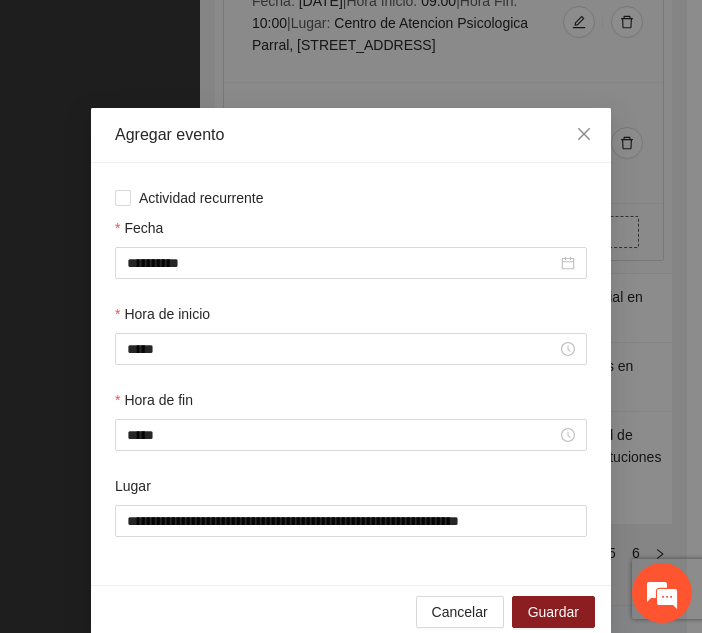 click on "**********" at bounding box center [351, 374] 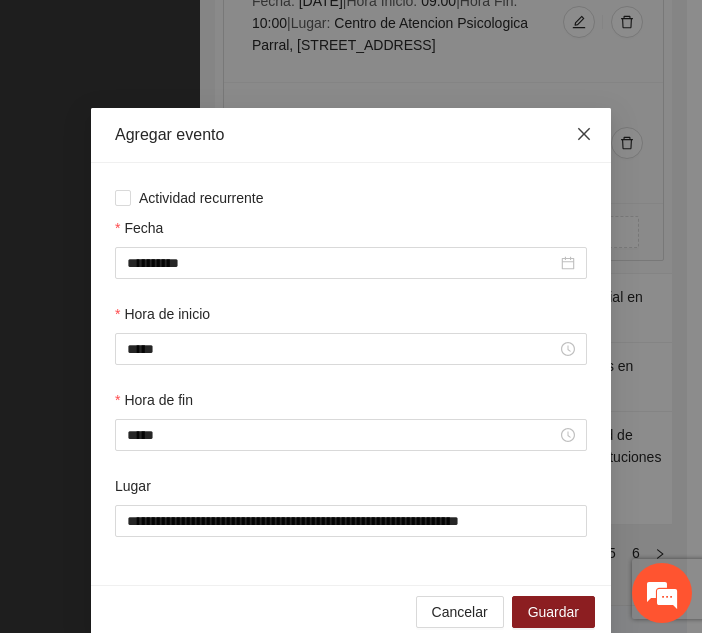 click 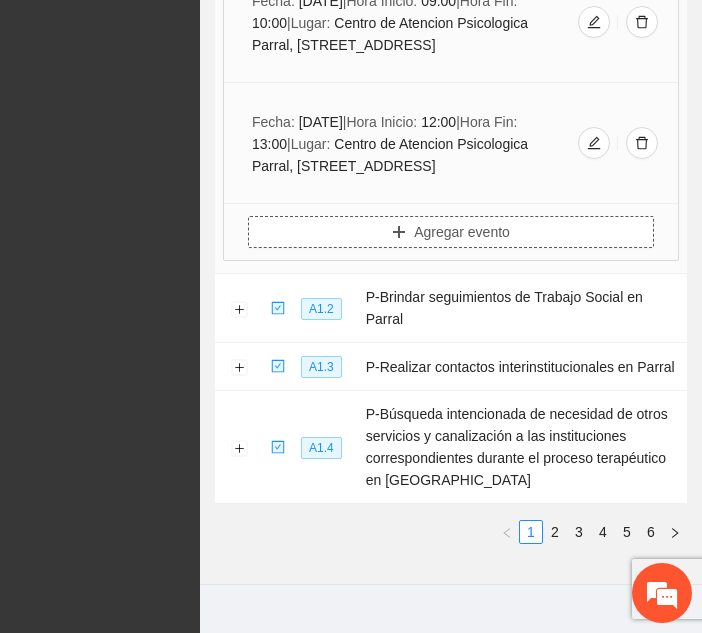 scroll, scrollTop: 17739, scrollLeft: 0, axis: vertical 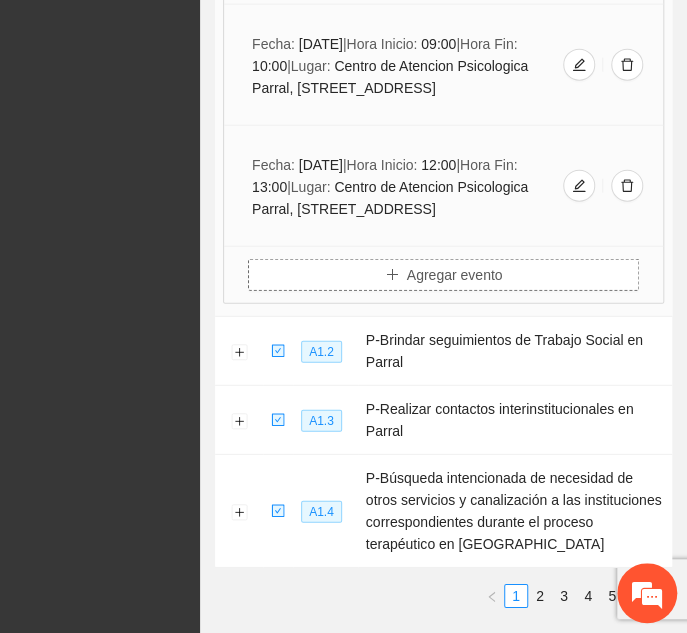 click on "Agregar evento" at bounding box center (455, 275) 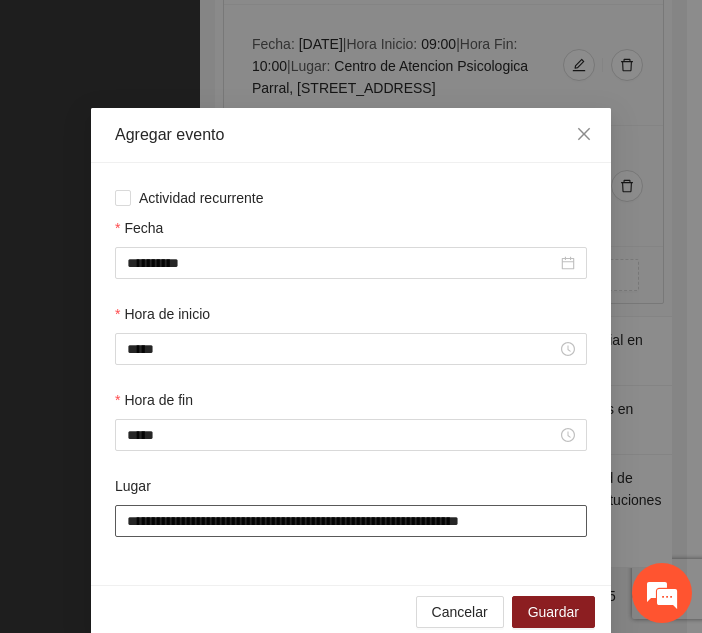 scroll, scrollTop: 30, scrollLeft: 0, axis: vertical 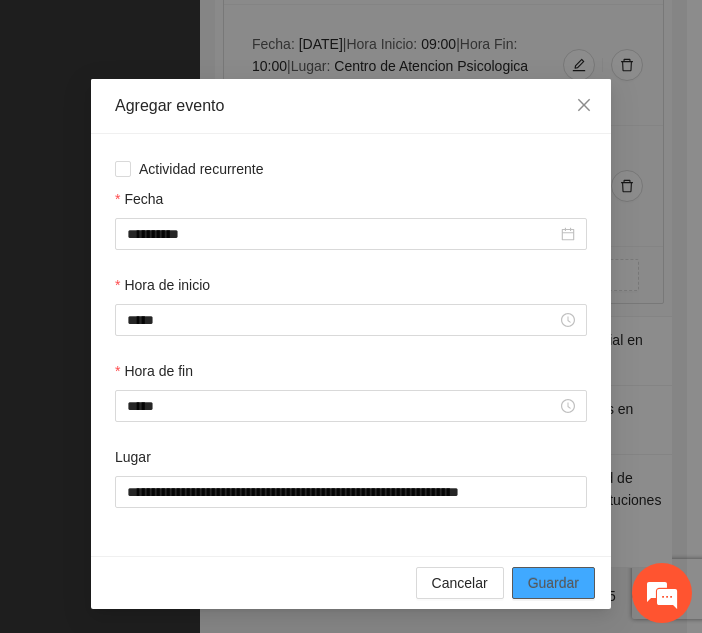 click on "Guardar" at bounding box center (553, 583) 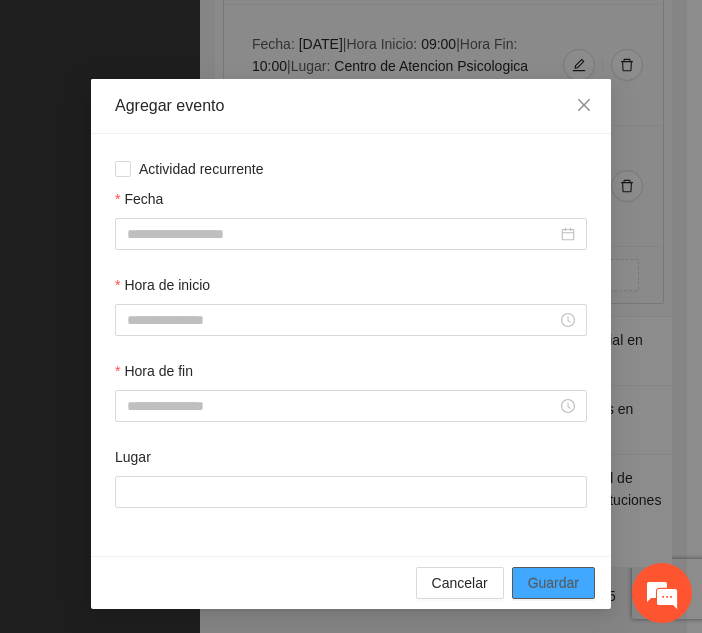 scroll, scrollTop: 0, scrollLeft: 0, axis: both 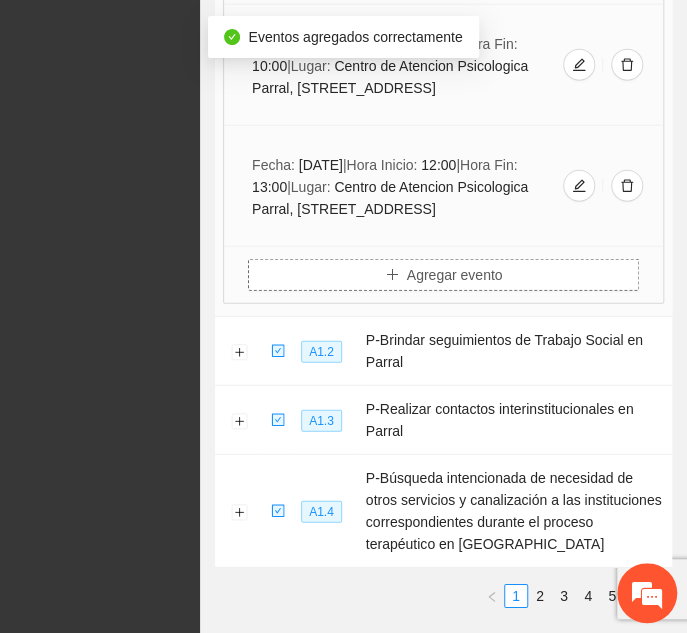 click on "Agregar evento" at bounding box center (455, 275) 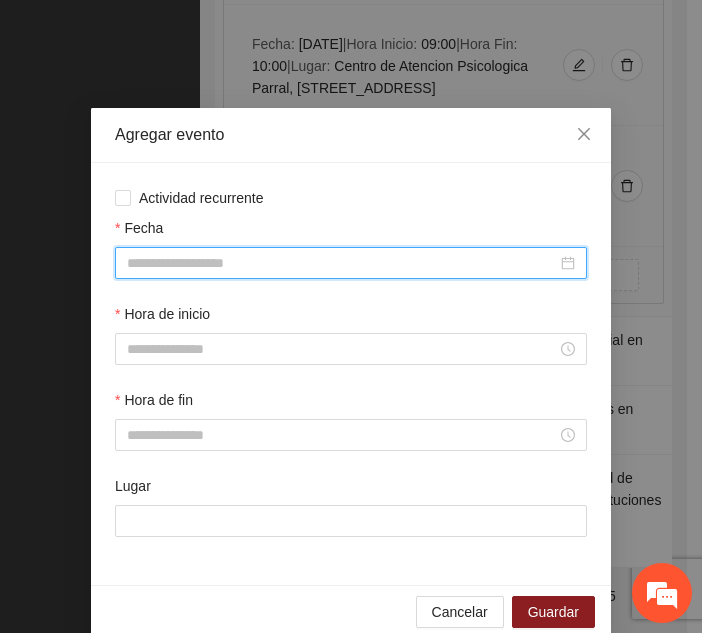 click on "Fecha" at bounding box center [342, 263] 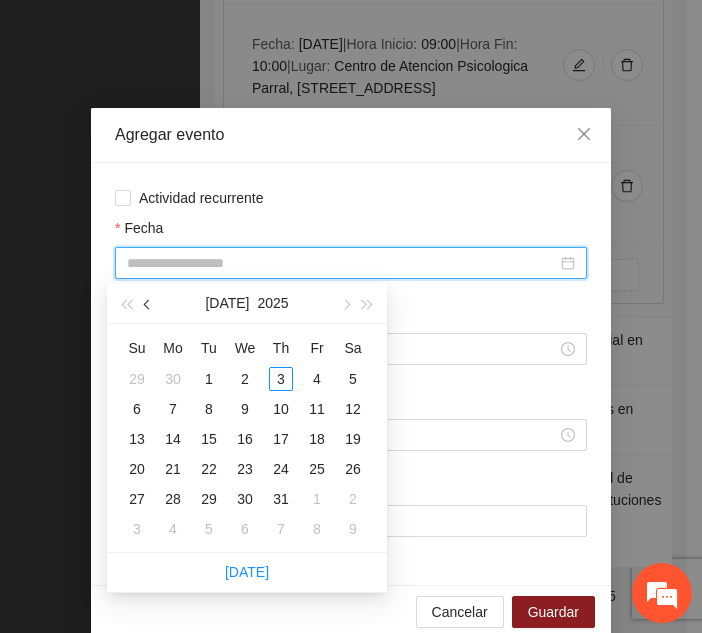 click at bounding box center [148, 303] 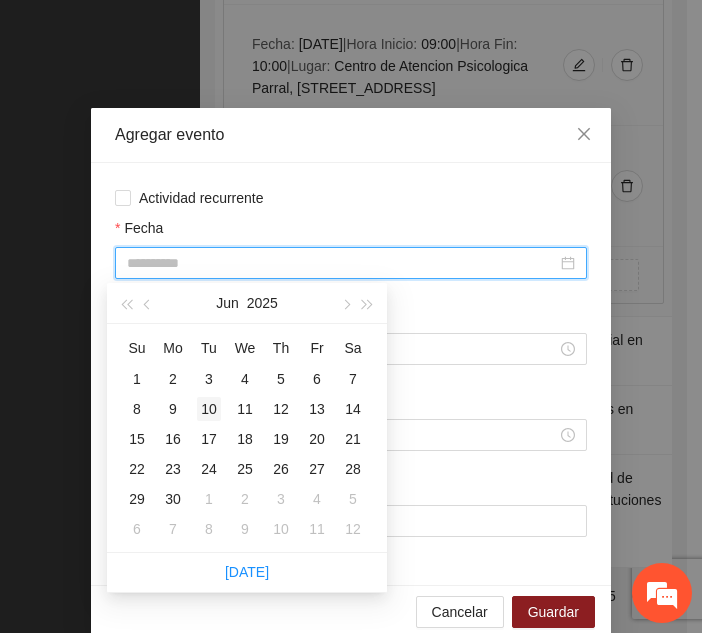 type on "**********" 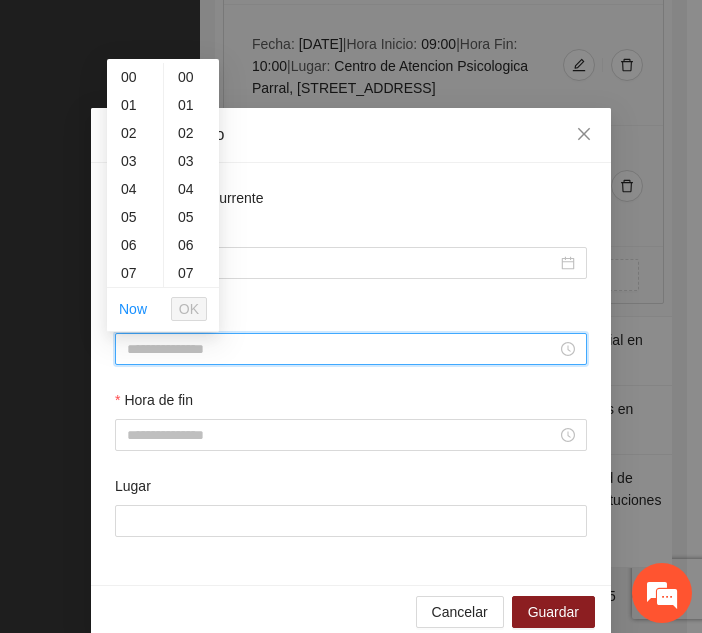 click on "Hora de inicio" at bounding box center [342, 349] 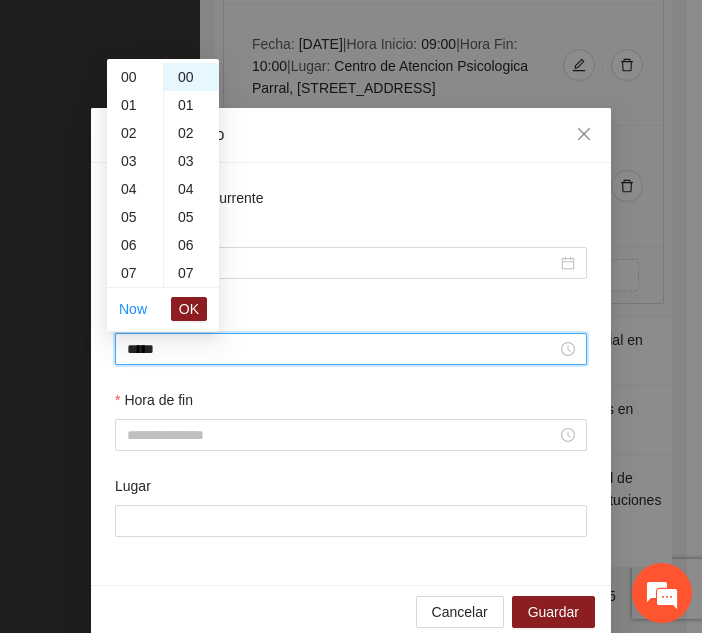scroll, scrollTop: 420, scrollLeft: 0, axis: vertical 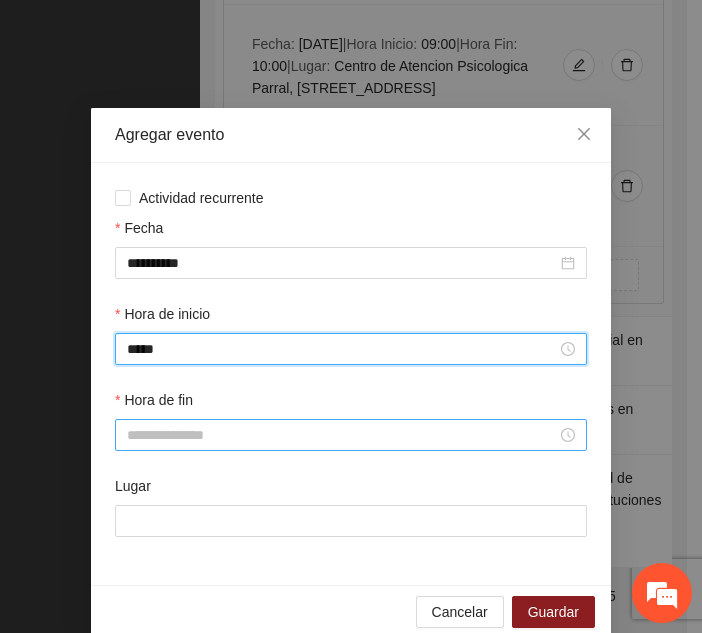 type on "*****" 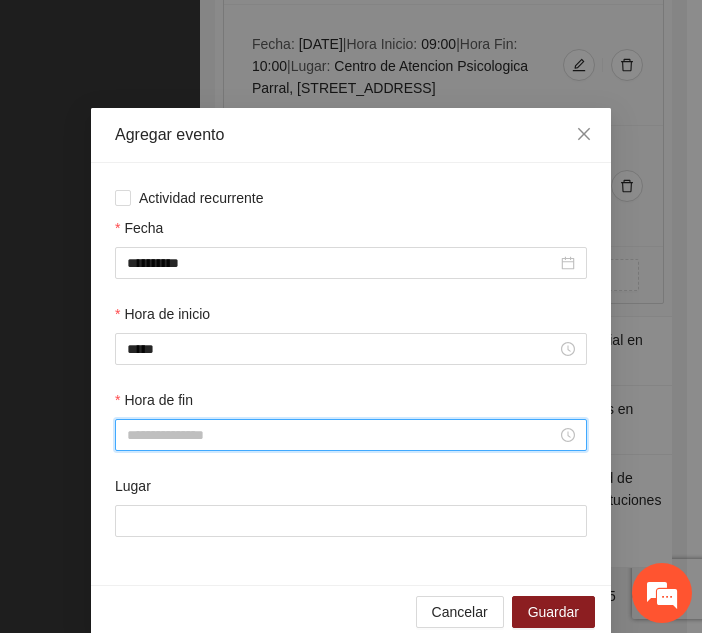 click on "Hora de fin" at bounding box center [342, 435] 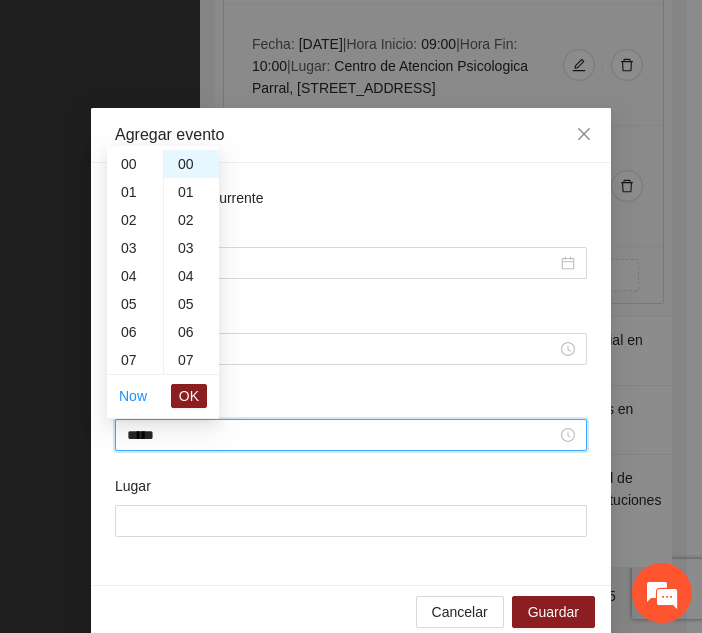 scroll, scrollTop: 448, scrollLeft: 0, axis: vertical 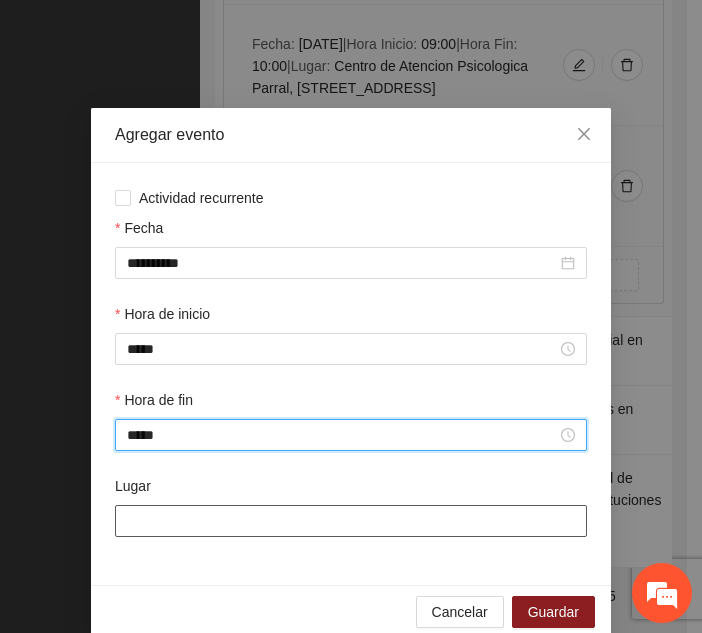 type on "*****" 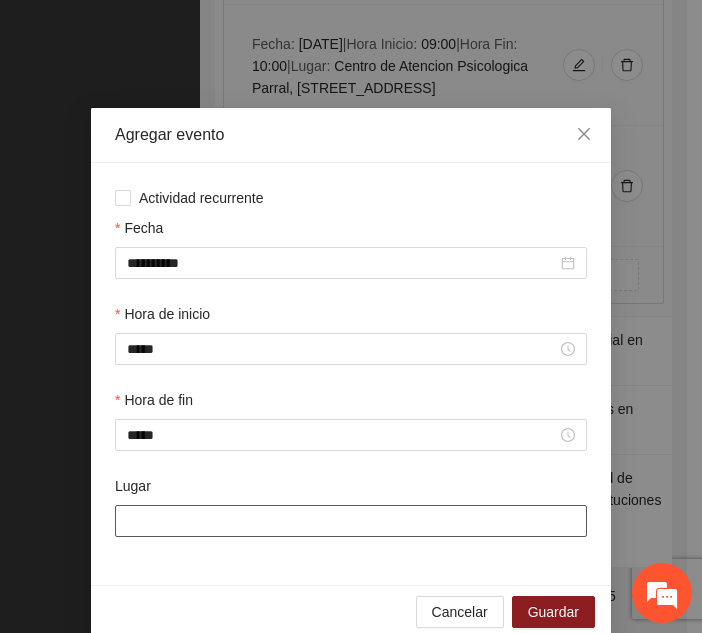 click on "Lugar" at bounding box center (351, 521) 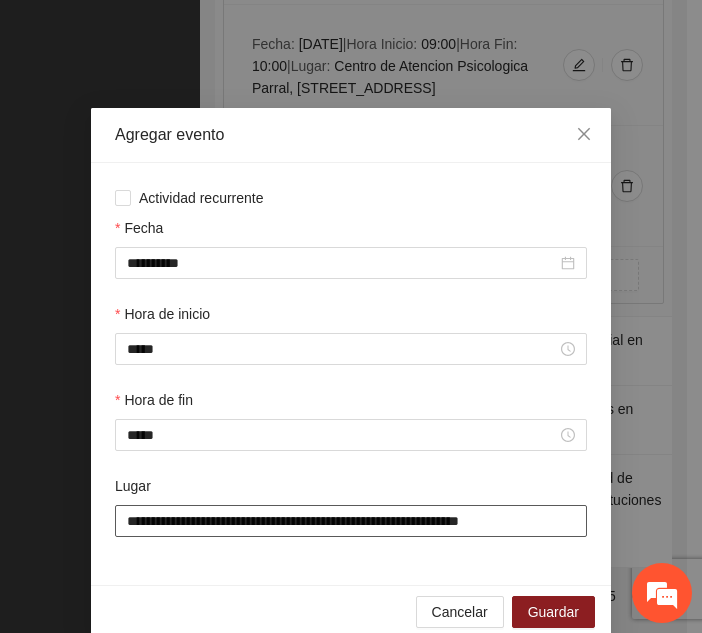 scroll, scrollTop: 30, scrollLeft: 0, axis: vertical 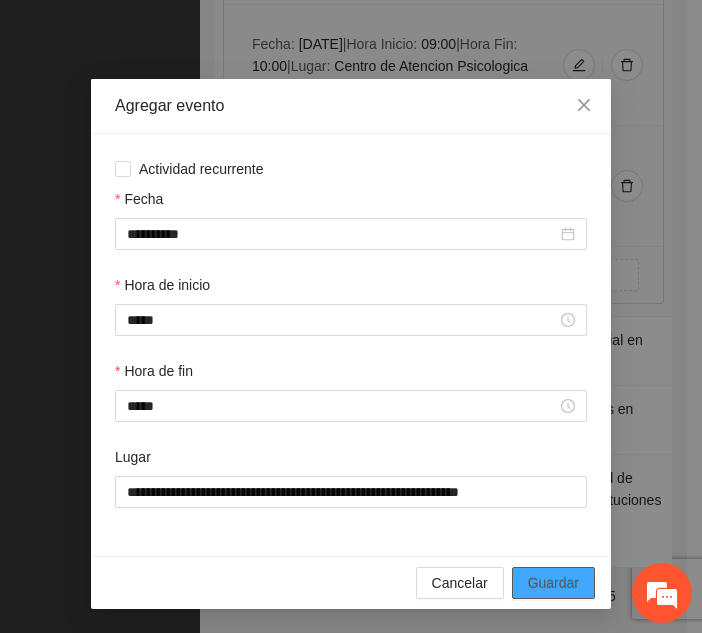 click on "Guardar" at bounding box center [553, 583] 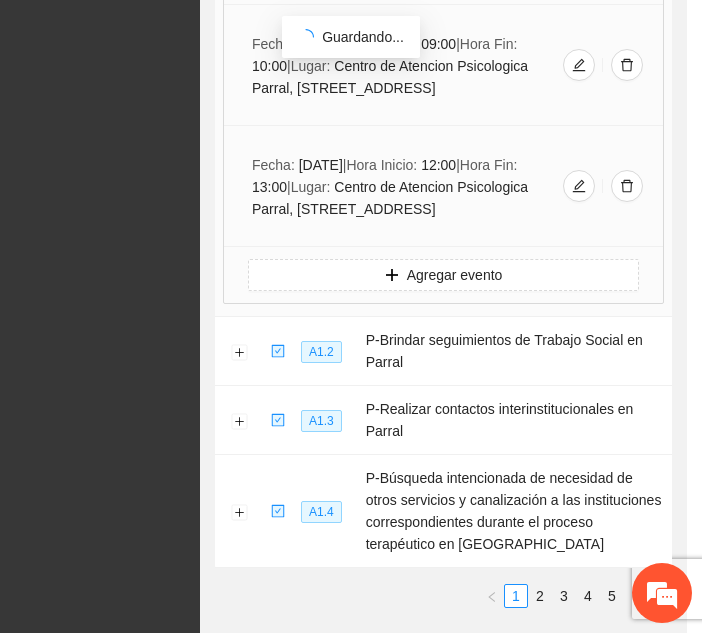 scroll, scrollTop: 0, scrollLeft: 0, axis: both 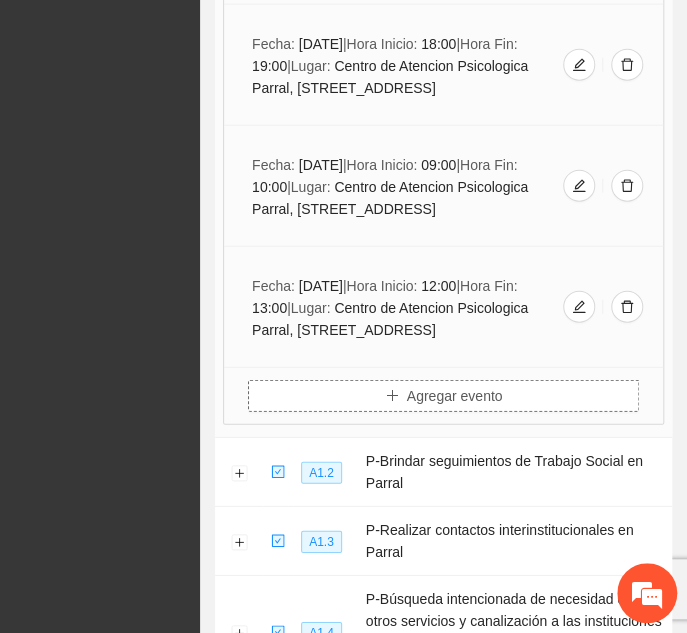 click on "Agregar evento" at bounding box center (443, 396) 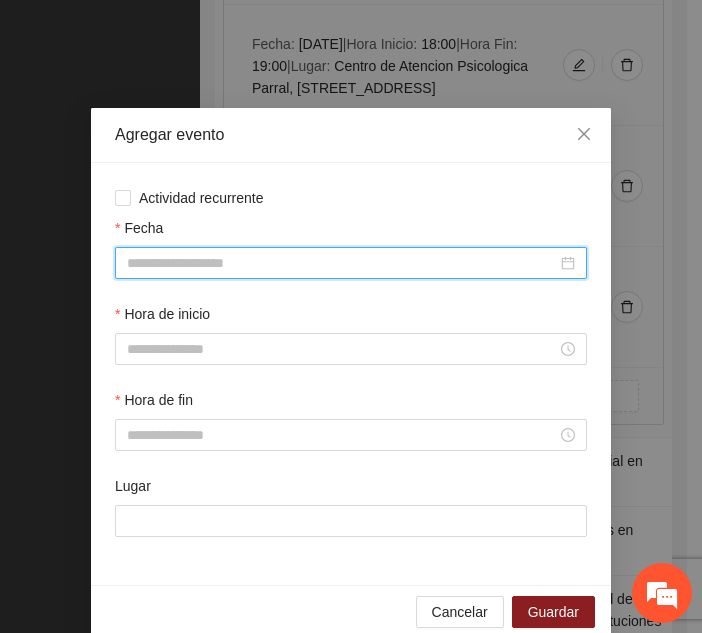 click on "Fecha" at bounding box center [342, 263] 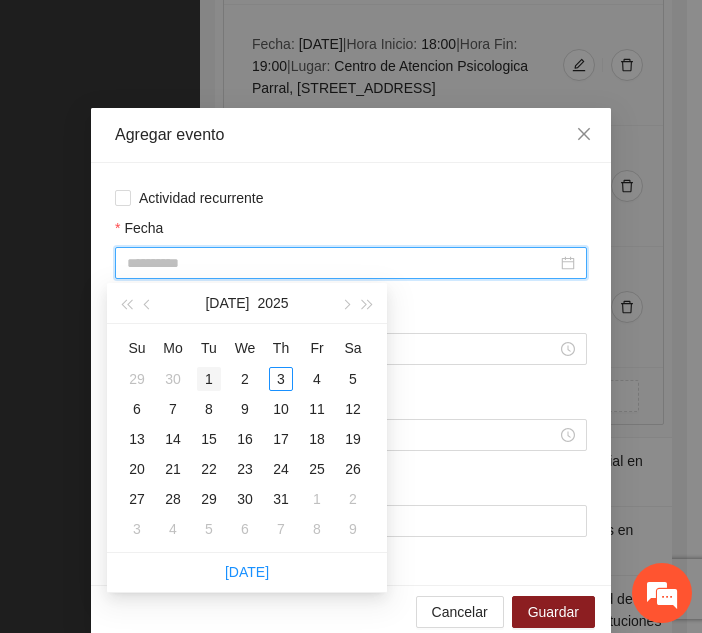 type on "**********" 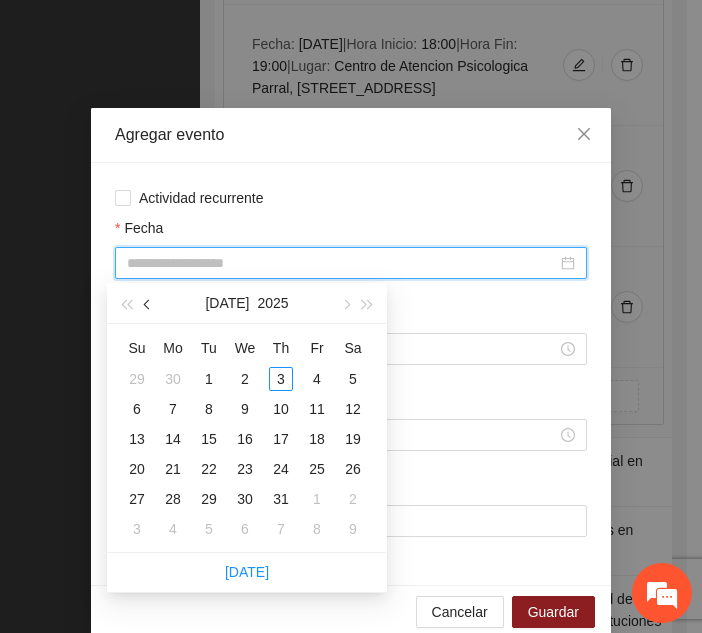 click at bounding box center (148, 303) 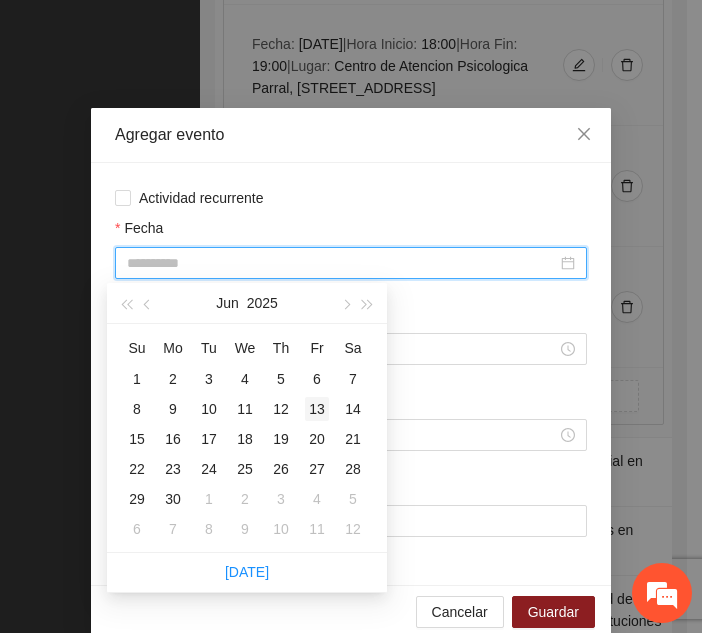 type on "**********" 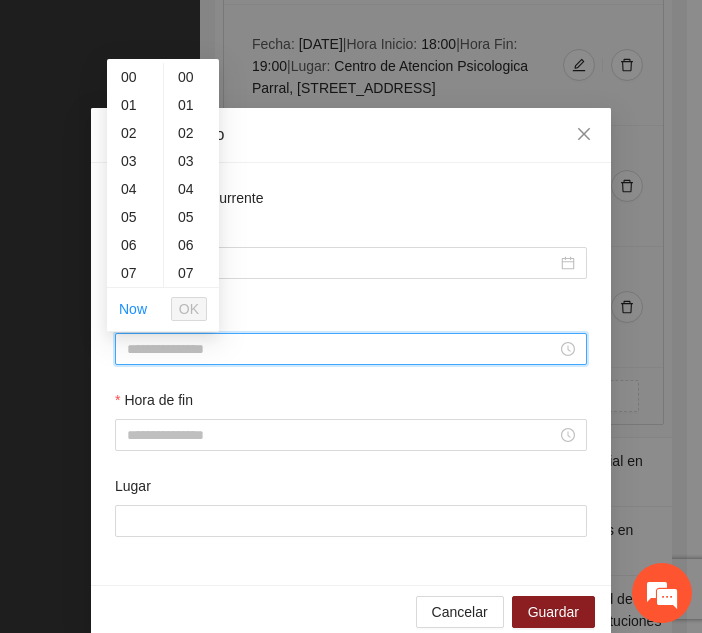 click on "Hora de inicio" at bounding box center (342, 349) 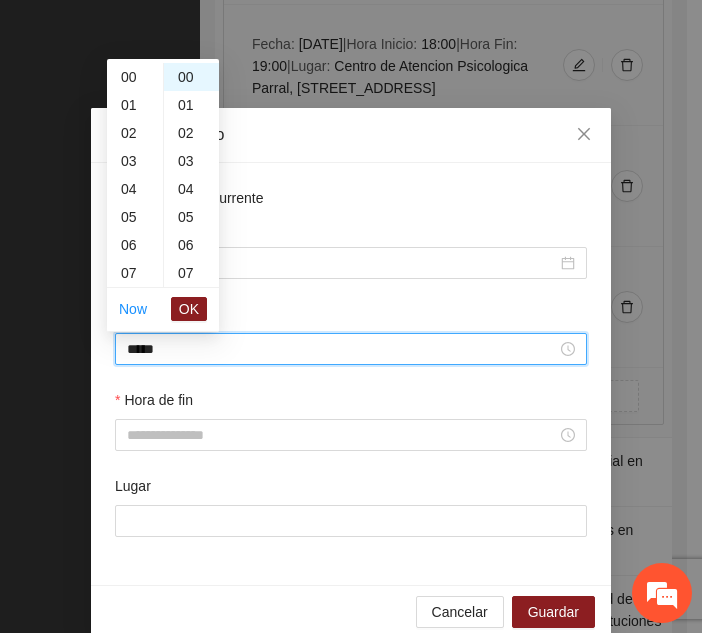 scroll, scrollTop: 252, scrollLeft: 0, axis: vertical 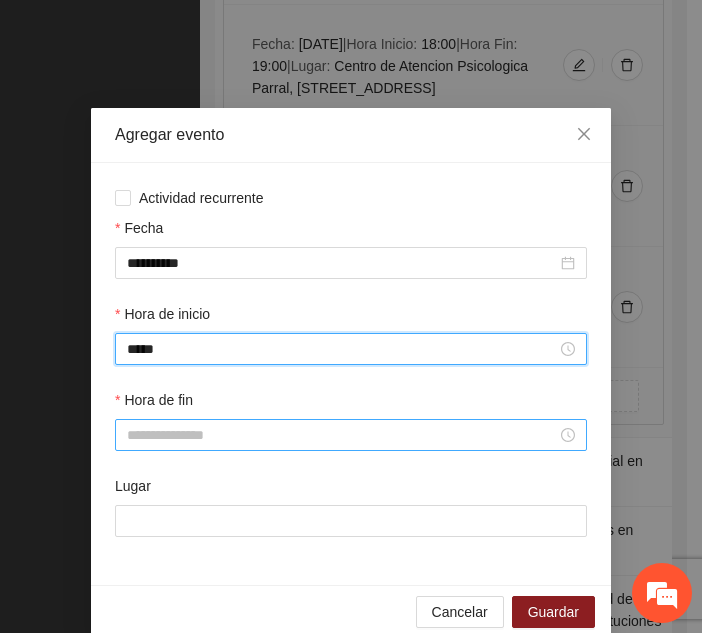 type on "*****" 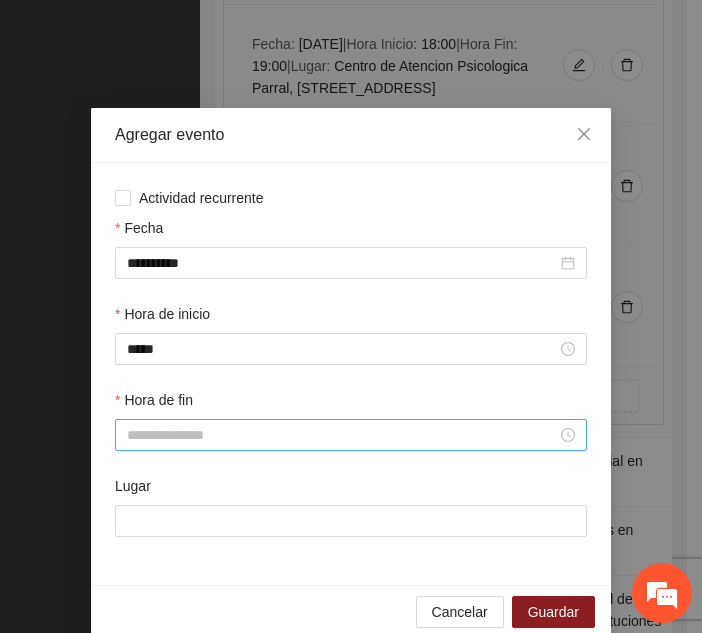 click at bounding box center (351, 435) 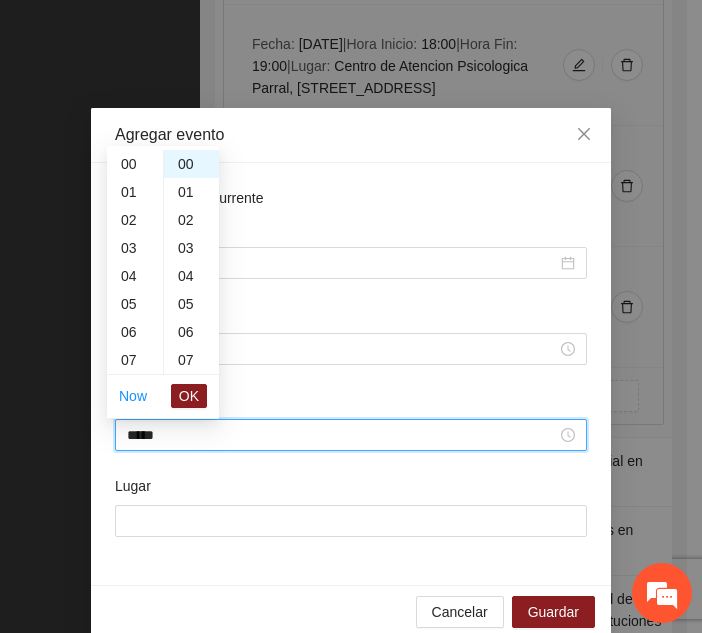 scroll, scrollTop: 280, scrollLeft: 0, axis: vertical 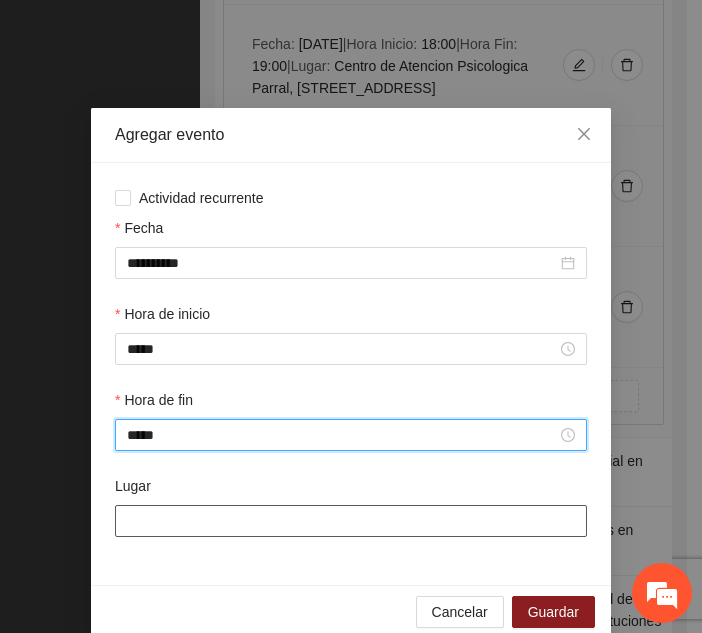 type on "*****" 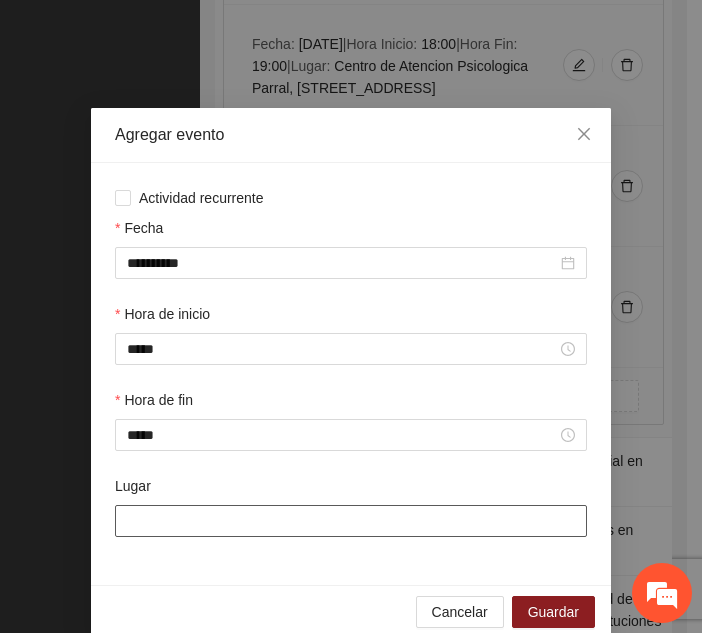 click on "Lugar" at bounding box center (351, 521) 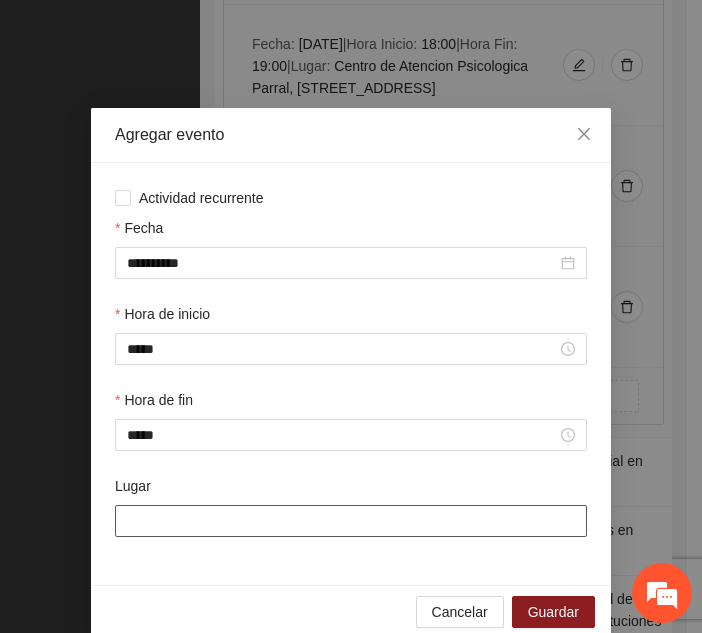 type on "**********" 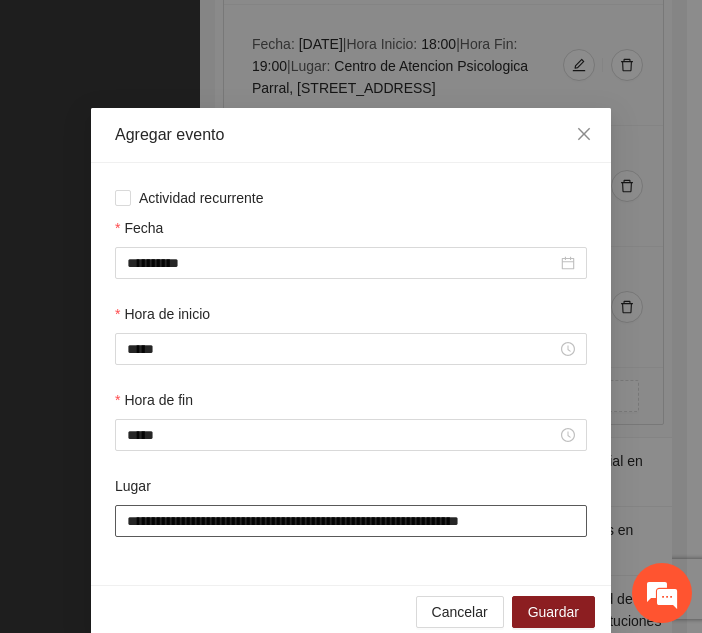 scroll, scrollTop: 30, scrollLeft: 0, axis: vertical 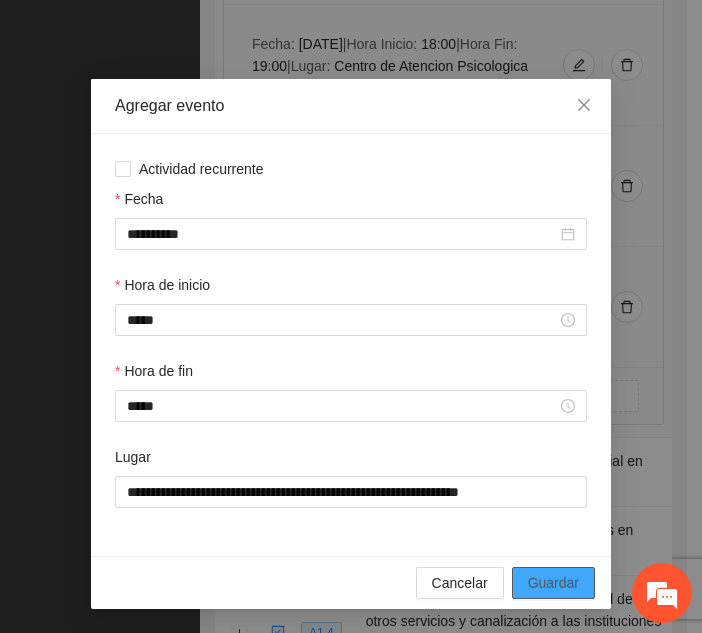 click on "Guardar" at bounding box center (553, 583) 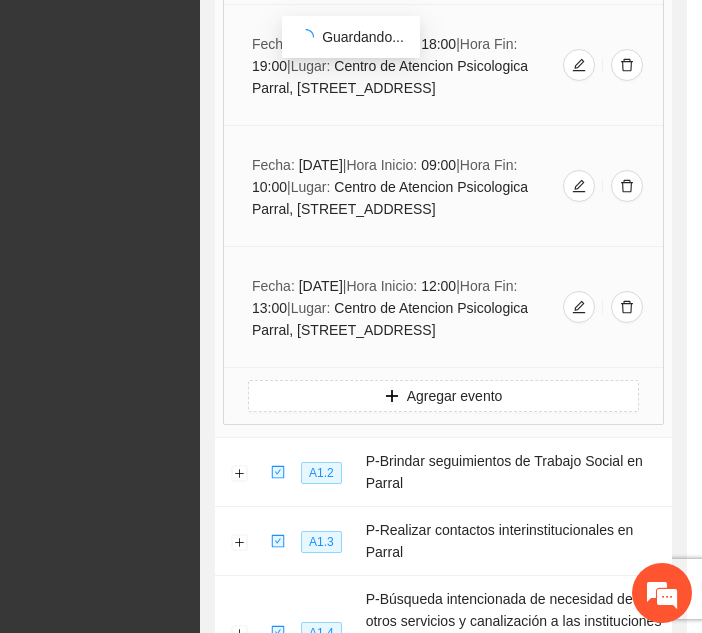 scroll, scrollTop: 0, scrollLeft: 0, axis: both 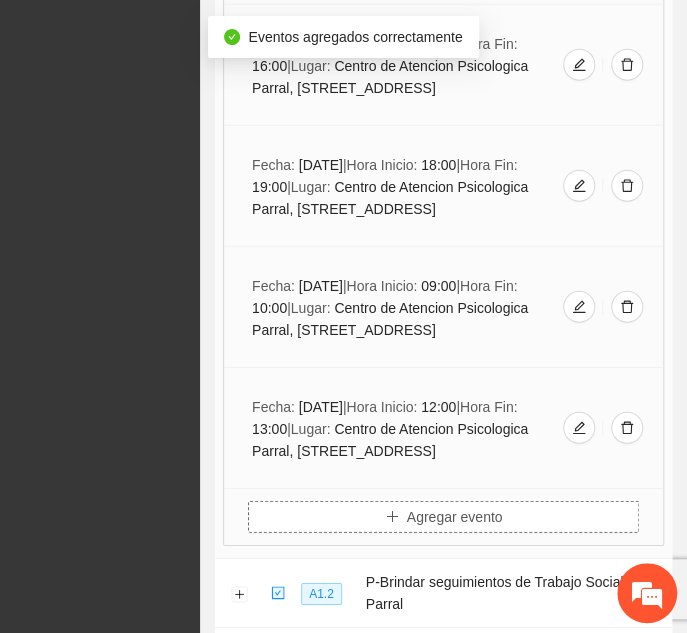 click on "Agregar evento" at bounding box center (455, 517) 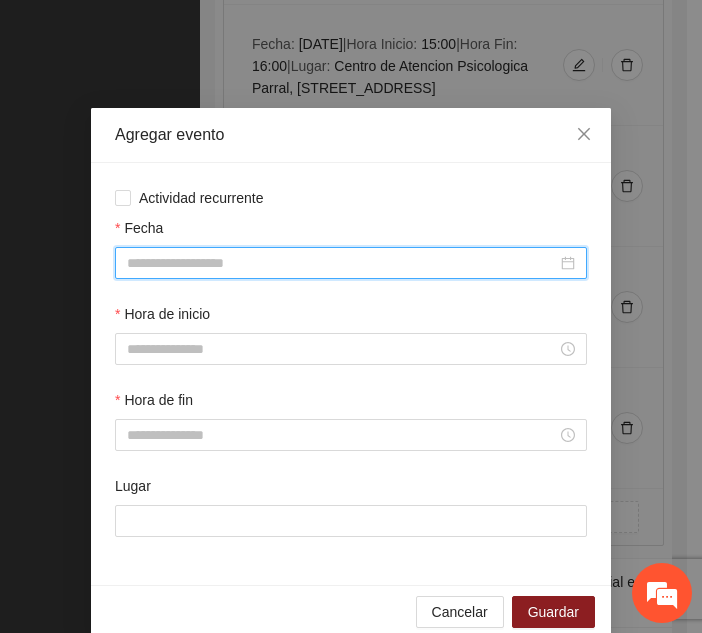 click on "Fecha" at bounding box center [342, 263] 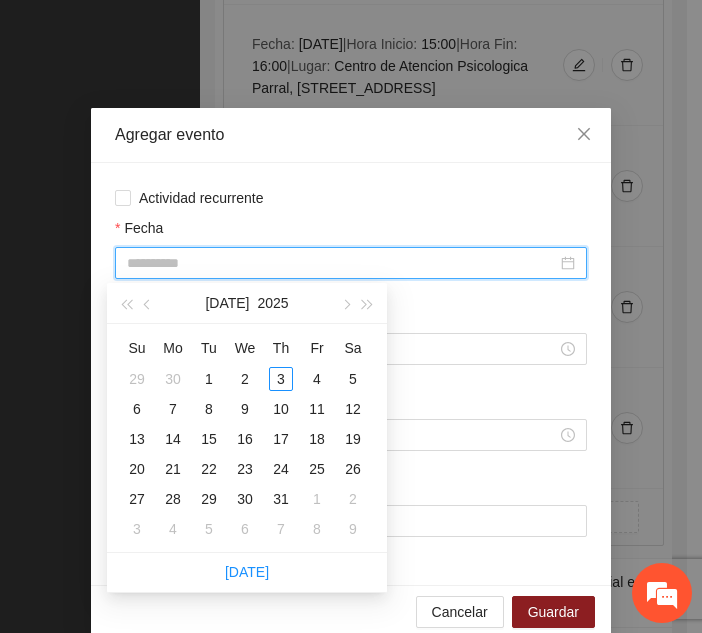type on "**********" 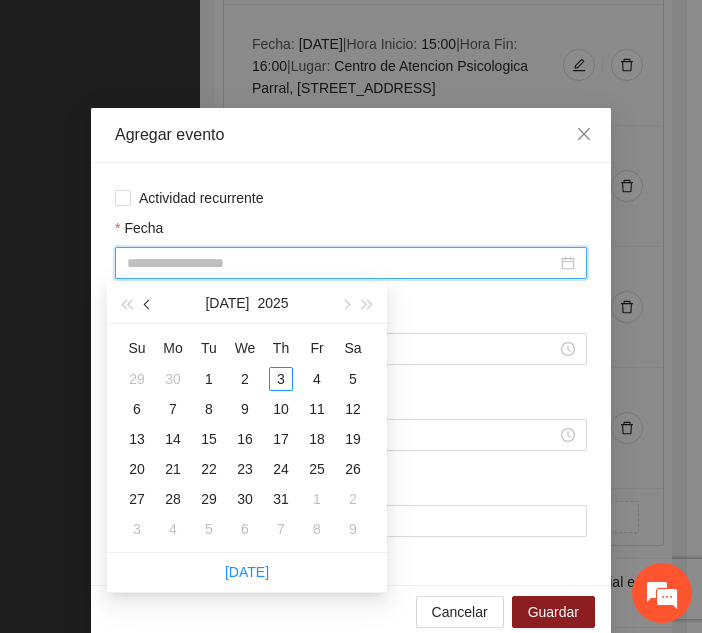 click at bounding box center (149, 304) 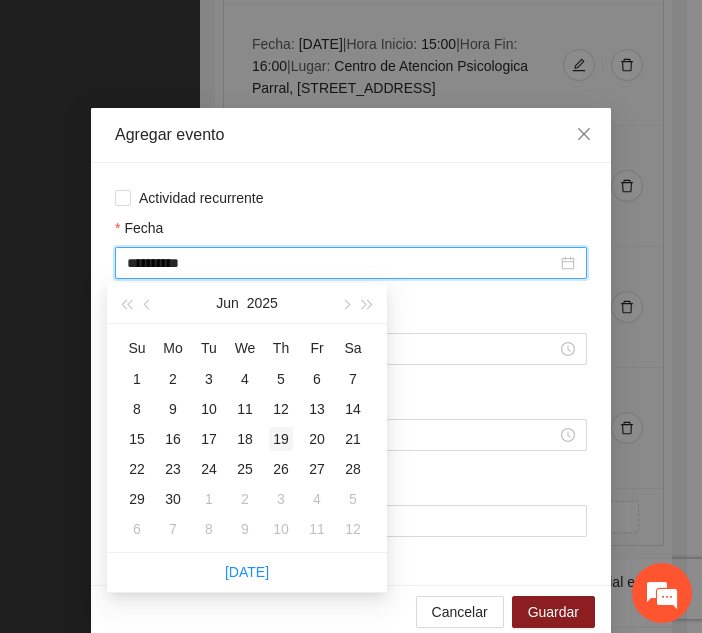type on "**********" 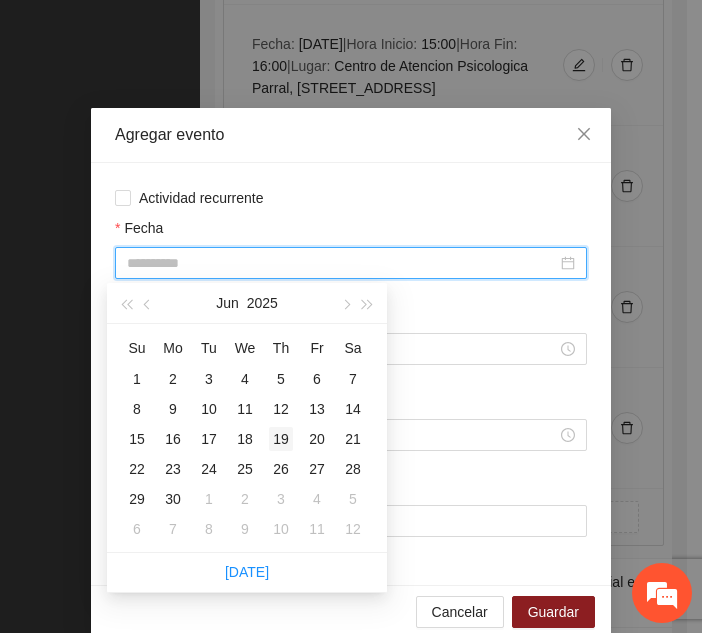 click on "19" at bounding box center [281, 439] 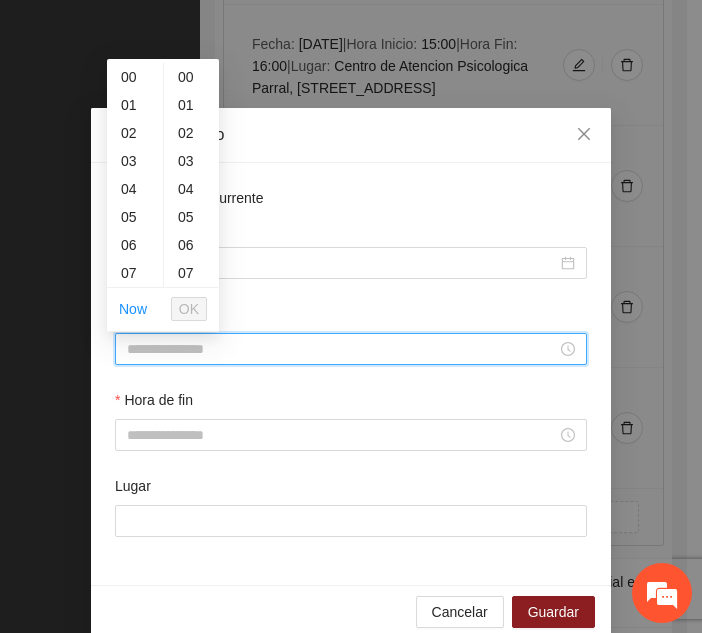 click on "Hora de inicio" at bounding box center (342, 349) 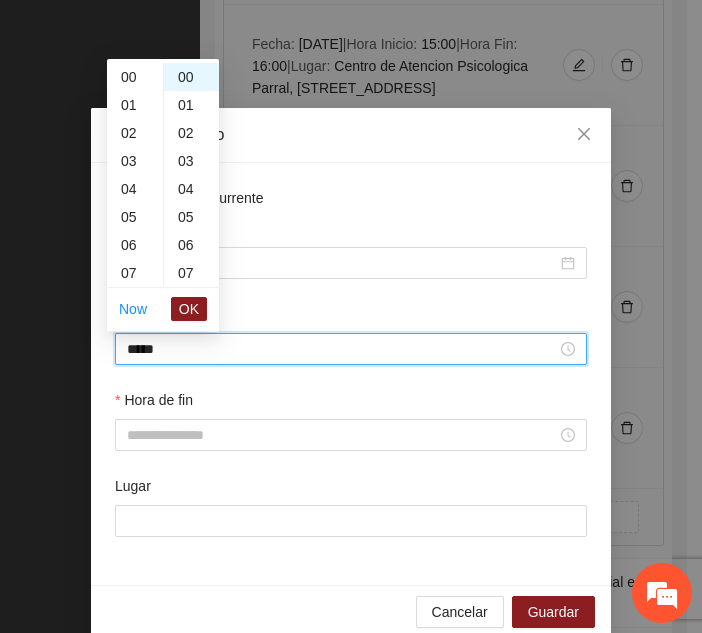 scroll, scrollTop: 308, scrollLeft: 0, axis: vertical 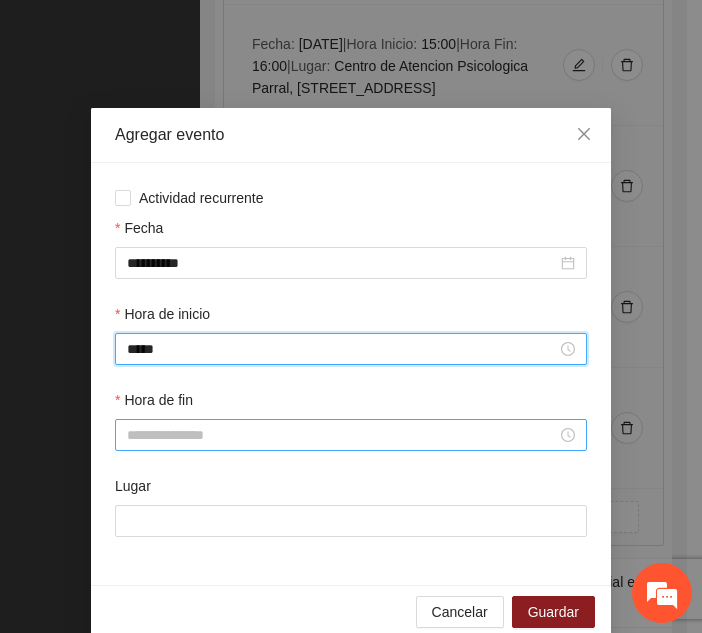 type on "*****" 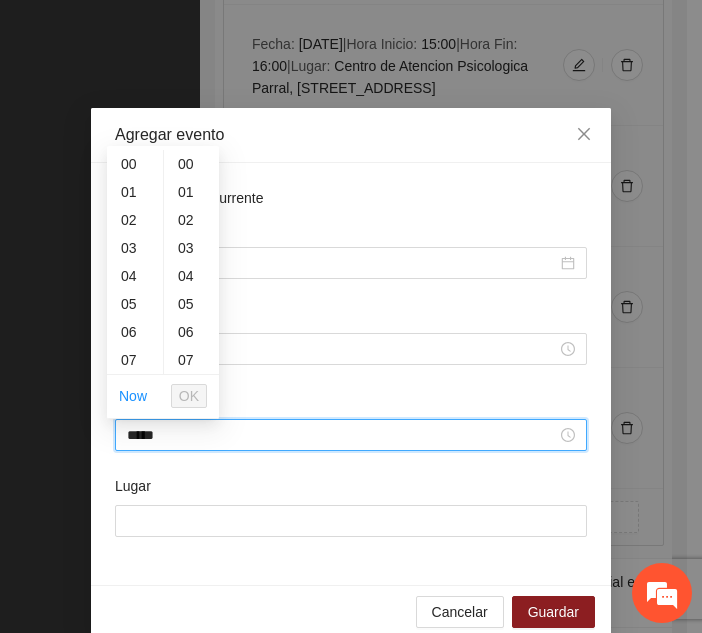 scroll, scrollTop: 336, scrollLeft: 0, axis: vertical 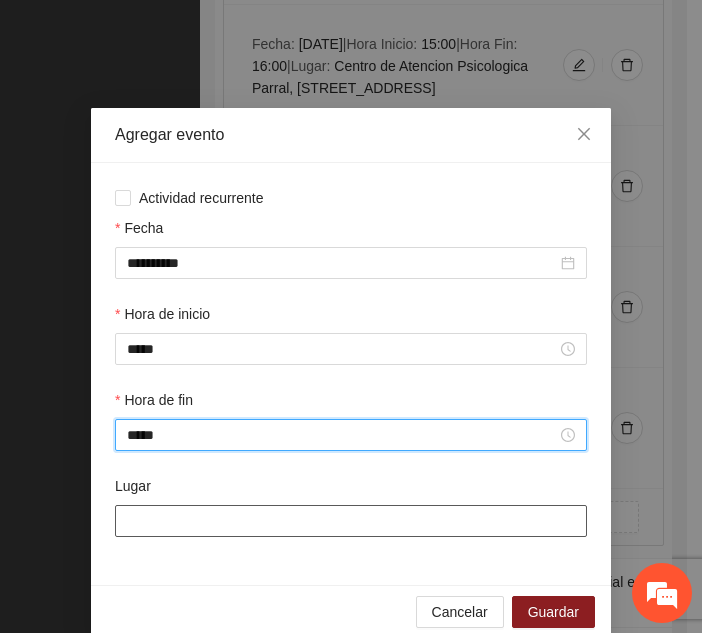 type on "*****" 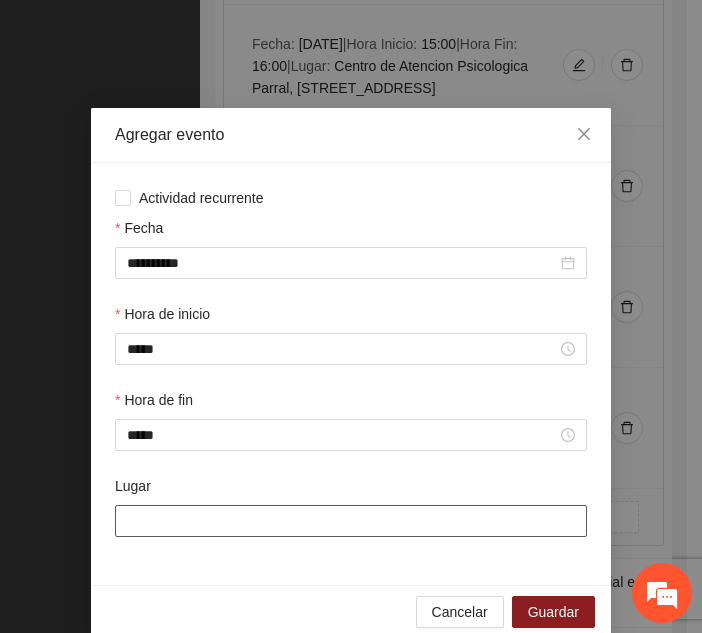click on "Lugar" at bounding box center [351, 521] 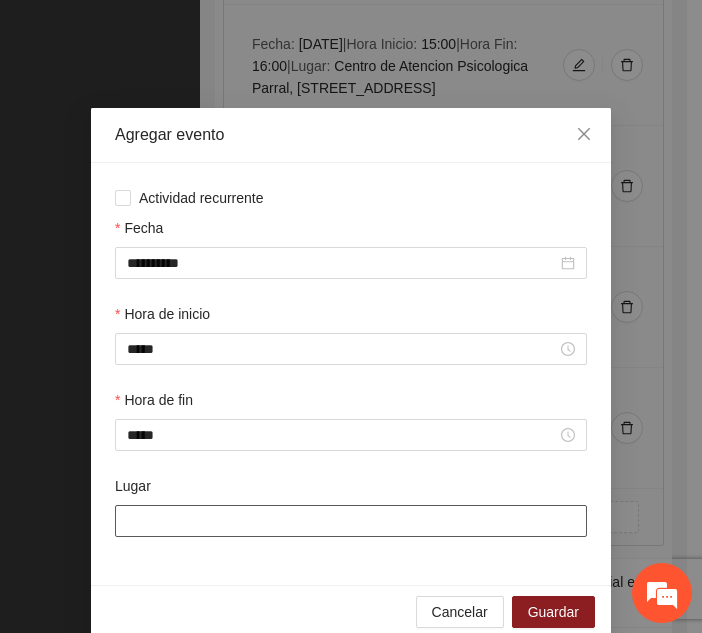 type on "**********" 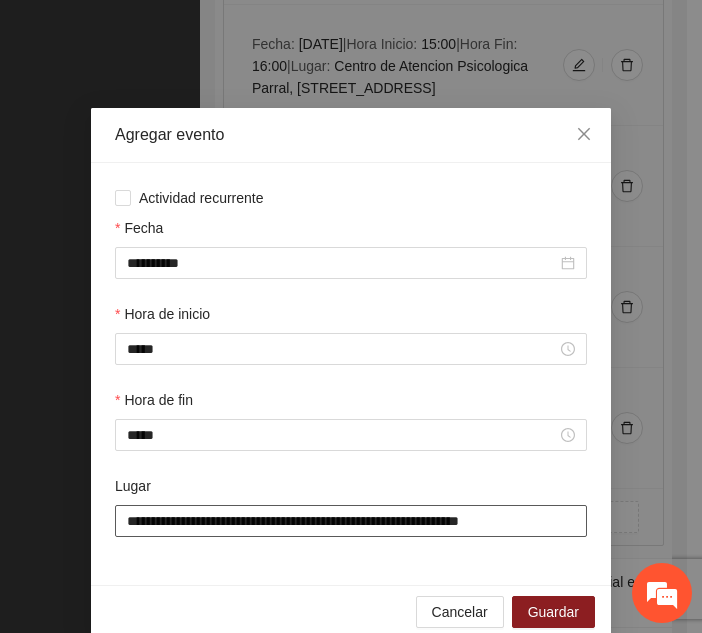 scroll, scrollTop: 30, scrollLeft: 0, axis: vertical 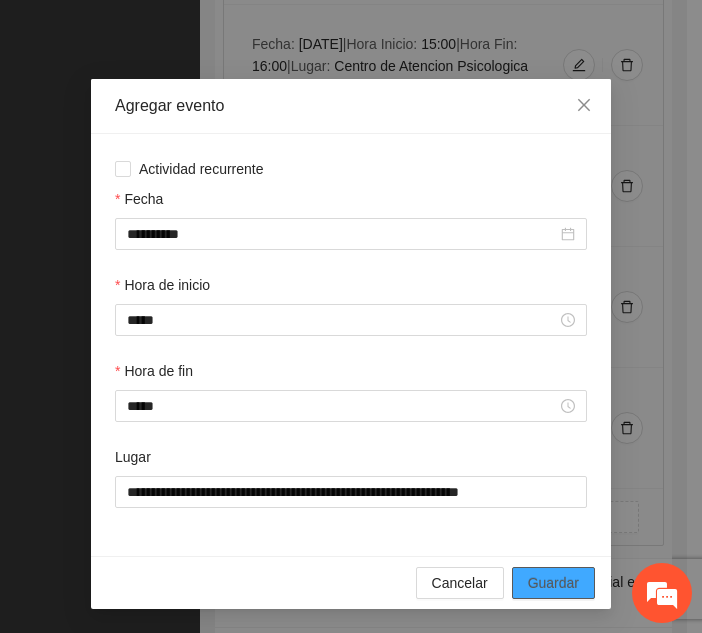 click on "Guardar" at bounding box center [553, 583] 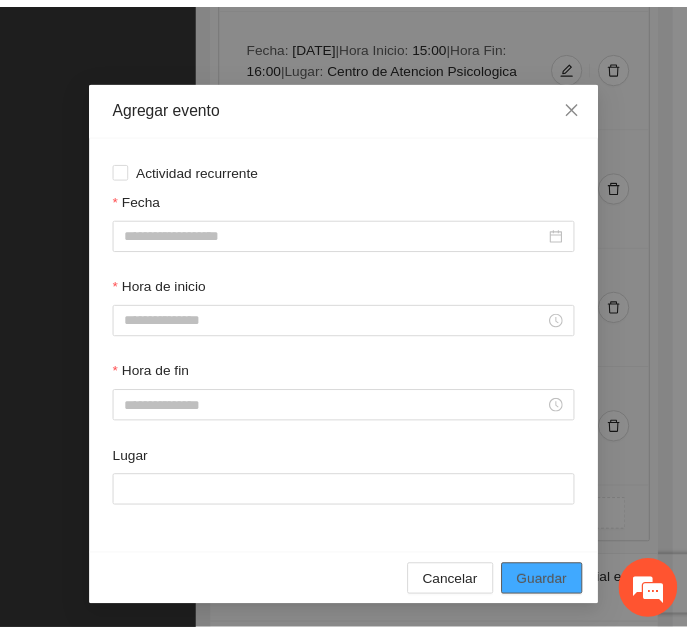 scroll, scrollTop: 0, scrollLeft: 0, axis: both 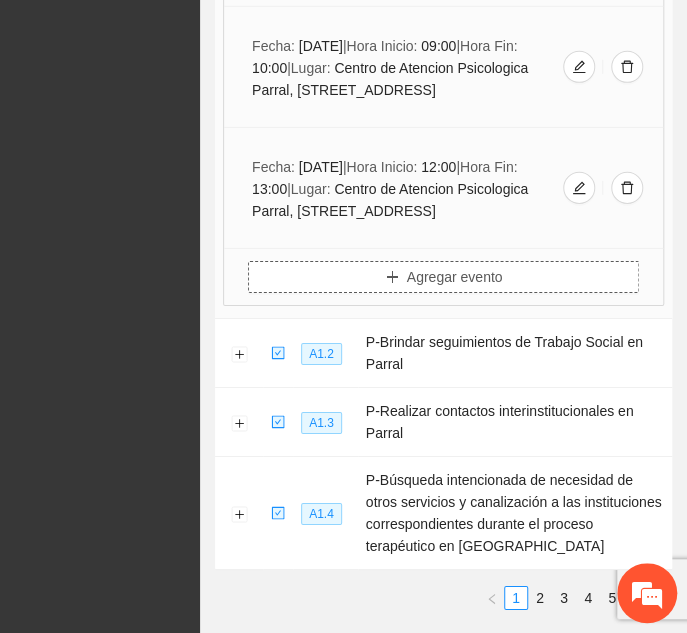 click on "Agregar evento" at bounding box center (443, 277) 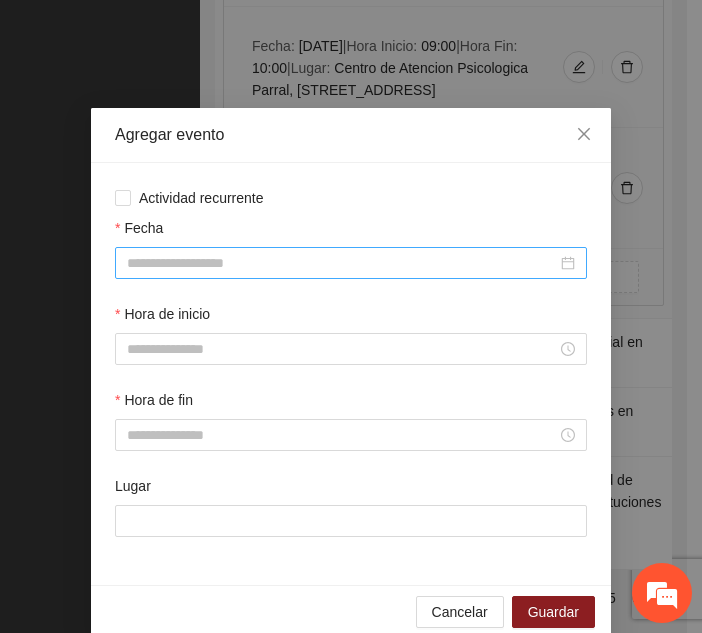 click on "Fecha" at bounding box center (342, 263) 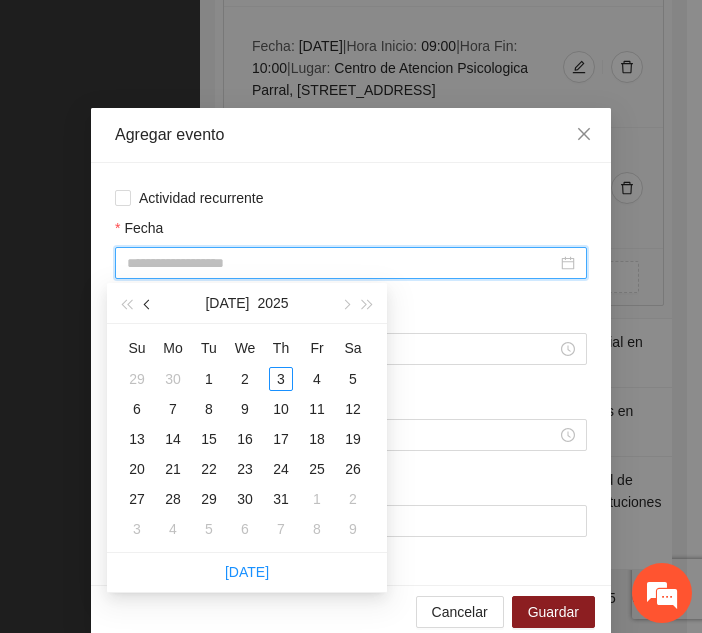 click at bounding box center [149, 305] 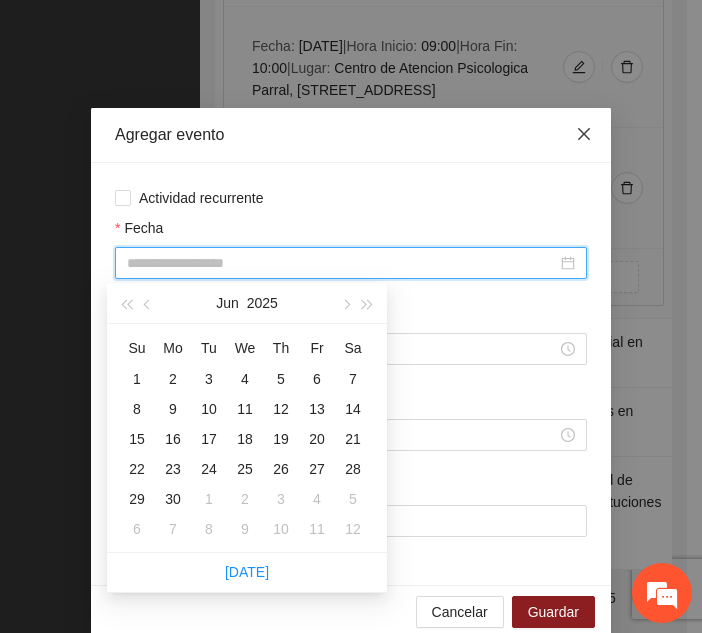 click 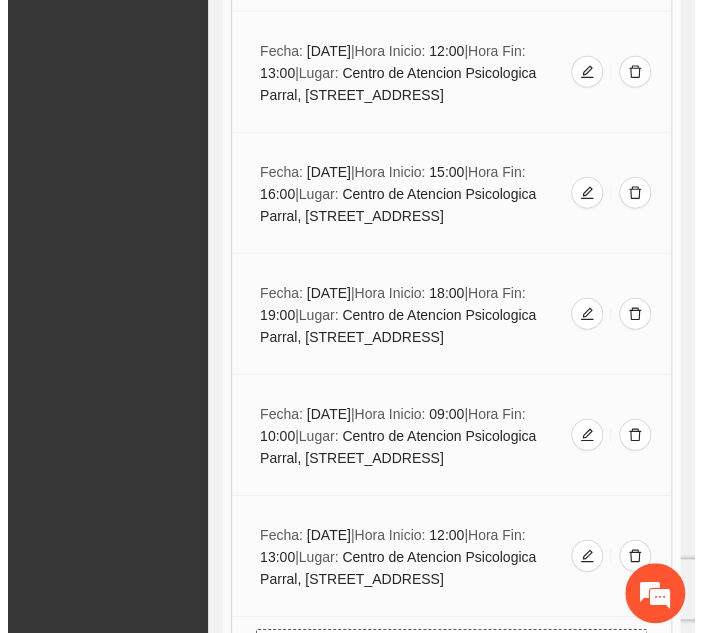 scroll, scrollTop: 18144, scrollLeft: 0, axis: vertical 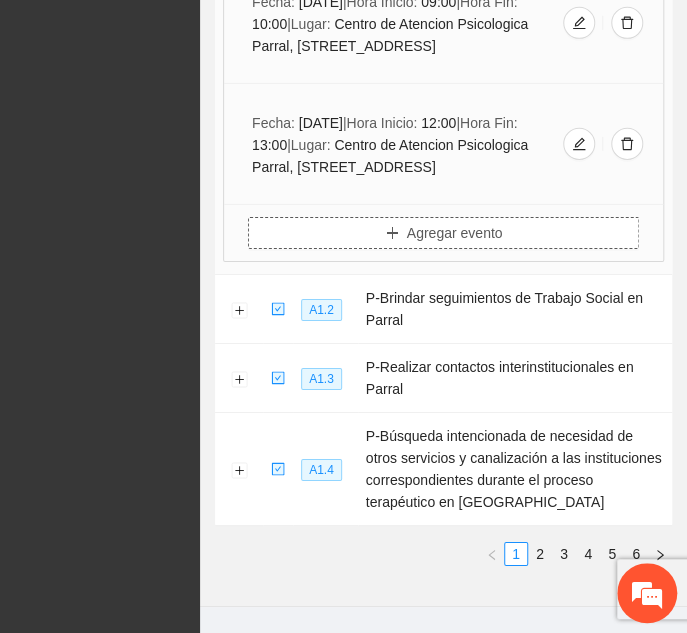 click on "Agregar evento" at bounding box center (443, 233) 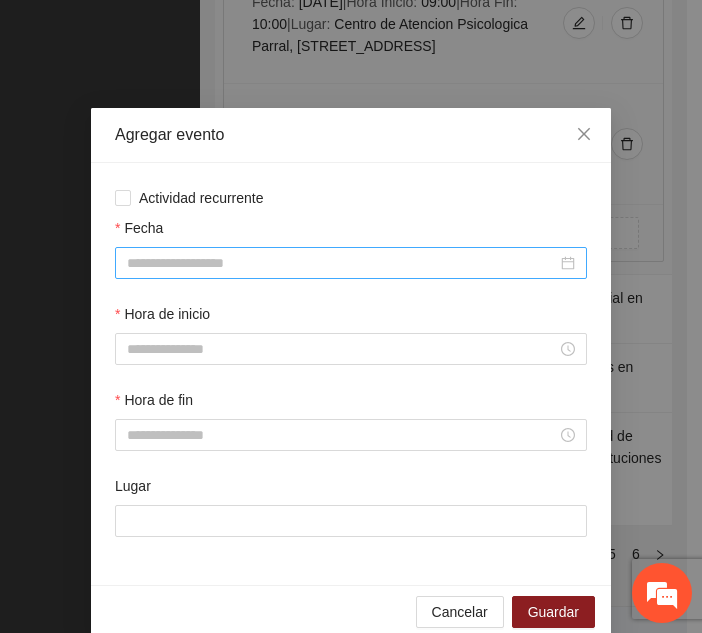 click at bounding box center [351, 263] 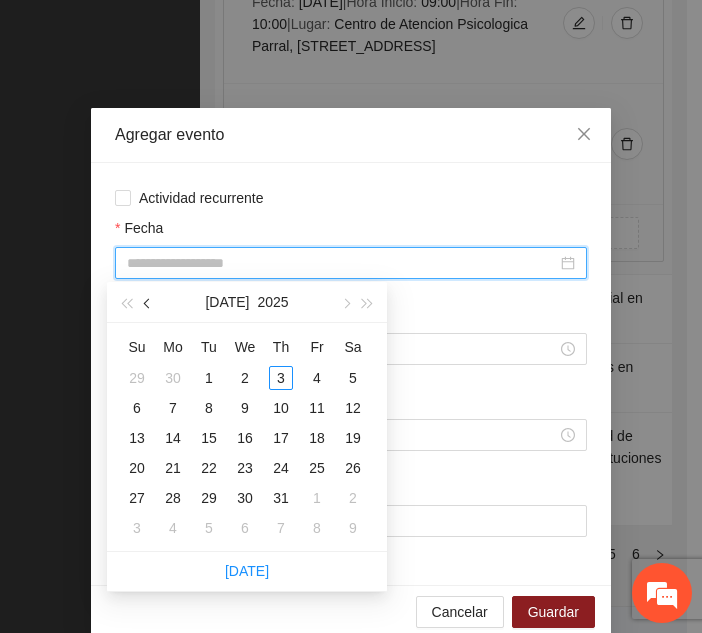 click at bounding box center (149, 304) 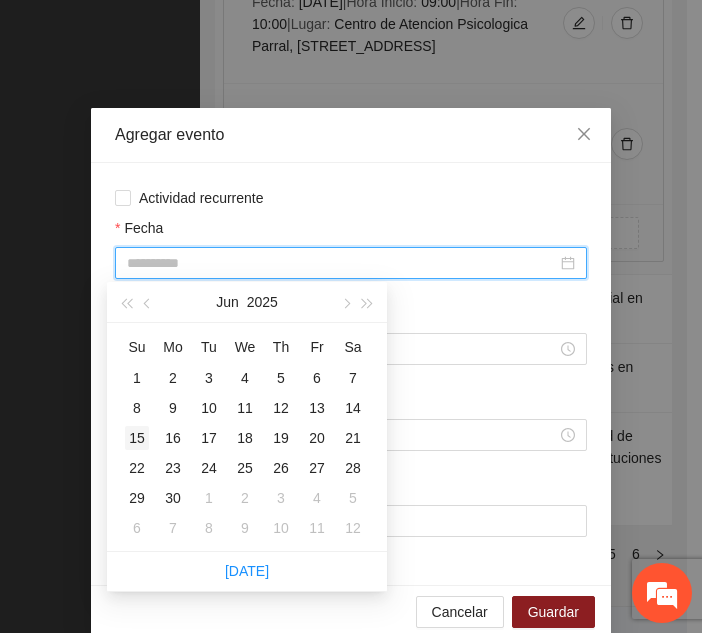 type on "**********" 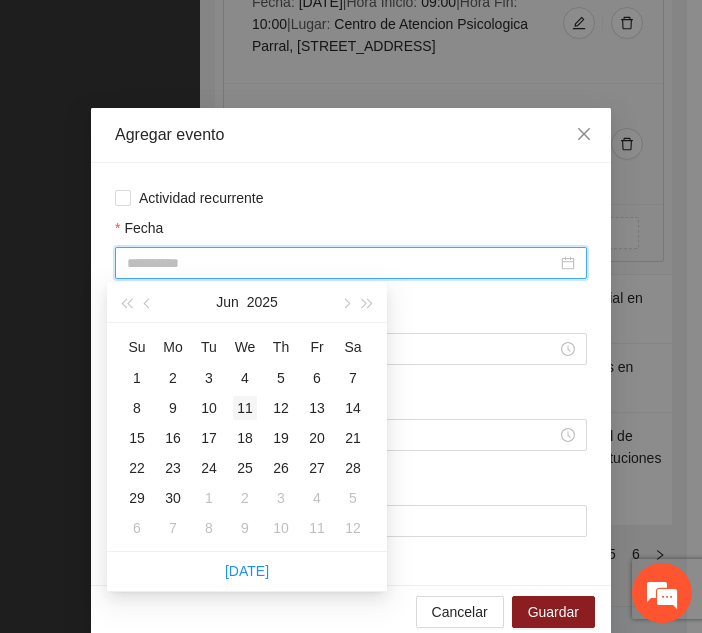 type on "**********" 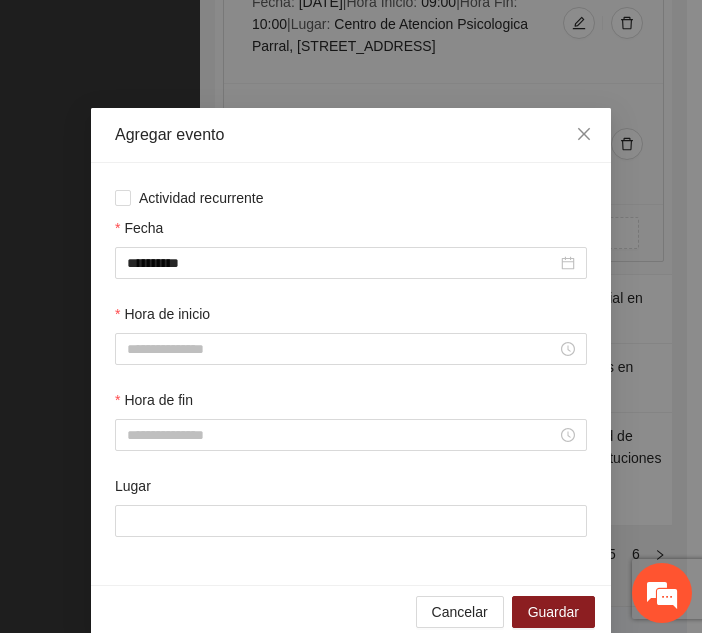 click on "Hora de fin" at bounding box center [351, 404] 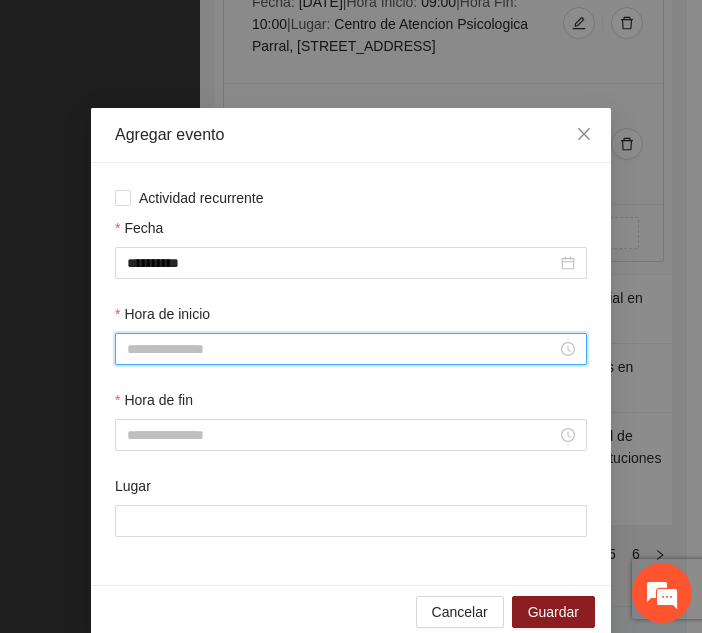 click on "Hora de inicio" at bounding box center (342, 349) 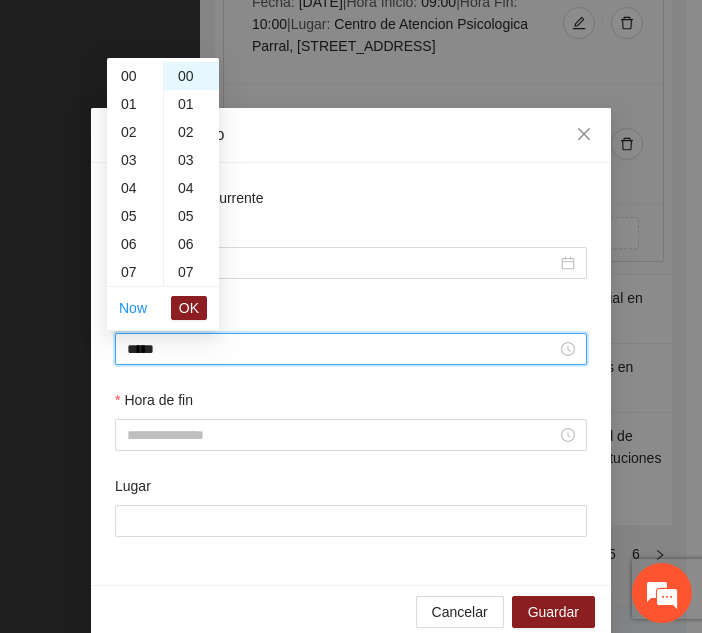 scroll, scrollTop: 420, scrollLeft: 0, axis: vertical 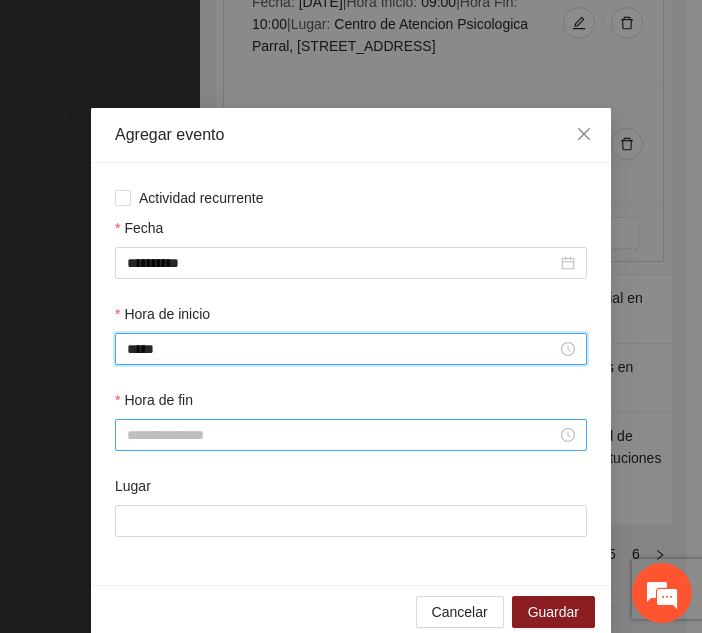 type on "*****" 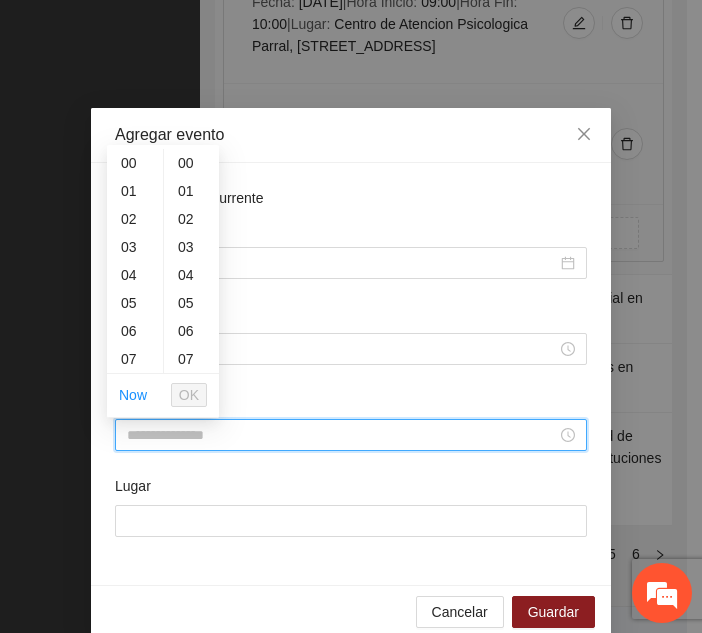 click on "Hora de fin" at bounding box center (342, 435) 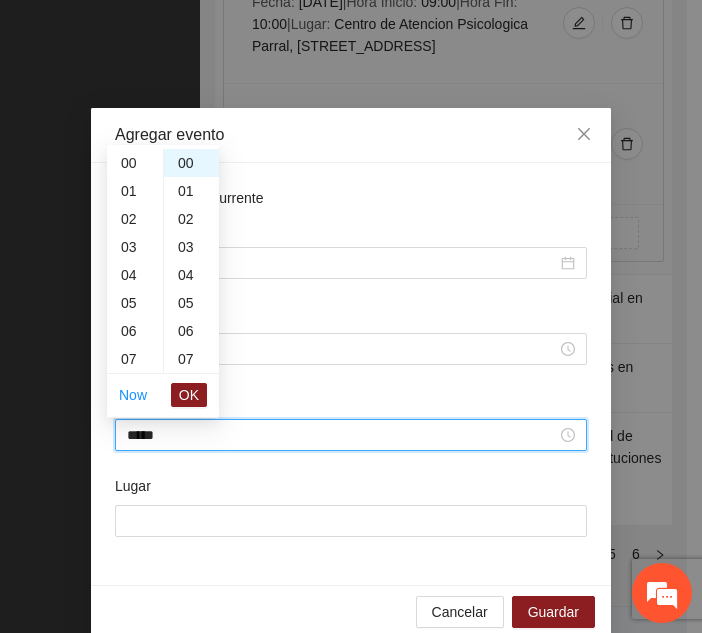 scroll, scrollTop: 448, scrollLeft: 0, axis: vertical 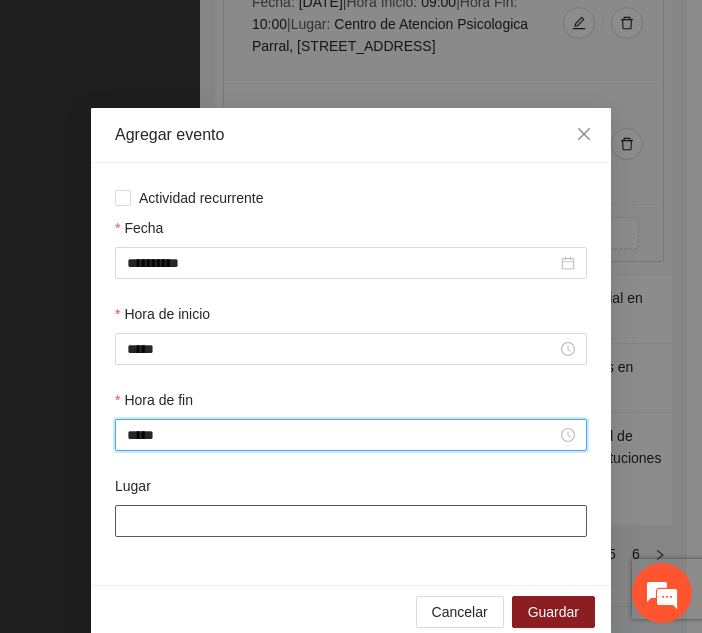 type on "*****" 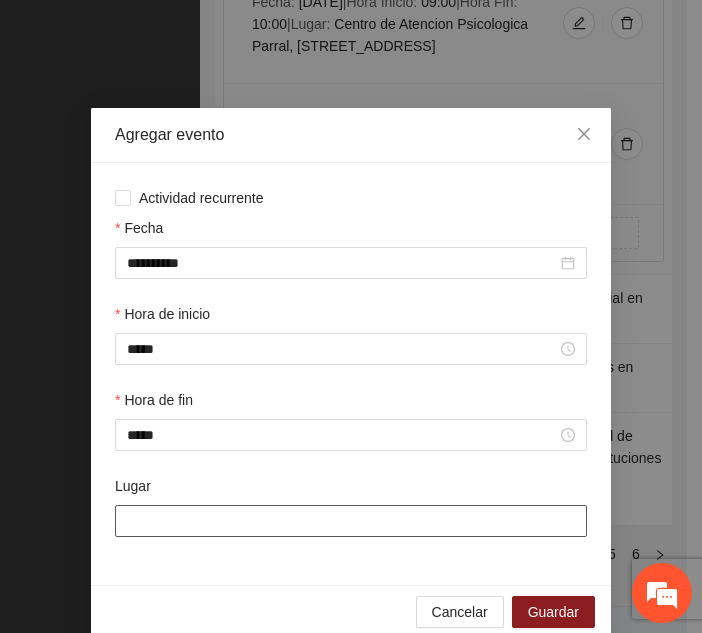 click on "Lugar" at bounding box center (351, 521) 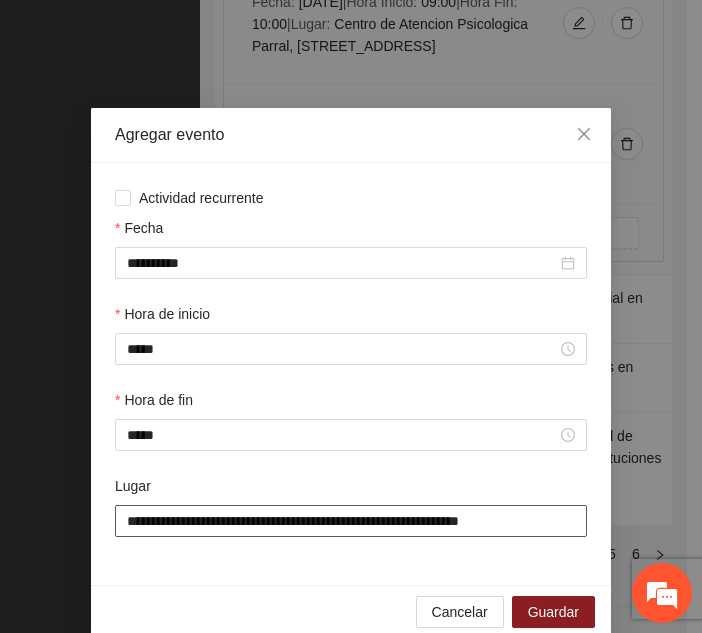 scroll, scrollTop: 30, scrollLeft: 0, axis: vertical 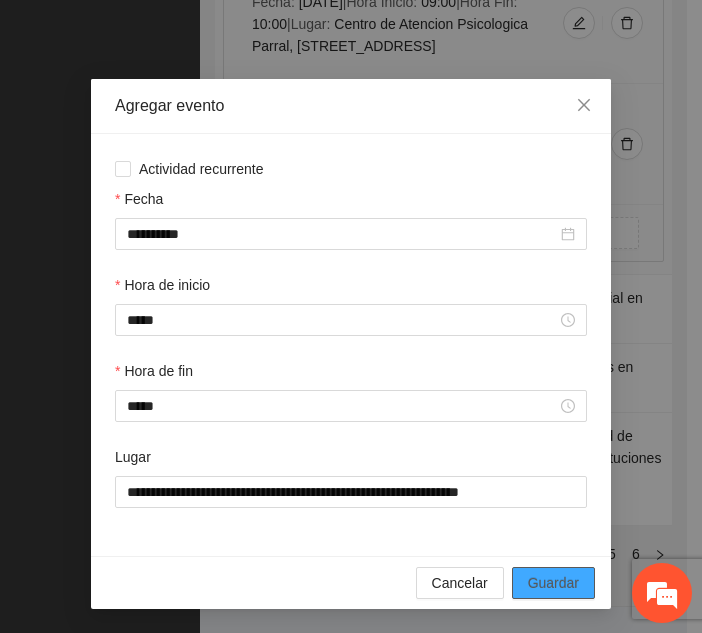 click on "Guardar" at bounding box center [553, 583] 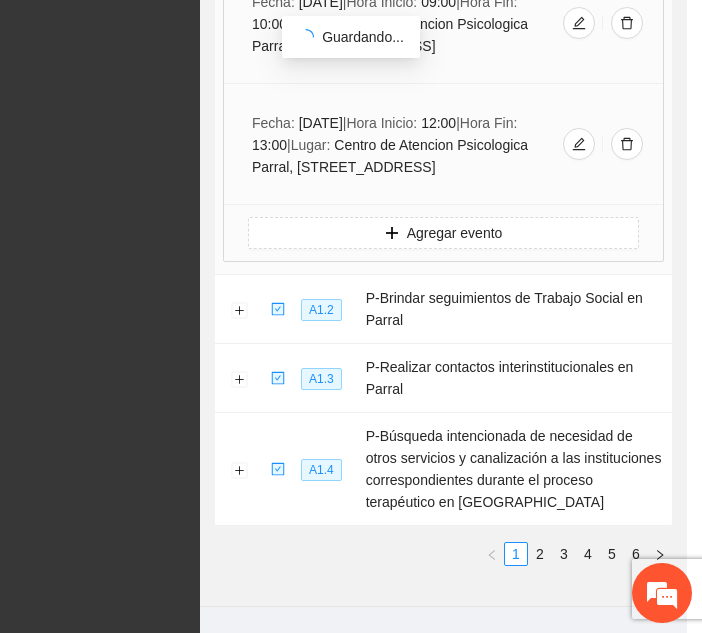 scroll, scrollTop: 0, scrollLeft: 0, axis: both 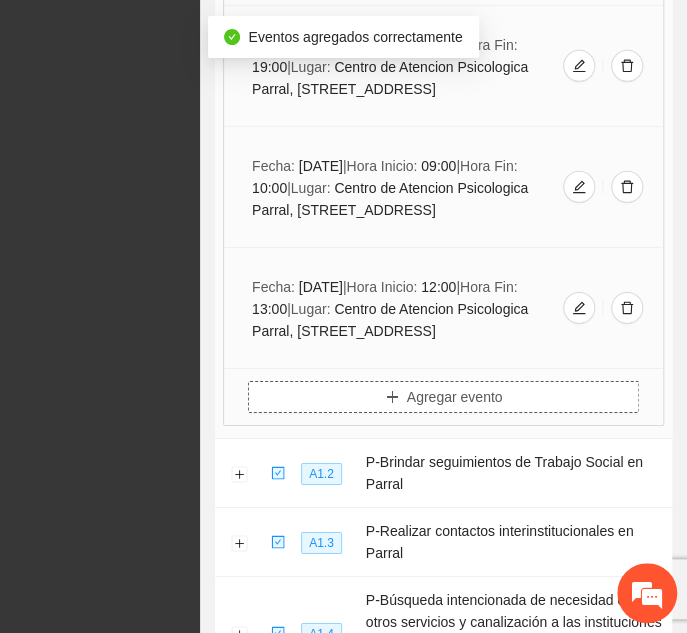 click on "Agregar evento" at bounding box center [455, 397] 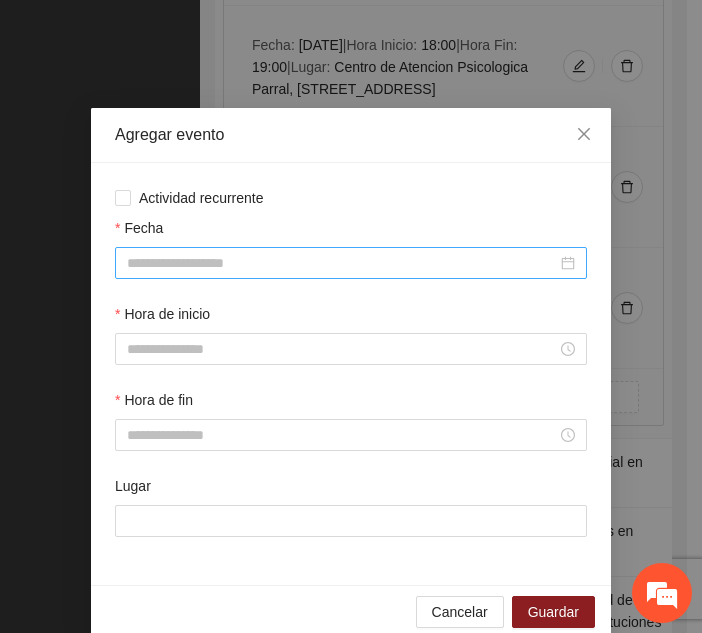 click at bounding box center (351, 263) 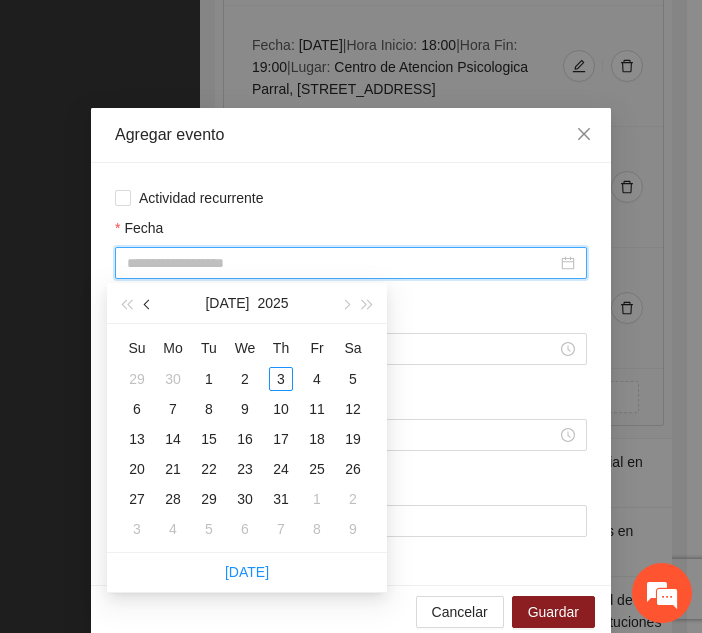click at bounding box center (149, 304) 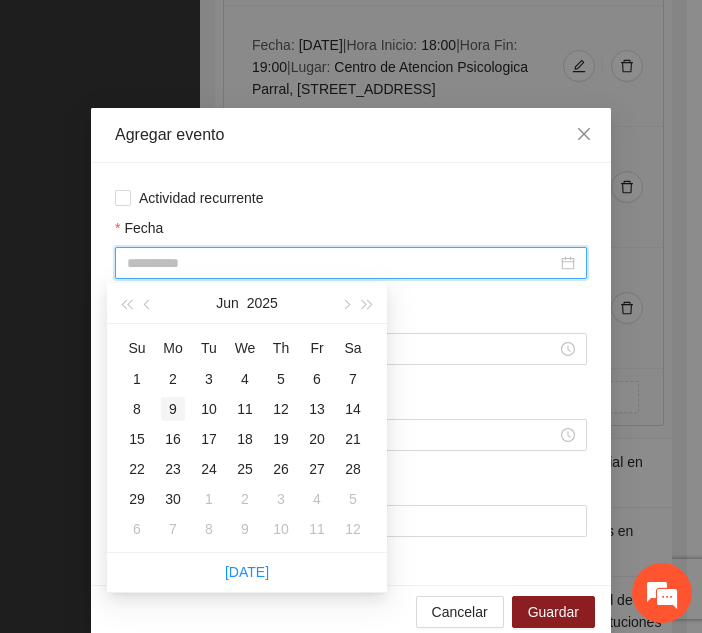 type on "**********" 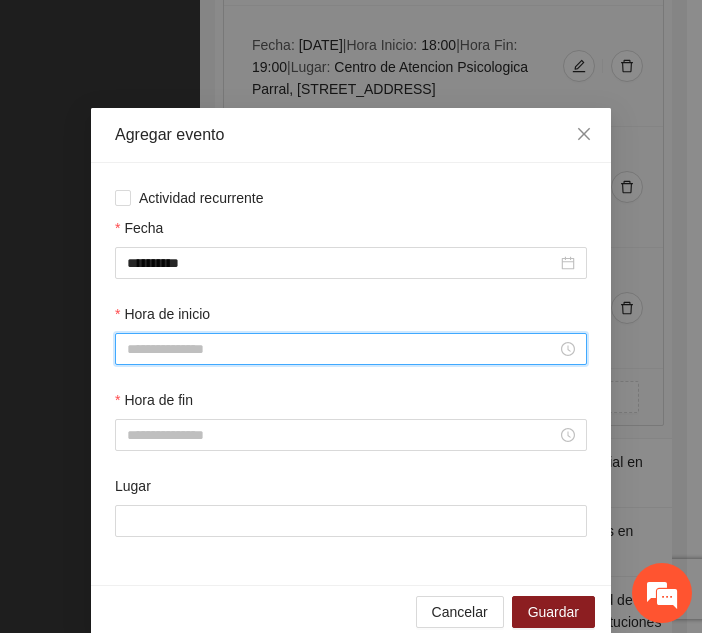 click on "Hora de inicio" at bounding box center [342, 349] 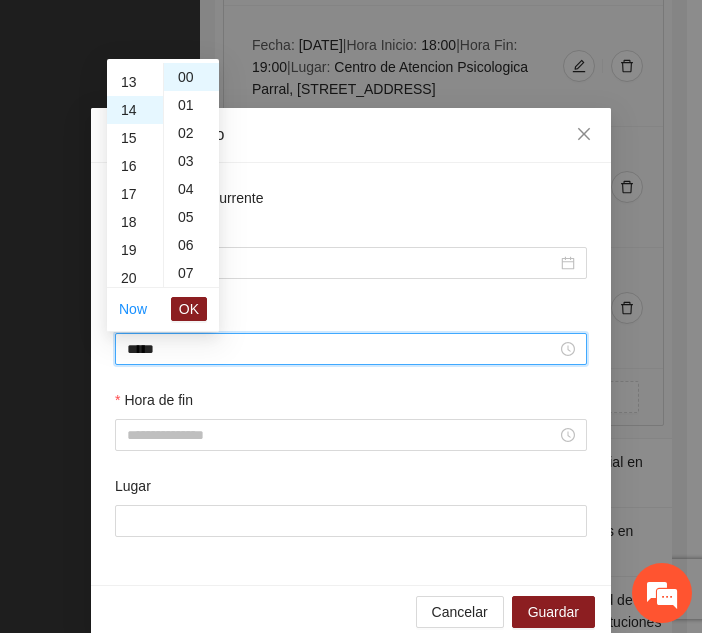 scroll, scrollTop: 392, scrollLeft: 0, axis: vertical 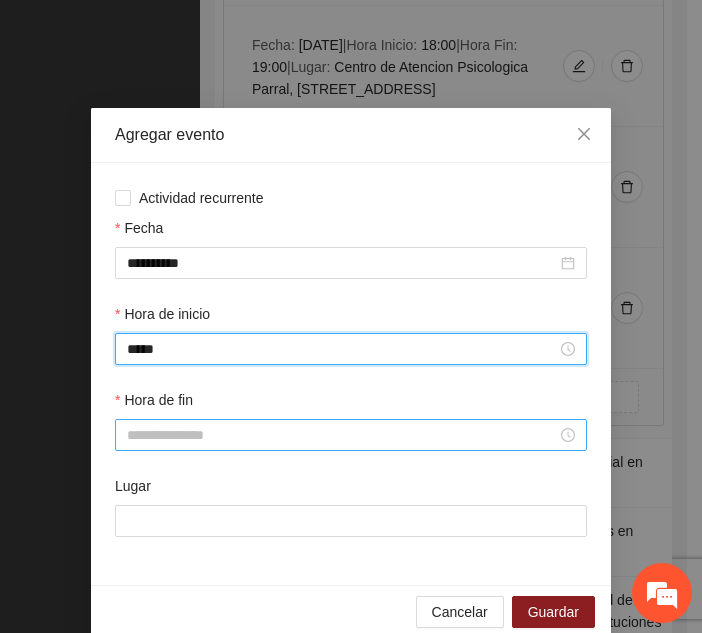 type on "*****" 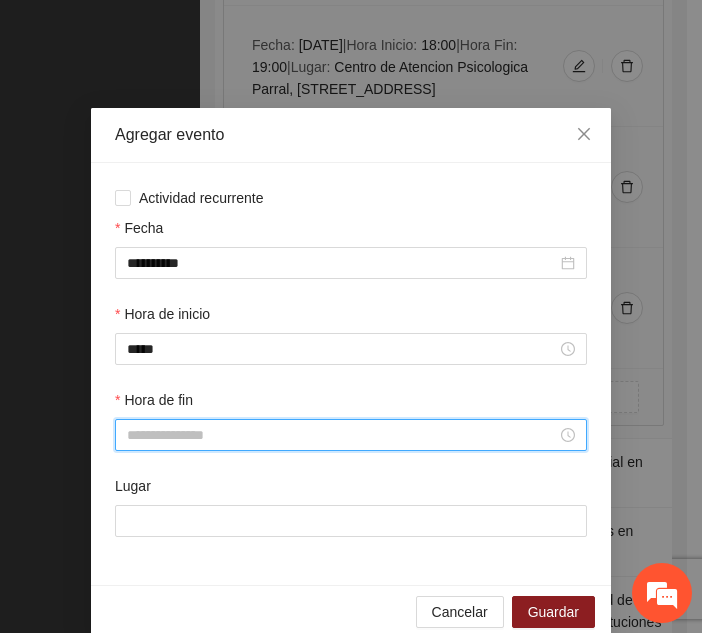click on "Hora de fin" at bounding box center (342, 435) 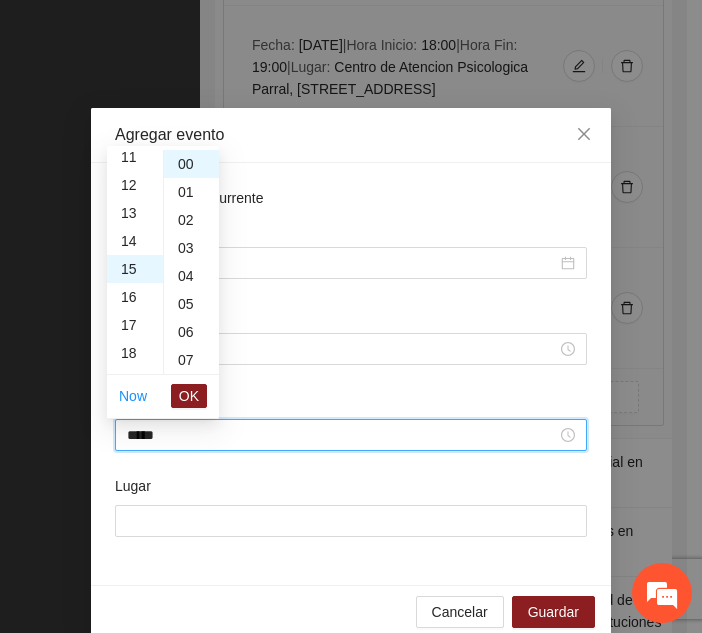 scroll, scrollTop: 420, scrollLeft: 0, axis: vertical 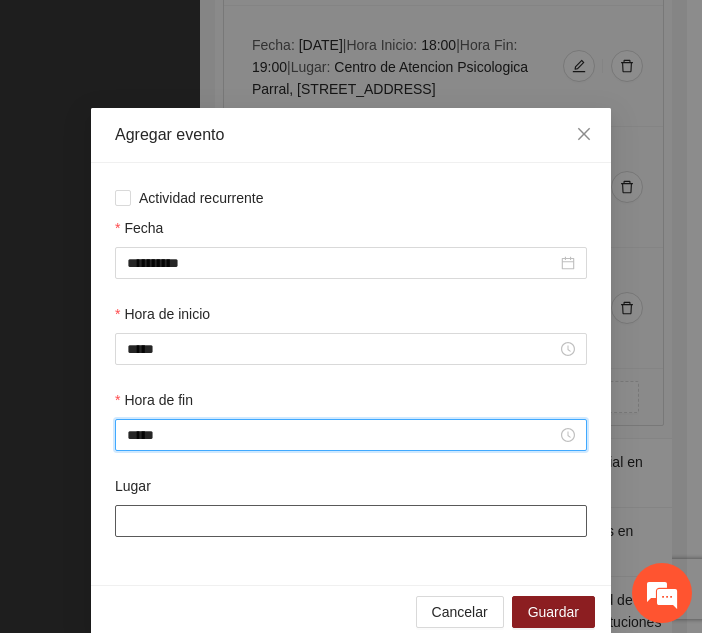 type on "*****" 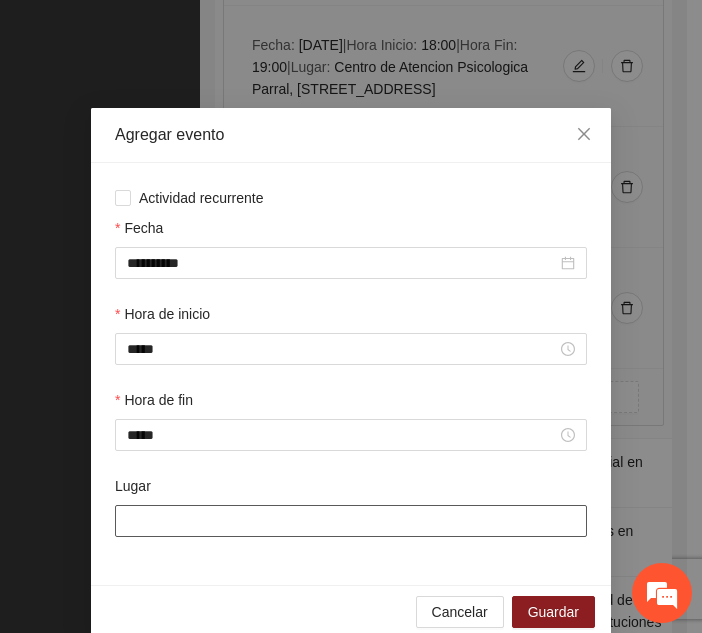 click on "Lugar" at bounding box center (351, 521) 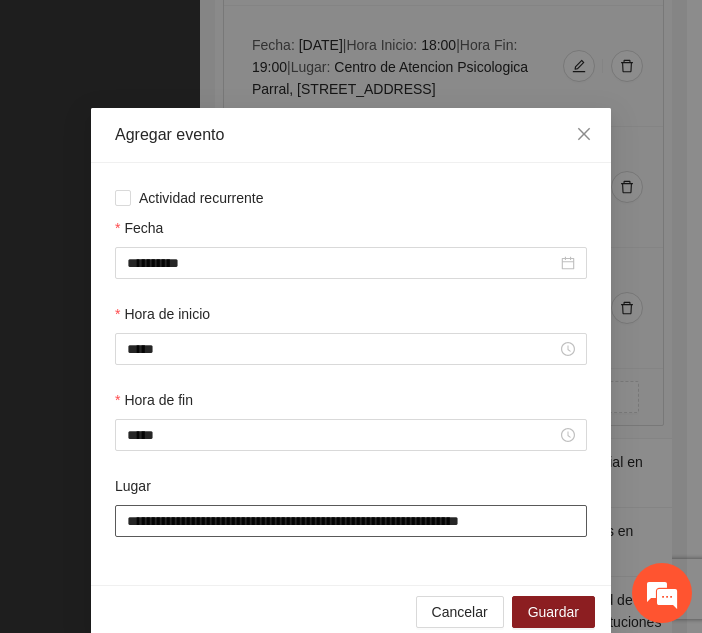 scroll, scrollTop: 30, scrollLeft: 0, axis: vertical 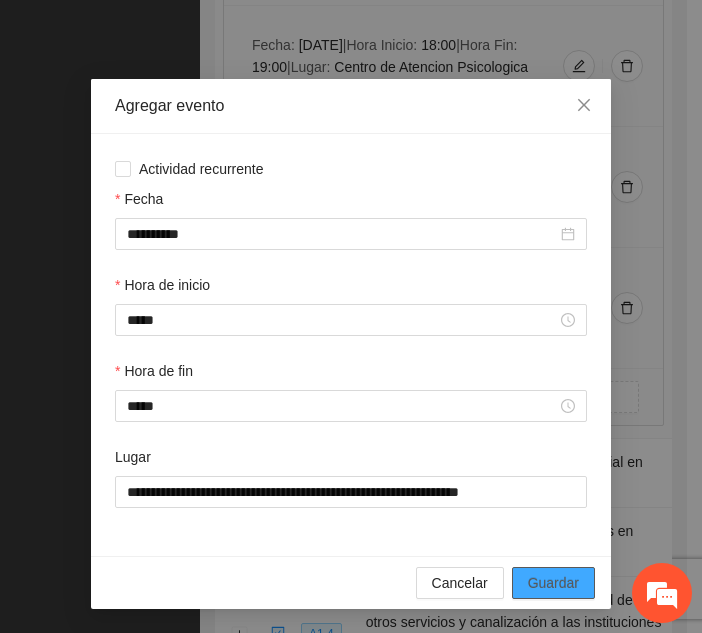 click on "Guardar" at bounding box center [553, 583] 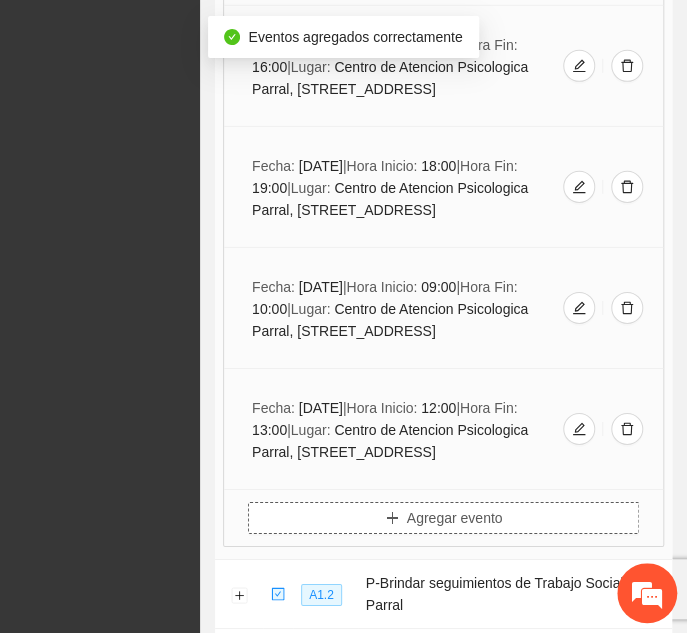 click on "Agregar evento" at bounding box center (443, 518) 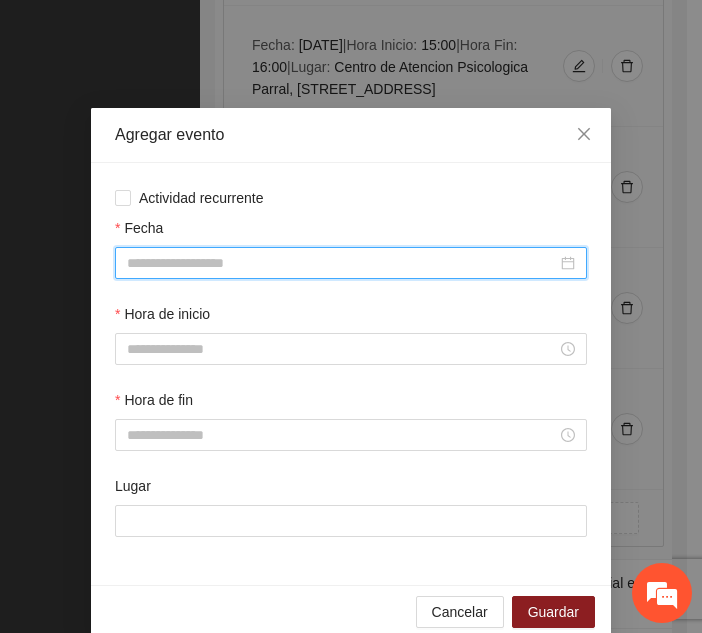 click on "Fecha" at bounding box center [342, 263] 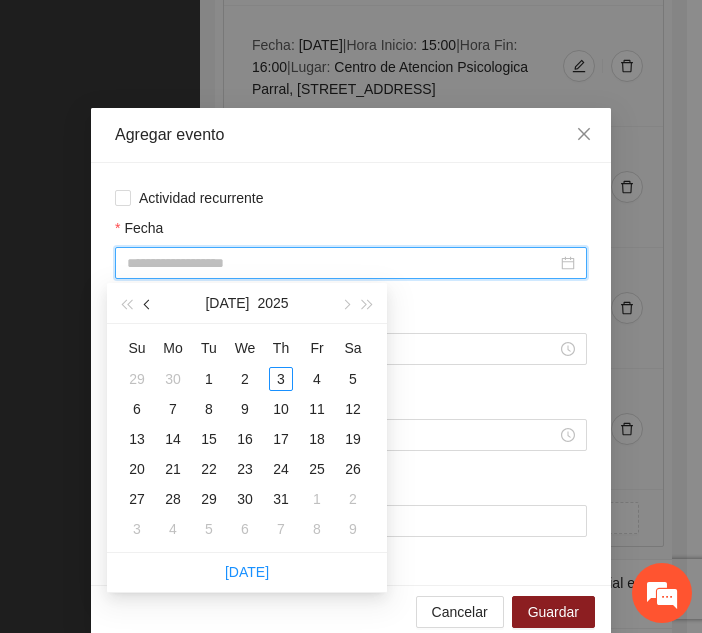 click at bounding box center [148, 303] 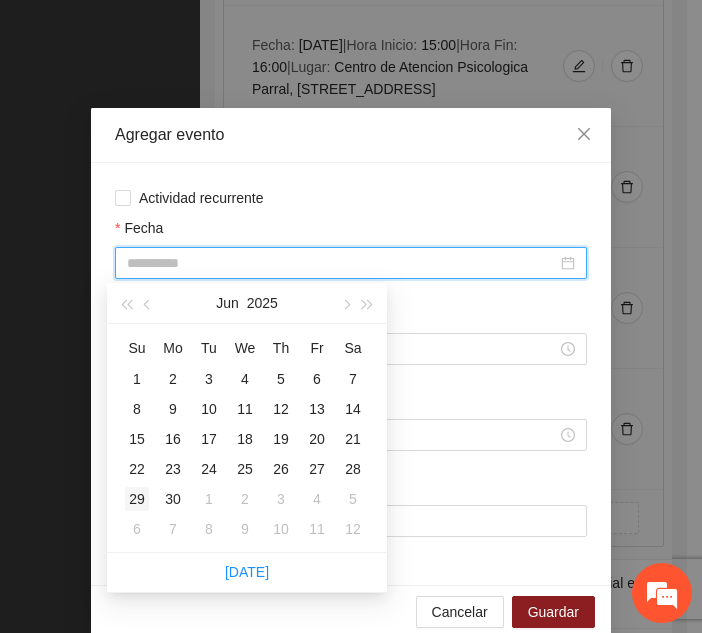 type on "**********" 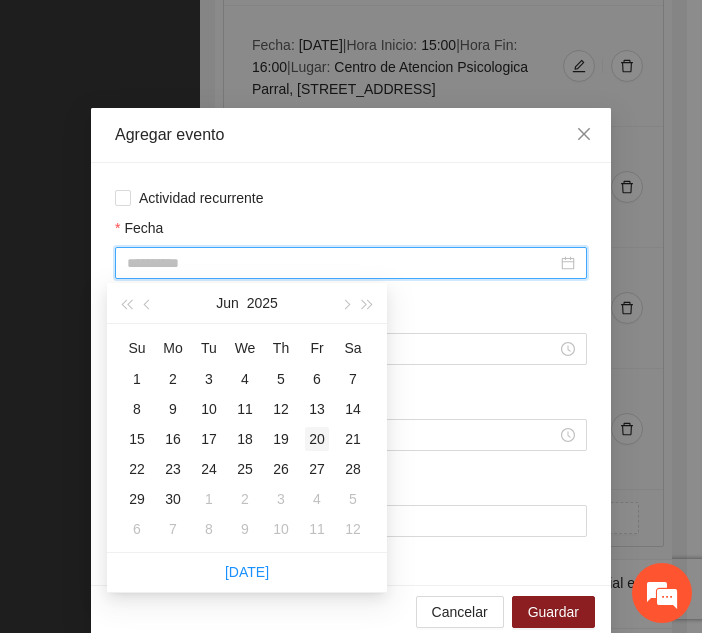 type on "**********" 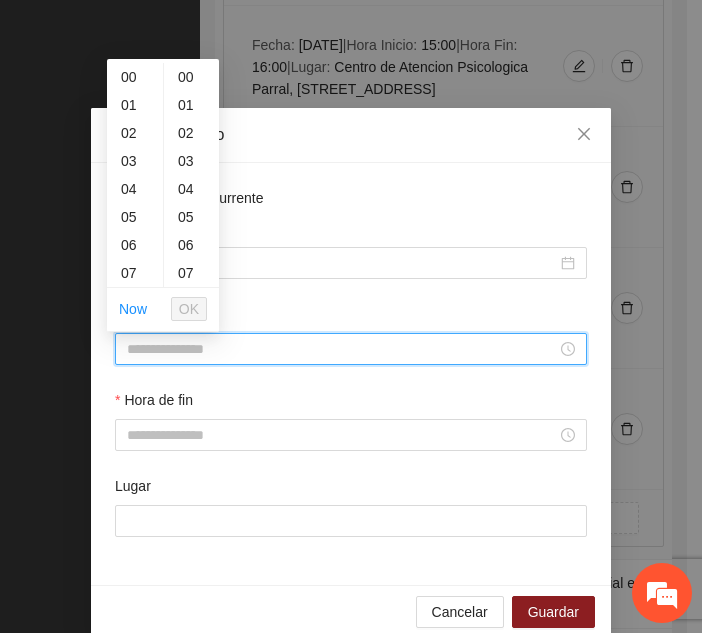 click on "Hora de inicio" at bounding box center (342, 349) 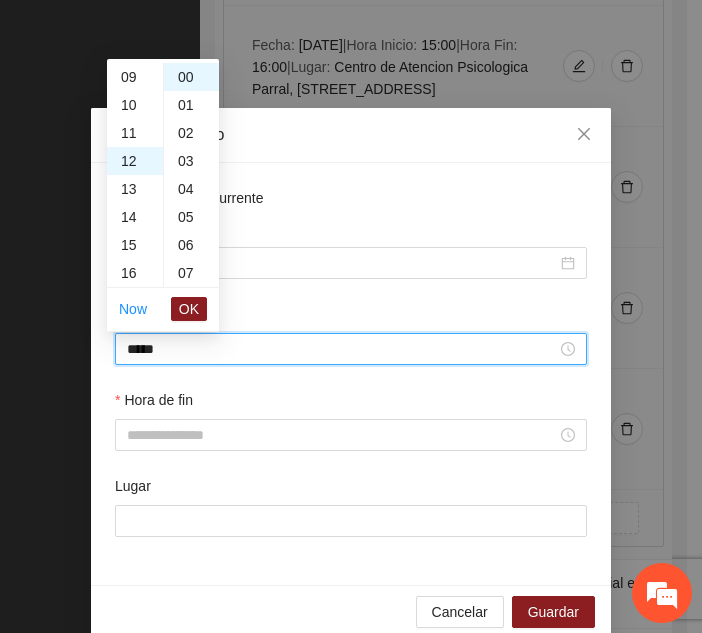 scroll, scrollTop: 336, scrollLeft: 0, axis: vertical 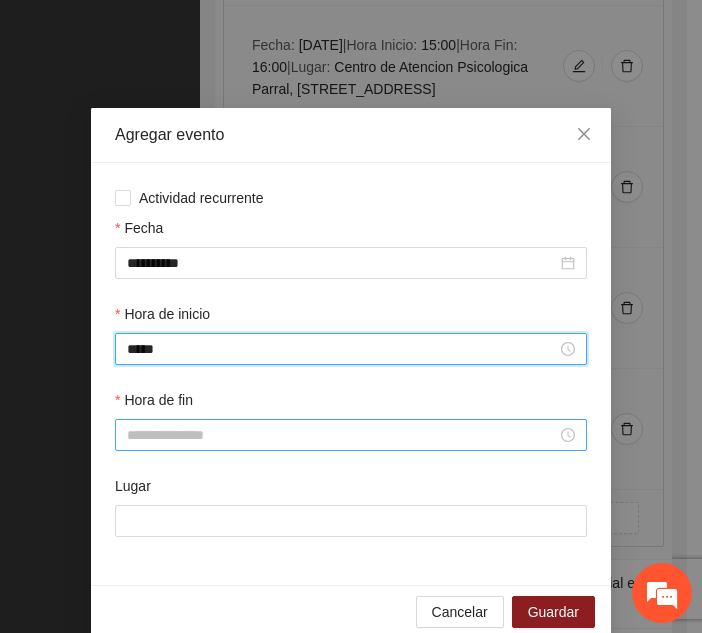 type on "*****" 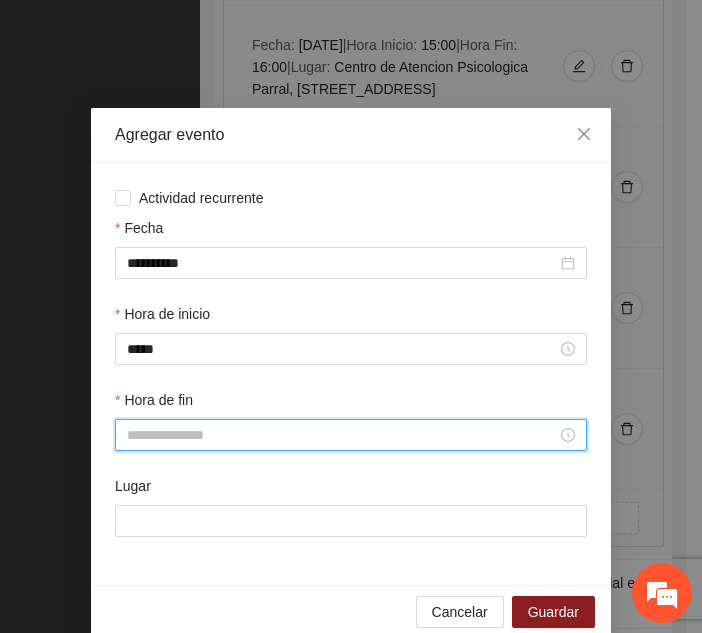 click on "Hora de fin" at bounding box center (342, 435) 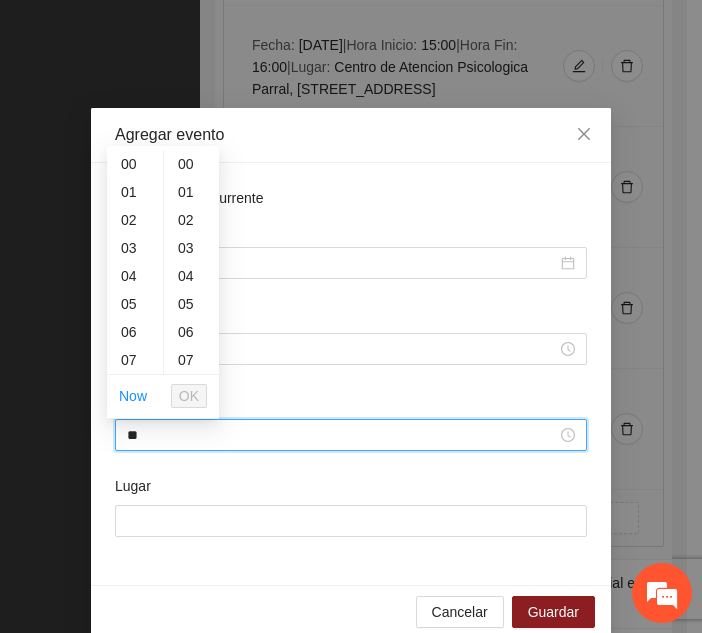 type on "*" 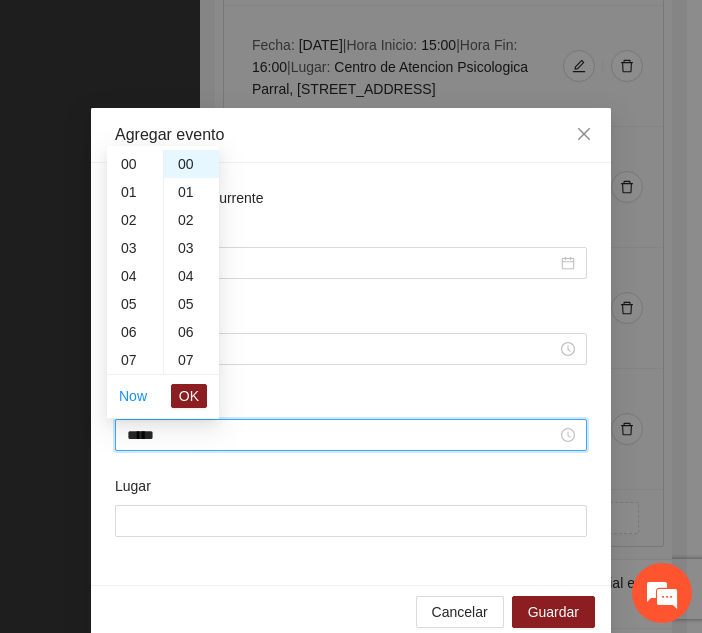 scroll, scrollTop: 364, scrollLeft: 0, axis: vertical 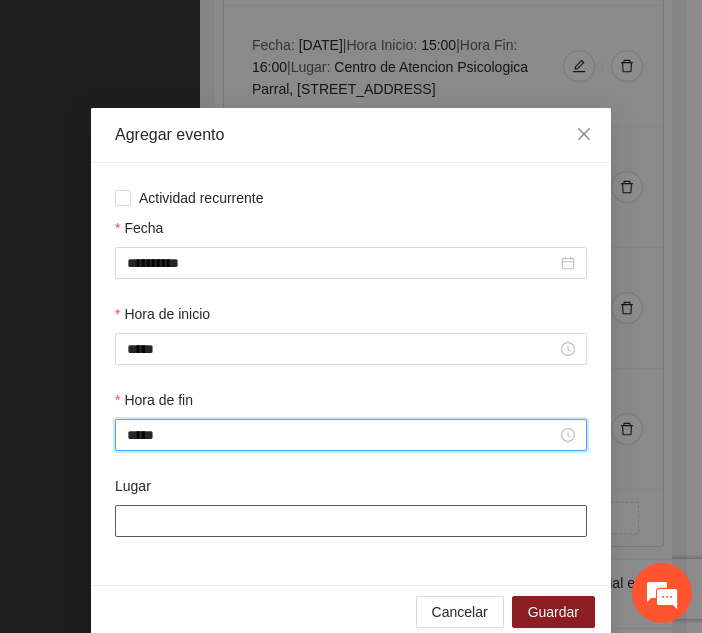 type on "*****" 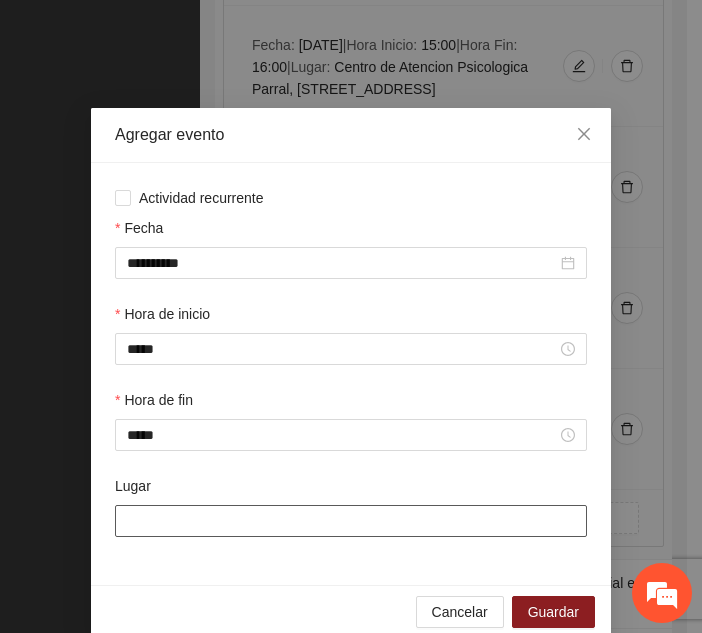 click on "Lugar" at bounding box center [351, 521] 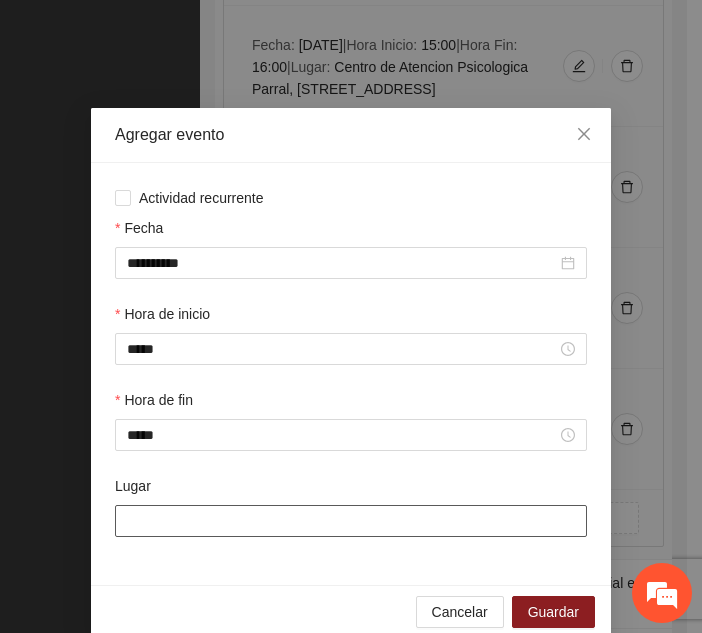 type on "**********" 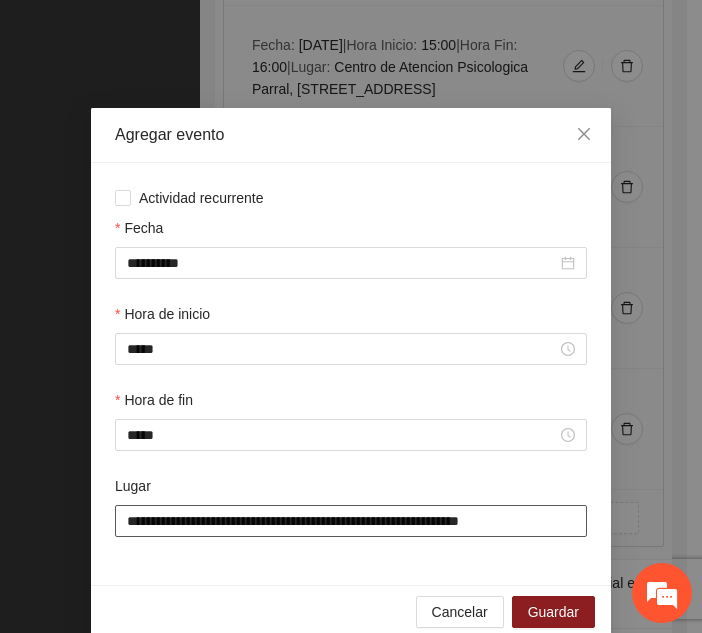 scroll, scrollTop: 30, scrollLeft: 0, axis: vertical 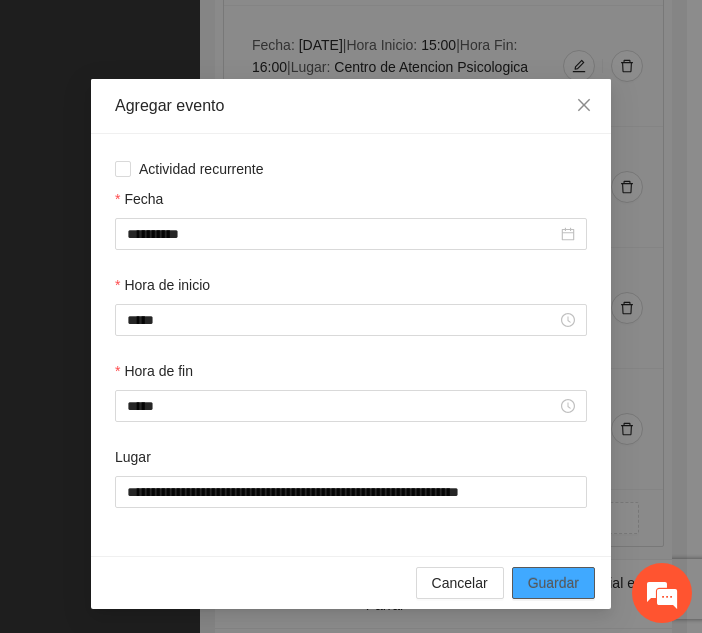 click on "Guardar" at bounding box center [553, 583] 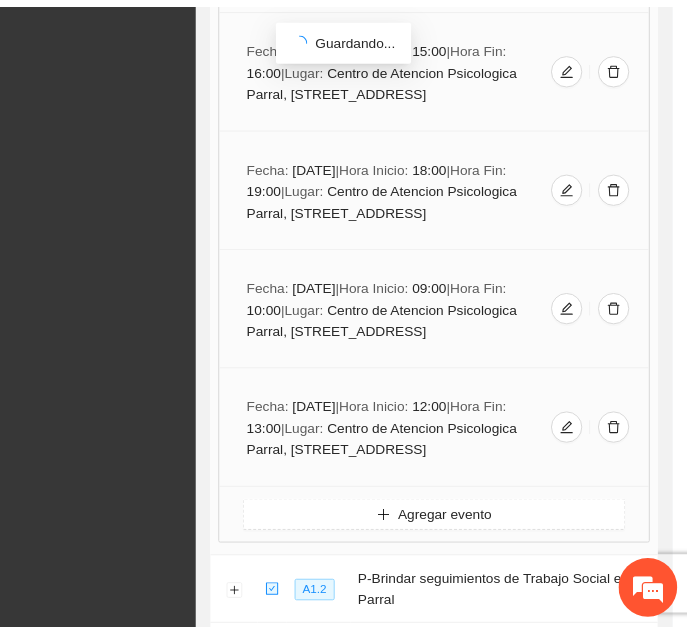scroll, scrollTop: 0, scrollLeft: 0, axis: both 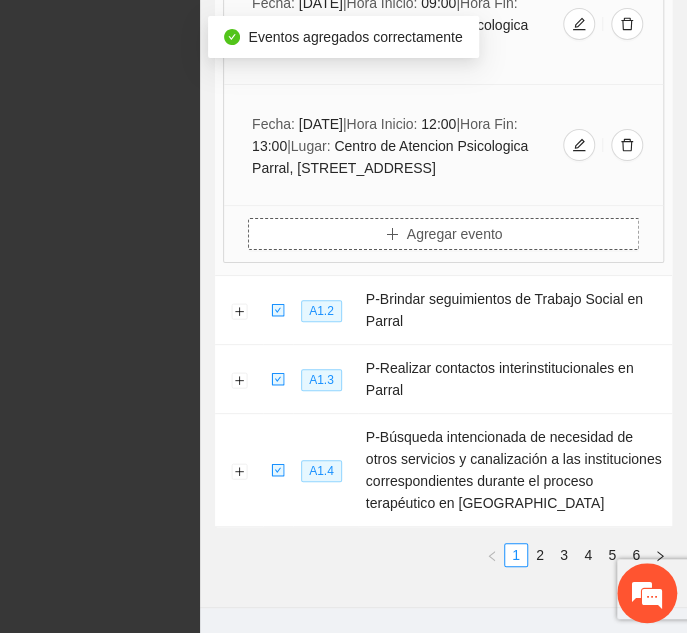 click on "Agregar evento" at bounding box center [455, 234] 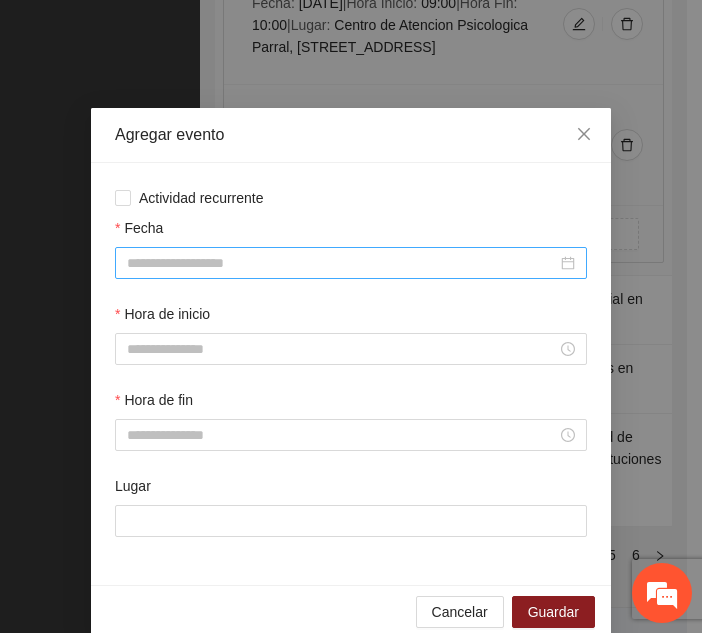 click at bounding box center [351, 263] 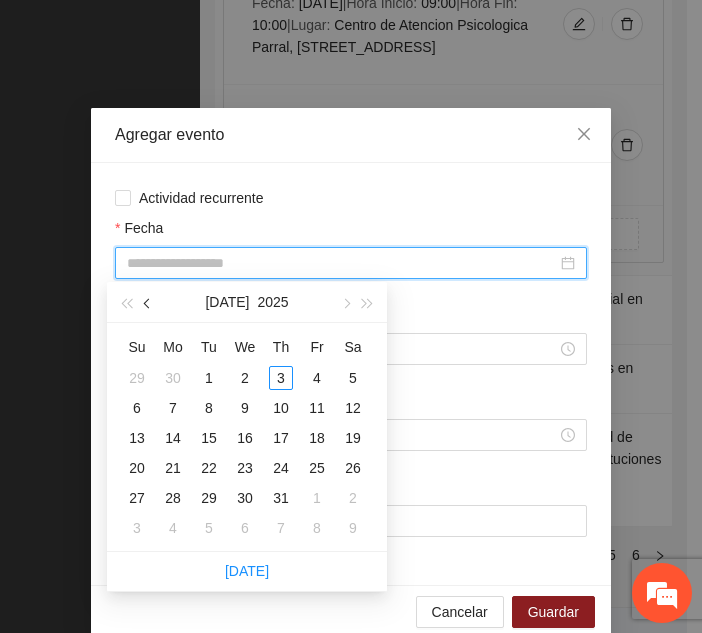 click at bounding box center (149, 304) 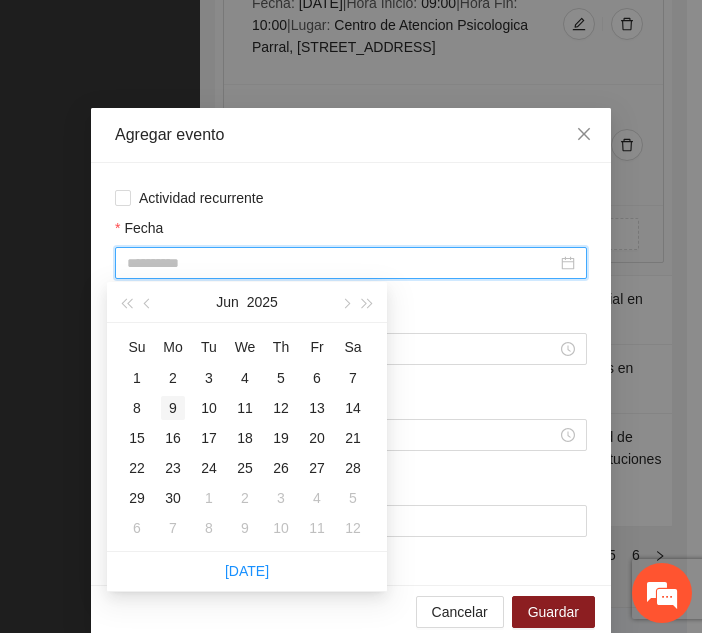 type on "**********" 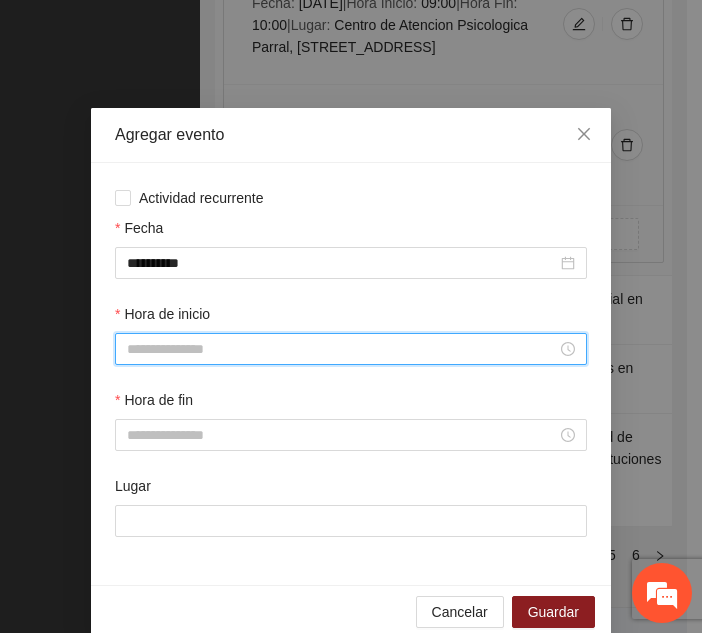click on "Hora de inicio" at bounding box center (342, 349) 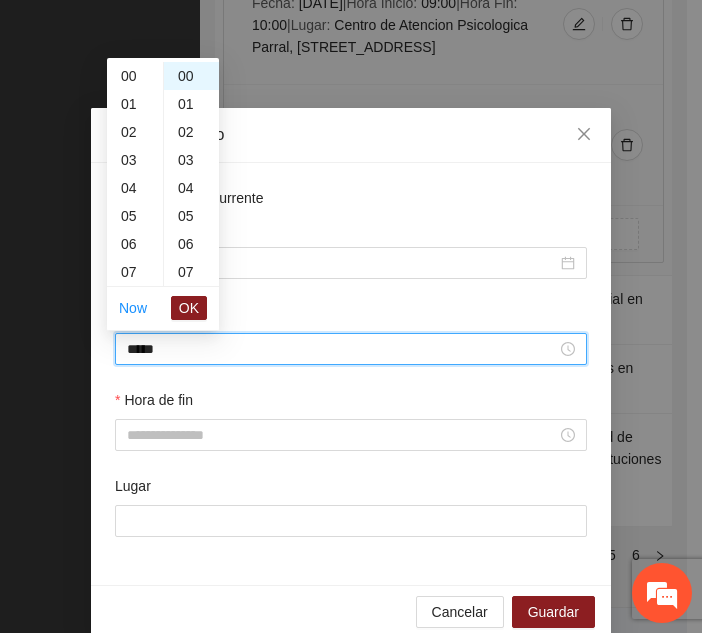scroll, scrollTop: 504, scrollLeft: 0, axis: vertical 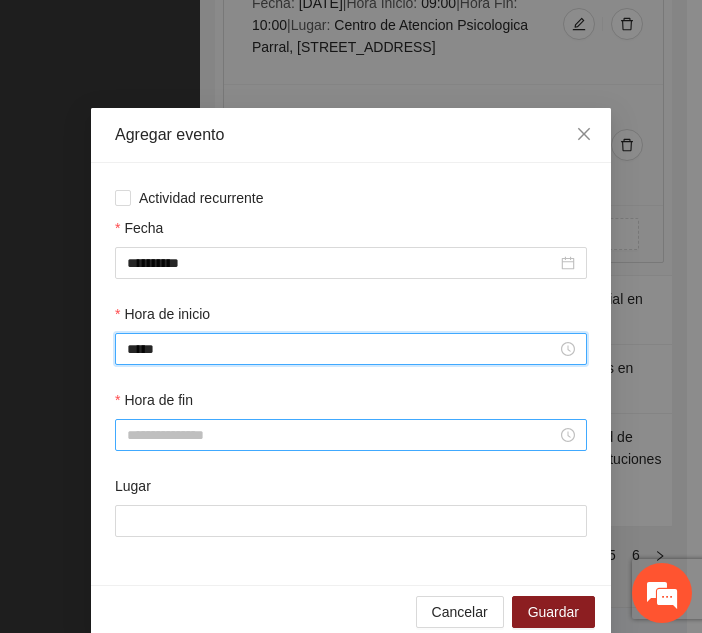 type on "*****" 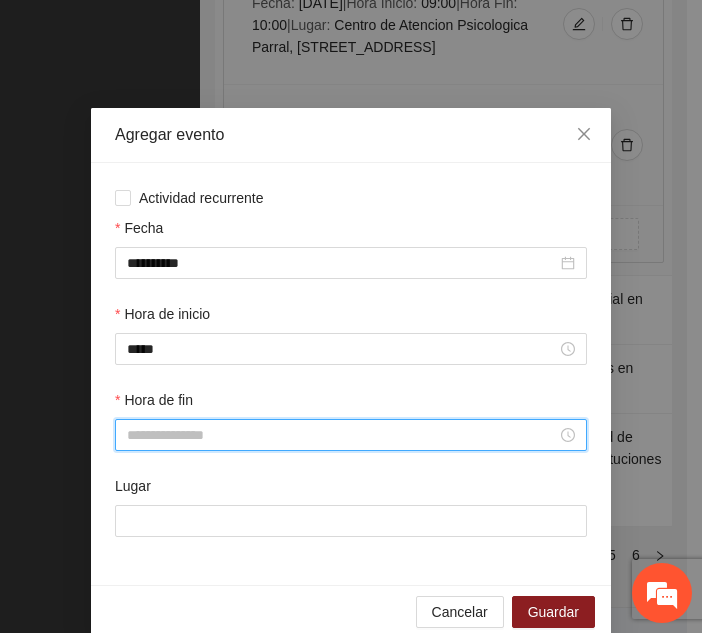 click on "Hora de fin" at bounding box center [342, 435] 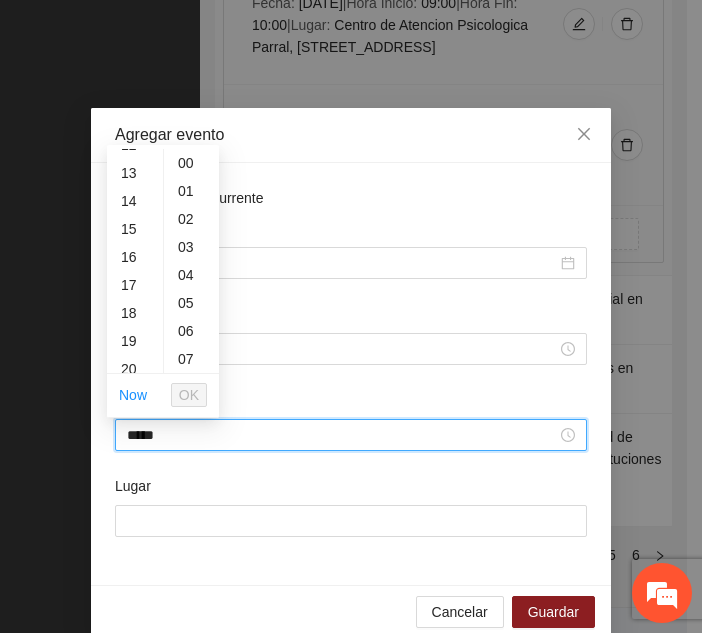 scroll, scrollTop: 532, scrollLeft: 0, axis: vertical 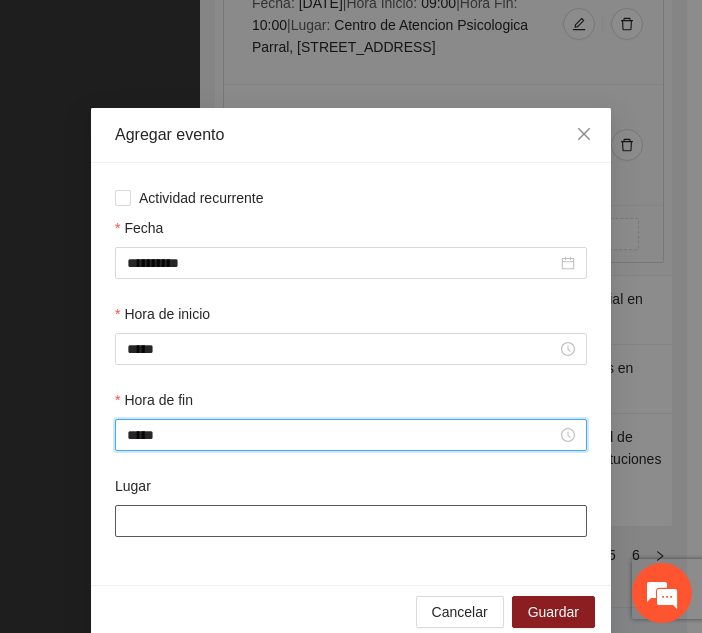 type on "*****" 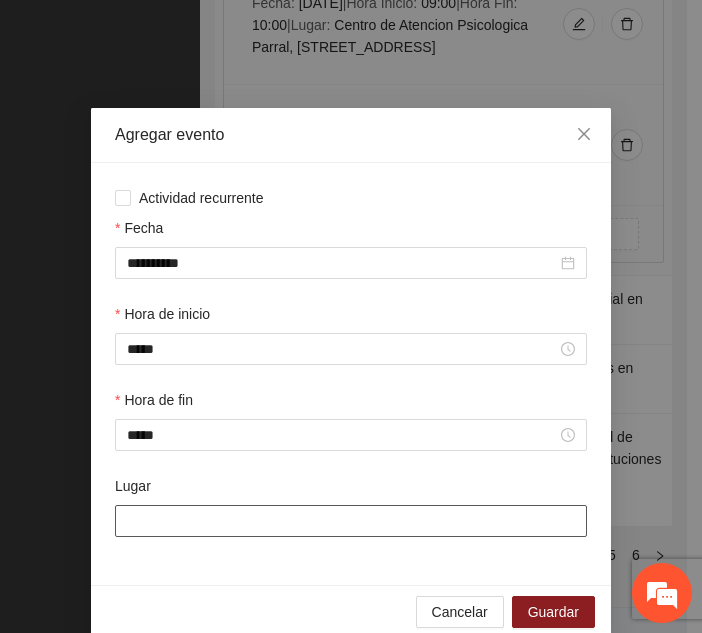 click on "Lugar" at bounding box center [351, 521] 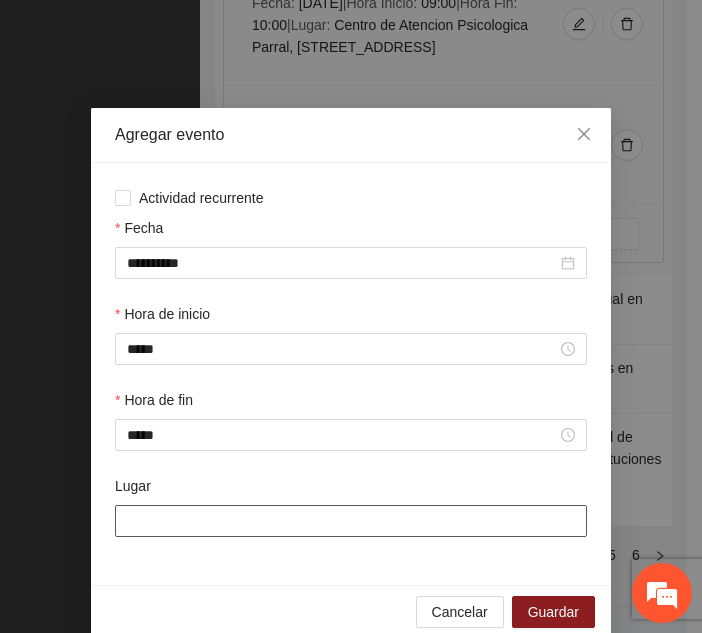 type on "**********" 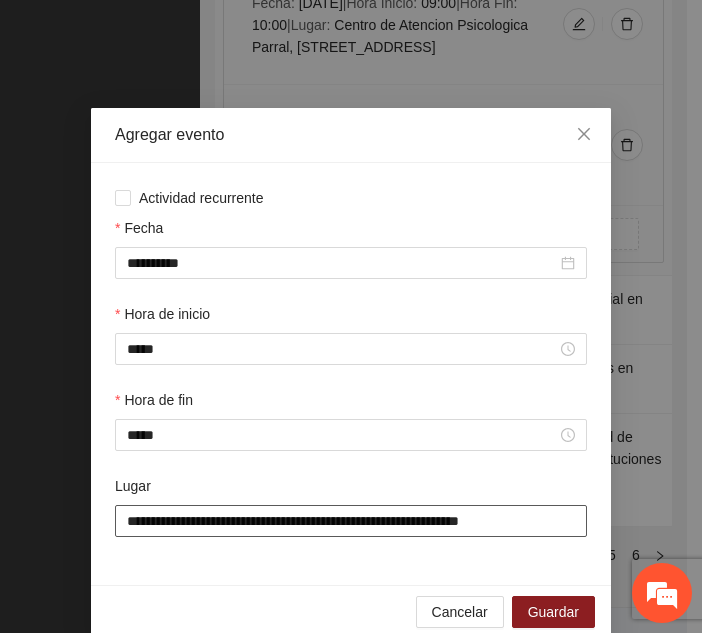 scroll, scrollTop: 30, scrollLeft: 0, axis: vertical 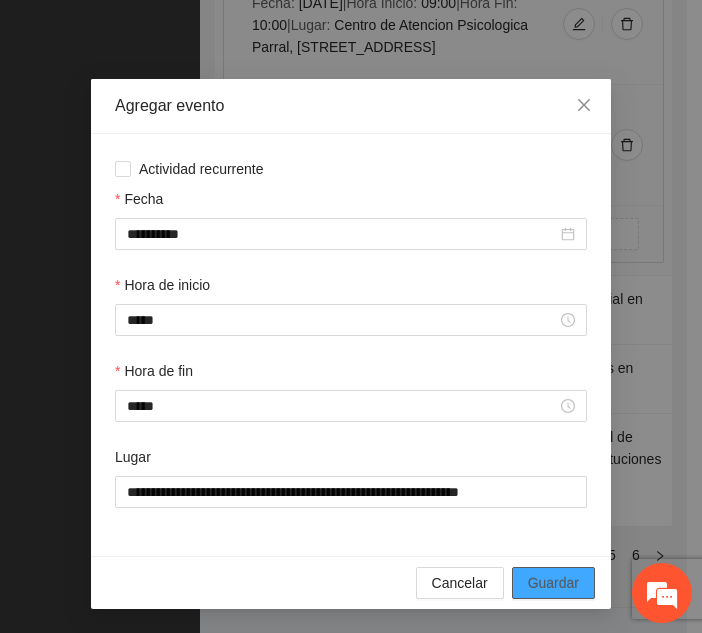 click on "Guardar" at bounding box center (553, 583) 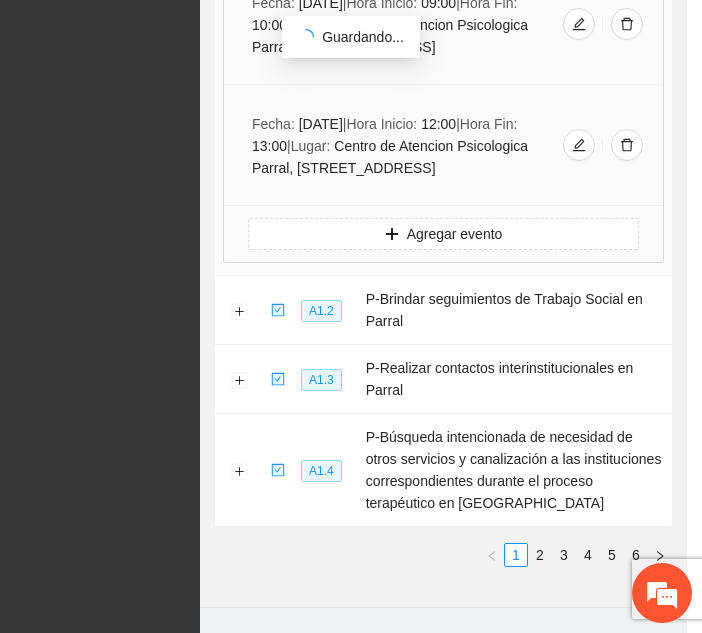 scroll, scrollTop: 0, scrollLeft: 0, axis: both 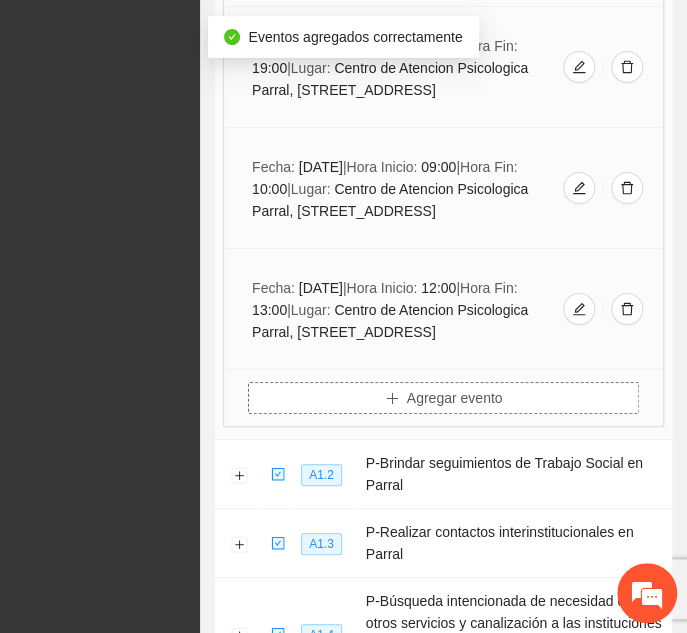 click on "Agregar evento" at bounding box center (455, 398) 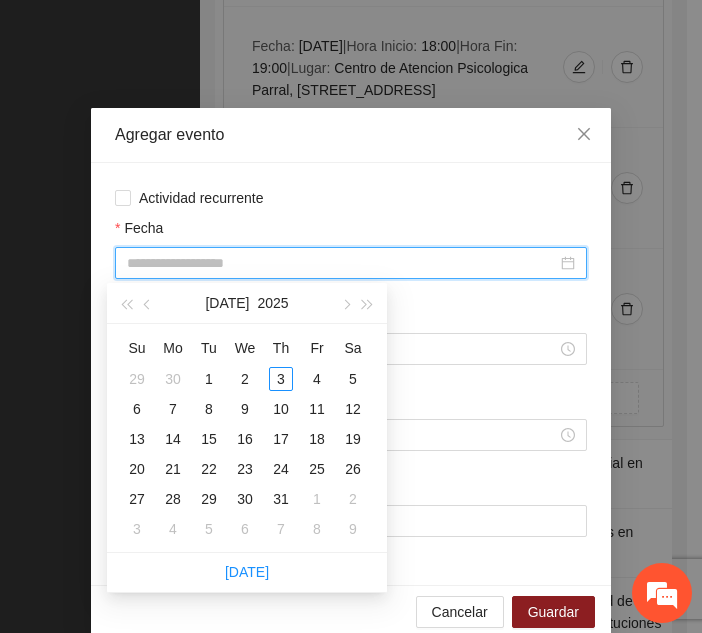 click on "Fecha" at bounding box center (342, 263) 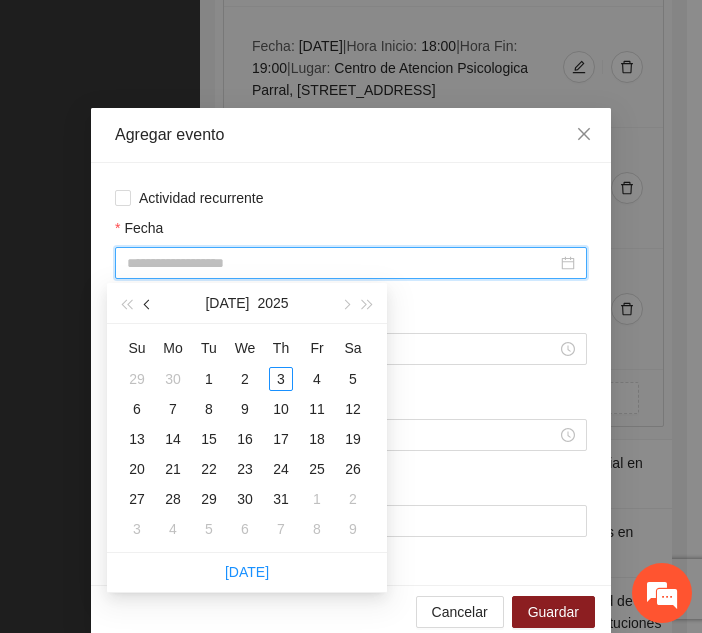 click at bounding box center [148, 303] 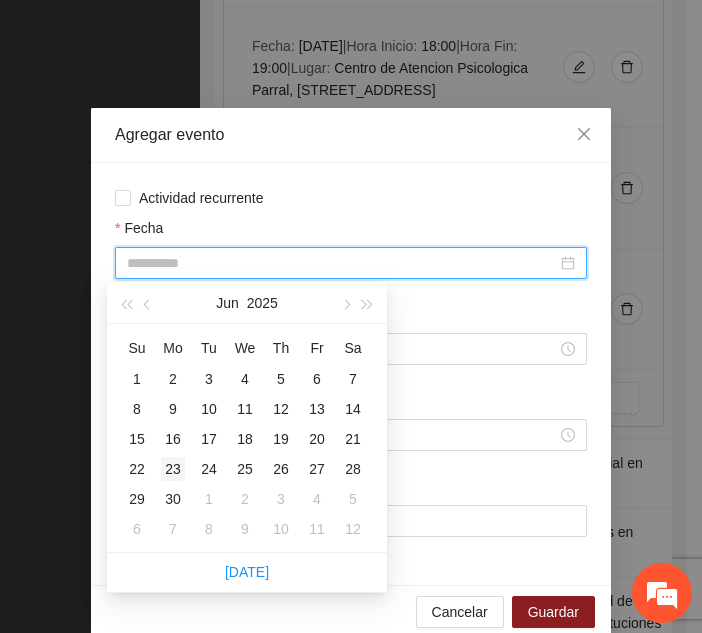 type on "**********" 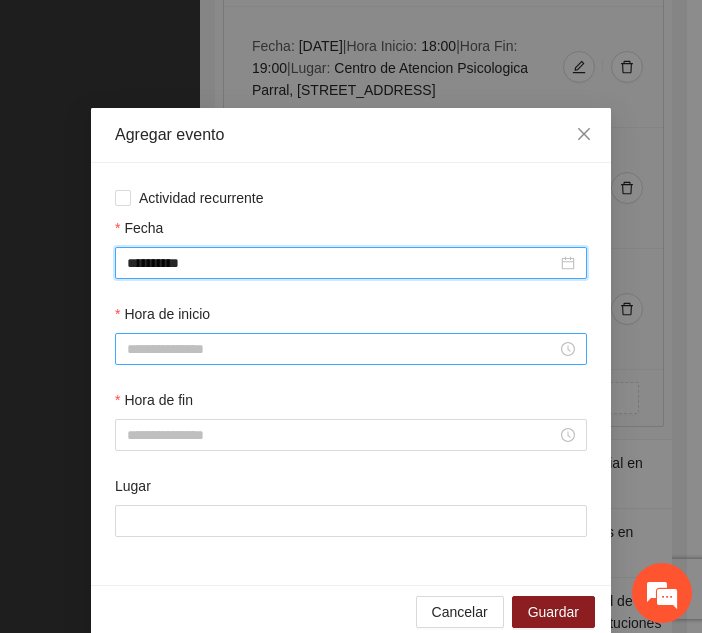 click on "Hora de inicio" at bounding box center [342, 349] 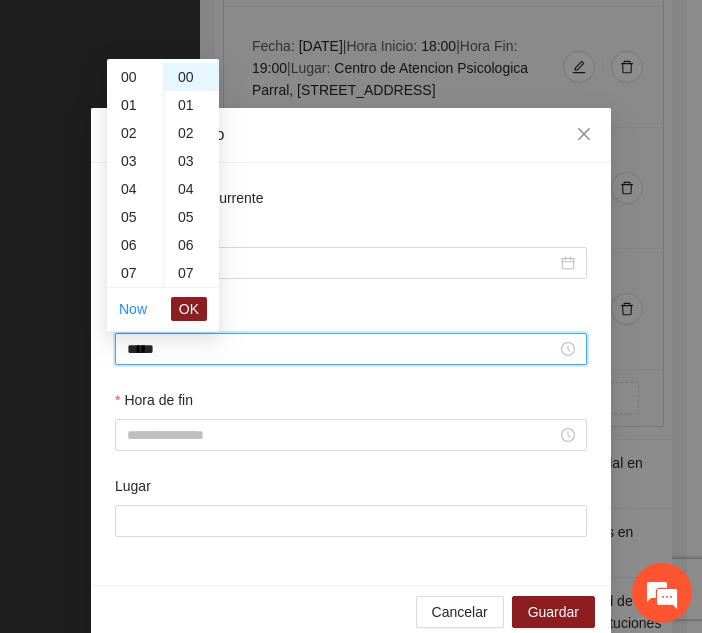 scroll, scrollTop: 504, scrollLeft: 0, axis: vertical 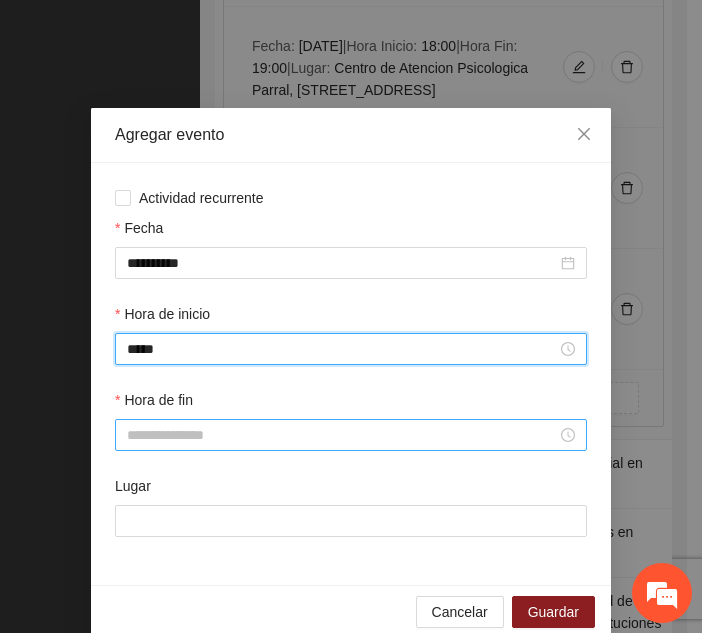 type on "*****" 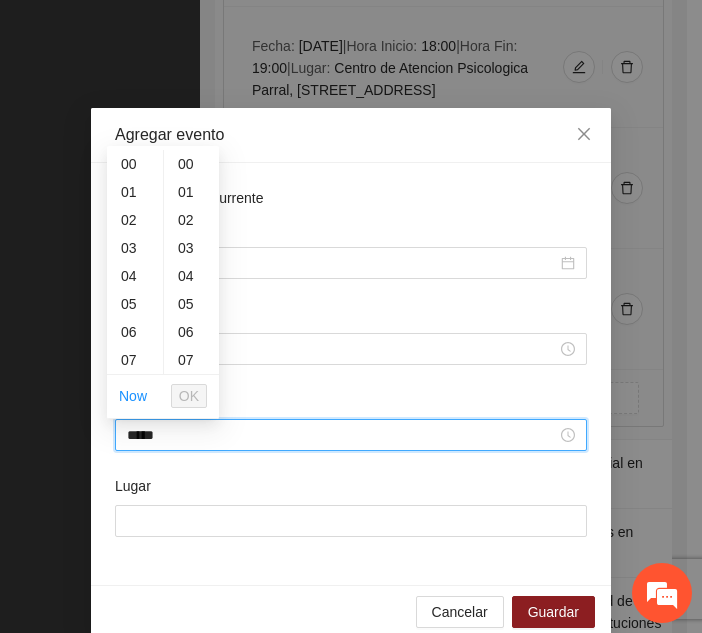 scroll, scrollTop: 532, scrollLeft: 0, axis: vertical 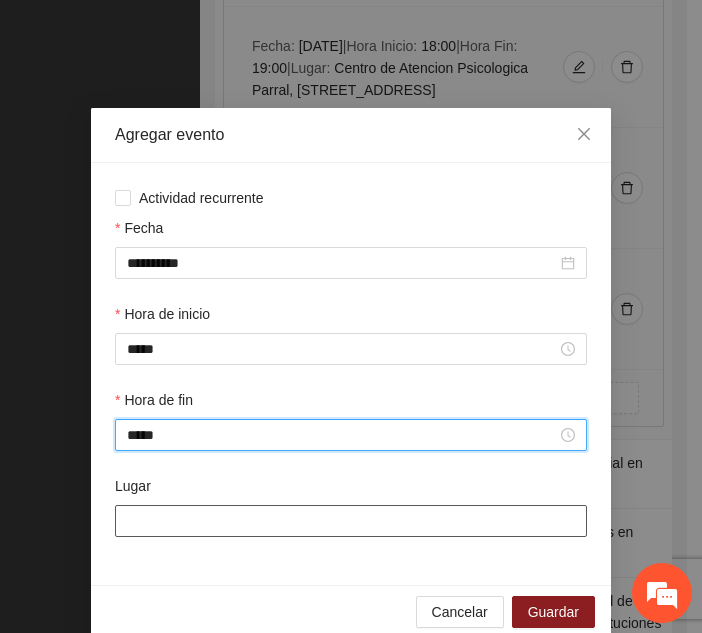 type 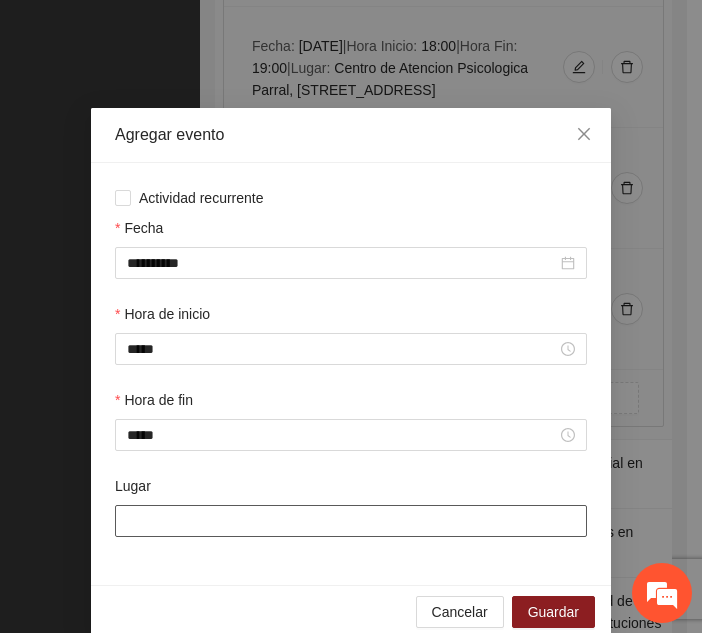 click on "Lugar" at bounding box center (351, 521) 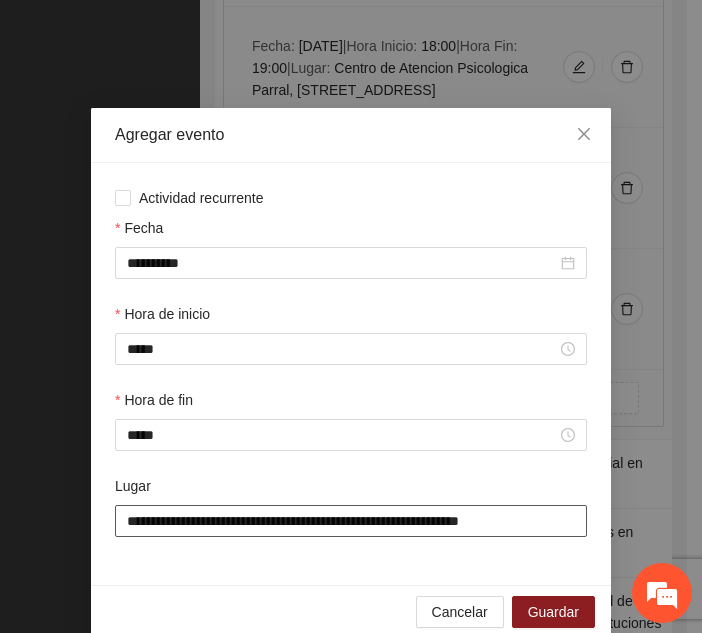 scroll, scrollTop: 30, scrollLeft: 0, axis: vertical 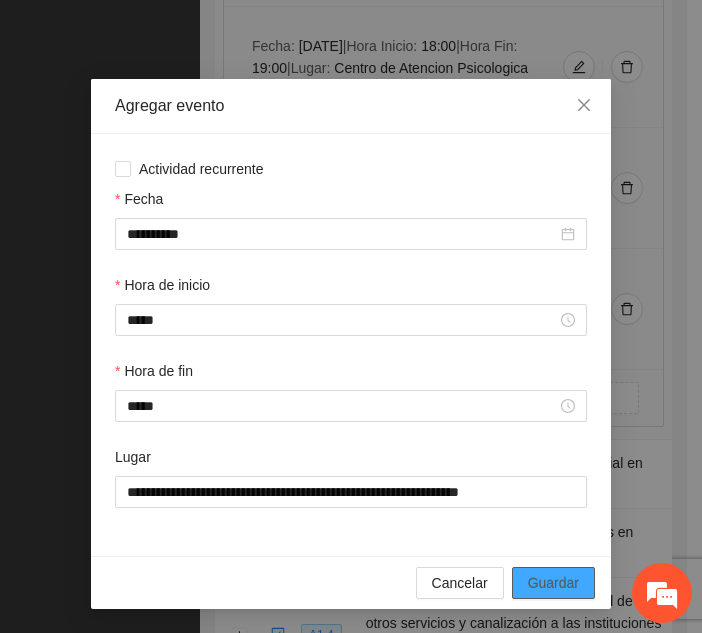 click on "Guardar" at bounding box center (553, 583) 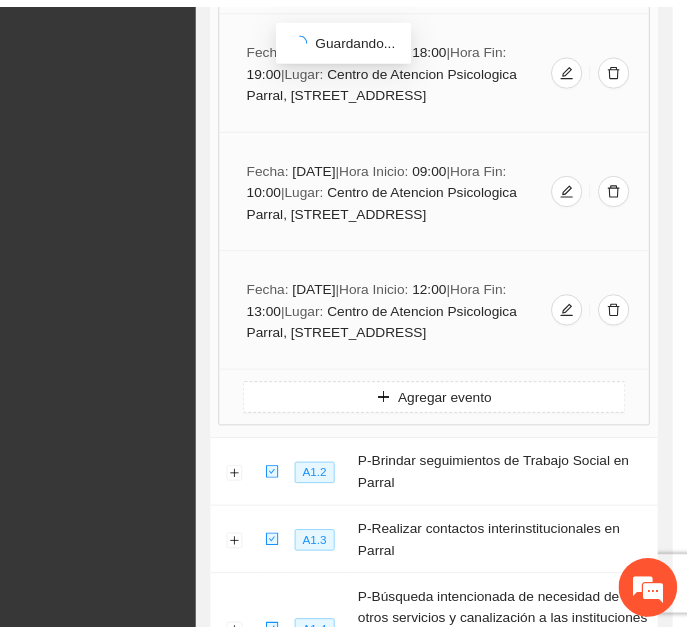 scroll, scrollTop: 0, scrollLeft: 0, axis: both 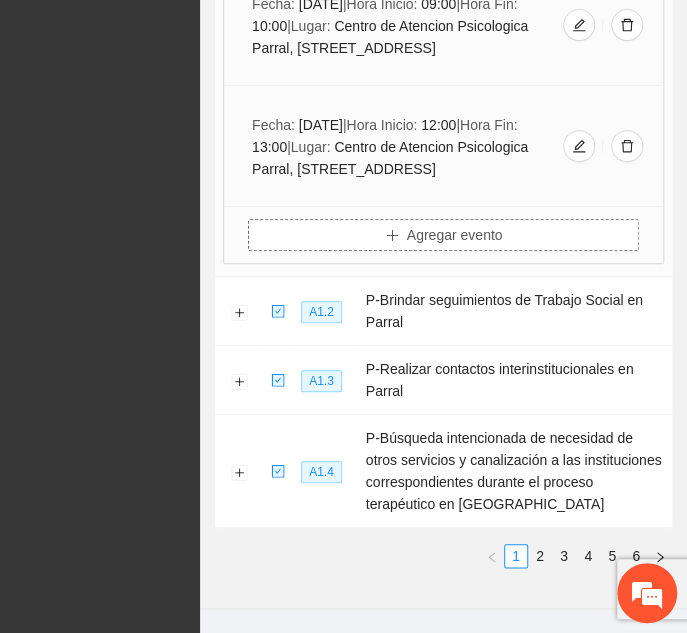 click on "Agregar evento" at bounding box center [443, 235] 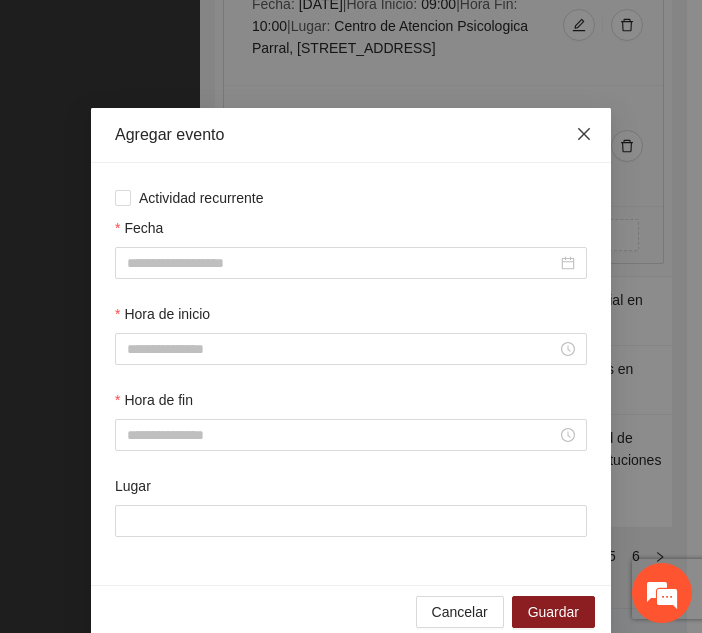 click at bounding box center (584, 135) 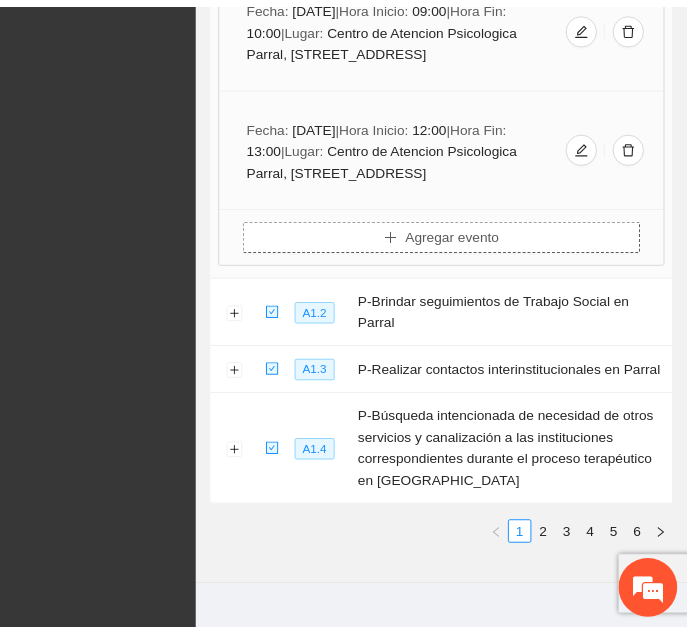 scroll, scrollTop: 18704, scrollLeft: 0, axis: vertical 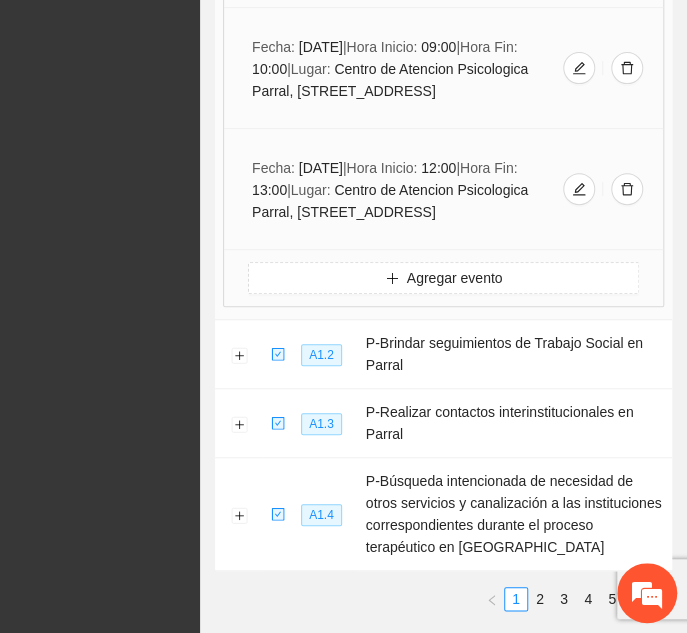 click on "Calendarización   Selecciona las actividades que realizarás durante este periodo Nivel Resumen narrativo A1.1 P-Brindar terapia Psicológica en Parral Implementación Si la actividad tiene más de un evento, agrega las fechas y el lugar donde se realizará.   Fecha:   [DATE]  |  Hora Inicio:   13:00  |  Hora Fin:   14:00  |  Lugar:   Centro de Atencion Psicologica Parral, [STREET_ADDRESS]  Fecha:   [DATE]  |  Hora Inicio:   16:00  |  Hora Fin:   17:00  |  Lugar:   Centro de Atención Psicología Parral, calle stalfoth#2 col. centro Fecha:   [DATE]  |  Hora Inicio:   14:00  |  Hora Fin:   15:00  |  Lugar:   Centro de Atención Psicología Parral, [STREET_ADDRESS] centro Fecha:   [DATE]  |  Hora Inicio:   18:00  |  Hora Fin:   19:00  |  Lugar:   Centro de Atención Psicología Parral, [STREET_ADDRESS] centro Fecha:   [DATE]  |  Hora Inicio:   17:00  |  Hora Fin:   18:00  |  Lugar:   Centro de Atención Psicología Parral, [STREET_ADDRESS] centro Fecha:    |" at bounding box center (443, -8985) 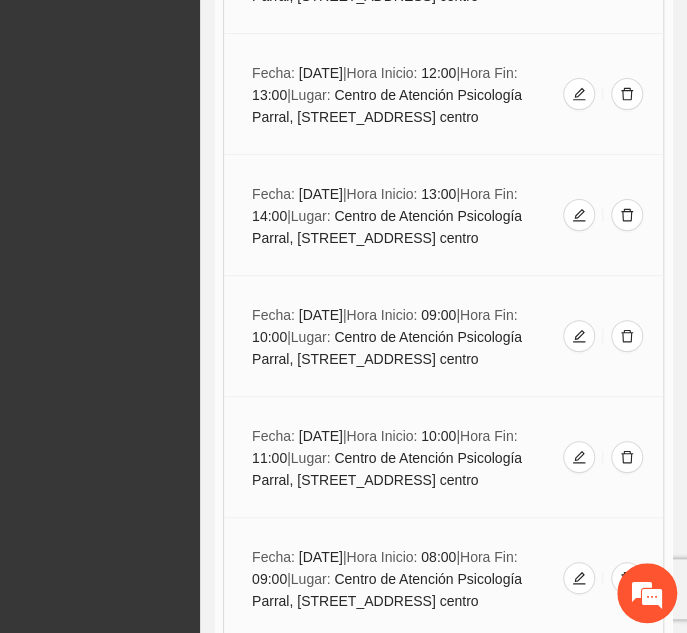 scroll, scrollTop: 2111, scrollLeft: 0, axis: vertical 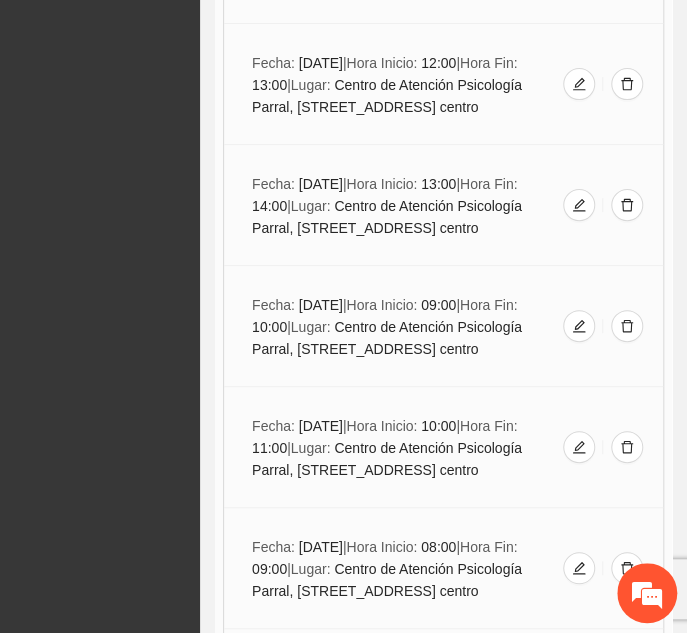 click on "Fecha:   [DATE]  |  Hora Inicio:   09:00  |  Hora Fin:   10:00  |  Lugar:   Centro de Atención Psicología Parral, [STREET_ADDRESS] centro" at bounding box center (443, 326) 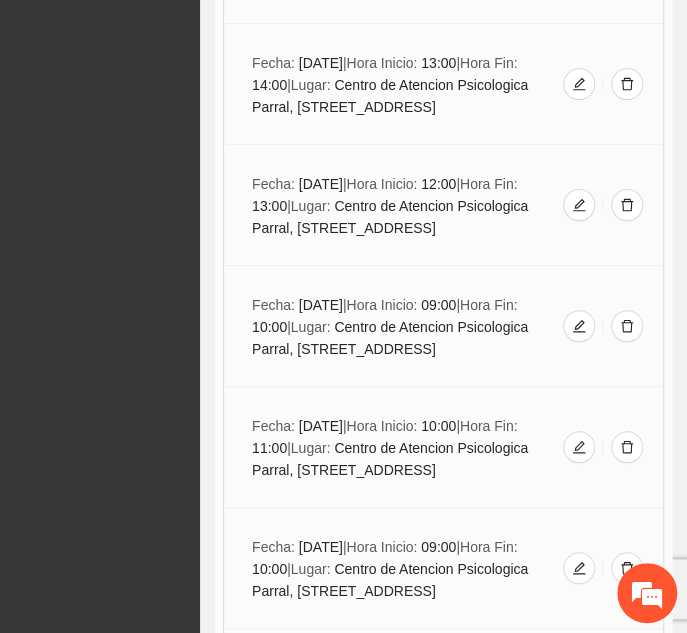 scroll, scrollTop: 8296, scrollLeft: 0, axis: vertical 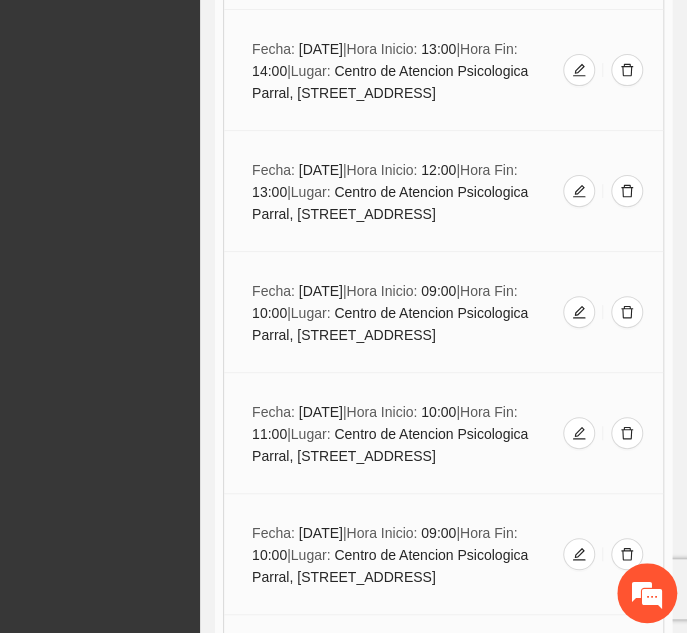 click on "Fecha:   [DATE]  |  Hora Inicio:   10:00  |  Hora Fin:   11:00  |  Lugar:   Centro de Atencion Psicologica Parral, [STREET_ADDRESS]" at bounding box center [443, 433] 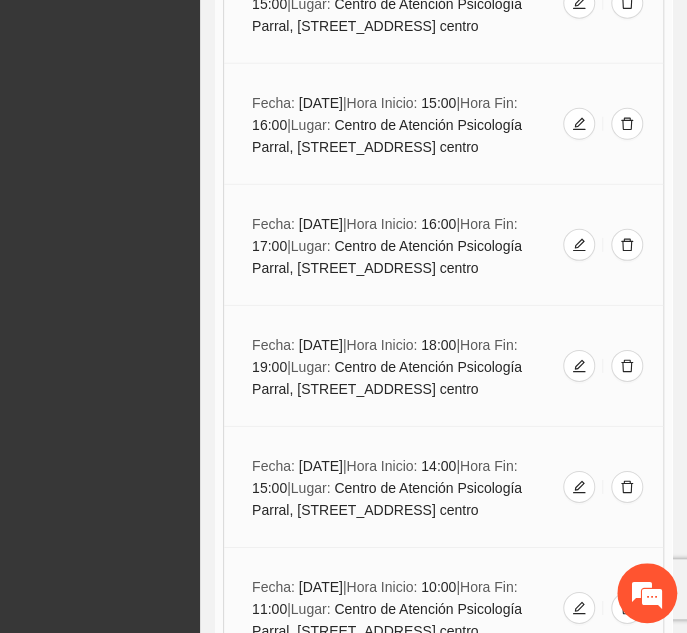 scroll, scrollTop: 3491, scrollLeft: 0, axis: vertical 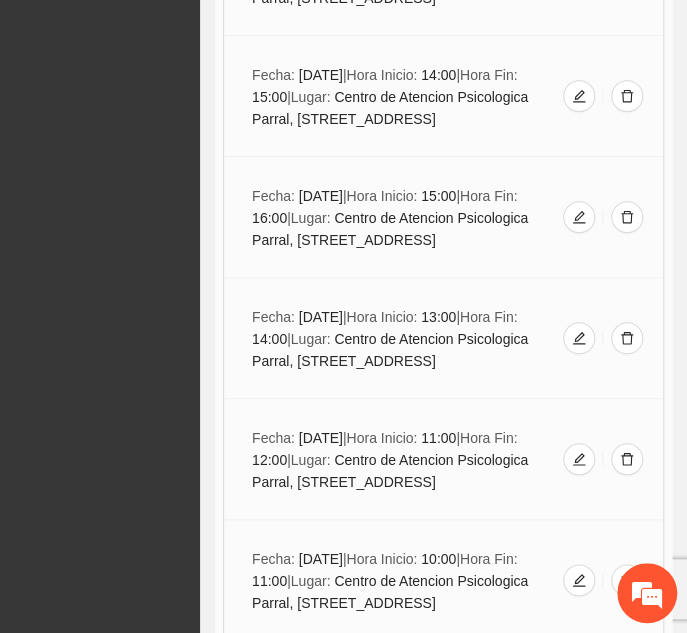 click on "|  Lugar:   Centro de Atencion Psicologica Parral, [STREET_ADDRESS]" at bounding box center [390, 350] 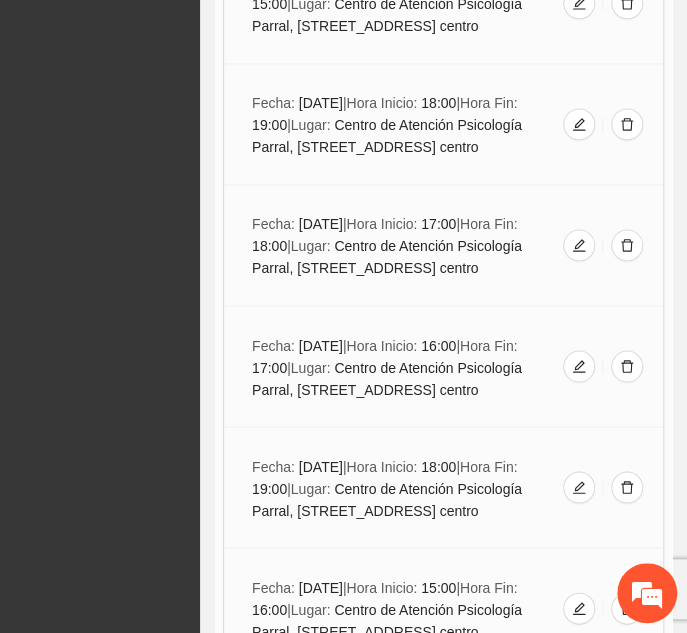 scroll, scrollTop: 741, scrollLeft: 0, axis: vertical 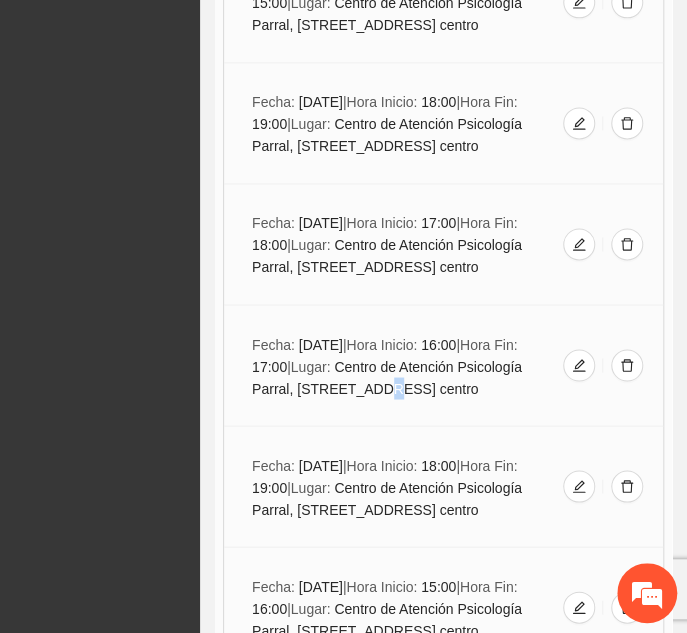 drag, startPoint x: 454, startPoint y: 405, endPoint x: 420, endPoint y: 405, distance: 34 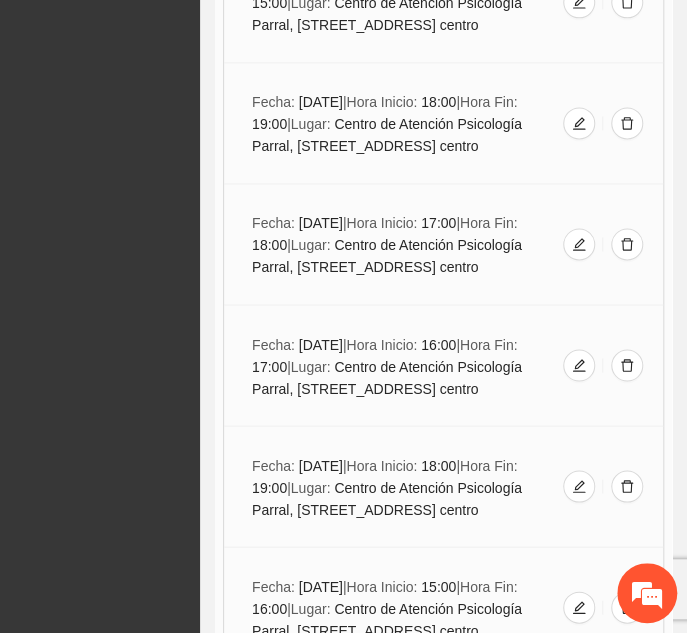 click on "Fecha:   [DATE]  |  Hora Inicio:   16:00  |  Hora Fin:   17:00  |  Lugar:   Centro de Atención Psicología Parral, [STREET_ADDRESS] centro" at bounding box center (443, 365) 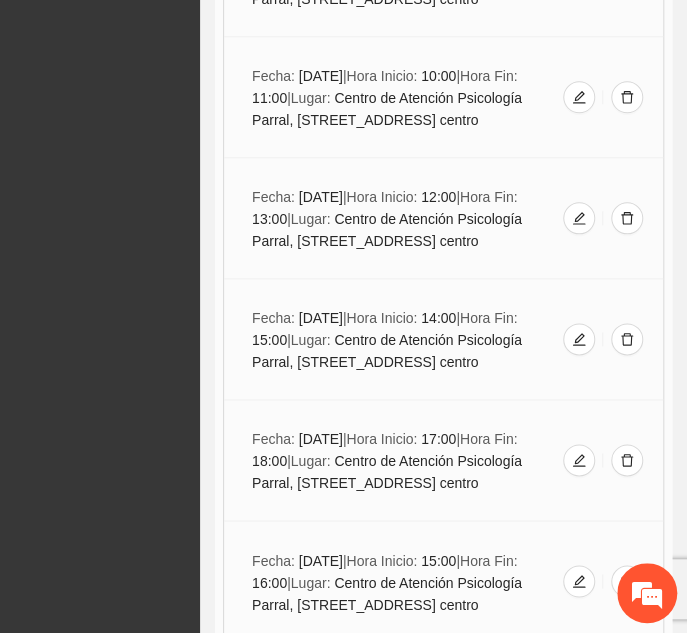 scroll, scrollTop: 4638, scrollLeft: 0, axis: vertical 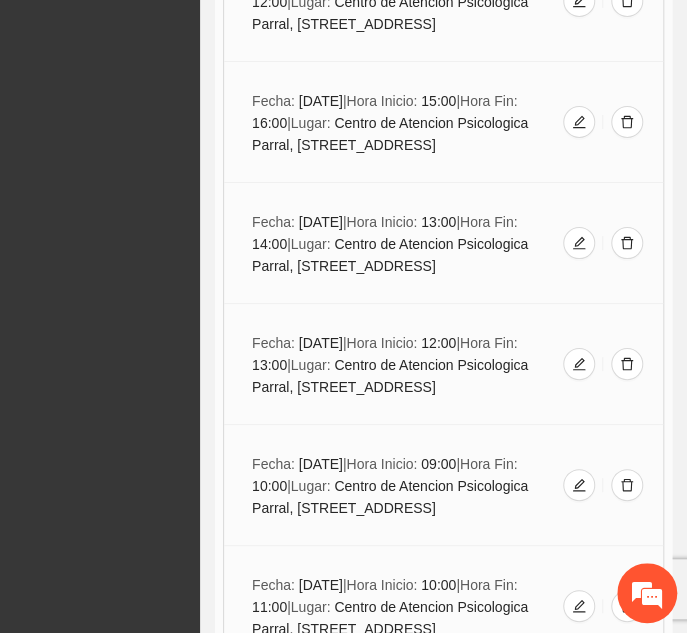 click on "|  Lugar:   Centro de Atencion Psicologica Parral, [STREET_ADDRESS]" at bounding box center [390, 497] 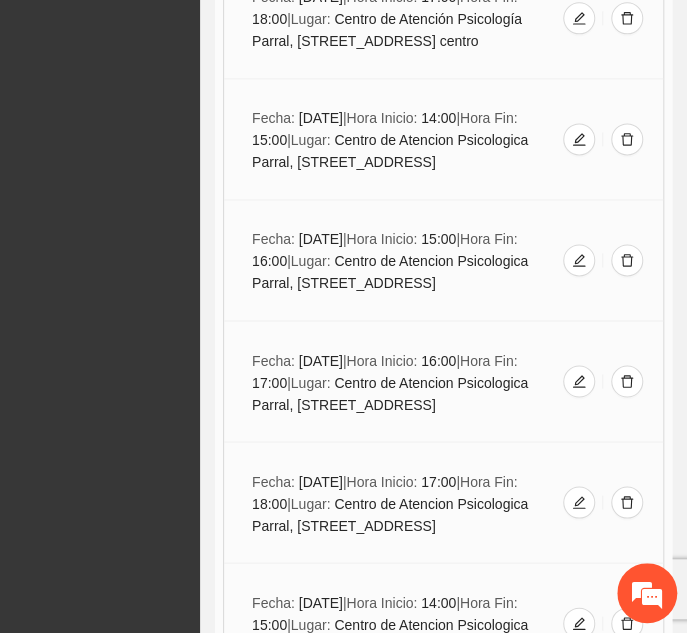 scroll, scrollTop: 11011, scrollLeft: 0, axis: vertical 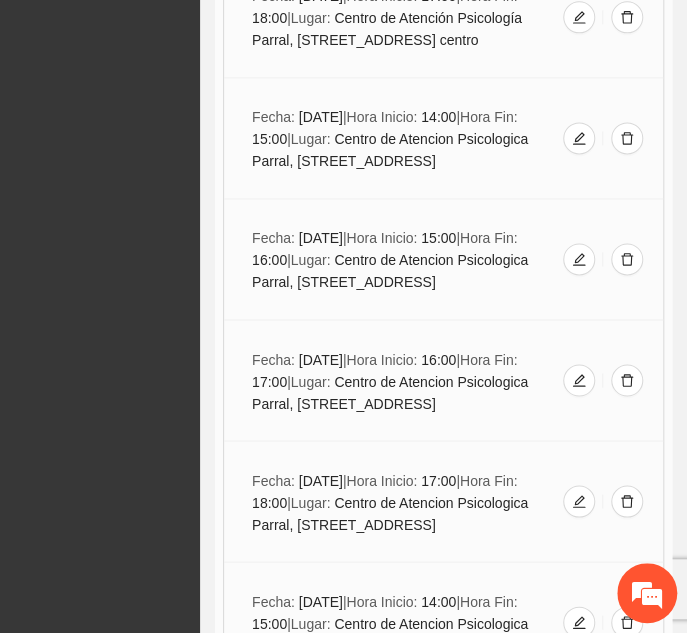 click on "Proyectos Activos La información contenida en este sitio es confidencial y para uso exclusivo de FICOSEC. Cualquier impresión o copia tomada de esta plataforma será considerada como copia no autorizada." at bounding box center [100, -1293] 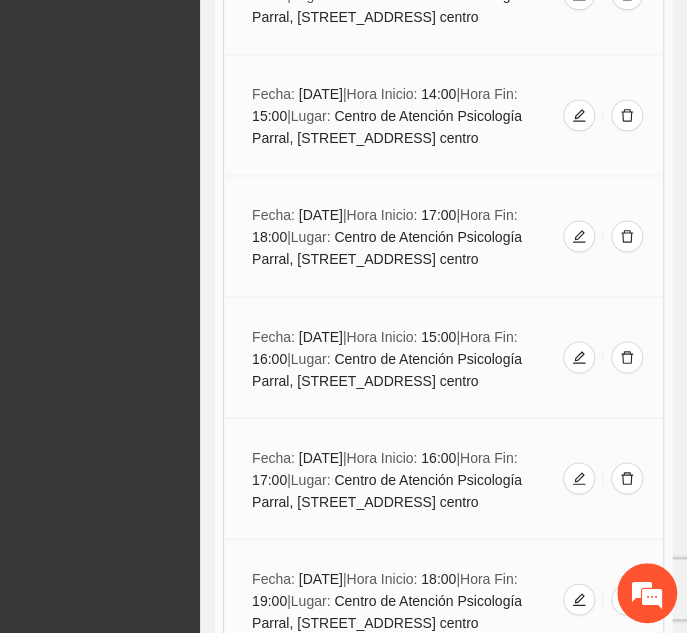 scroll, scrollTop: 4866, scrollLeft: 0, axis: vertical 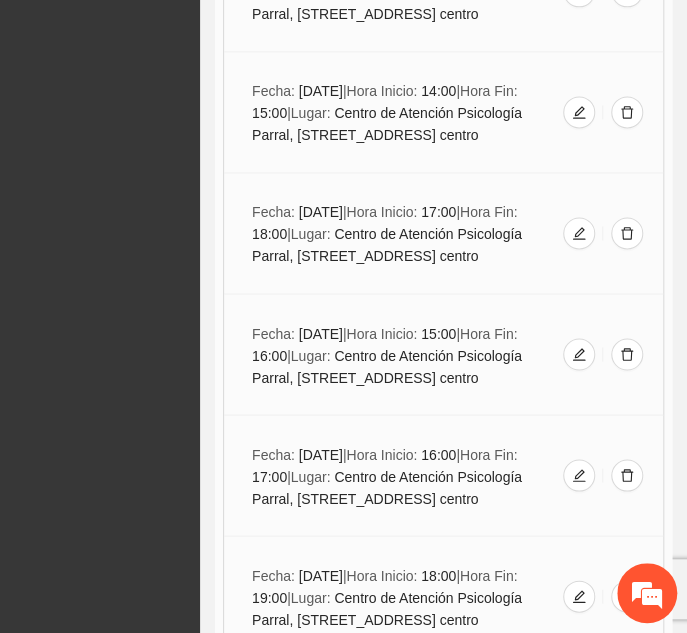click on "Fecha:   [DATE]  |  Hora Inicio:   18:00  |  Hora Fin:   19:00  |  Lugar:   Centro de Atención Psicología Parral, [STREET_ADDRESS] centro" at bounding box center [443, 596] 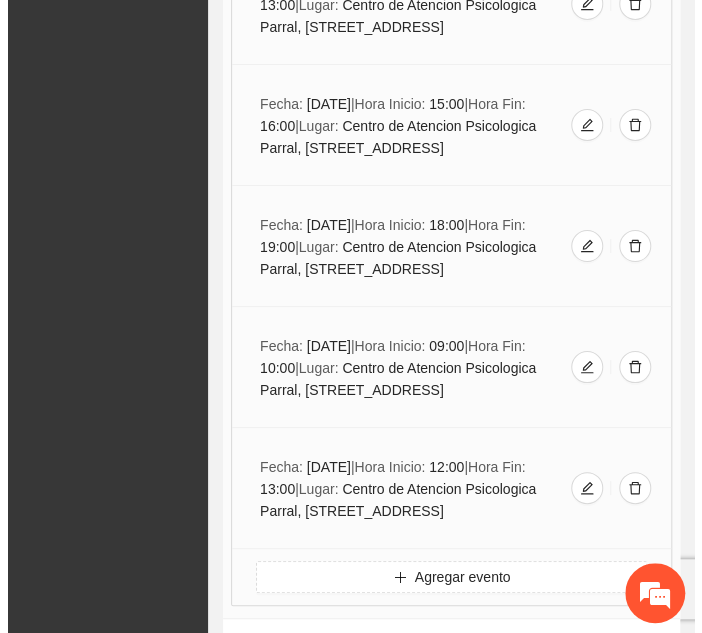 scroll, scrollTop: 18747, scrollLeft: 0, axis: vertical 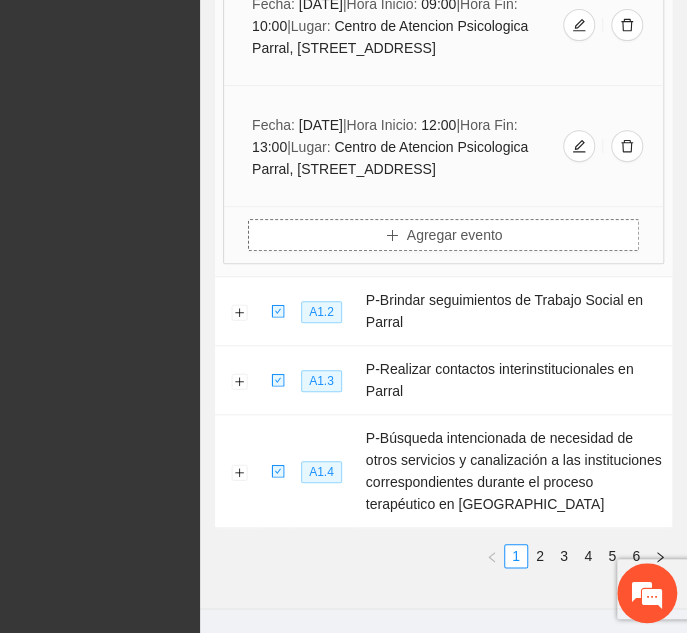 click on "Agregar evento" at bounding box center [455, 235] 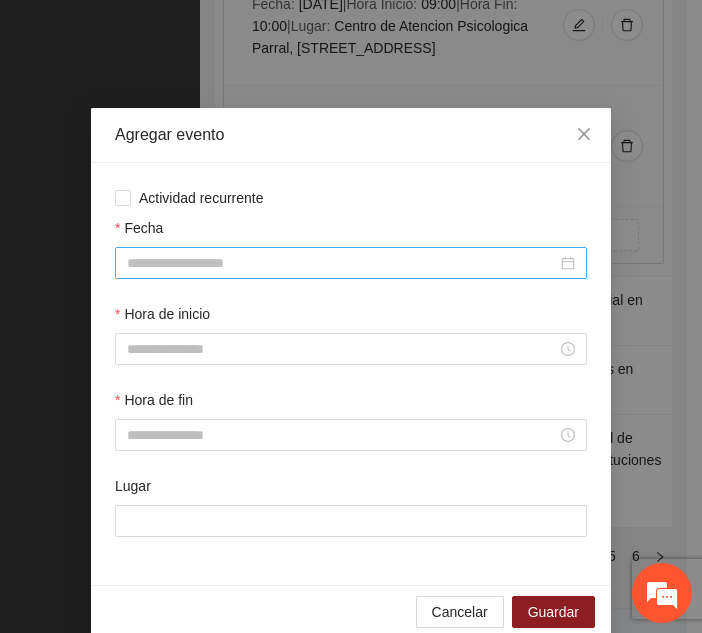 click on "Fecha" at bounding box center [342, 263] 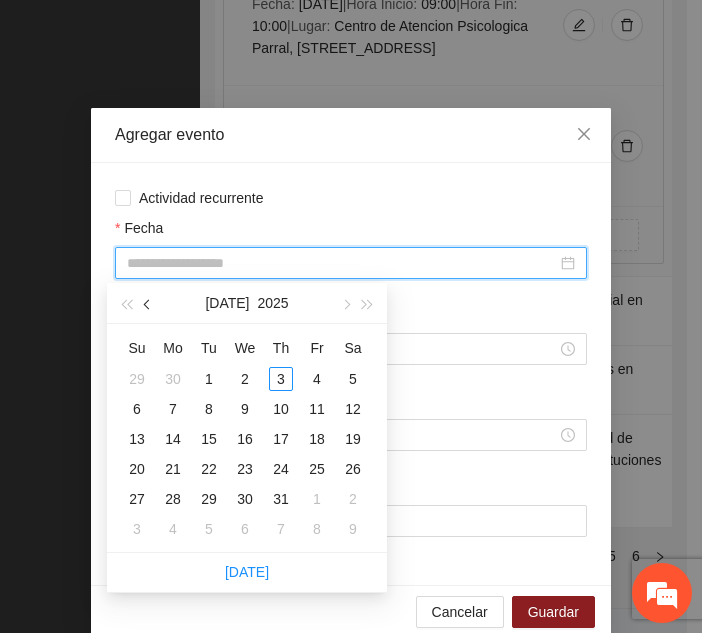 click at bounding box center [149, 304] 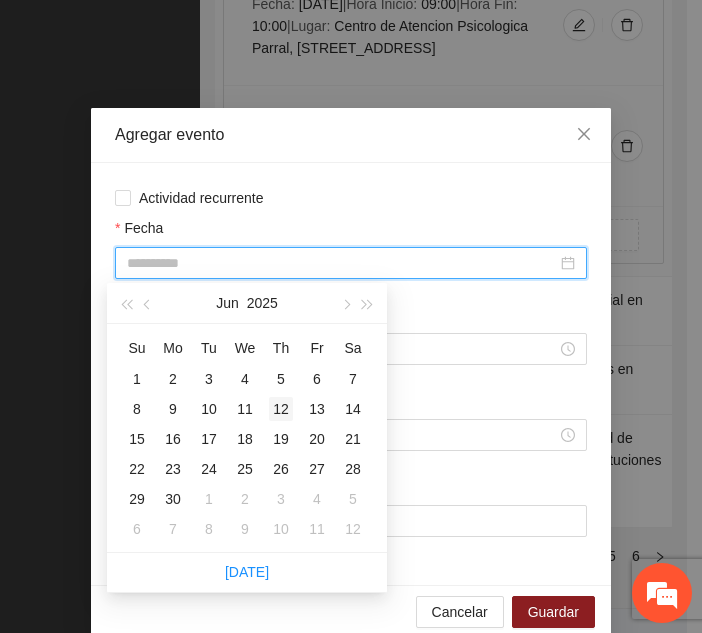click on "12" at bounding box center [281, 409] 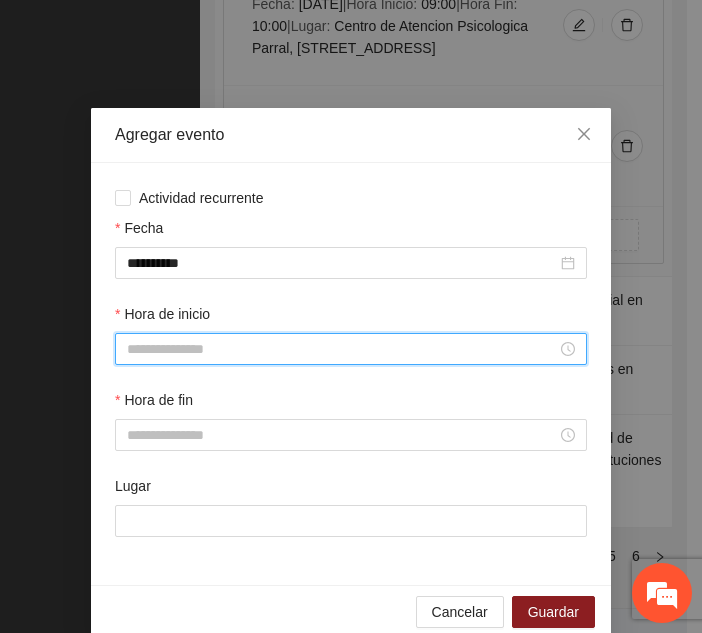 click on "Hora de inicio" at bounding box center (342, 349) 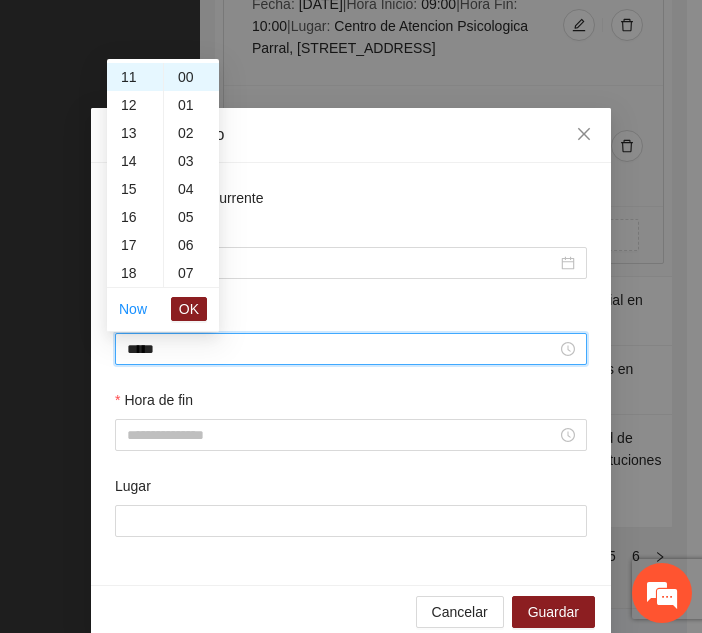 scroll, scrollTop: 308, scrollLeft: 0, axis: vertical 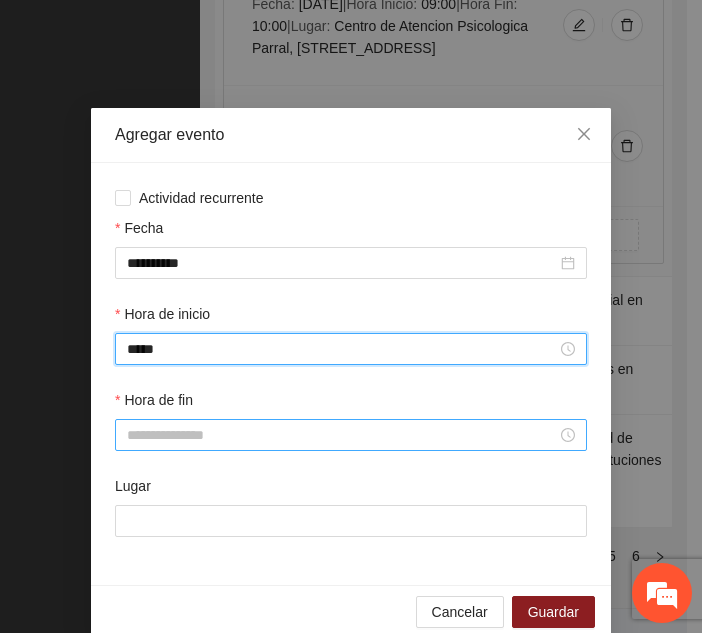 click on "Hora de fin" at bounding box center (342, 435) 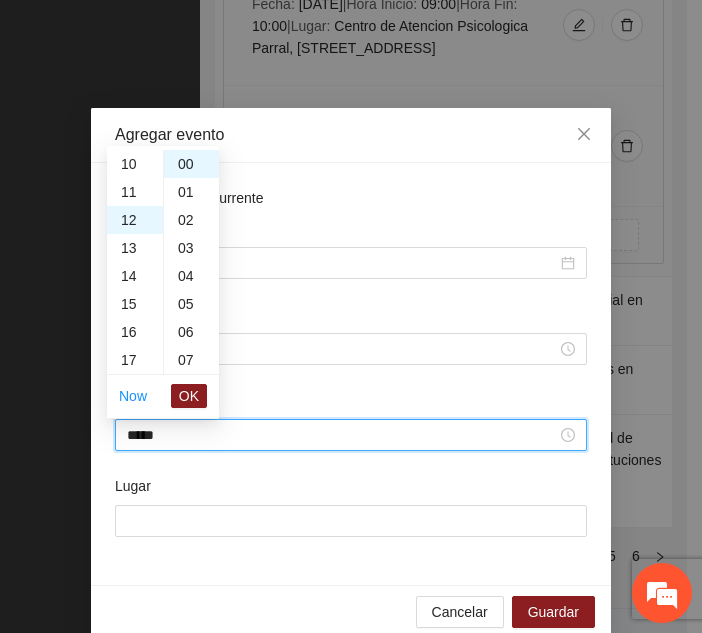 scroll, scrollTop: 336, scrollLeft: 0, axis: vertical 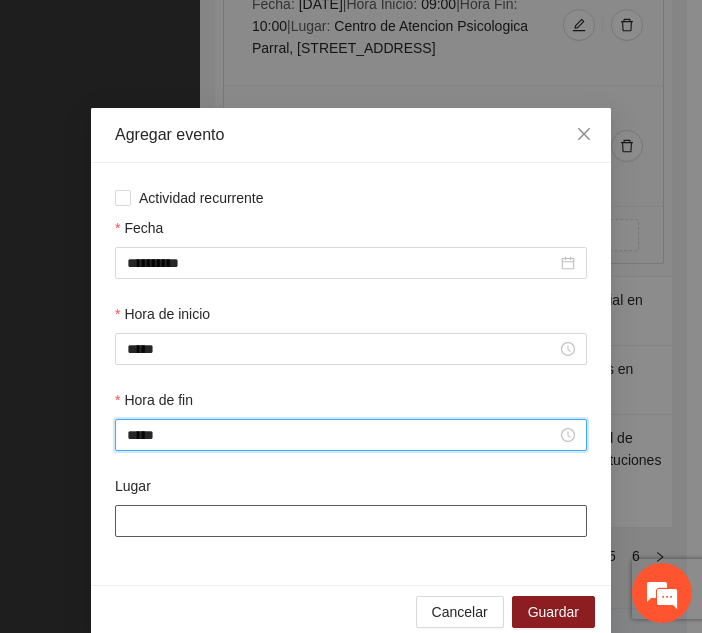 click on "Lugar" at bounding box center (351, 521) 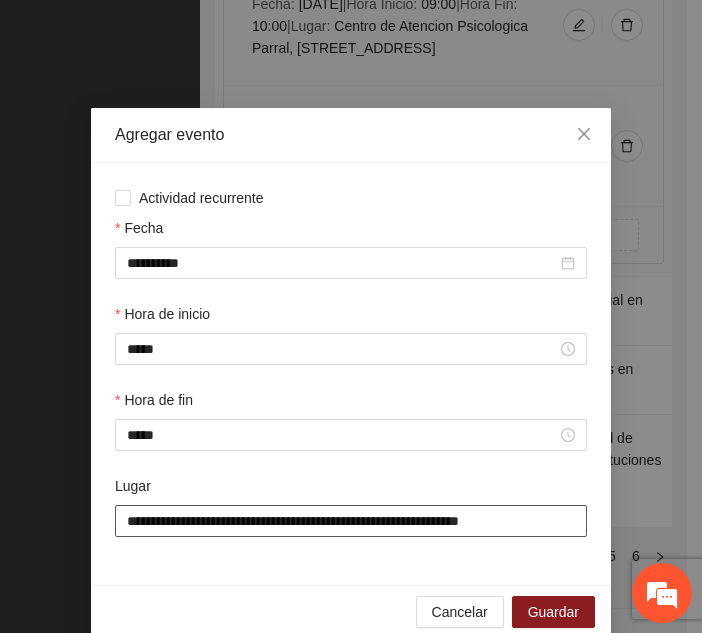 scroll, scrollTop: 30, scrollLeft: 0, axis: vertical 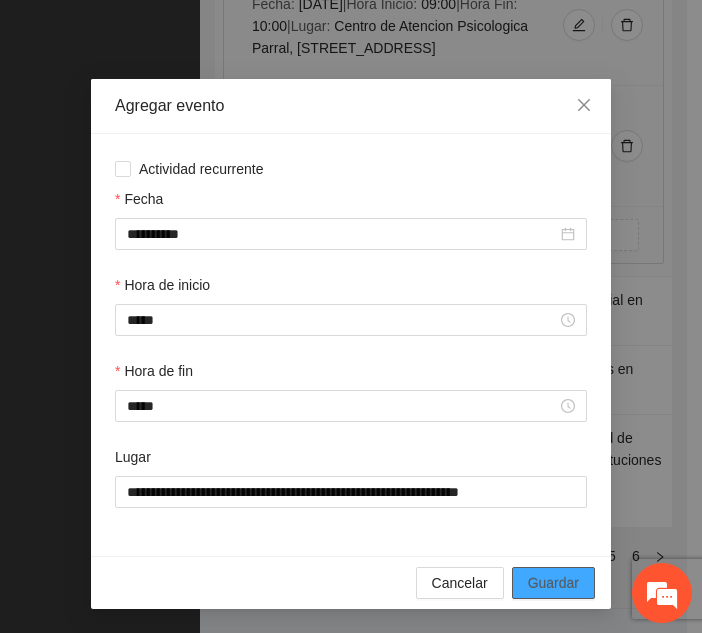 click on "Guardar" at bounding box center [553, 583] 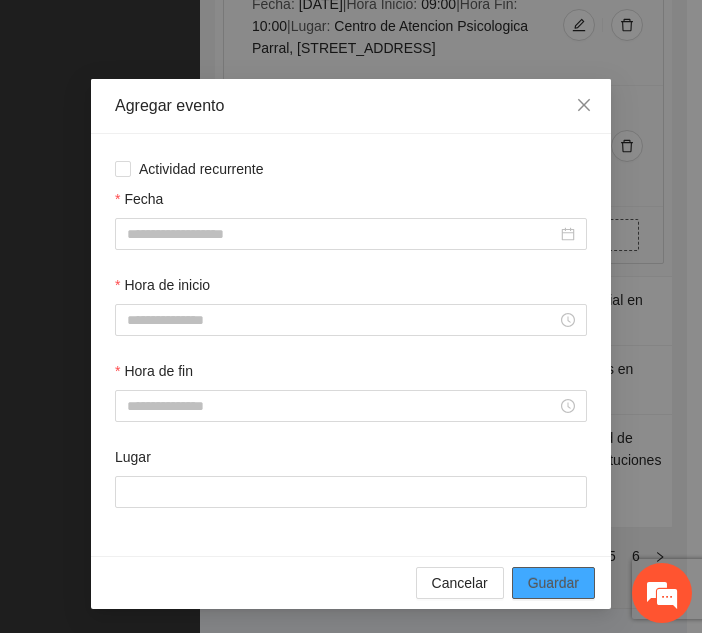 scroll, scrollTop: 0, scrollLeft: 0, axis: both 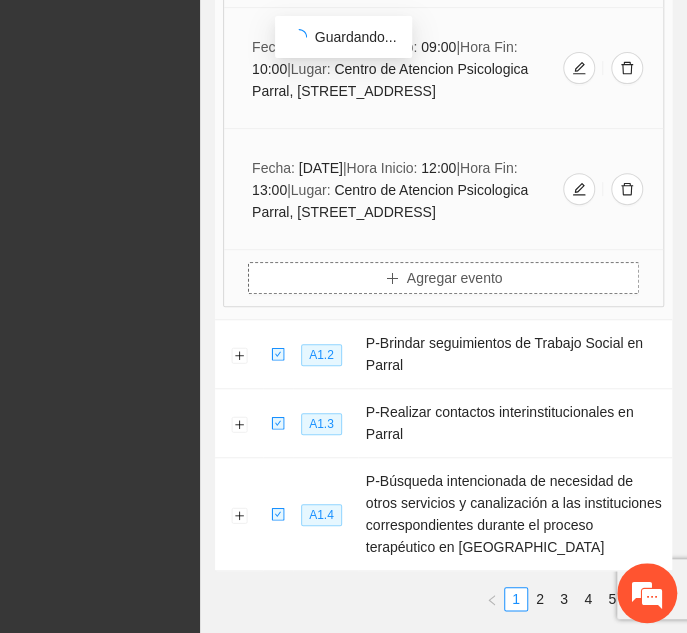 click on "Agregar evento" at bounding box center [443, 278] 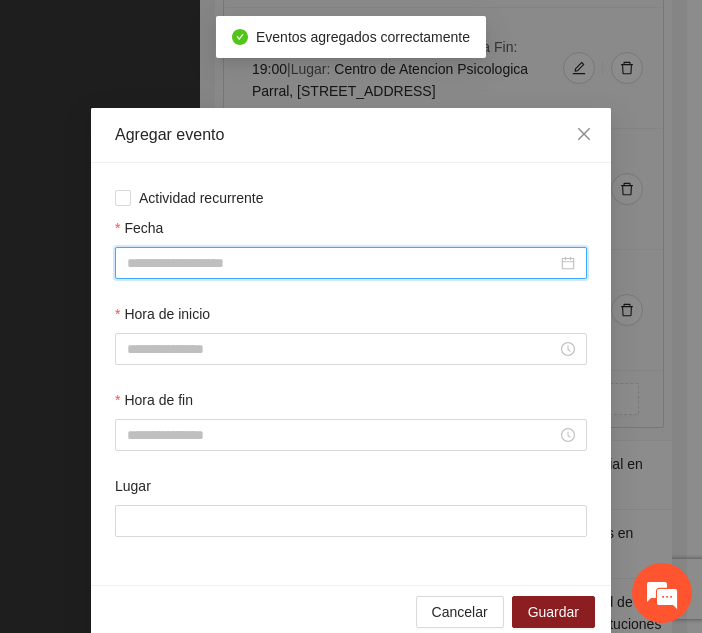 click on "Fecha" at bounding box center [342, 263] 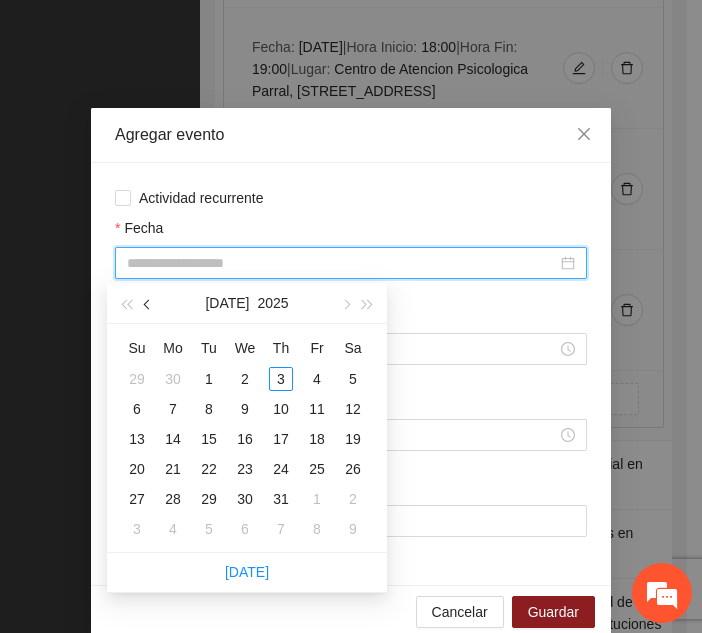 click at bounding box center (149, 305) 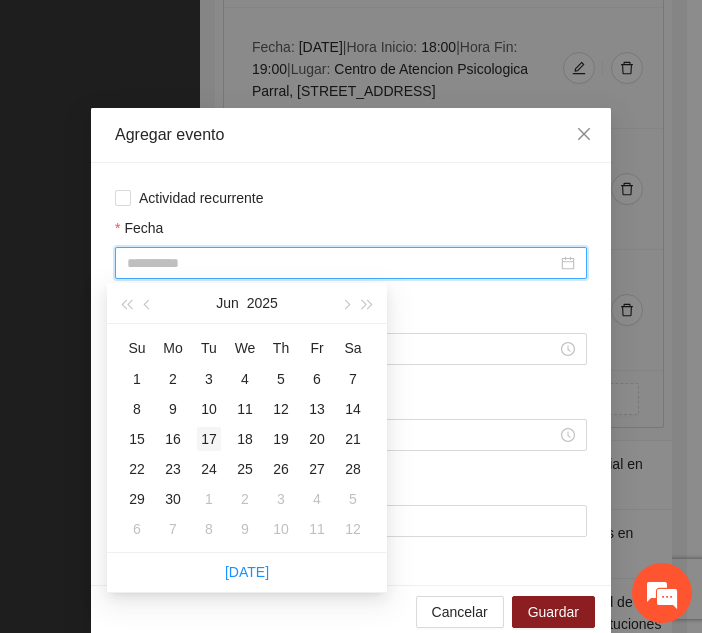 click on "17" at bounding box center [209, 439] 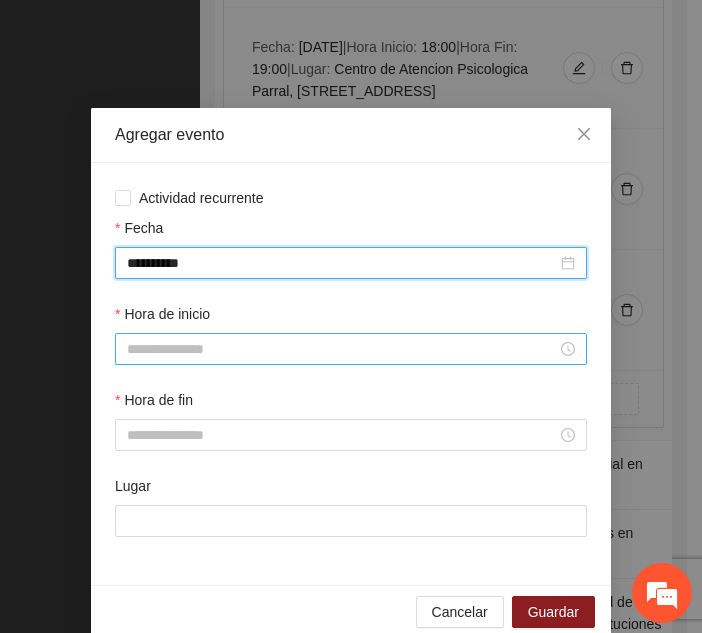 click on "Hora de inicio" at bounding box center (342, 349) 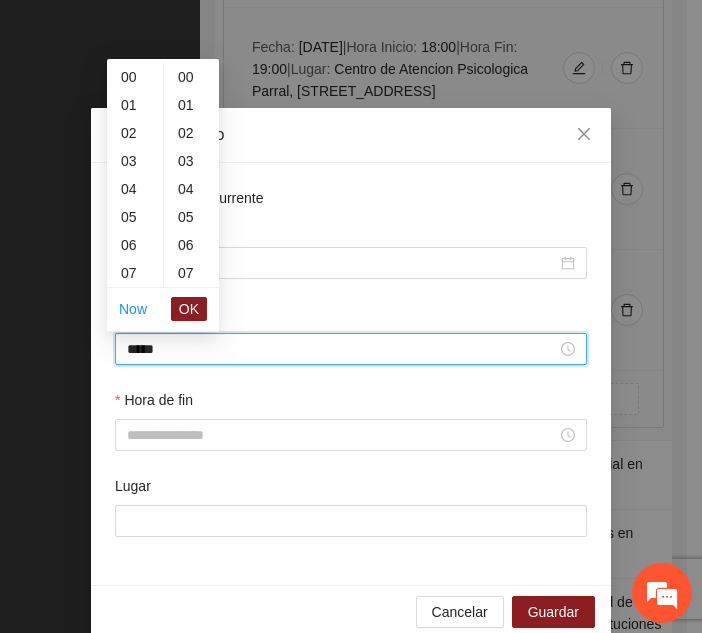scroll, scrollTop: 396, scrollLeft: 0, axis: vertical 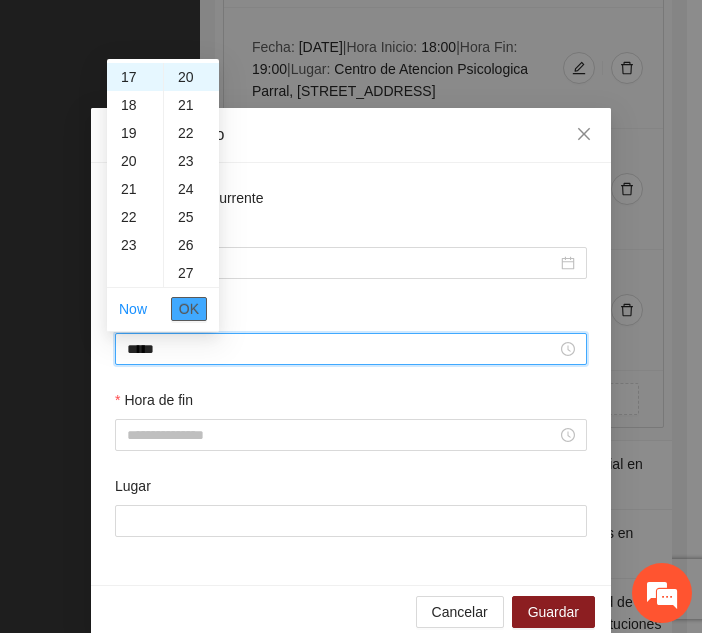 click on "OK" at bounding box center (189, 309) 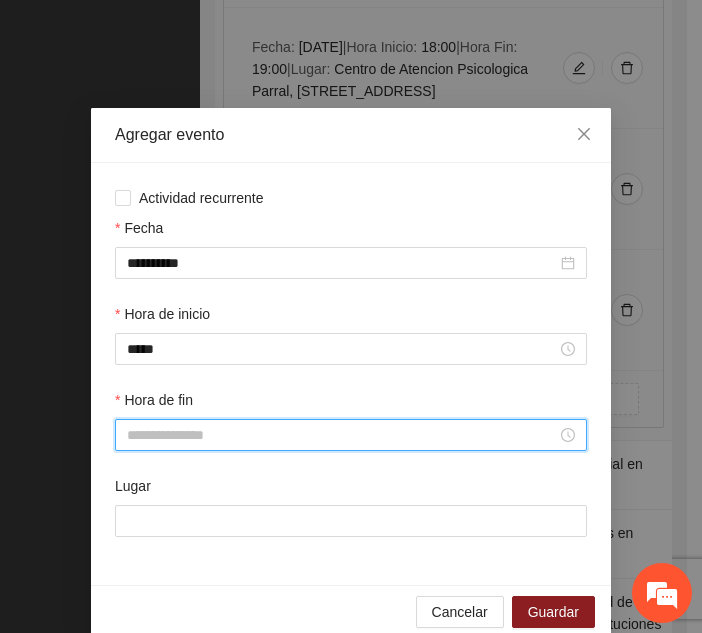 click on "Hora de fin" at bounding box center (342, 435) 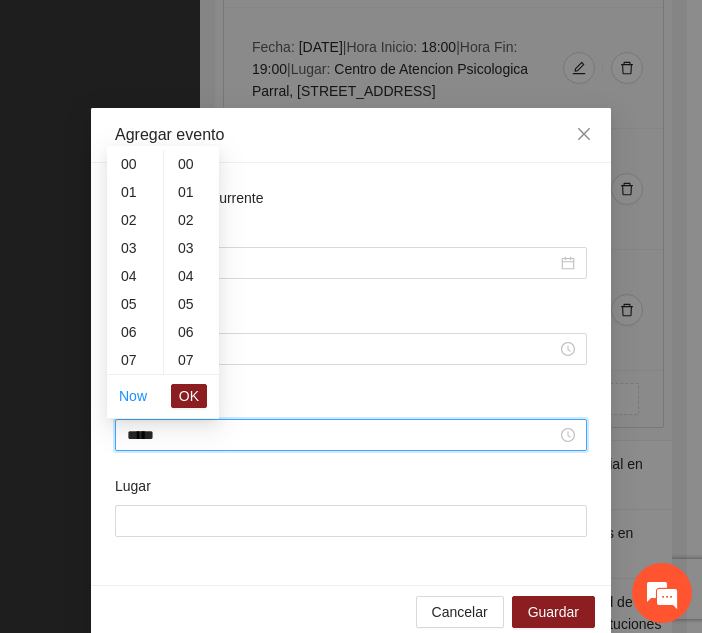 scroll, scrollTop: 336, scrollLeft: 0, axis: vertical 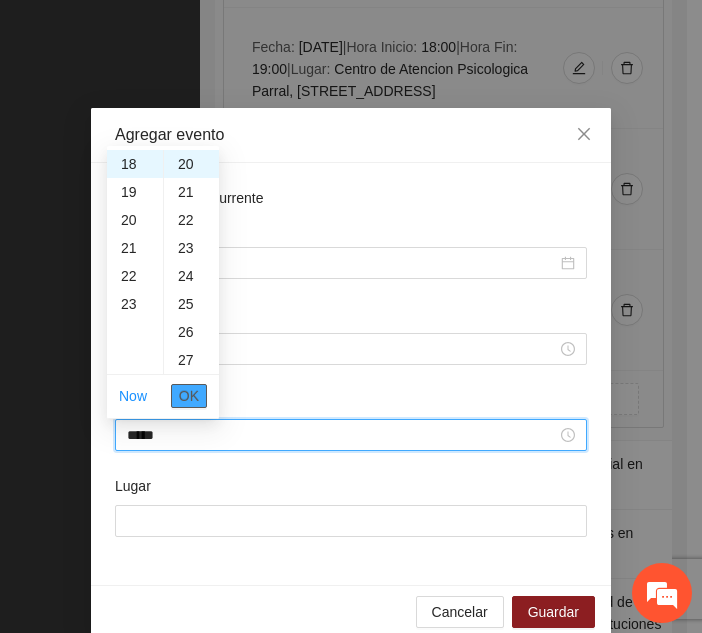 click on "OK" at bounding box center (189, 396) 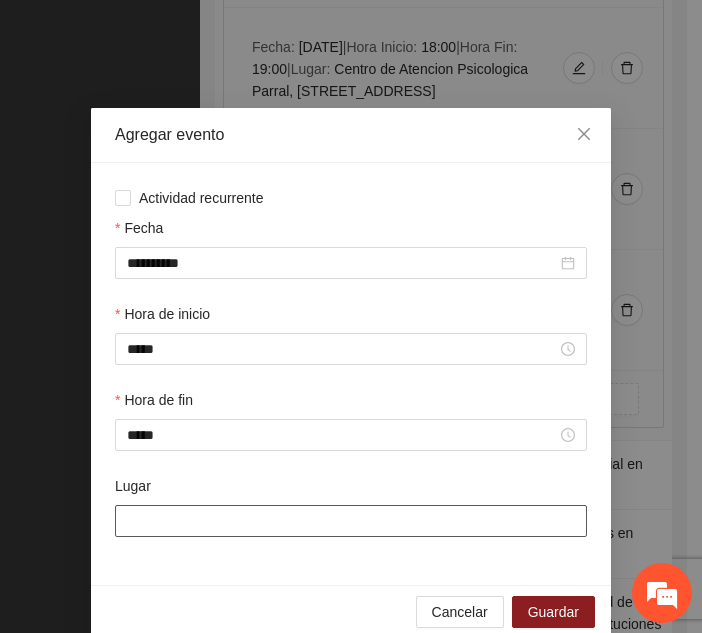 click on "Lugar" at bounding box center (351, 521) 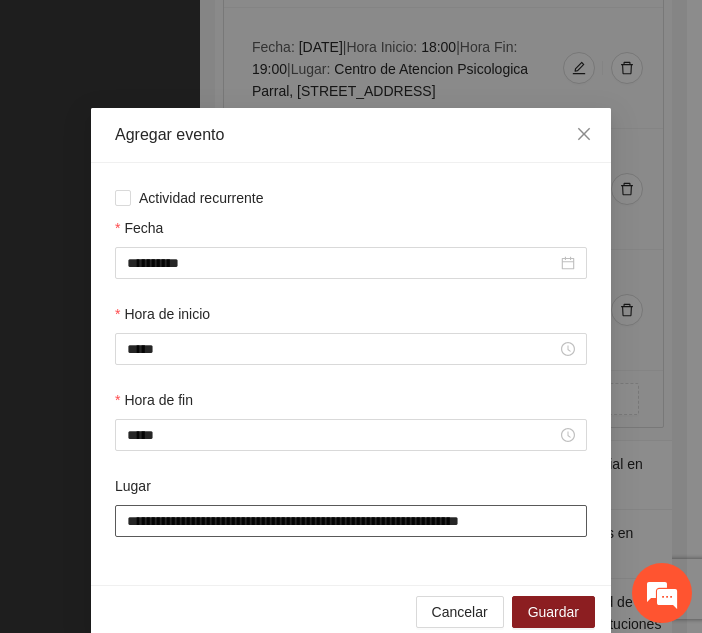 scroll, scrollTop: 30, scrollLeft: 0, axis: vertical 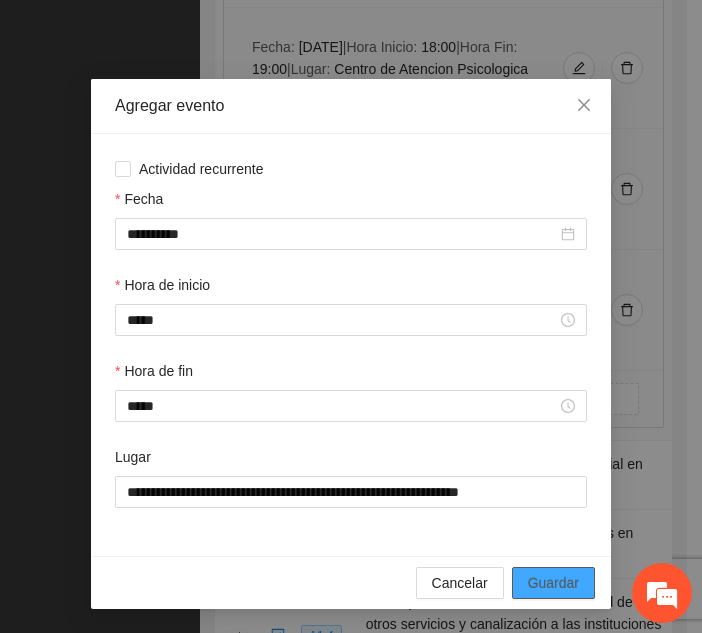click on "Guardar" at bounding box center (553, 583) 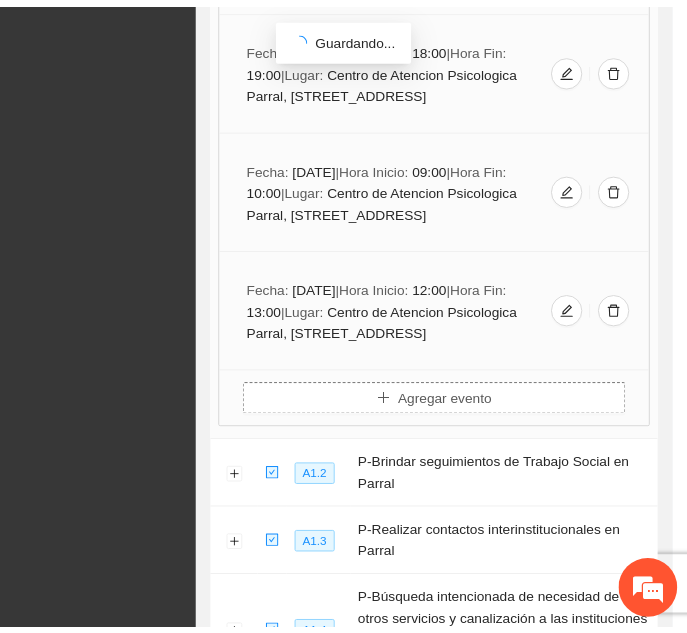 scroll, scrollTop: 0, scrollLeft: 0, axis: both 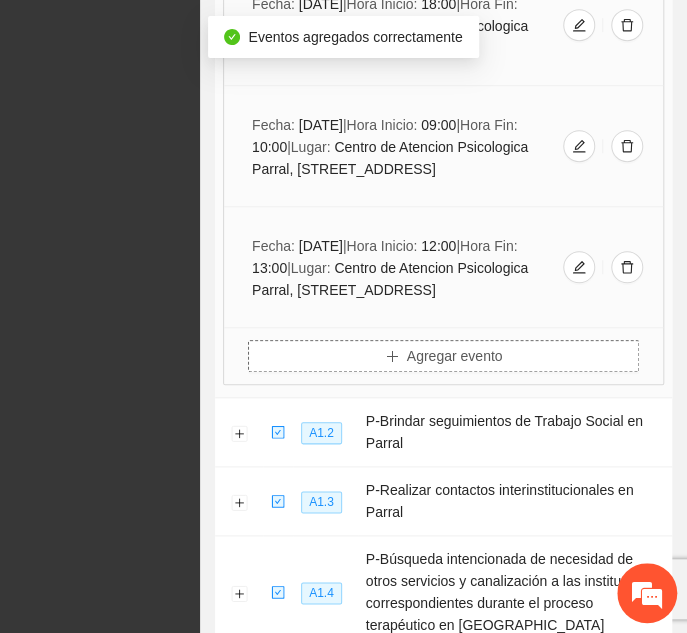 click on "Agregar evento" at bounding box center (443, 356) 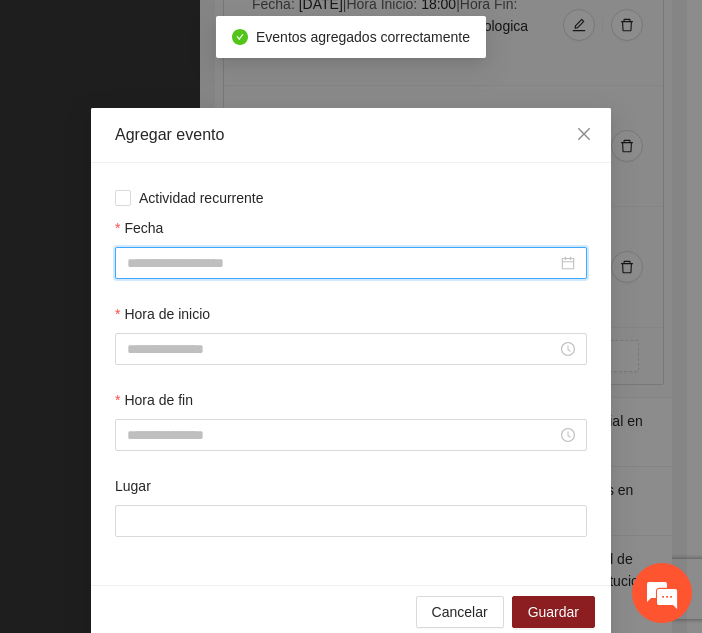 click on "Fecha" at bounding box center [342, 263] 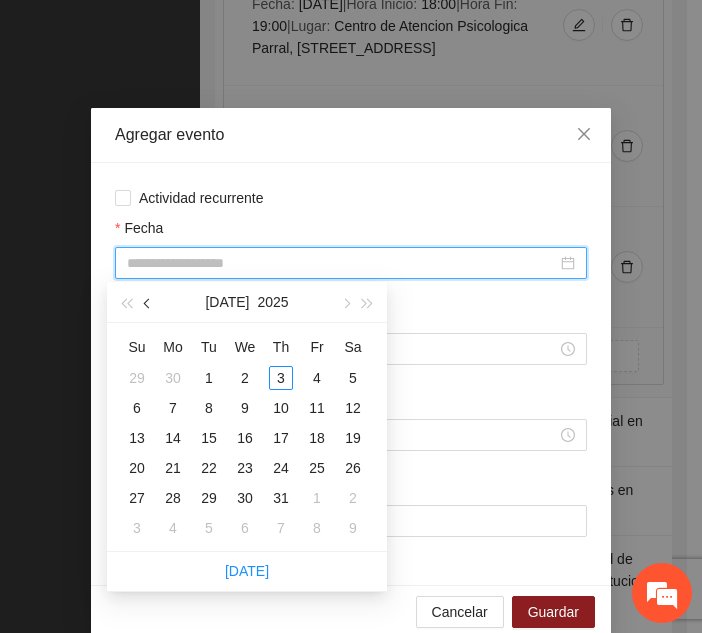 click at bounding box center [148, 302] 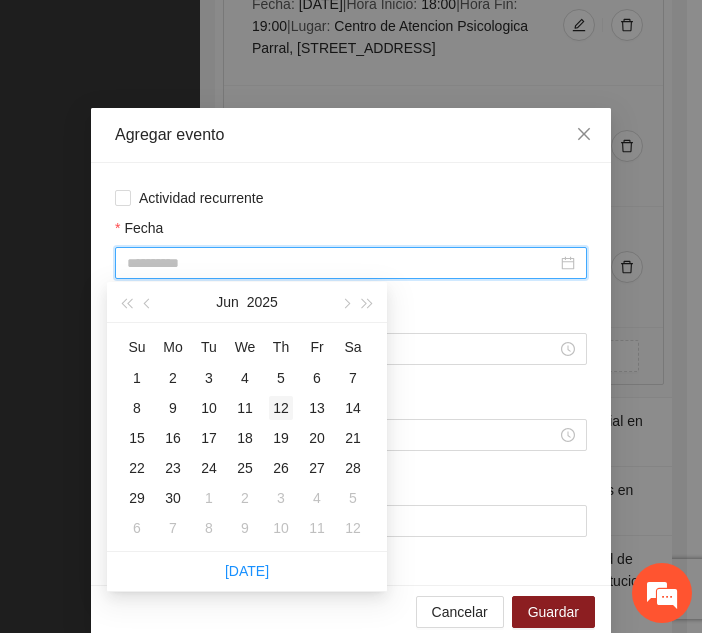 click on "12" at bounding box center (281, 408) 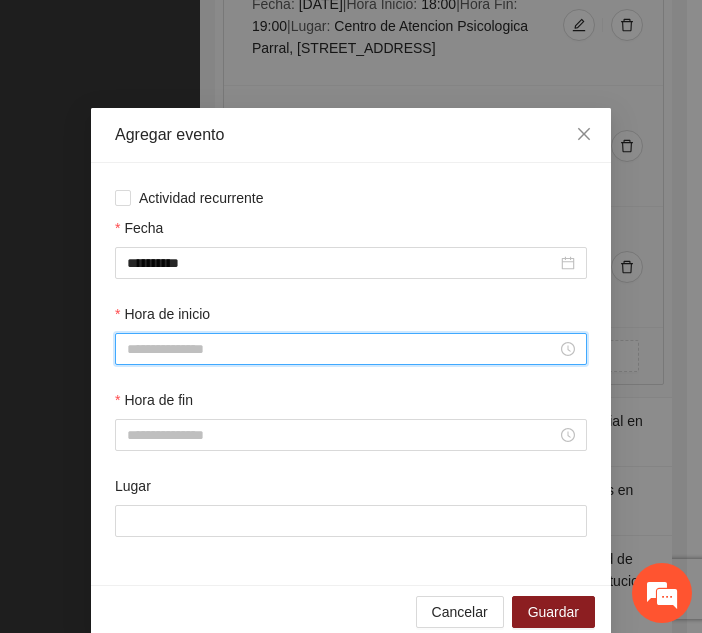 click on "Hora de inicio" at bounding box center (342, 349) 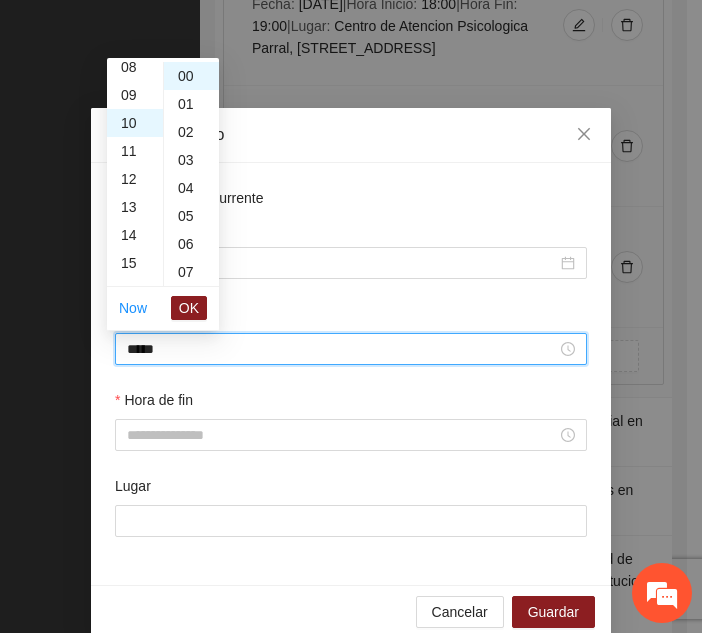 scroll, scrollTop: 280, scrollLeft: 0, axis: vertical 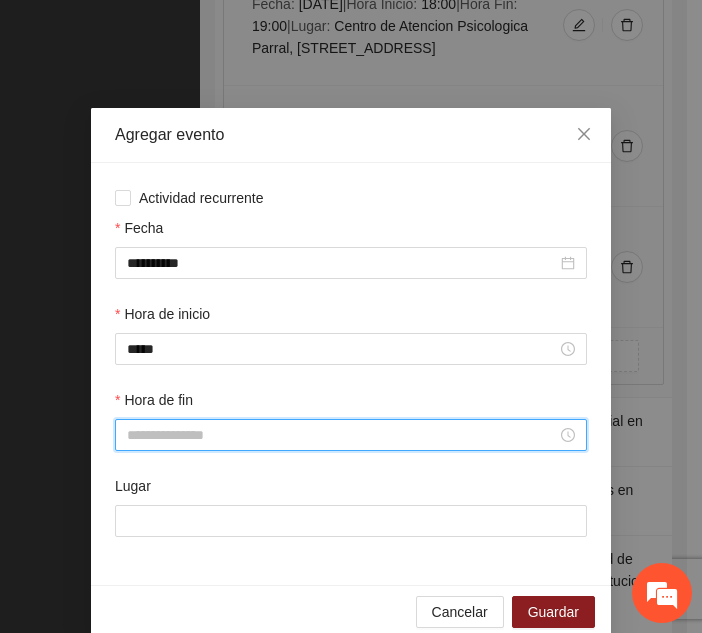 click on "Hora de fin" at bounding box center [342, 435] 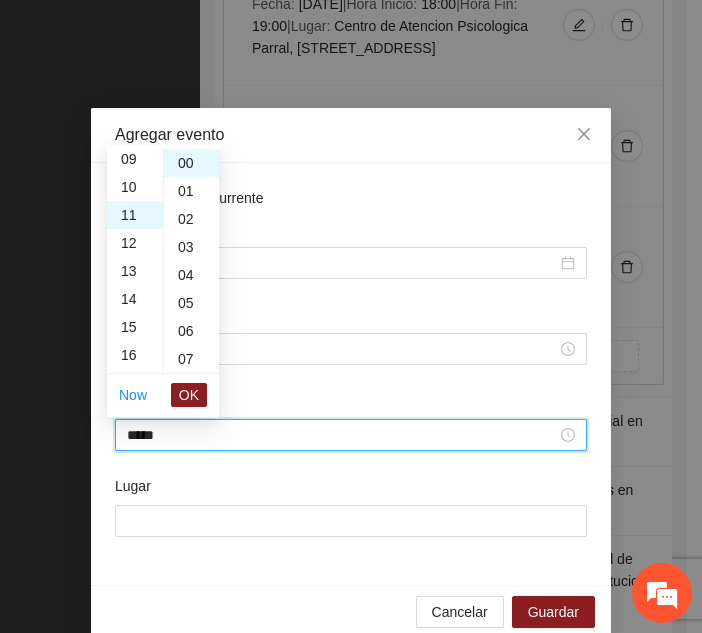 scroll, scrollTop: 308, scrollLeft: 0, axis: vertical 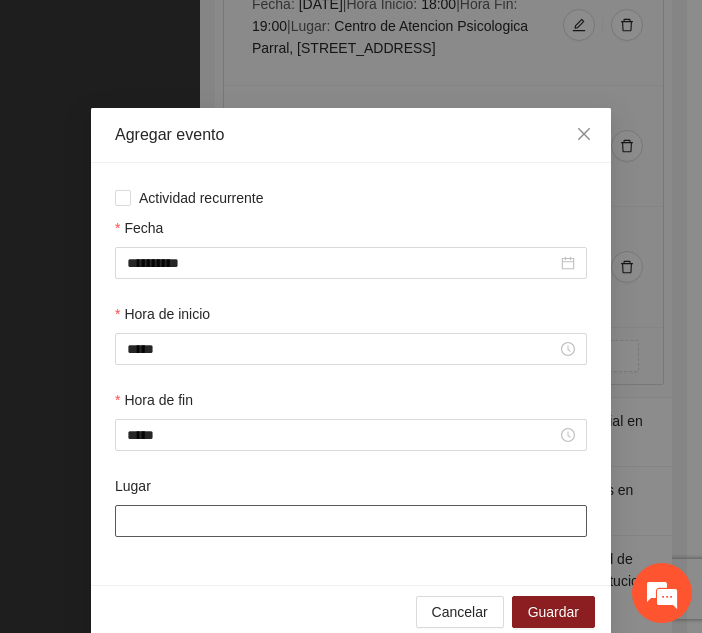 click on "Lugar" at bounding box center (351, 521) 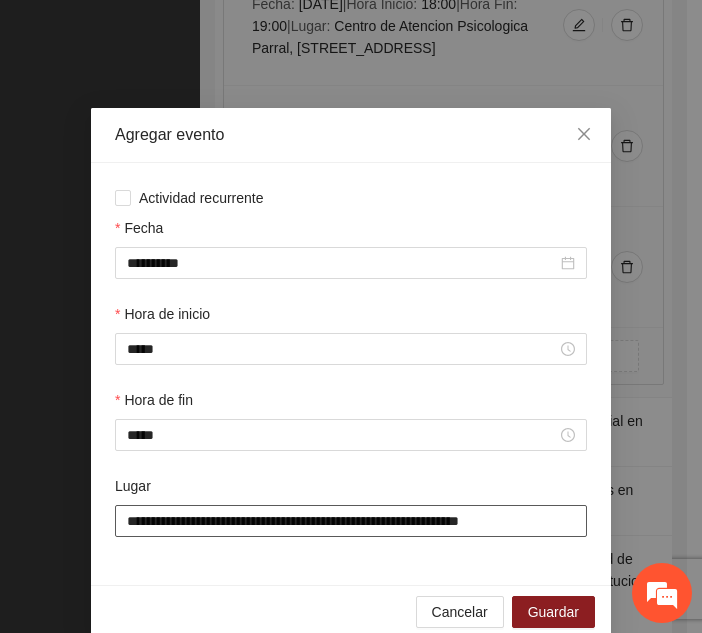 scroll, scrollTop: 30, scrollLeft: 0, axis: vertical 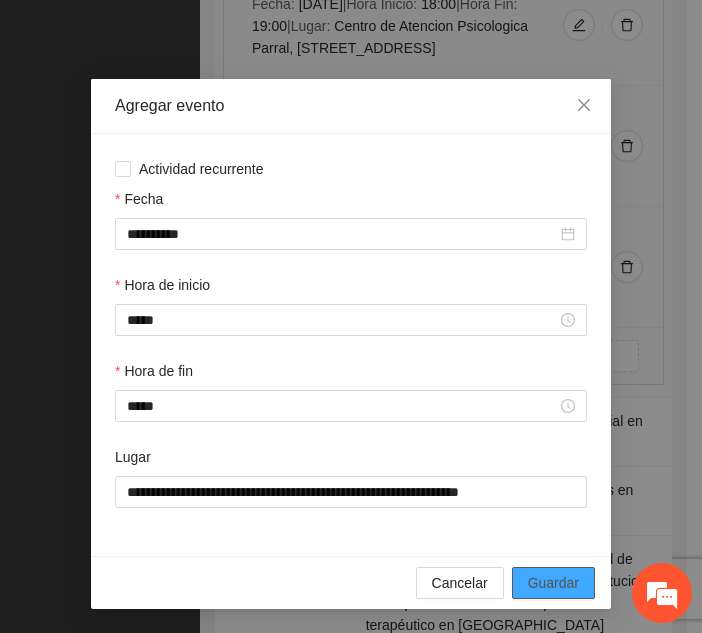 click on "Guardar" at bounding box center (553, 583) 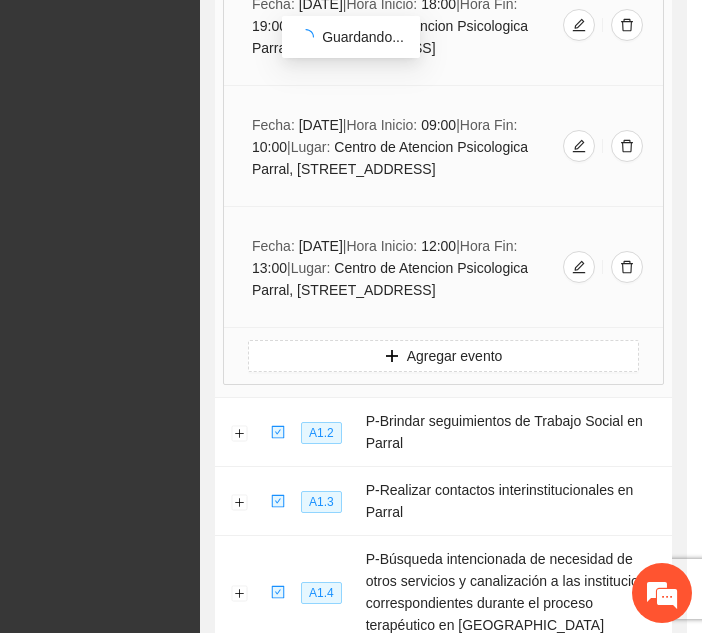 scroll, scrollTop: 0, scrollLeft: 0, axis: both 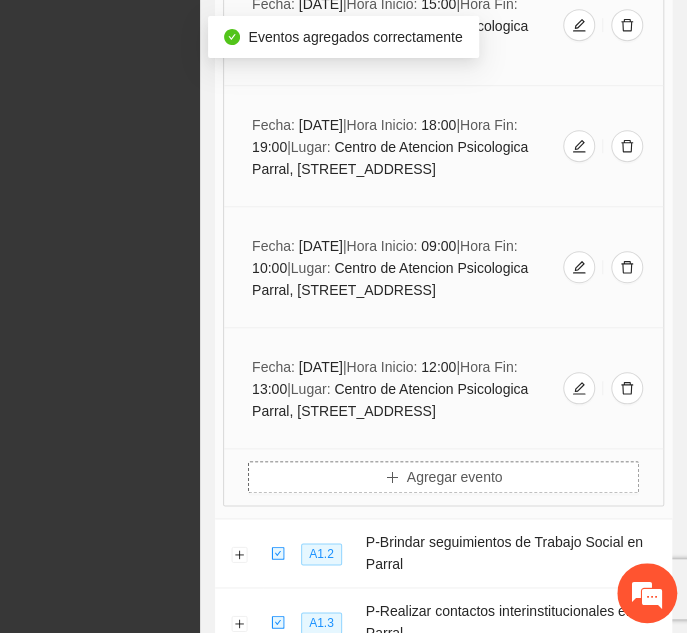 click on "Agregar evento" at bounding box center (455, 477) 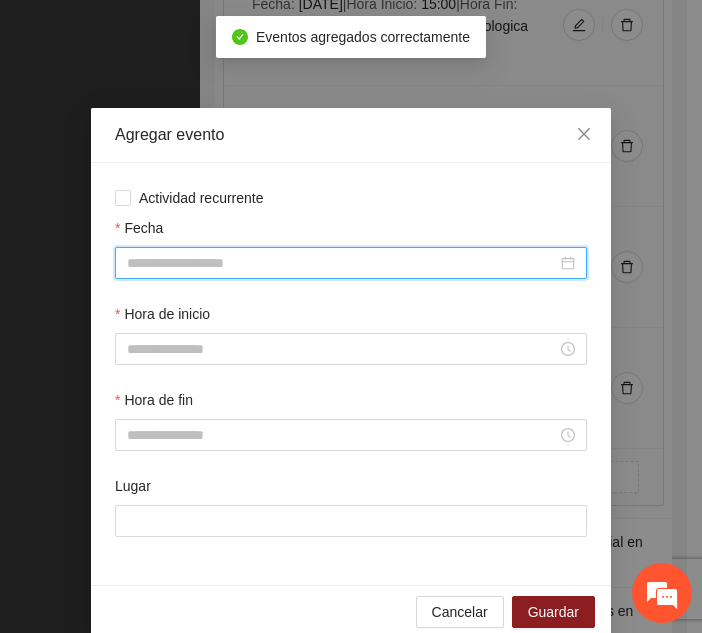 click on "Fecha" at bounding box center (342, 263) 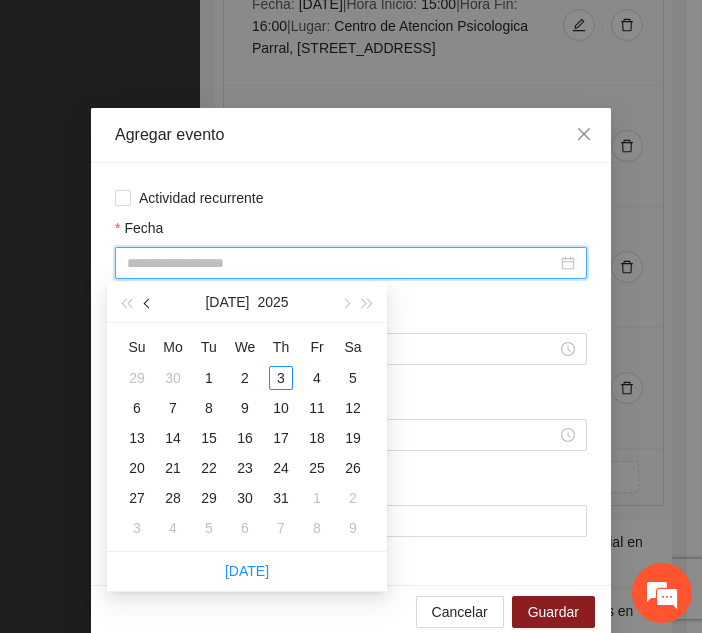 click at bounding box center [148, 302] 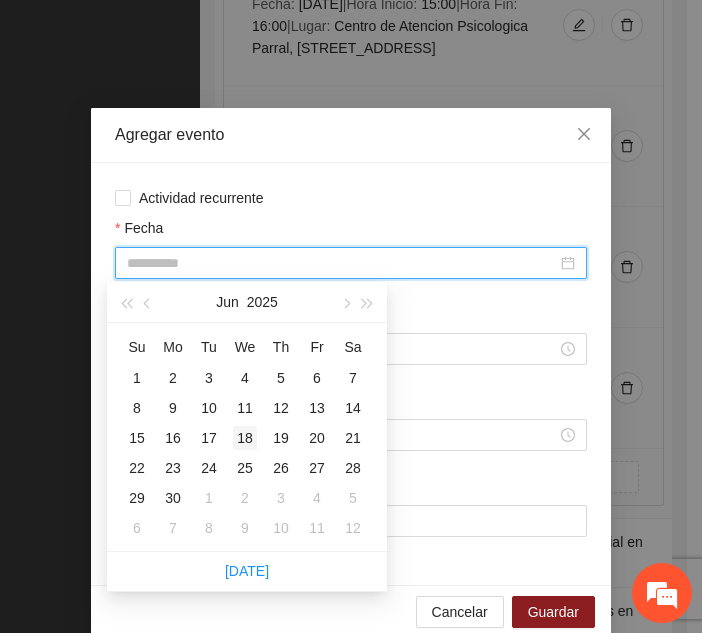 click on "18" at bounding box center [245, 438] 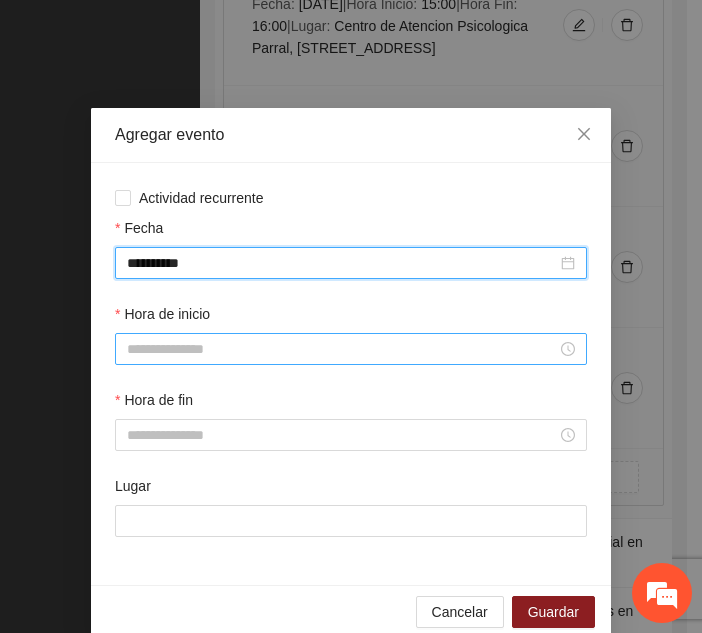 click on "Hora de inicio" at bounding box center (342, 349) 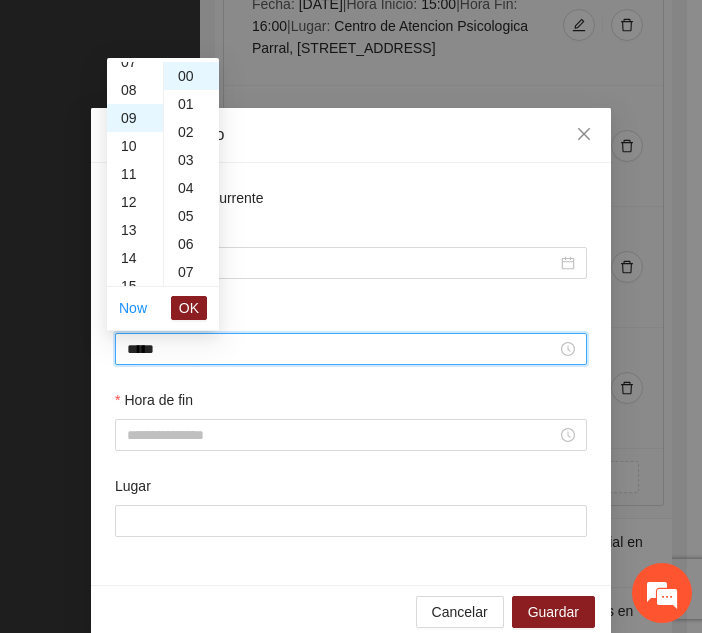 scroll, scrollTop: 252, scrollLeft: 0, axis: vertical 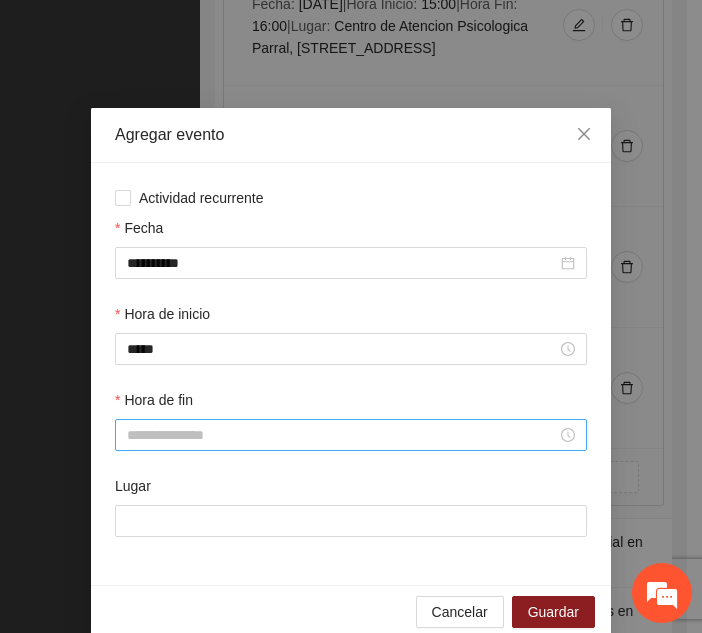 click at bounding box center (351, 435) 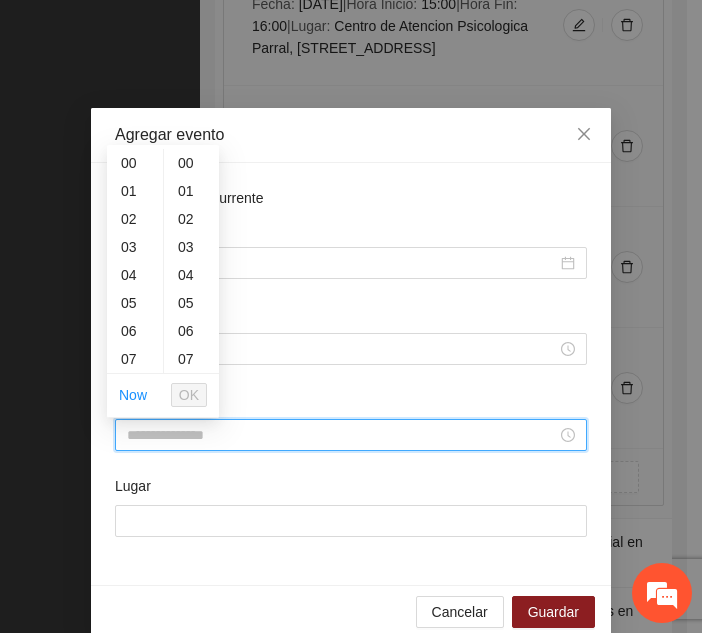 click at bounding box center [351, 435] 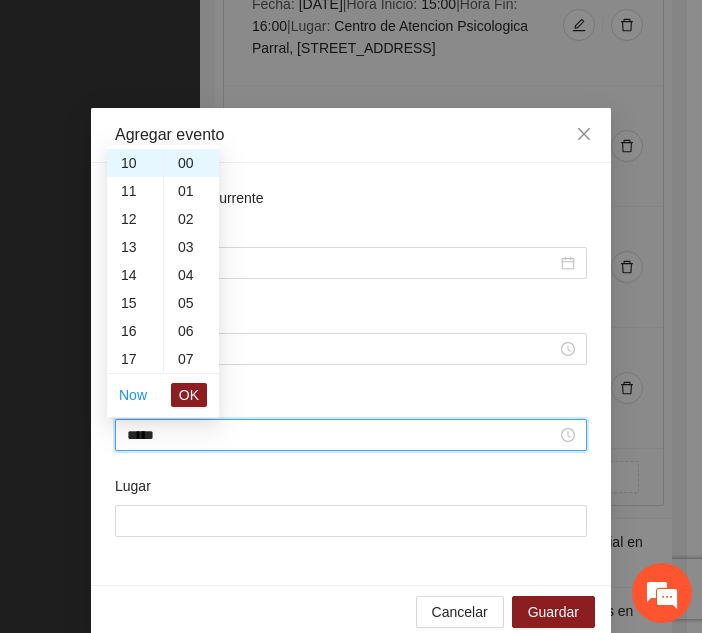 scroll, scrollTop: 280, scrollLeft: 0, axis: vertical 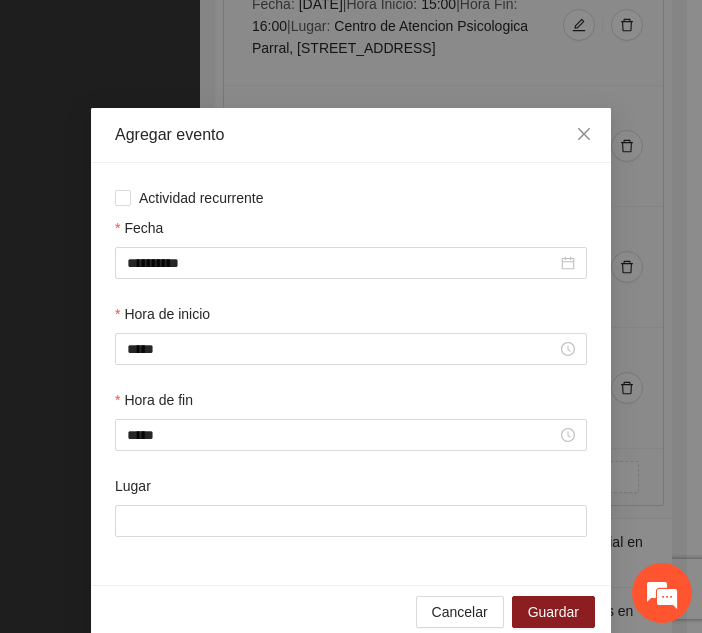 click on "Lugar" at bounding box center [351, 518] 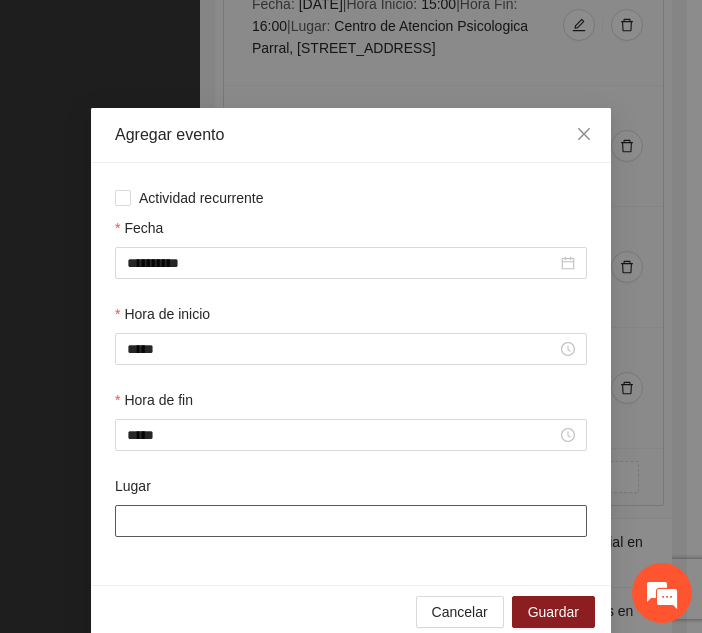 click on "Lugar" at bounding box center (351, 521) 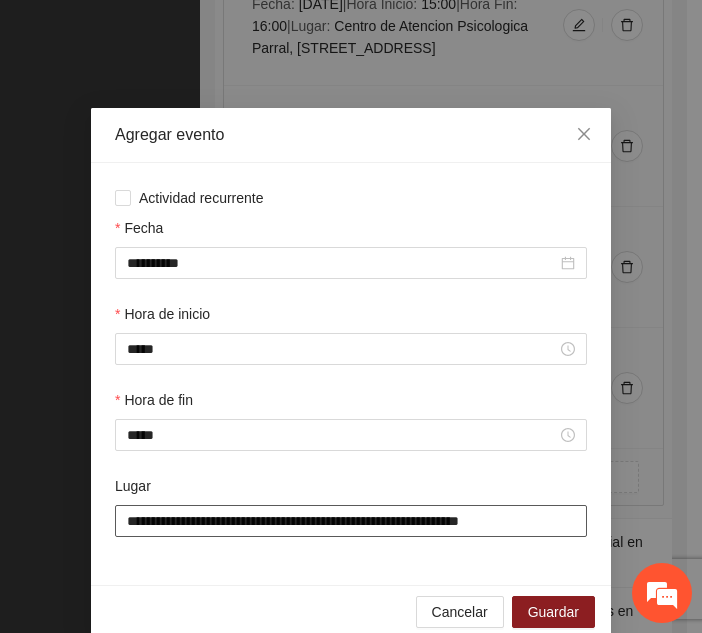 scroll, scrollTop: 30, scrollLeft: 0, axis: vertical 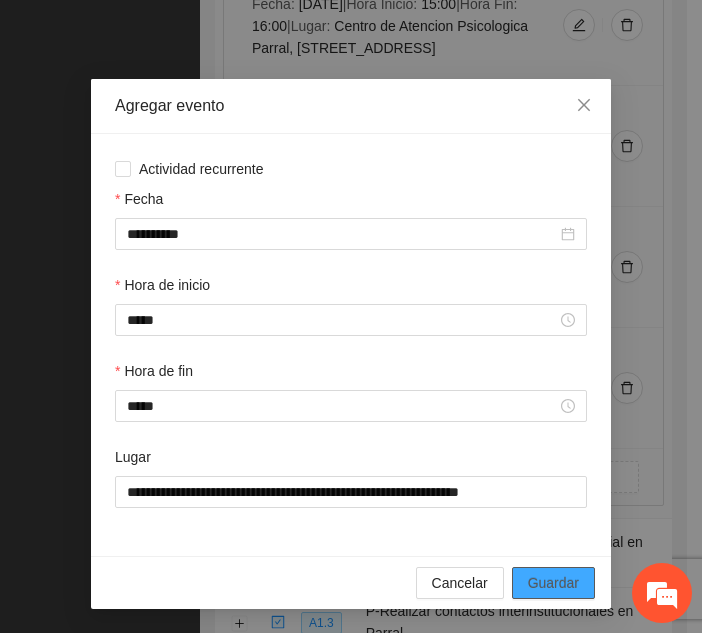 click on "Guardar" at bounding box center [553, 583] 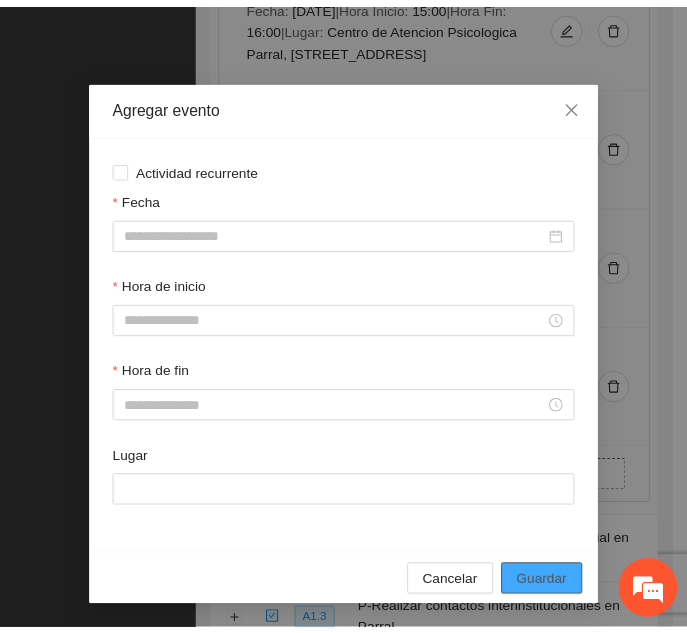 scroll, scrollTop: 0, scrollLeft: 0, axis: both 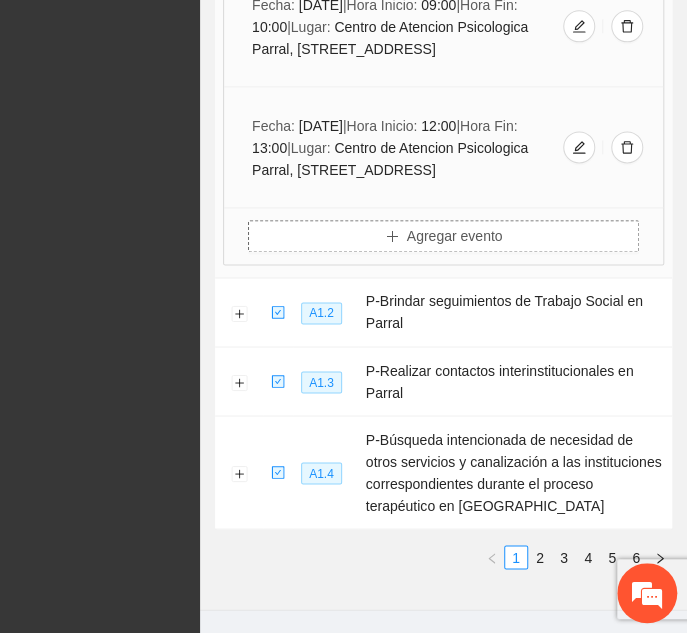 click on "Agregar evento" at bounding box center (443, 236) 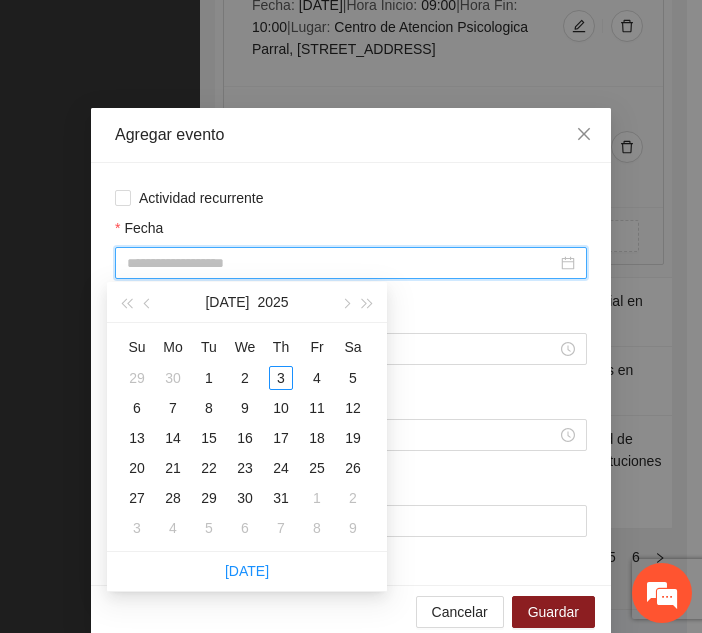 click on "Fecha" at bounding box center [342, 263] 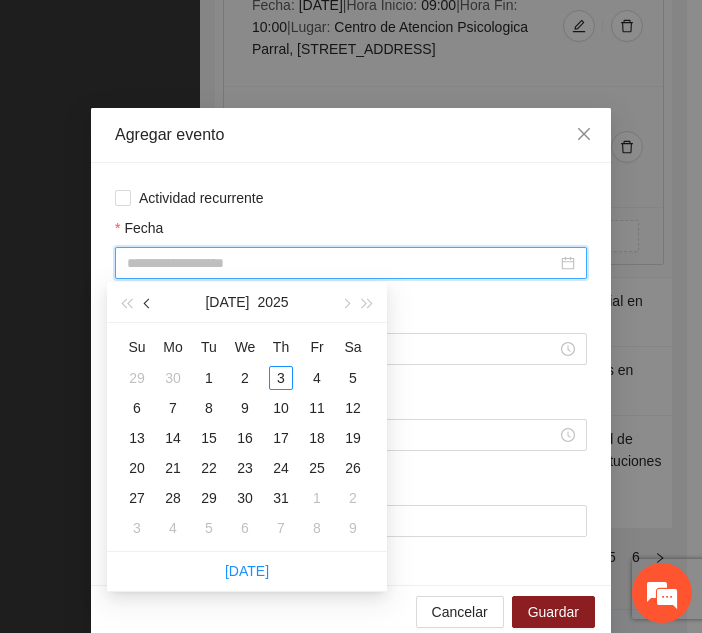 click at bounding box center (149, 304) 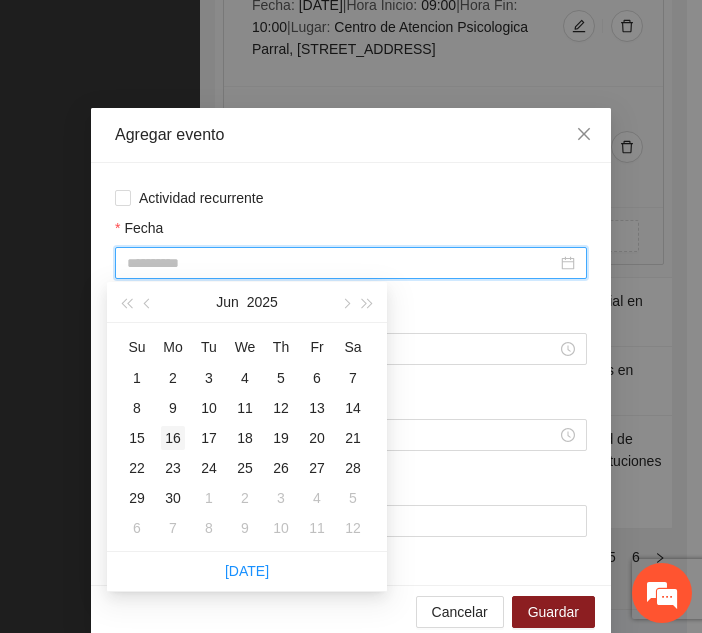 click on "16" at bounding box center (173, 438) 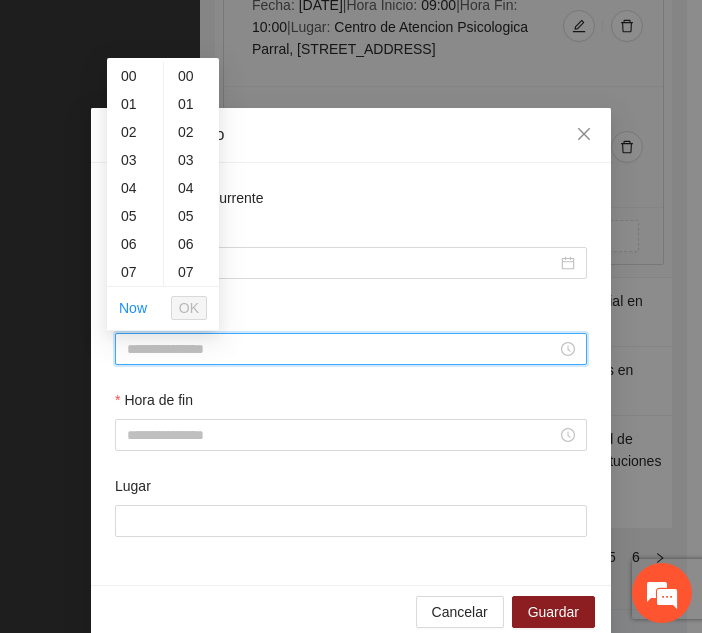 click on "Hora de inicio" at bounding box center [342, 349] 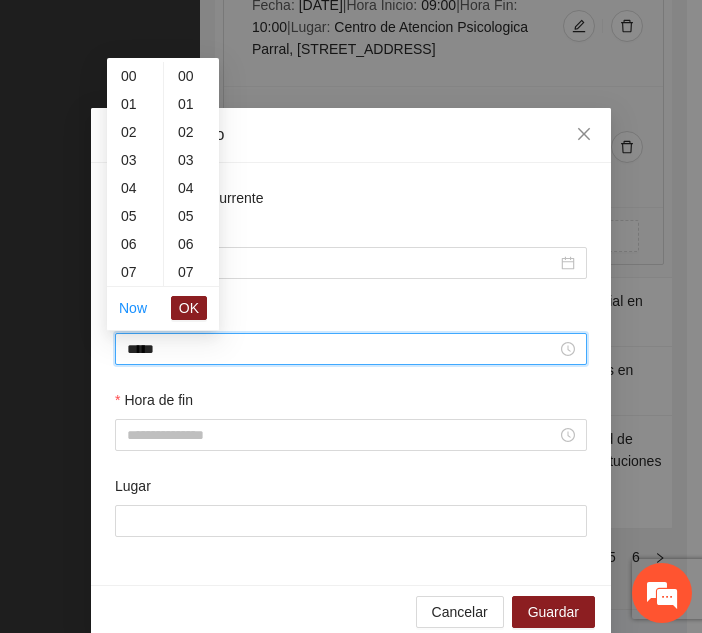 scroll, scrollTop: 336, scrollLeft: 0, axis: vertical 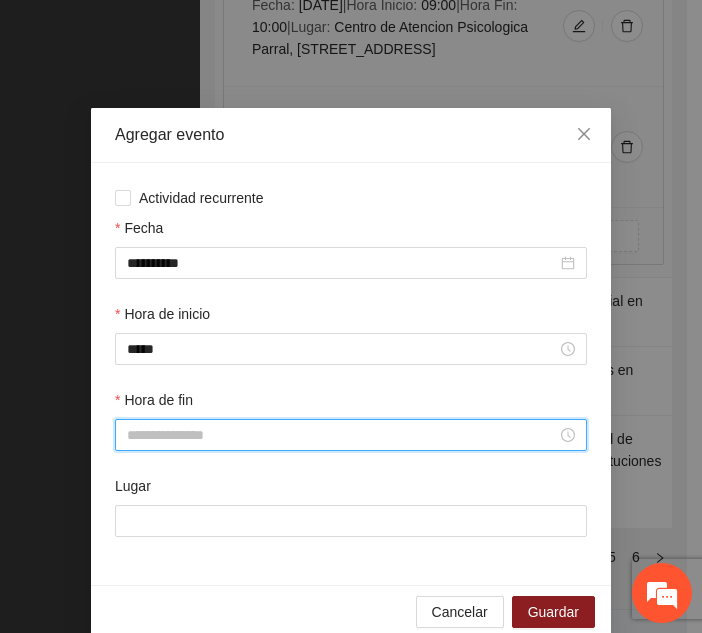 click on "Hora de fin" at bounding box center (342, 435) 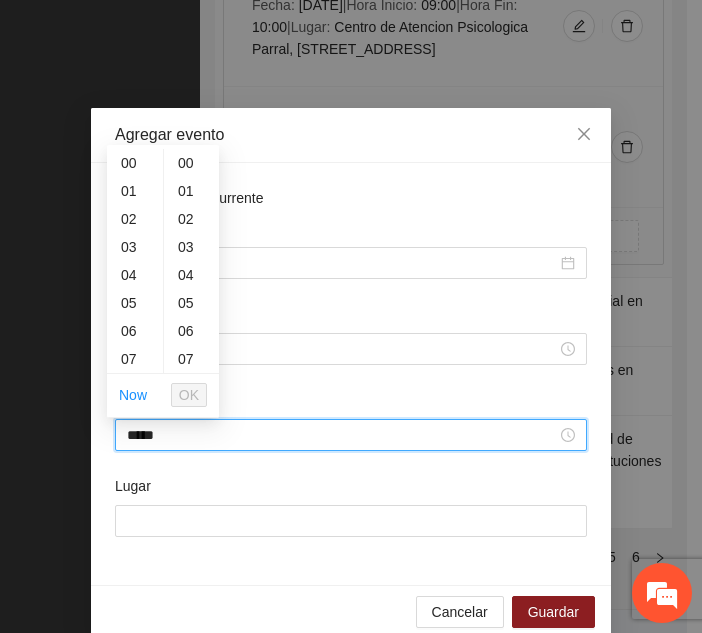 scroll, scrollTop: 266, scrollLeft: 0, axis: vertical 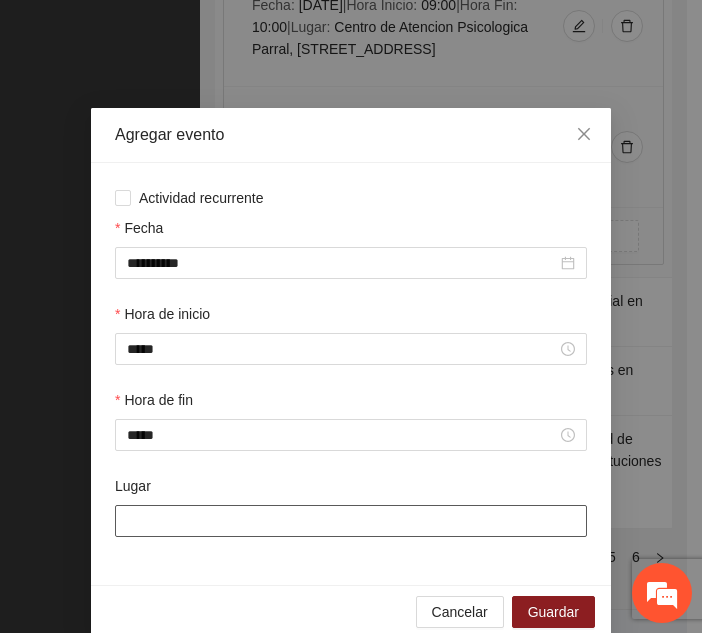 click on "Lugar" at bounding box center [351, 521] 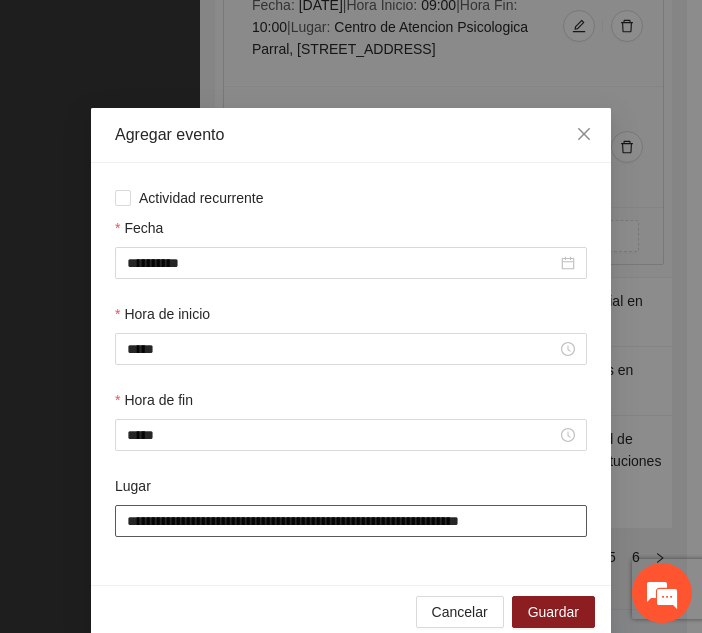 scroll, scrollTop: 30, scrollLeft: 0, axis: vertical 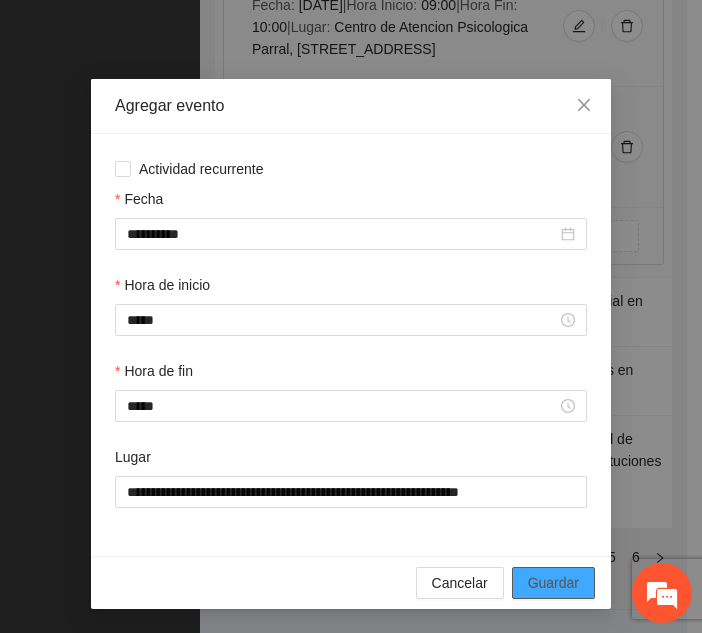 click on "Guardar" at bounding box center [553, 583] 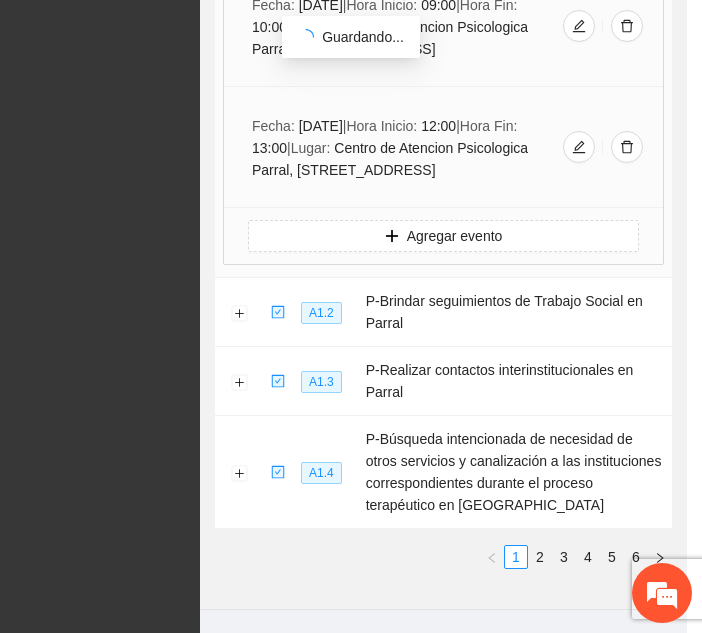 scroll, scrollTop: 0, scrollLeft: 0, axis: both 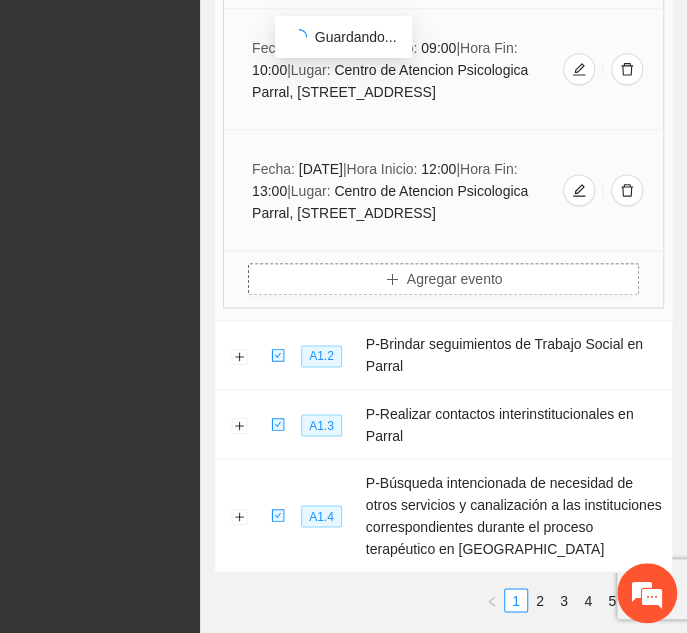 click on "Agregar evento" at bounding box center (443, 279) 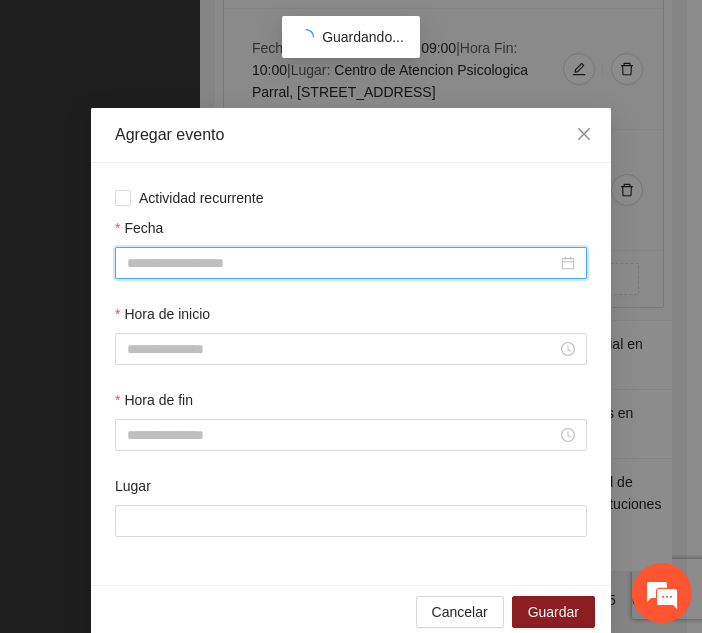 click on "Fecha" at bounding box center (342, 263) 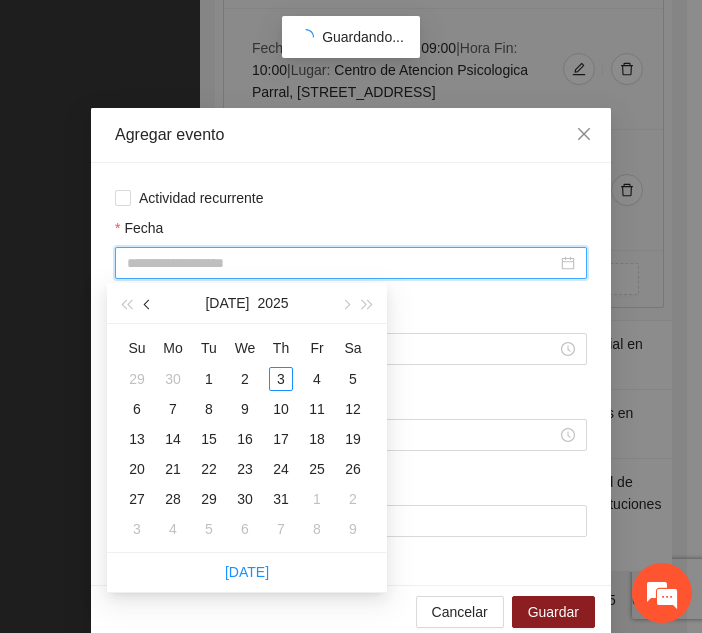 click at bounding box center (149, 304) 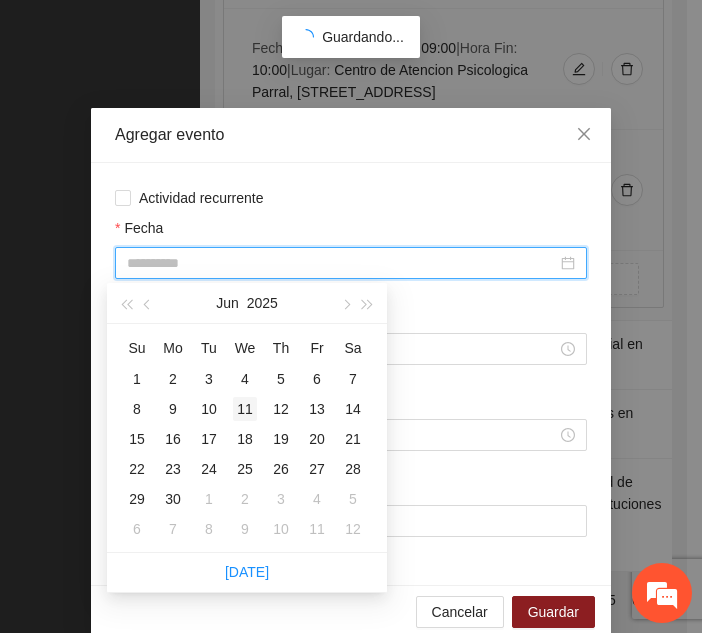 click on "11" at bounding box center (245, 409) 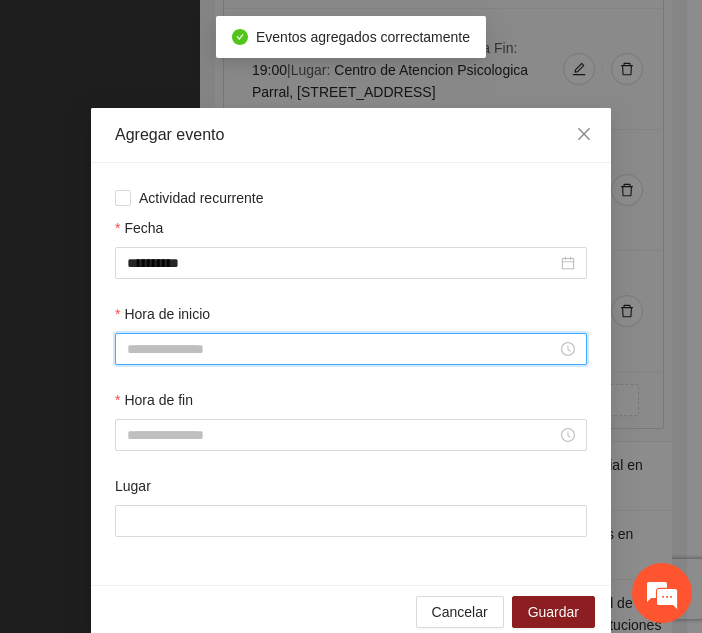 click on "Hora de inicio" at bounding box center [342, 349] 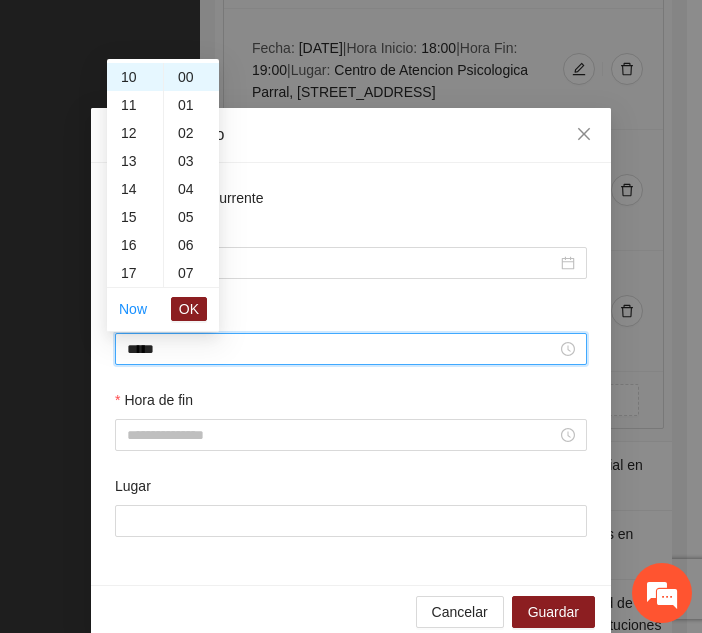 scroll, scrollTop: 280, scrollLeft: 0, axis: vertical 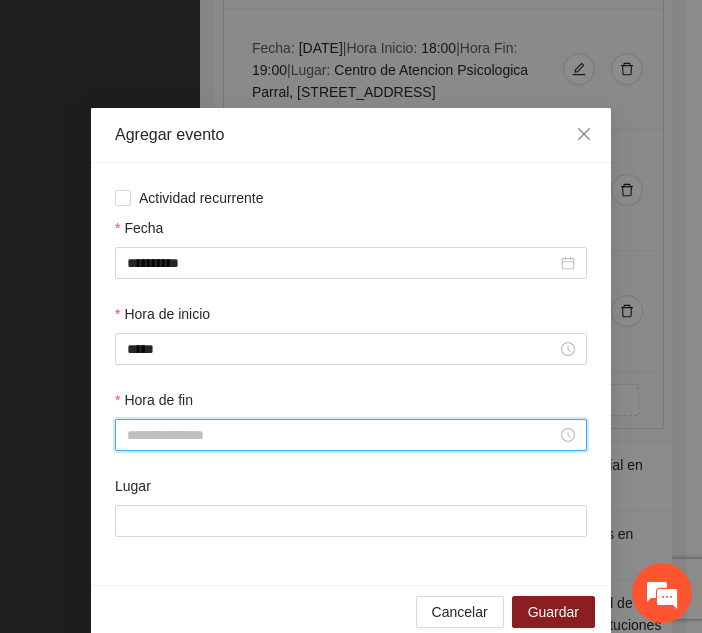 click on "Hora de fin" at bounding box center (342, 435) 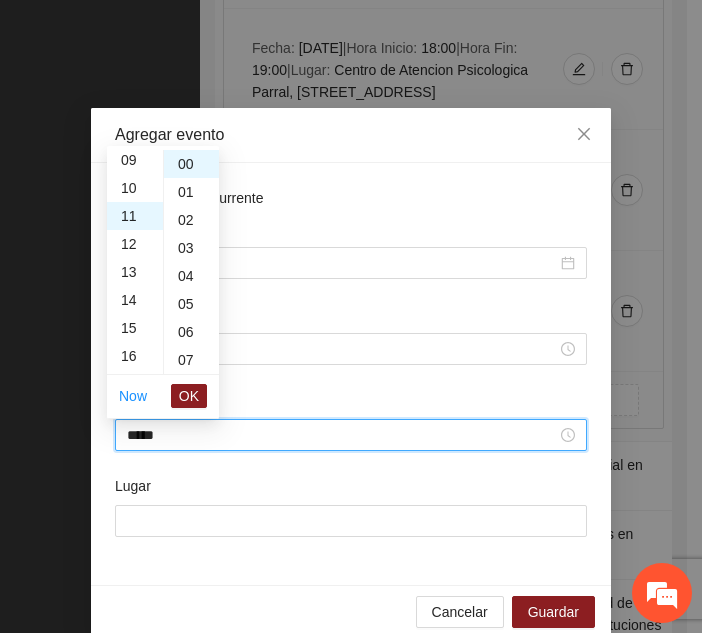 scroll, scrollTop: 308, scrollLeft: 0, axis: vertical 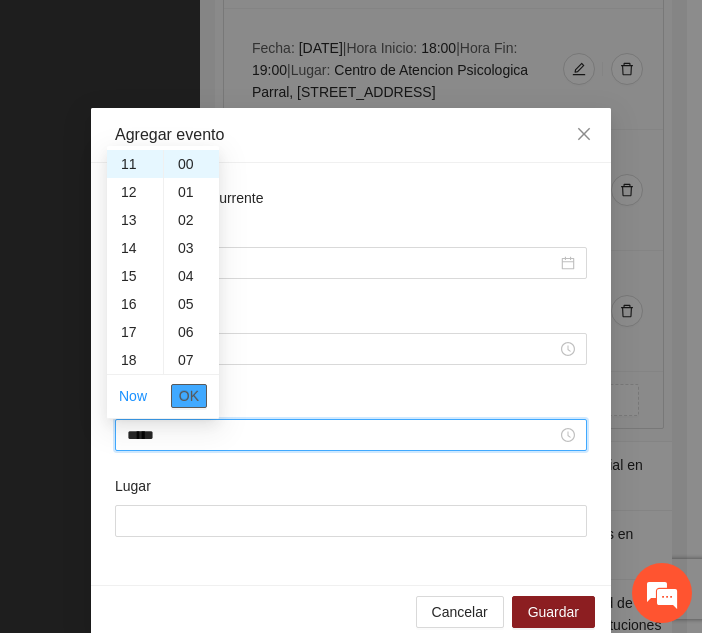 click on "OK" at bounding box center (189, 396) 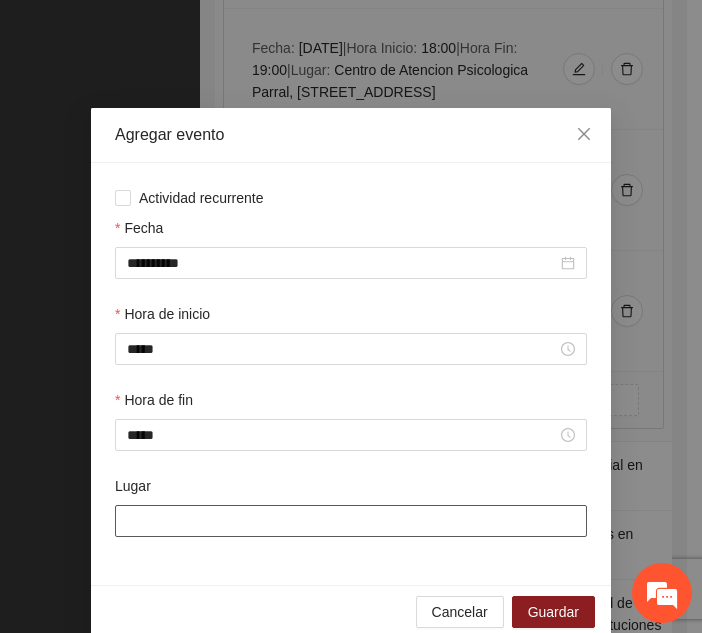 click on "Lugar" at bounding box center [351, 521] 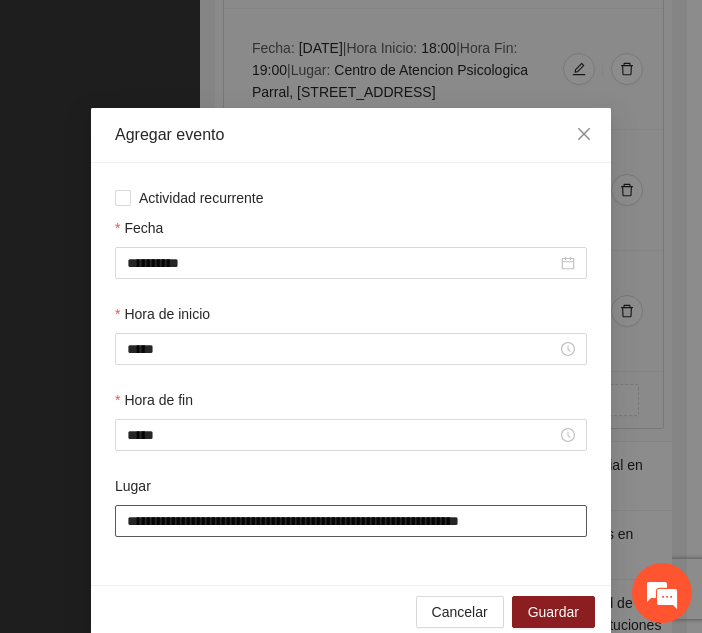 scroll, scrollTop: 30, scrollLeft: 0, axis: vertical 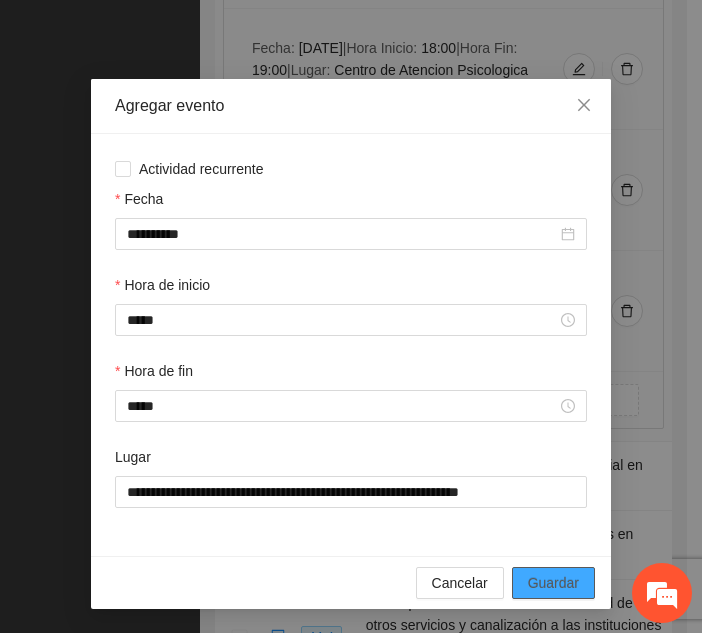 click on "Guardar" at bounding box center [553, 583] 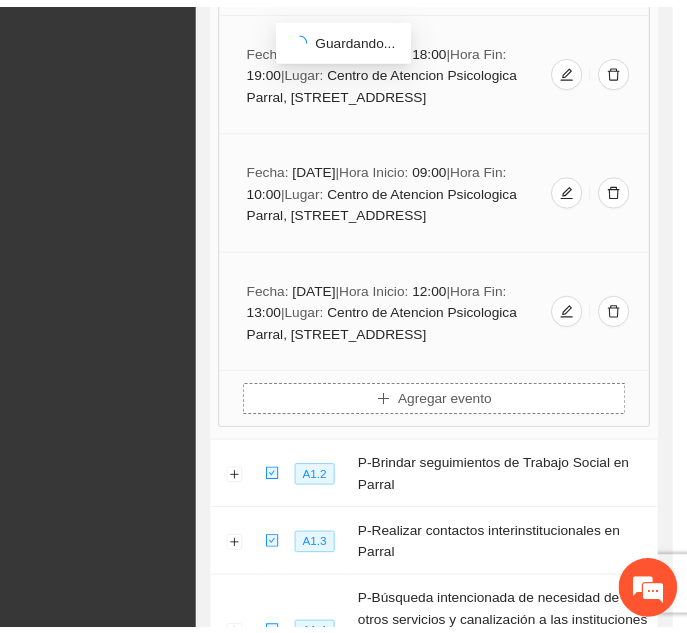 scroll, scrollTop: 0, scrollLeft: 0, axis: both 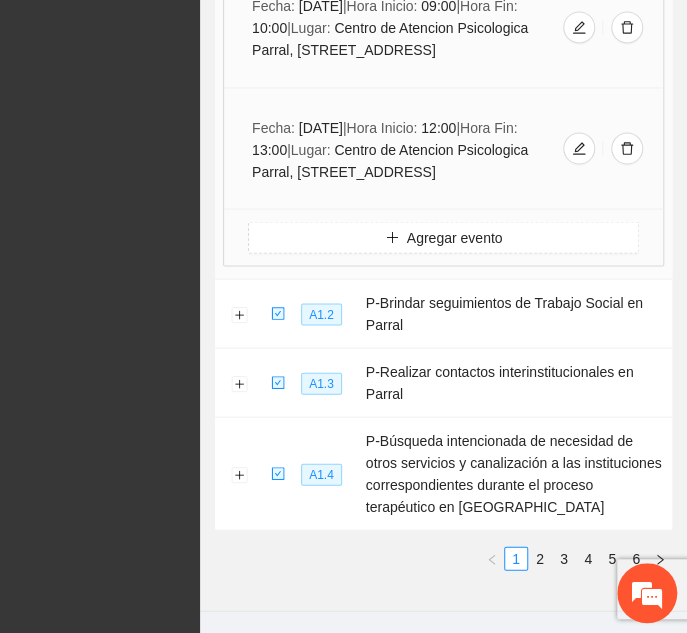 click on "Agregar evento" at bounding box center [443, 237] 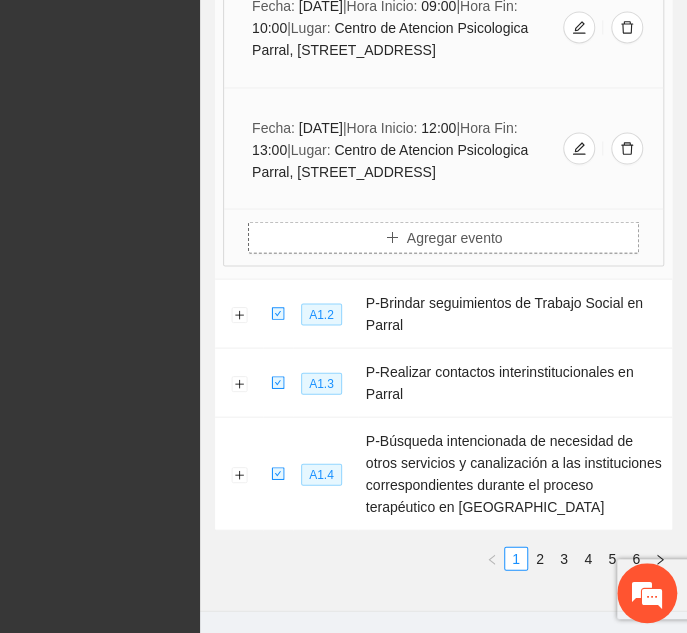 click on "Agregar evento" at bounding box center (455, 237) 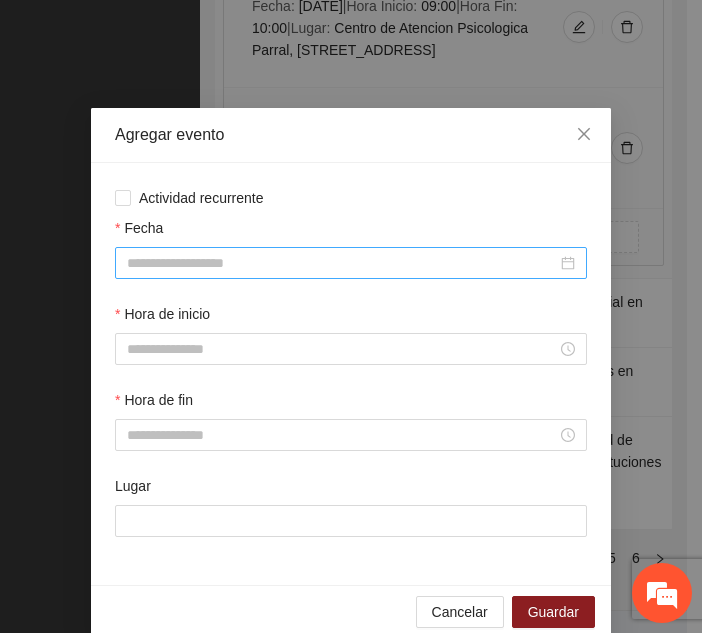 click on "Fecha" at bounding box center (342, 263) 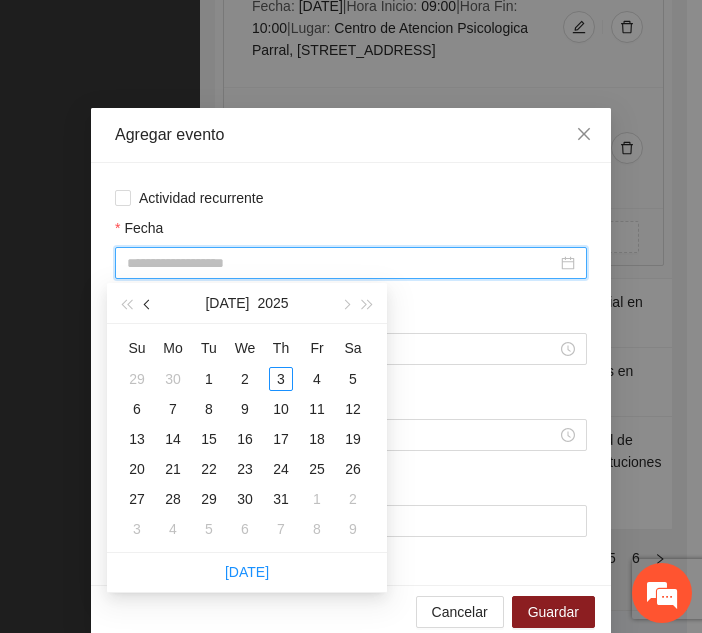 click at bounding box center (148, 303) 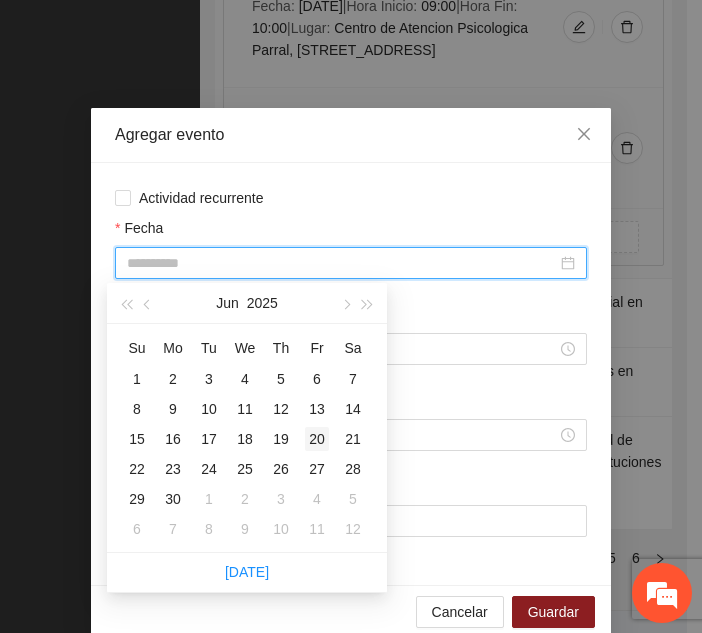 click on "20" at bounding box center [317, 439] 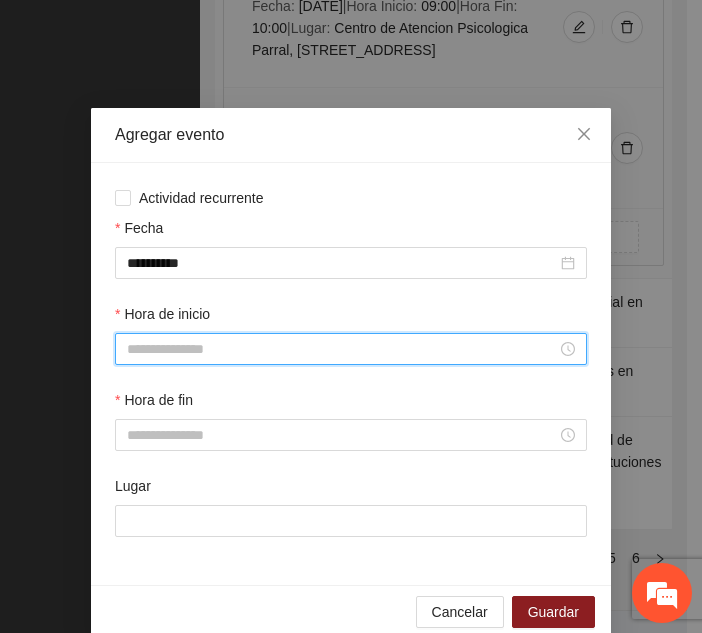 click on "Hora de inicio" at bounding box center (342, 349) 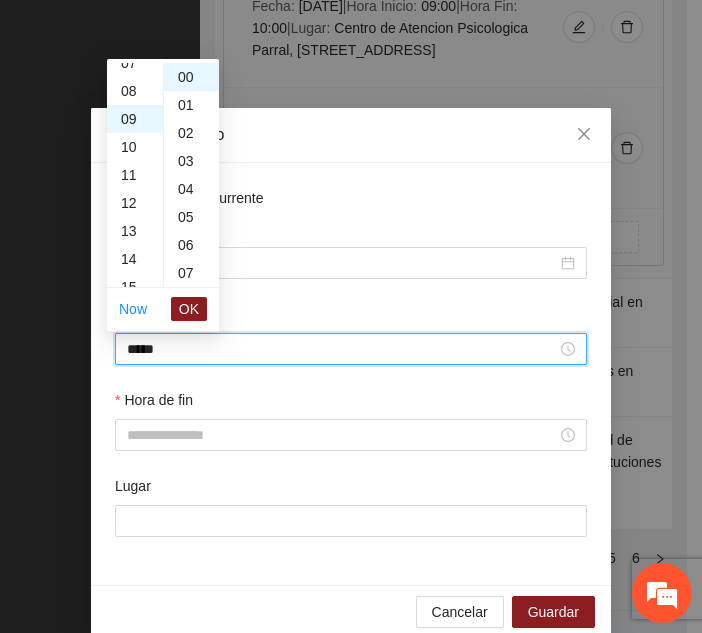 scroll, scrollTop: 252, scrollLeft: 0, axis: vertical 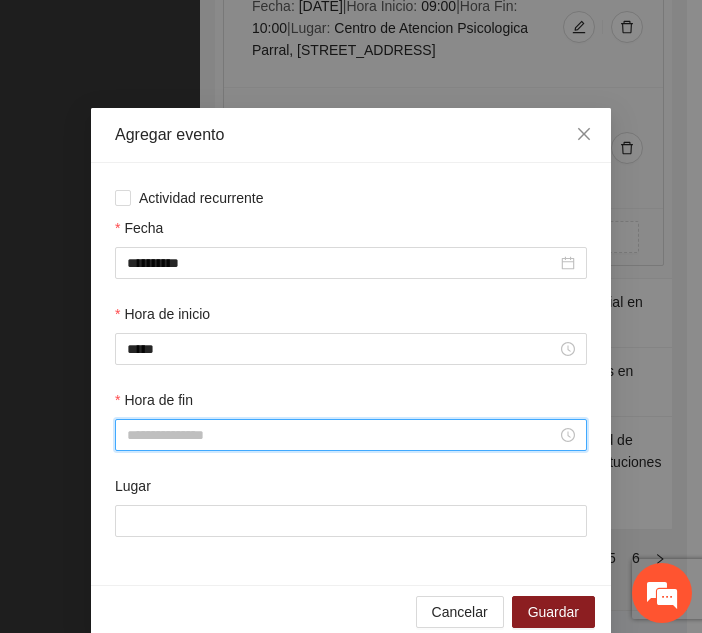 click on "Hora de fin" at bounding box center (342, 435) 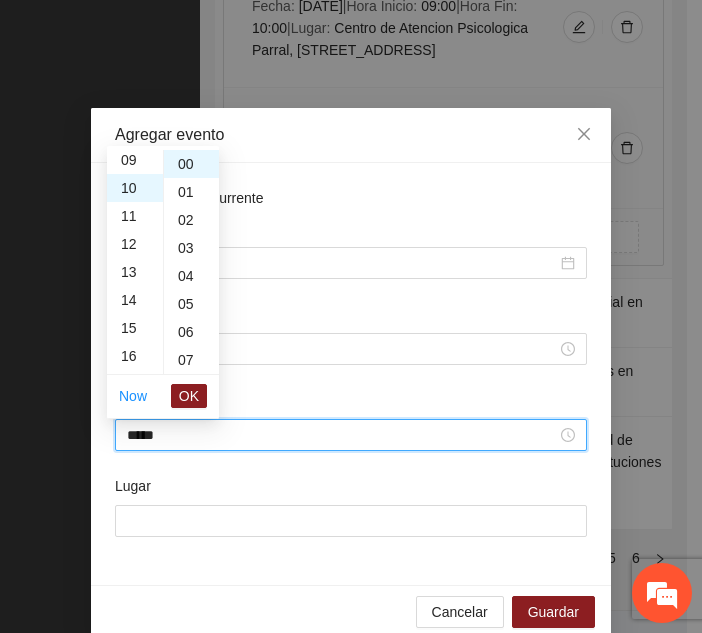 scroll, scrollTop: 280, scrollLeft: 0, axis: vertical 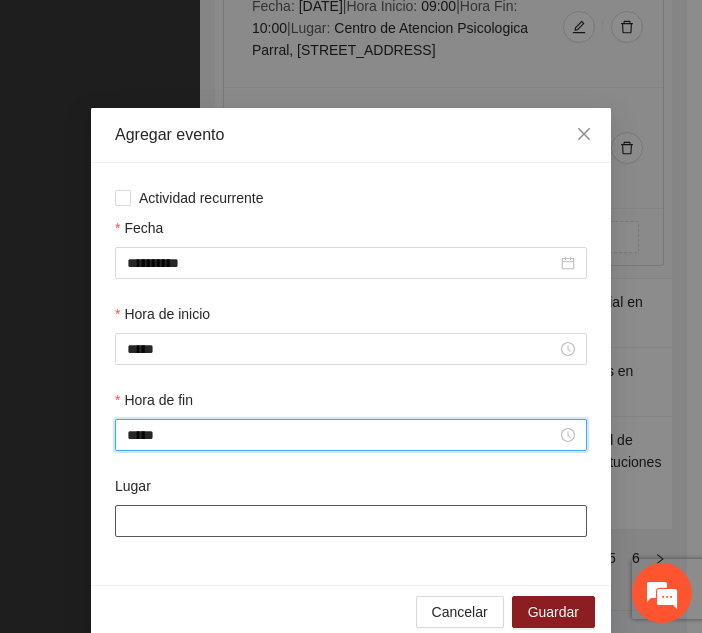 click on "Lugar" at bounding box center [351, 521] 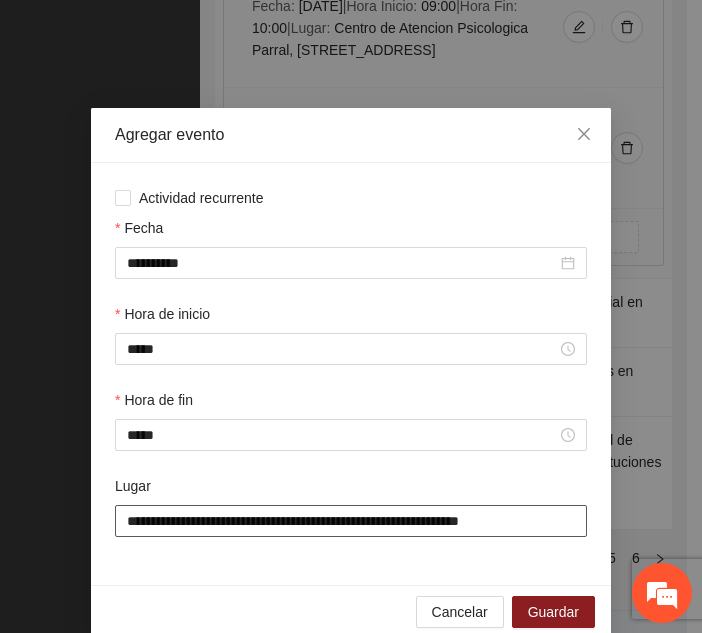 scroll, scrollTop: 30, scrollLeft: 0, axis: vertical 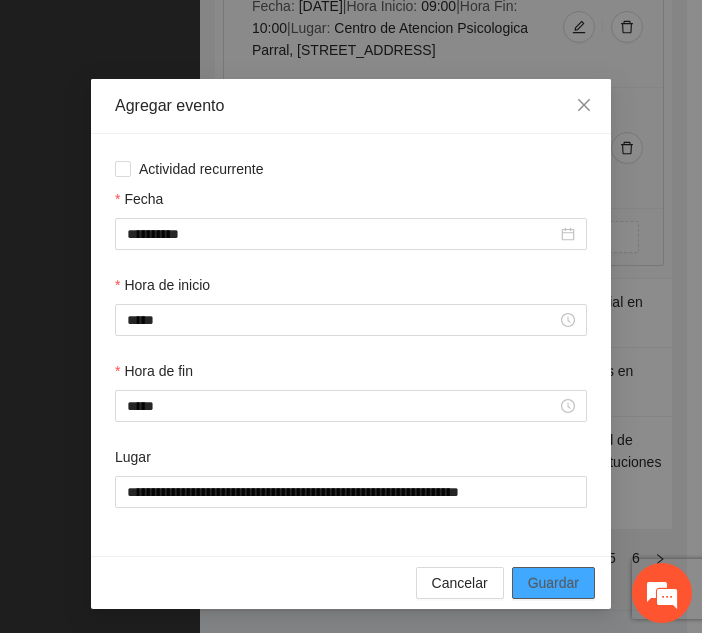 click on "Guardar" at bounding box center (553, 583) 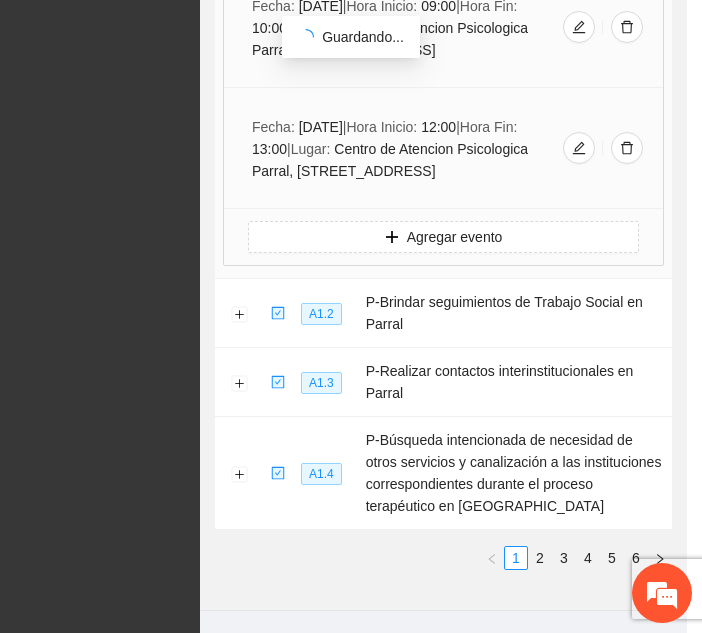 scroll, scrollTop: 0, scrollLeft: 0, axis: both 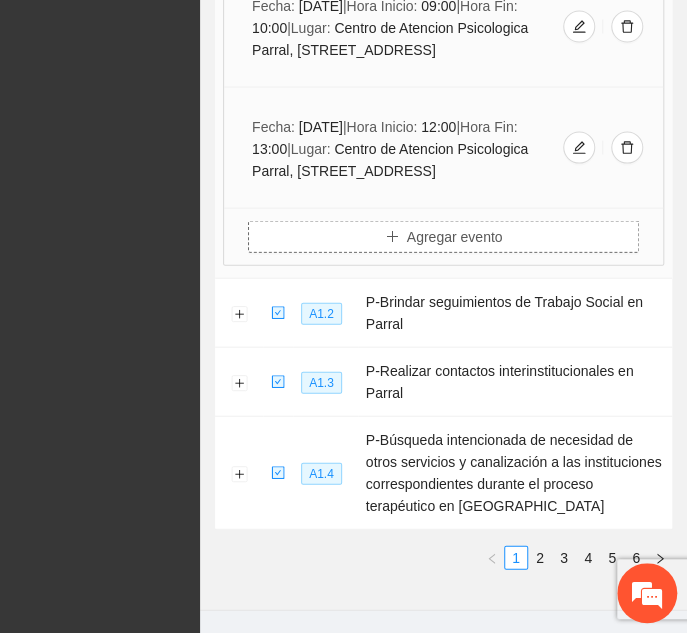 click on "Agregar evento" at bounding box center (455, 237) 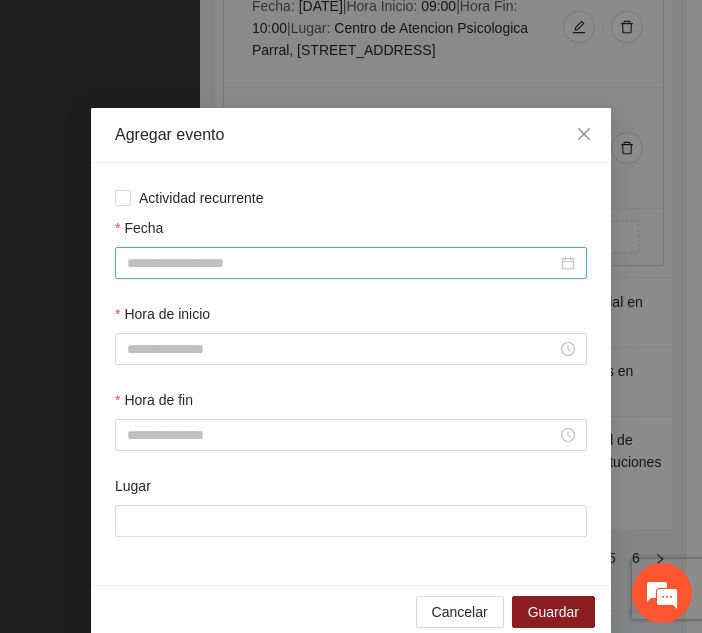 click at bounding box center (351, 263) 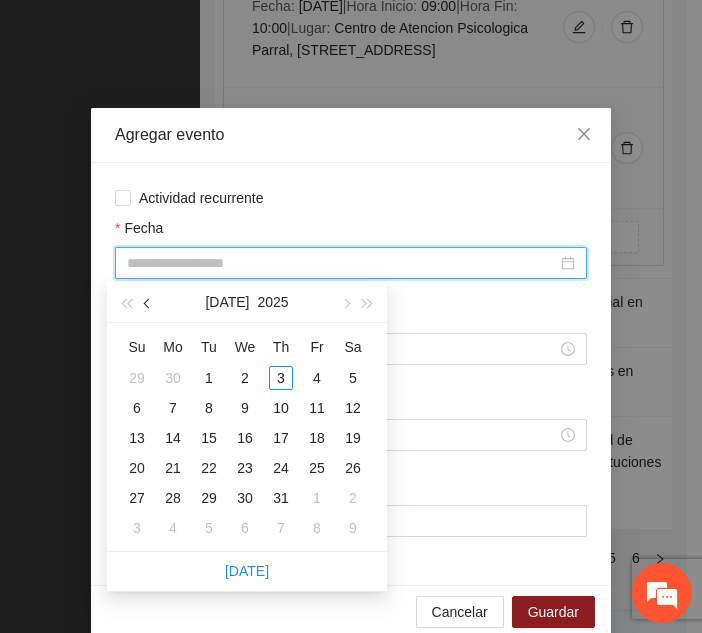 click at bounding box center (149, 304) 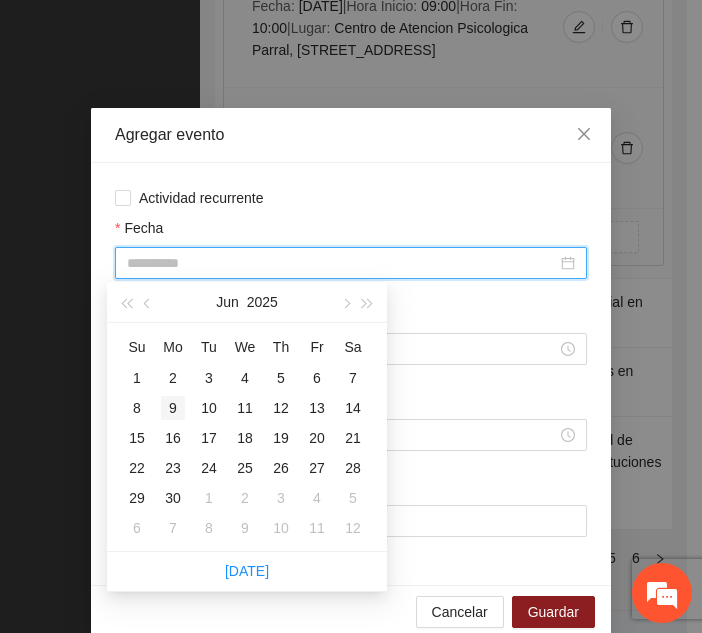 click on "9" at bounding box center (173, 408) 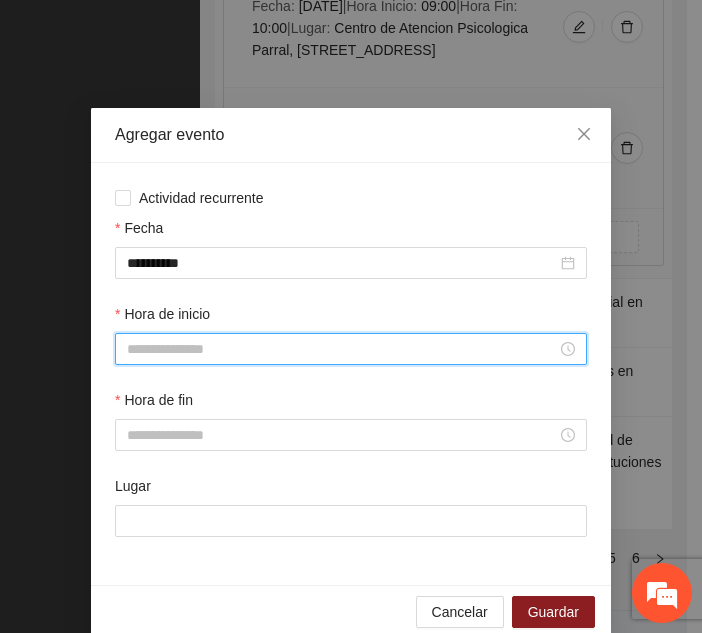 click on "Hora de inicio" at bounding box center [342, 349] 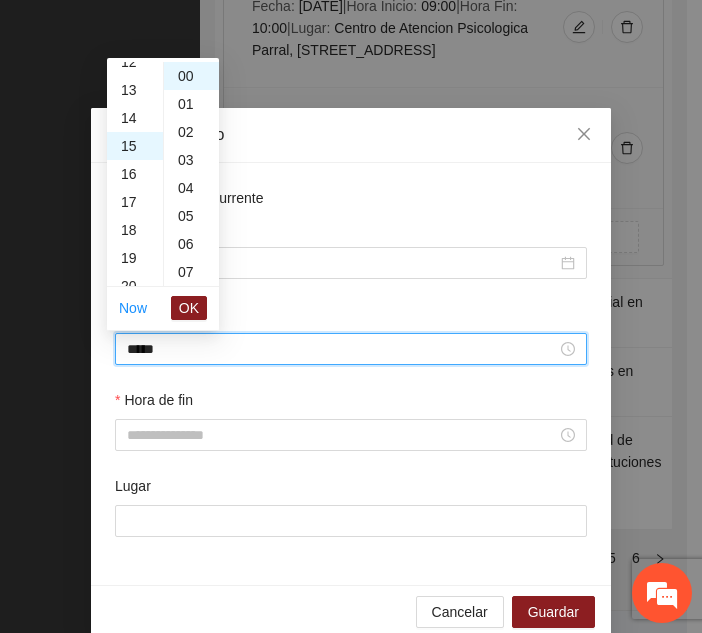 scroll, scrollTop: 420, scrollLeft: 0, axis: vertical 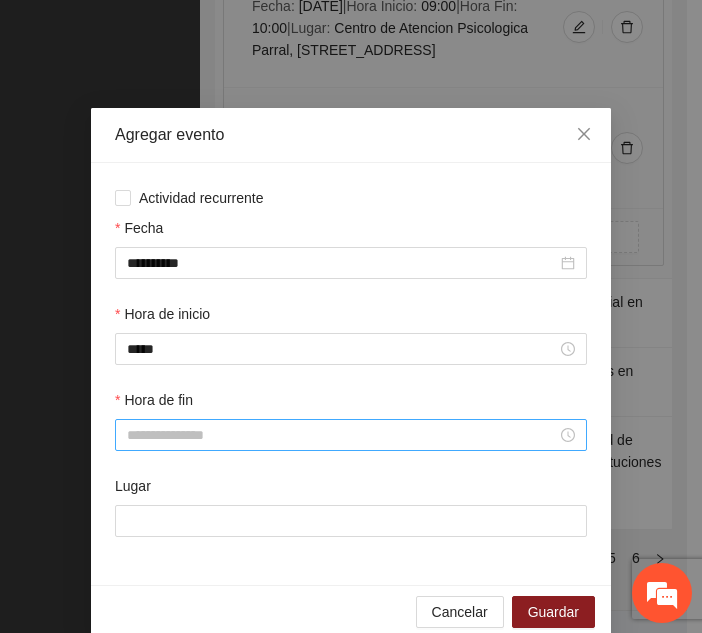 click at bounding box center [351, 435] 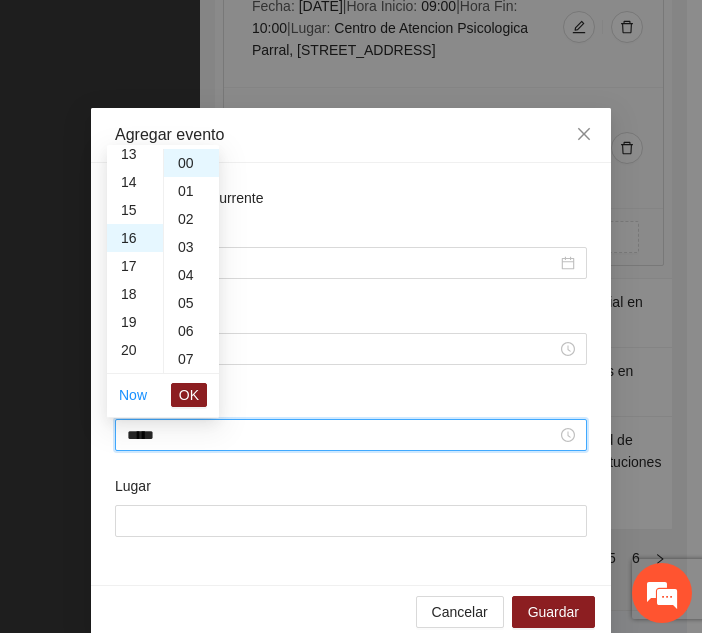 scroll, scrollTop: 448, scrollLeft: 0, axis: vertical 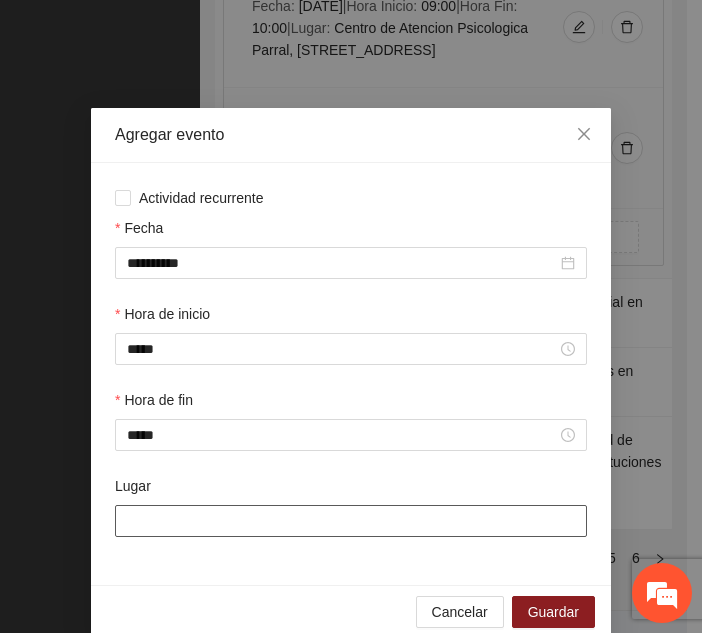 click on "Lugar" at bounding box center [351, 518] 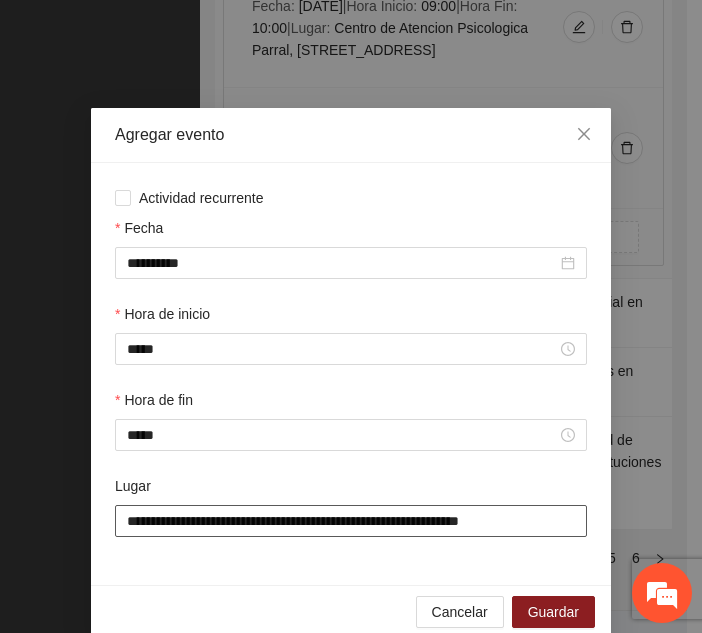 scroll, scrollTop: 30, scrollLeft: 0, axis: vertical 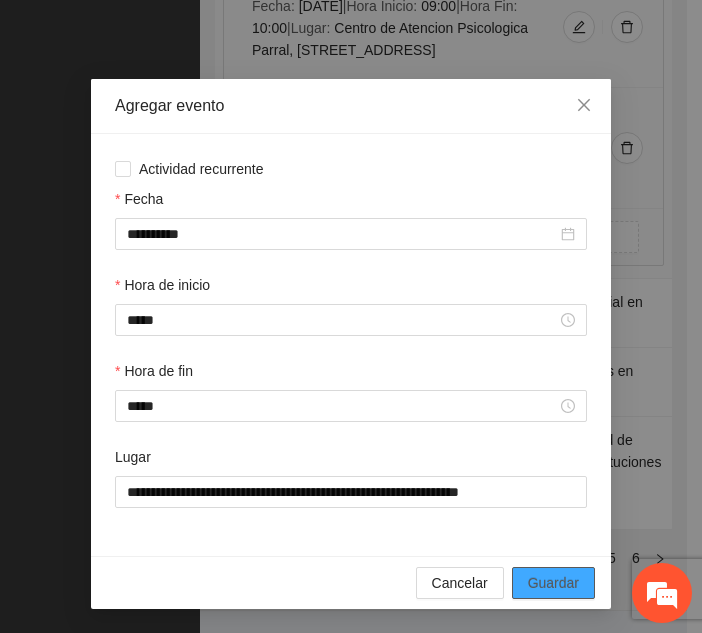 click on "Guardar" at bounding box center [553, 583] 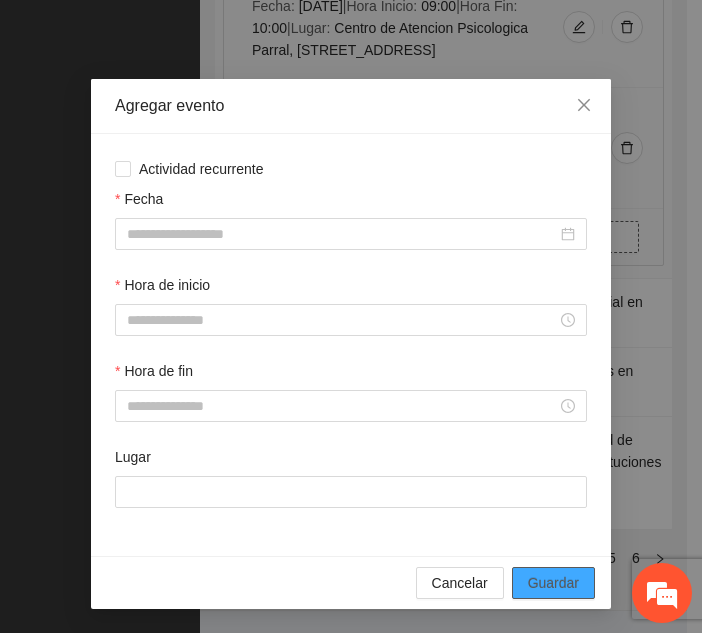 scroll, scrollTop: 0, scrollLeft: 0, axis: both 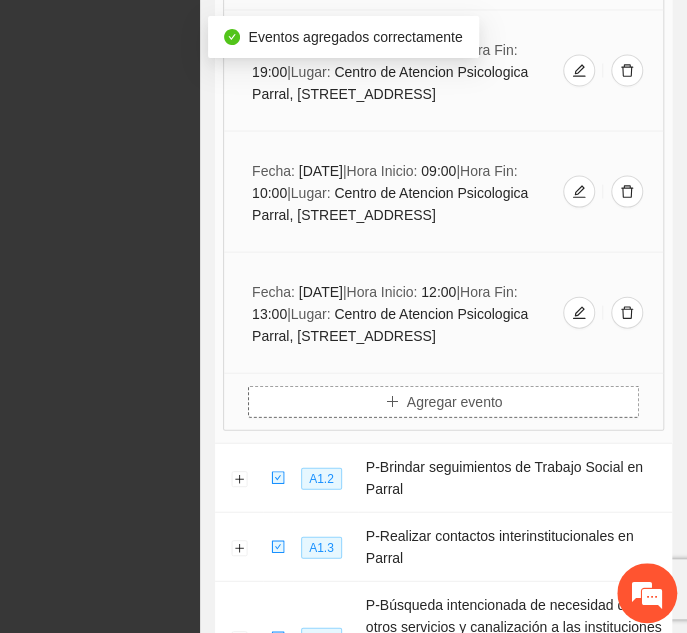 click on "|  Hora Inicio:" at bounding box center (382, 291) 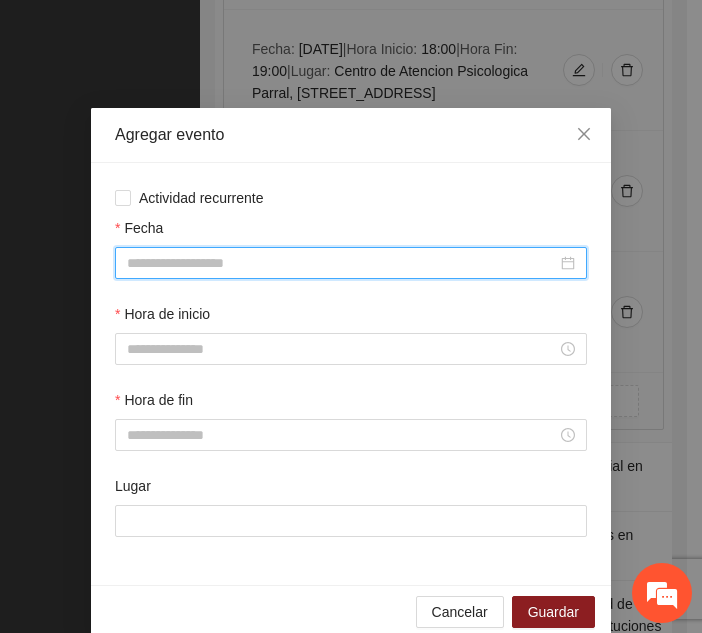 click on "Fecha" at bounding box center (342, 263) 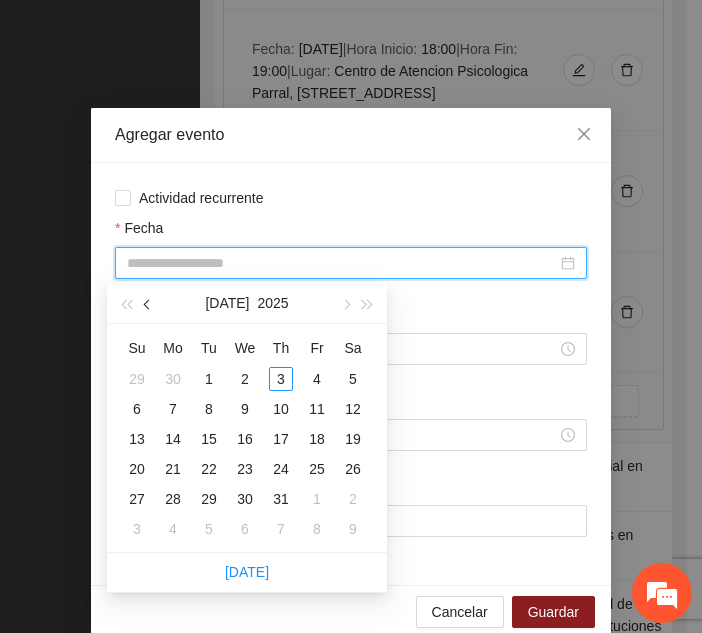 click at bounding box center [149, 304] 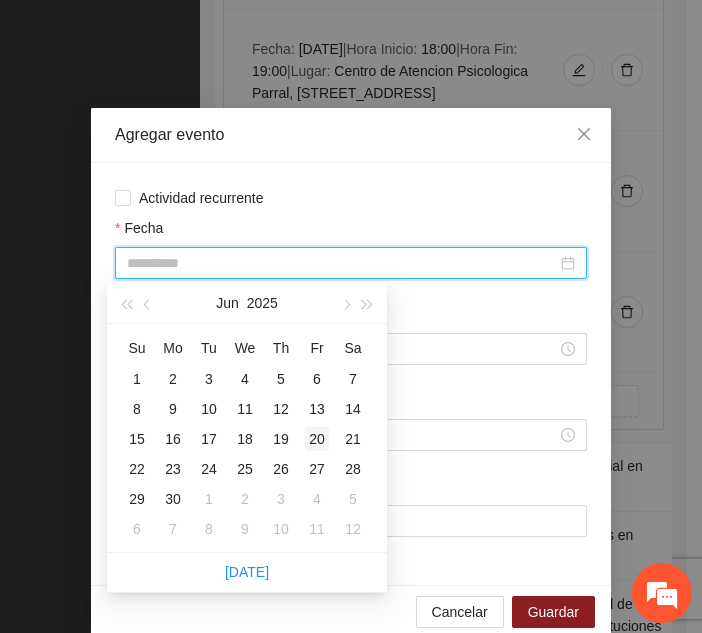 click on "20" at bounding box center [317, 439] 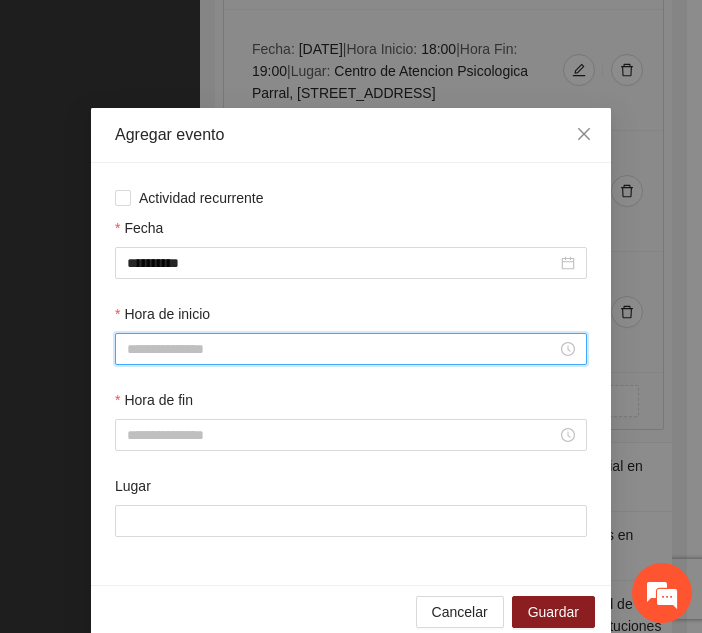 click on "Hora de inicio" at bounding box center (342, 349) 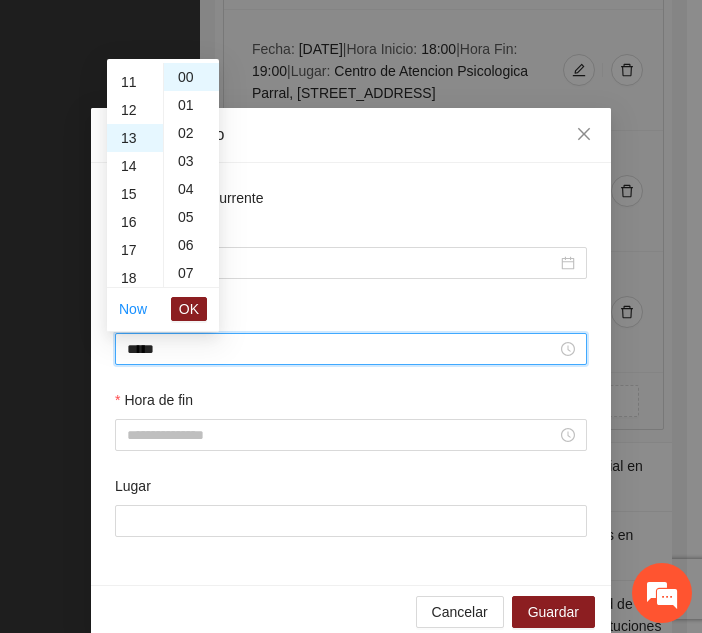 scroll, scrollTop: 364, scrollLeft: 0, axis: vertical 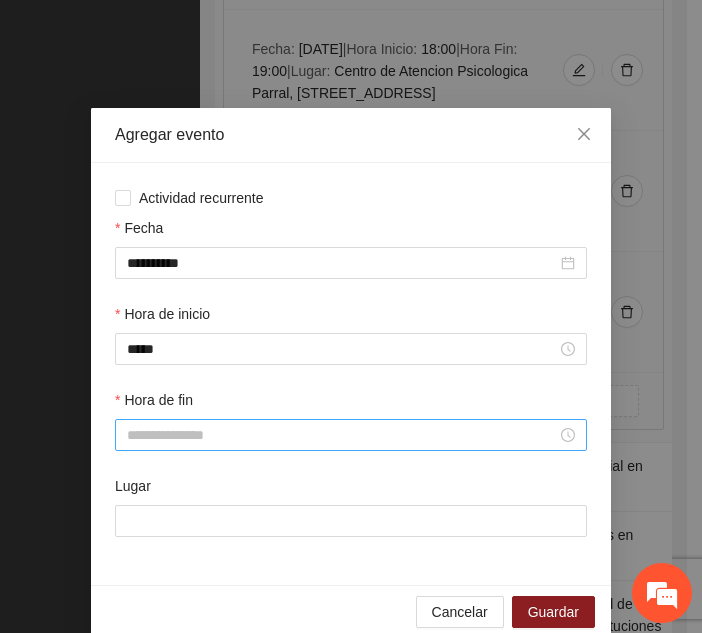 click at bounding box center [351, 435] 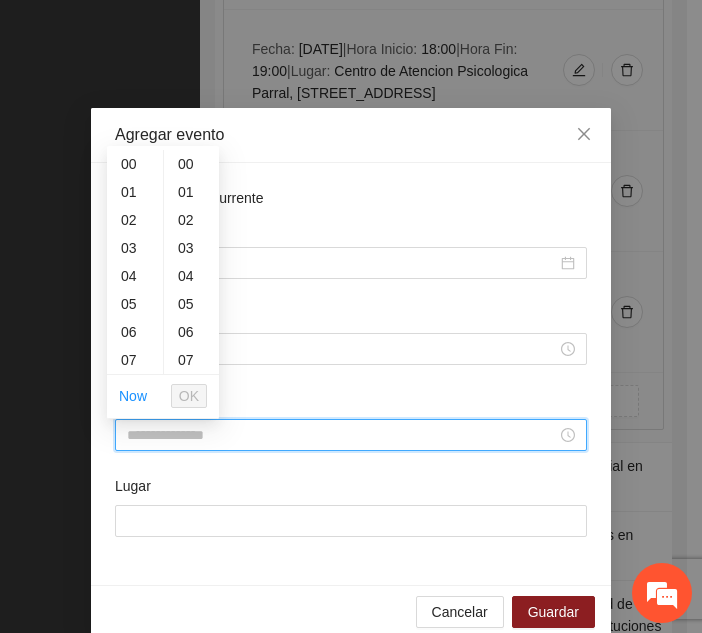 click on "Hora de fin" at bounding box center [342, 435] 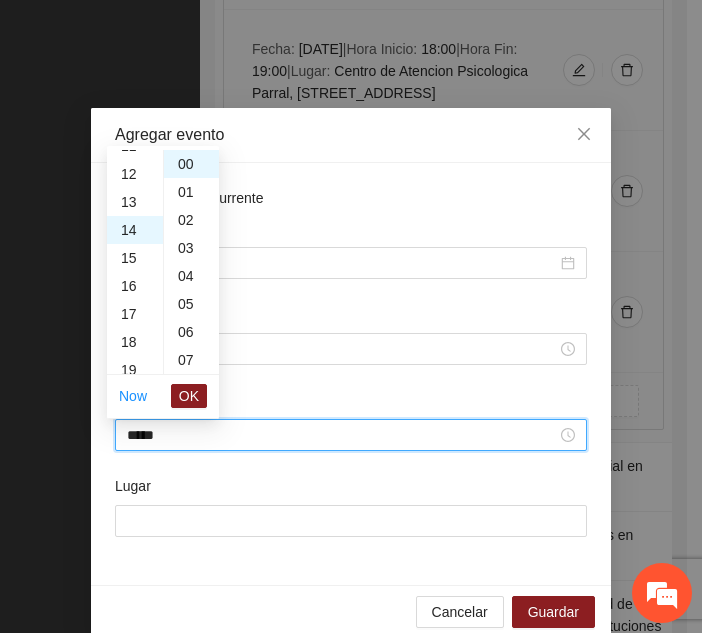 scroll, scrollTop: 392, scrollLeft: 0, axis: vertical 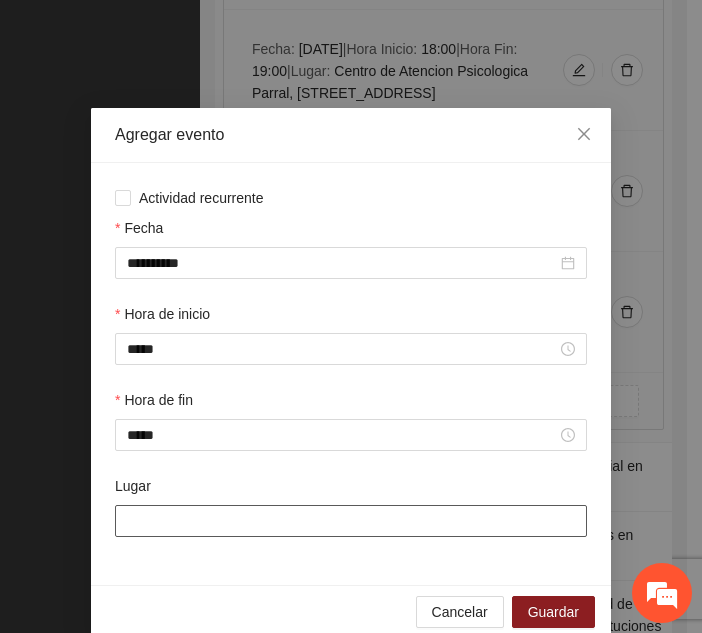 click on "Lugar" at bounding box center (351, 521) 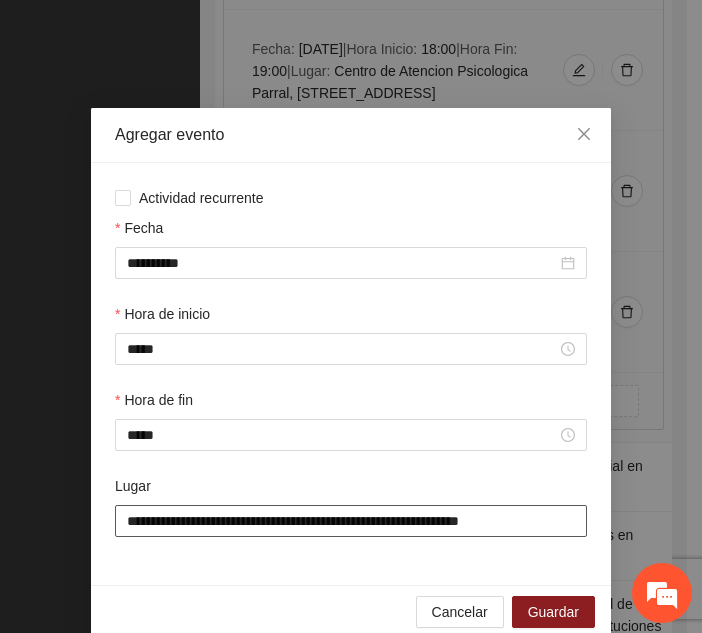 scroll, scrollTop: 30, scrollLeft: 0, axis: vertical 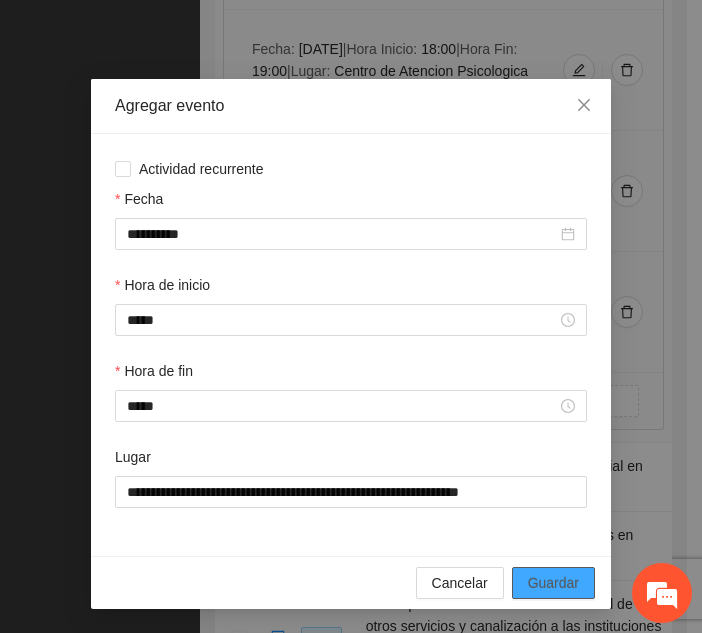 click on "Guardar" at bounding box center [553, 583] 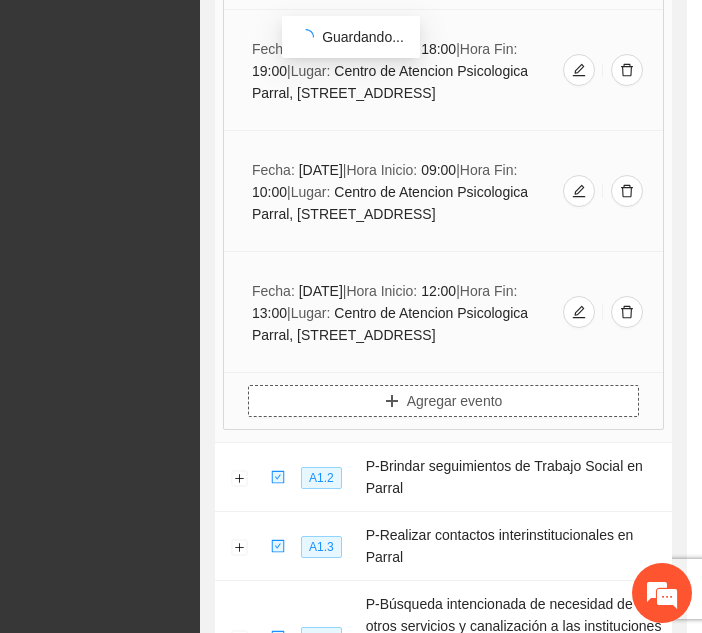 scroll, scrollTop: 0, scrollLeft: 0, axis: both 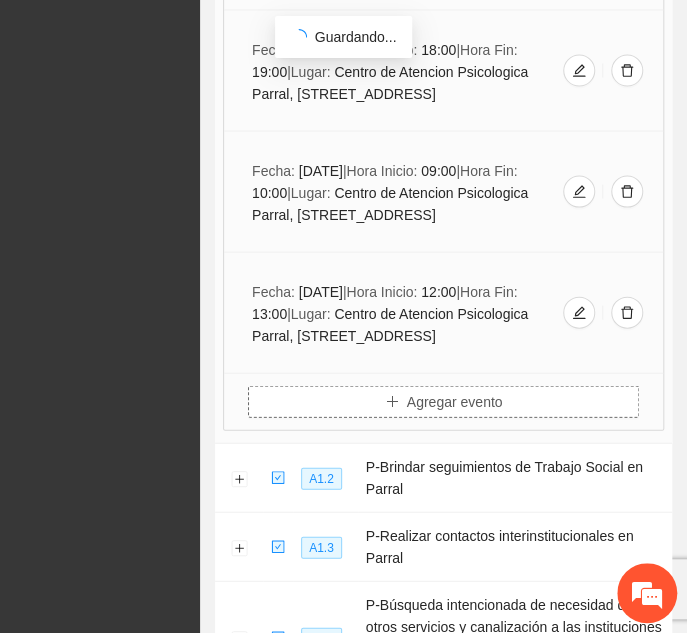 click on "Agregar evento" at bounding box center (455, 401) 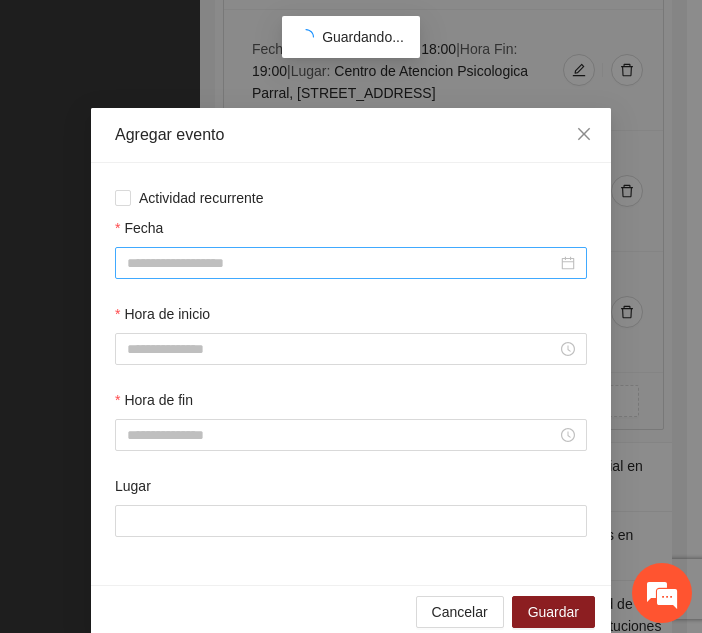 click on "Fecha" at bounding box center (342, 263) 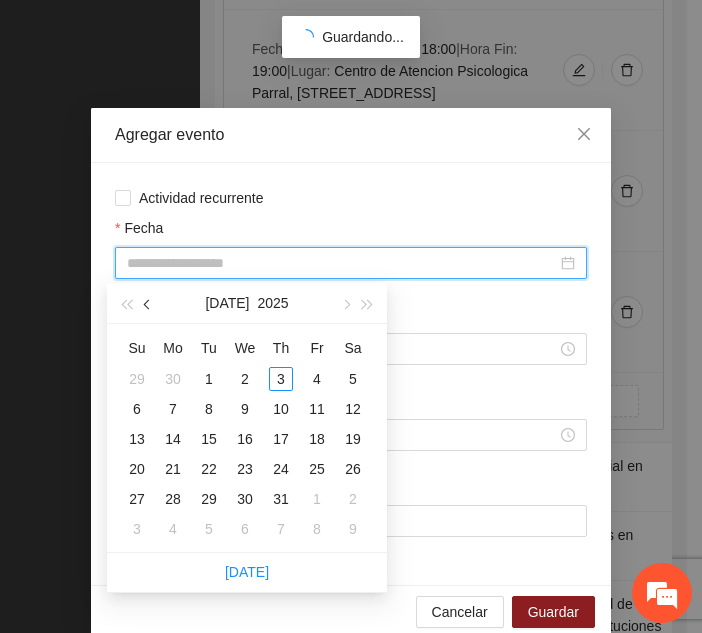 click at bounding box center [149, 304] 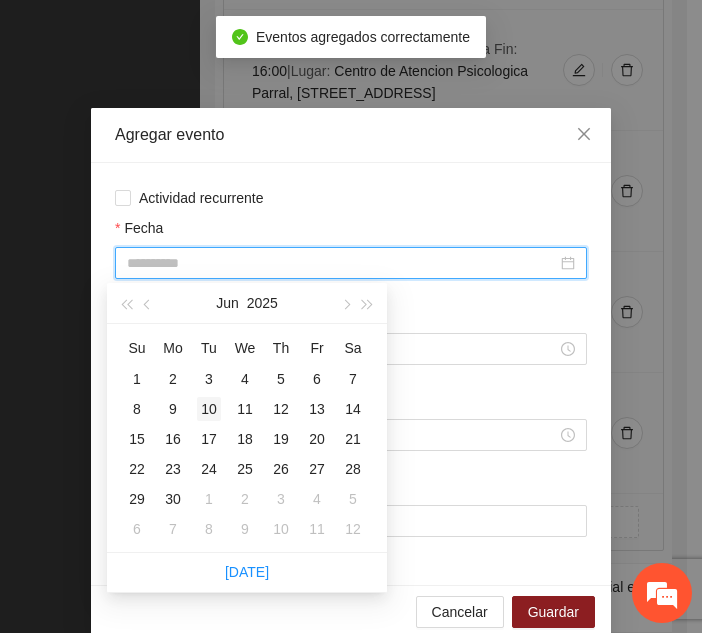 click on "10" at bounding box center (209, 409) 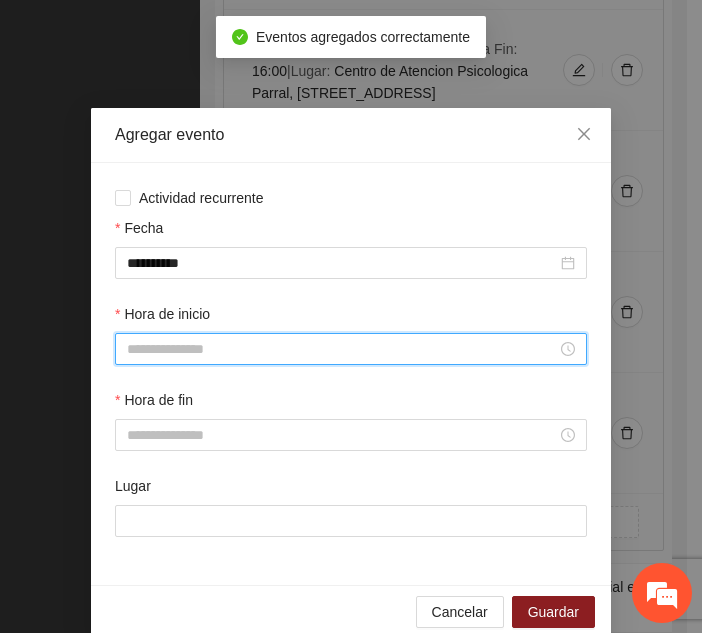 click on "Hora de inicio" at bounding box center (342, 349) 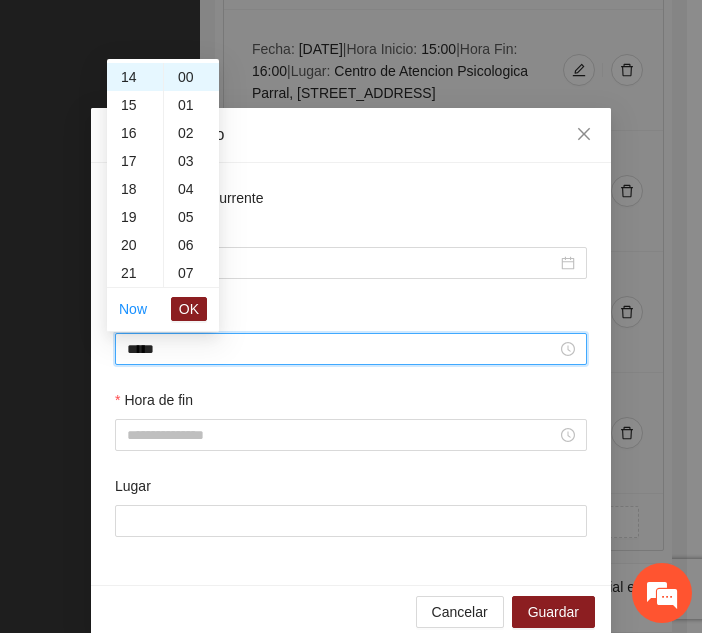scroll, scrollTop: 392, scrollLeft: 0, axis: vertical 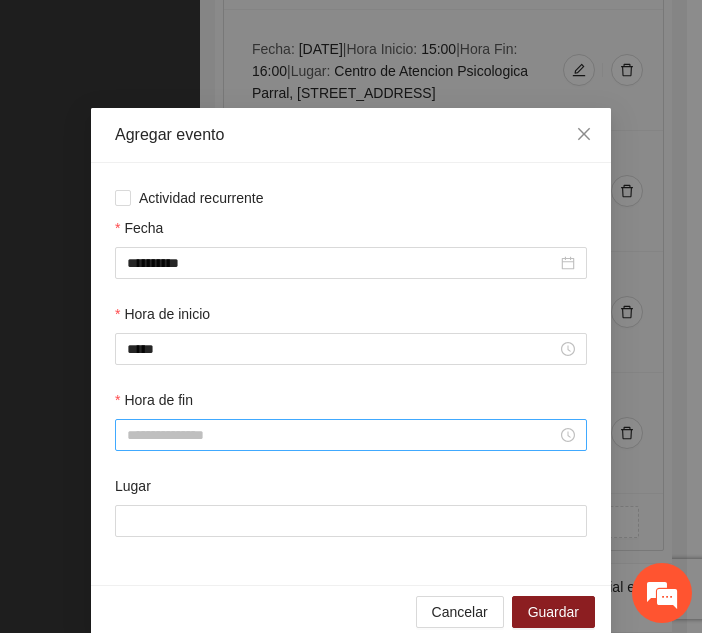 click at bounding box center (351, 435) 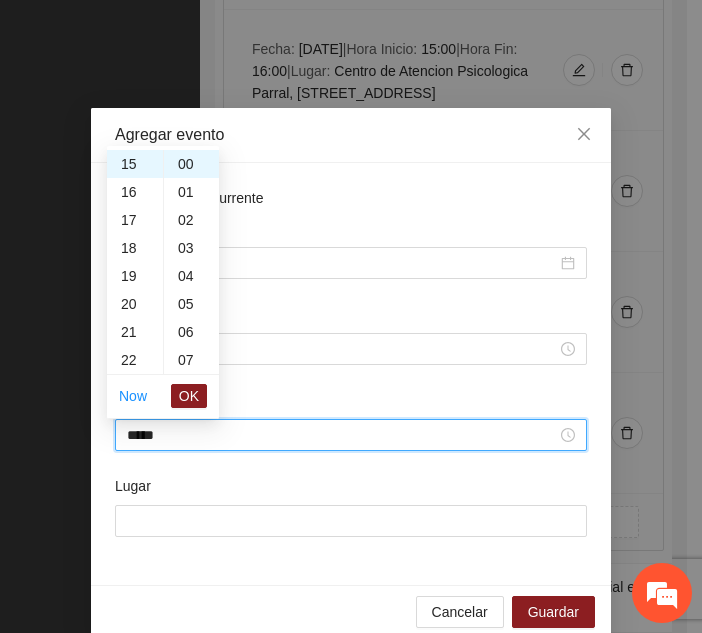 scroll, scrollTop: 420, scrollLeft: 0, axis: vertical 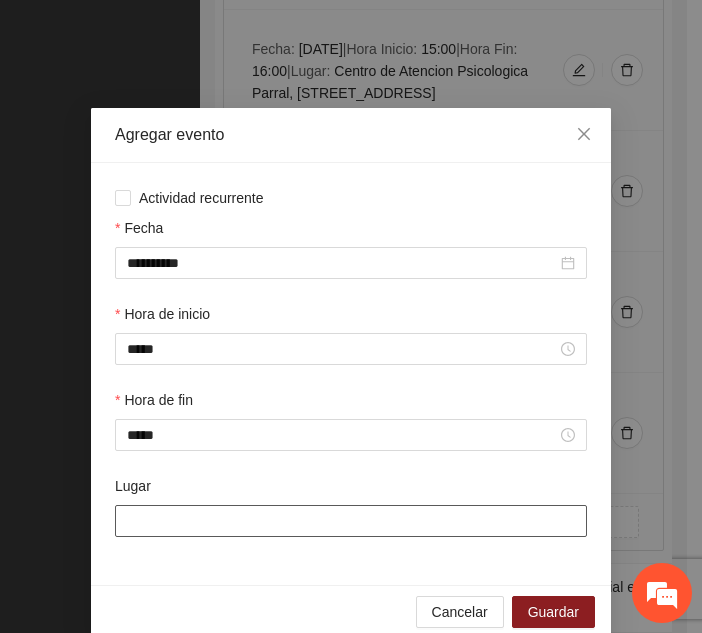 click on "Lugar" at bounding box center (351, 521) 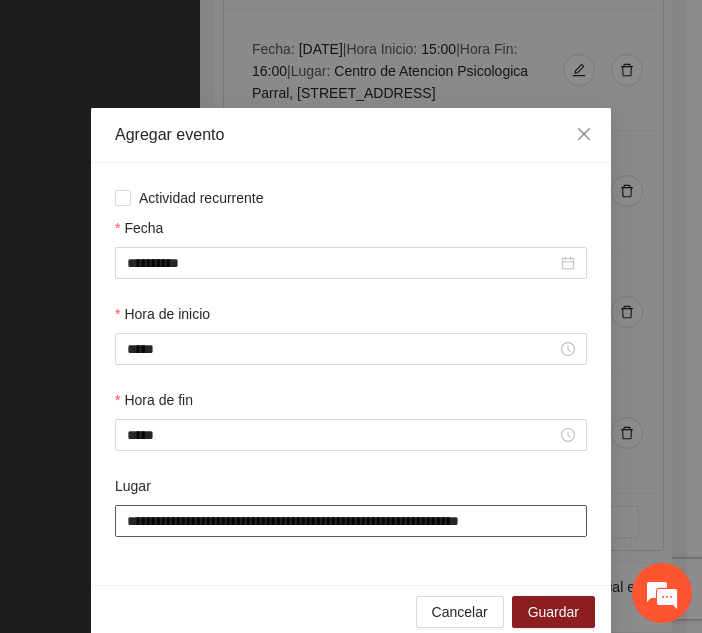 scroll, scrollTop: 30, scrollLeft: 0, axis: vertical 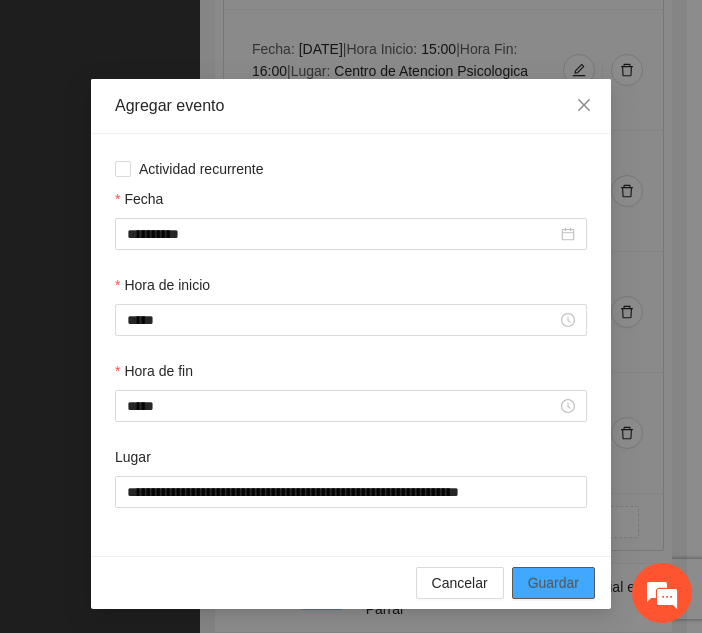 click on "Guardar" at bounding box center [553, 583] 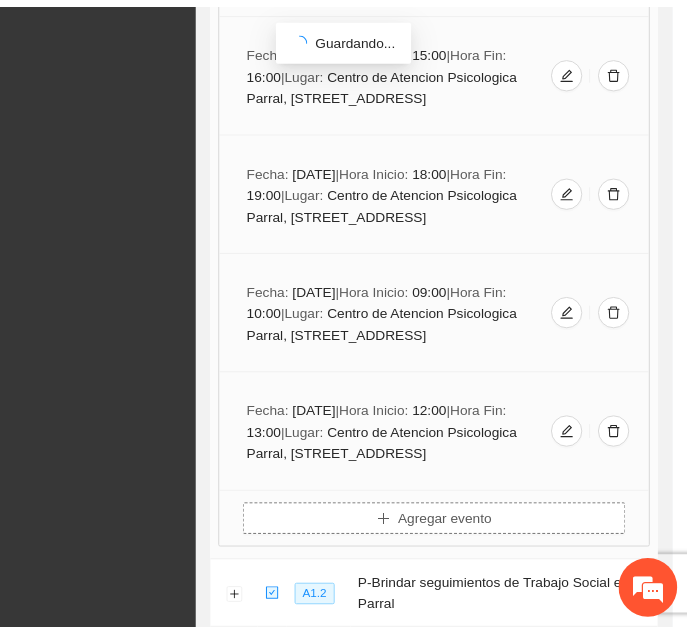 scroll, scrollTop: 0, scrollLeft: 0, axis: both 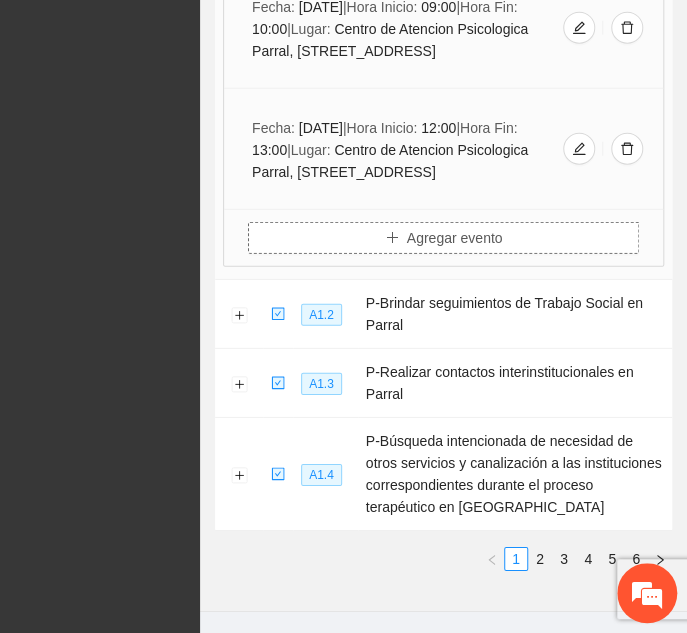 click on "Agregar evento" at bounding box center (443, 238) 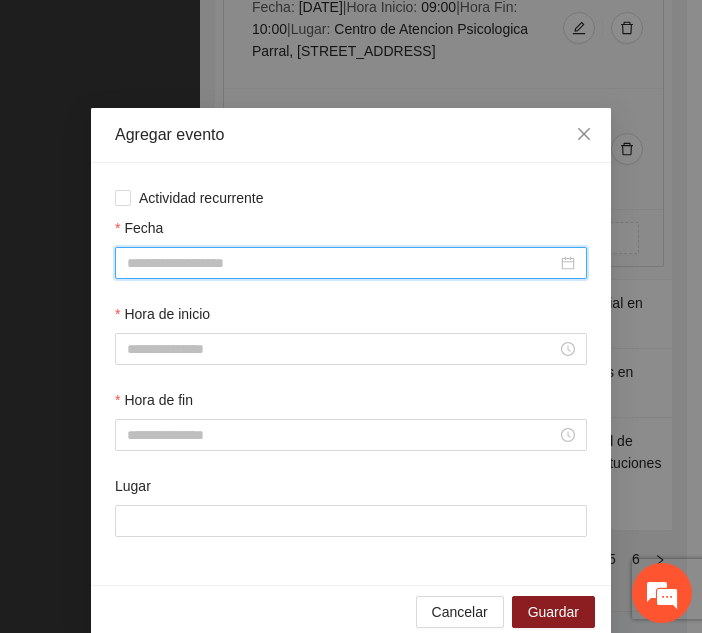 click on "Fecha" at bounding box center (342, 263) 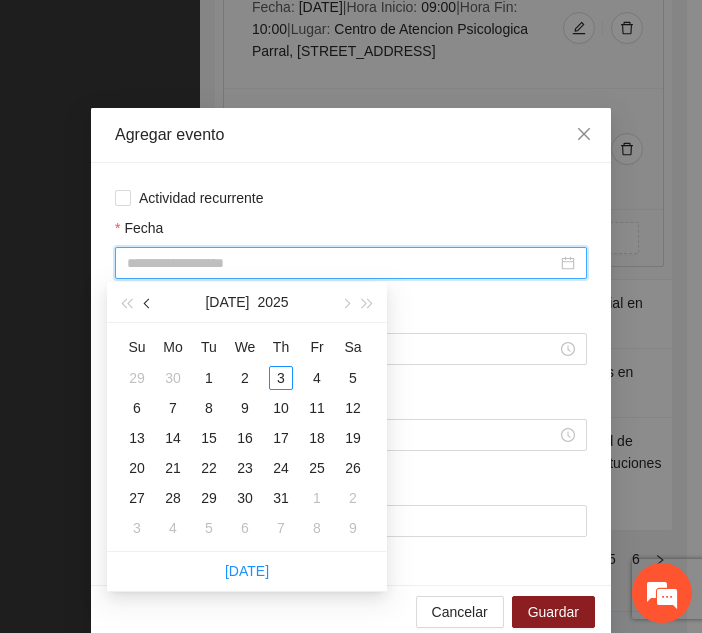 click at bounding box center [148, 302] 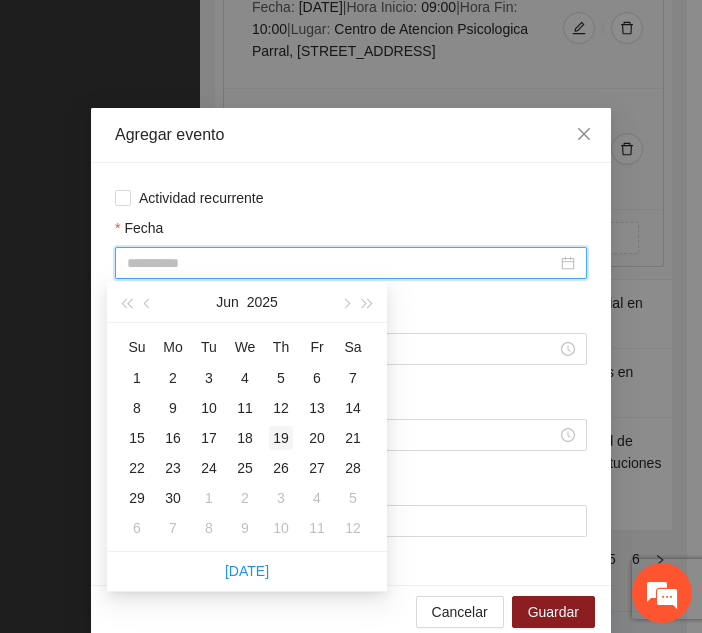click on "19" at bounding box center (281, 438) 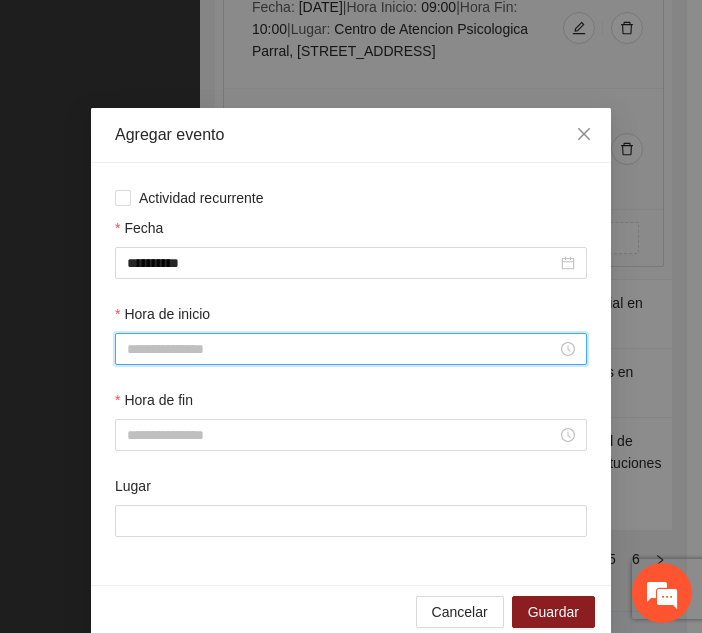 click on "Hora de inicio" at bounding box center [342, 349] 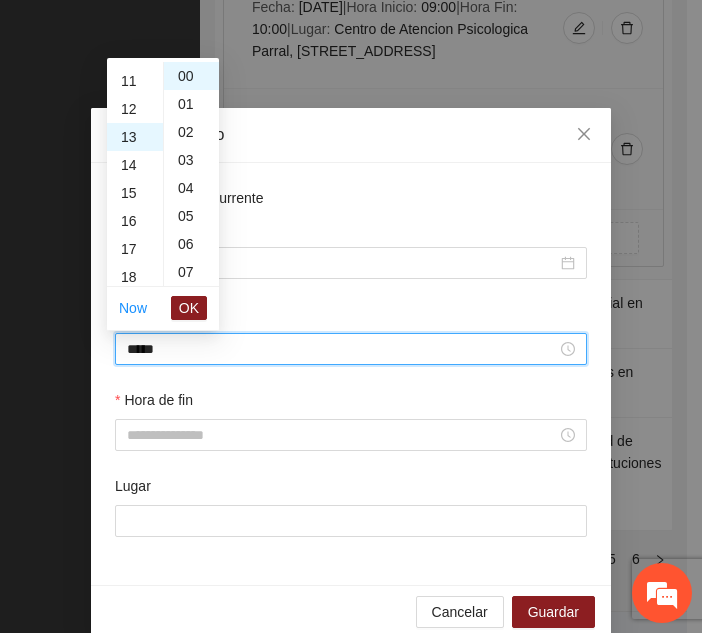 scroll, scrollTop: 364, scrollLeft: 0, axis: vertical 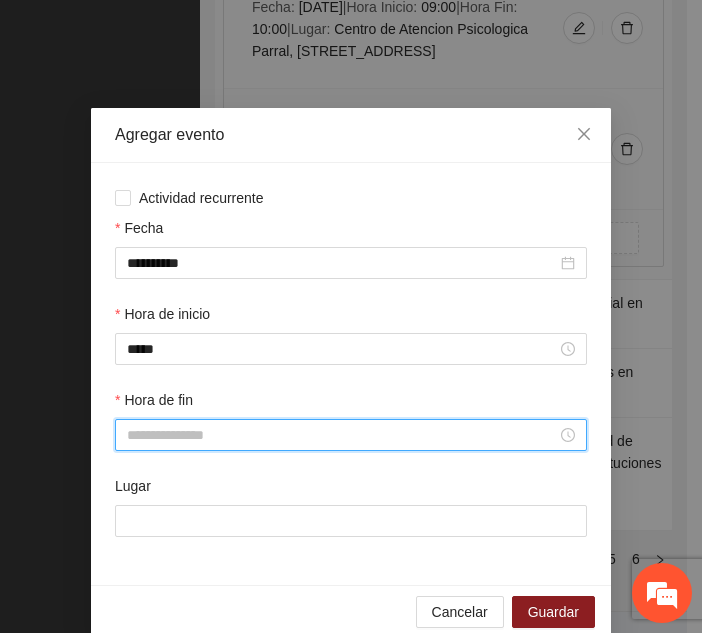 click on "Hora de fin" at bounding box center (342, 435) 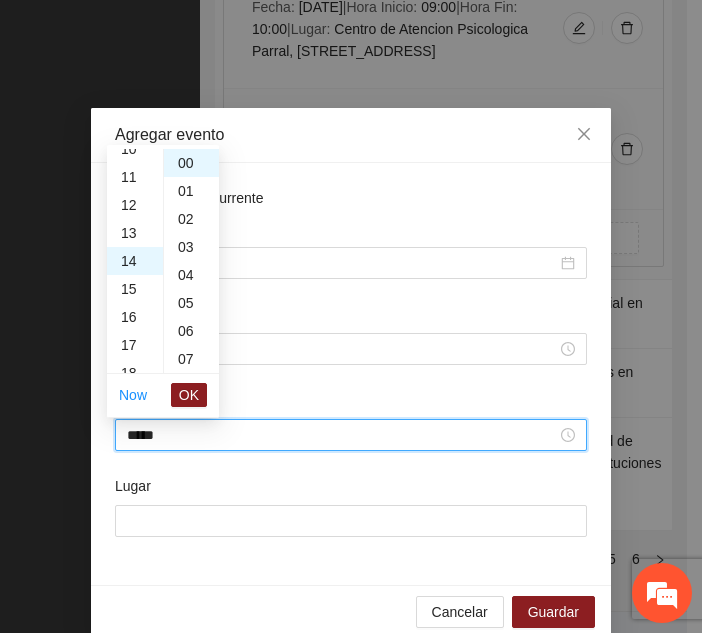 scroll, scrollTop: 392, scrollLeft: 0, axis: vertical 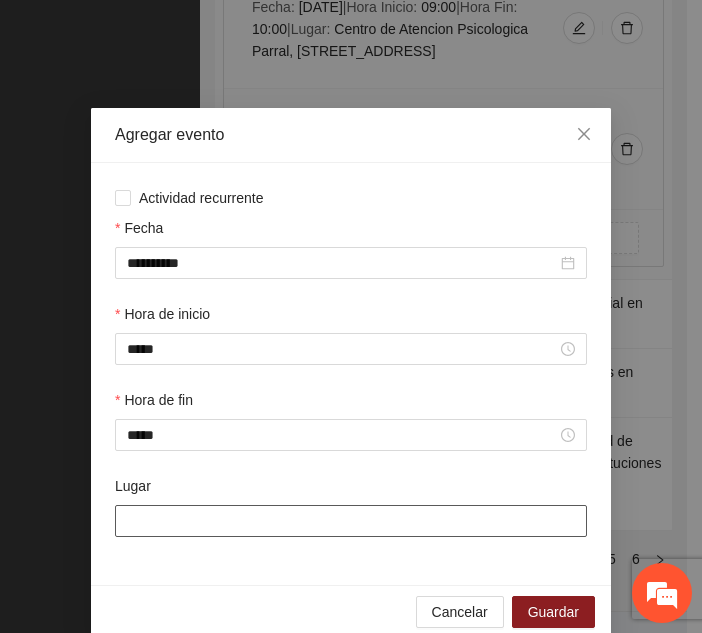 click on "Lugar" at bounding box center [351, 521] 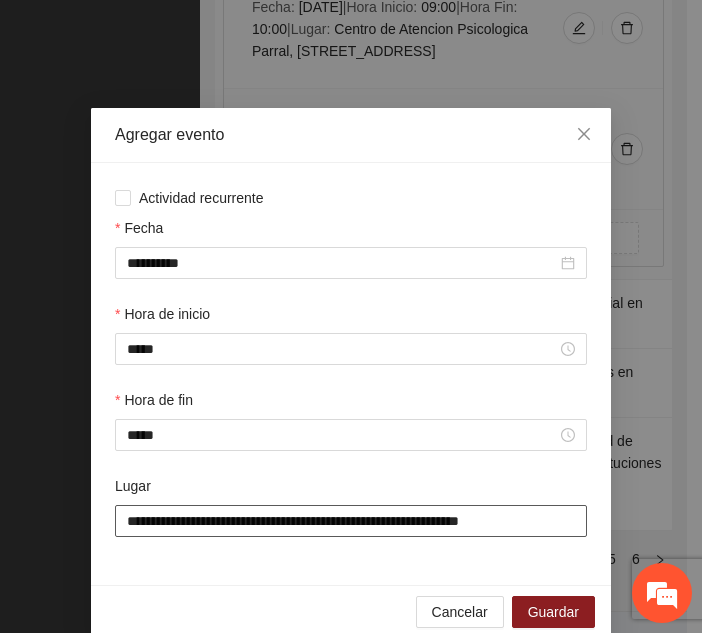 scroll, scrollTop: 30, scrollLeft: 0, axis: vertical 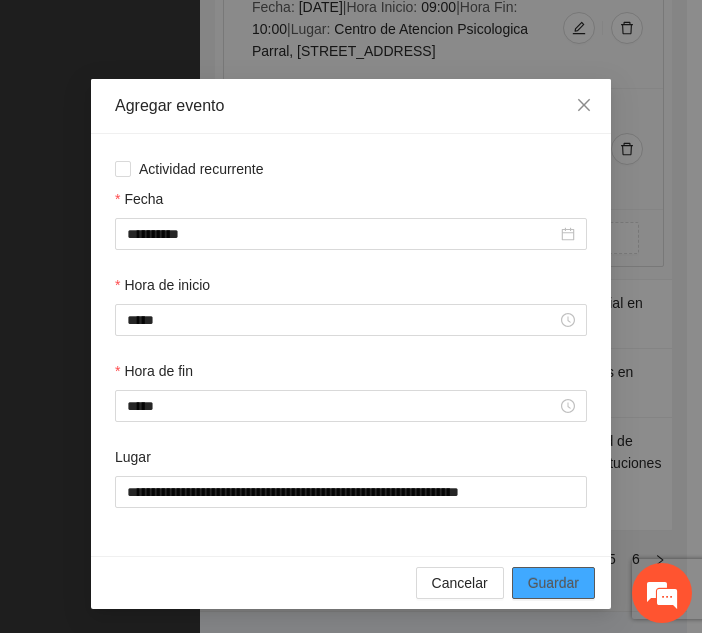 click on "Guardar" at bounding box center [553, 583] 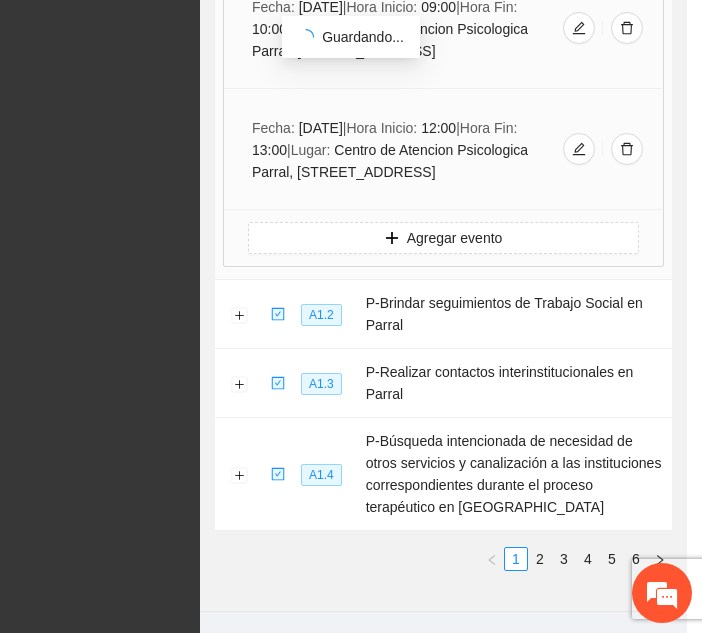 scroll, scrollTop: 0, scrollLeft: 0, axis: both 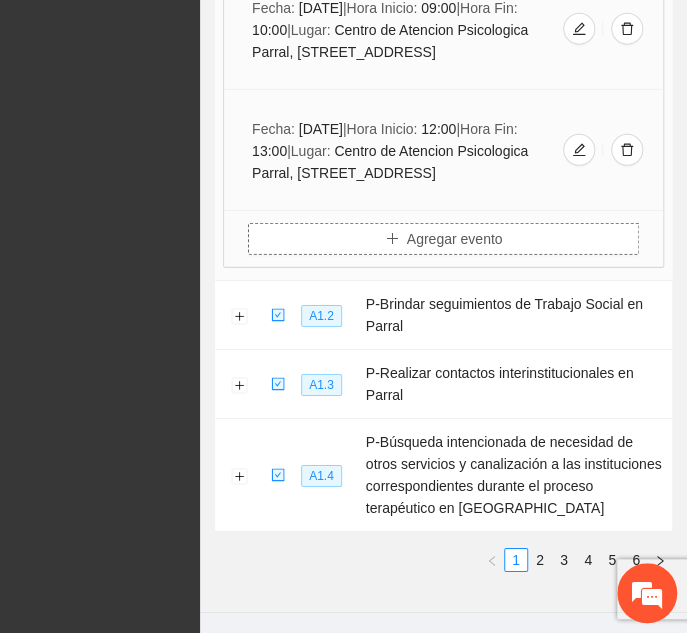 click on "Agregar evento" at bounding box center (443, 239) 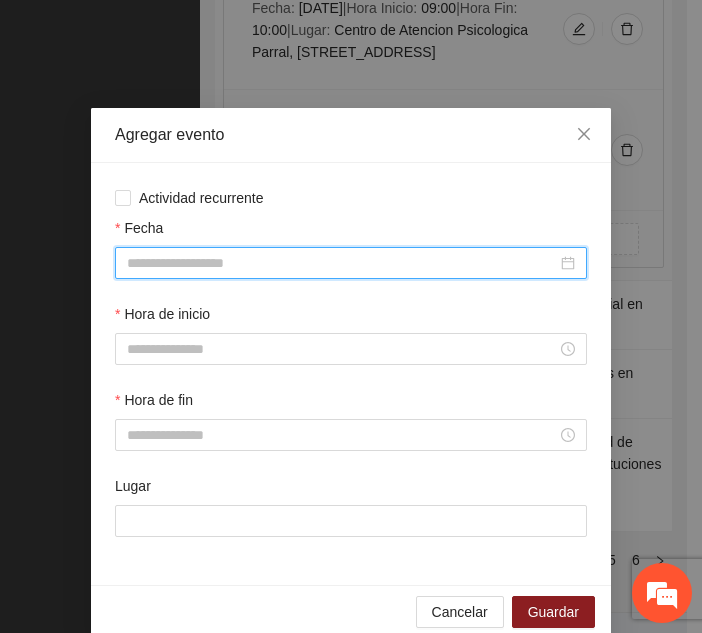 click on "Fecha" at bounding box center (342, 263) 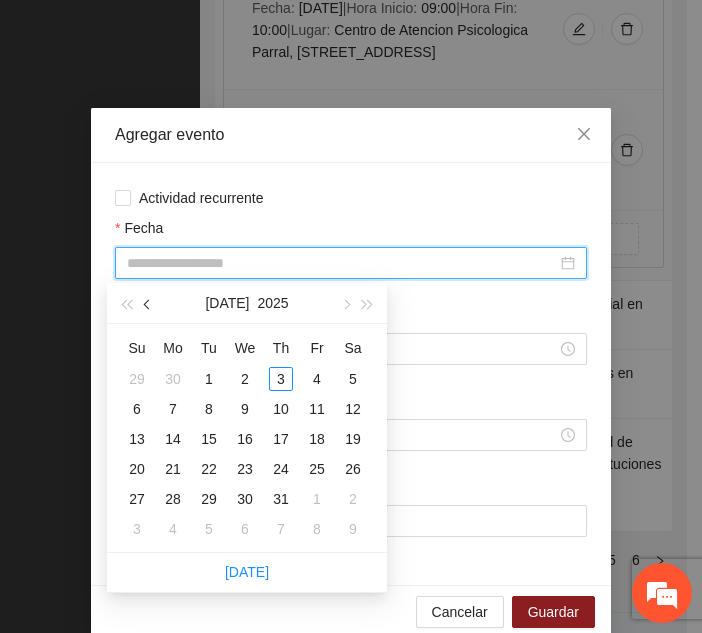 click at bounding box center [148, 303] 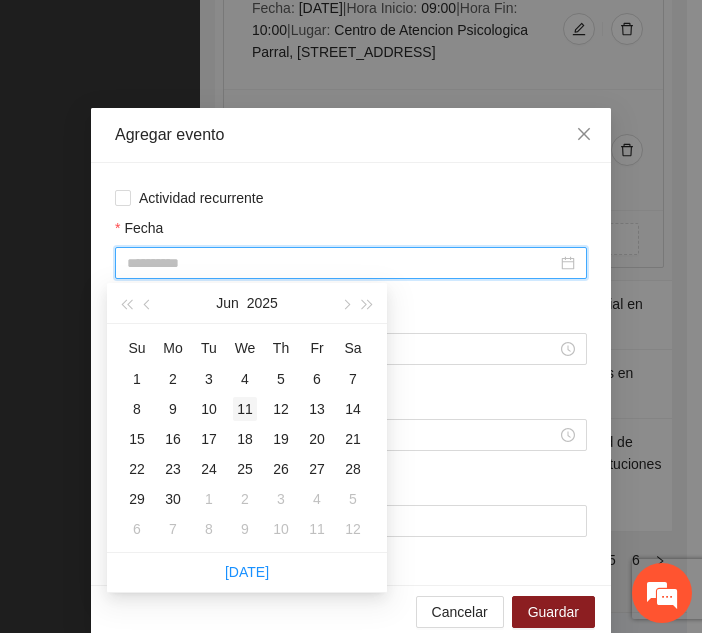click on "11" at bounding box center (245, 409) 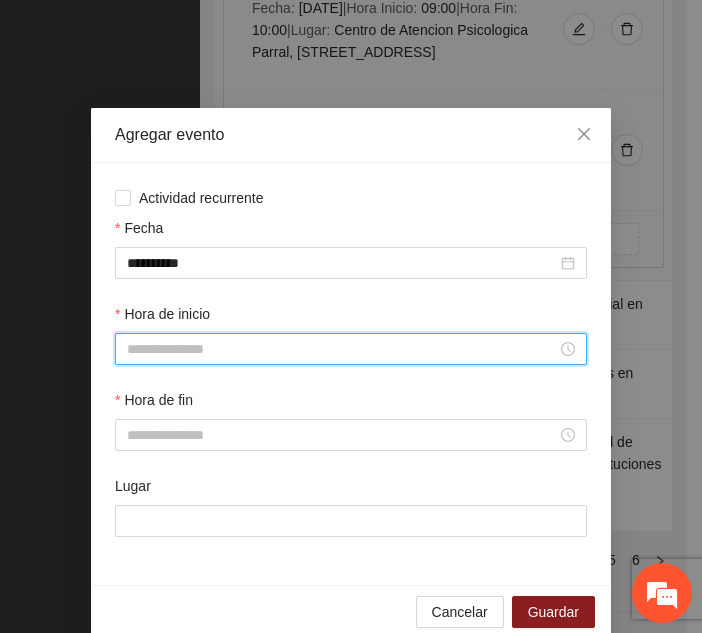 click on "Hora de inicio" at bounding box center [342, 349] 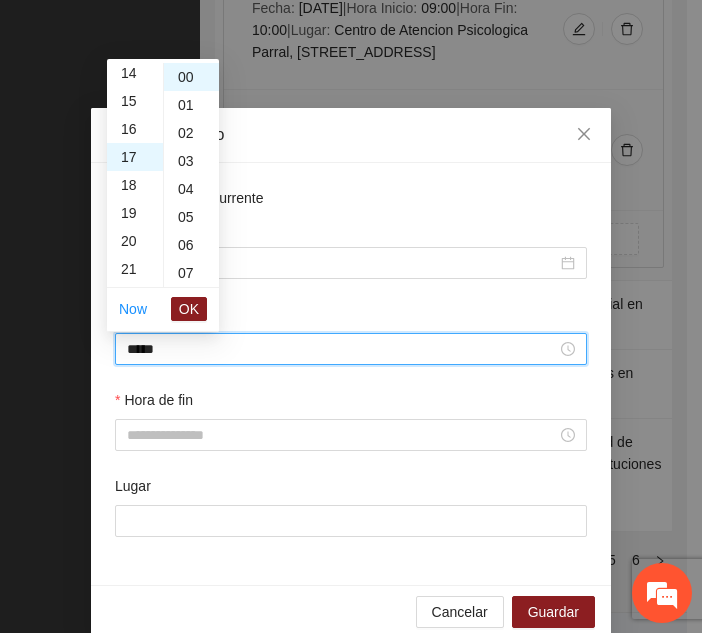 scroll, scrollTop: 476, scrollLeft: 0, axis: vertical 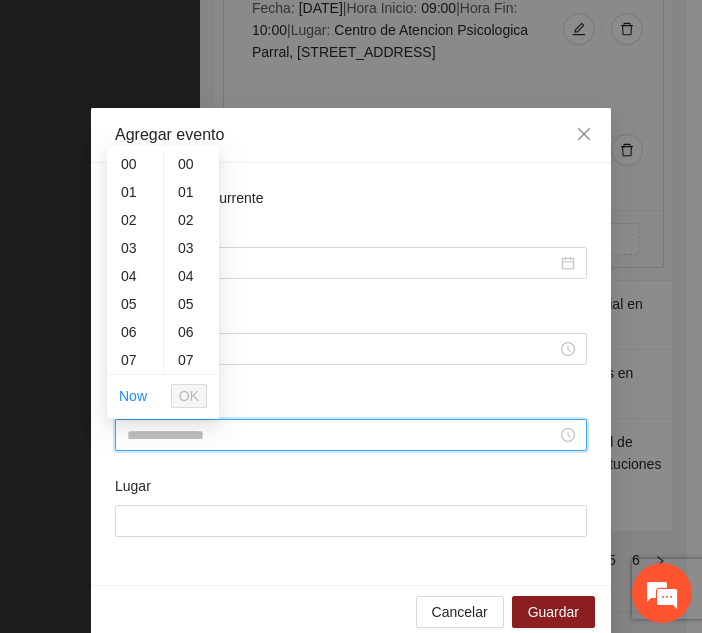 click on "Hora de fin" at bounding box center (342, 435) 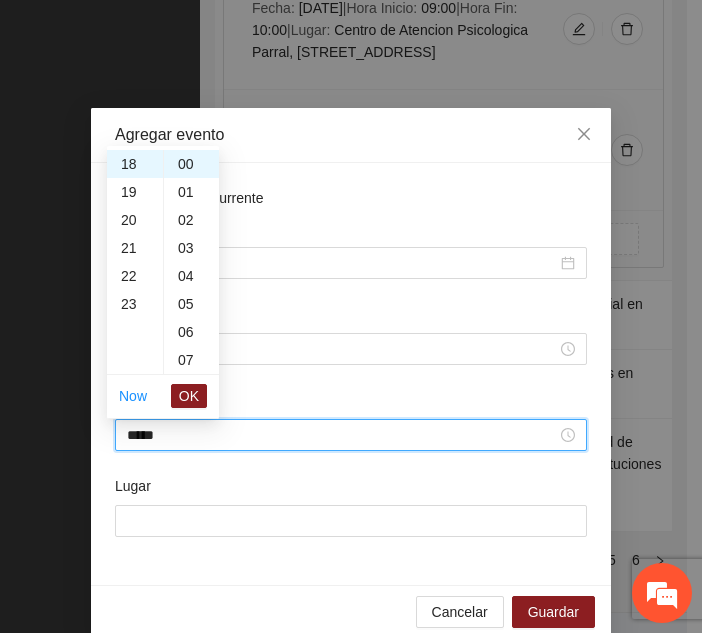 scroll, scrollTop: 504, scrollLeft: 0, axis: vertical 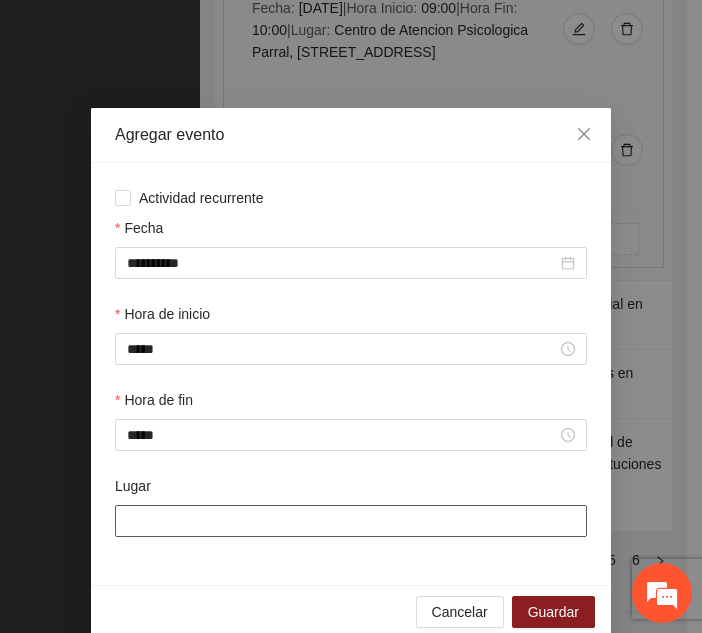 click on "Lugar" at bounding box center (351, 521) 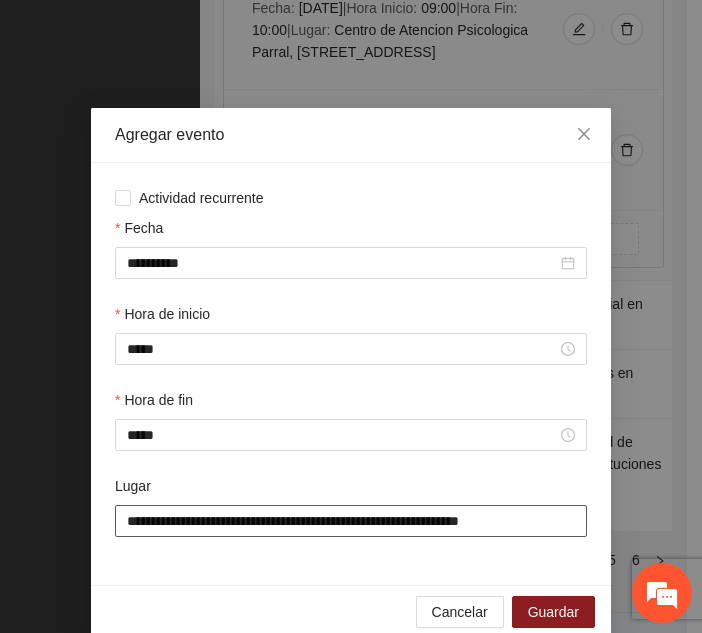 scroll, scrollTop: 30, scrollLeft: 0, axis: vertical 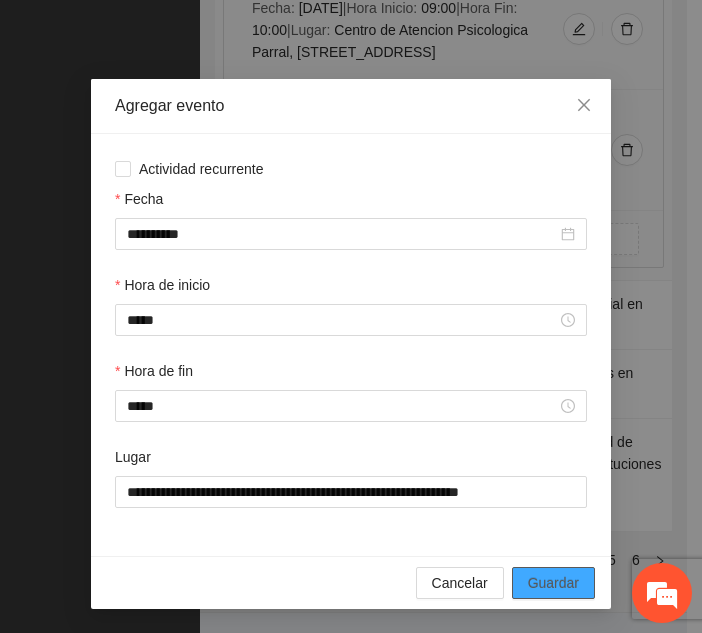 click on "Guardar" at bounding box center (553, 583) 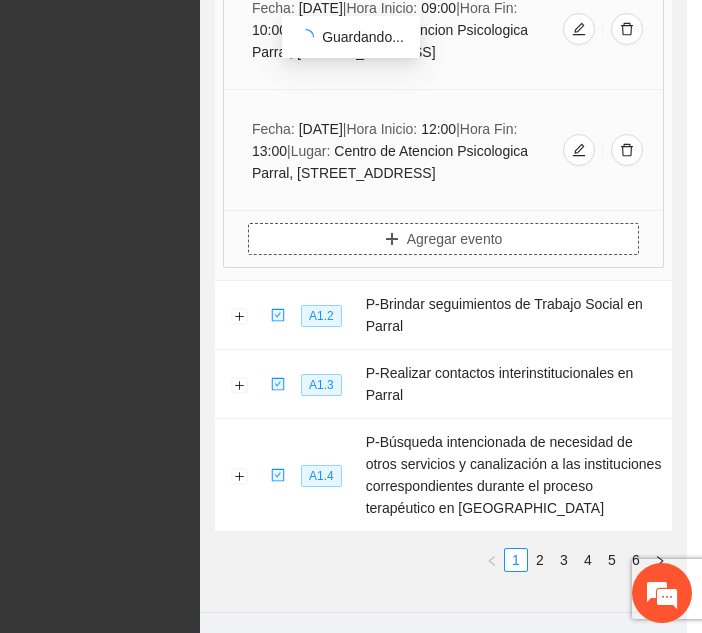 scroll, scrollTop: 0, scrollLeft: 0, axis: both 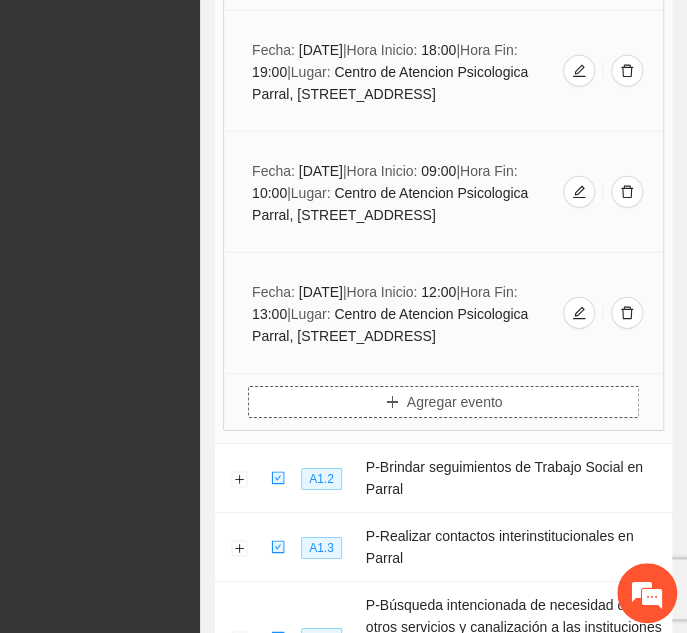 click on "Agregar evento" at bounding box center [443, 402] 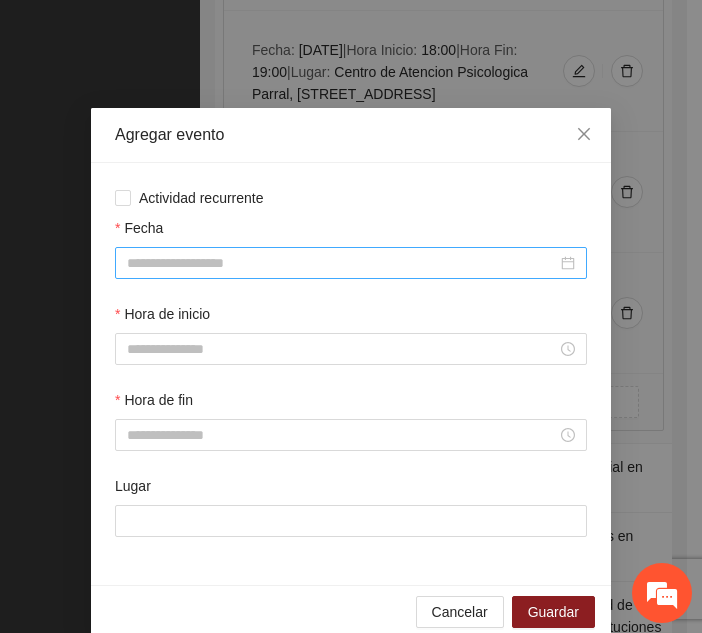click on "Fecha" at bounding box center (342, 263) 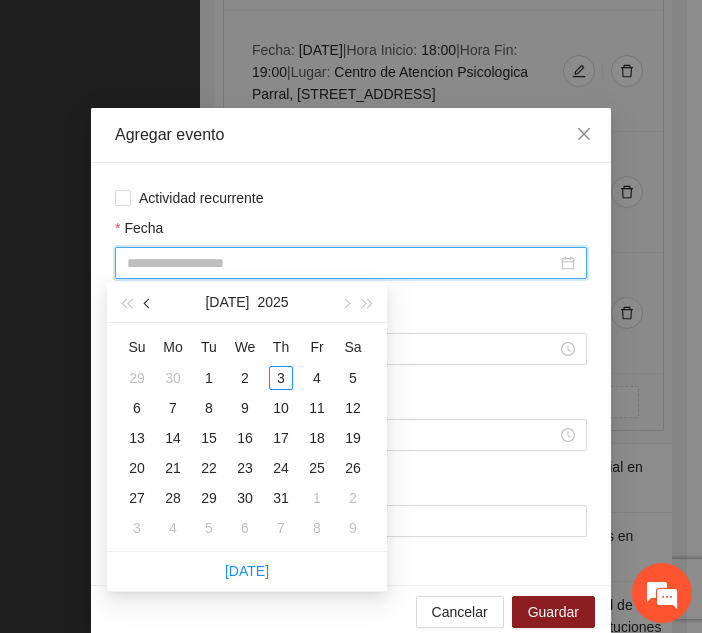 click at bounding box center (149, 304) 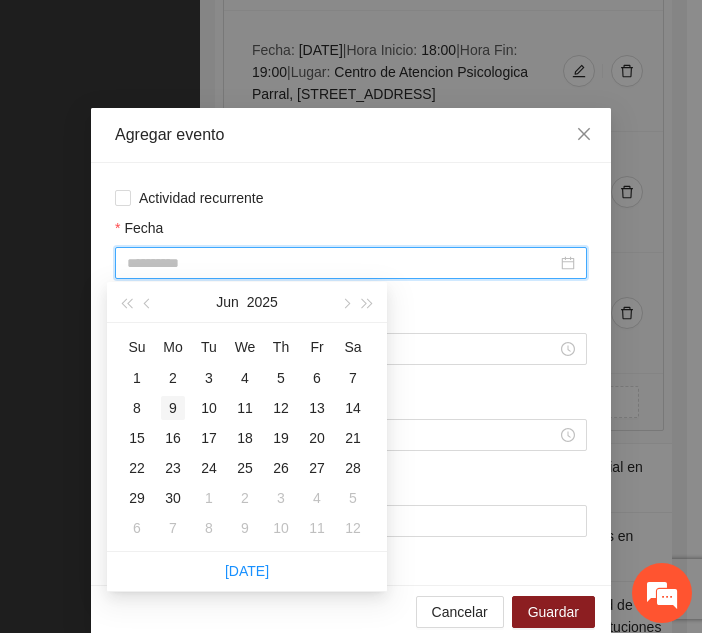 click on "9" at bounding box center [173, 408] 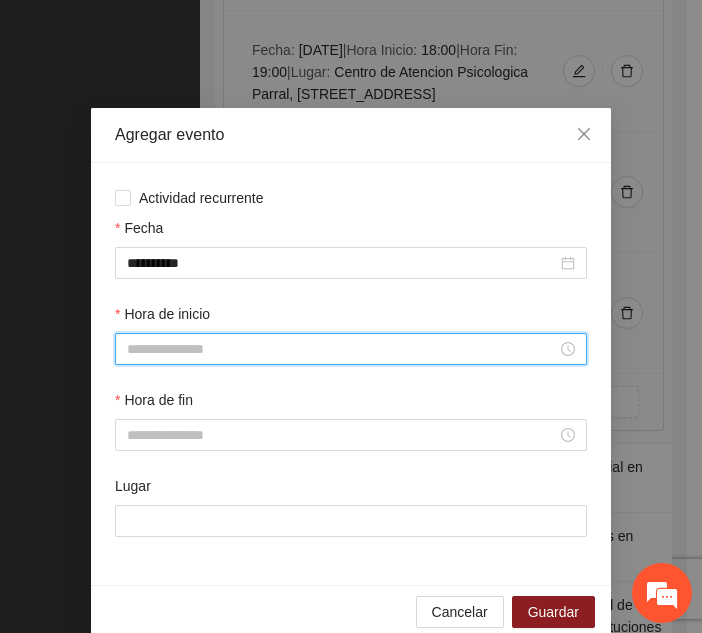 click on "Hora de inicio" at bounding box center (342, 349) 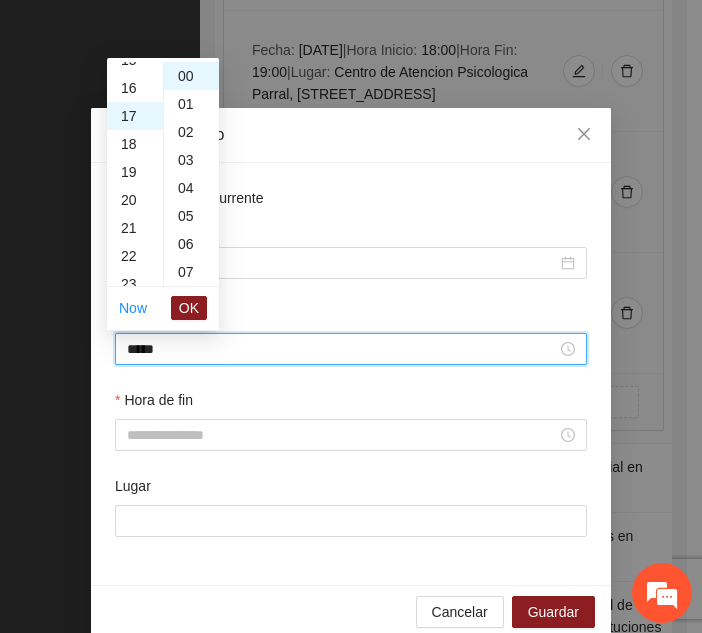 scroll, scrollTop: 476, scrollLeft: 0, axis: vertical 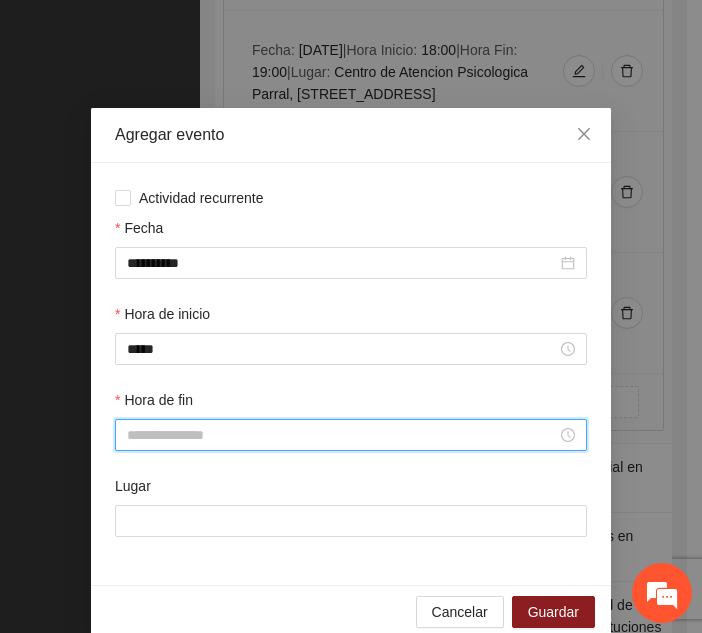 click on "Hora de fin" at bounding box center (342, 435) 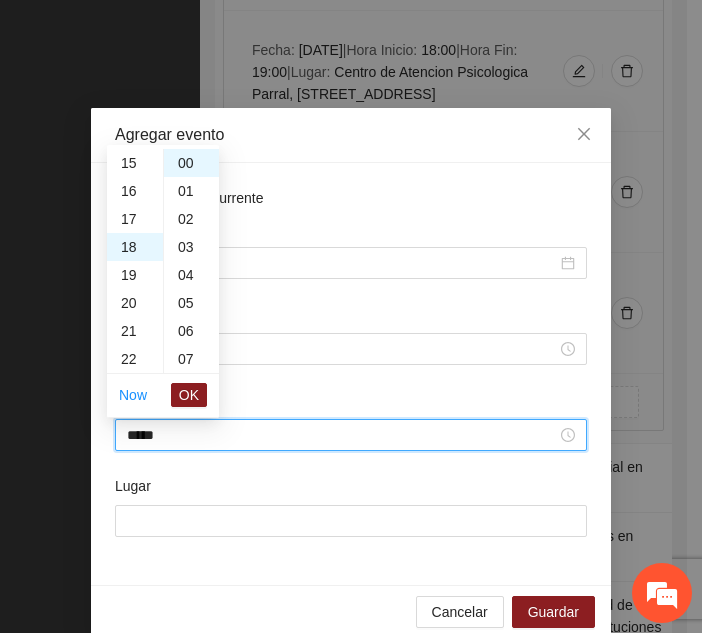 scroll, scrollTop: 504, scrollLeft: 0, axis: vertical 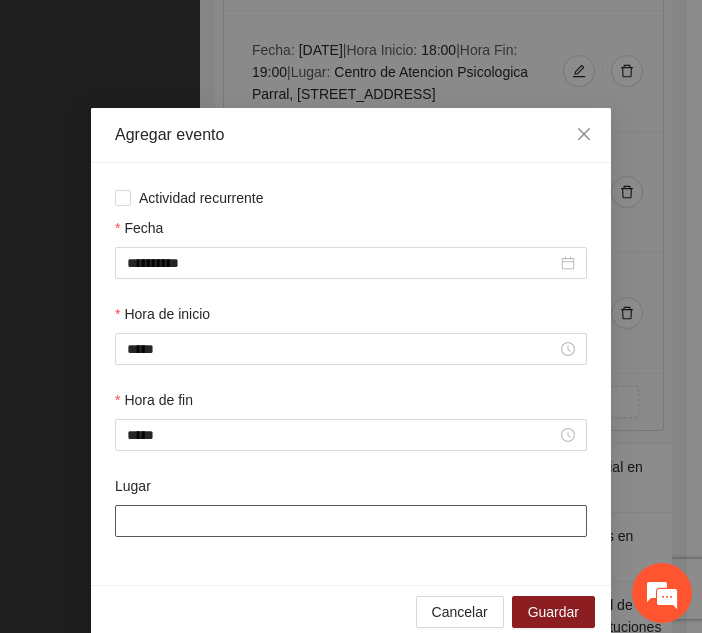 click on "Lugar" at bounding box center (351, 521) 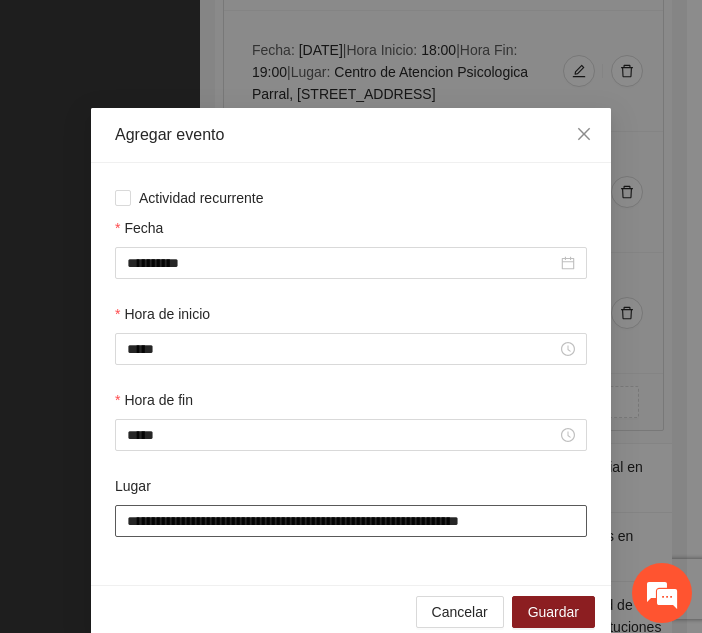 scroll, scrollTop: 30, scrollLeft: 0, axis: vertical 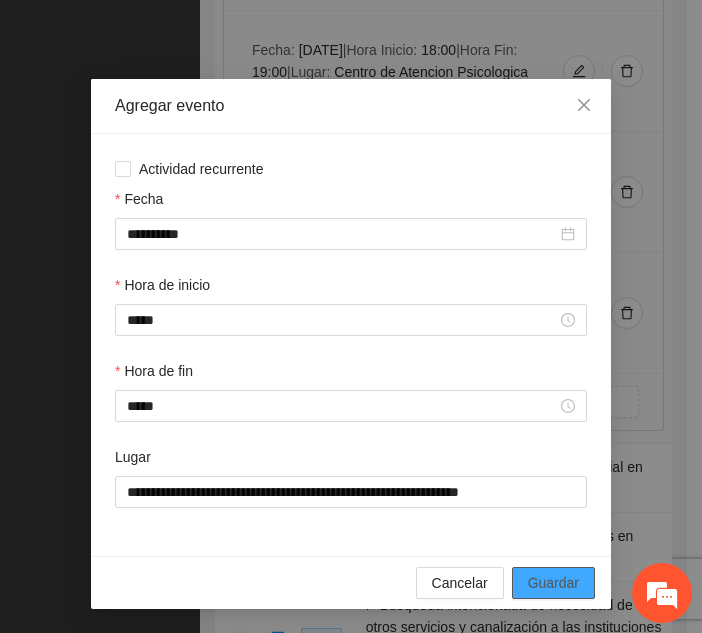 click on "Guardar" at bounding box center [553, 583] 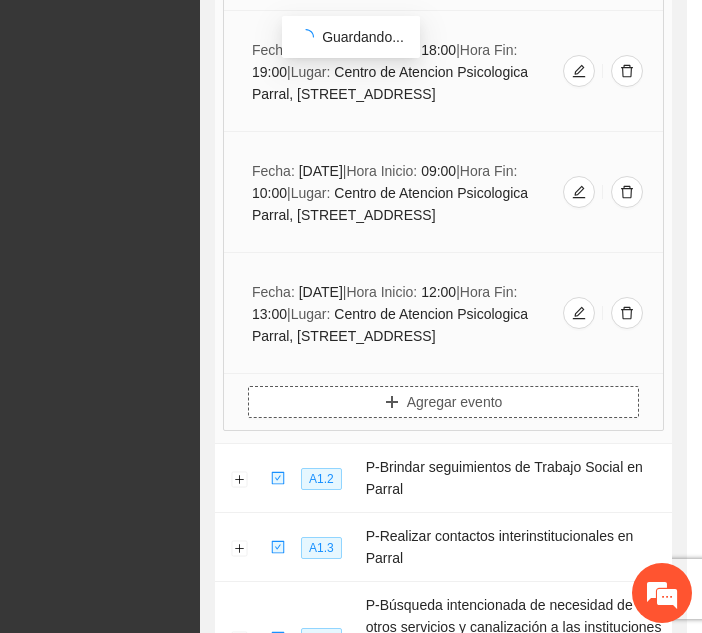 scroll, scrollTop: 0, scrollLeft: 0, axis: both 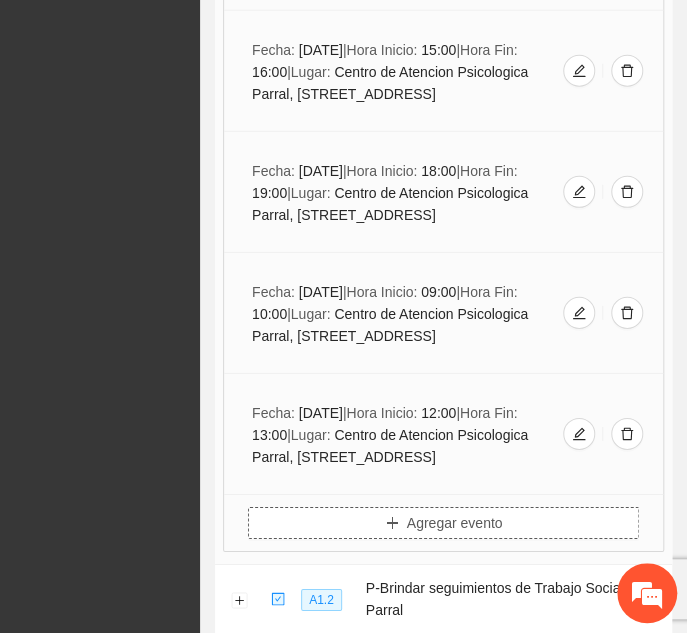 click on "Agregar evento" at bounding box center [443, 523] 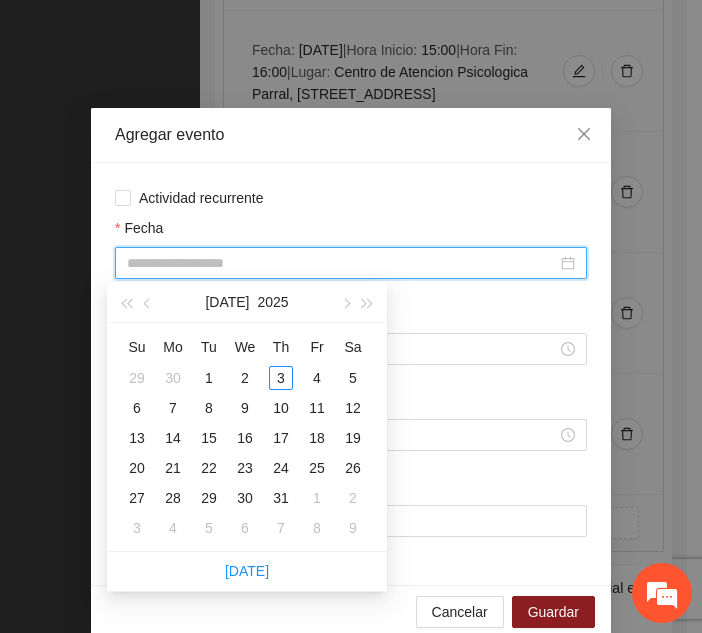 click on "Fecha" at bounding box center [342, 263] 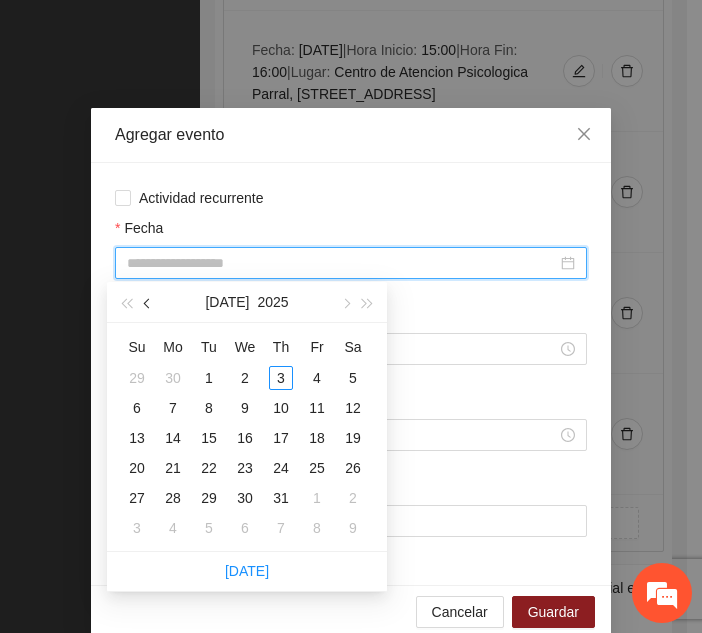 click at bounding box center [148, 302] 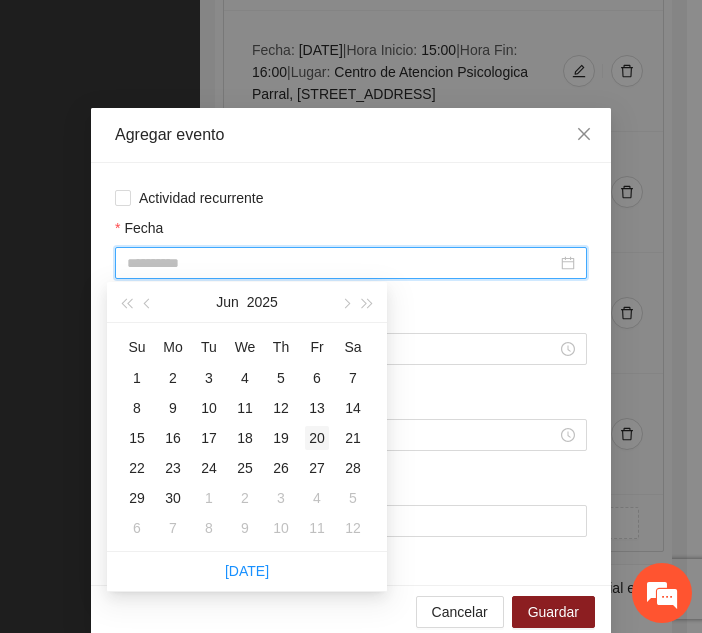 click on "20" at bounding box center [317, 438] 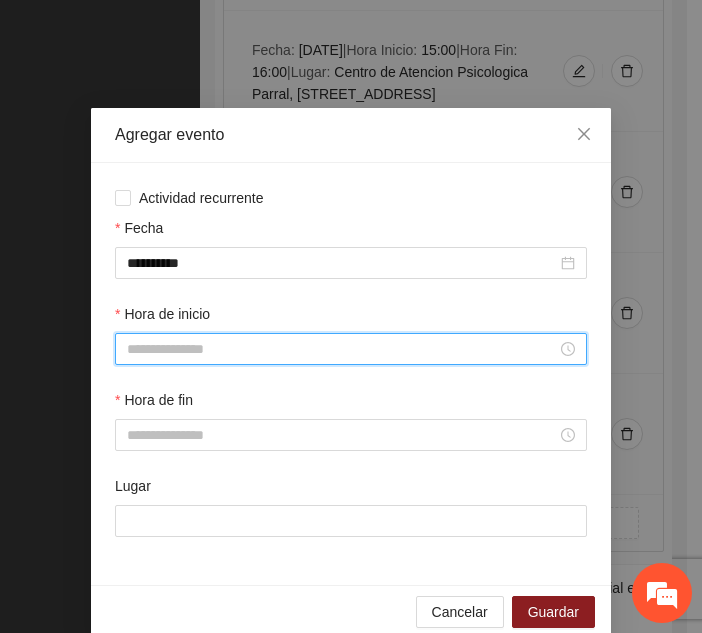 click on "Hora de inicio" at bounding box center [342, 349] 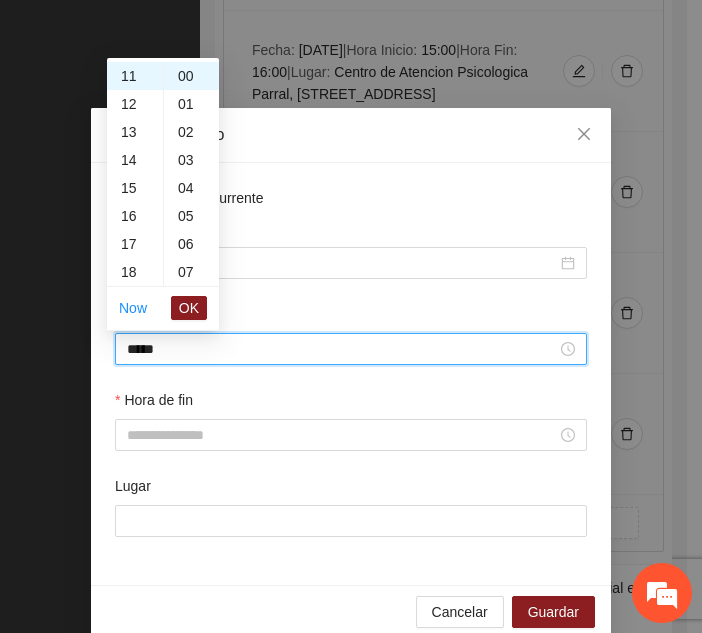 scroll, scrollTop: 308, scrollLeft: 0, axis: vertical 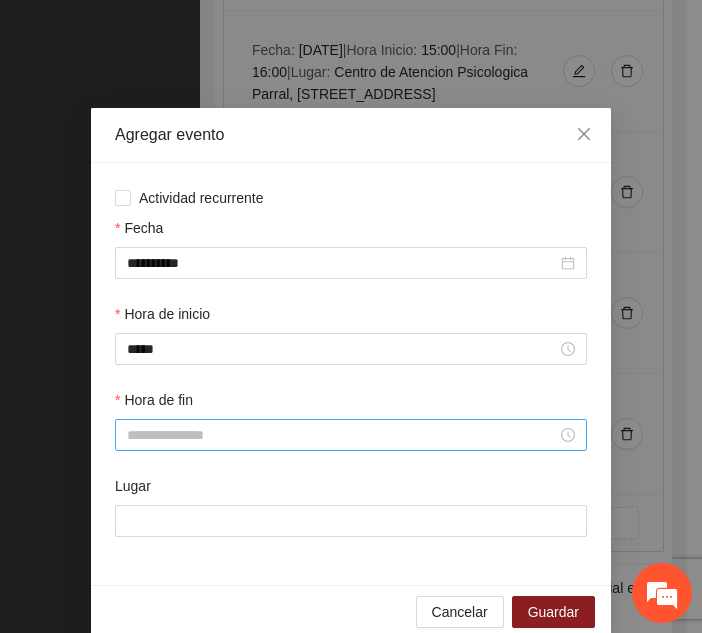 click at bounding box center [351, 435] 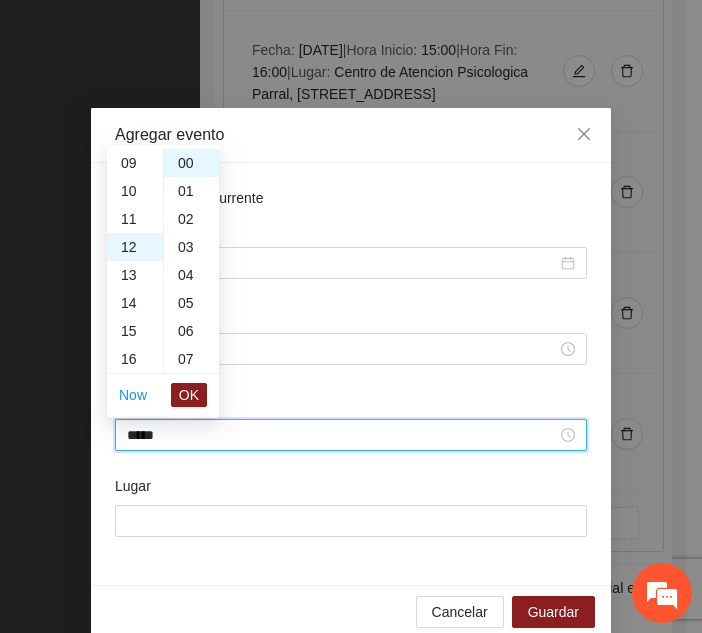 scroll, scrollTop: 336, scrollLeft: 0, axis: vertical 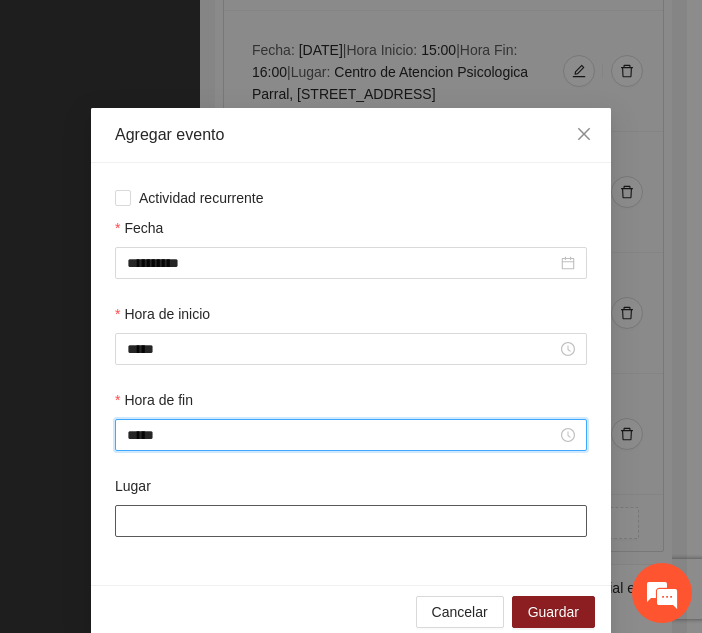 click on "Lugar" at bounding box center (351, 521) 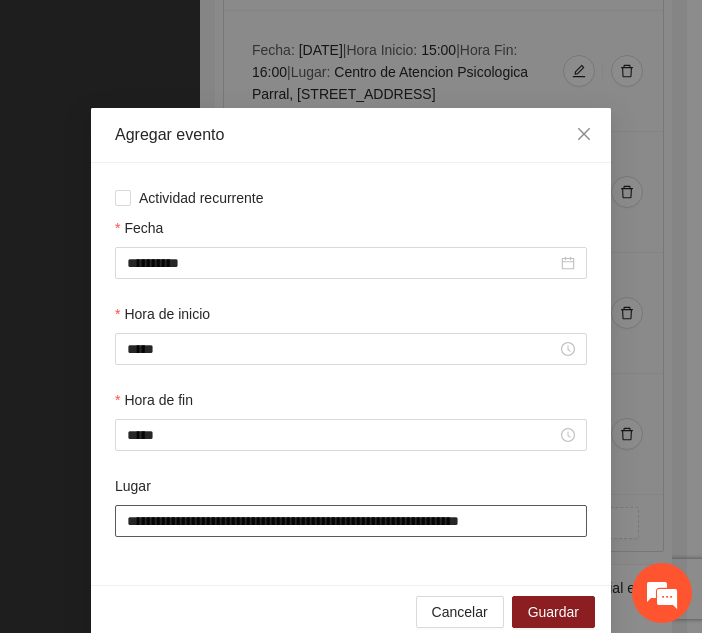 scroll, scrollTop: 30, scrollLeft: 0, axis: vertical 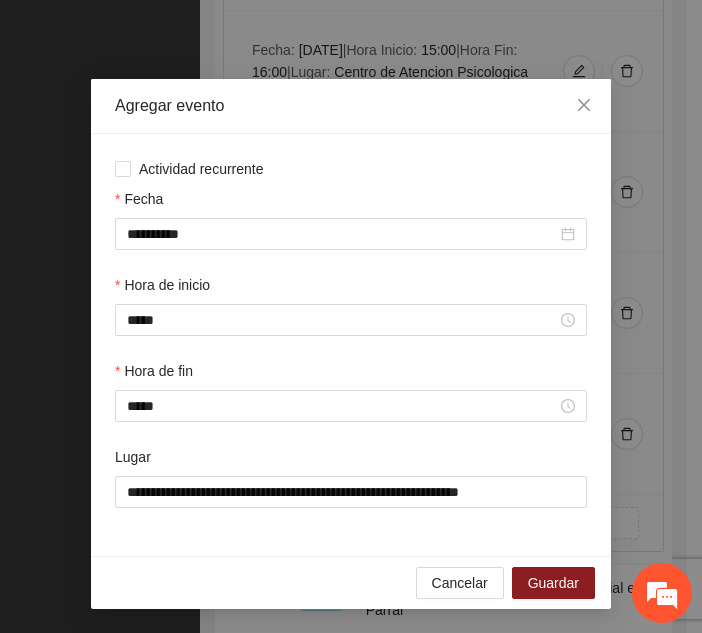 click on "Cancelar Guardar" at bounding box center (351, 582) 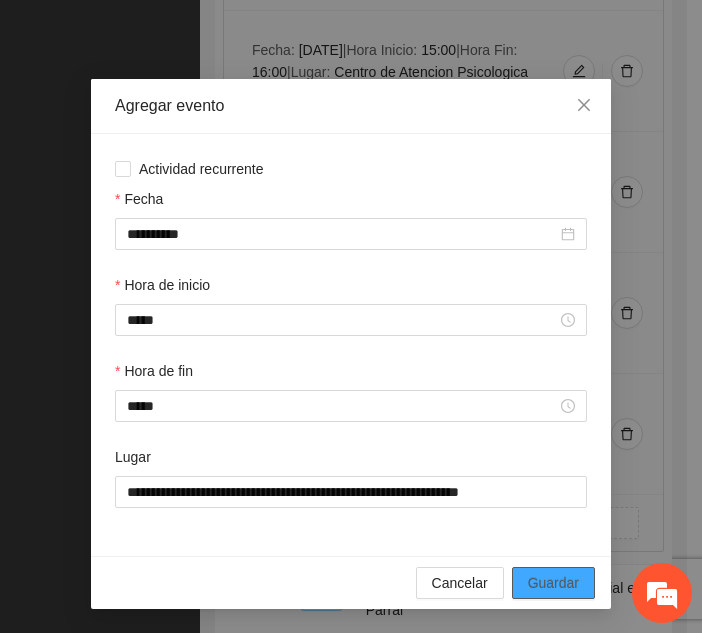 click on "Guardar" at bounding box center (553, 583) 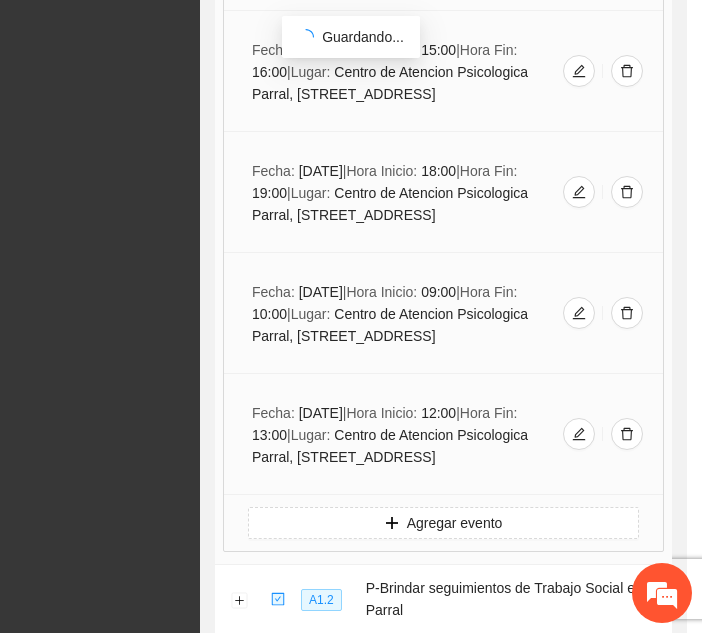 scroll, scrollTop: 0, scrollLeft: 0, axis: both 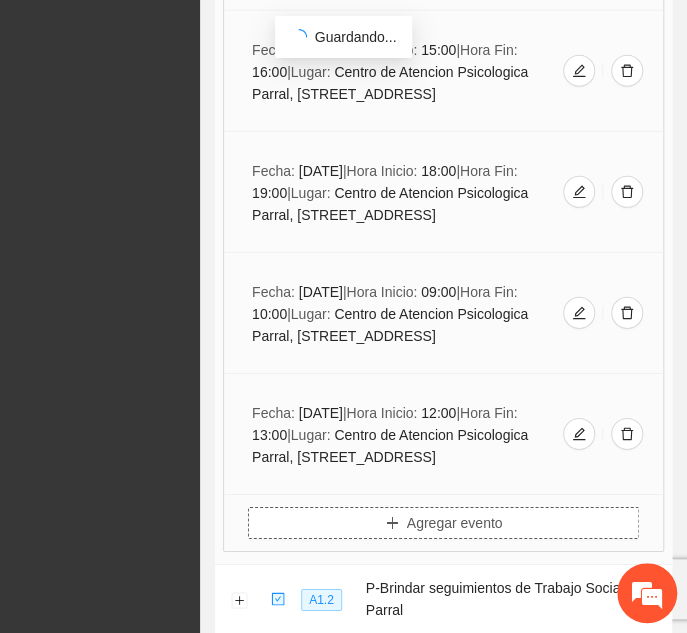 click on "Agregar evento" at bounding box center (443, 523) 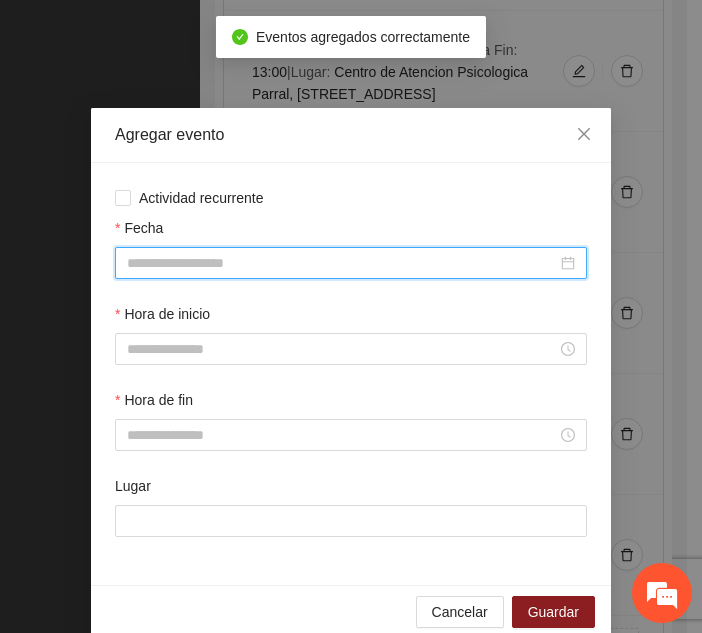 click on "Fecha" at bounding box center (342, 263) 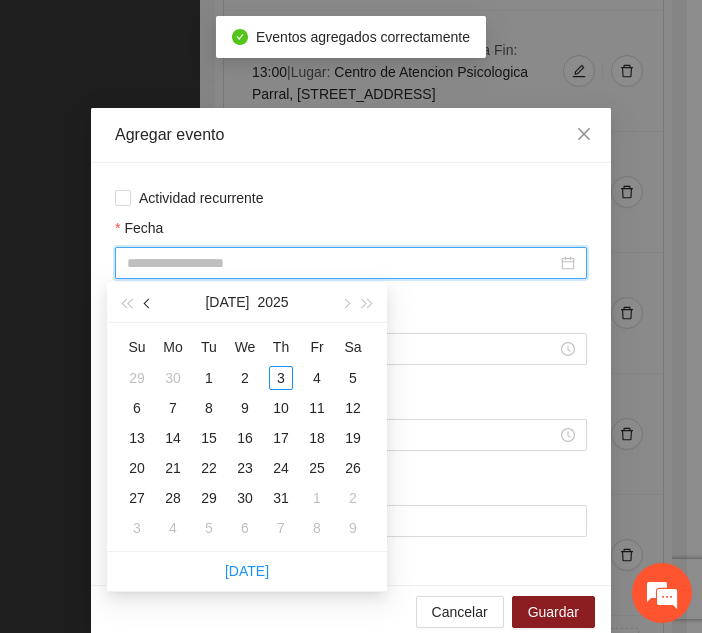click at bounding box center [149, 304] 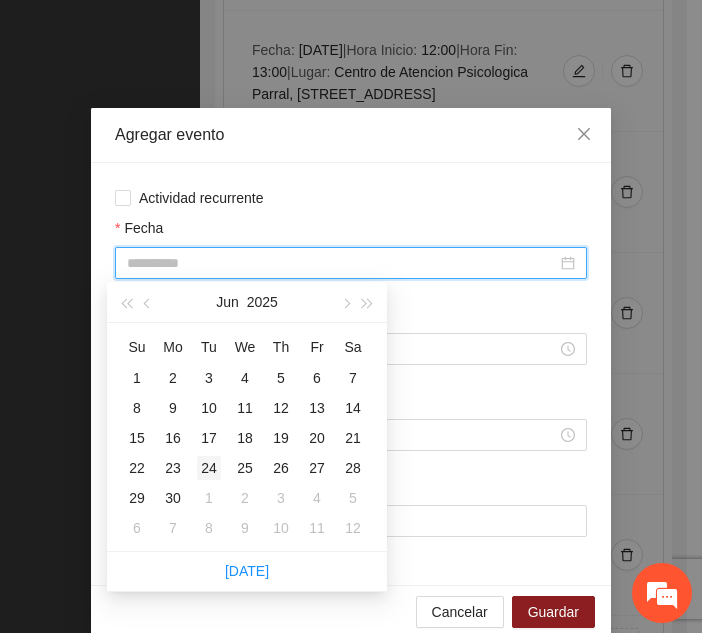 click on "24" at bounding box center (209, 468) 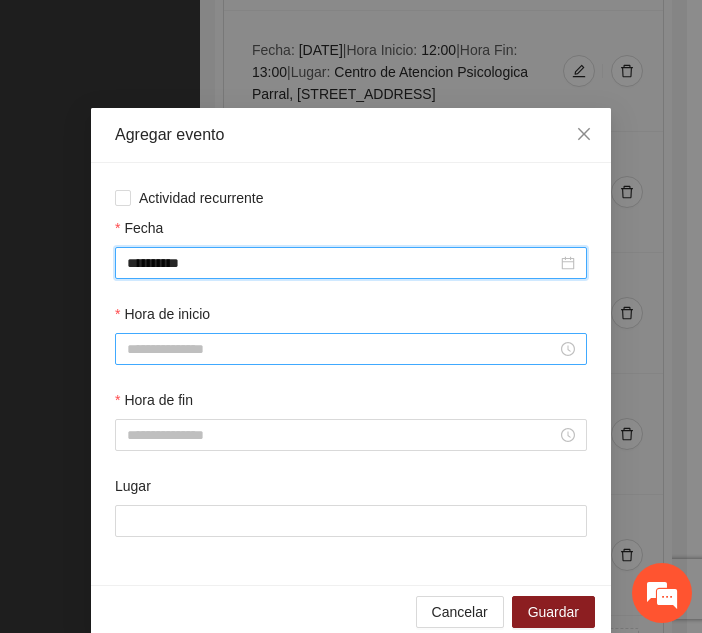 click on "Hora de inicio" at bounding box center [342, 349] 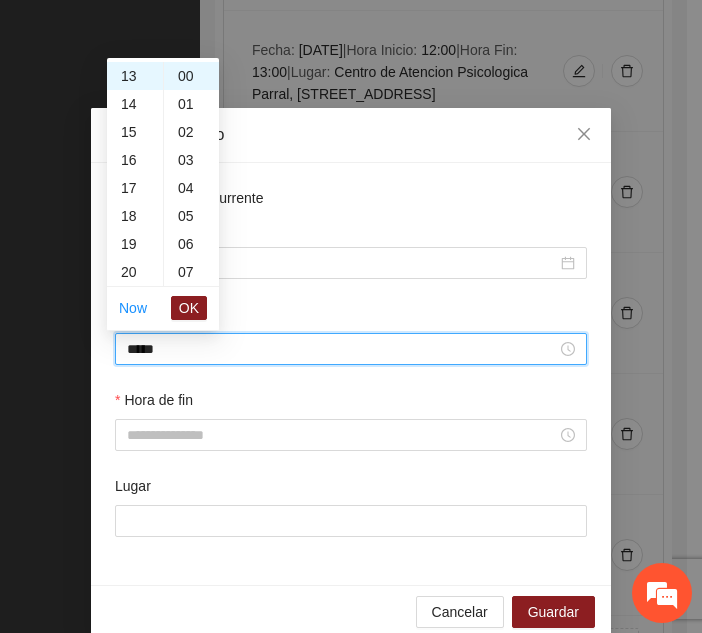 scroll, scrollTop: 364, scrollLeft: 0, axis: vertical 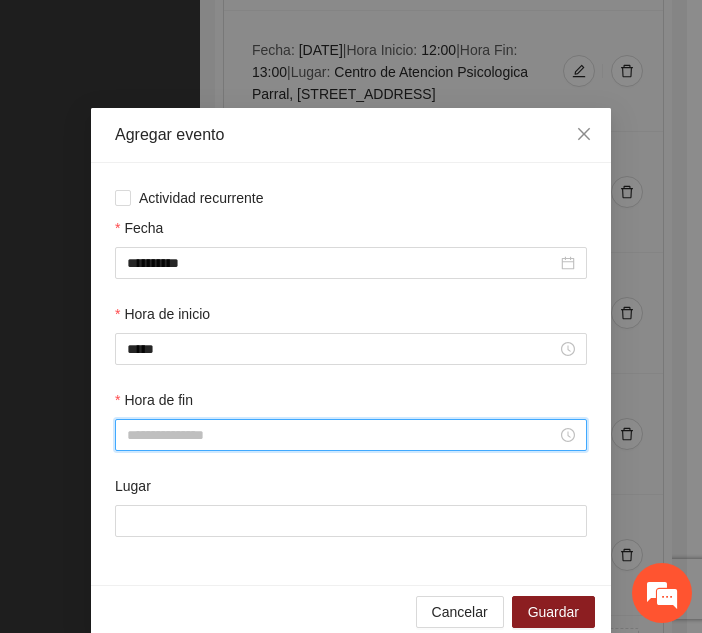 click on "Hora de fin" at bounding box center [342, 435] 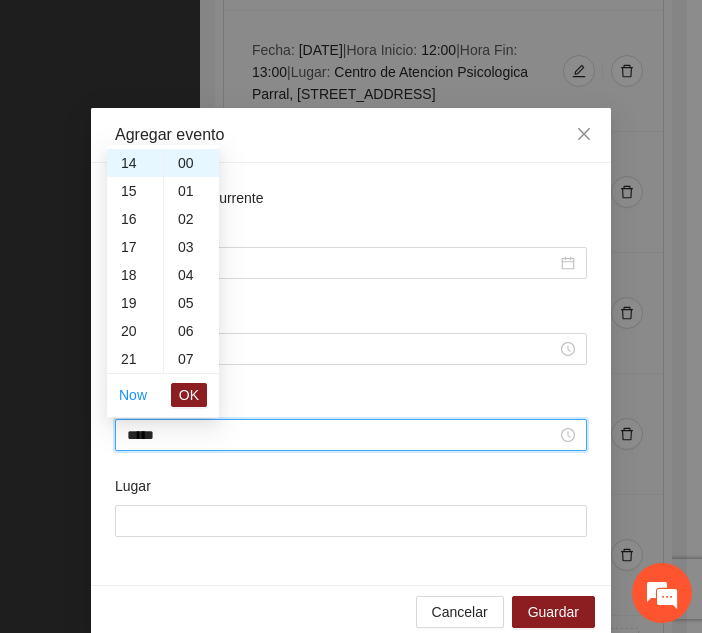 scroll, scrollTop: 392, scrollLeft: 0, axis: vertical 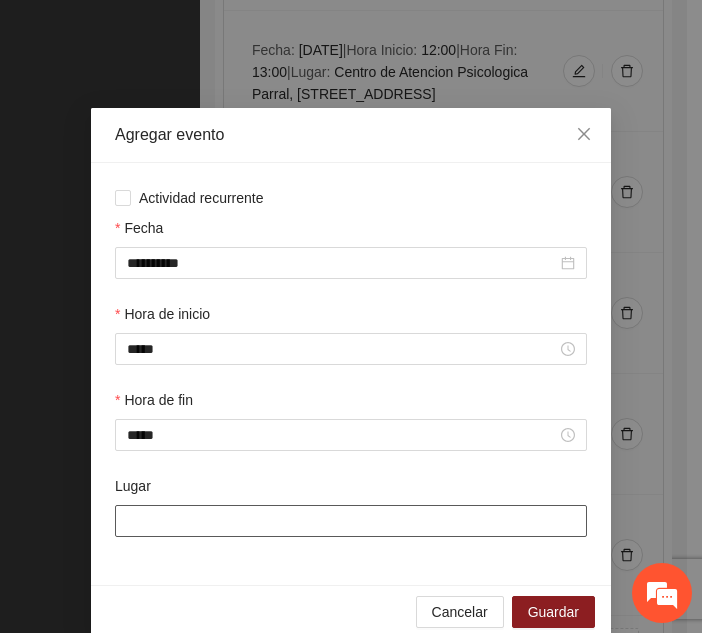 click on "Lugar" at bounding box center (351, 521) 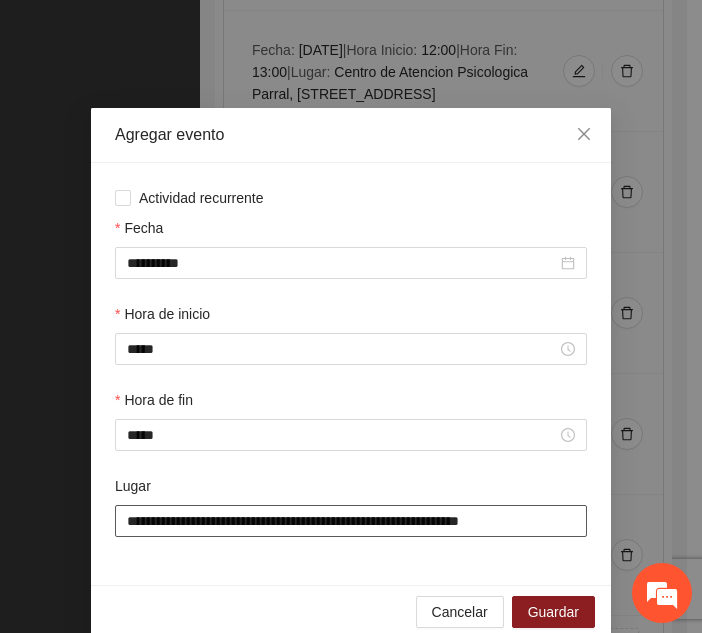 scroll, scrollTop: 30, scrollLeft: 0, axis: vertical 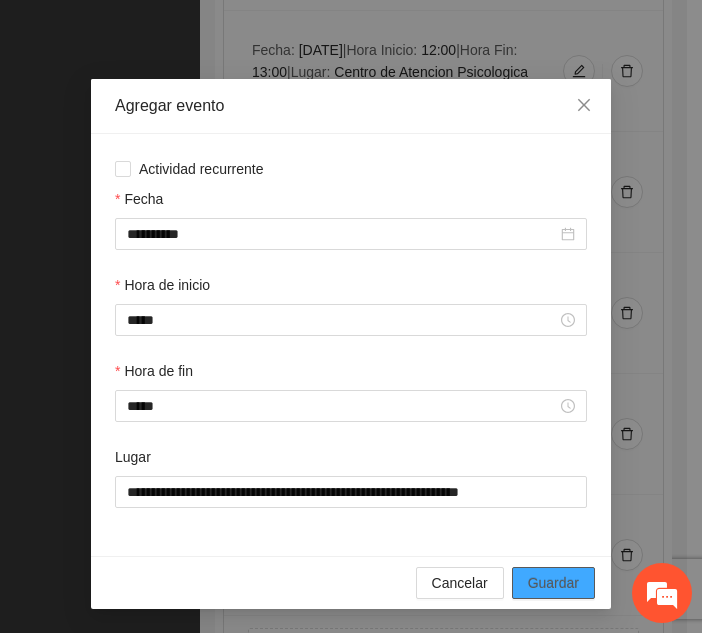 click on "Guardar" at bounding box center (553, 583) 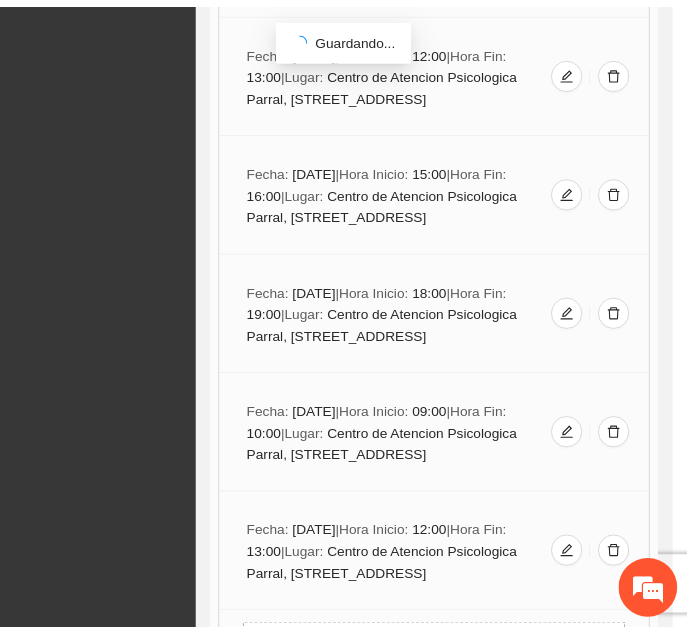 scroll, scrollTop: 0, scrollLeft: 0, axis: both 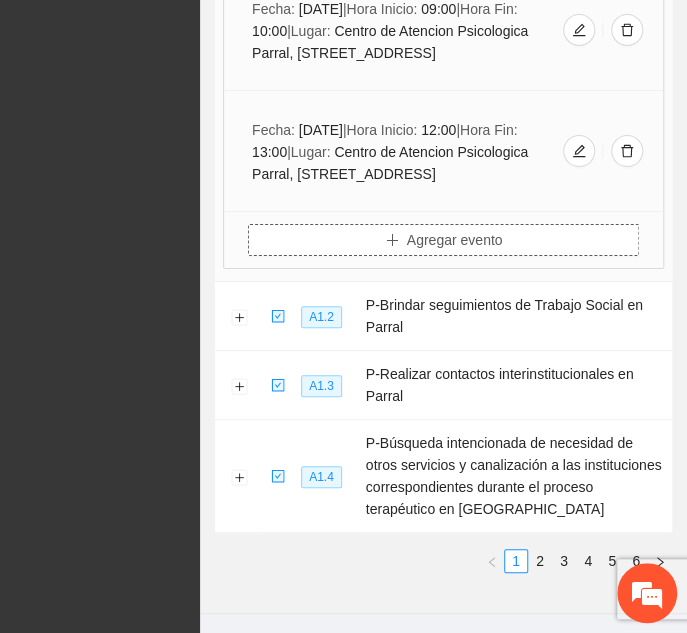 click on "Agregar evento" at bounding box center (443, 240) 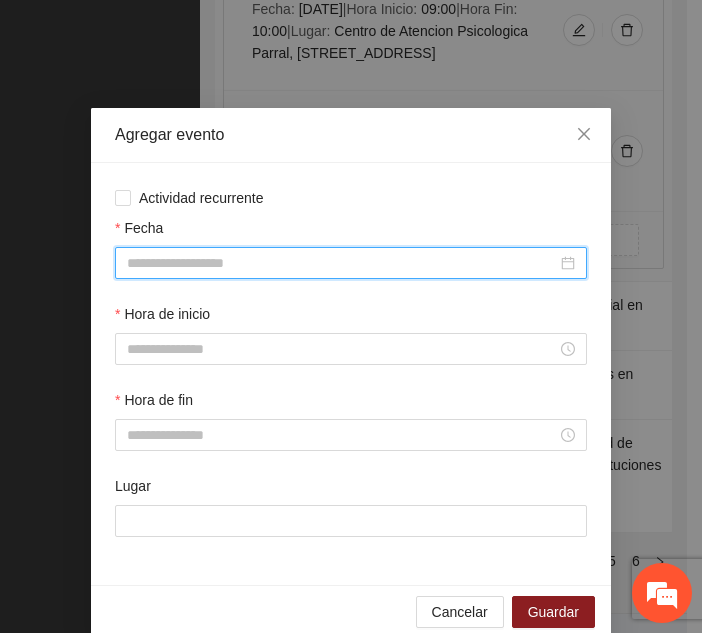 click on "Fecha" at bounding box center [342, 263] 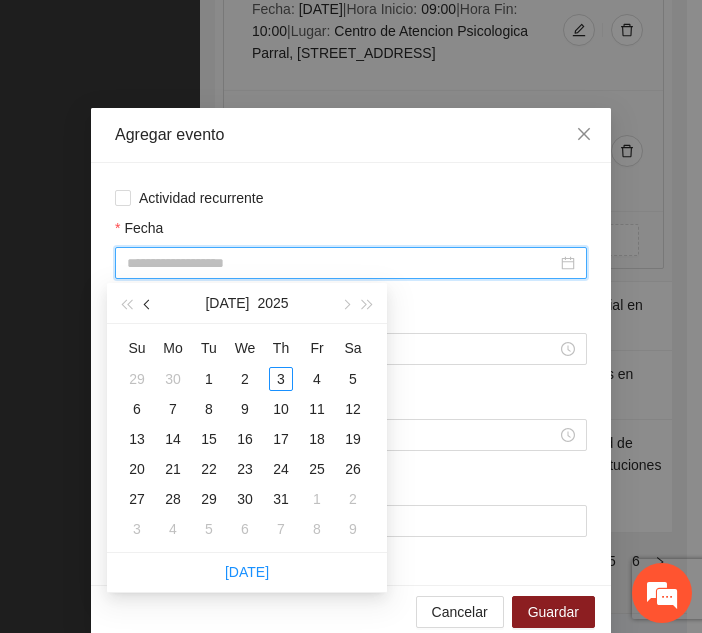 click at bounding box center [148, 303] 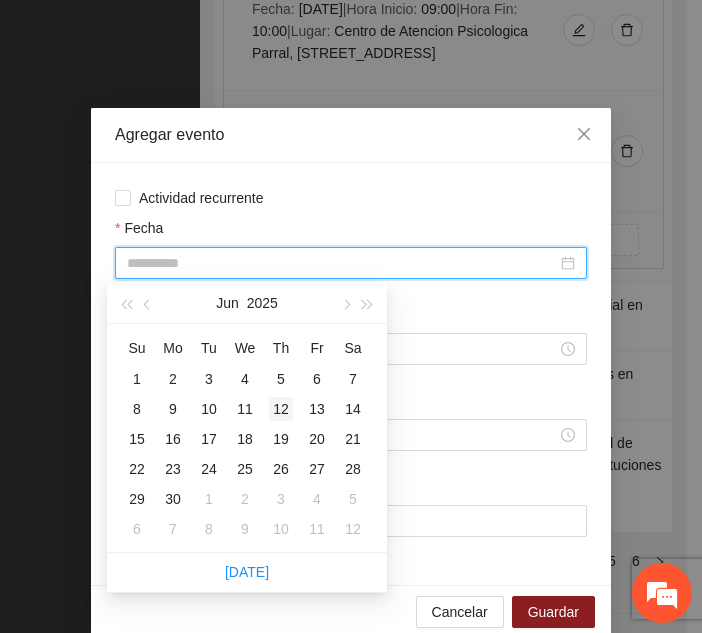 click on "12" at bounding box center (281, 409) 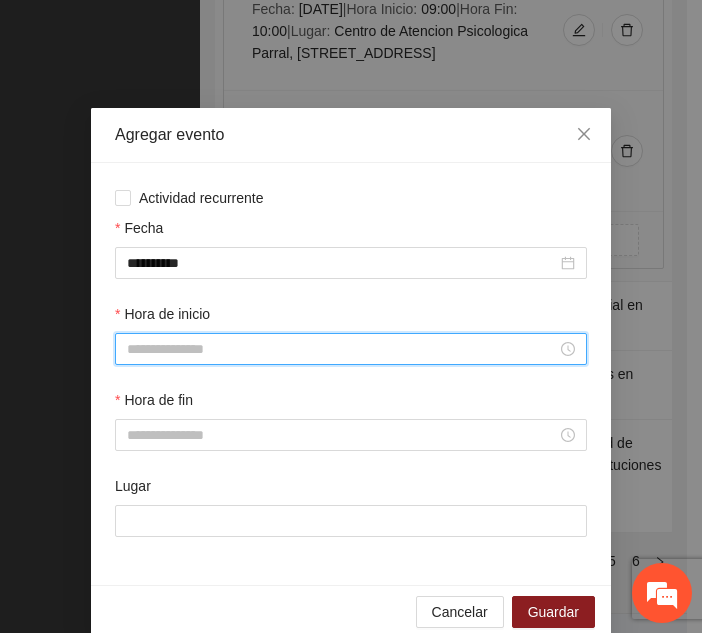 click on "Hora de inicio" at bounding box center (342, 349) 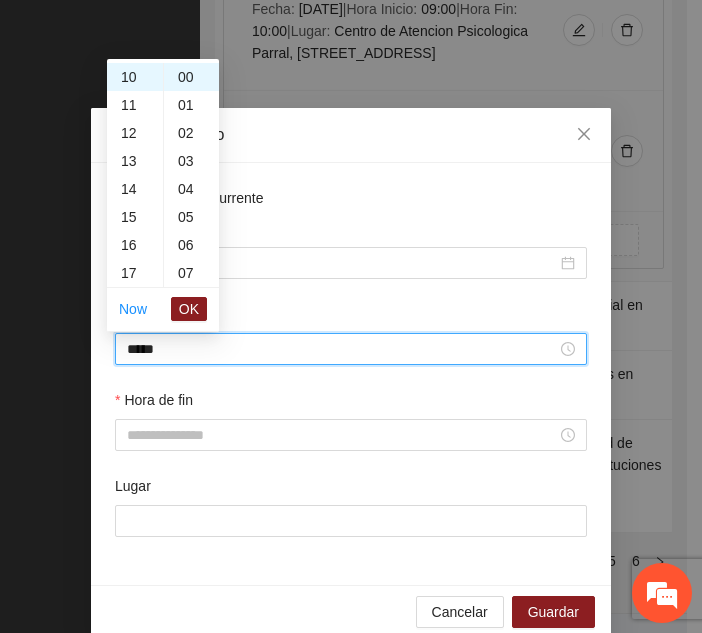 scroll, scrollTop: 280, scrollLeft: 0, axis: vertical 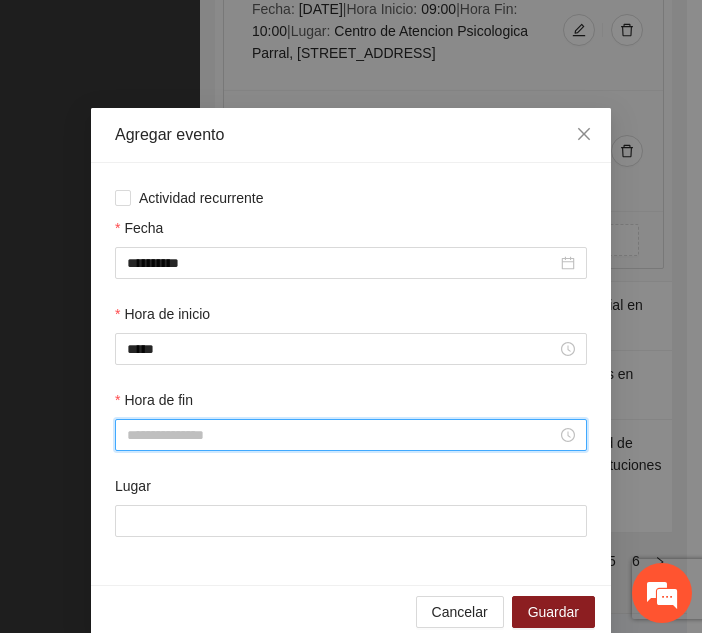 click on "Hora de fin" at bounding box center (342, 435) 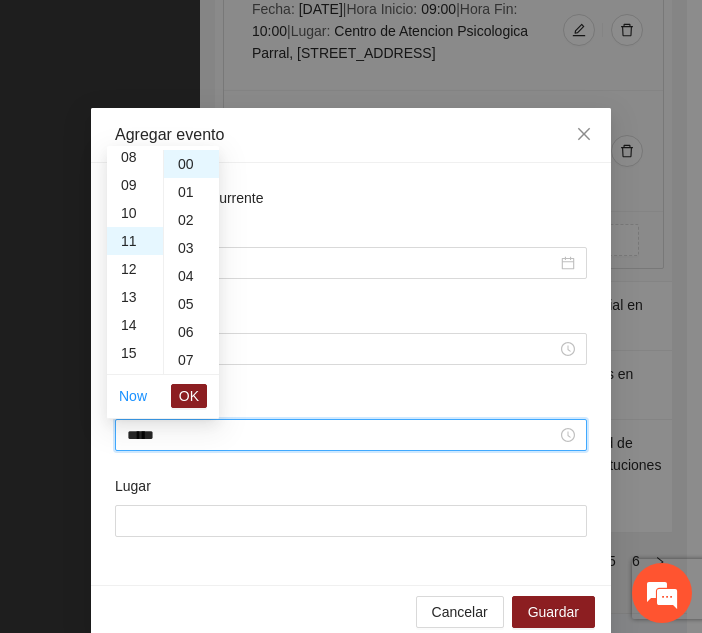 scroll, scrollTop: 308, scrollLeft: 0, axis: vertical 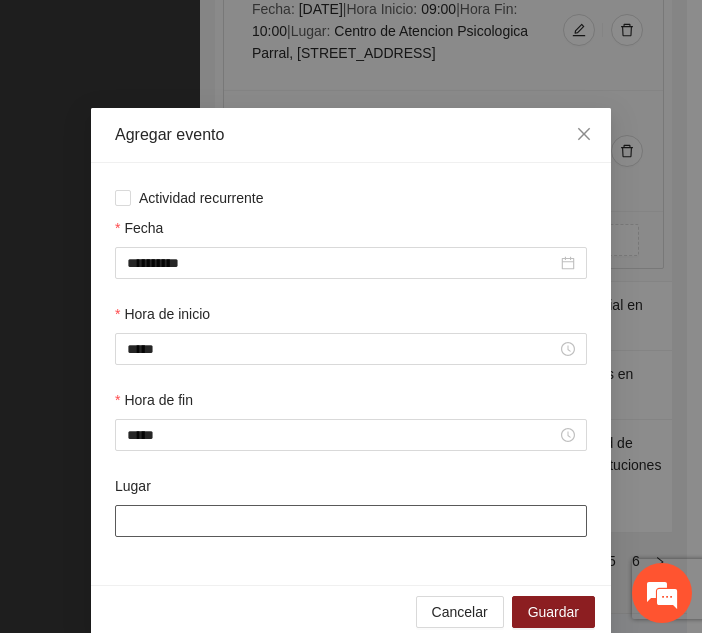 click on "Lugar" at bounding box center (351, 521) 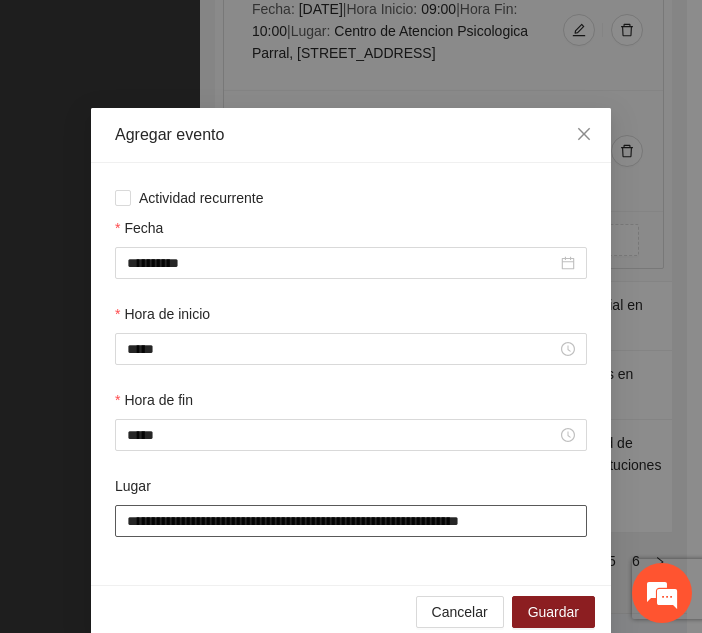 scroll, scrollTop: 30, scrollLeft: 0, axis: vertical 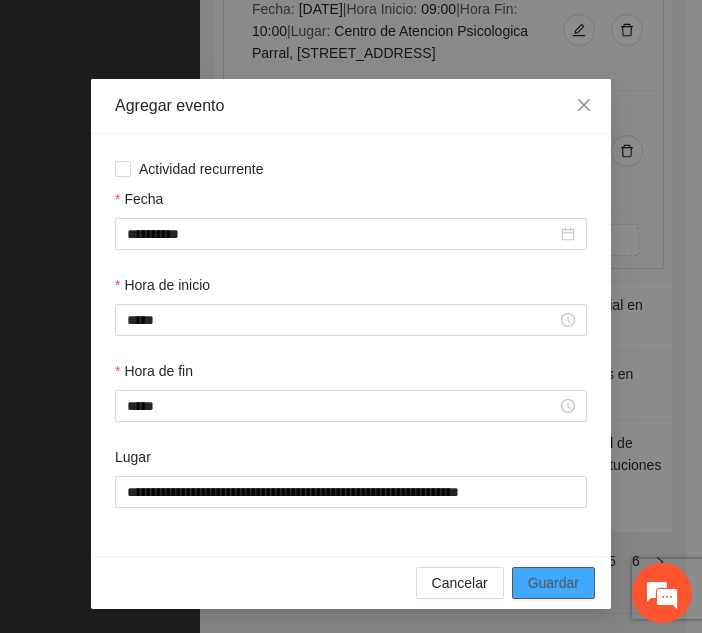 click on "Guardar" at bounding box center [553, 583] 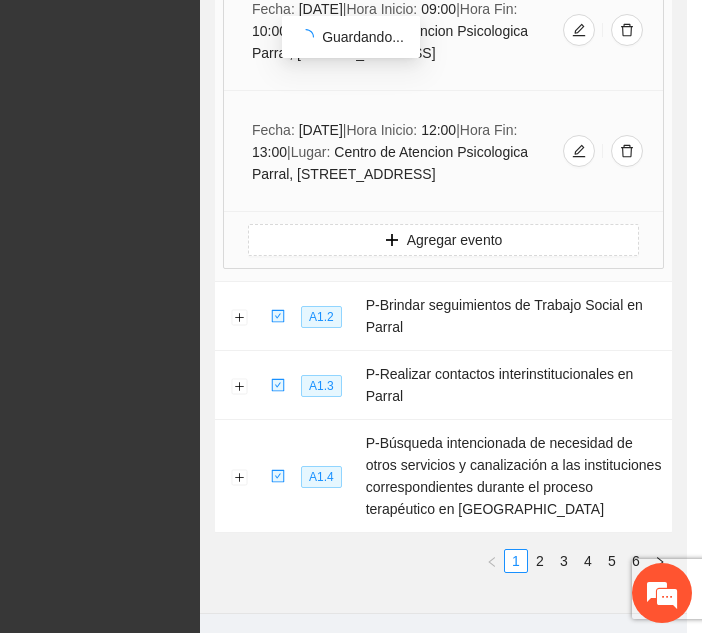 scroll, scrollTop: 0, scrollLeft: 0, axis: both 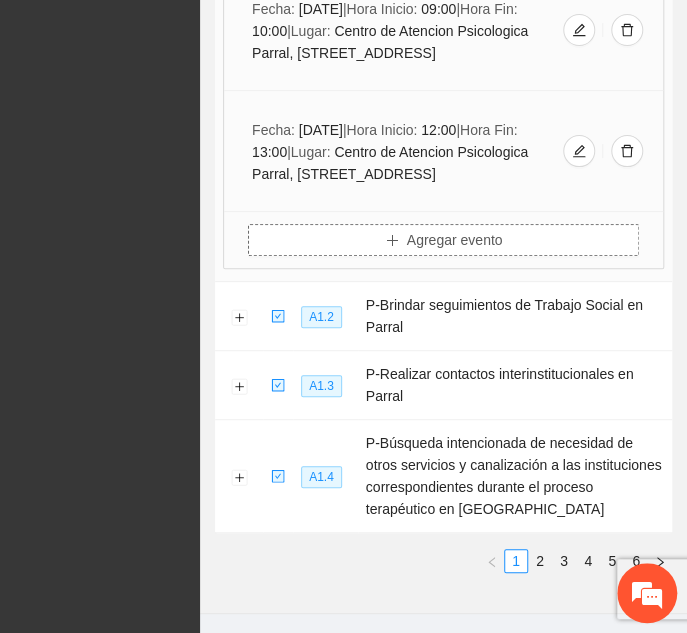 click on "Agregar evento" at bounding box center [455, 240] 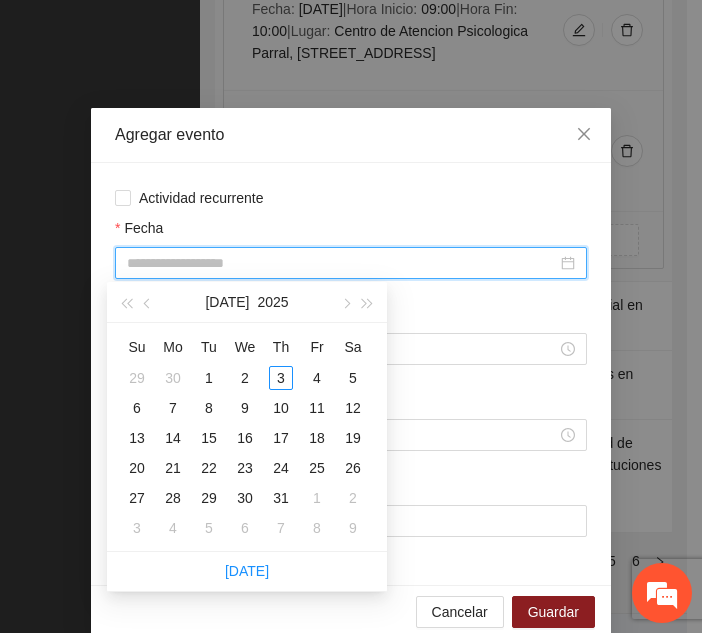 click on "Fecha" at bounding box center (342, 263) 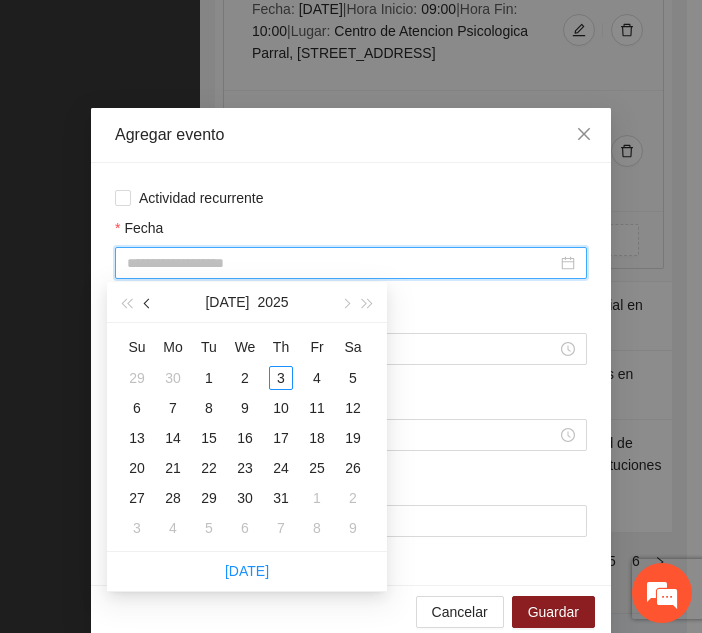 click at bounding box center (148, 302) 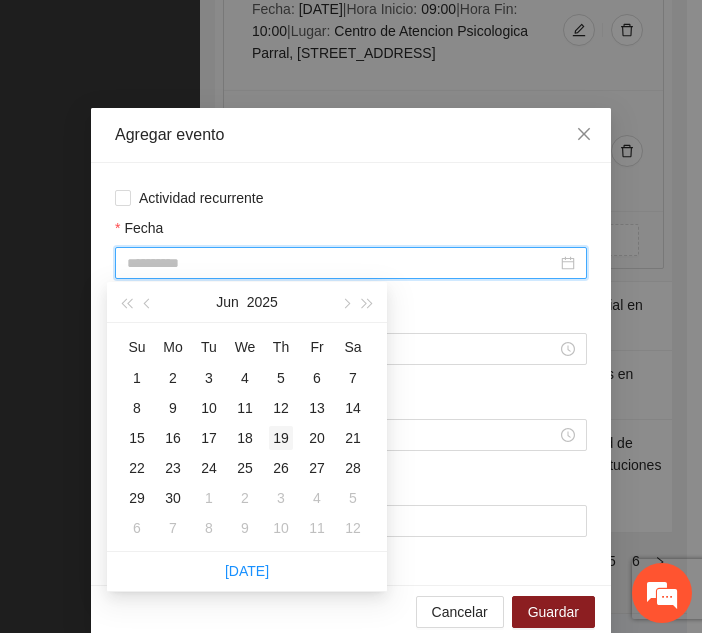 click on "19" at bounding box center [281, 438] 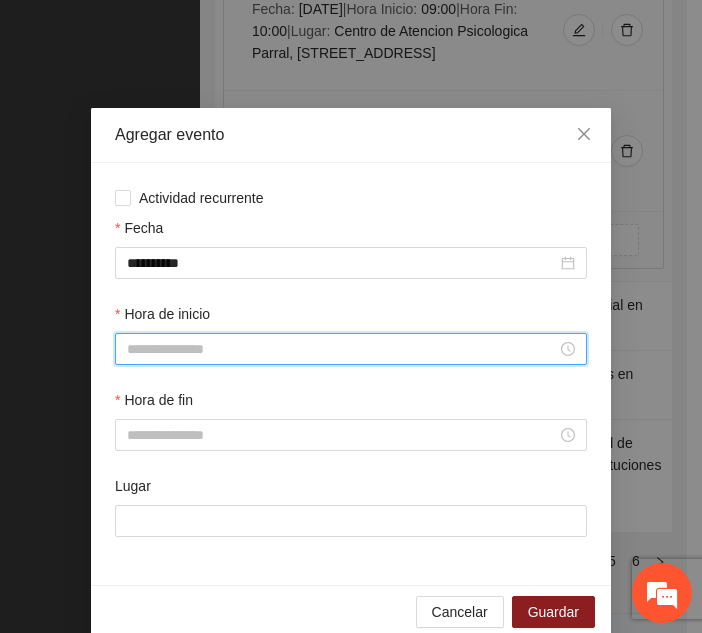 click on "Hora de inicio" at bounding box center [342, 349] 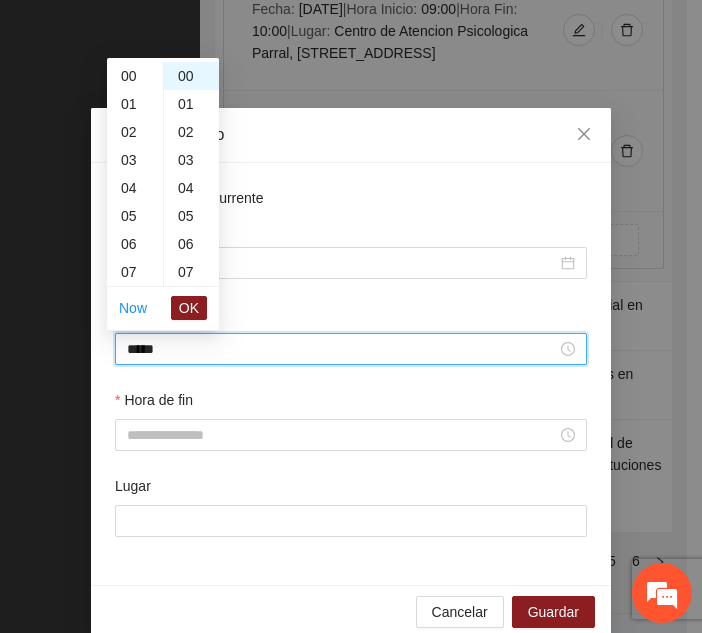 scroll, scrollTop: 364, scrollLeft: 0, axis: vertical 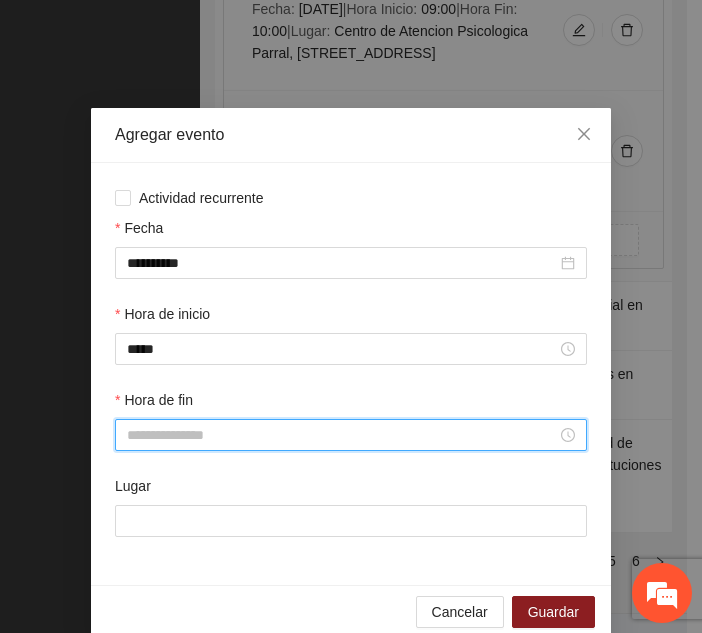 click on "Hora de fin" at bounding box center [342, 435] 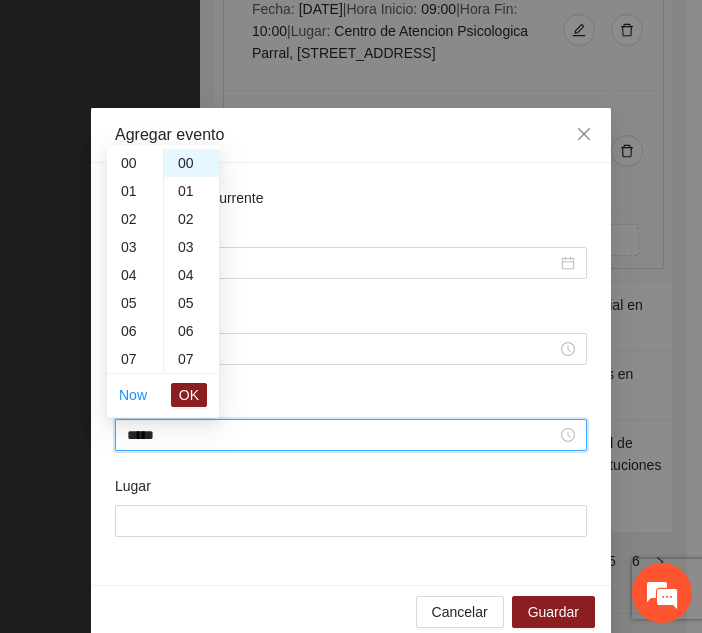 scroll, scrollTop: 392, scrollLeft: 0, axis: vertical 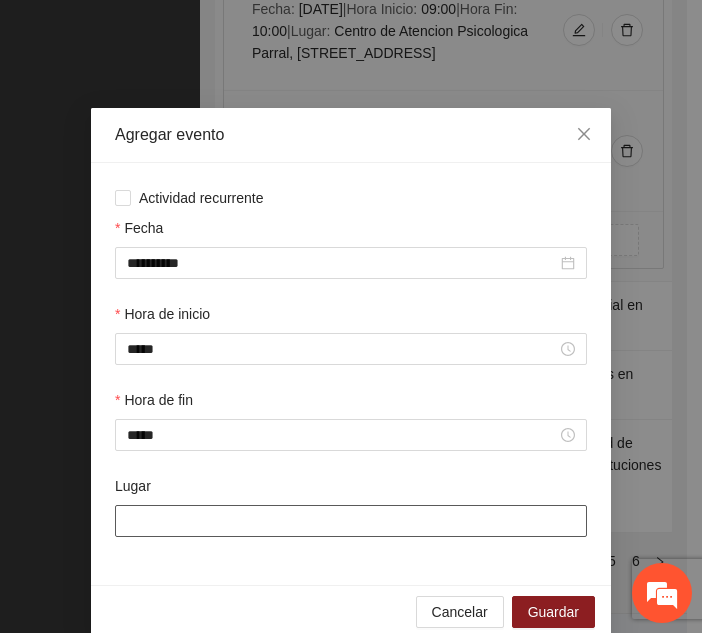 click on "Lugar" at bounding box center [351, 521] 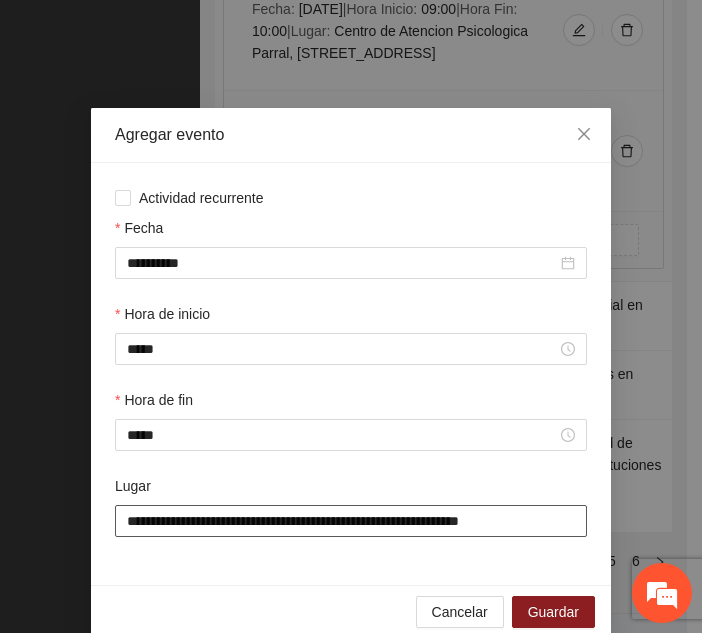 scroll, scrollTop: 30, scrollLeft: 0, axis: vertical 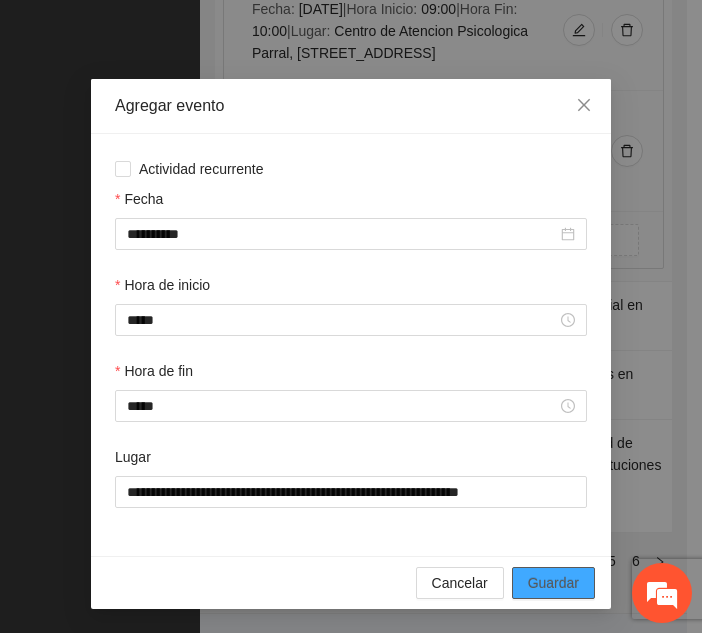 click on "Guardar" at bounding box center [553, 583] 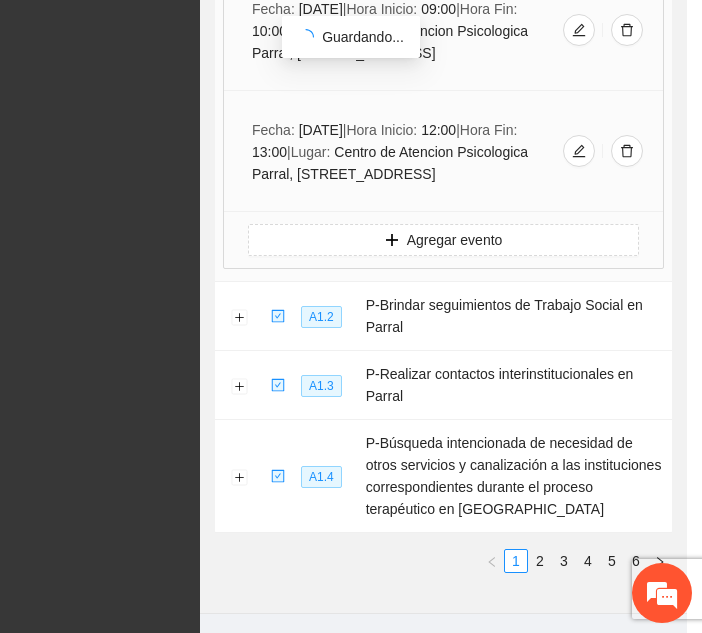 scroll, scrollTop: 0, scrollLeft: 0, axis: both 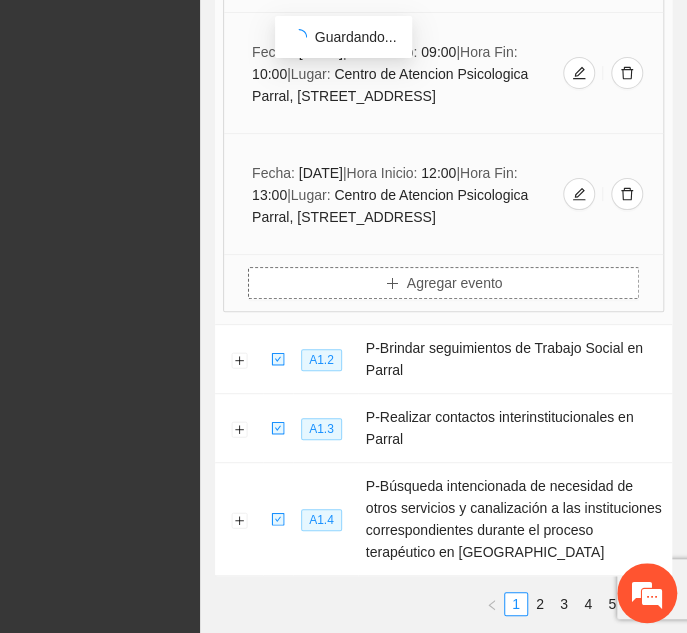 click on "Agregar evento" at bounding box center [455, 283] 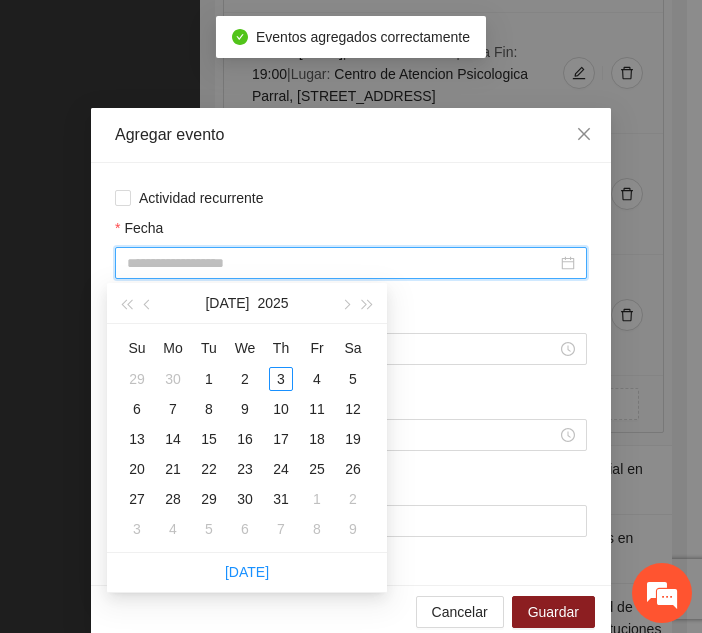 click on "Fecha" at bounding box center (342, 263) 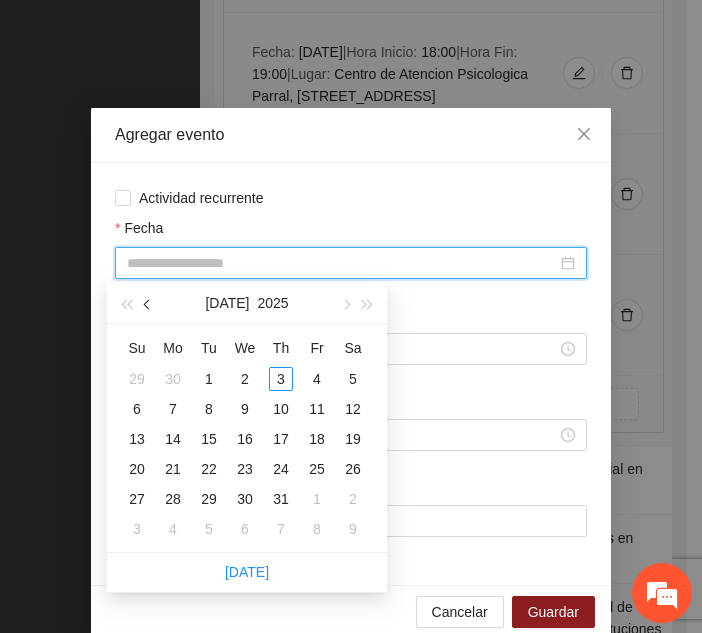 click at bounding box center [149, 304] 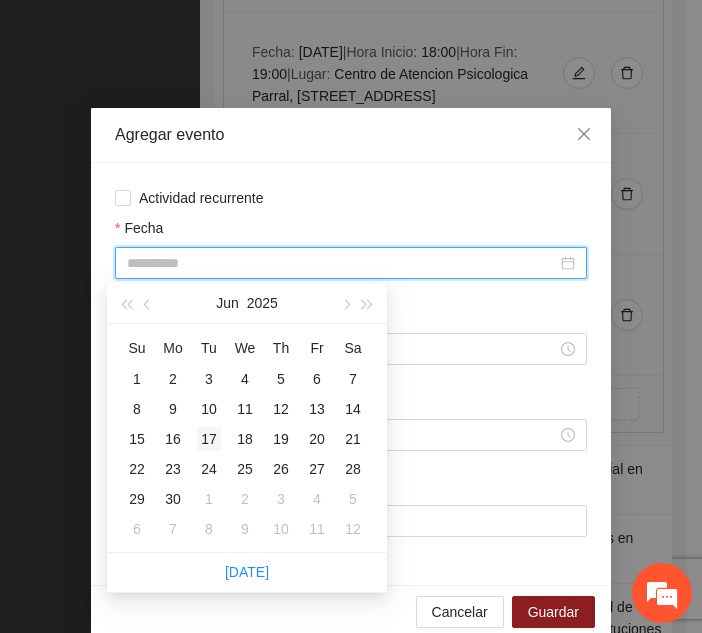 click on "17" at bounding box center [209, 439] 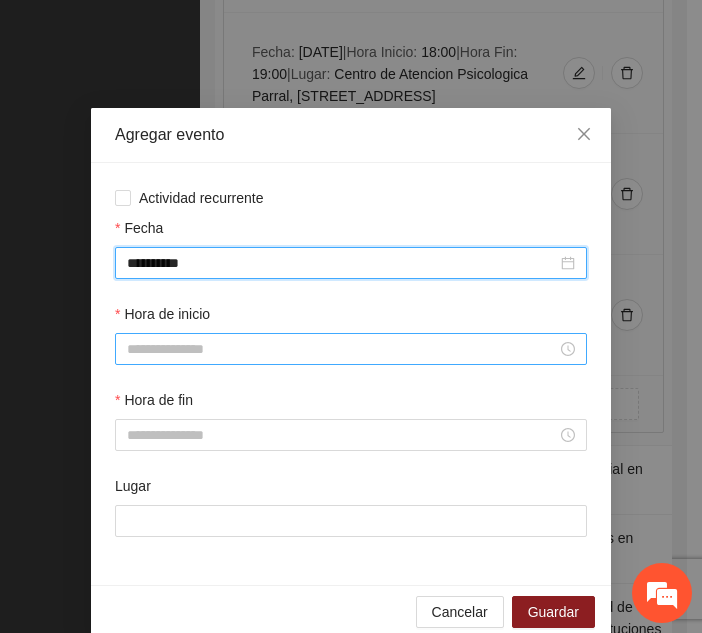click on "Hora de inicio" at bounding box center (342, 349) 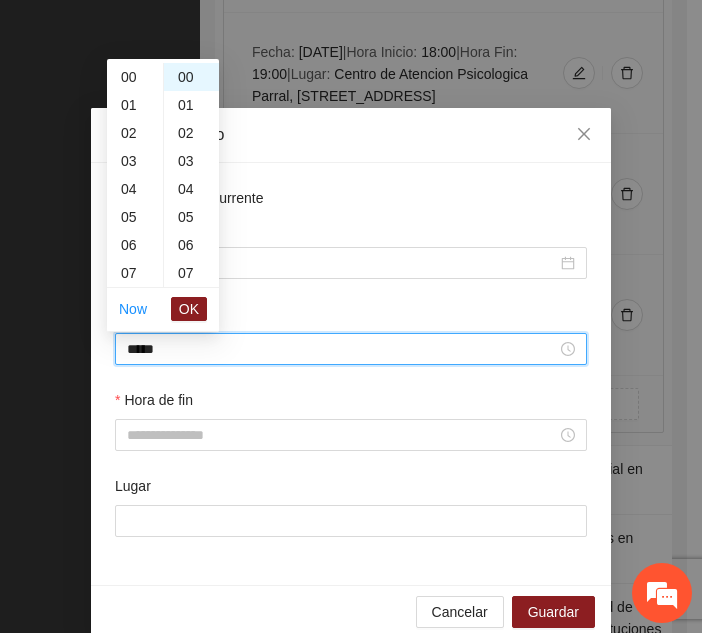 scroll, scrollTop: 336, scrollLeft: 0, axis: vertical 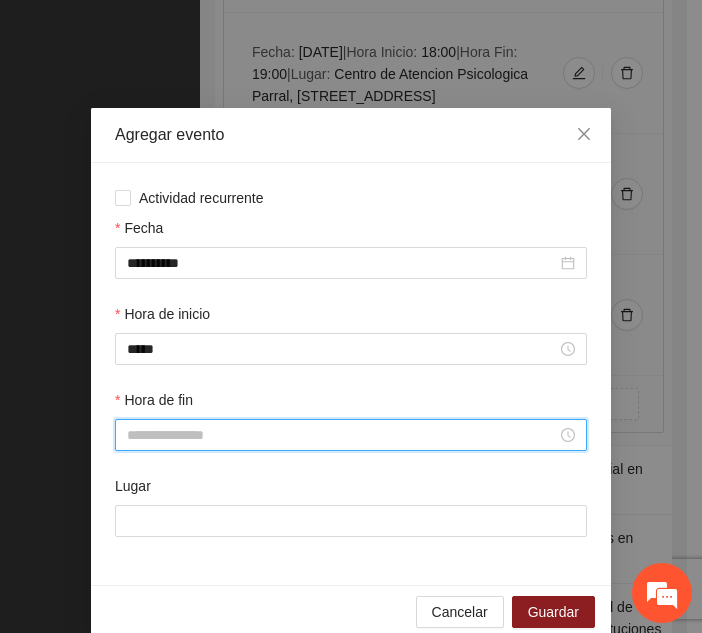 click on "Hora de fin" at bounding box center (342, 435) 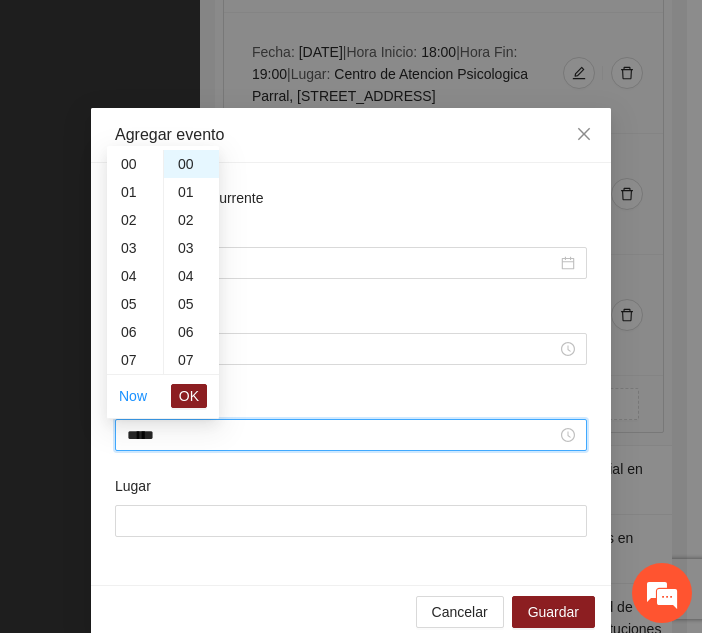 scroll, scrollTop: 364, scrollLeft: 0, axis: vertical 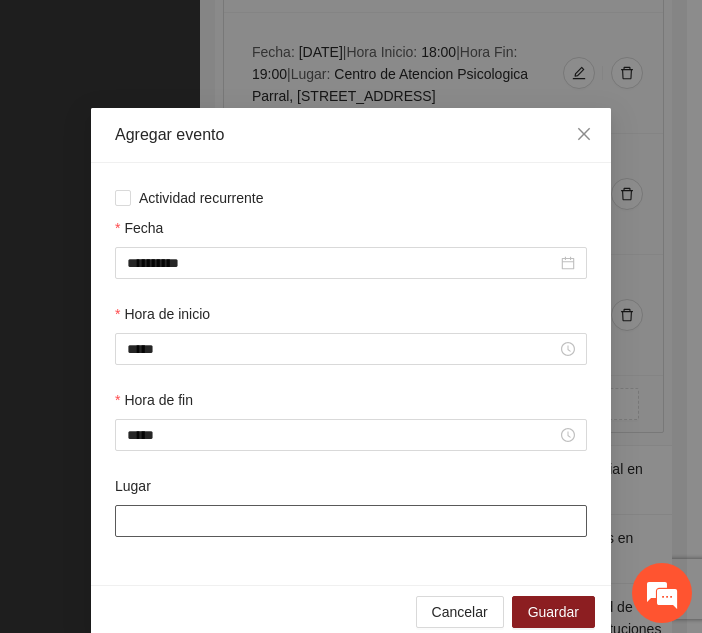 click on "Lugar" at bounding box center (351, 521) 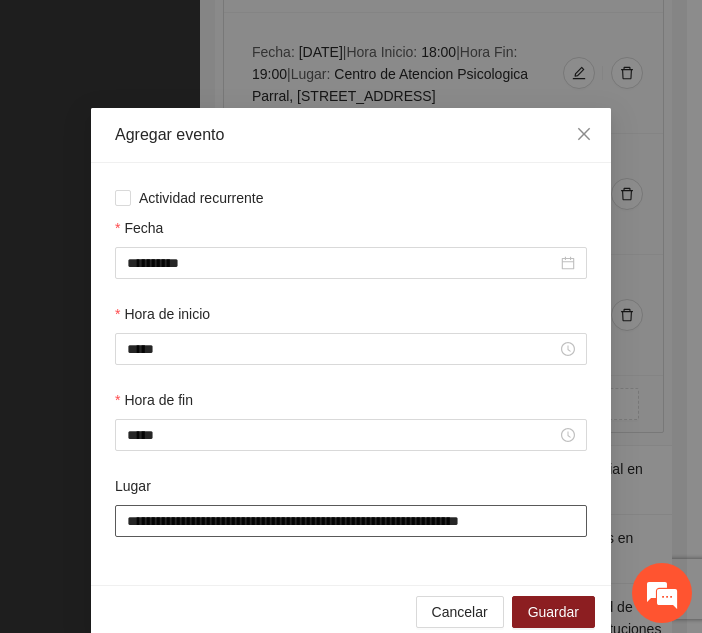 scroll, scrollTop: 30, scrollLeft: 0, axis: vertical 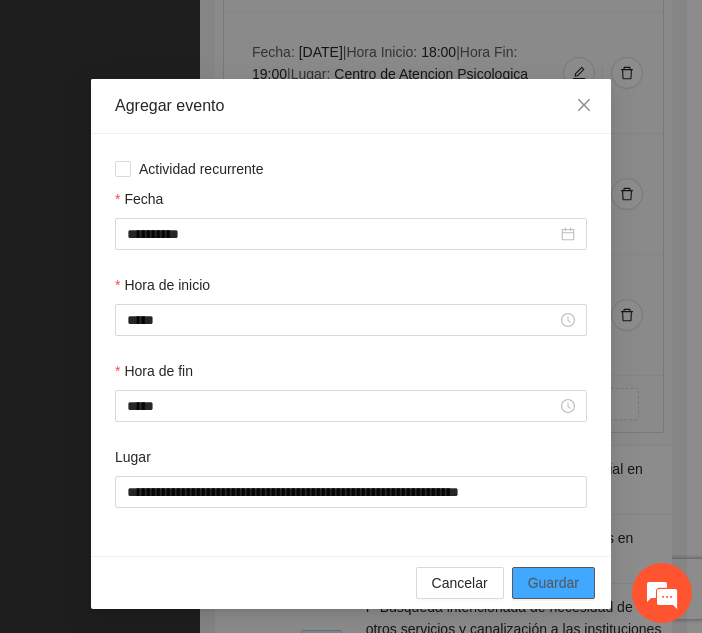 click on "Guardar" at bounding box center (553, 583) 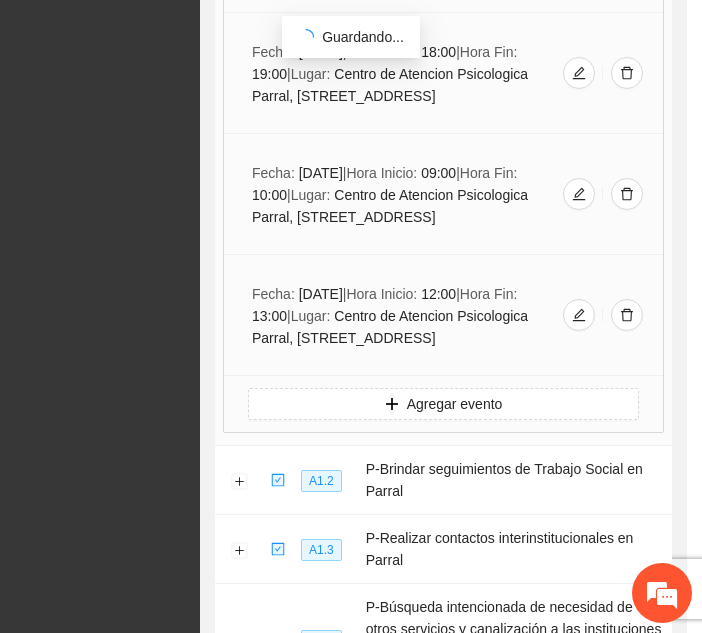 scroll, scrollTop: 0, scrollLeft: 0, axis: both 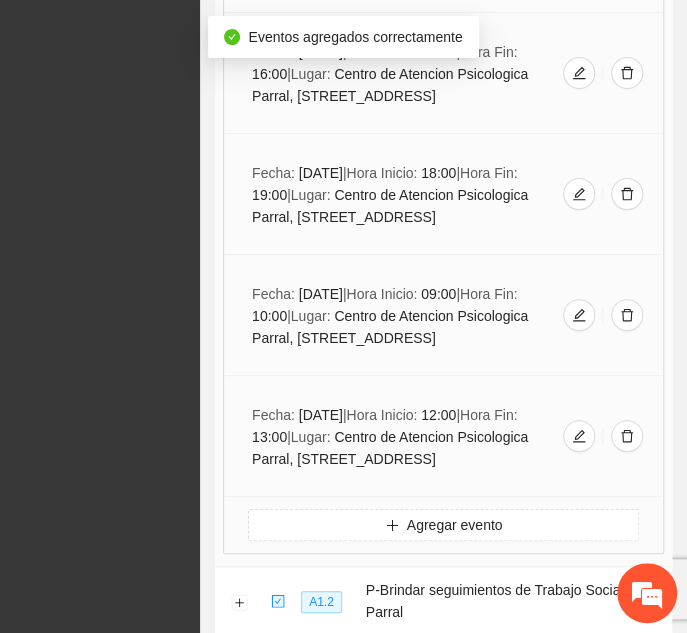 click on "|  Hora Inicio:   12:00" at bounding box center [399, 415] 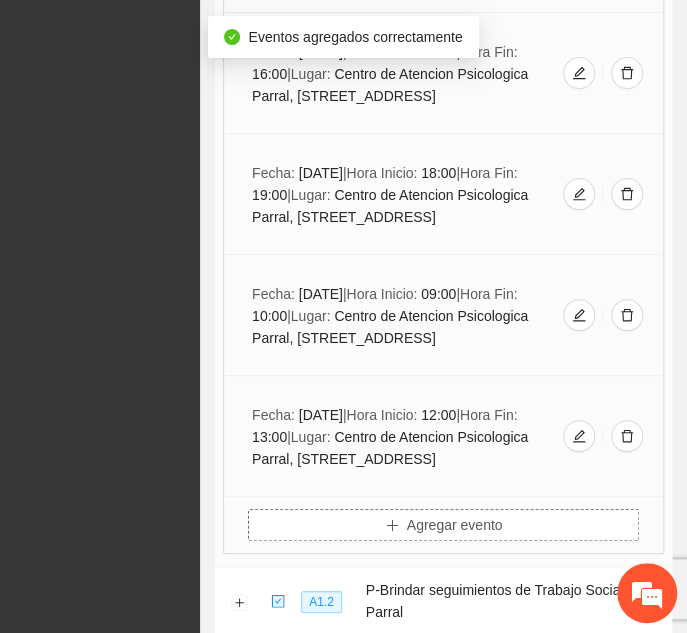 click on "Agregar evento" at bounding box center (455, 525) 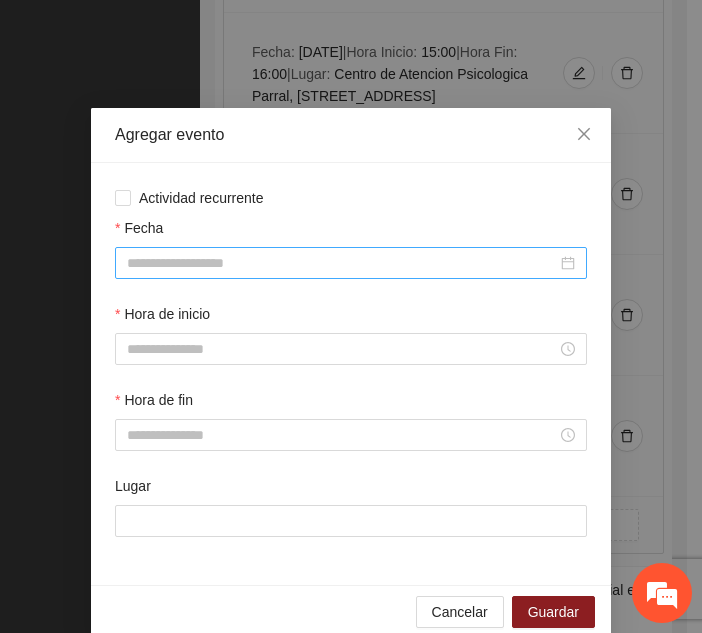 click at bounding box center [351, 263] 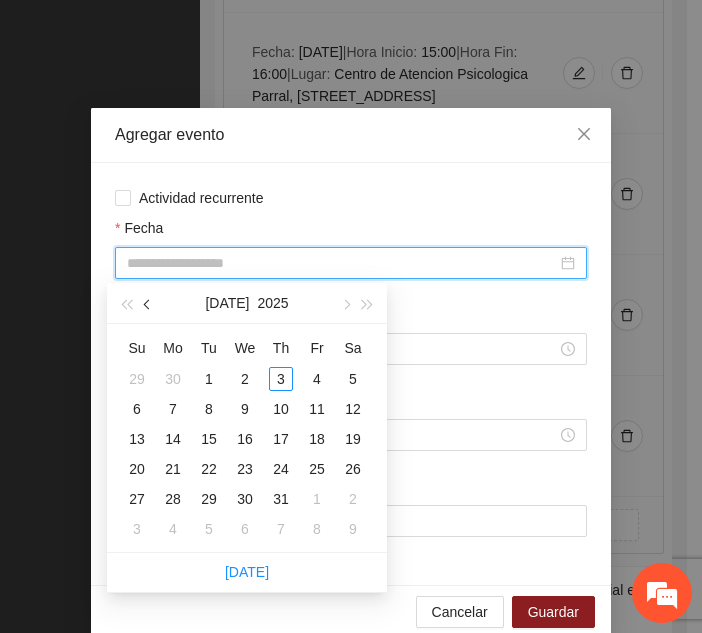 click at bounding box center [148, 303] 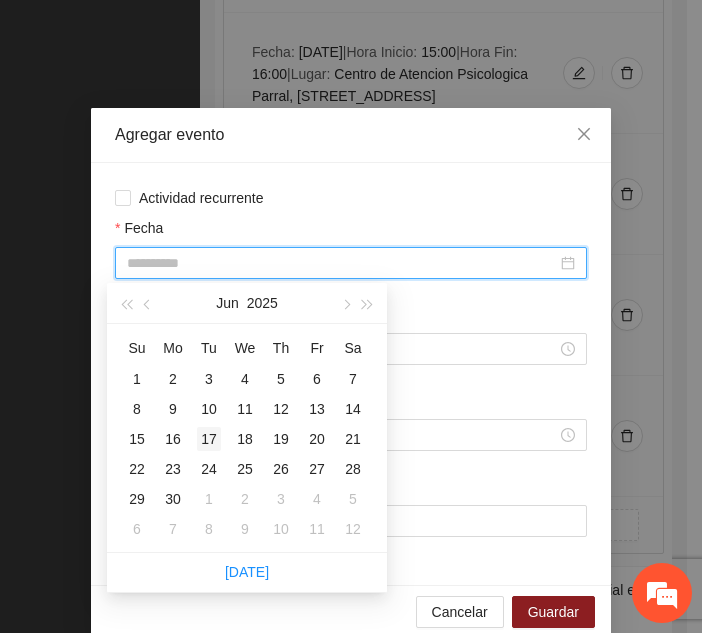click on "17" at bounding box center [209, 439] 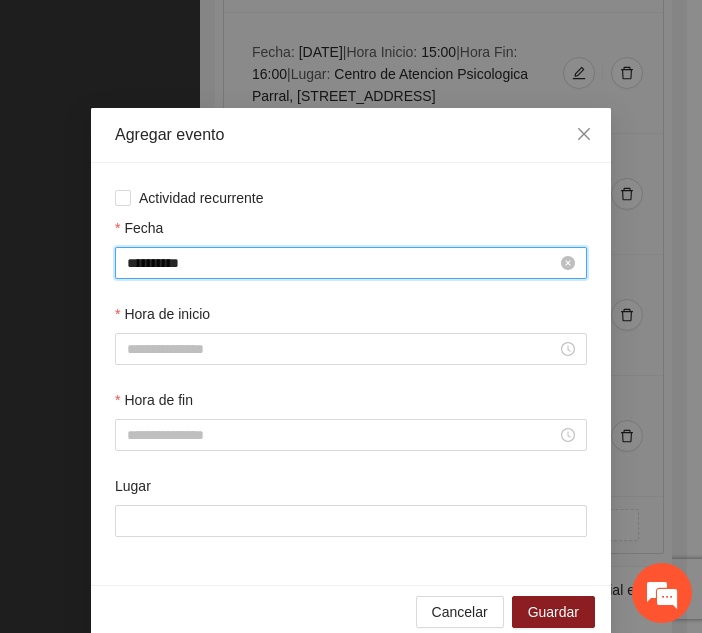 click on "**********" at bounding box center [342, 263] 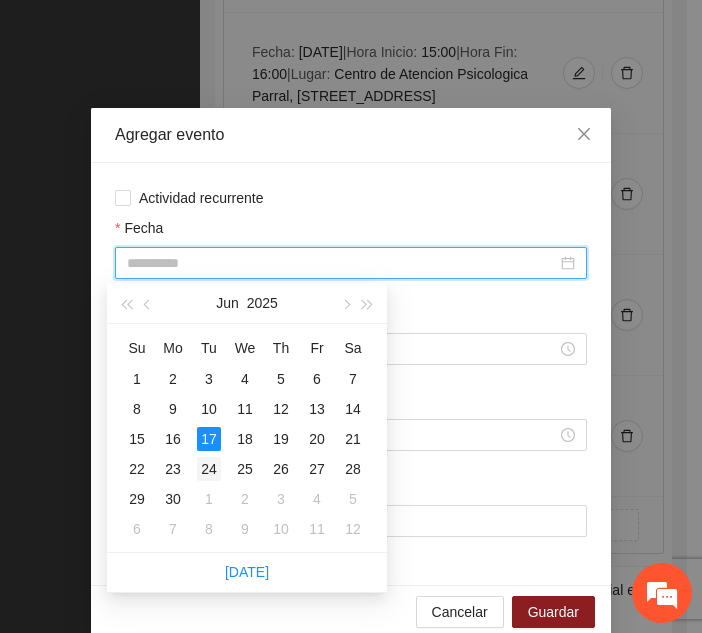 click on "24" at bounding box center (209, 469) 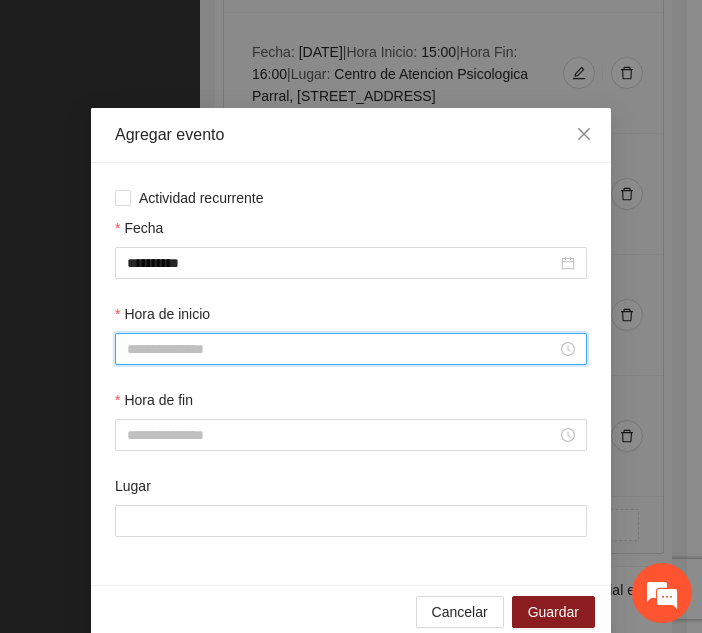 click on "Hora de inicio" at bounding box center [342, 349] 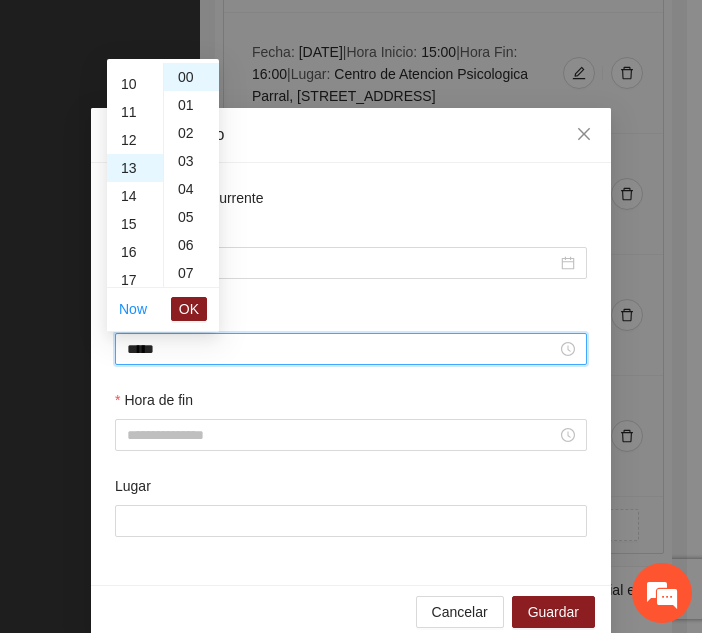 scroll, scrollTop: 364, scrollLeft: 0, axis: vertical 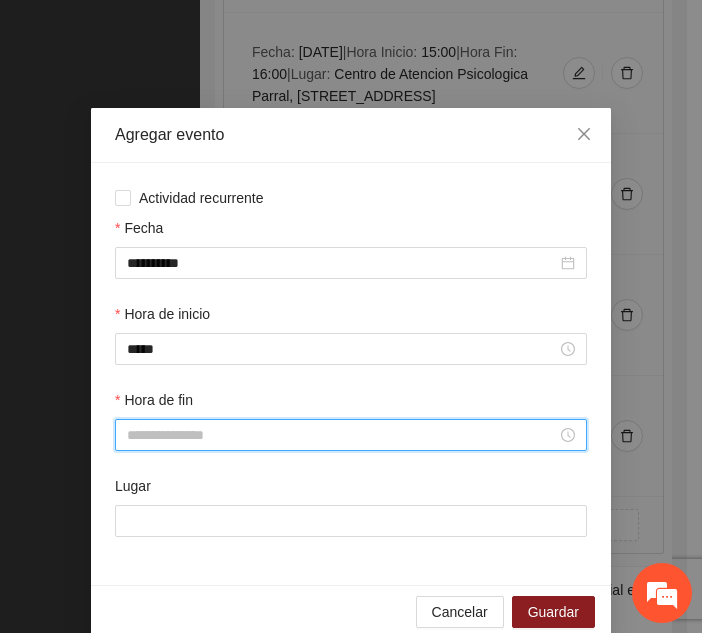 click on "Hora de fin" at bounding box center [342, 435] 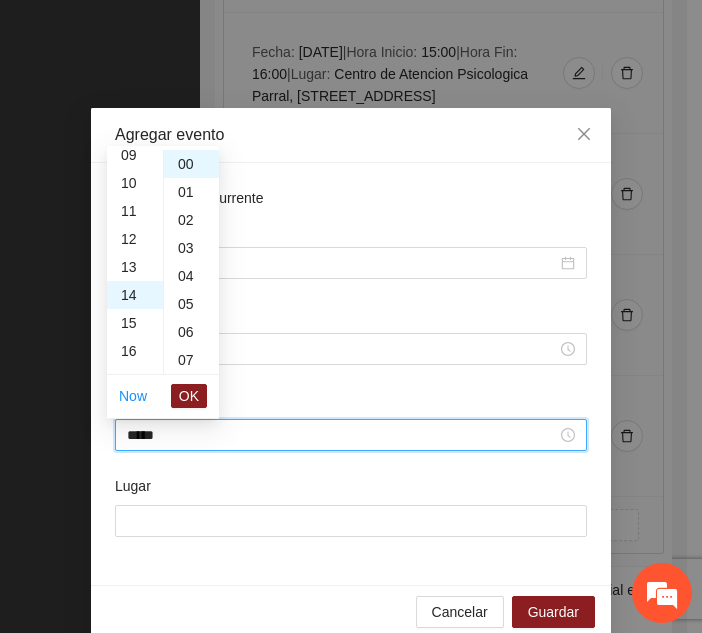 scroll, scrollTop: 392, scrollLeft: 0, axis: vertical 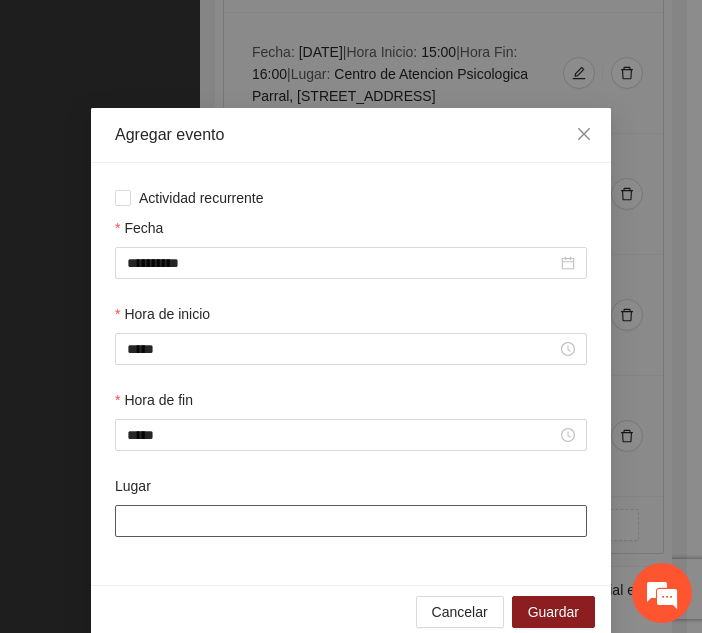 click on "Lugar" at bounding box center [351, 521] 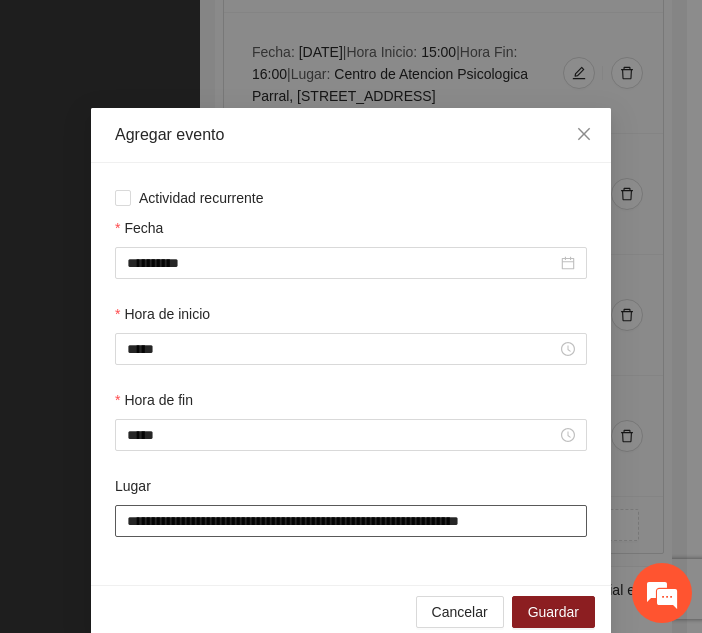 scroll, scrollTop: 30, scrollLeft: 0, axis: vertical 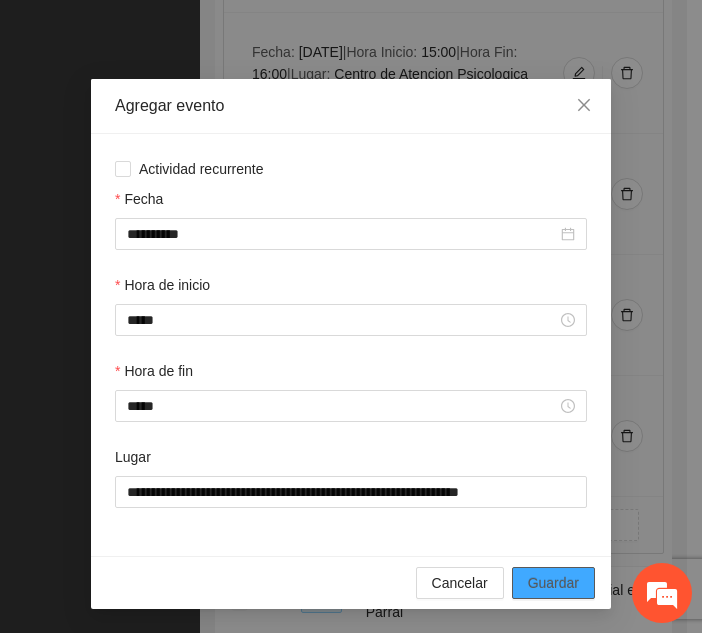 click on "Guardar" at bounding box center [553, 583] 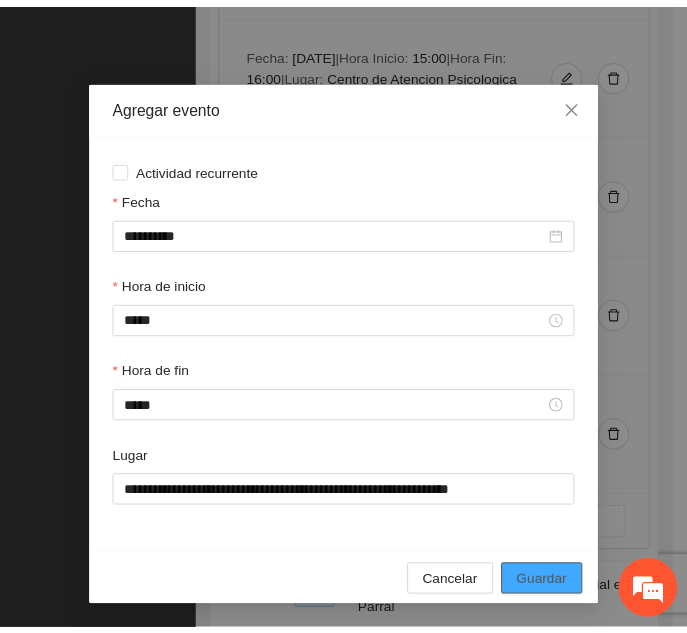 scroll, scrollTop: 0, scrollLeft: 0, axis: both 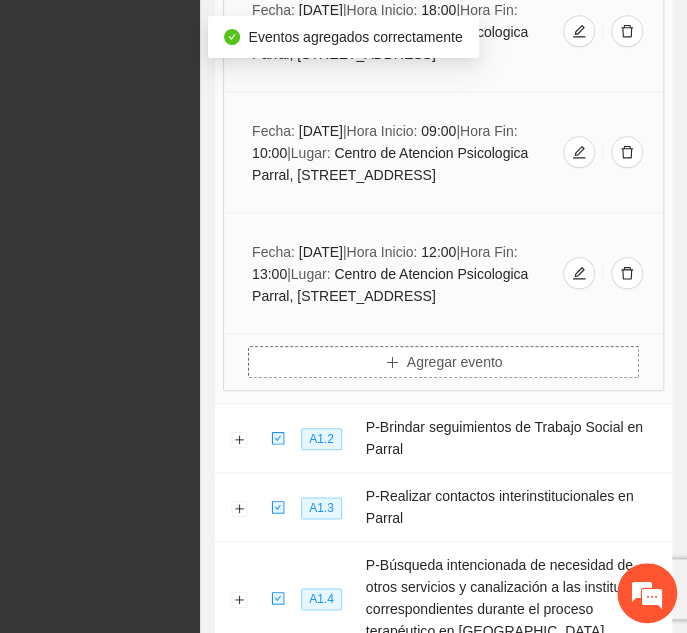 click on "Agregar evento" at bounding box center (455, 362) 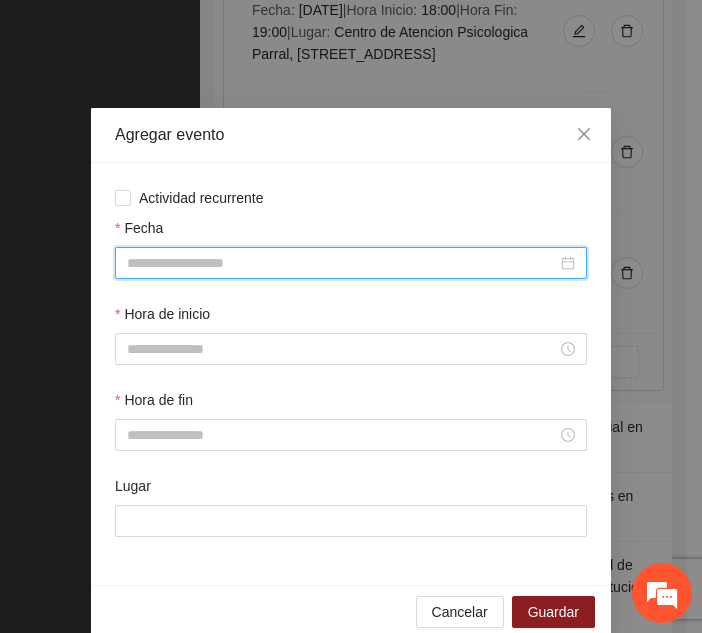 click on "Fecha" at bounding box center (342, 263) 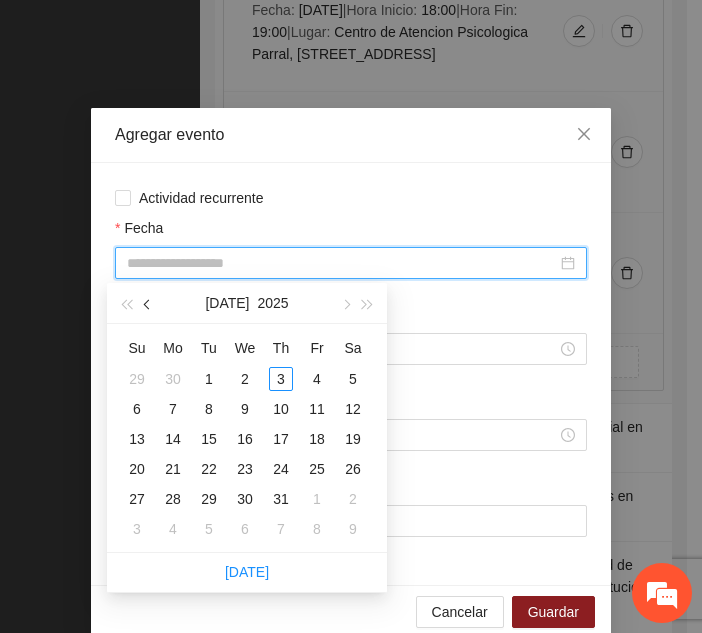 click at bounding box center [148, 303] 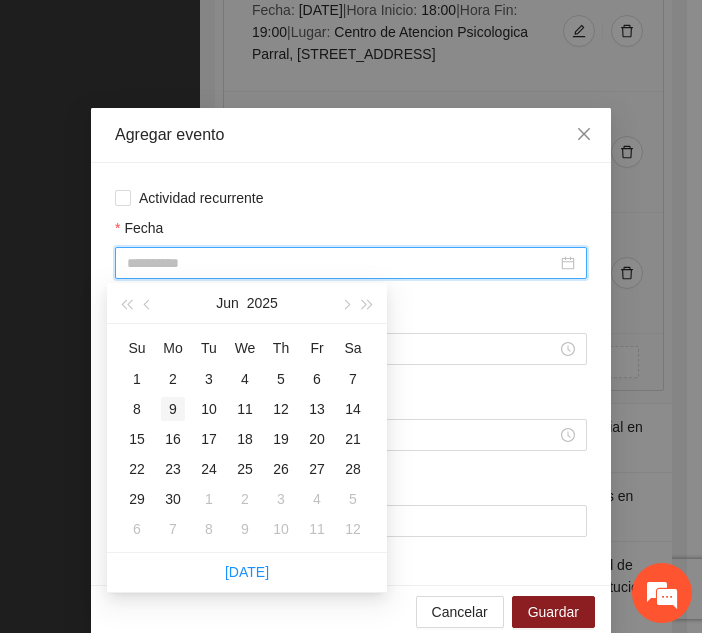 click on "9" at bounding box center (173, 409) 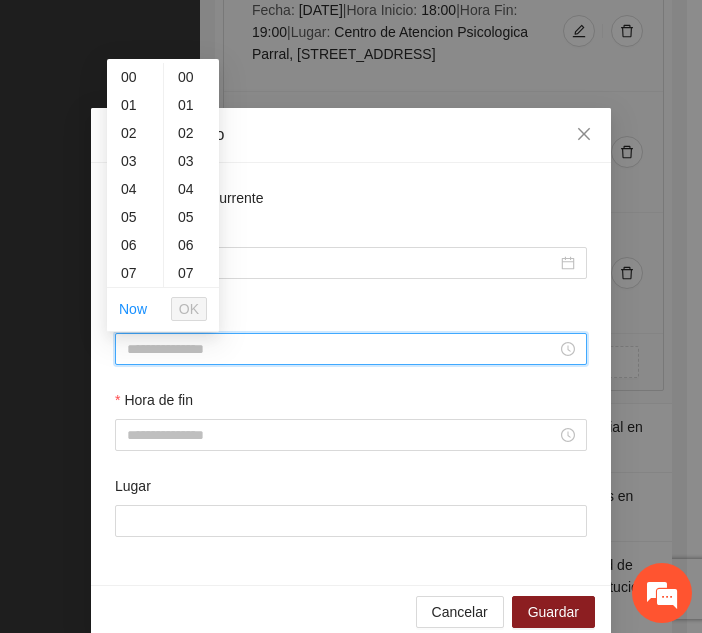 click on "Hora de inicio" at bounding box center [342, 349] 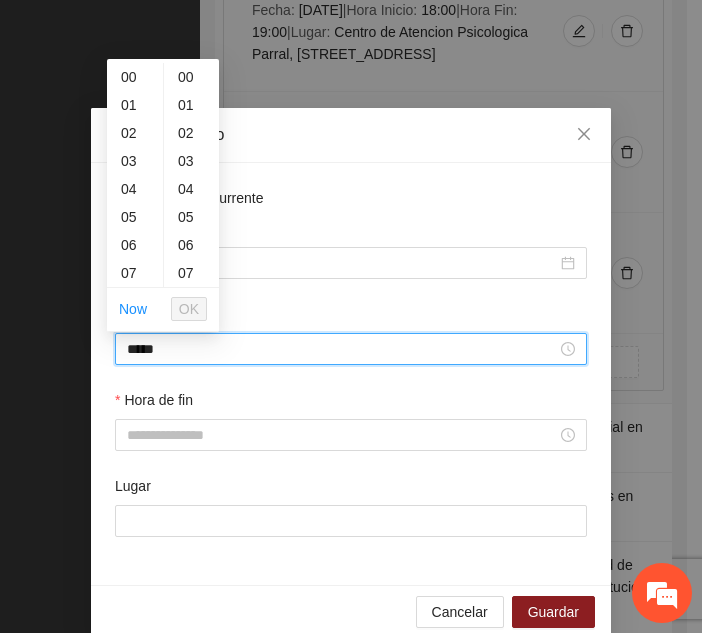 scroll, scrollTop: 476, scrollLeft: 0, axis: vertical 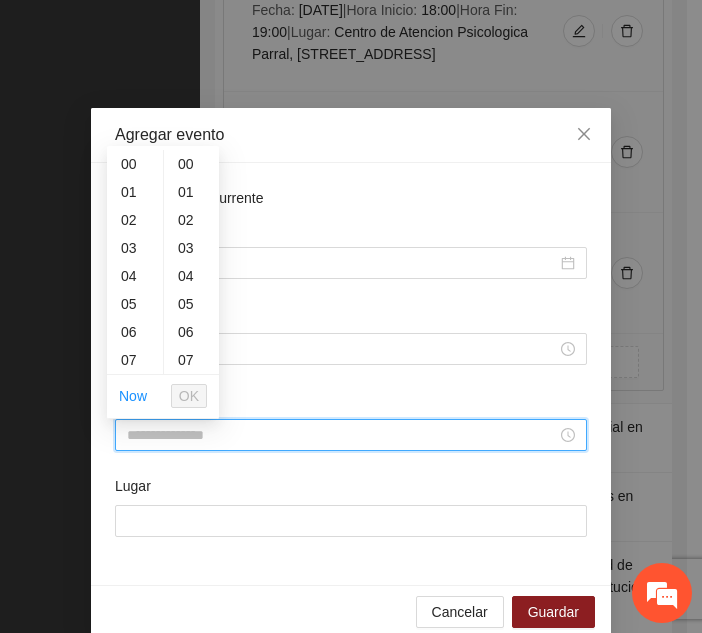click on "Hora de fin" at bounding box center (342, 435) 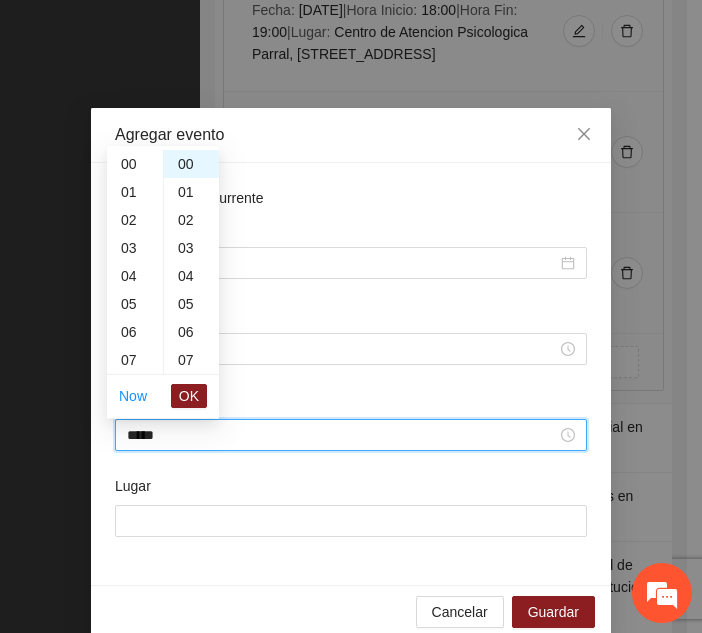 scroll, scrollTop: 504, scrollLeft: 0, axis: vertical 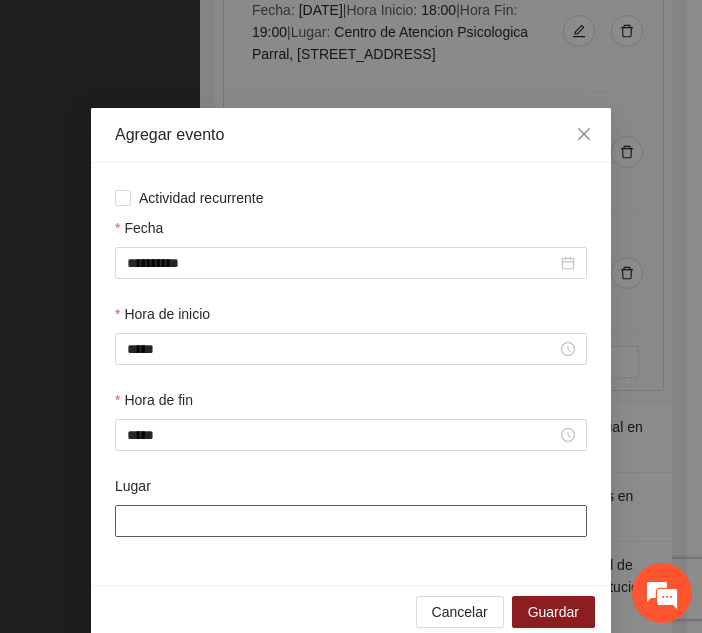 click on "Lugar" at bounding box center [351, 521] 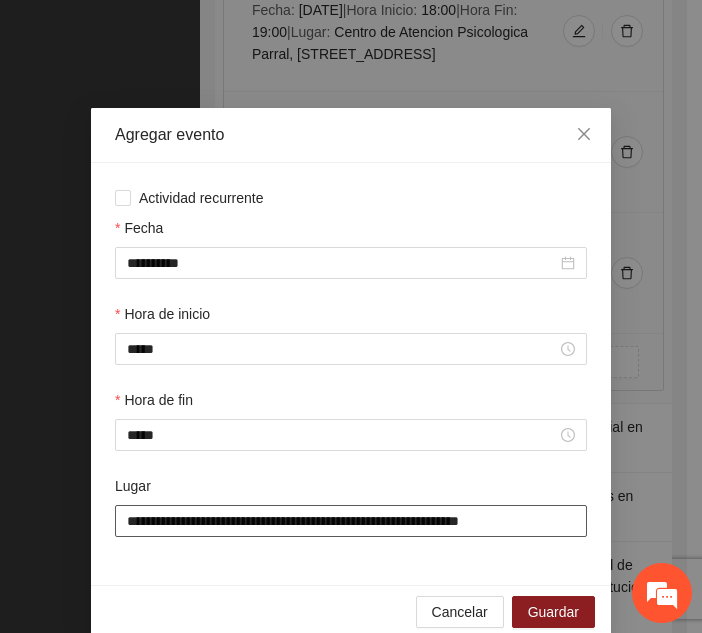 scroll, scrollTop: 30, scrollLeft: 0, axis: vertical 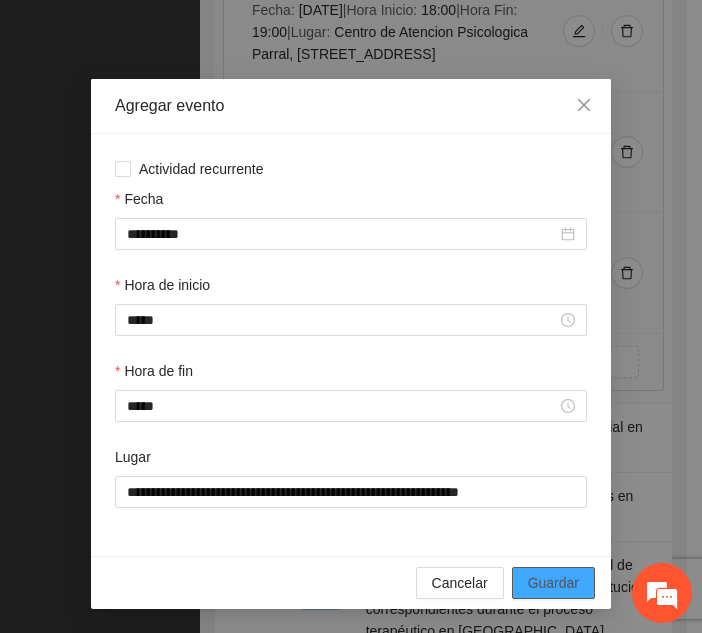 click on "Guardar" at bounding box center (553, 583) 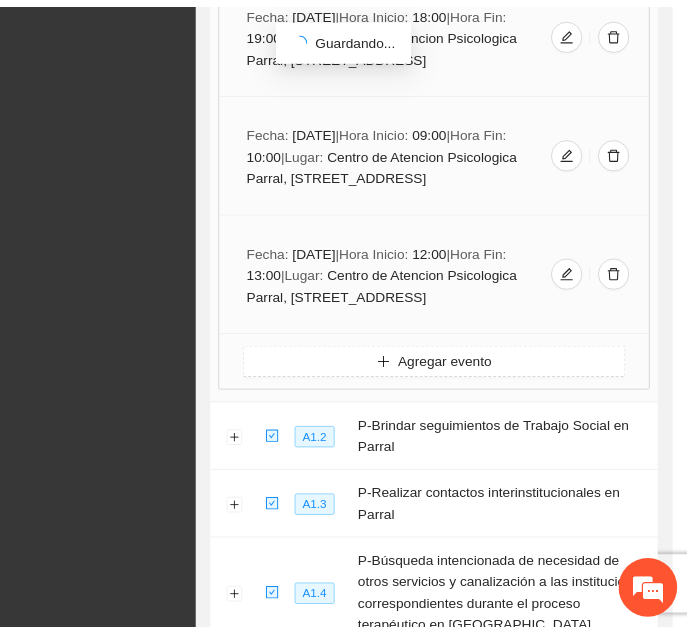 scroll, scrollTop: 0, scrollLeft: 0, axis: both 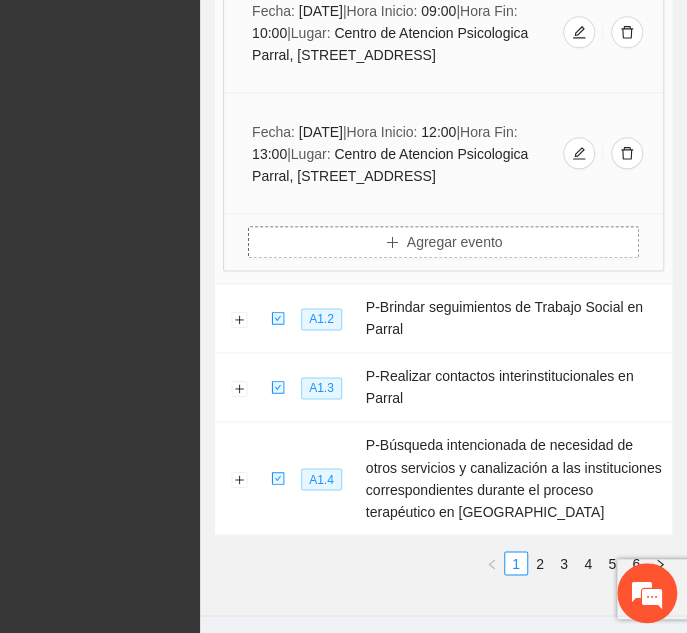 click on "Agregar evento" at bounding box center [443, 242] 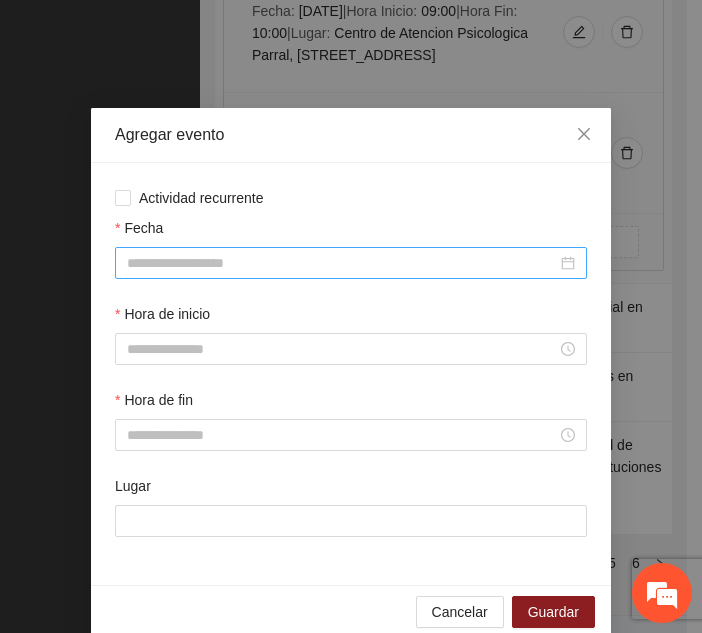 click at bounding box center (351, 263) 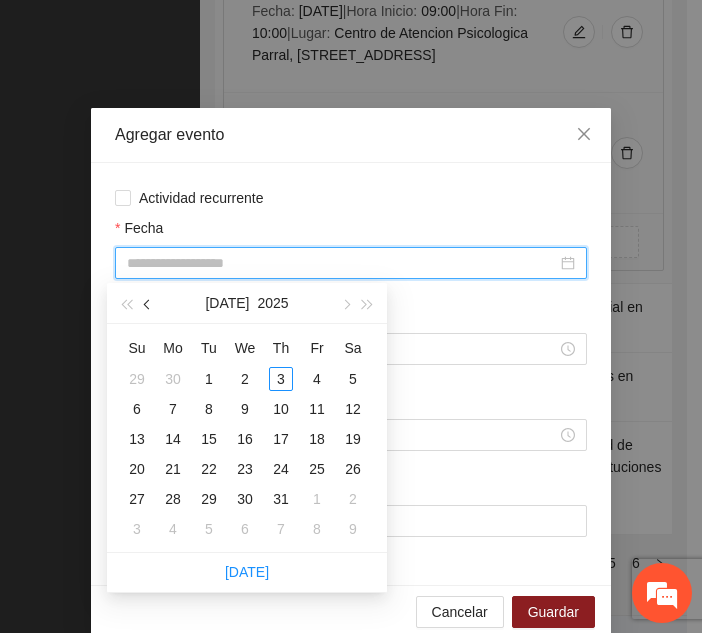 click at bounding box center [148, 303] 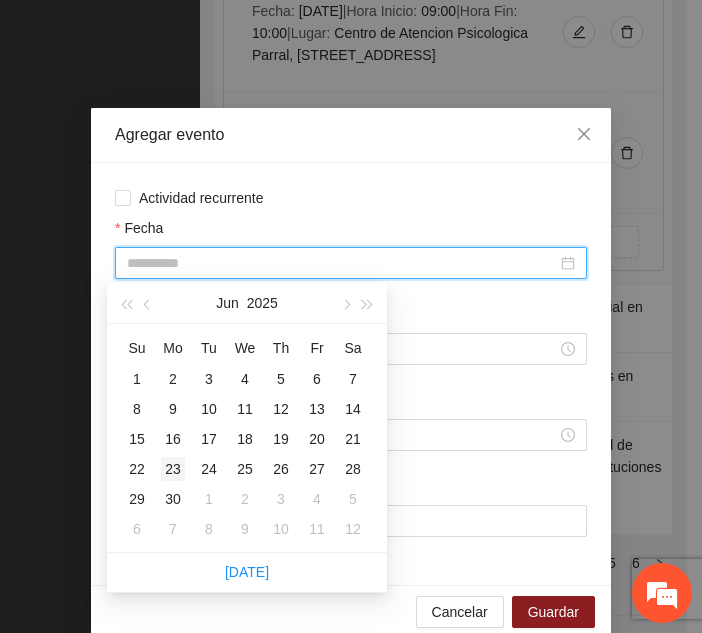 click on "23" at bounding box center (173, 469) 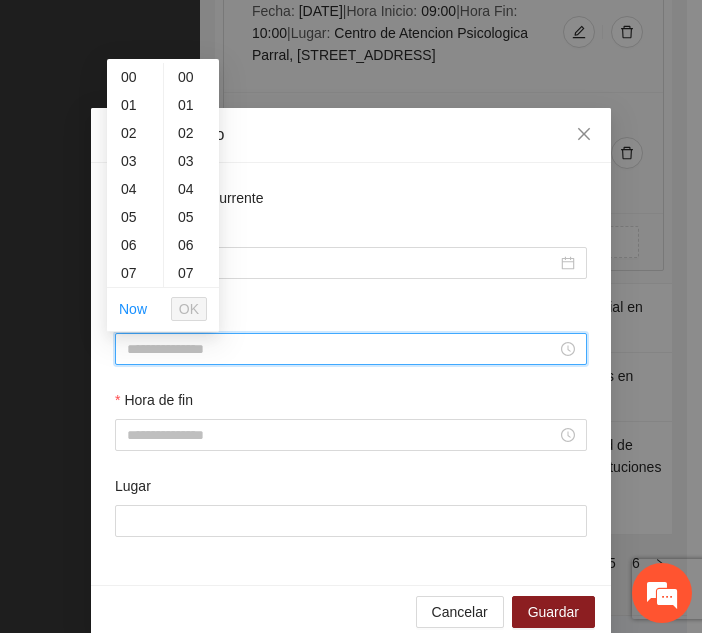 click on "Hora de inicio" at bounding box center [342, 349] 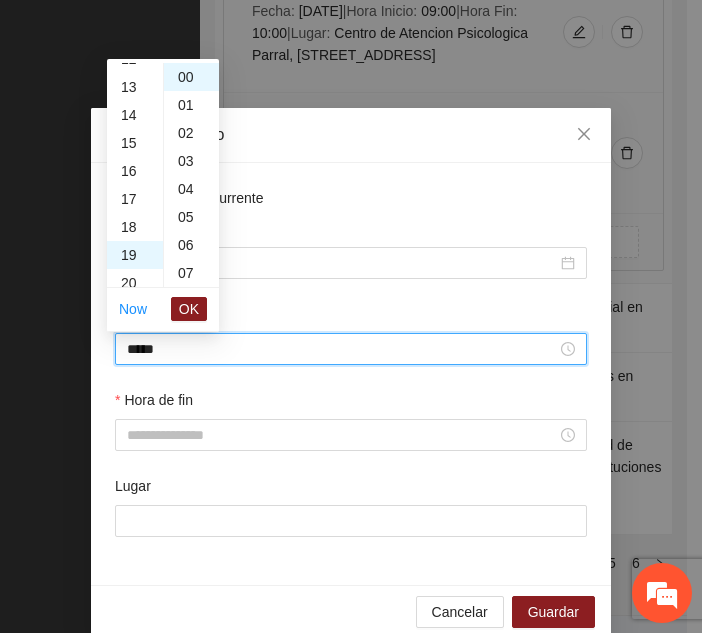 scroll, scrollTop: 532, scrollLeft: 0, axis: vertical 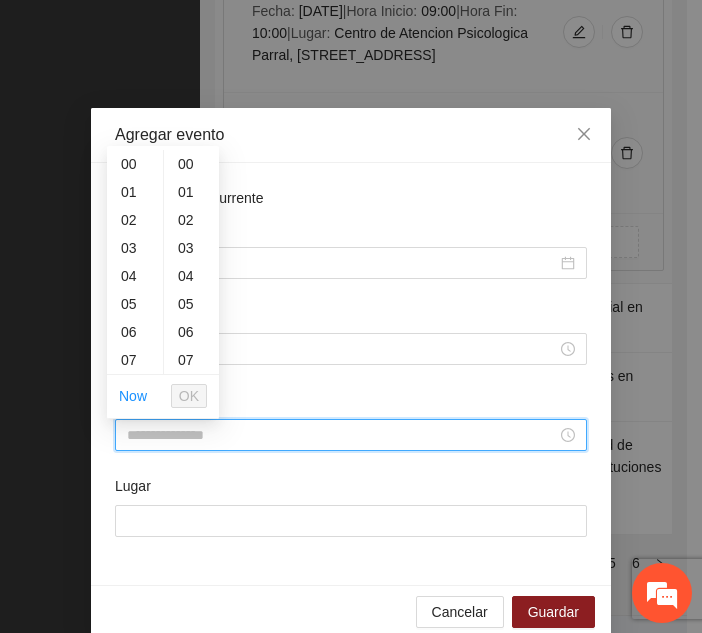 click on "Hora de fin" at bounding box center [342, 435] 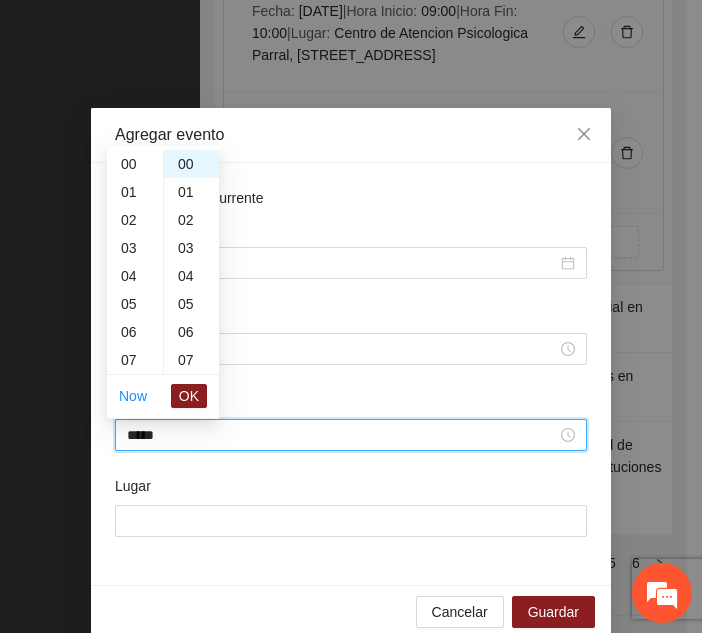 scroll, scrollTop: 560, scrollLeft: 0, axis: vertical 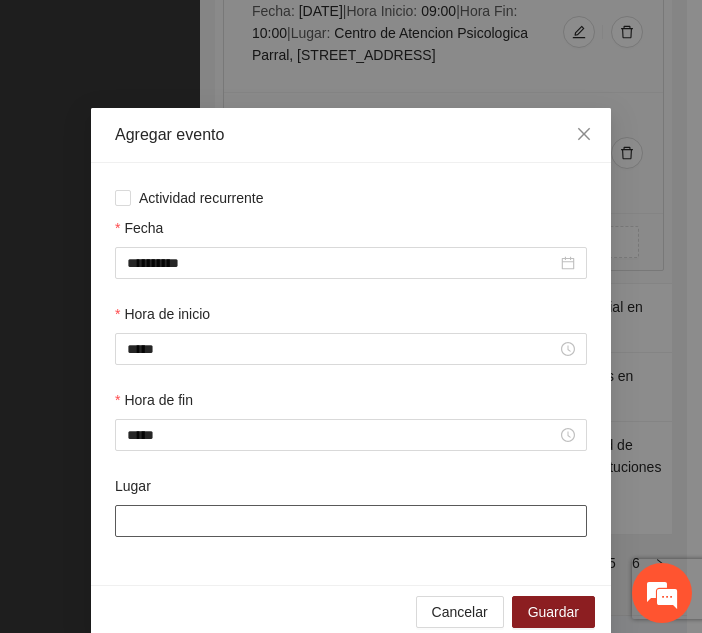 click on "Lugar" at bounding box center [351, 521] 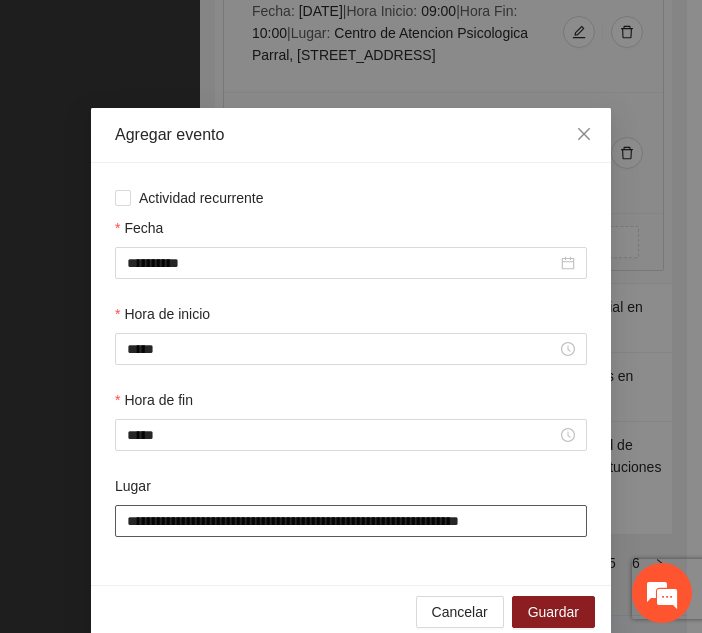 scroll, scrollTop: 30, scrollLeft: 0, axis: vertical 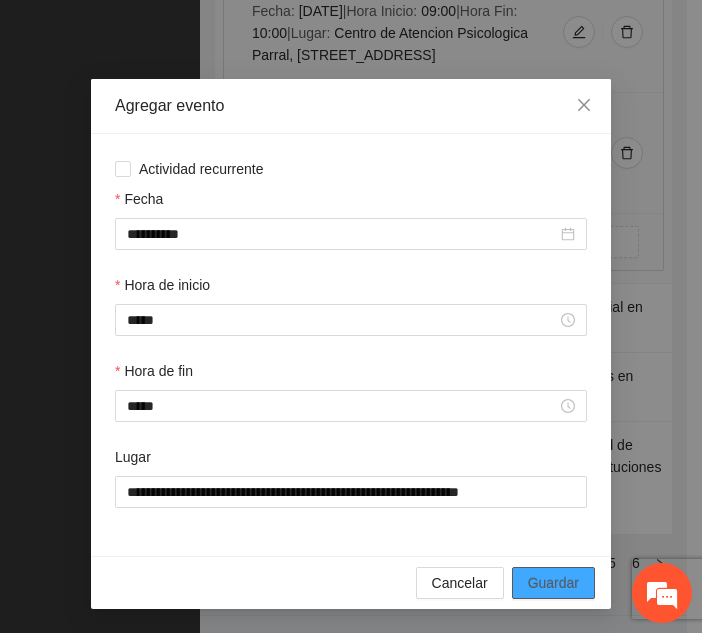 click on "Guardar" at bounding box center (553, 583) 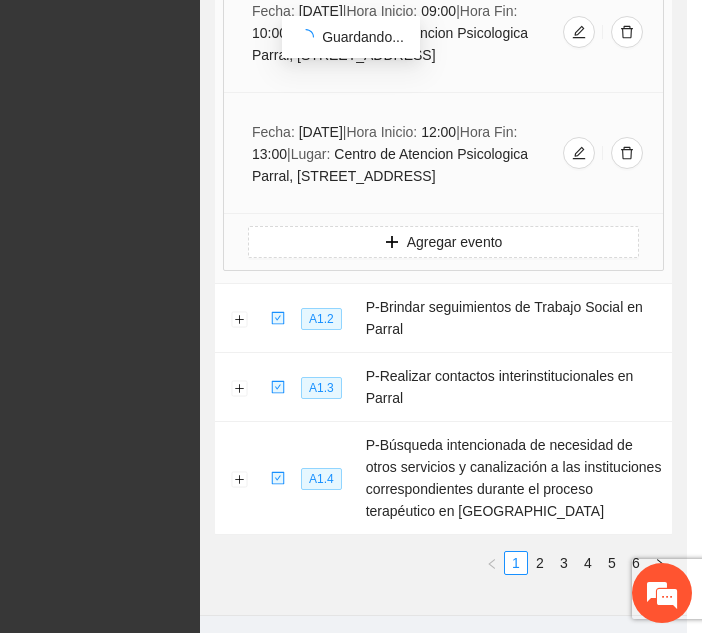 scroll, scrollTop: 0, scrollLeft: 0, axis: both 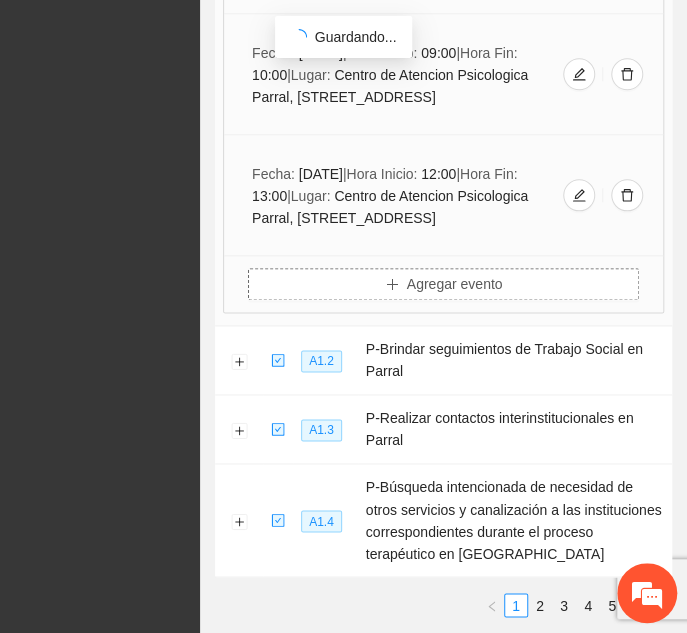 click on "Agregar evento" at bounding box center (455, 284) 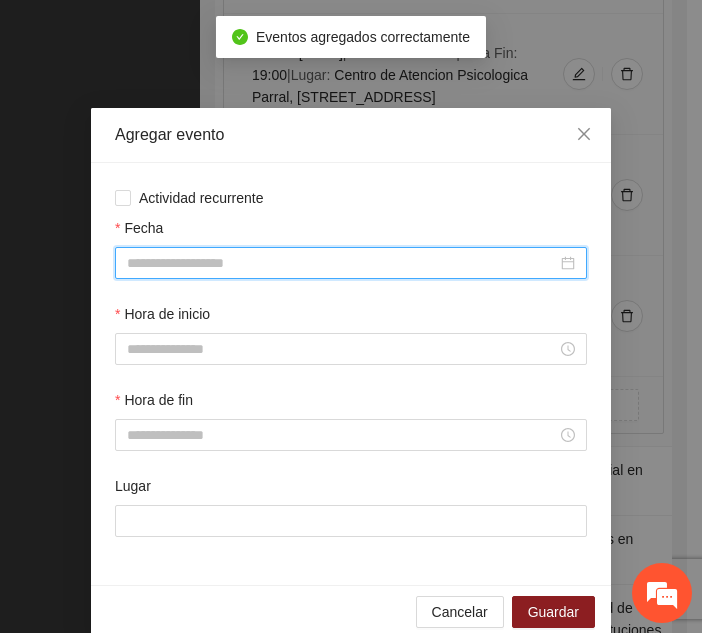 click on "Fecha" at bounding box center [342, 263] 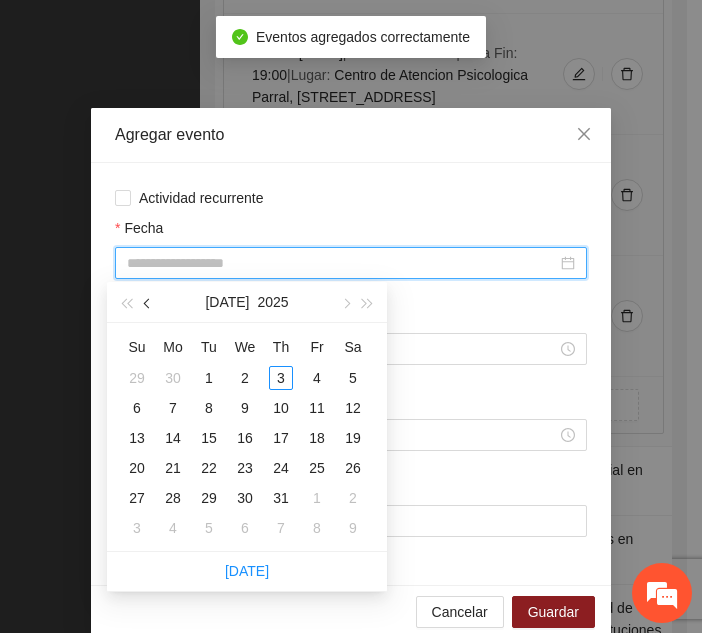 click at bounding box center [149, 304] 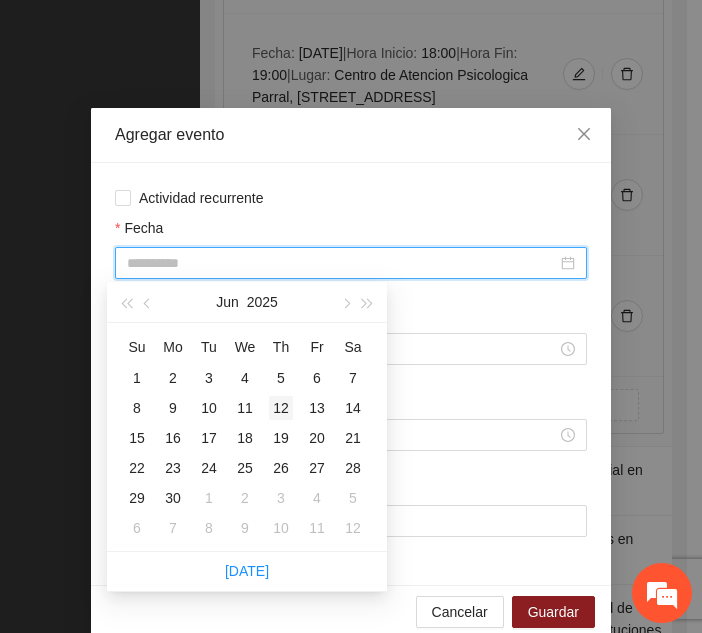 click on "12" at bounding box center (281, 408) 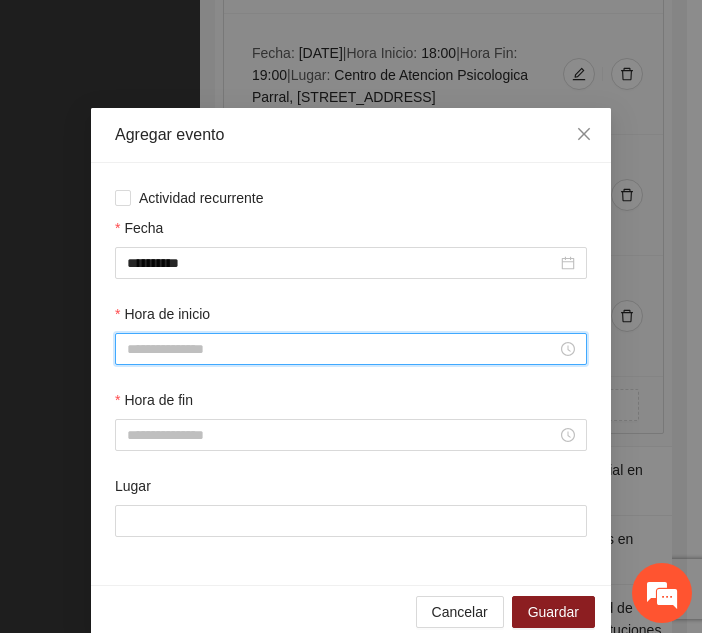 click on "Hora de inicio" at bounding box center [342, 349] 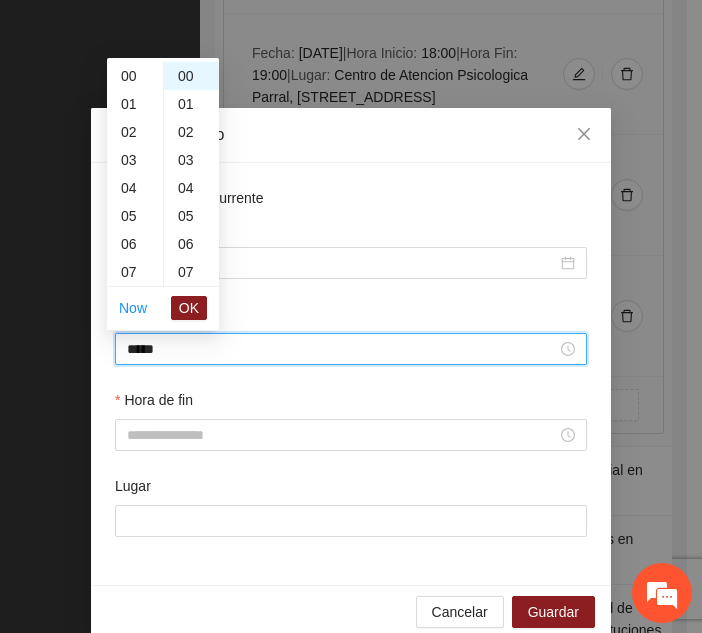 scroll, scrollTop: 308, scrollLeft: 0, axis: vertical 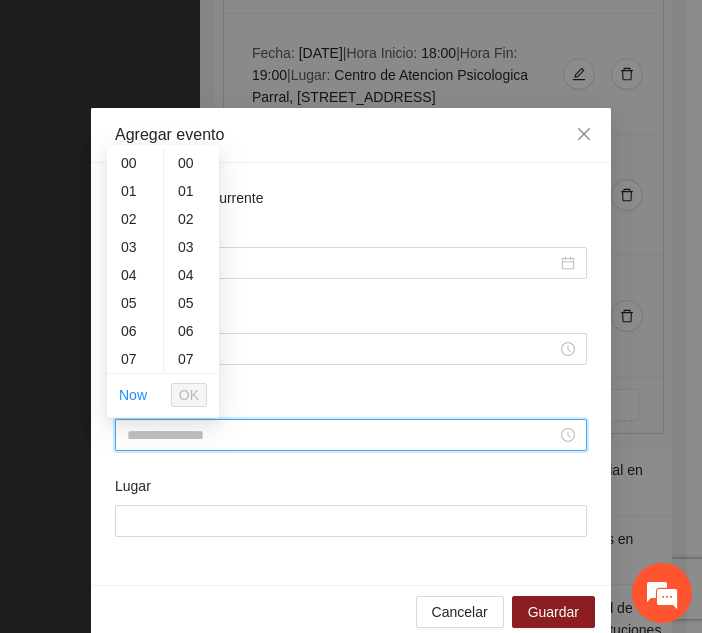 click on "Hora de fin" at bounding box center (342, 435) 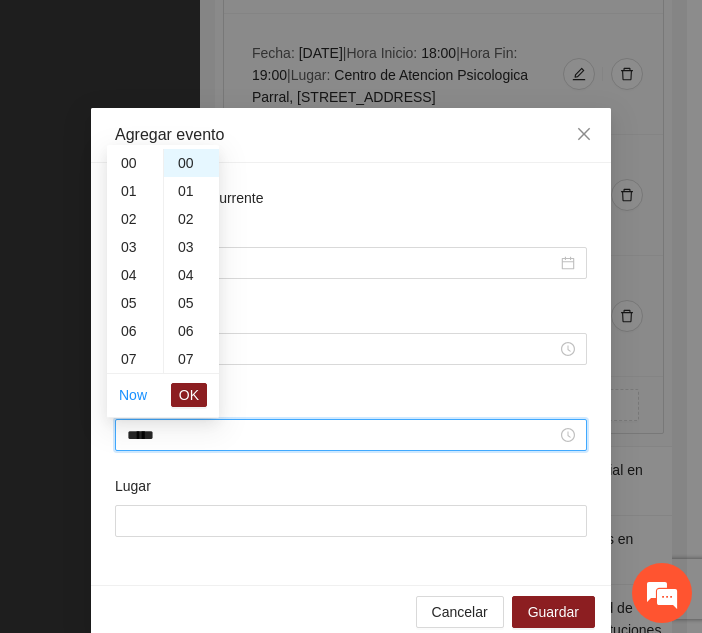 scroll, scrollTop: 336, scrollLeft: 0, axis: vertical 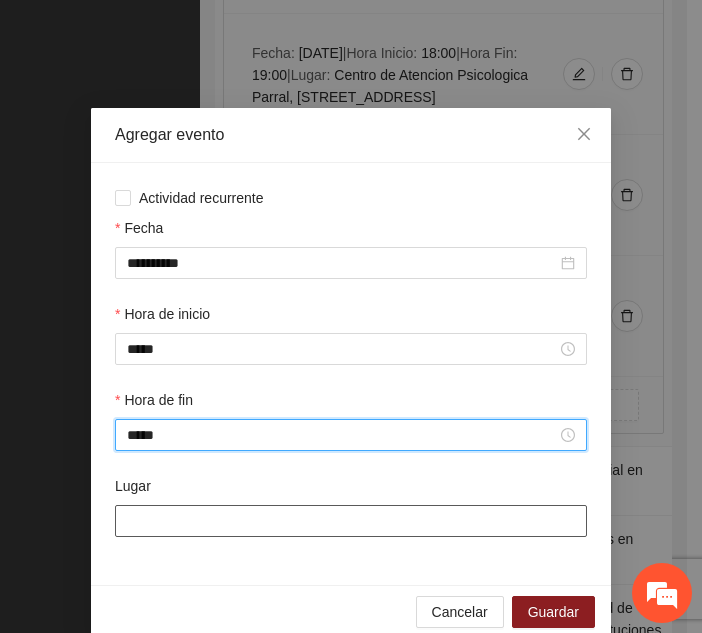 click on "Lugar" at bounding box center (351, 521) 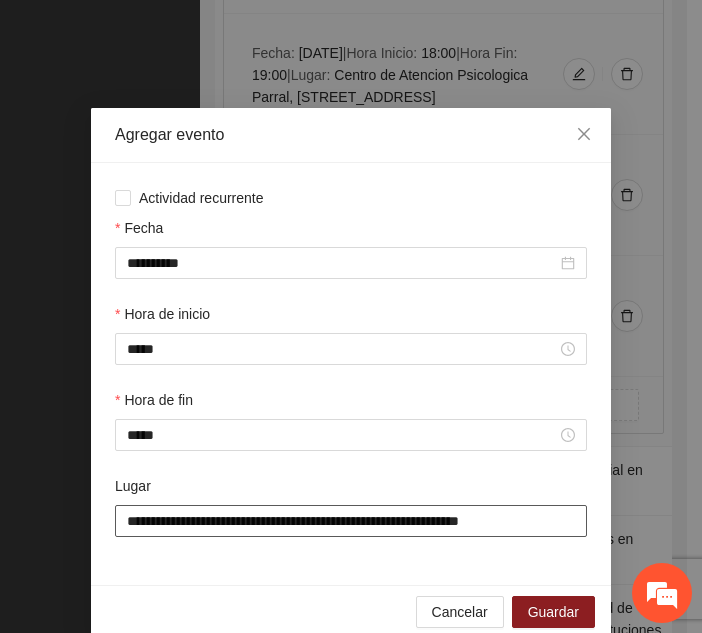 scroll, scrollTop: 30, scrollLeft: 0, axis: vertical 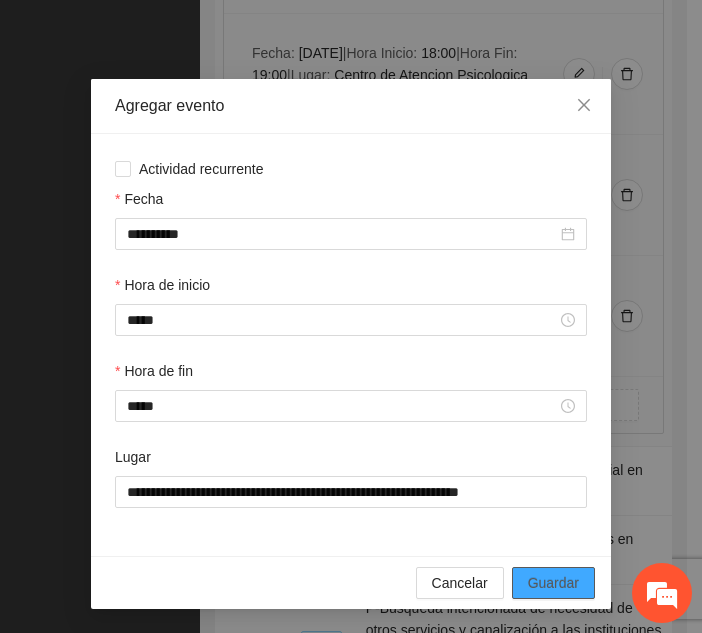 click on "Guardar" at bounding box center (553, 583) 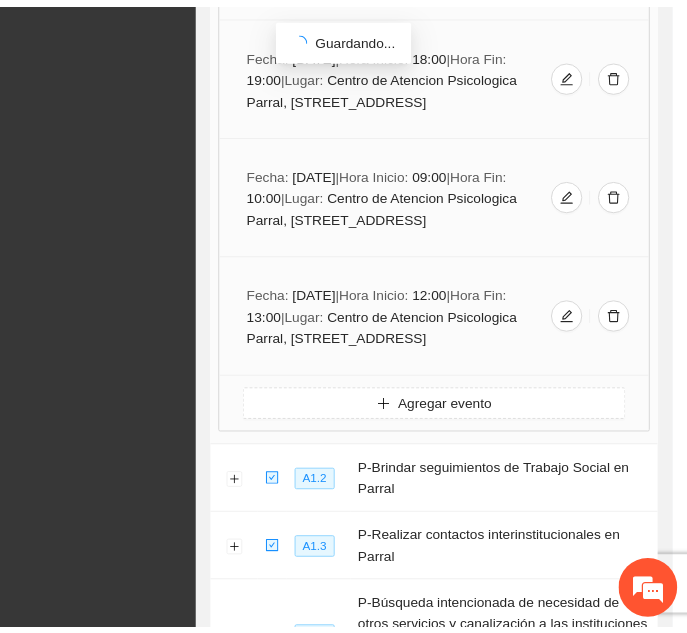 scroll, scrollTop: 0, scrollLeft: 0, axis: both 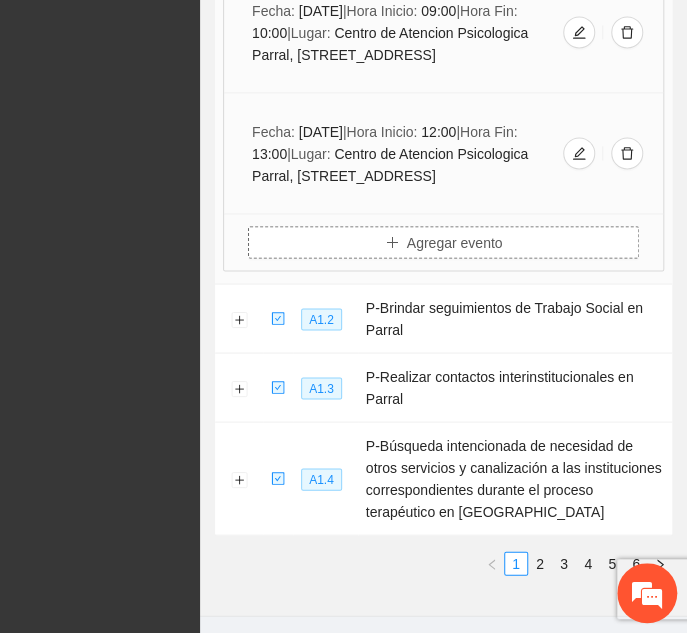 click on "Agregar evento" at bounding box center (455, 242) 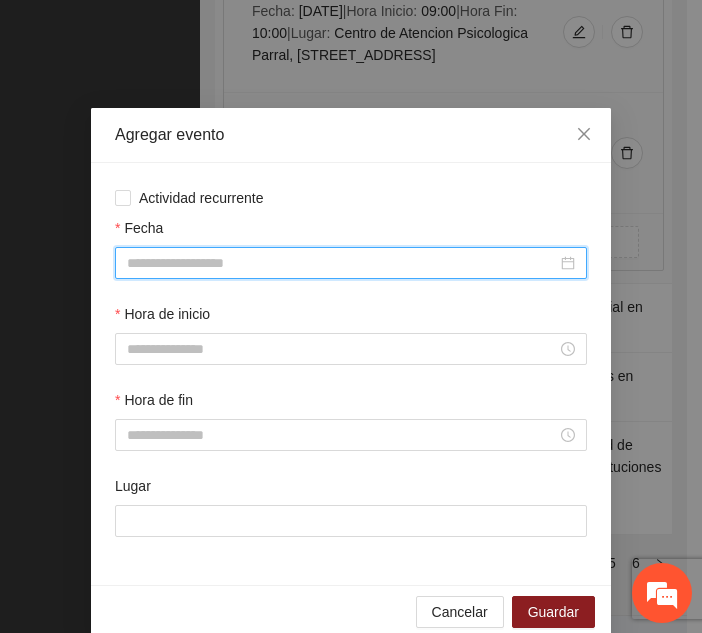 click on "Fecha" at bounding box center [342, 263] 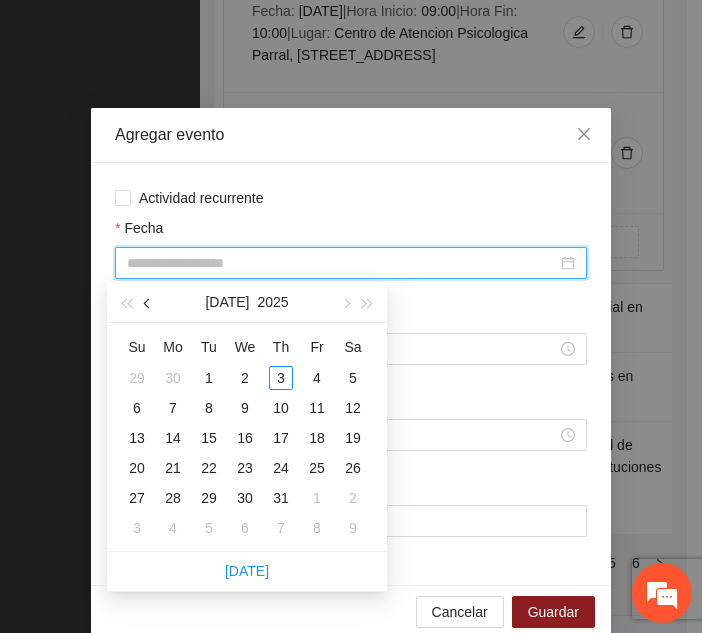 click at bounding box center (149, 304) 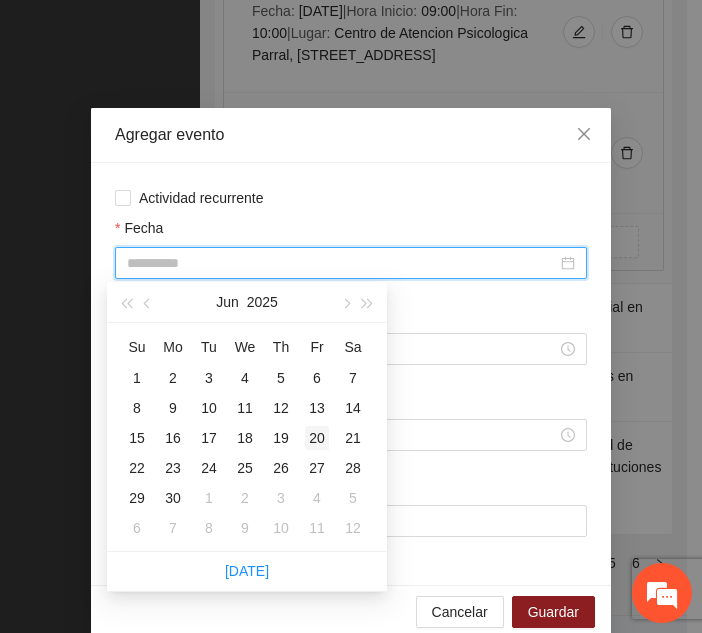 click on "20" at bounding box center [317, 438] 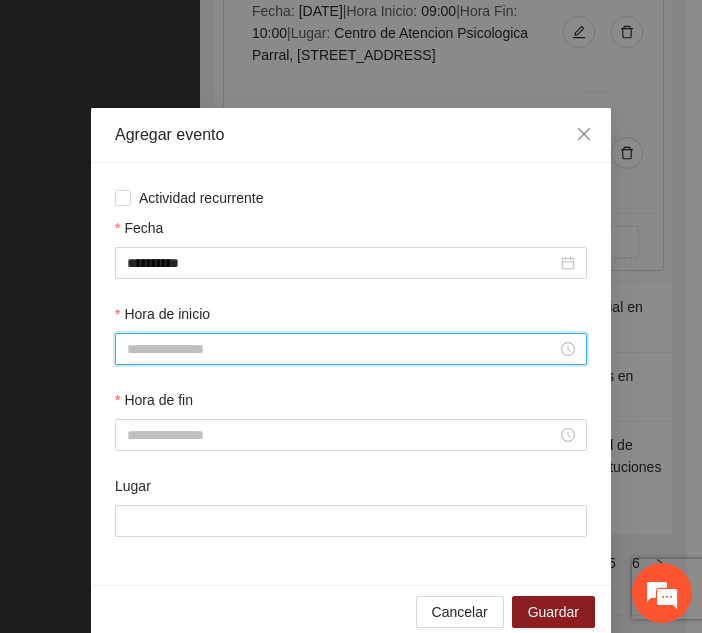 click on "Hora de inicio" at bounding box center [342, 349] 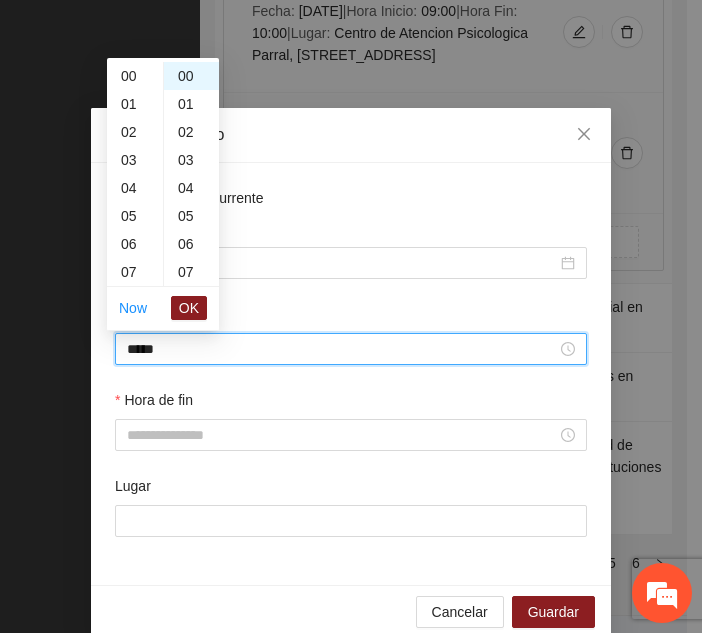 scroll, scrollTop: 252, scrollLeft: 0, axis: vertical 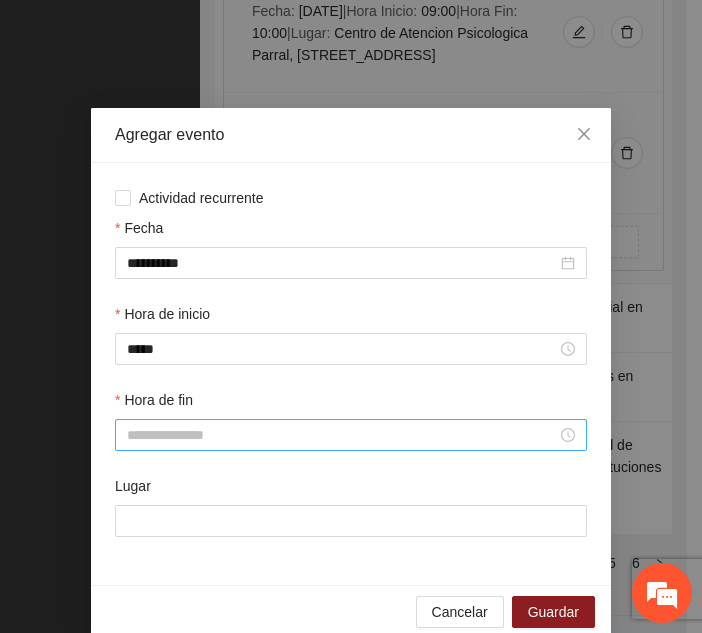 click at bounding box center (351, 435) 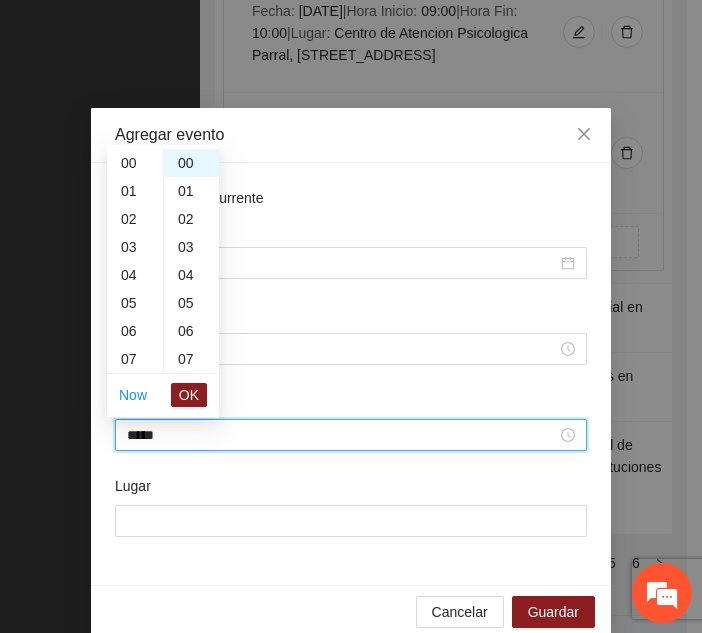 scroll, scrollTop: 280, scrollLeft: 0, axis: vertical 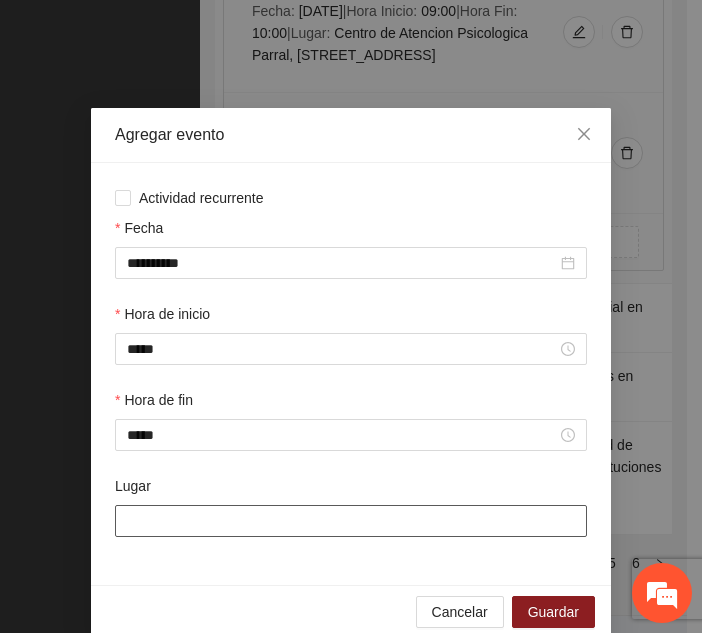 click on "Lugar" at bounding box center (351, 521) 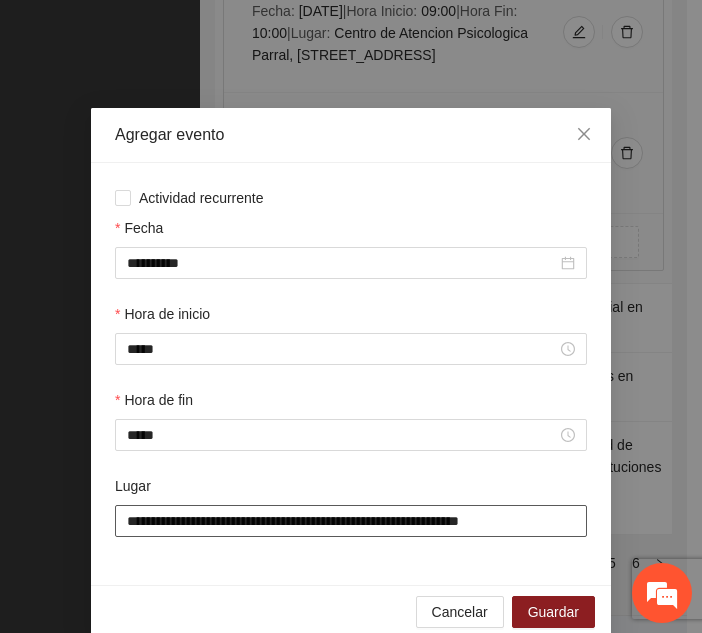 scroll, scrollTop: 30, scrollLeft: 0, axis: vertical 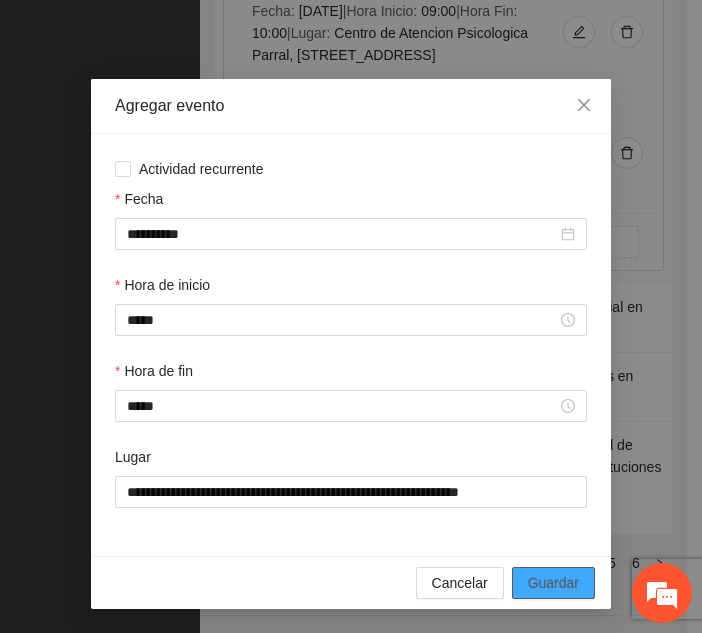 click on "Guardar" at bounding box center (553, 583) 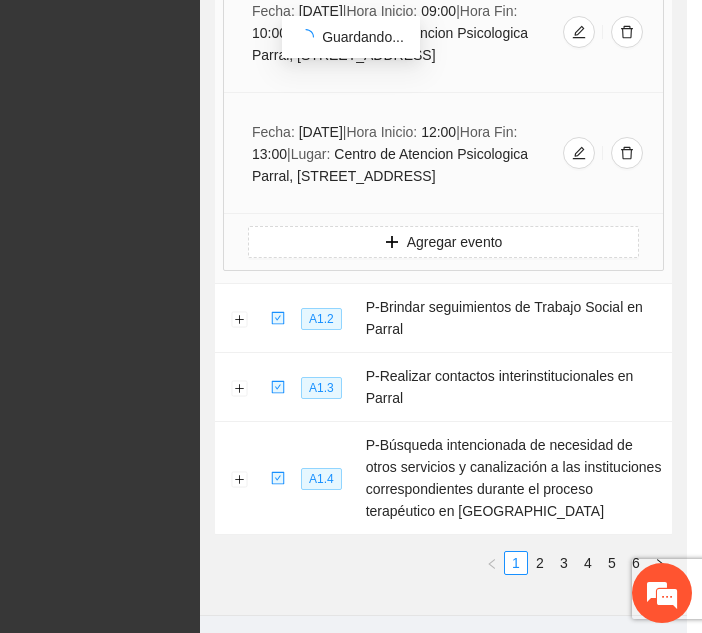 scroll, scrollTop: 0, scrollLeft: 0, axis: both 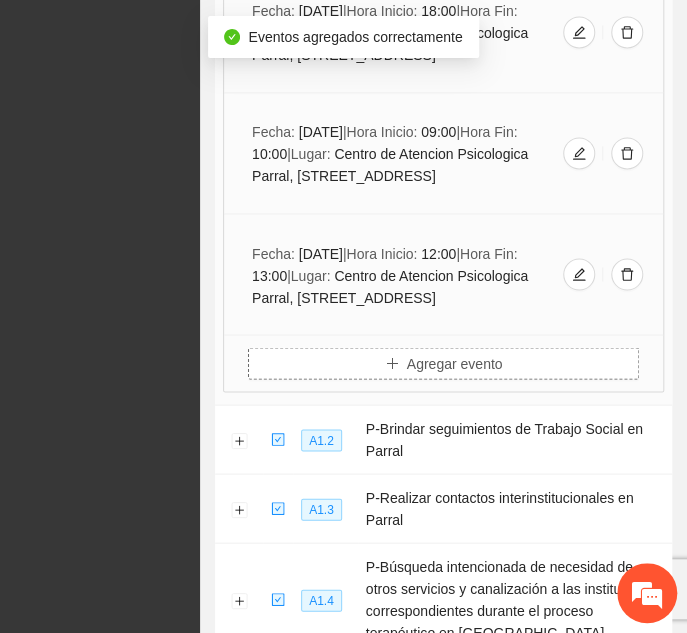 click on "Agregar evento" at bounding box center (455, 363) 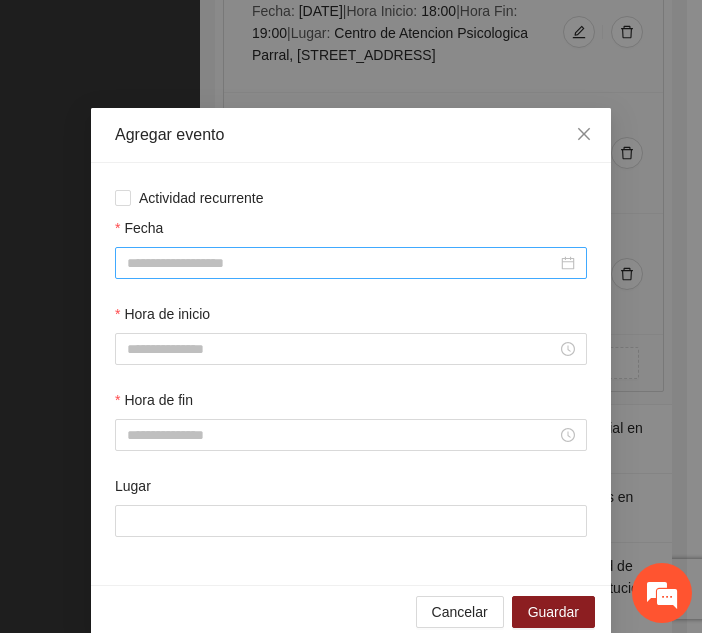 click at bounding box center (351, 263) 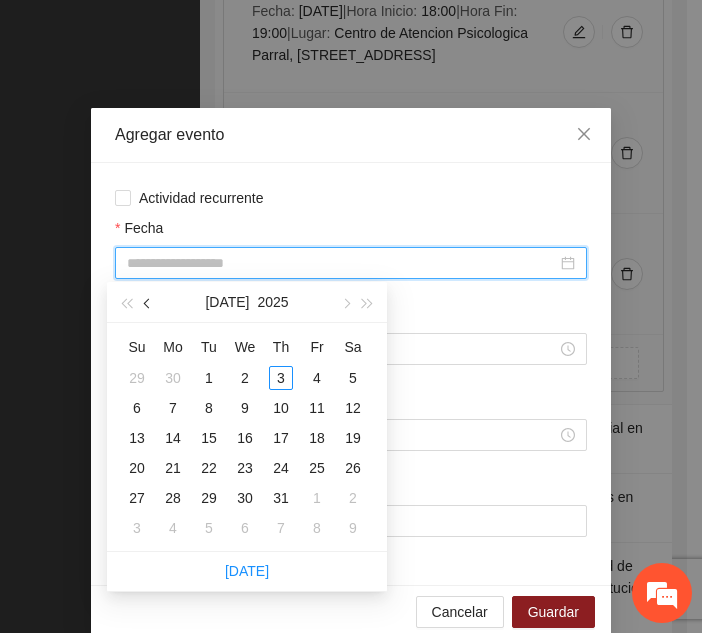 click at bounding box center (148, 302) 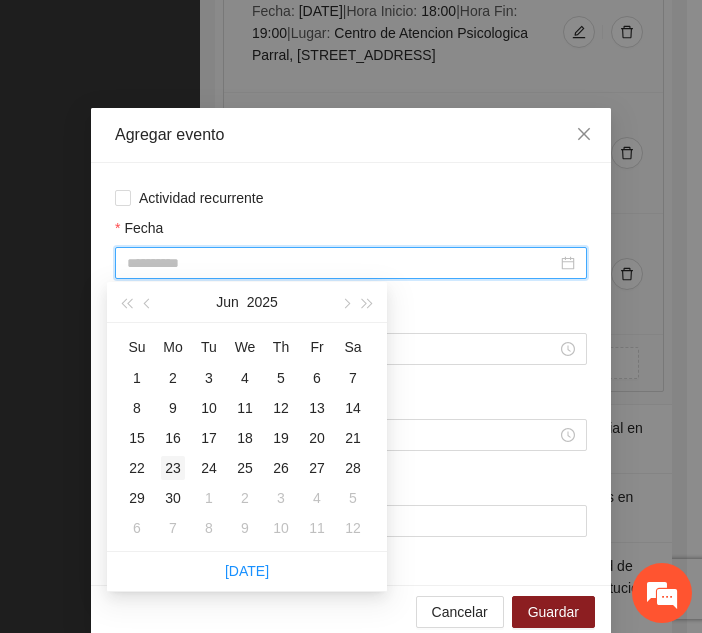 click on "23" at bounding box center (173, 468) 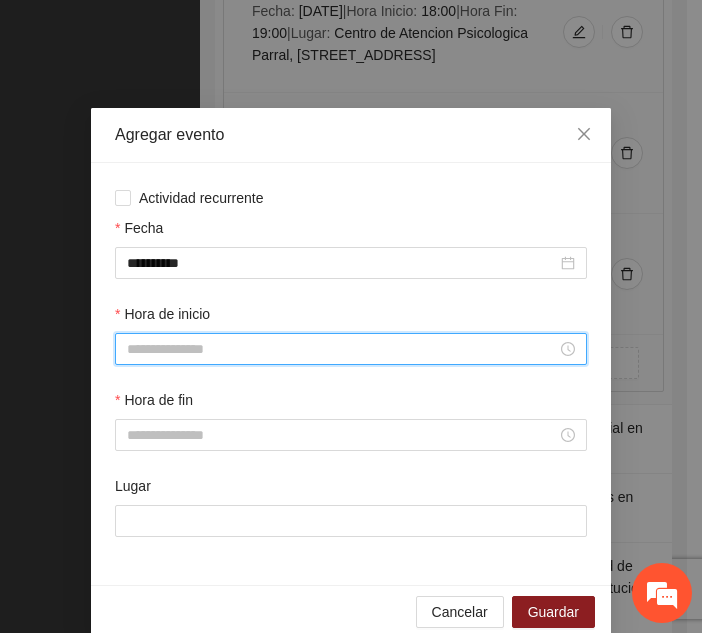 click on "Hora de inicio" at bounding box center [342, 349] 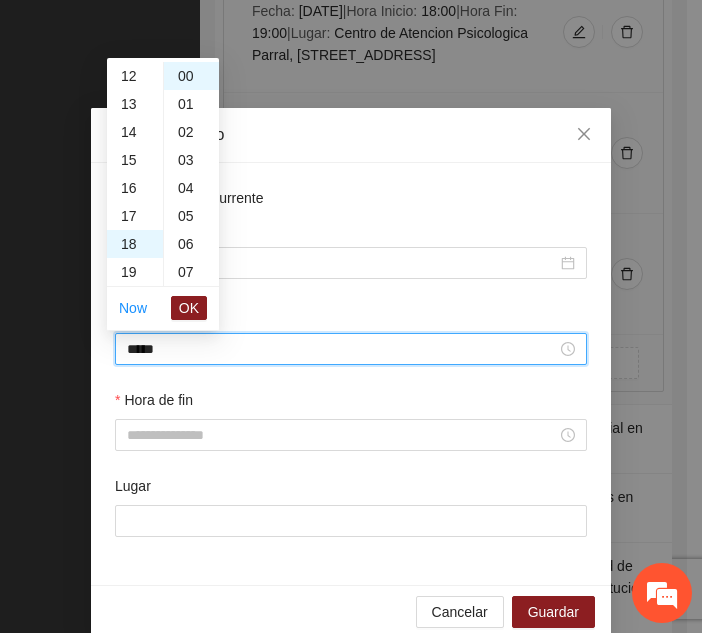 scroll, scrollTop: 504, scrollLeft: 0, axis: vertical 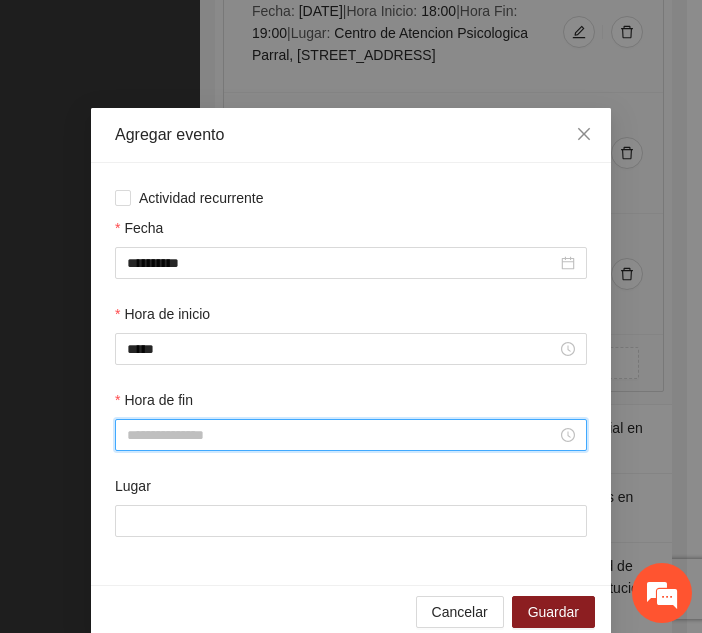 click on "Hora de fin" at bounding box center (342, 435) 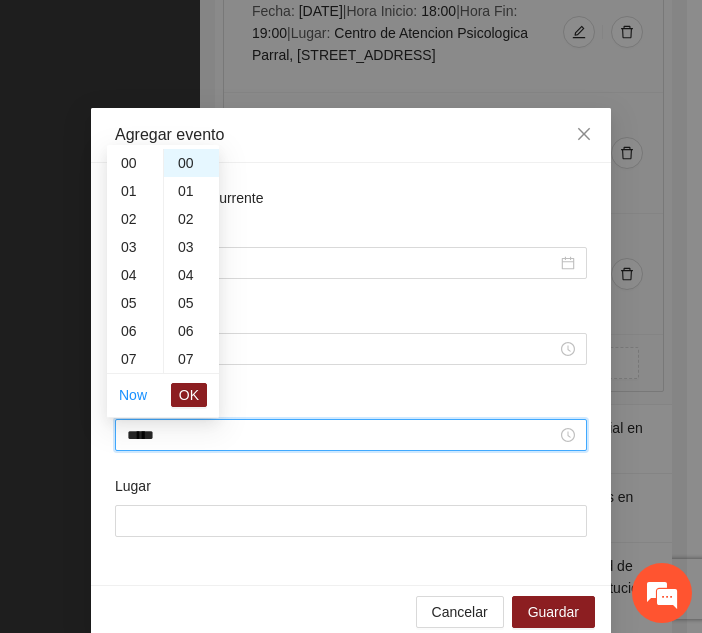 scroll, scrollTop: 532, scrollLeft: 0, axis: vertical 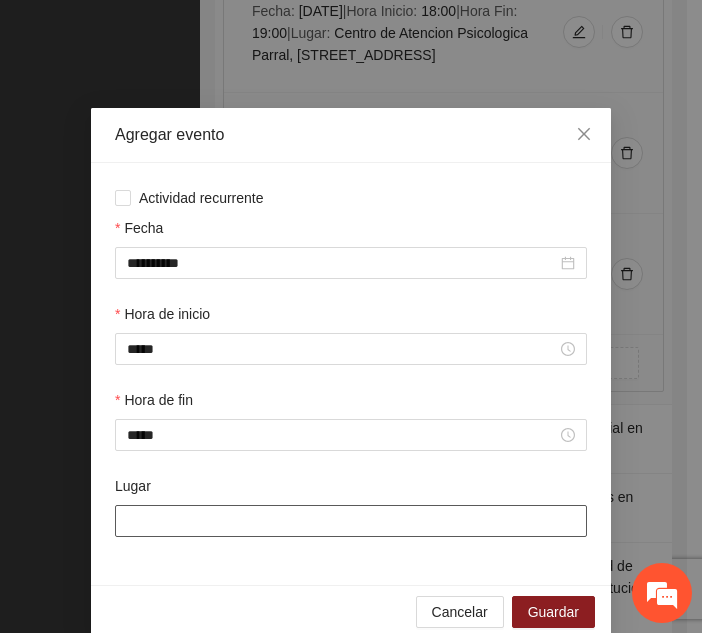 click on "Lugar" at bounding box center [351, 521] 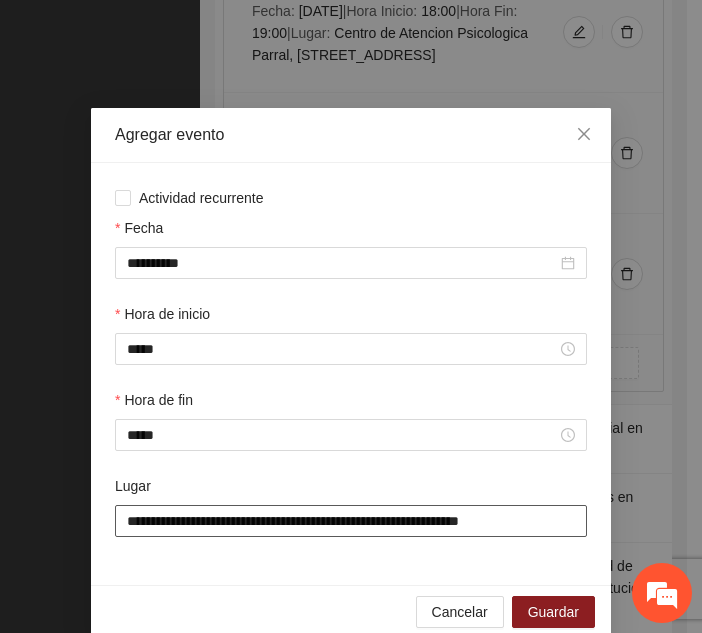 scroll, scrollTop: 30, scrollLeft: 0, axis: vertical 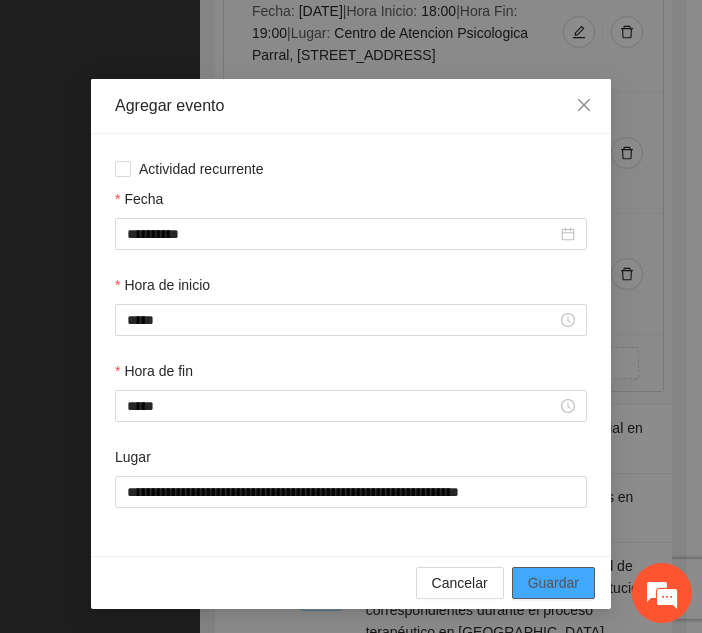 click on "Guardar" at bounding box center (553, 583) 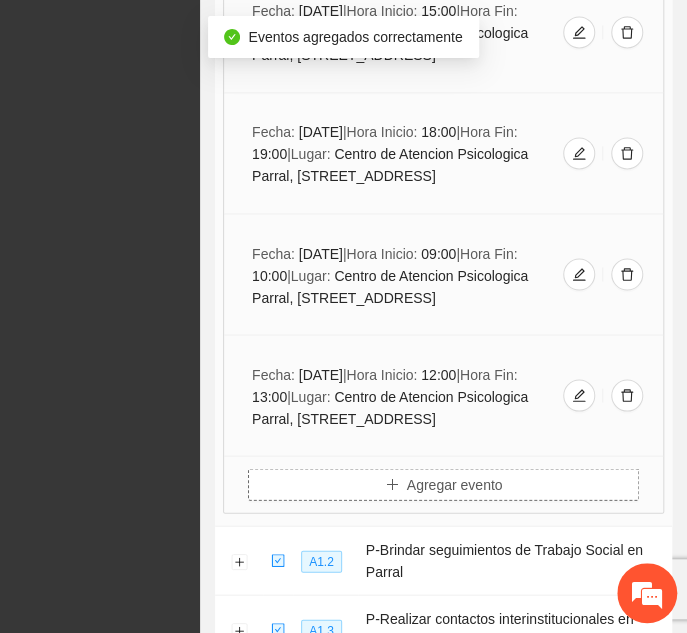 click on "Fecha:   [DATE]  |  Hora Inicio:   12:00  |  Hora Fin:   13:00  |  Lugar:   Centro de Atencion Psicologica Parral, [STREET_ADDRESS]" at bounding box center [443, 395] 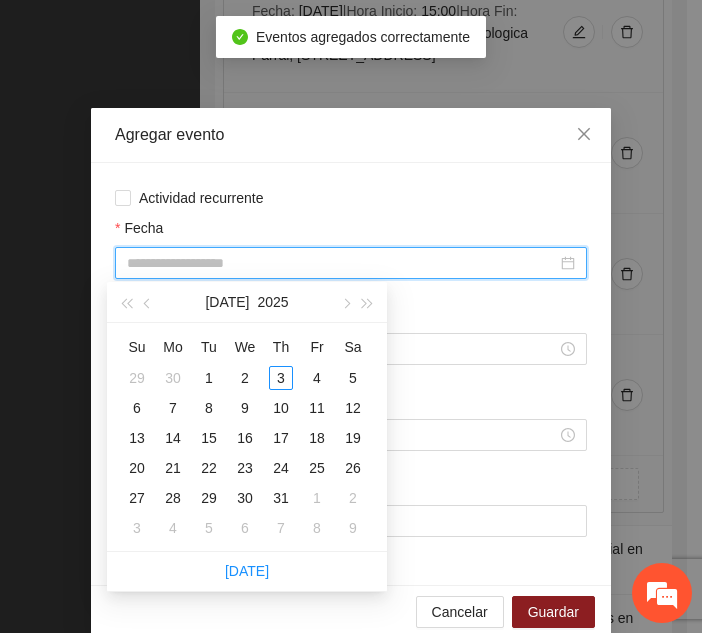 click on "Fecha" at bounding box center [342, 263] 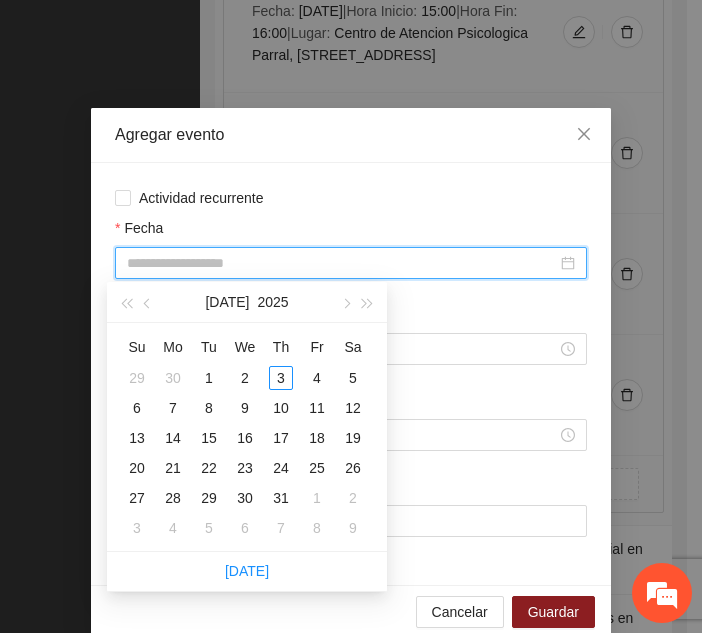 click on "[DATE]" at bounding box center (247, 302) 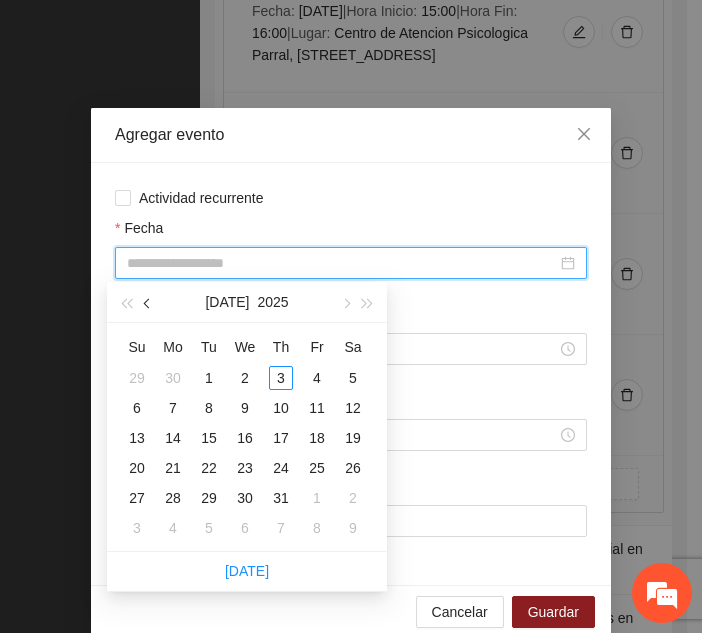 click at bounding box center (148, 302) 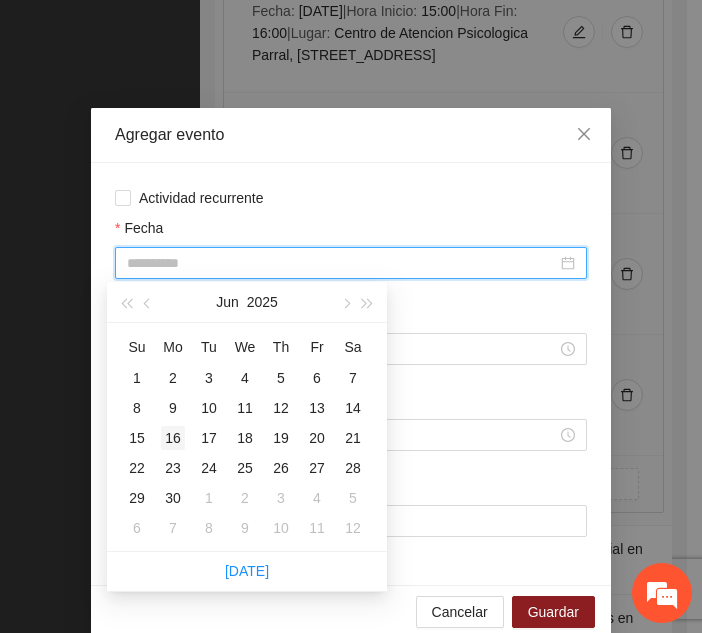 click on "16" at bounding box center (173, 438) 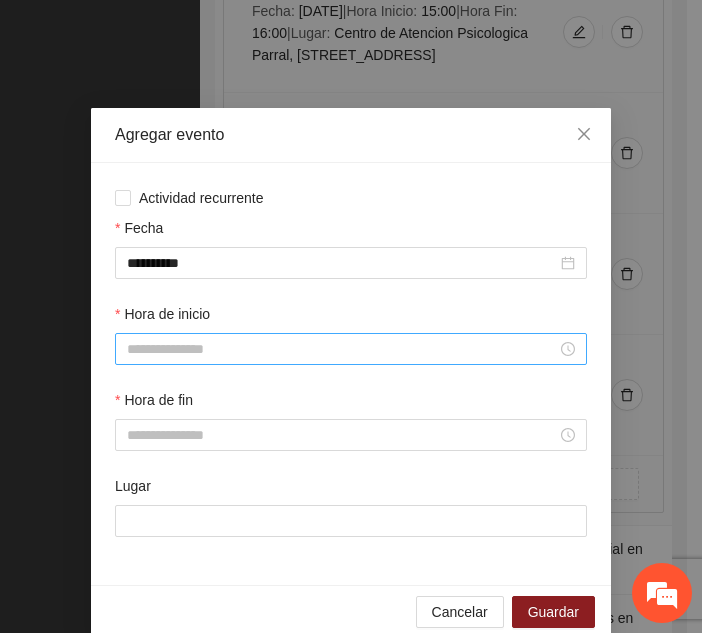 click at bounding box center (351, 349) 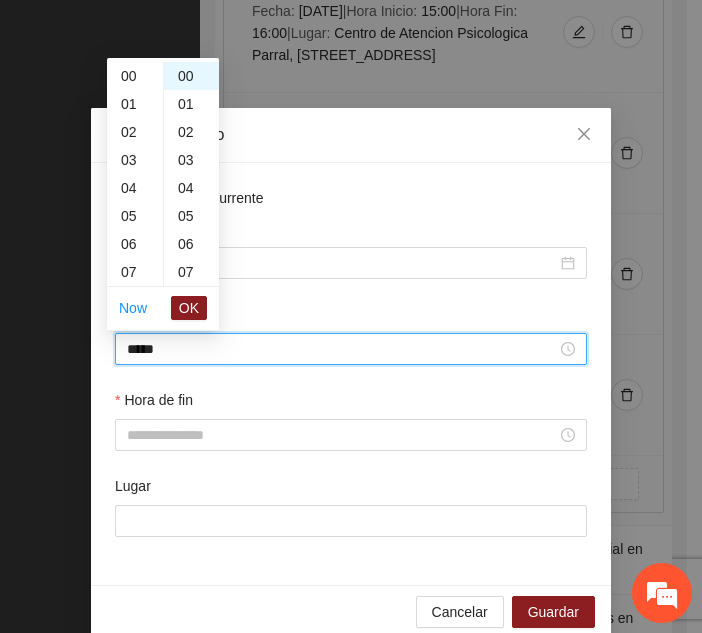 scroll, scrollTop: 476, scrollLeft: 0, axis: vertical 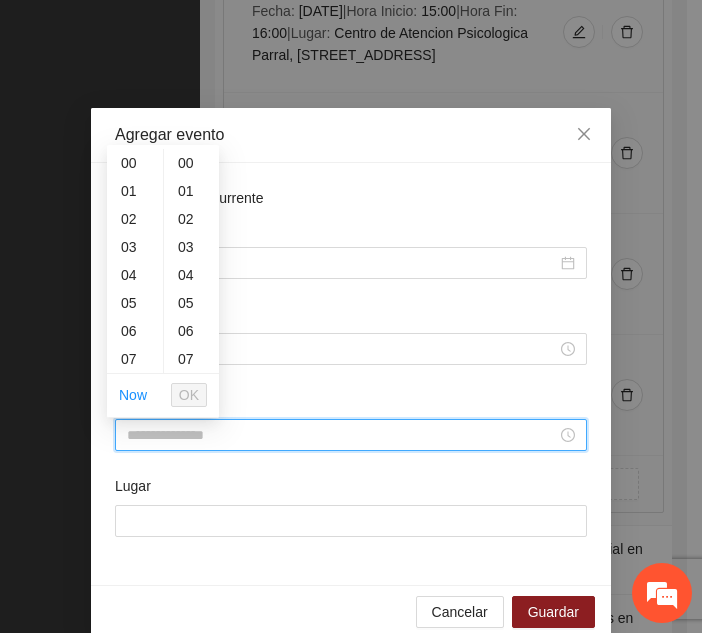 click on "Hora de fin" at bounding box center (342, 435) 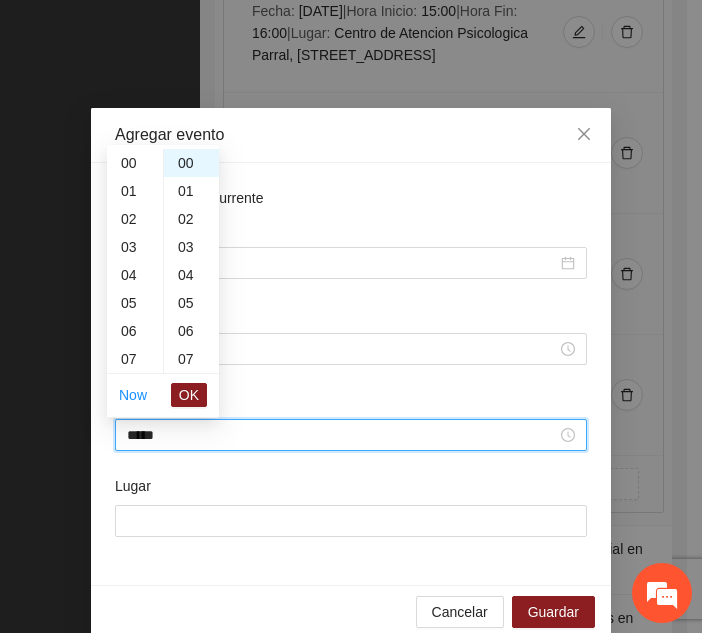 scroll, scrollTop: 504, scrollLeft: 0, axis: vertical 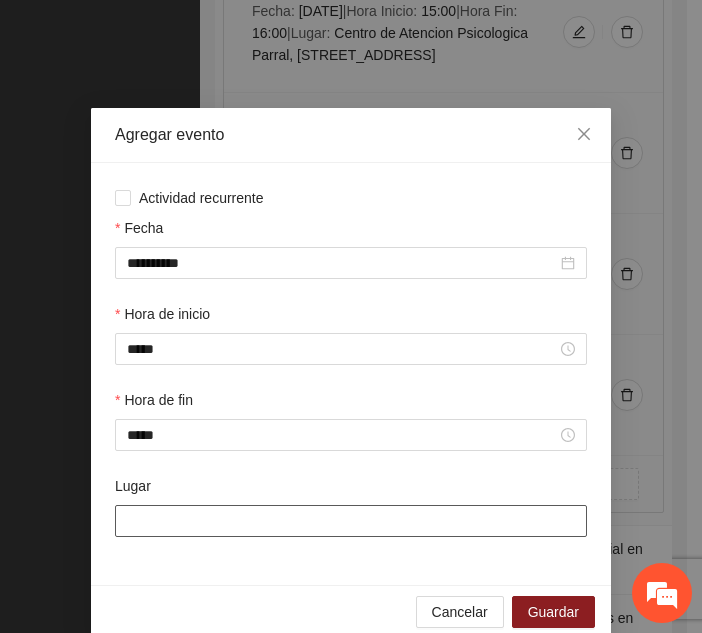 click on "Lugar" at bounding box center [351, 521] 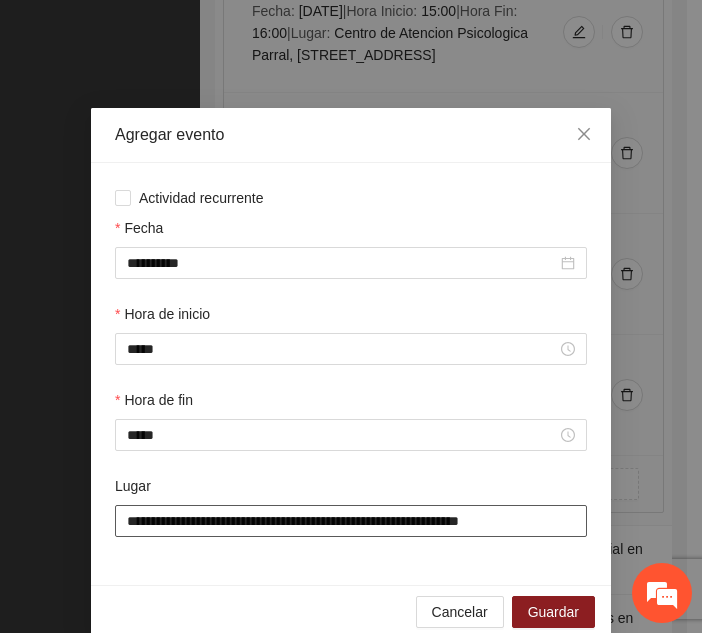 scroll, scrollTop: 30, scrollLeft: 0, axis: vertical 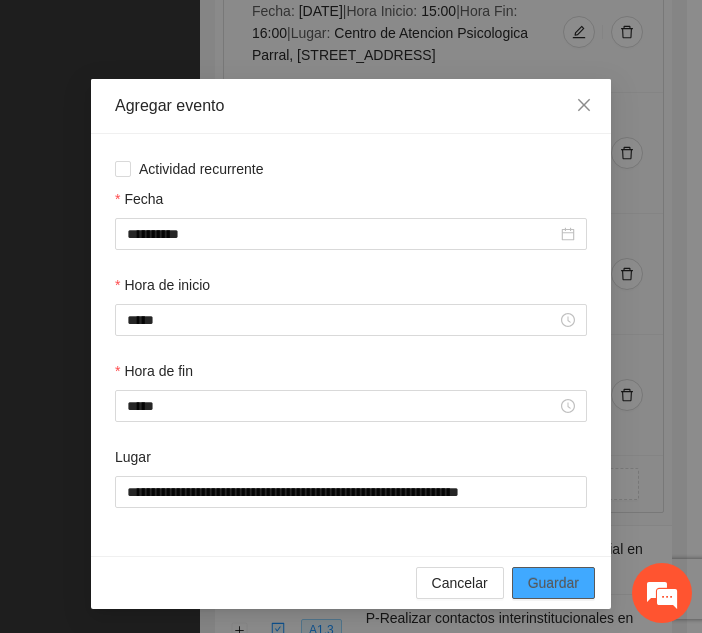 click on "Guardar" at bounding box center [553, 583] 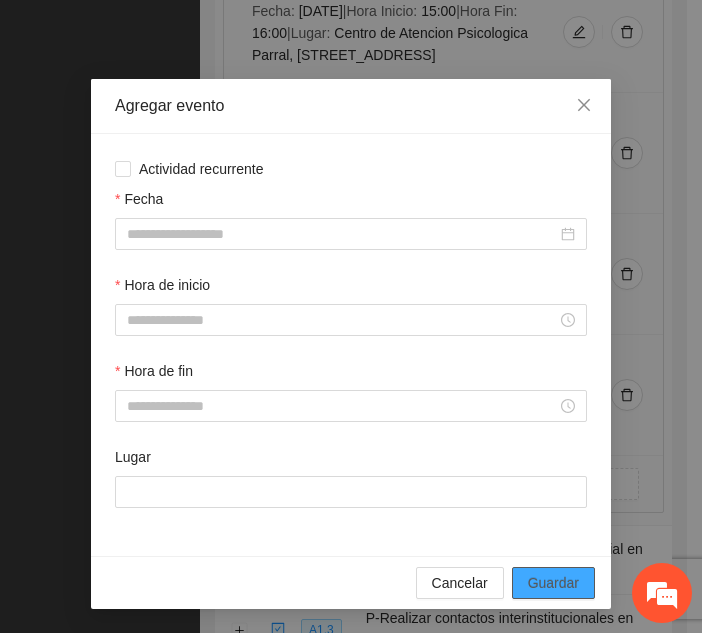 scroll, scrollTop: 0, scrollLeft: 0, axis: both 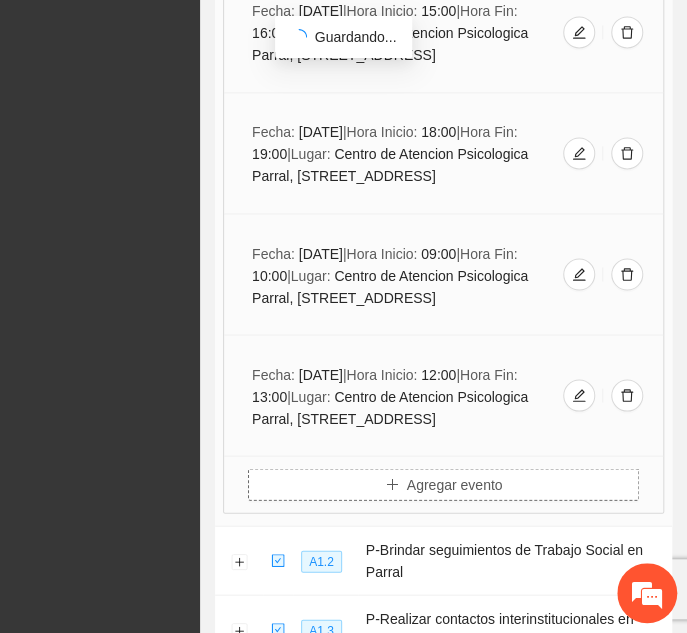 click on "Agregar evento" at bounding box center [455, 484] 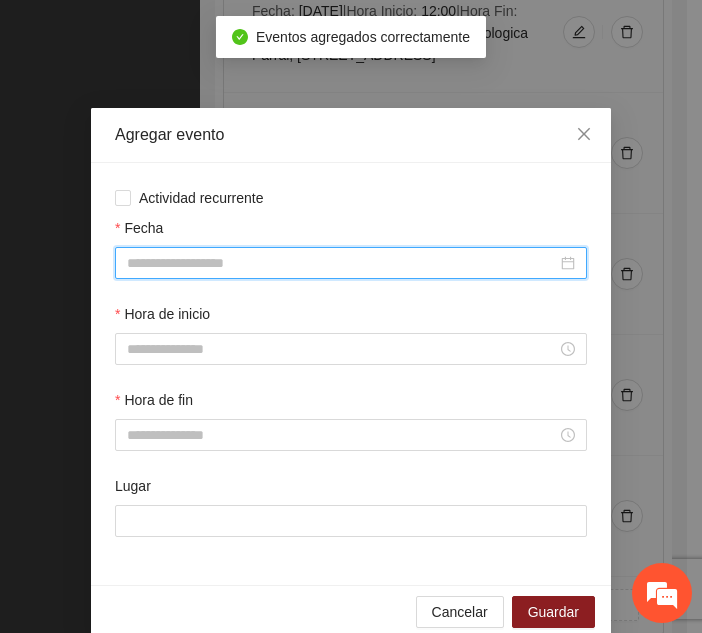 click on "Fecha" at bounding box center (342, 263) 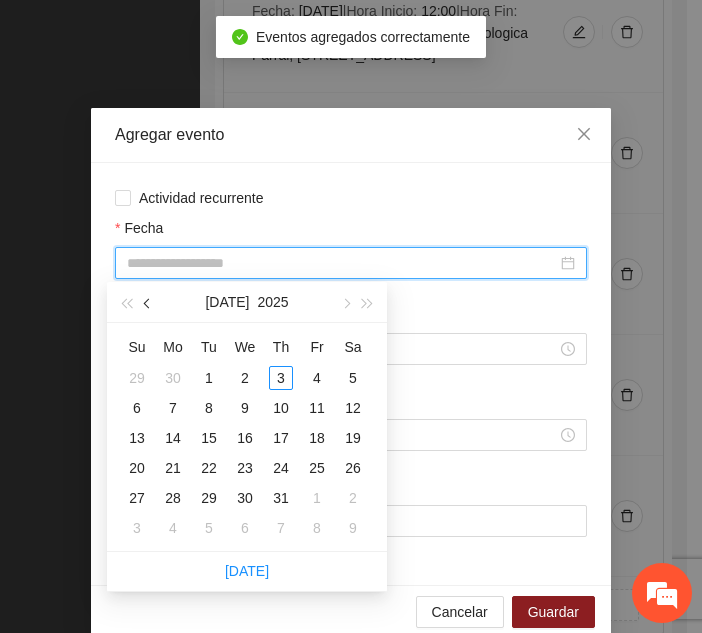 click at bounding box center (149, 304) 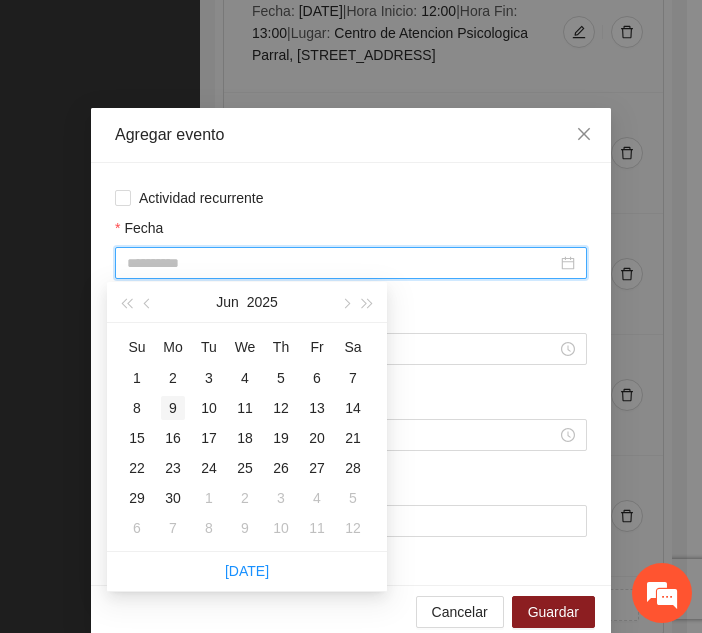 click on "9" at bounding box center (173, 408) 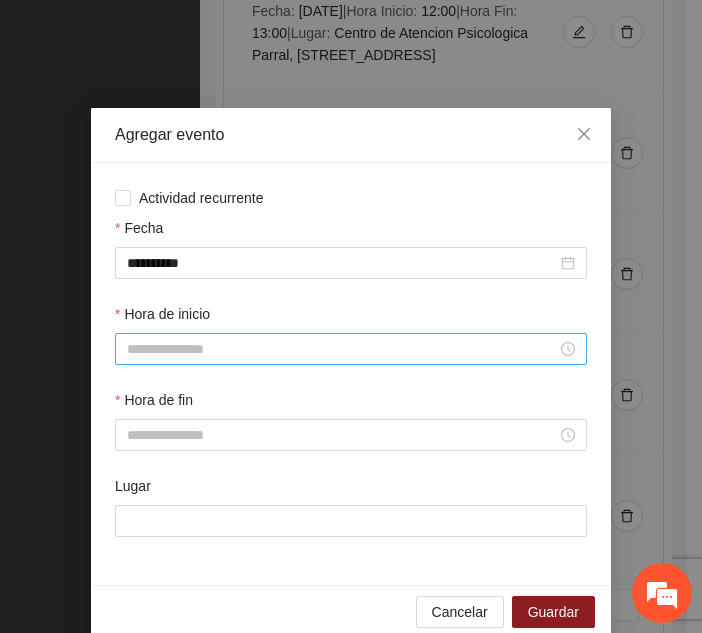 click at bounding box center (351, 349) 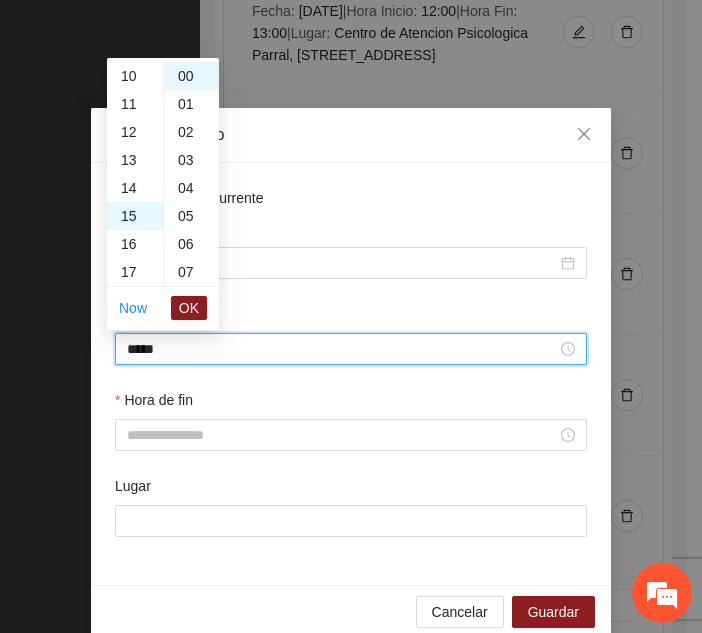 scroll, scrollTop: 420, scrollLeft: 0, axis: vertical 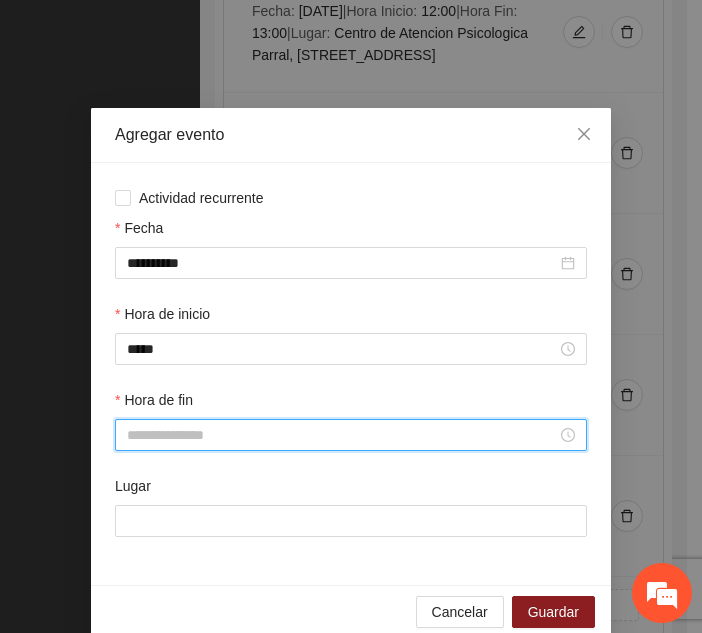 click on "Hora de fin" at bounding box center (342, 435) 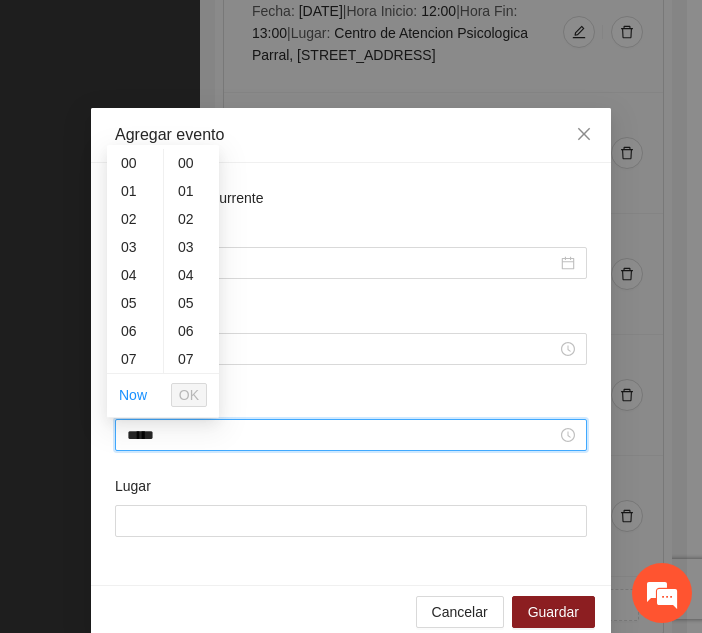 scroll, scrollTop: 448, scrollLeft: 0, axis: vertical 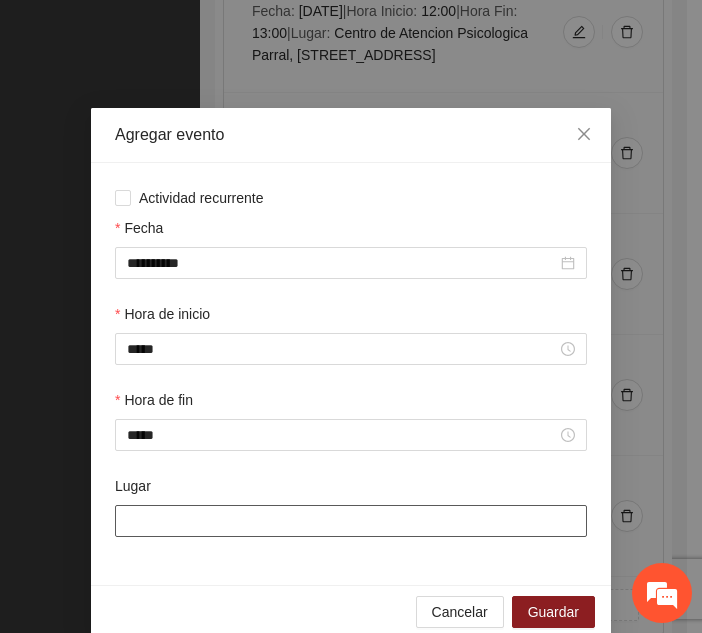 click on "Lugar" at bounding box center (351, 521) 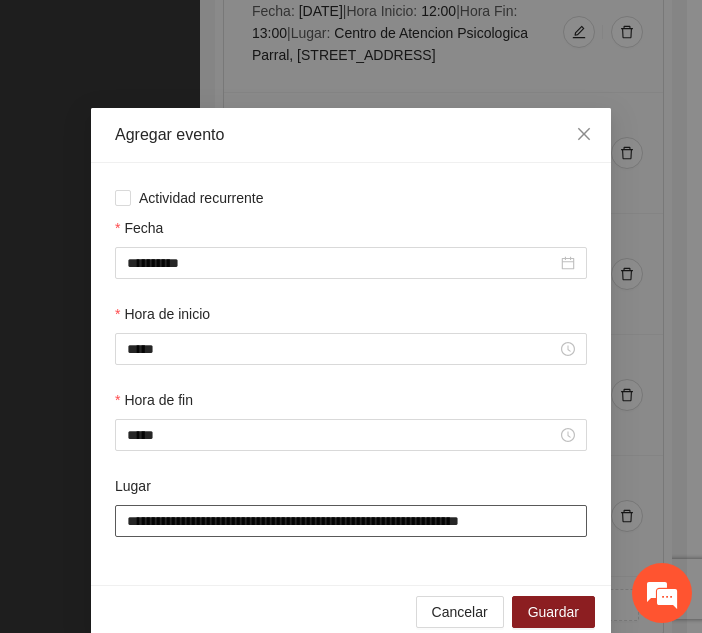 scroll, scrollTop: 30, scrollLeft: 0, axis: vertical 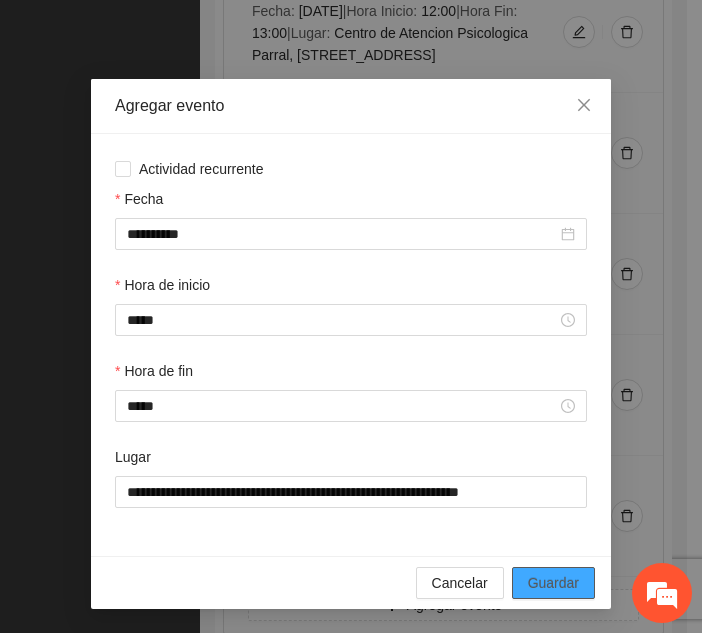 click on "Guardar" at bounding box center [553, 583] 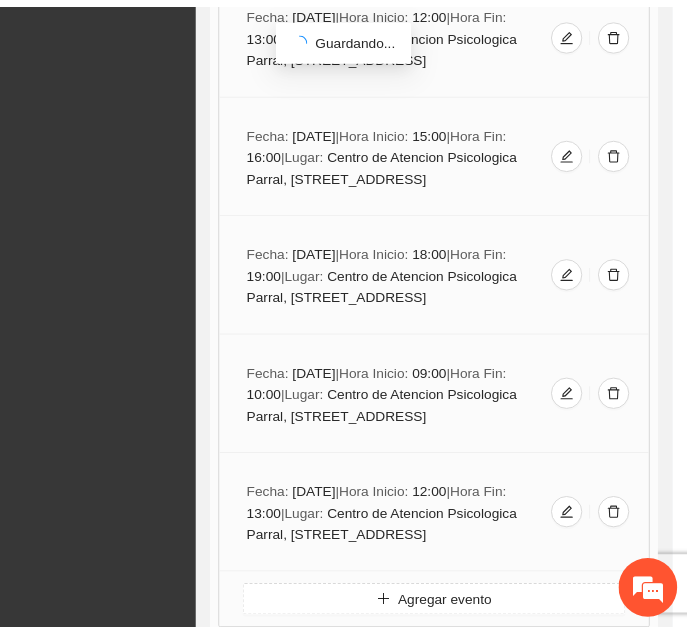 scroll, scrollTop: 0, scrollLeft: 0, axis: both 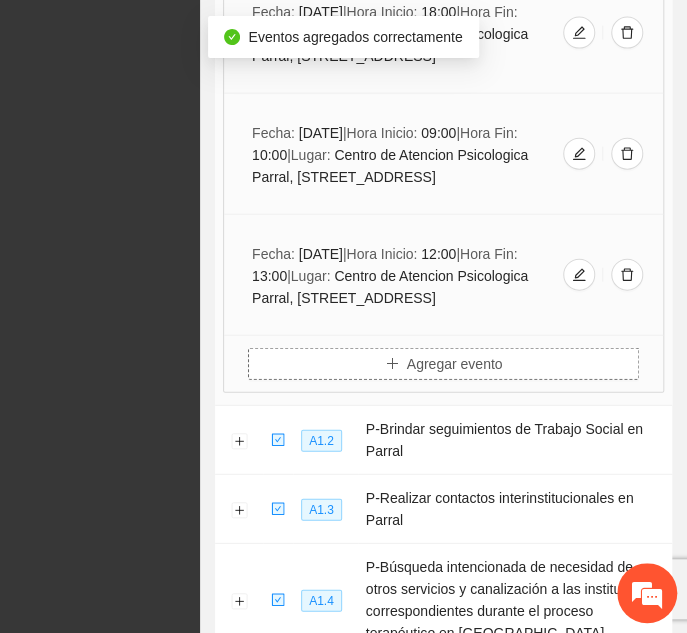 click on "Agregar evento" at bounding box center [455, 364] 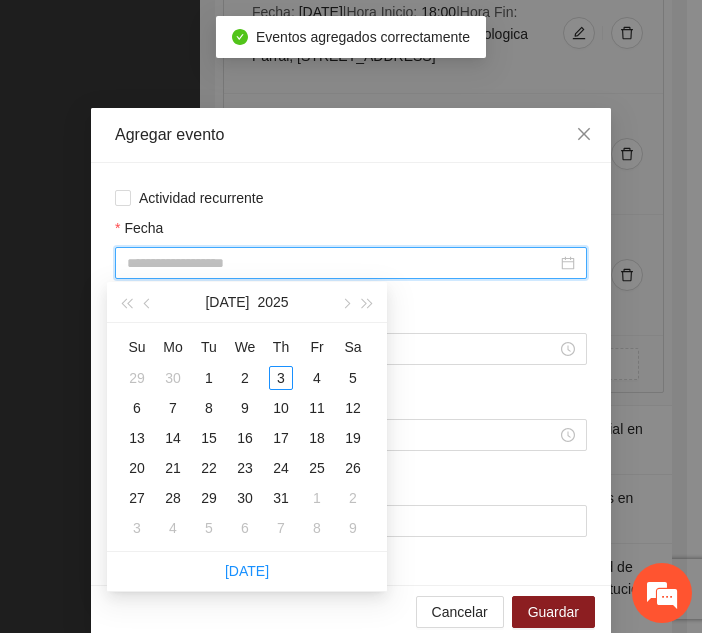 click on "Fecha" at bounding box center (342, 263) 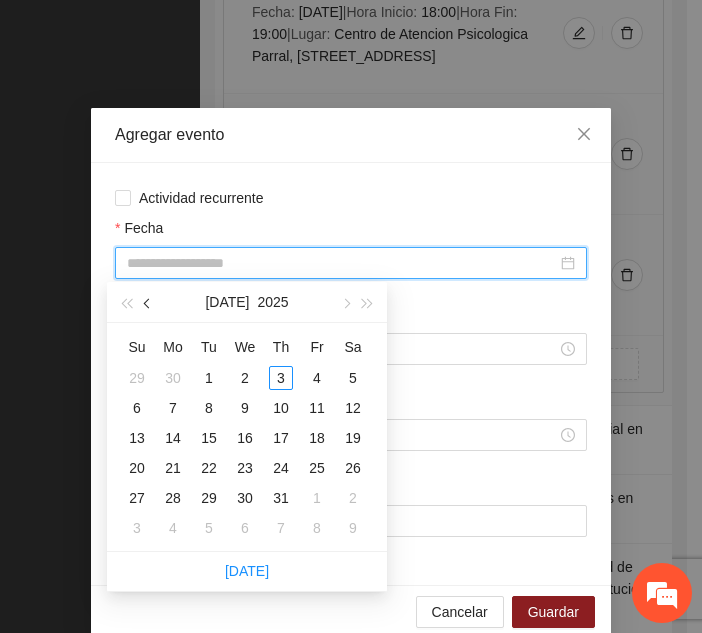 click at bounding box center (149, 304) 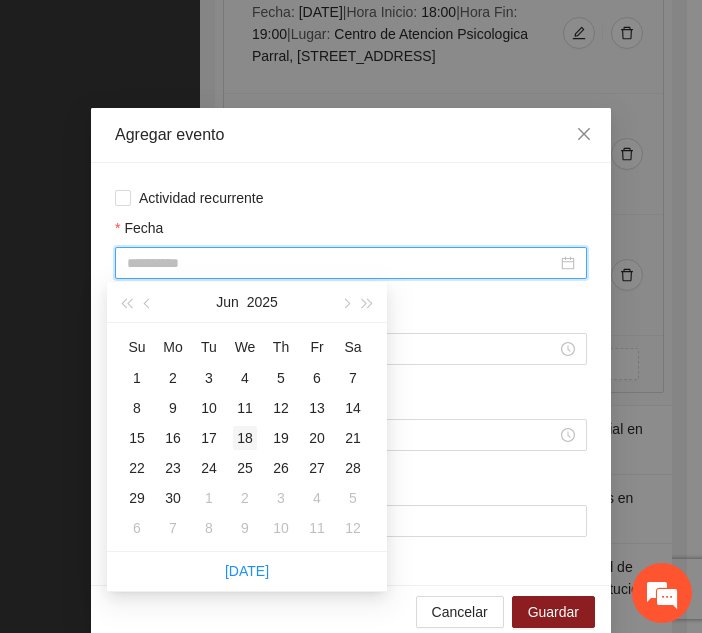 click on "18" at bounding box center (245, 438) 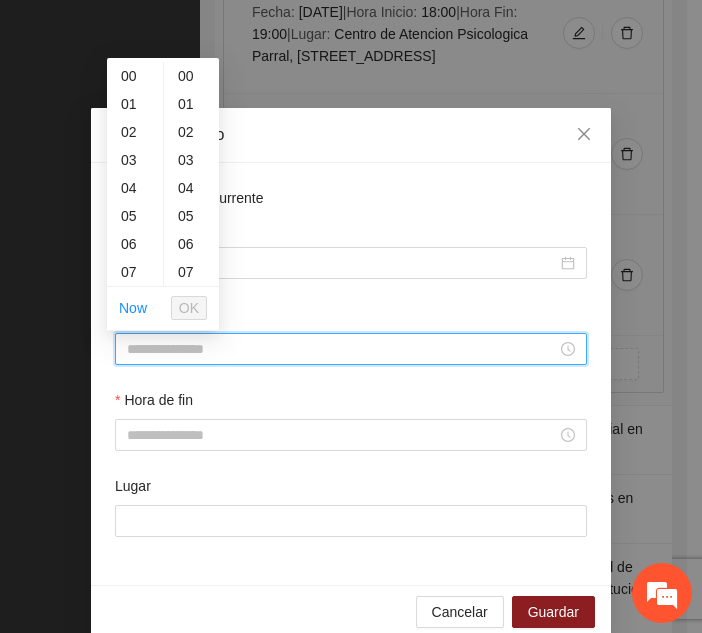 click on "Hora de inicio" at bounding box center (342, 349) 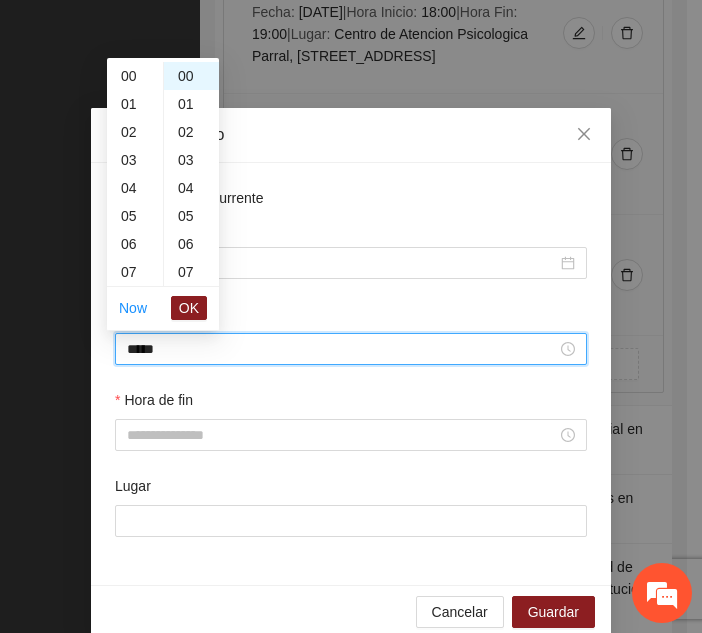 scroll, scrollTop: 532, scrollLeft: 0, axis: vertical 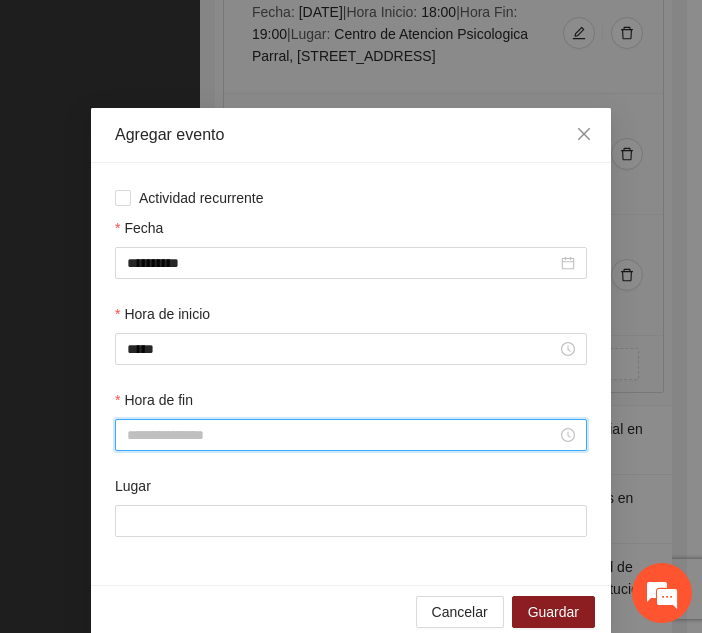 click on "Hora de fin" at bounding box center (342, 435) 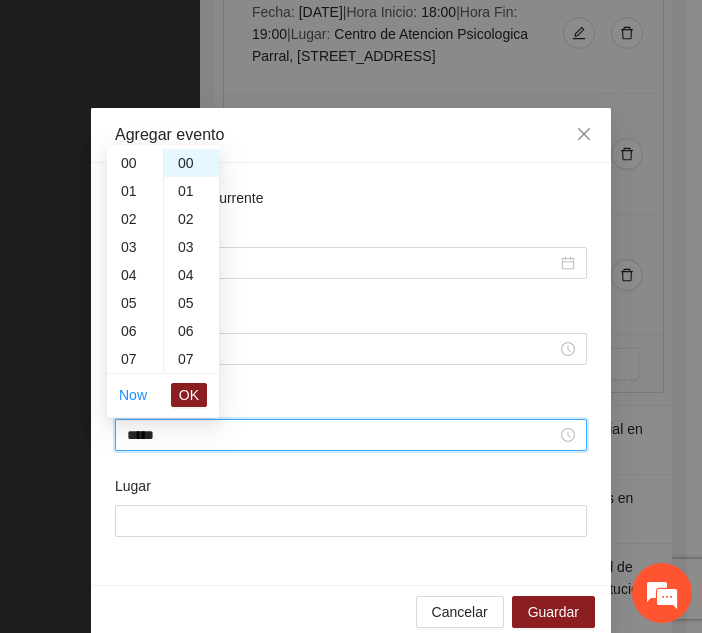 scroll, scrollTop: 560, scrollLeft: 0, axis: vertical 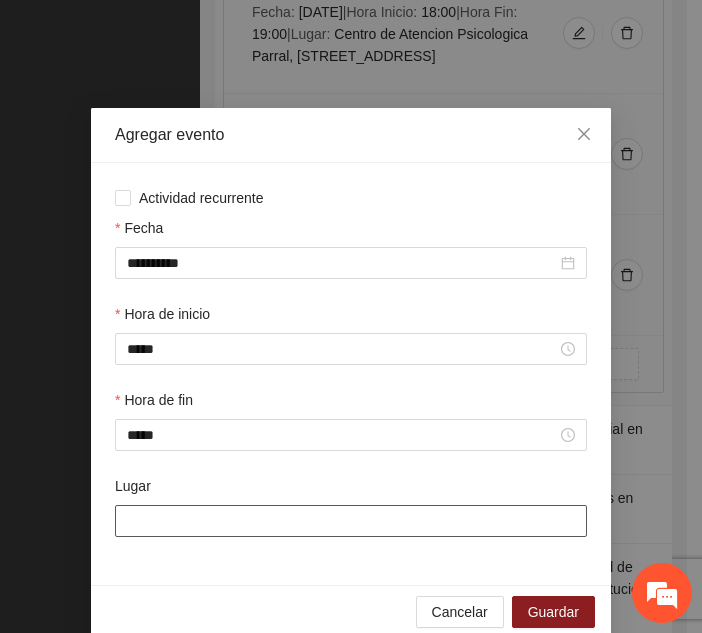 click on "Lugar" at bounding box center (351, 521) 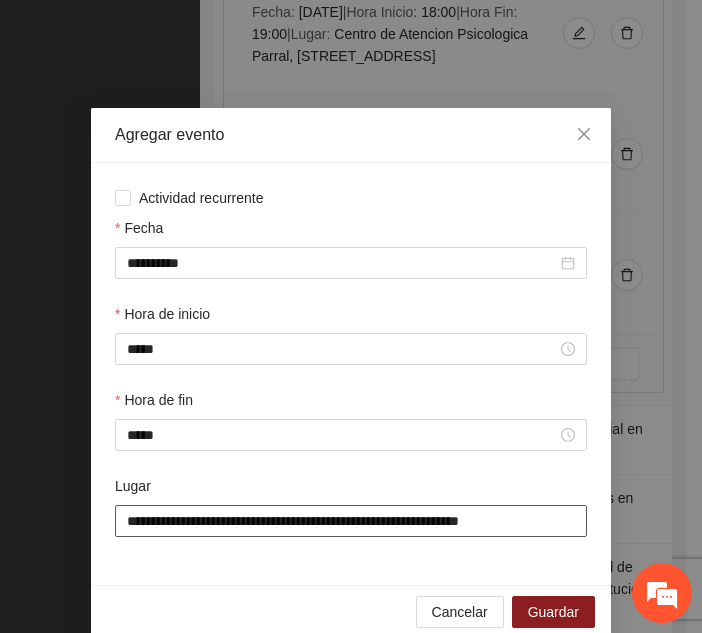 scroll, scrollTop: 30, scrollLeft: 0, axis: vertical 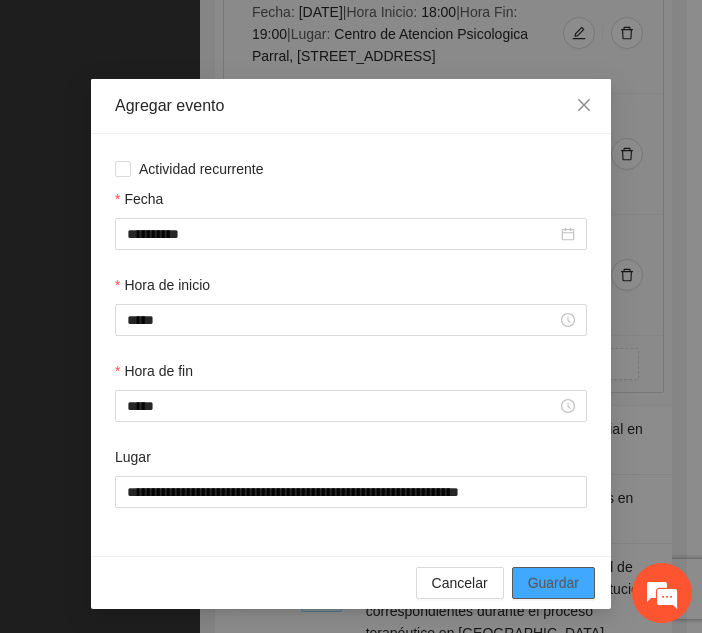 click on "Guardar" at bounding box center (553, 583) 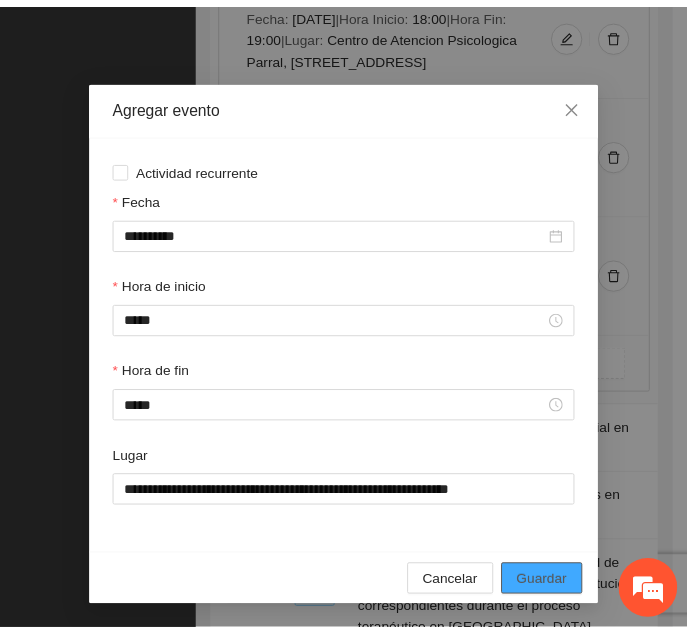 scroll, scrollTop: 0, scrollLeft: 0, axis: both 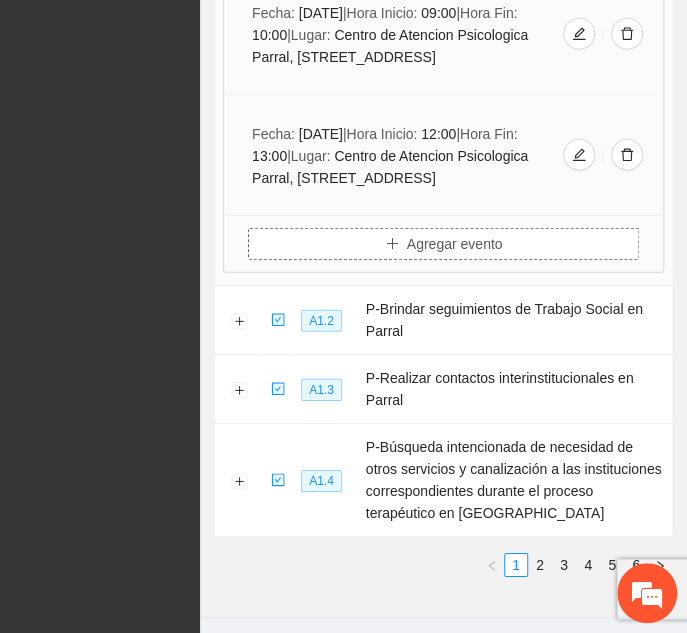 click on "Agregar evento" at bounding box center [443, 244] 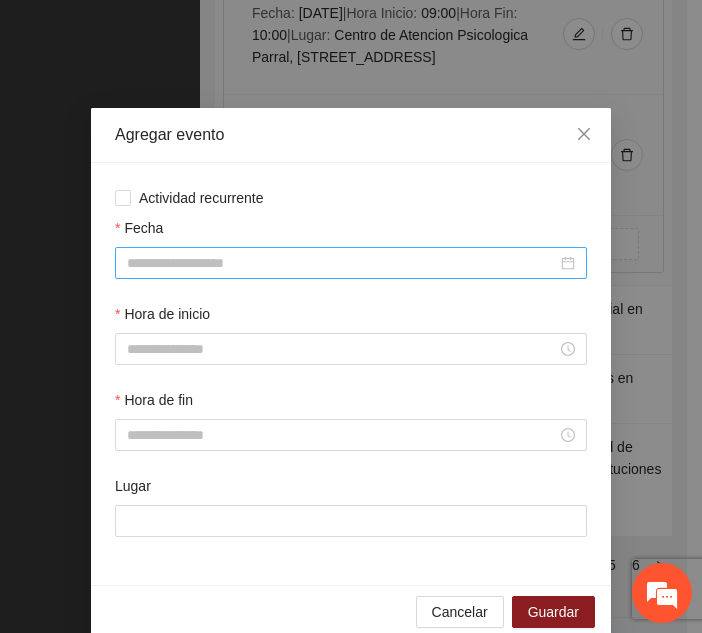 click at bounding box center (351, 263) 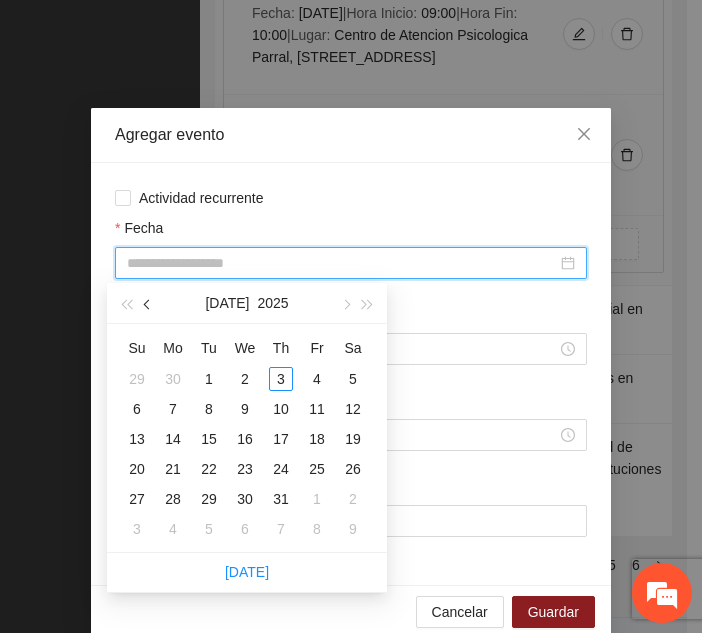 click at bounding box center [148, 303] 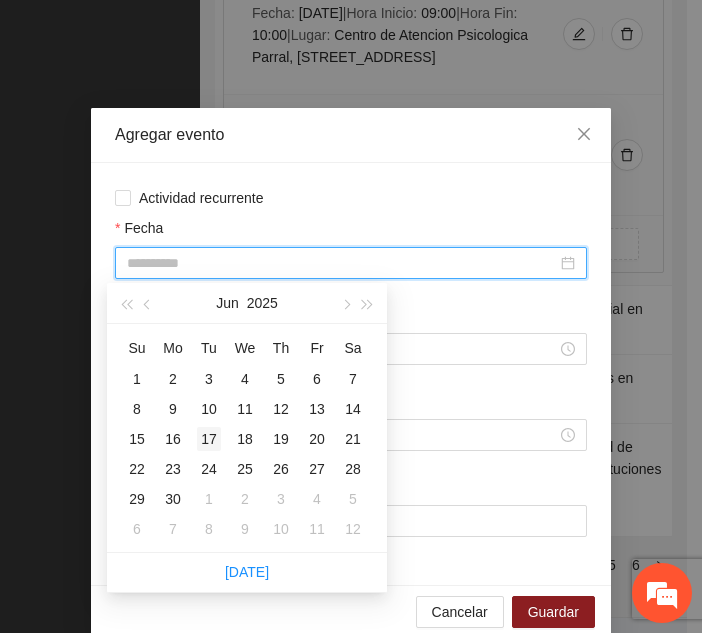 click on "17" at bounding box center [209, 439] 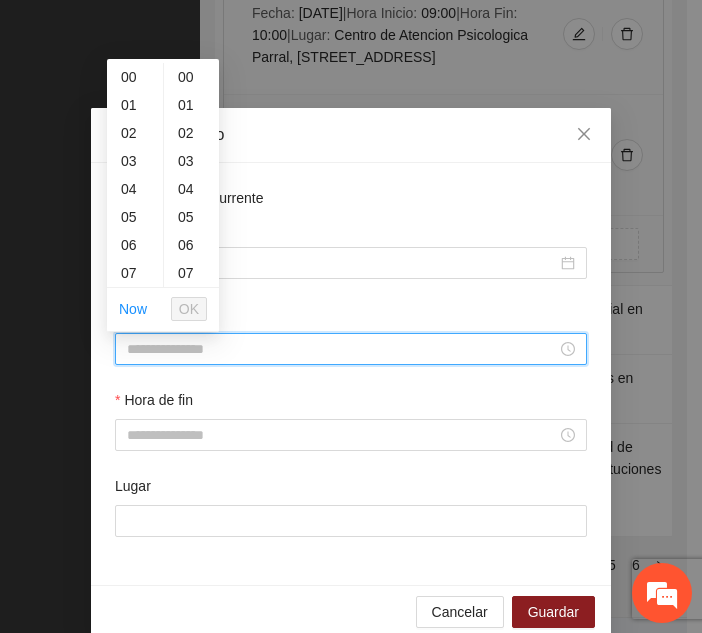 click on "Hora de inicio" at bounding box center [342, 349] 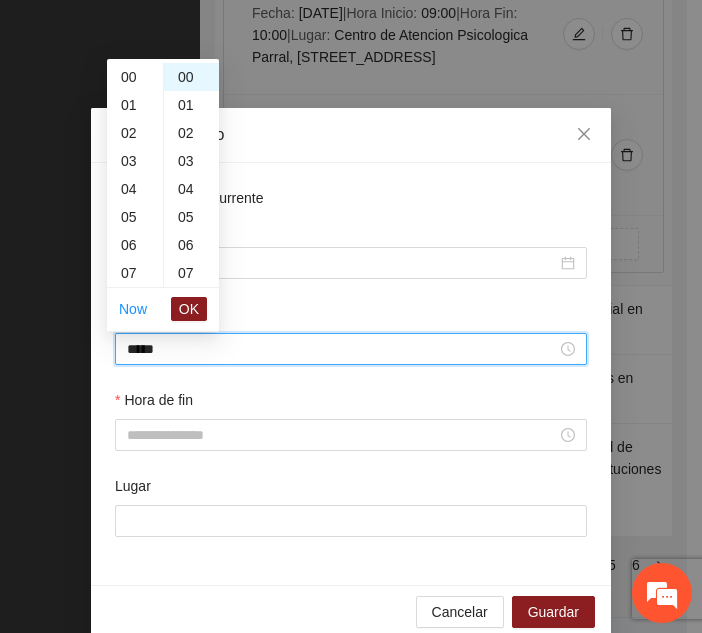 scroll, scrollTop: 504, scrollLeft: 0, axis: vertical 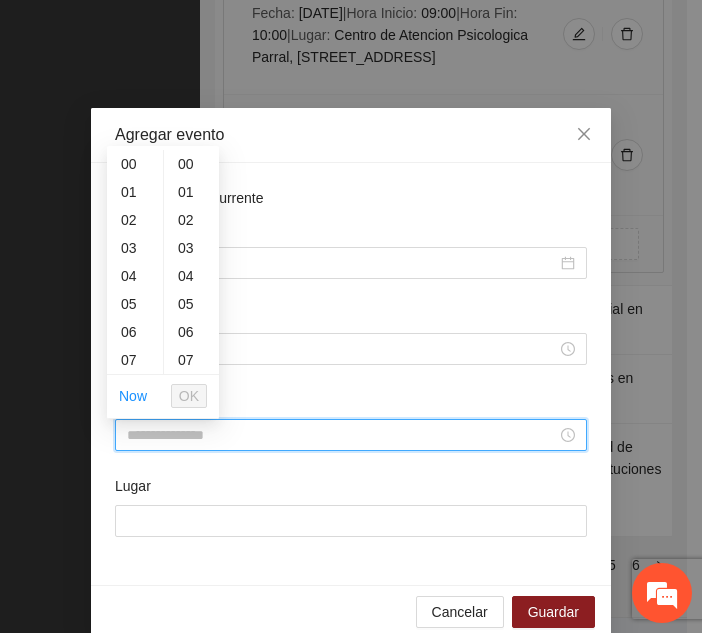 click on "Hora de fin" at bounding box center [342, 435] 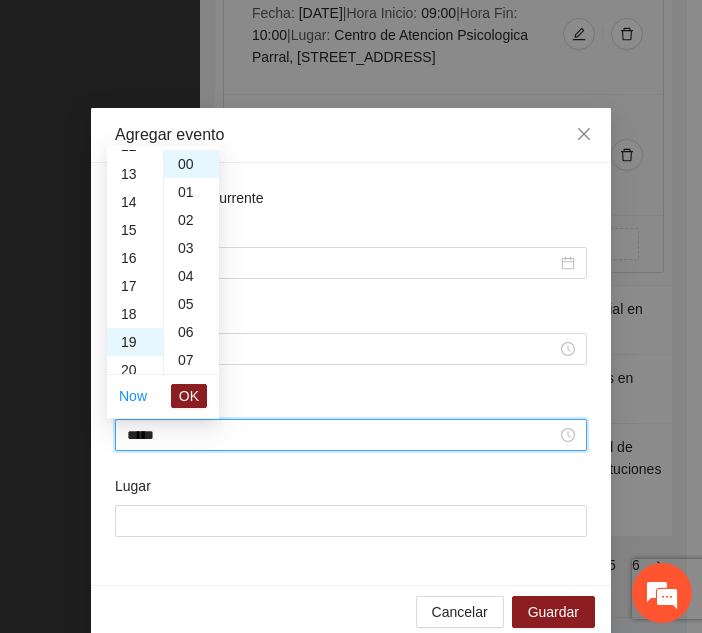 scroll, scrollTop: 532, scrollLeft: 0, axis: vertical 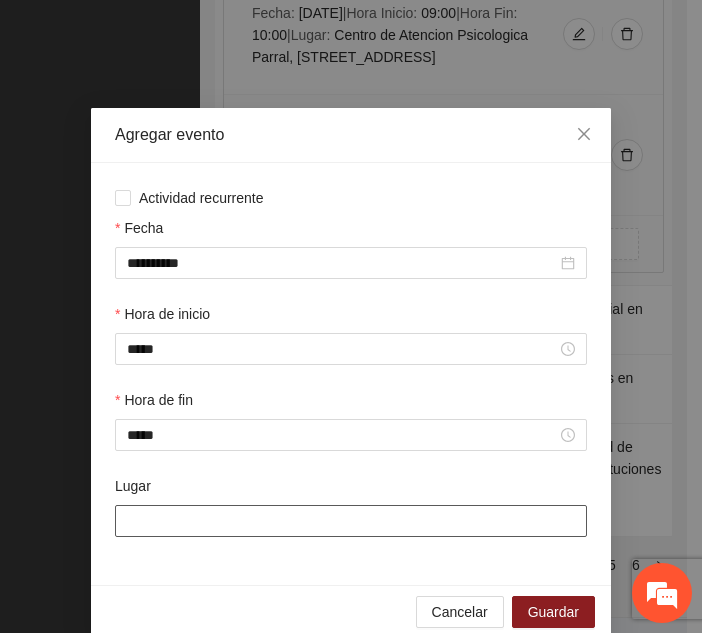 click on "Lugar" at bounding box center (351, 521) 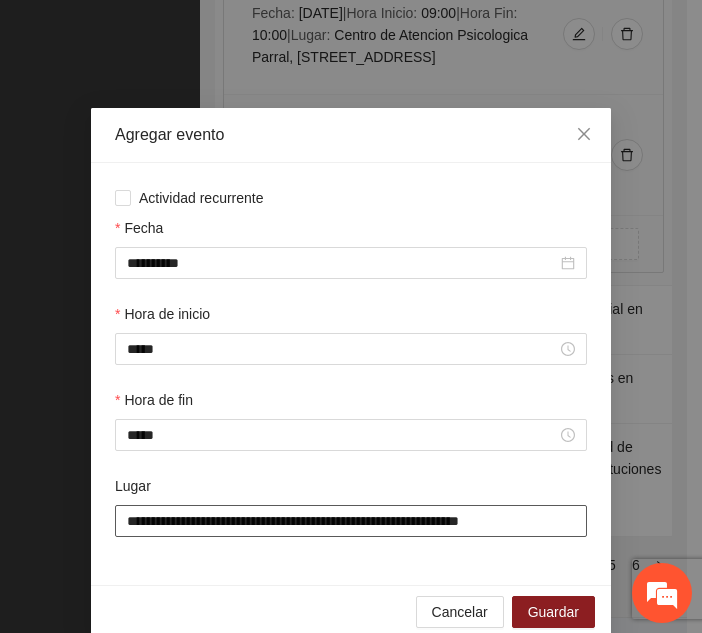 scroll, scrollTop: 30, scrollLeft: 0, axis: vertical 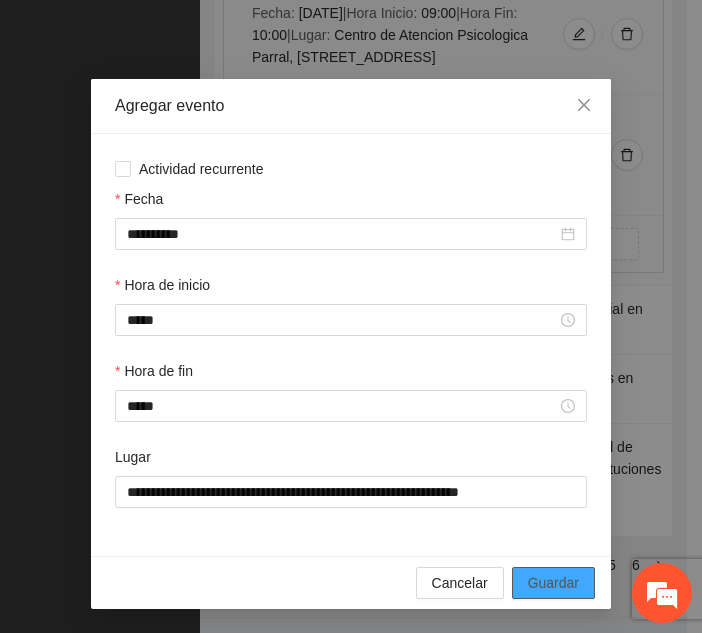 click on "Guardar" at bounding box center [553, 583] 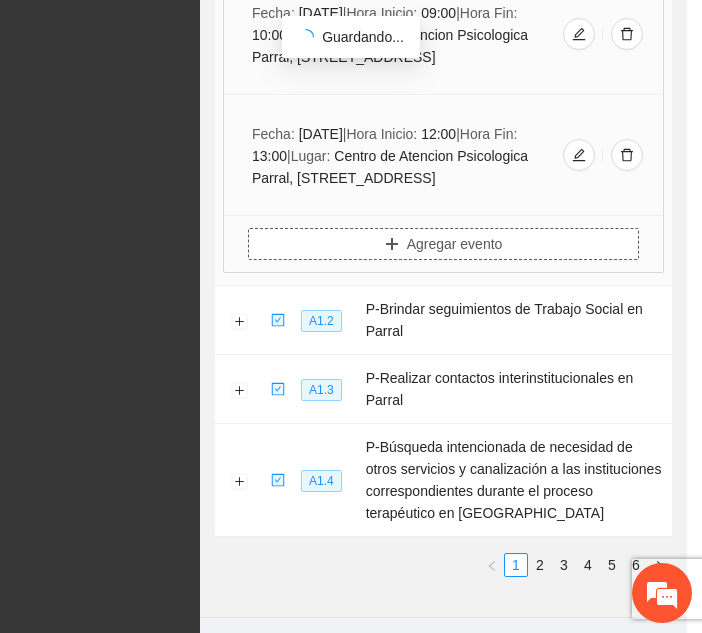 scroll, scrollTop: 21962, scrollLeft: 0, axis: vertical 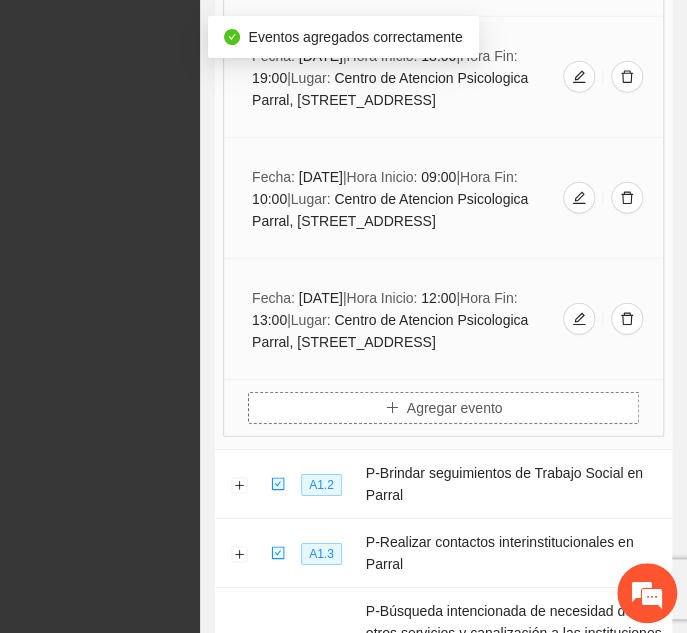 click on "Agregar evento" at bounding box center [455, 408] 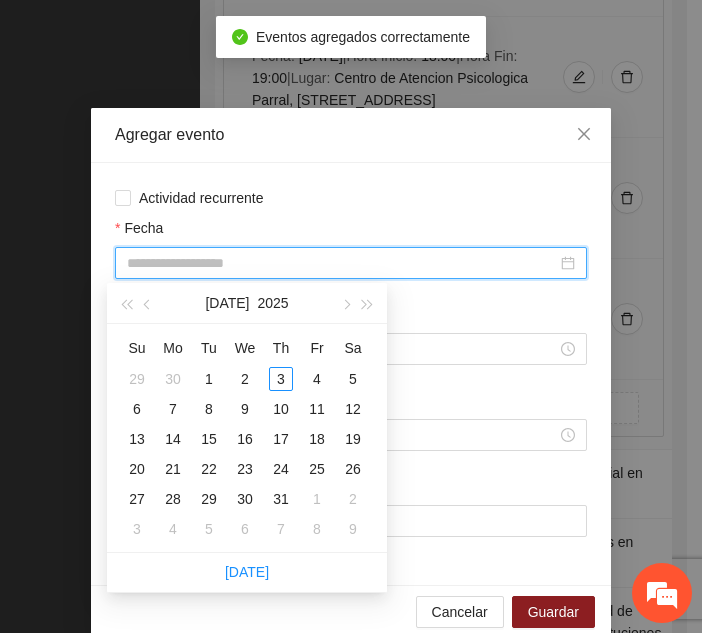 click on "Fecha" at bounding box center (342, 263) 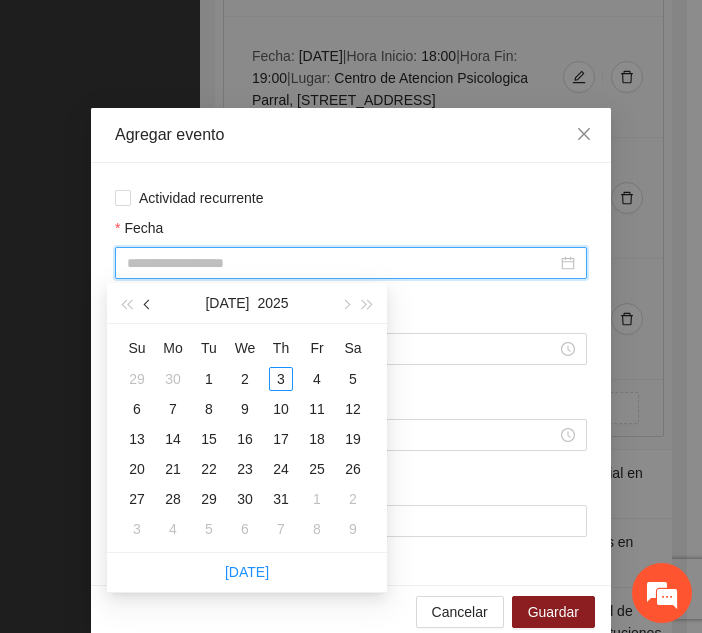 click at bounding box center (149, 305) 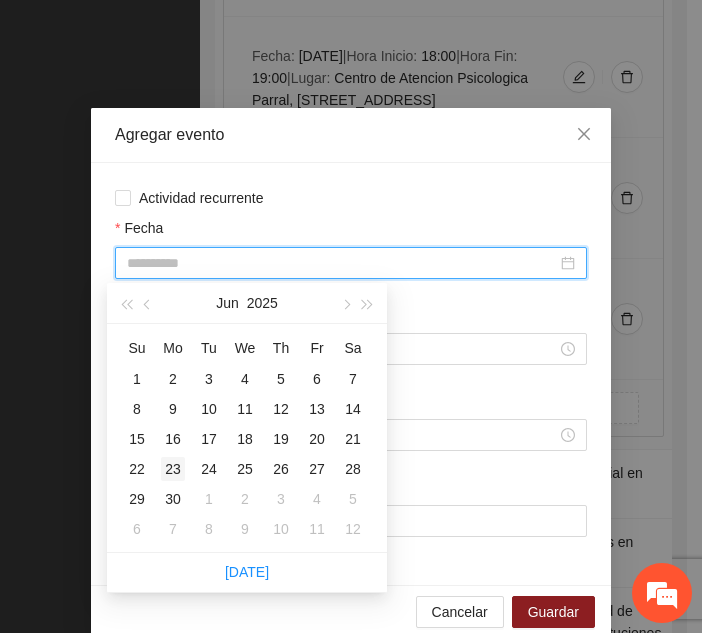 click on "23" at bounding box center [173, 469] 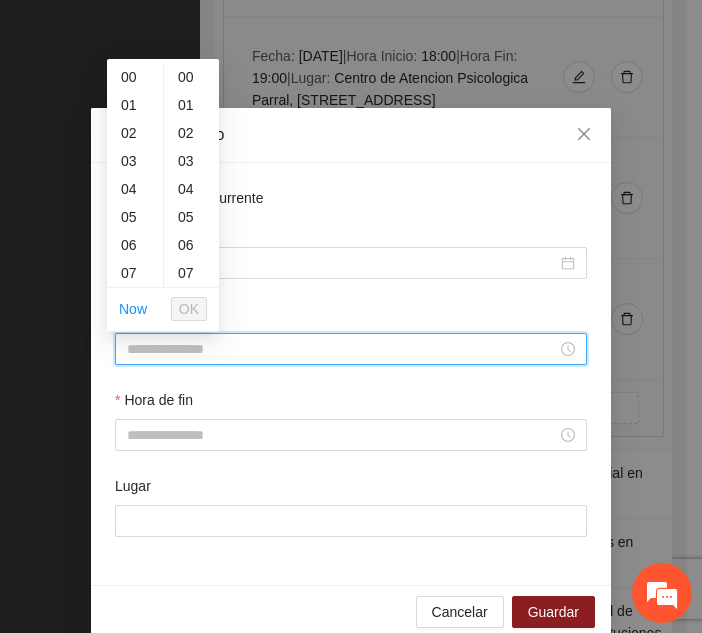click on "Hora de inicio" at bounding box center [342, 349] 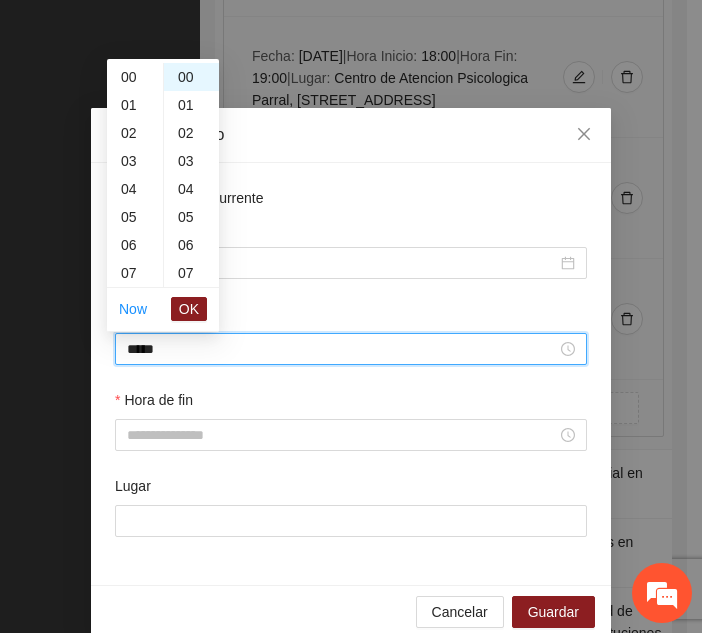 scroll, scrollTop: 364, scrollLeft: 0, axis: vertical 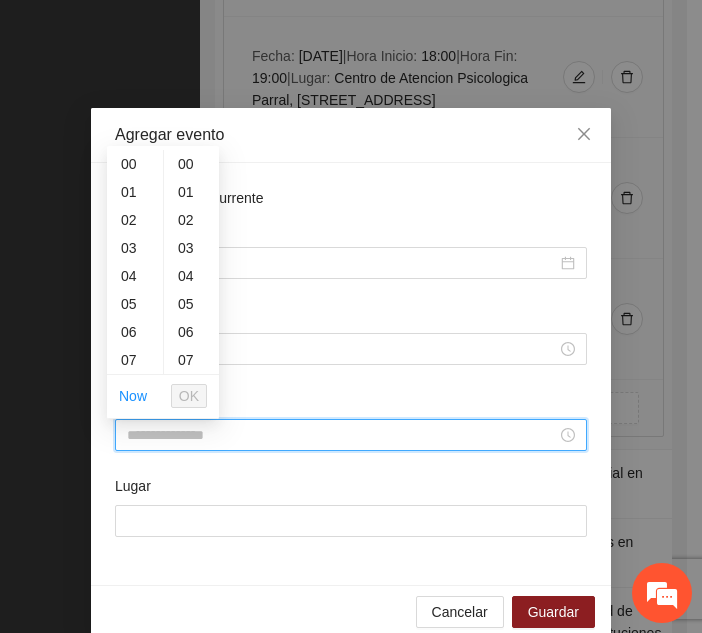 click on "Hora de fin" at bounding box center [342, 435] 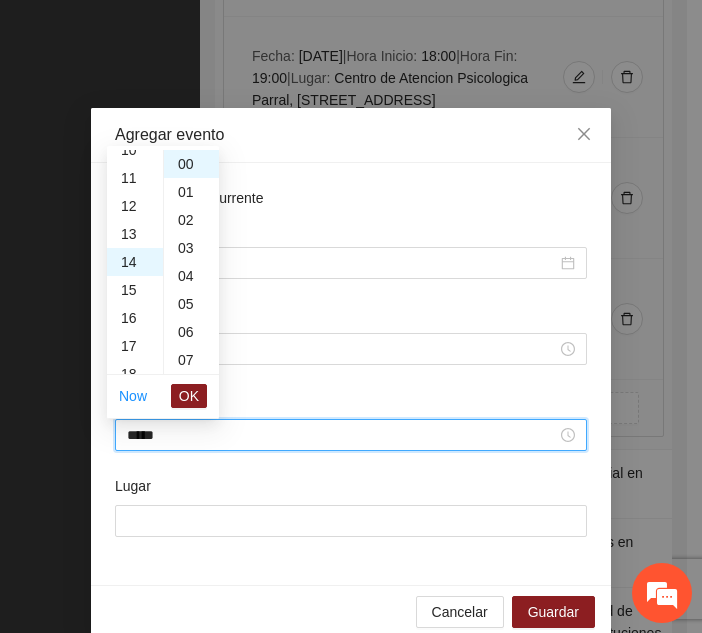scroll, scrollTop: 392, scrollLeft: 0, axis: vertical 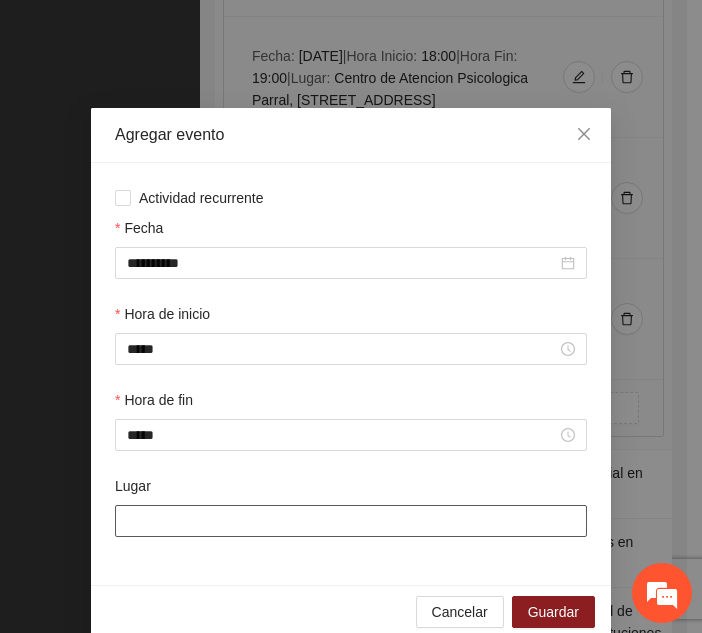 click on "Lugar" at bounding box center [351, 521] 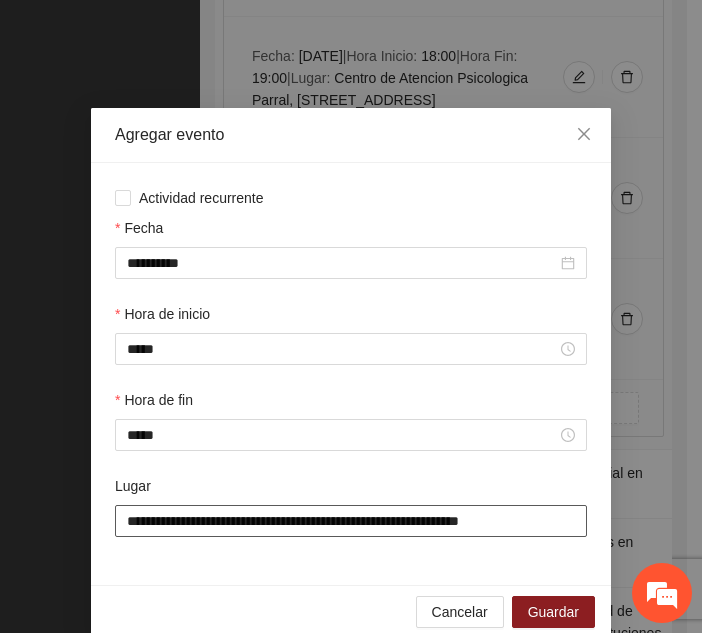 scroll, scrollTop: 30, scrollLeft: 0, axis: vertical 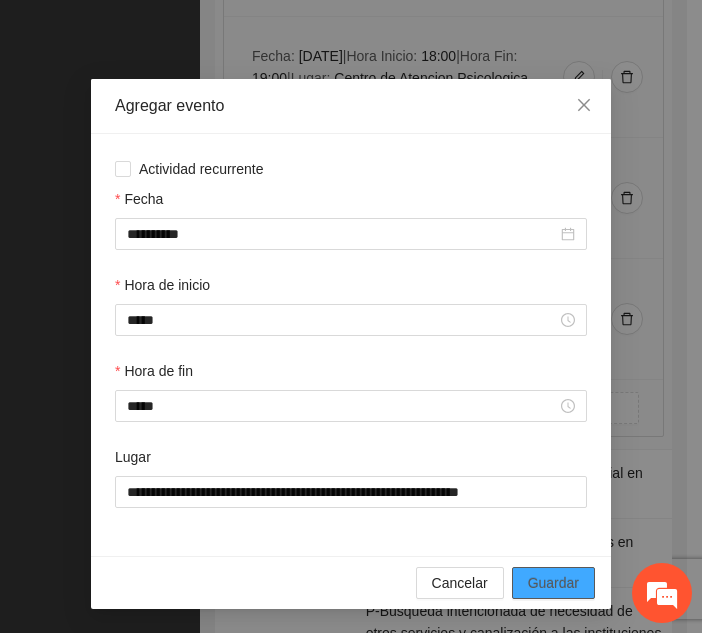 click on "Guardar" at bounding box center [553, 583] 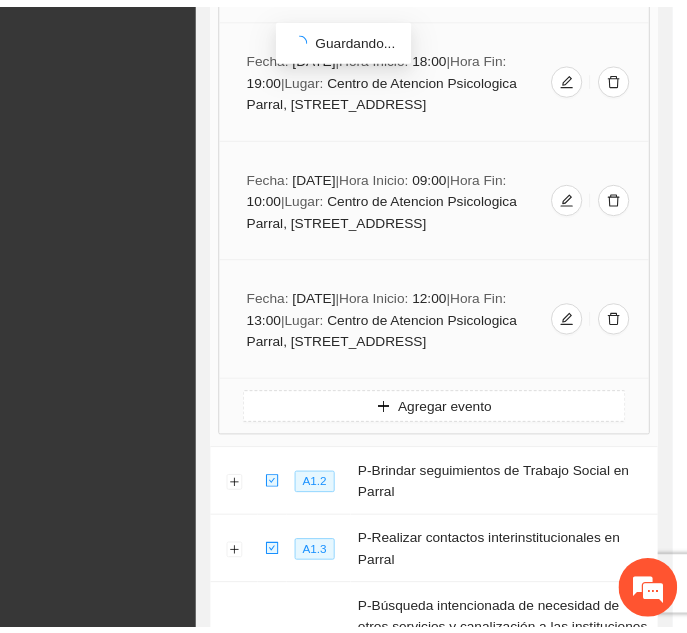scroll, scrollTop: 0, scrollLeft: 0, axis: both 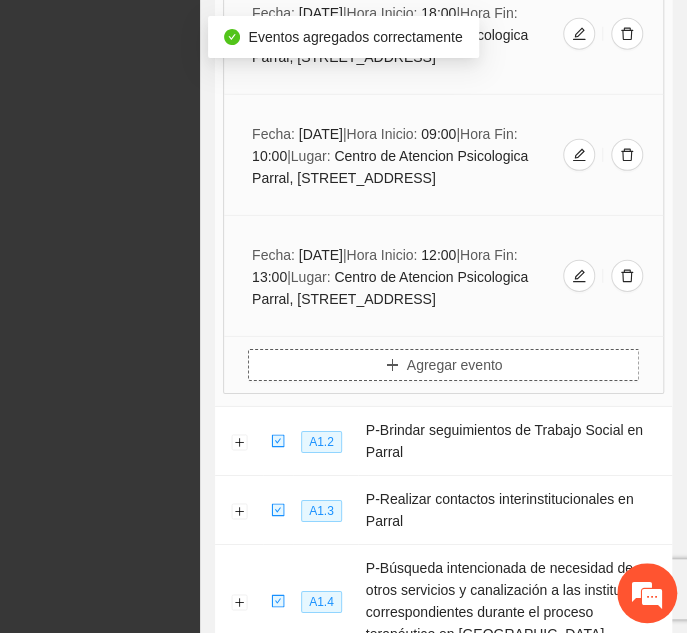 click on "Agregar evento" at bounding box center (443, 365) 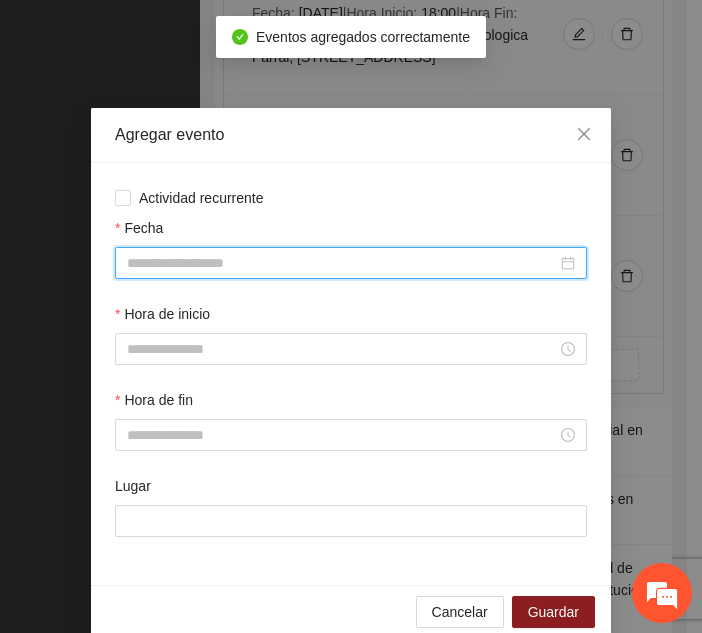 click on "Fecha" at bounding box center [342, 263] 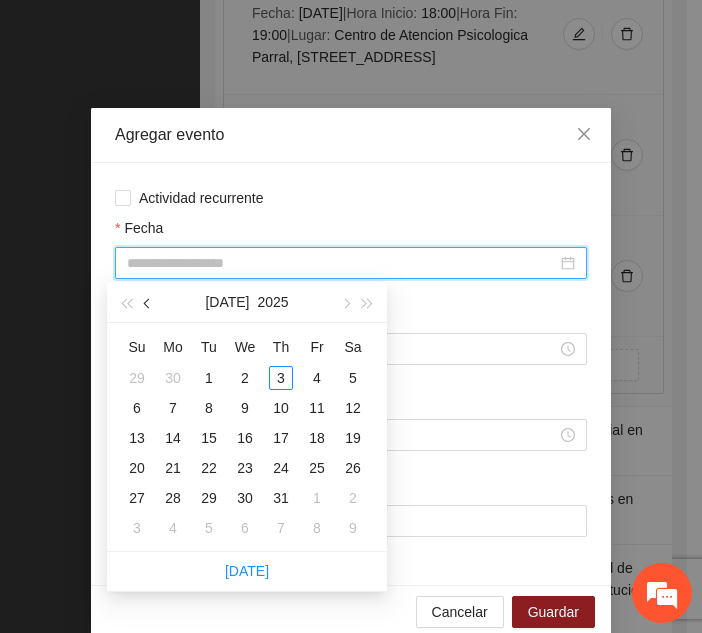 click at bounding box center (149, 304) 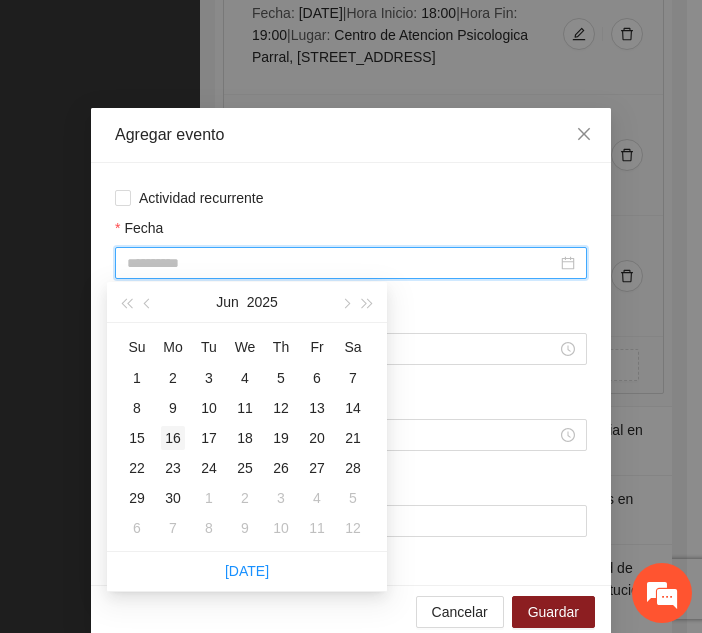 click on "16" at bounding box center (173, 438) 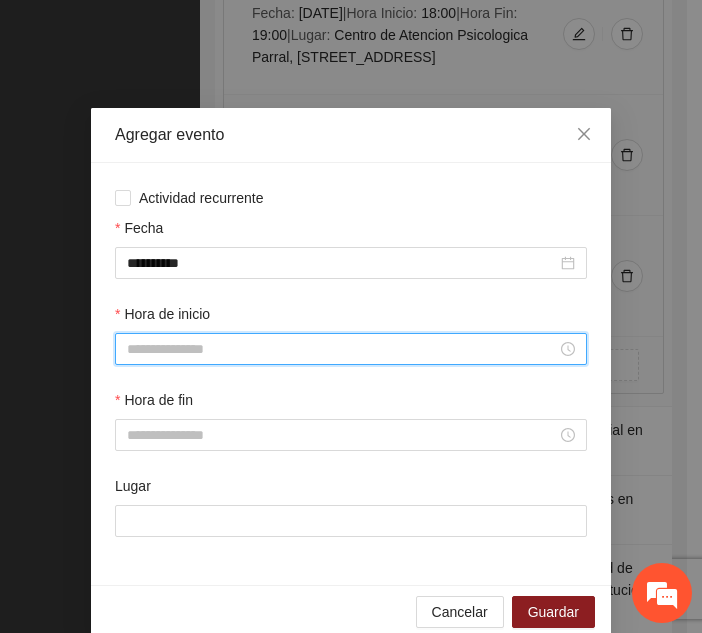 click on "Hora de inicio" at bounding box center [342, 349] 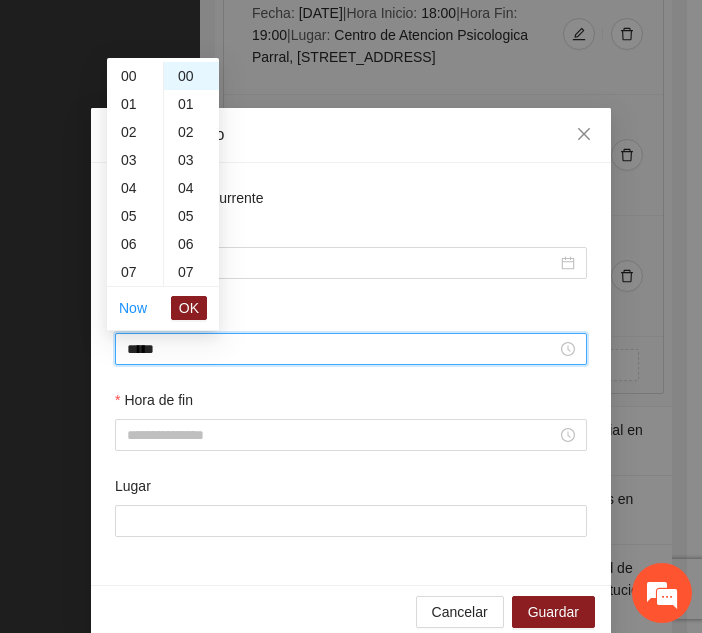 scroll, scrollTop: 336, scrollLeft: 0, axis: vertical 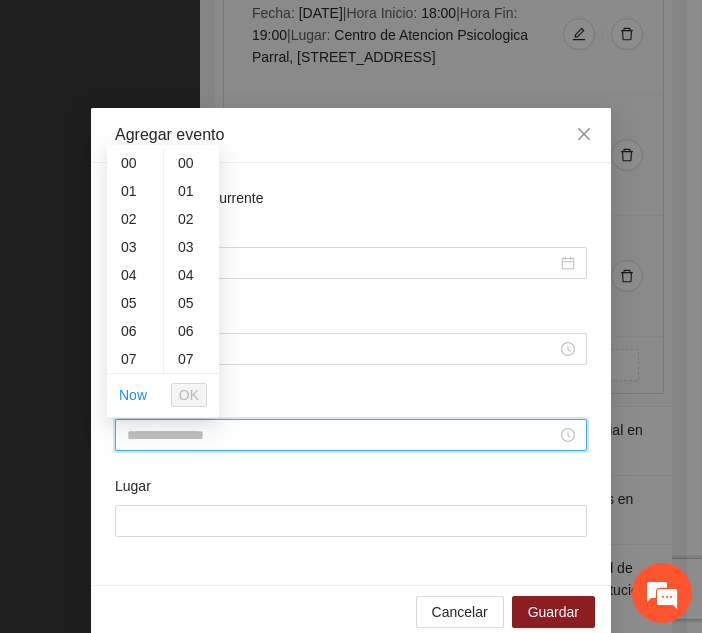 click on "Hora de fin" at bounding box center (342, 435) 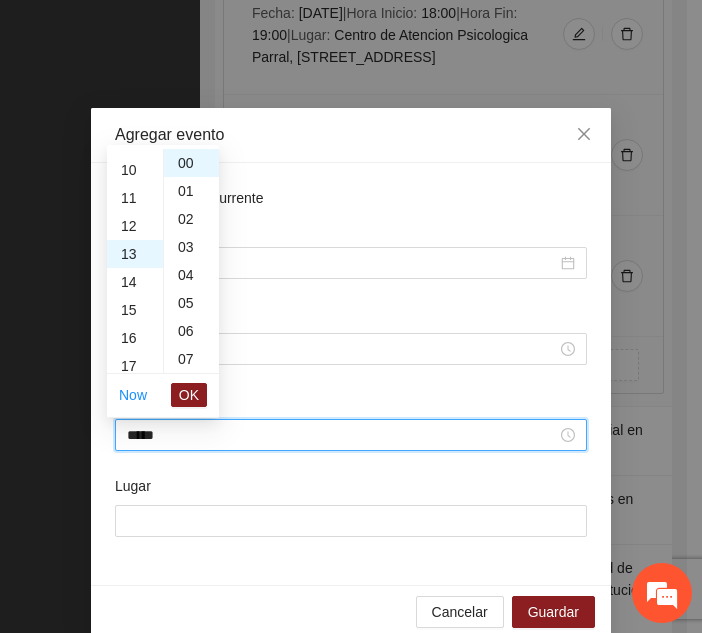 scroll, scrollTop: 364, scrollLeft: 0, axis: vertical 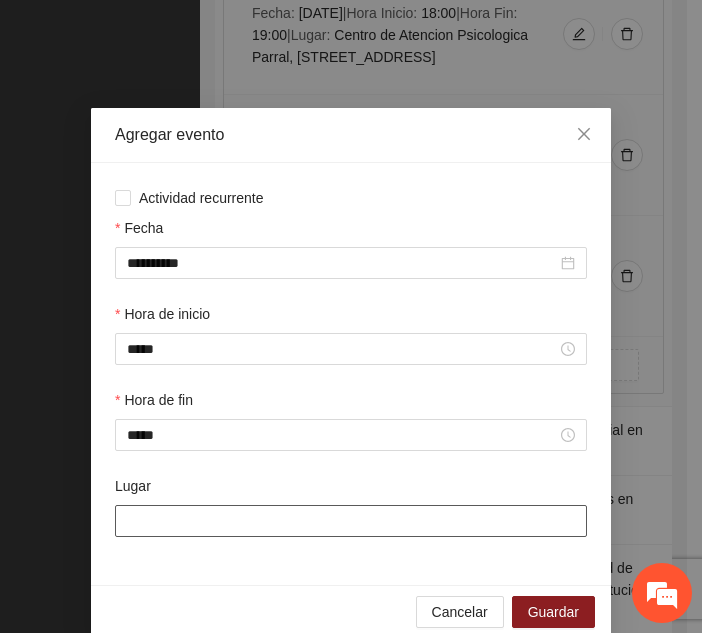 click on "Lugar" at bounding box center [351, 521] 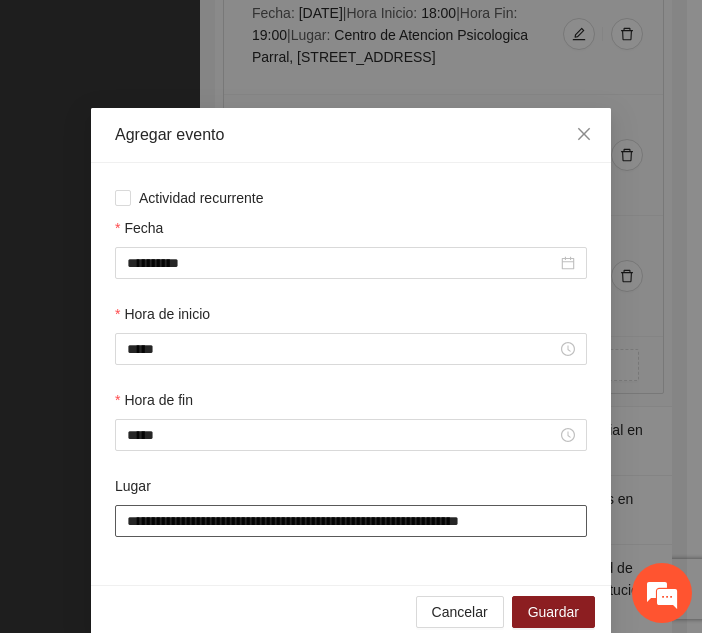 scroll, scrollTop: 30, scrollLeft: 0, axis: vertical 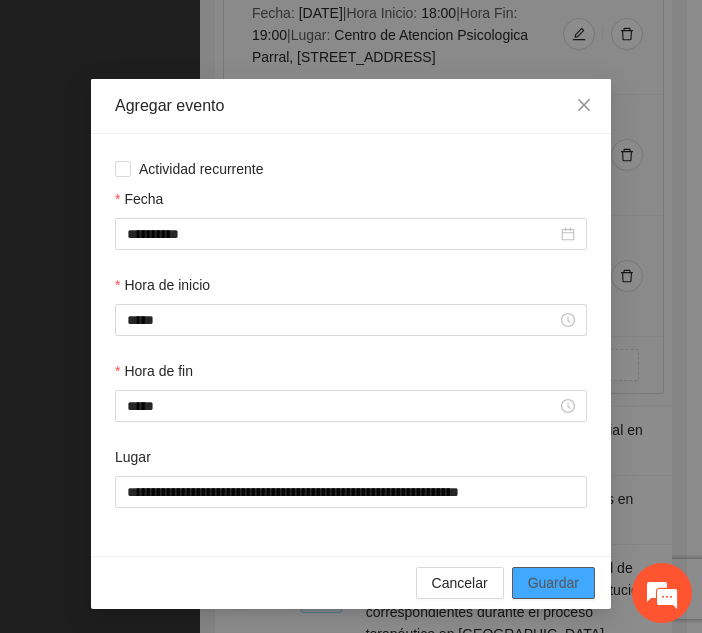 click on "Guardar" at bounding box center [553, 583] 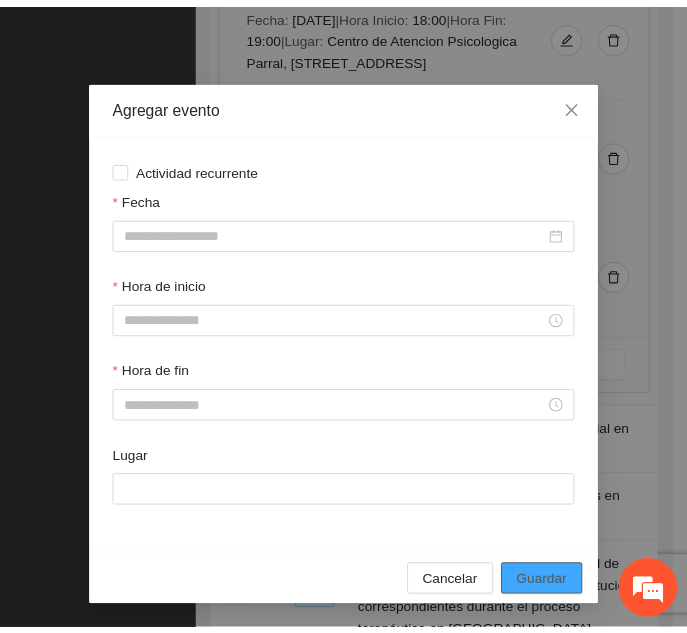 scroll, scrollTop: 0, scrollLeft: 0, axis: both 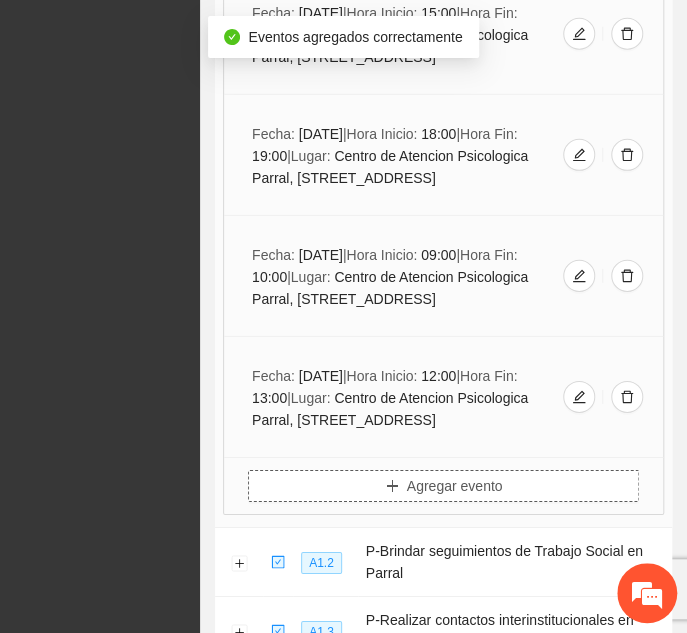 click on "Fecha:   [DATE]  |  Hora Inicio:   12:00  |  Hora Fin:   13:00  |  Lugar:   Centro de Atencion Psicologica Parral, [STREET_ADDRESS]" at bounding box center [443, 397] 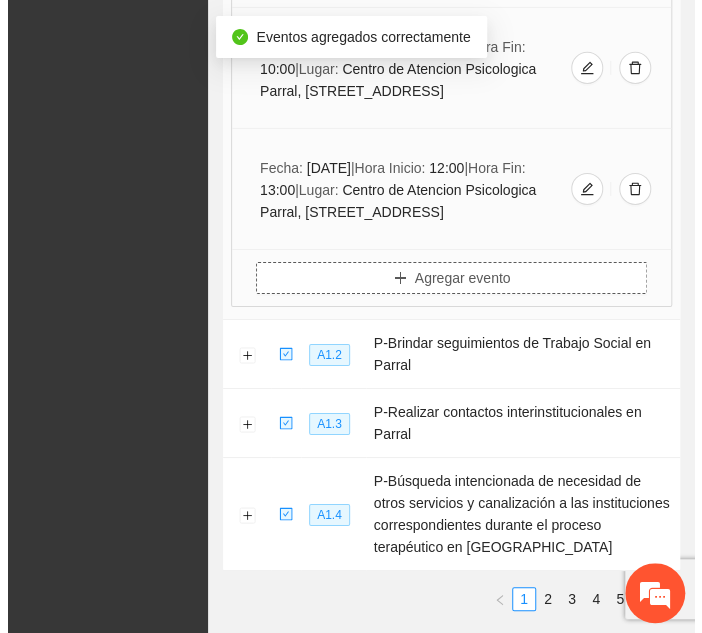 scroll, scrollTop: 22367, scrollLeft: 0, axis: vertical 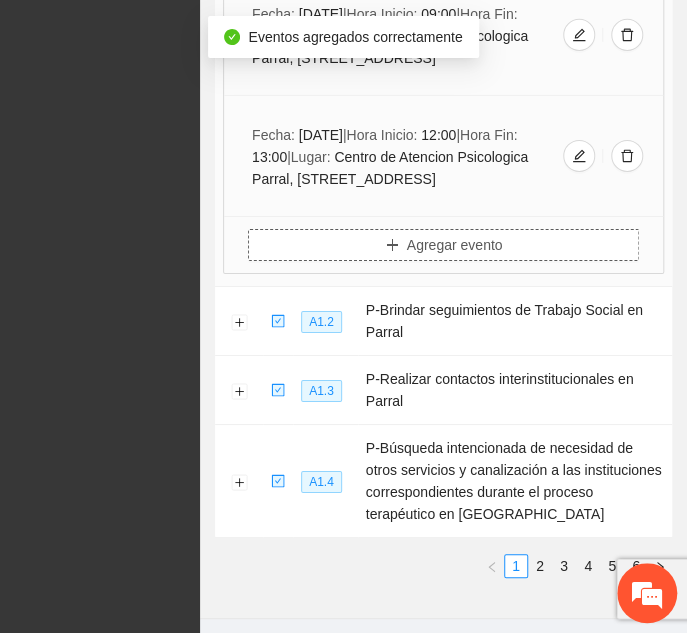 click on "Agregar evento" at bounding box center [443, 245] 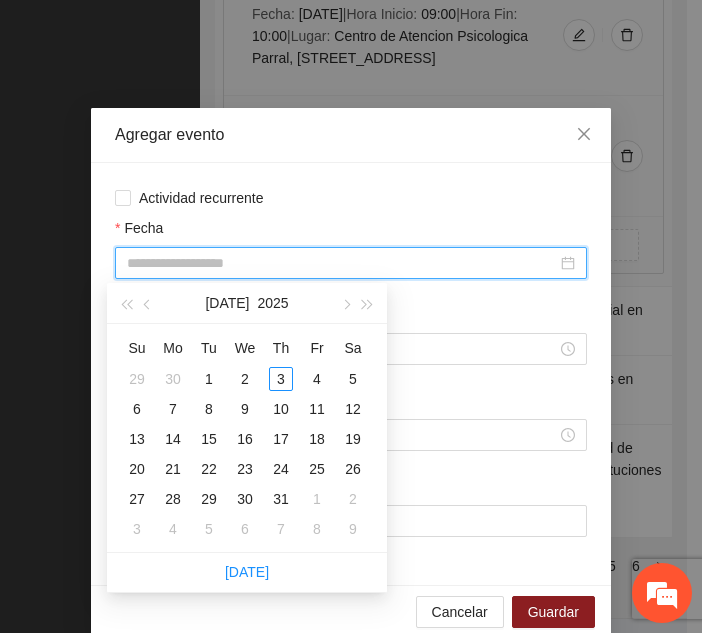 click on "Fecha" at bounding box center (342, 263) 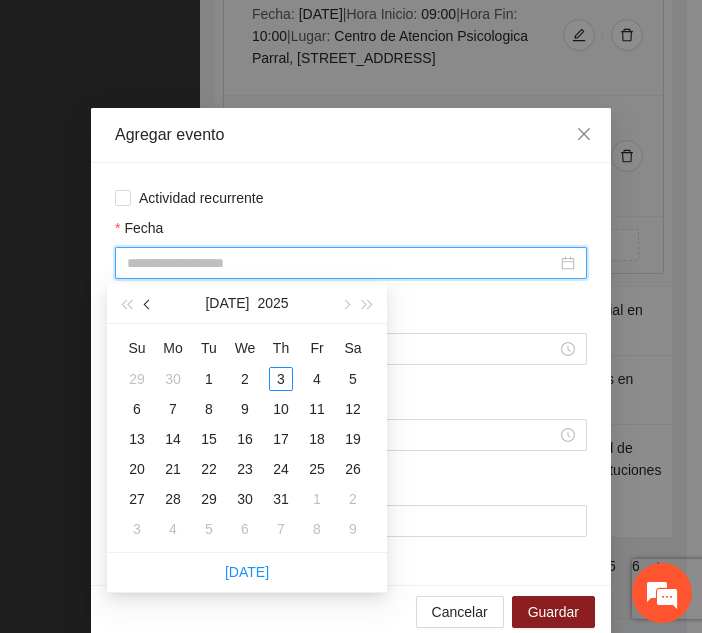 click at bounding box center [148, 303] 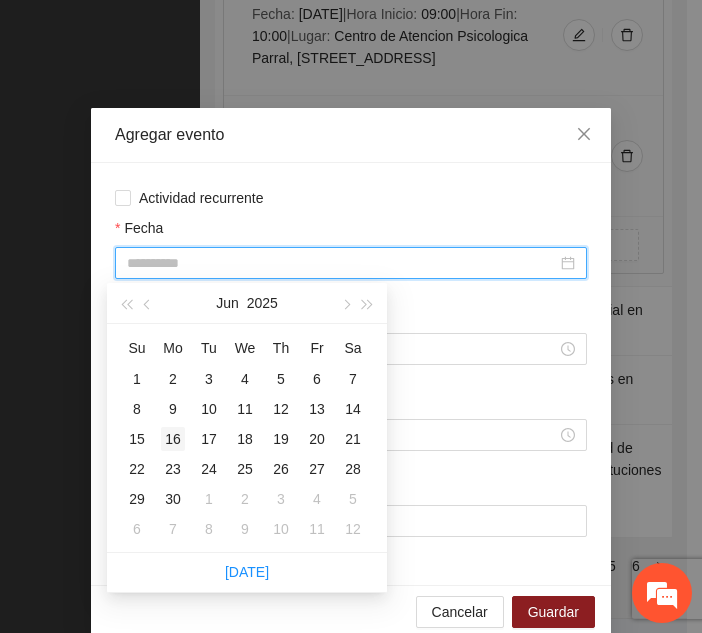 click on "16" at bounding box center (173, 439) 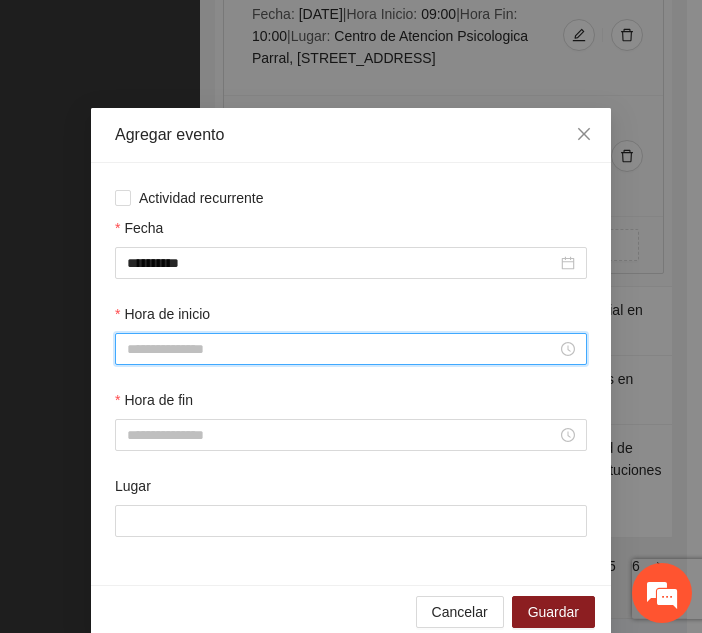 click on "Hora de inicio" at bounding box center (342, 349) 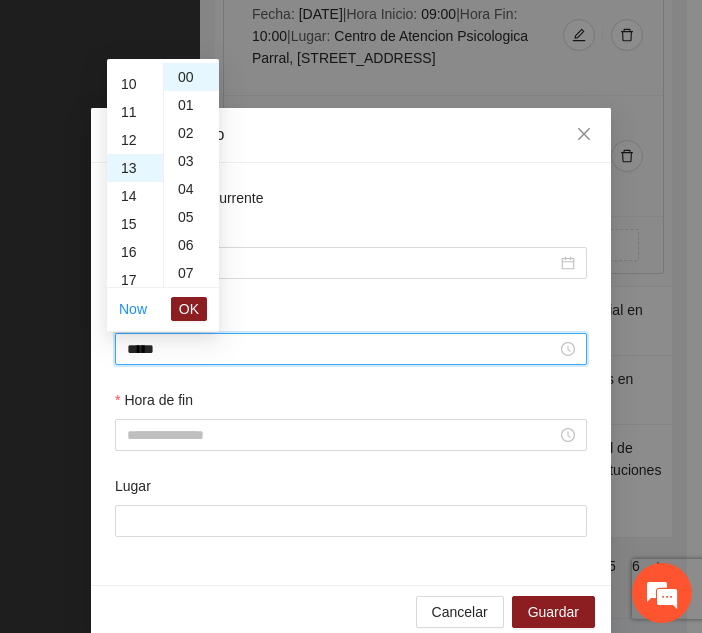 scroll, scrollTop: 364, scrollLeft: 0, axis: vertical 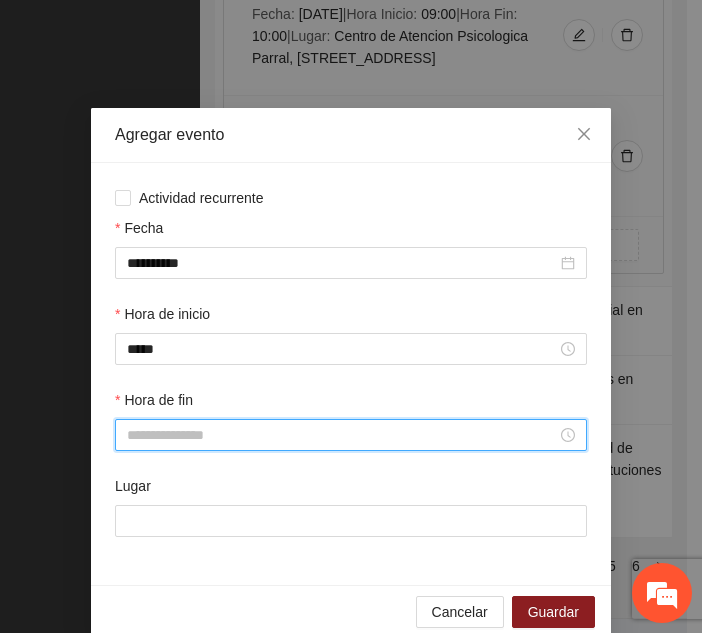 click on "Hora de fin" at bounding box center [342, 435] 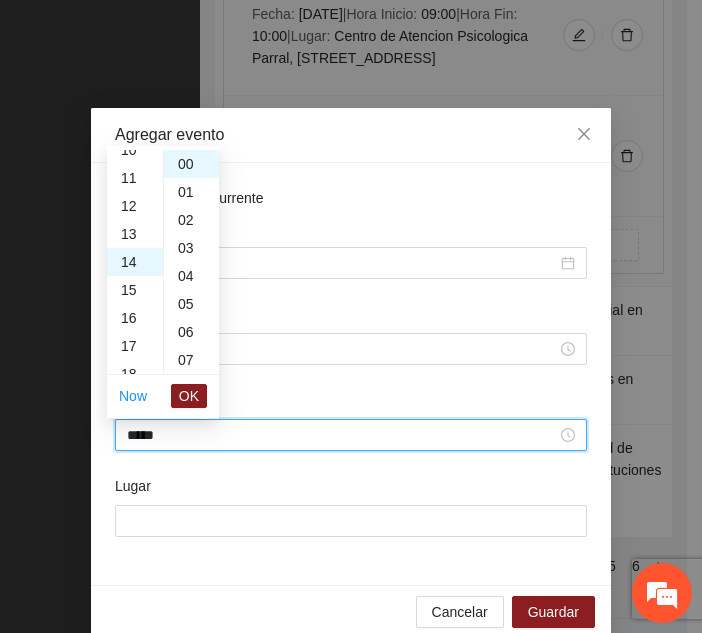 scroll, scrollTop: 392, scrollLeft: 0, axis: vertical 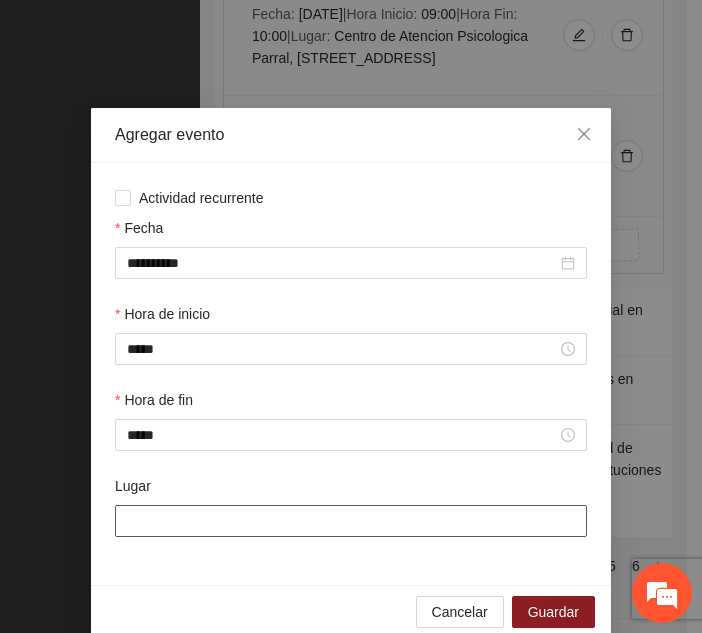click on "Lugar" at bounding box center [351, 521] 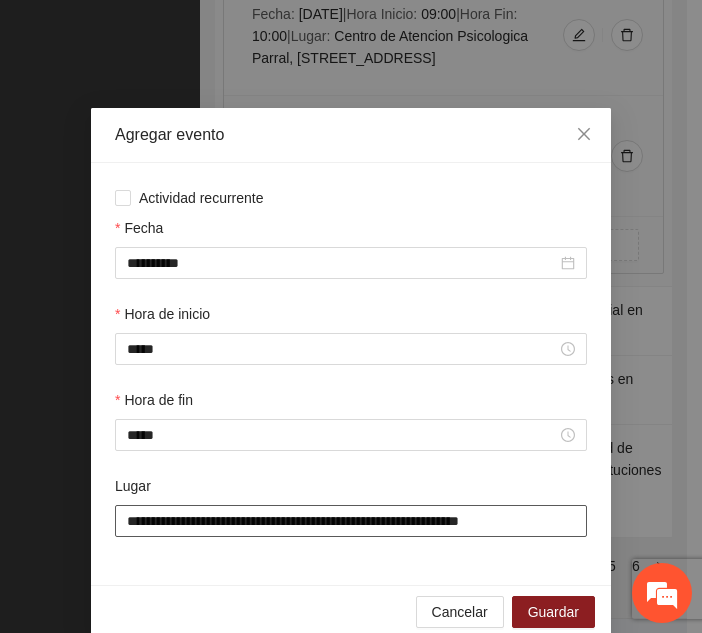 scroll, scrollTop: 30, scrollLeft: 0, axis: vertical 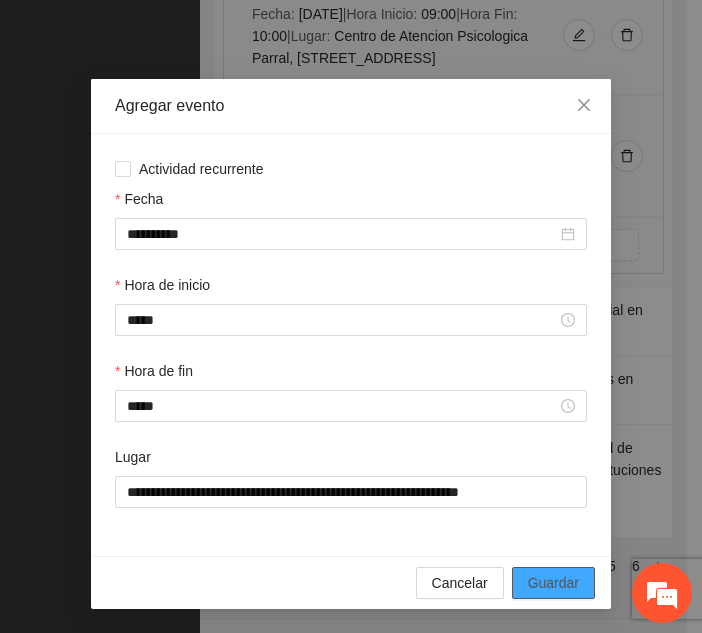 click on "Guardar" at bounding box center (553, 583) 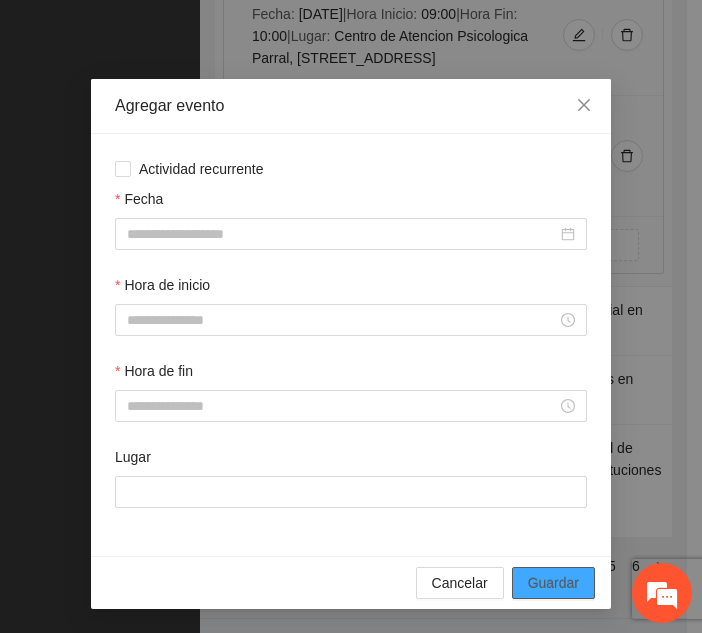 scroll, scrollTop: 0, scrollLeft: 0, axis: both 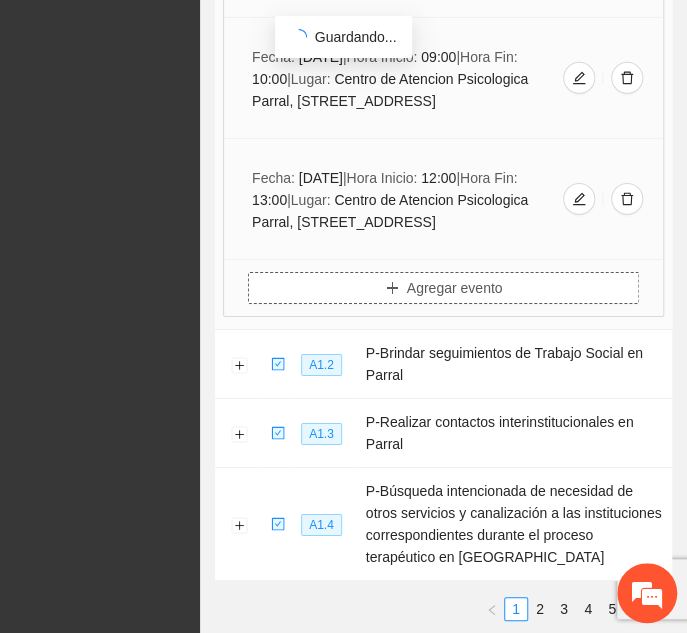 click on "Agregar evento" at bounding box center (455, 288) 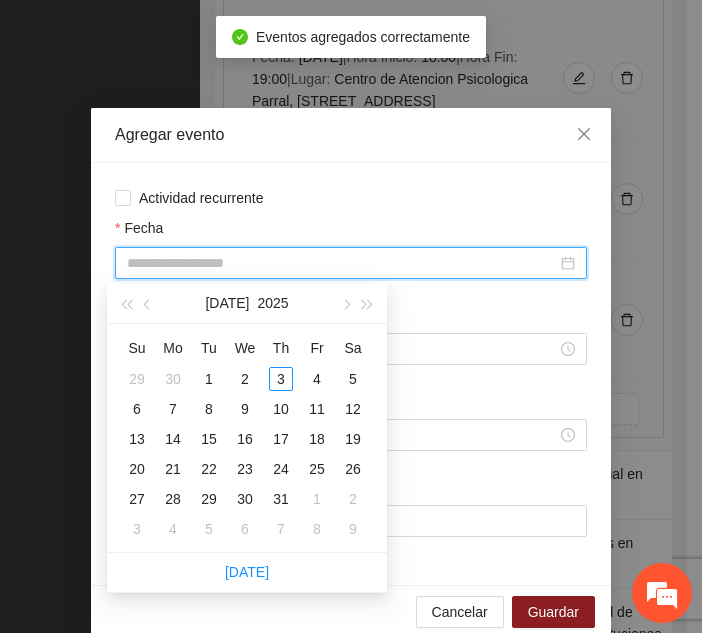 click on "Fecha" at bounding box center (342, 263) 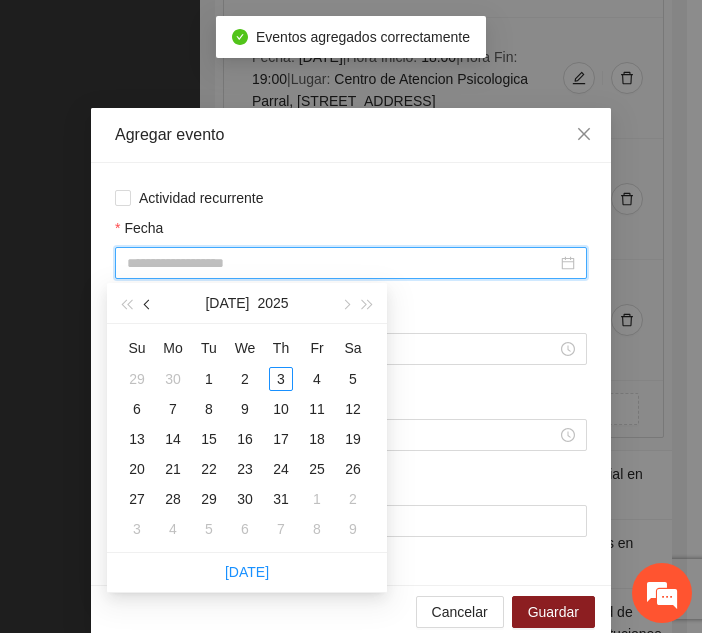 click at bounding box center (149, 305) 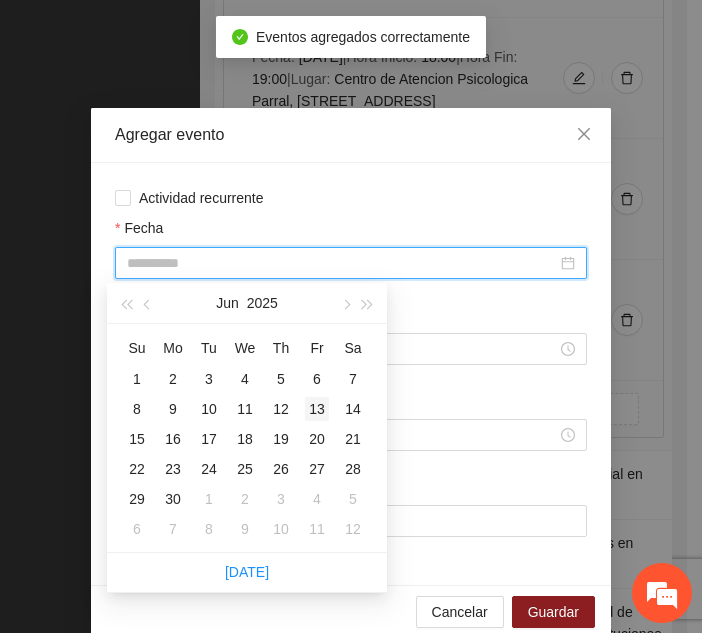 click on "13" at bounding box center [317, 409] 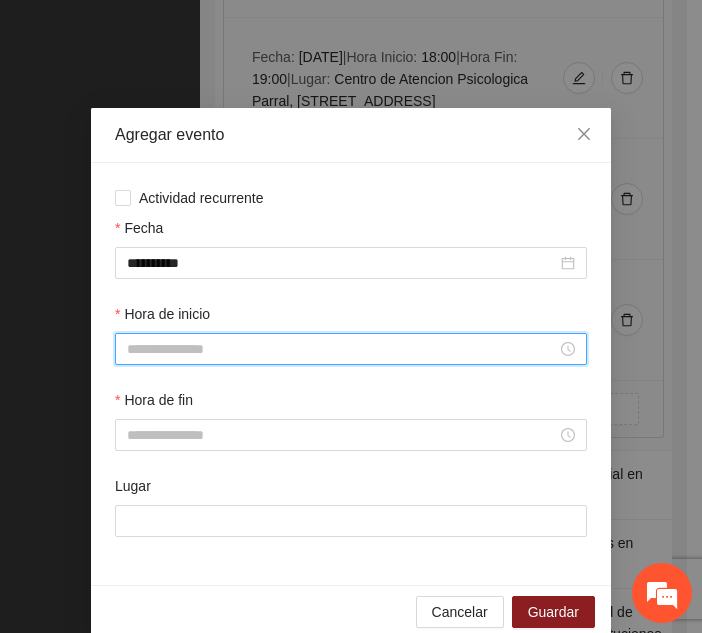 click on "Hora de inicio" at bounding box center (342, 349) 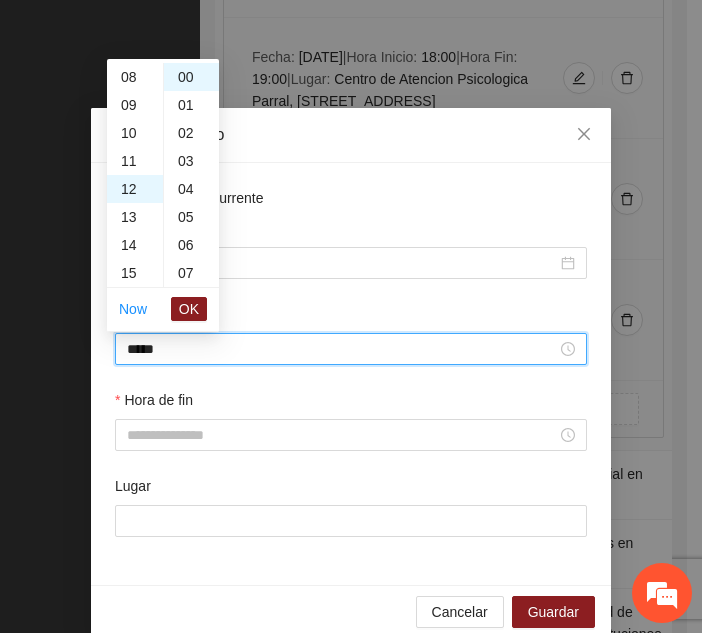 scroll, scrollTop: 336, scrollLeft: 0, axis: vertical 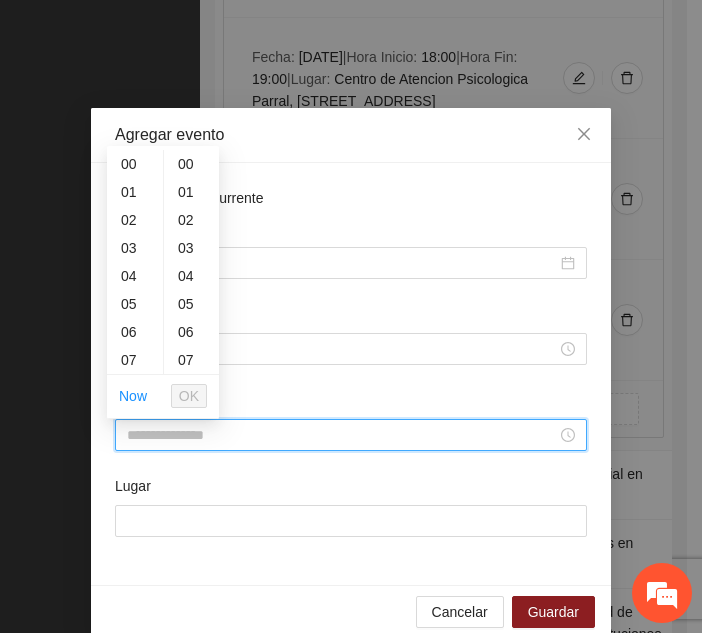 click on "Hora de fin" at bounding box center [342, 435] 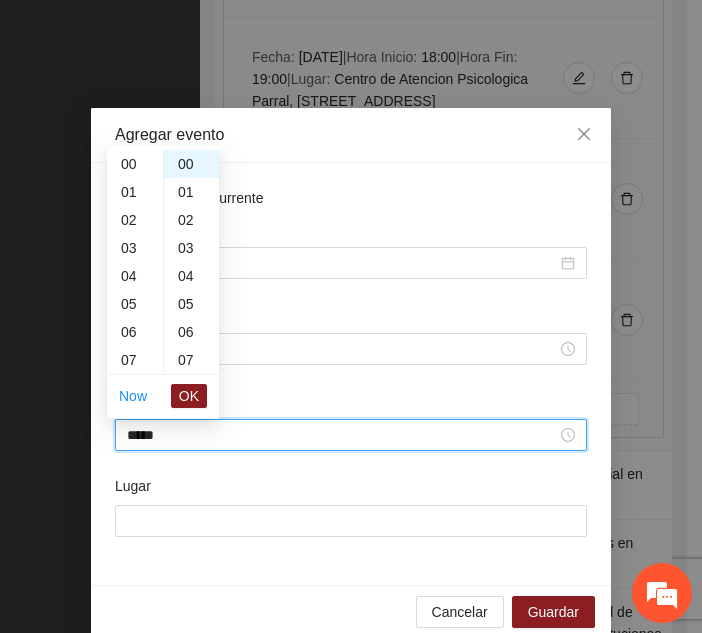scroll, scrollTop: 364, scrollLeft: 0, axis: vertical 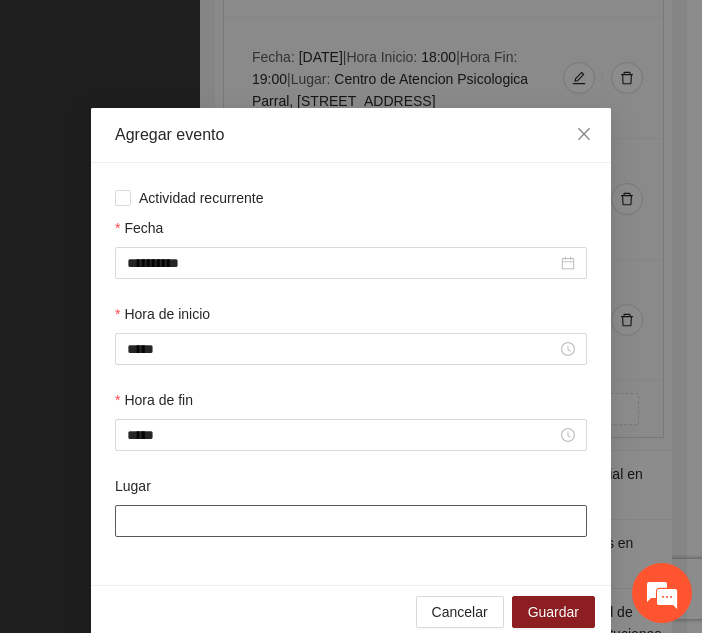 click on "Lugar" at bounding box center [351, 521] 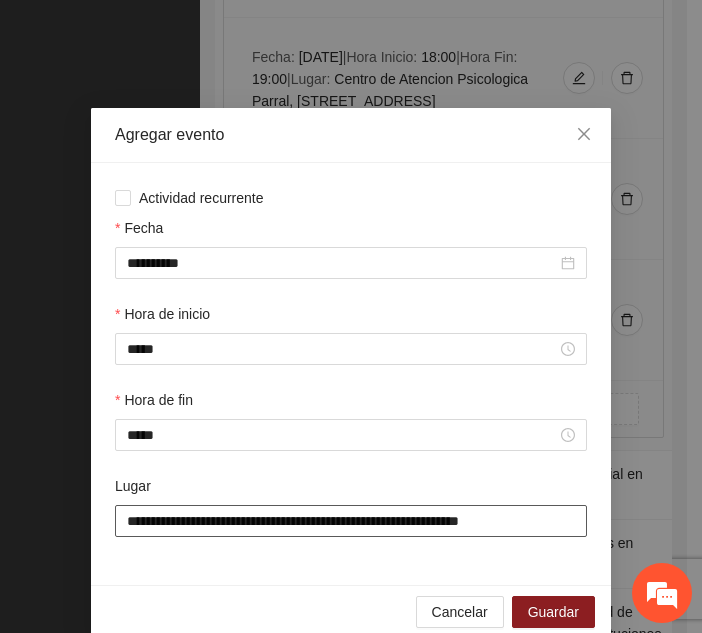 scroll, scrollTop: 30, scrollLeft: 0, axis: vertical 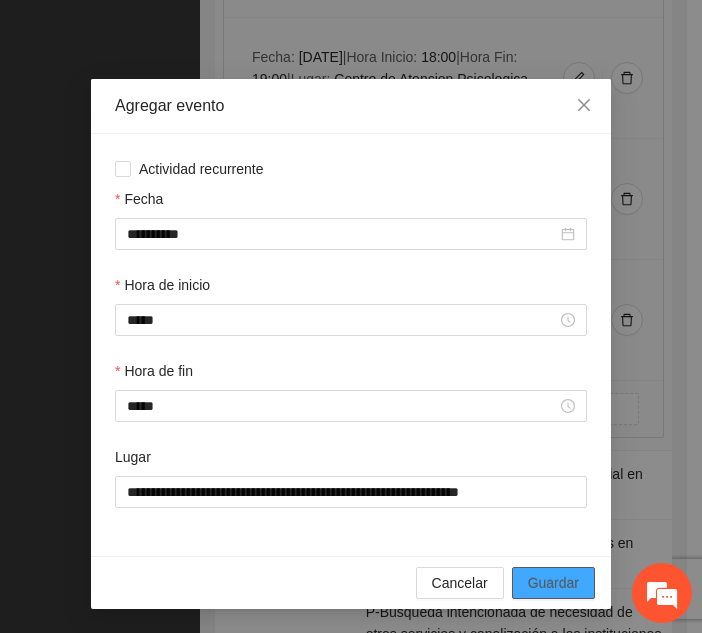 click on "Guardar" at bounding box center [553, 583] 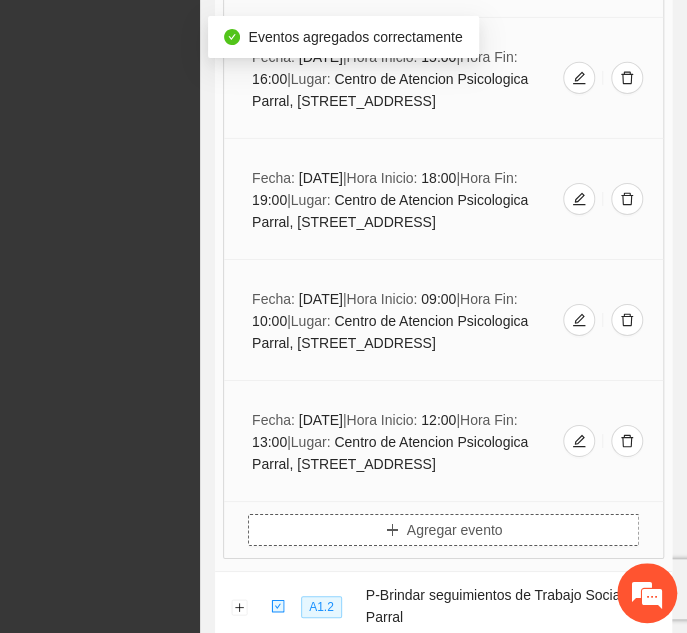 click on "|  Hora Fin:" at bounding box center [486, 420] 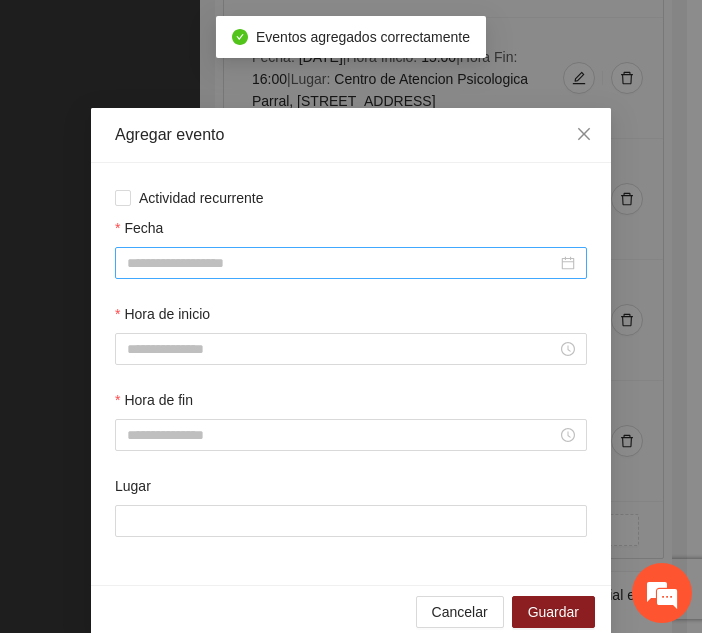 click at bounding box center [351, 263] 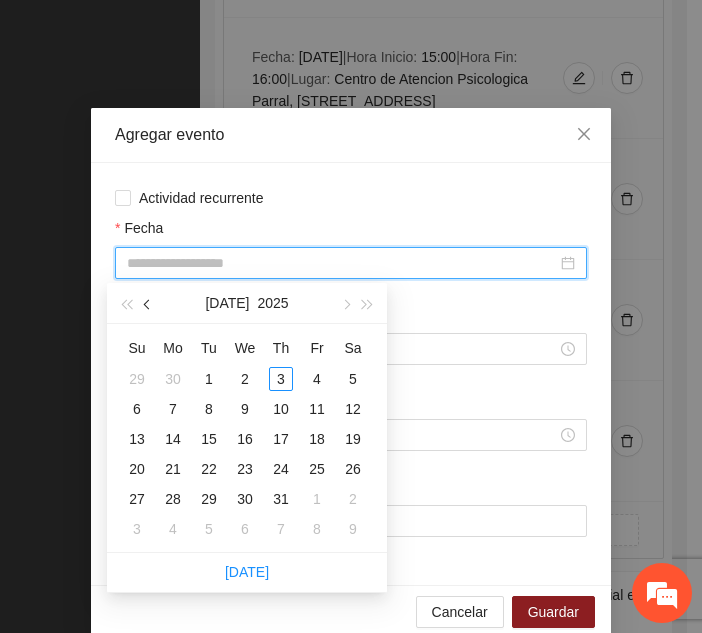 click at bounding box center [148, 303] 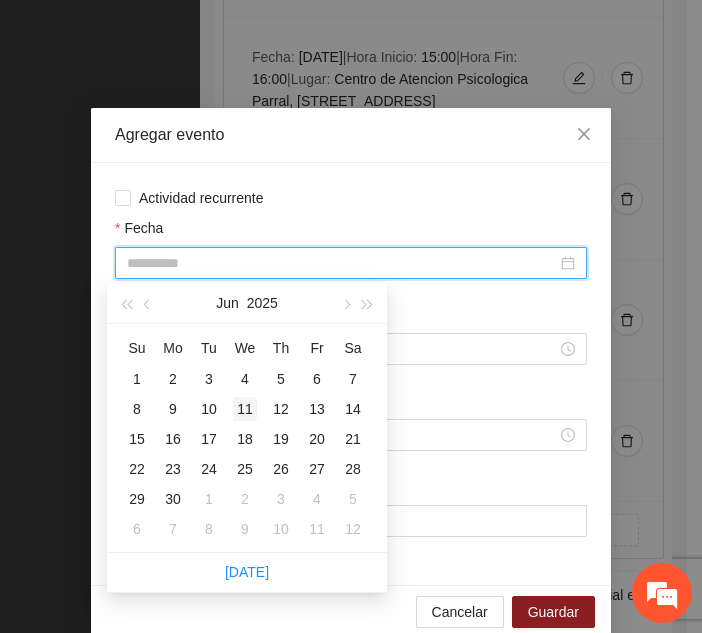 click on "11" at bounding box center [245, 409] 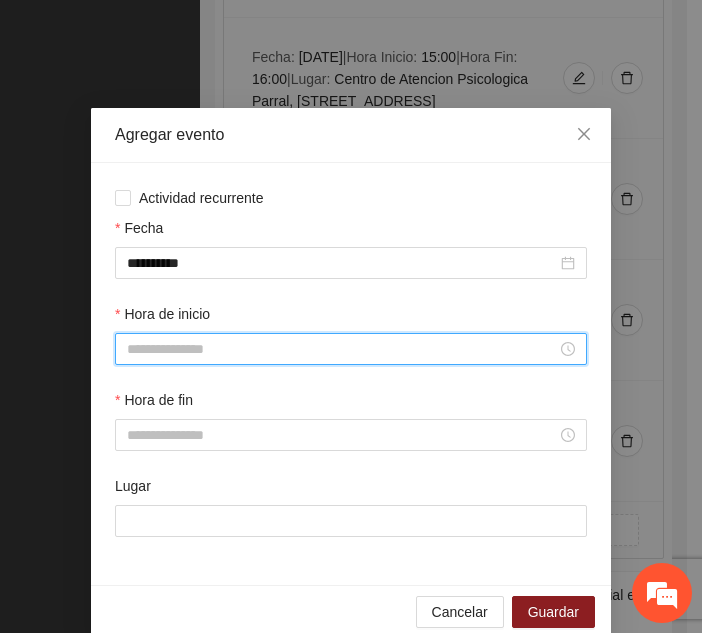 click on "Hora de inicio" at bounding box center (342, 349) 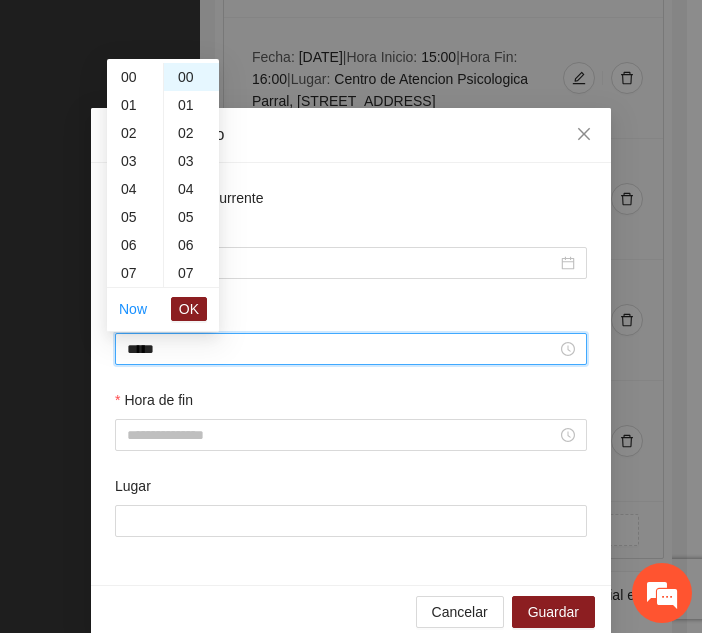 scroll, scrollTop: 364, scrollLeft: 0, axis: vertical 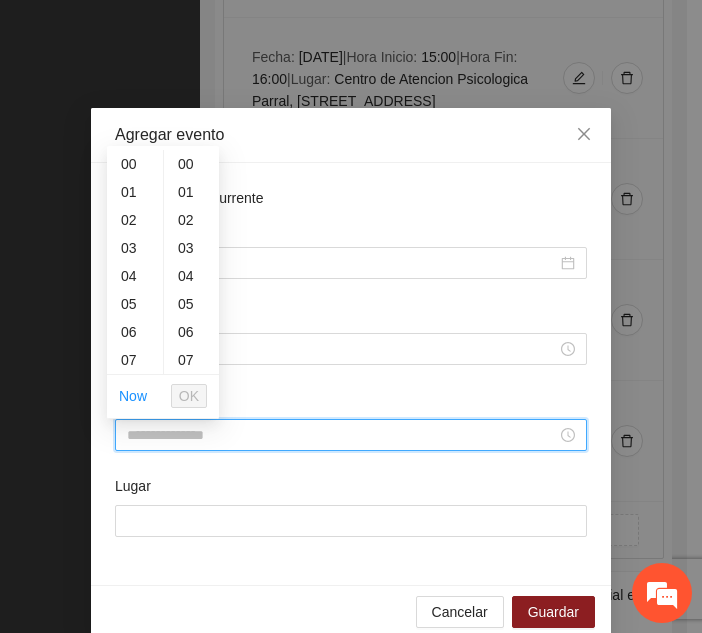click on "Hora de fin" at bounding box center (342, 435) 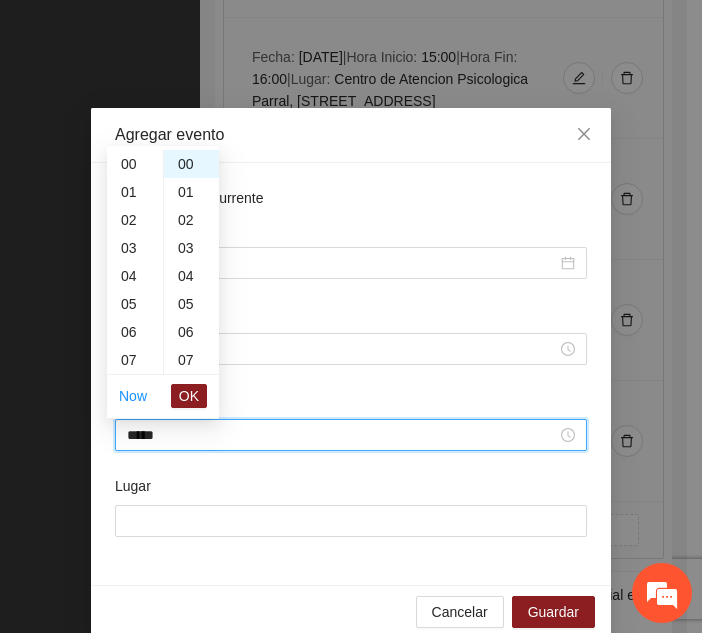 scroll, scrollTop: 392, scrollLeft: 0, axis: vertical 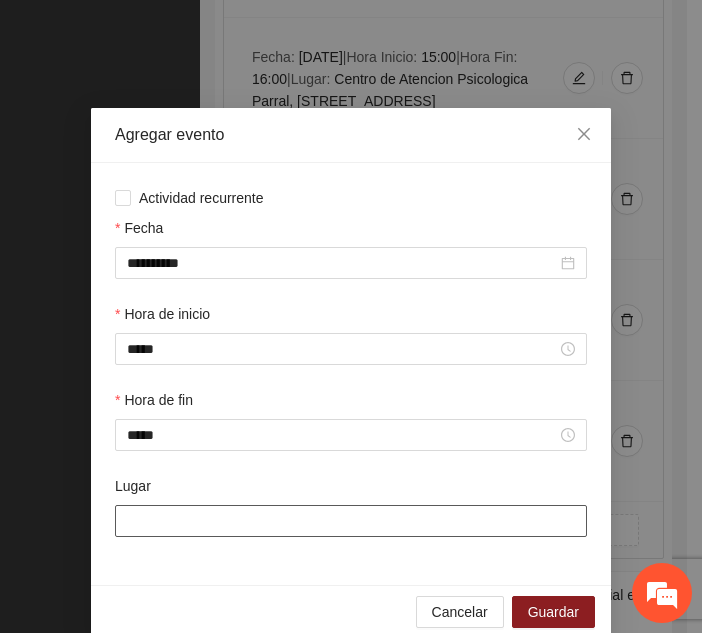 click on "Lugar" at bounding box center (351, 521) 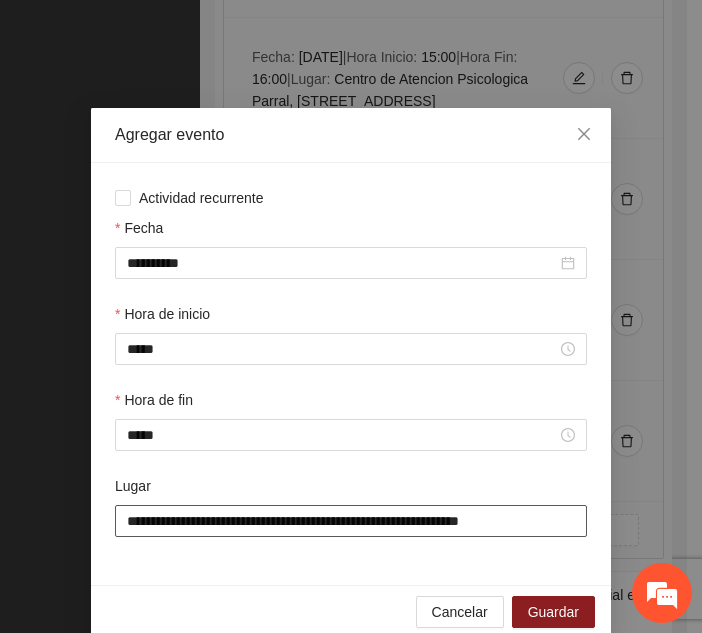 scroll, scrollTop: 30, scrollLeft: 0, axis: vertical 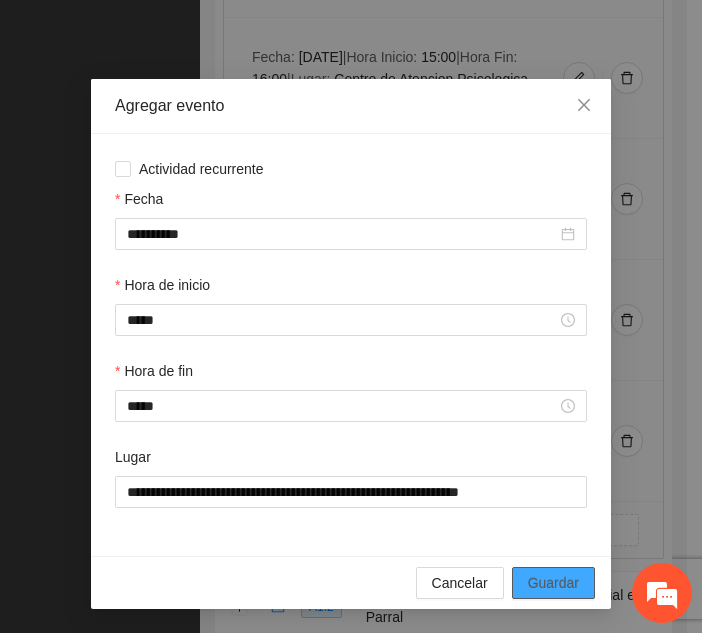 click on "Guardar" at bounding box center (553, 583) 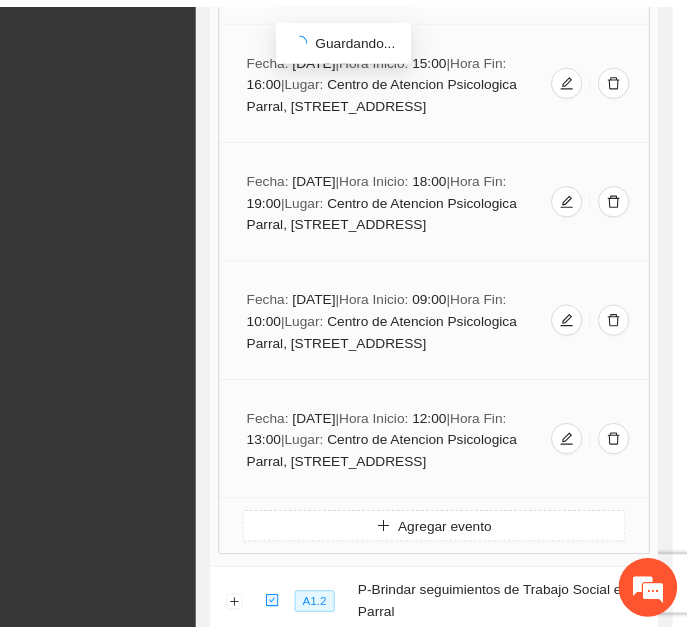 scroll, scrollTop: 0, scrollLeft: 0, axis: both 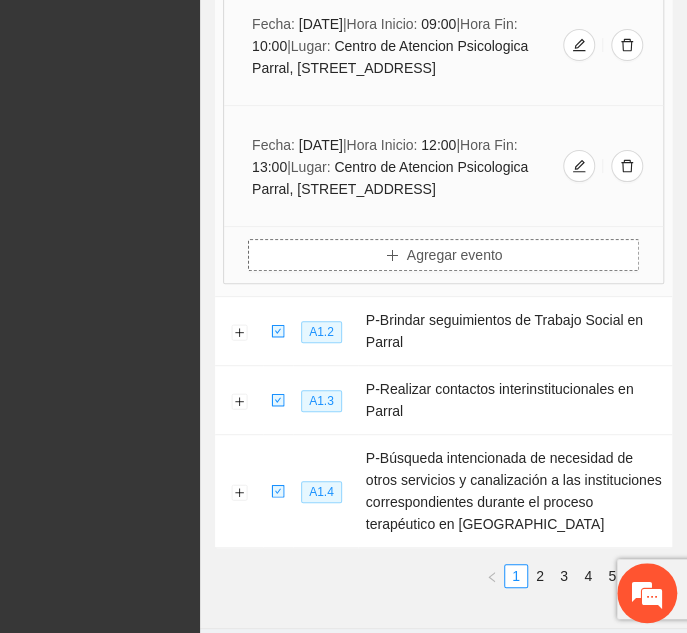 click on "Agregar evento" at bounding box center (455, 255) 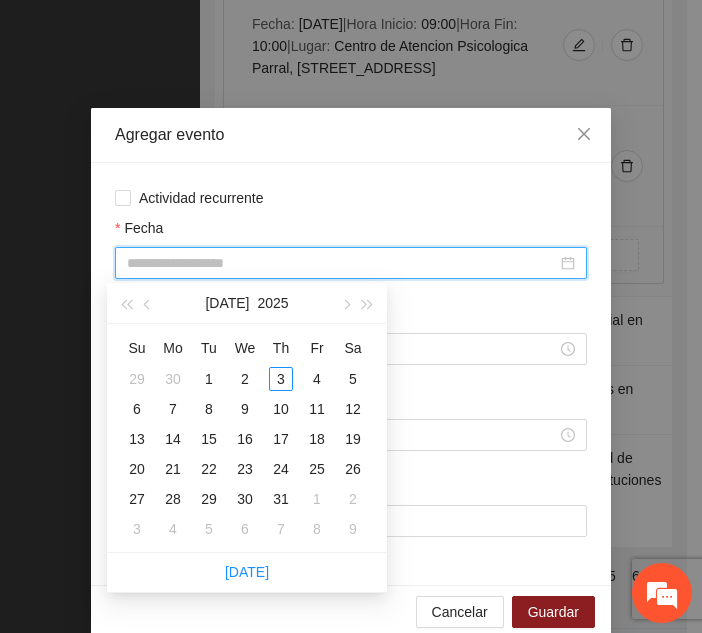 click on "Fecha" at bounding box center (342, 263) 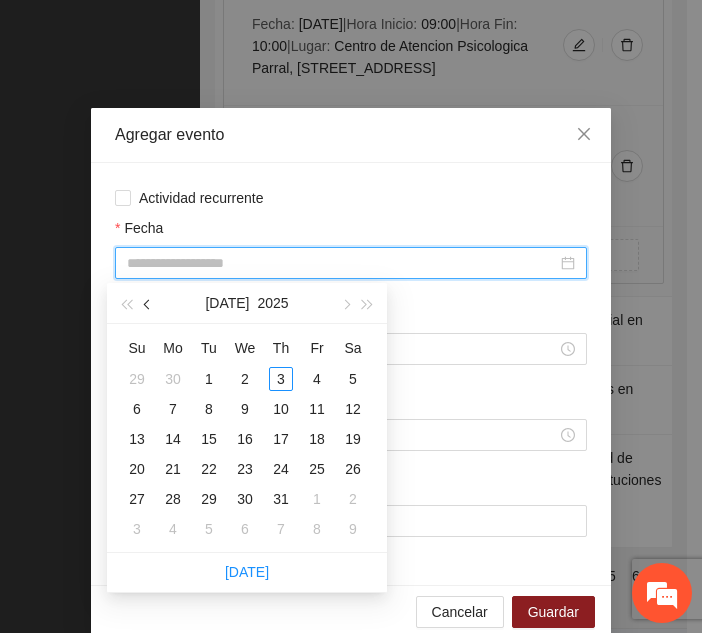 click at bounding box center (149, 305) 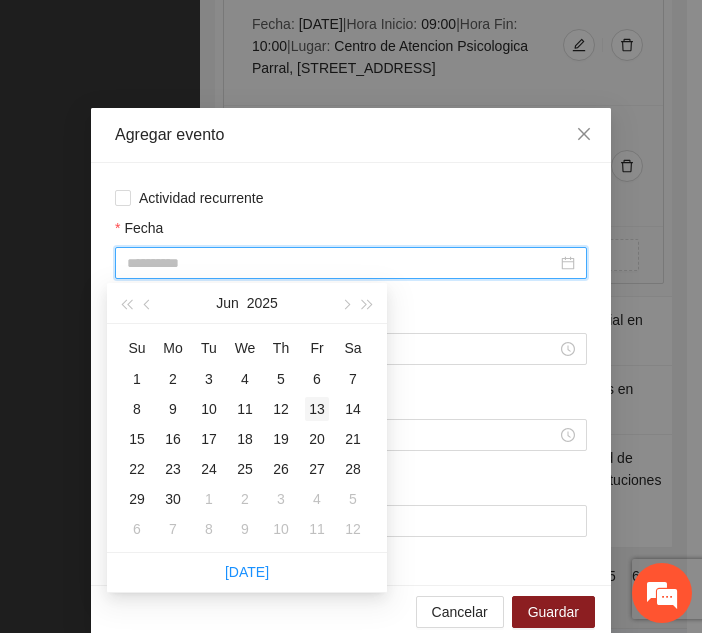 click on "13" at bounding box center [317, 409] 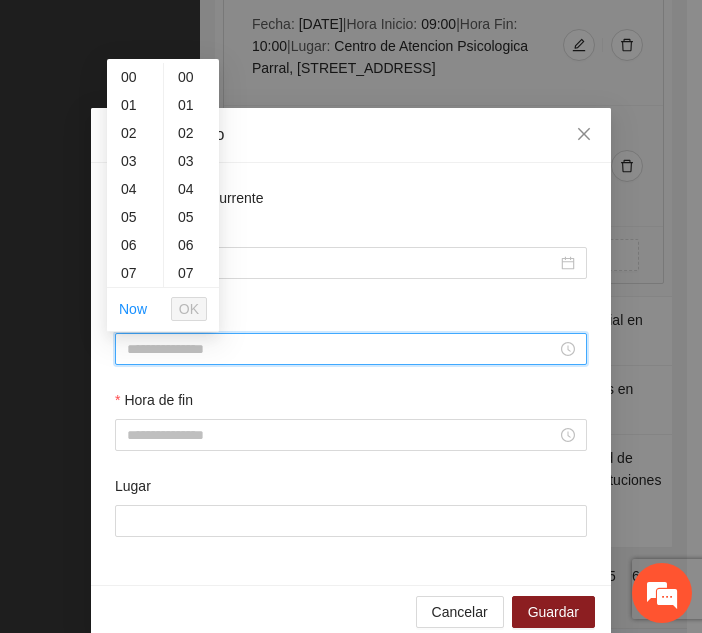 click on "Hora de inicio" at bounding box center [342, 349] 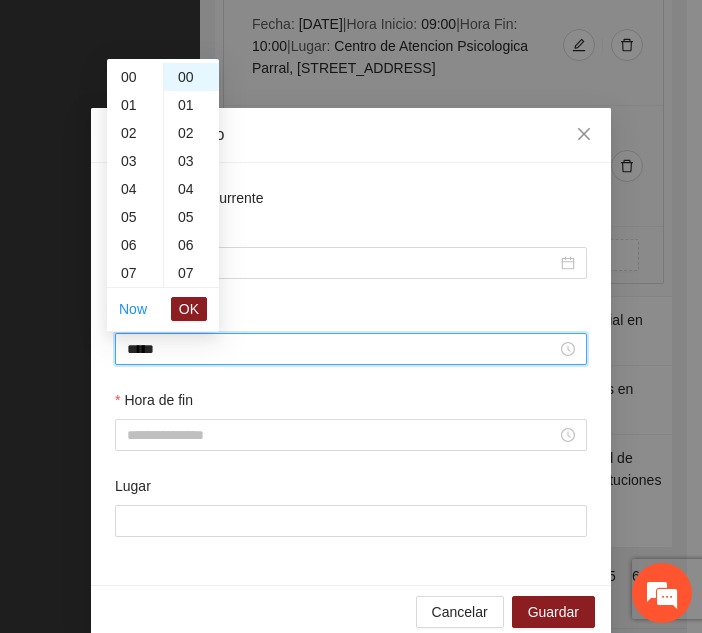 scroll, scrollTop: 308, scrollLeft: 0, axis: vertical 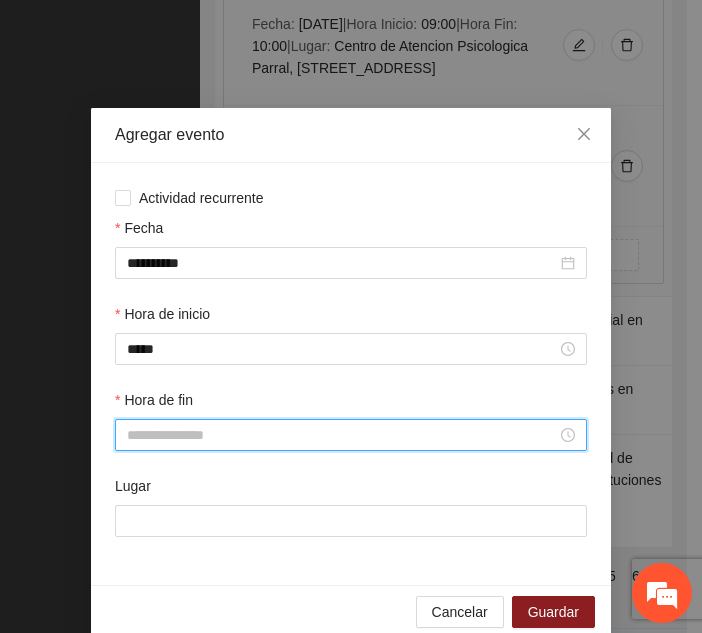 click on "Hora de fin" at bounding box center (342, 435) 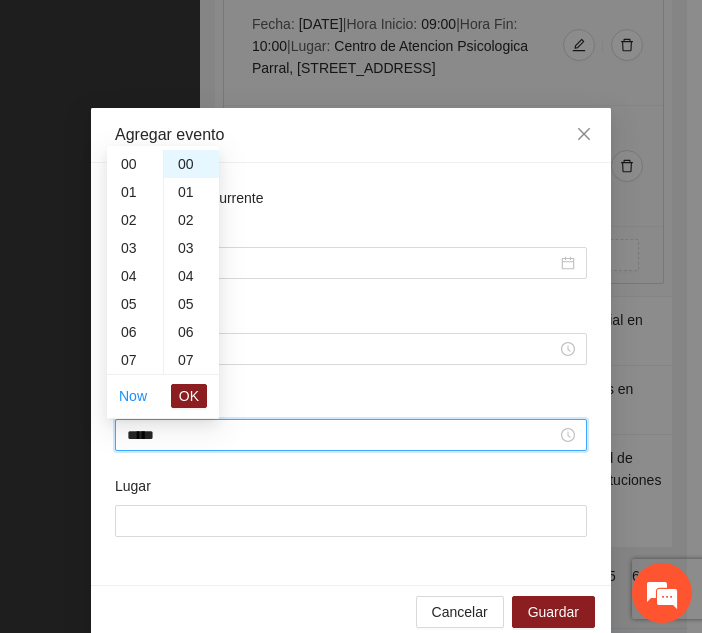 scroll, scrollTop: 336, scrollLeft: 0, axis: vertical 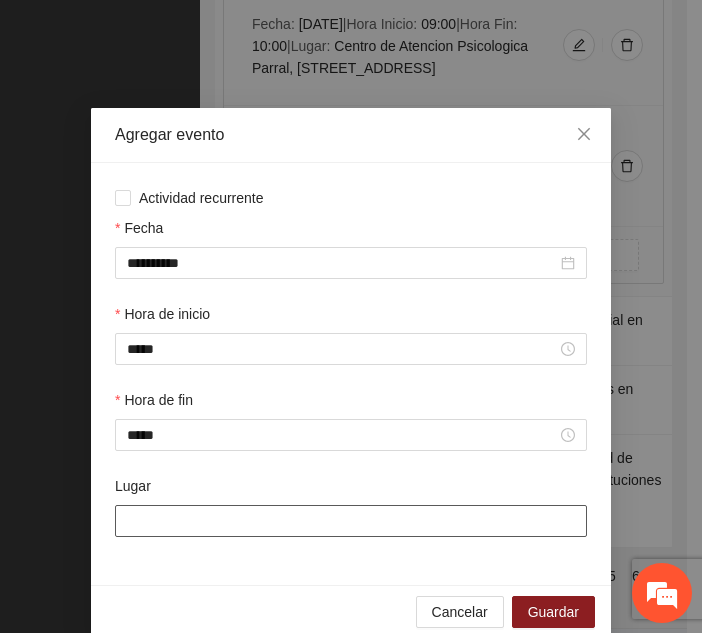 click on "Lugar" at bounding box center (351, 521) 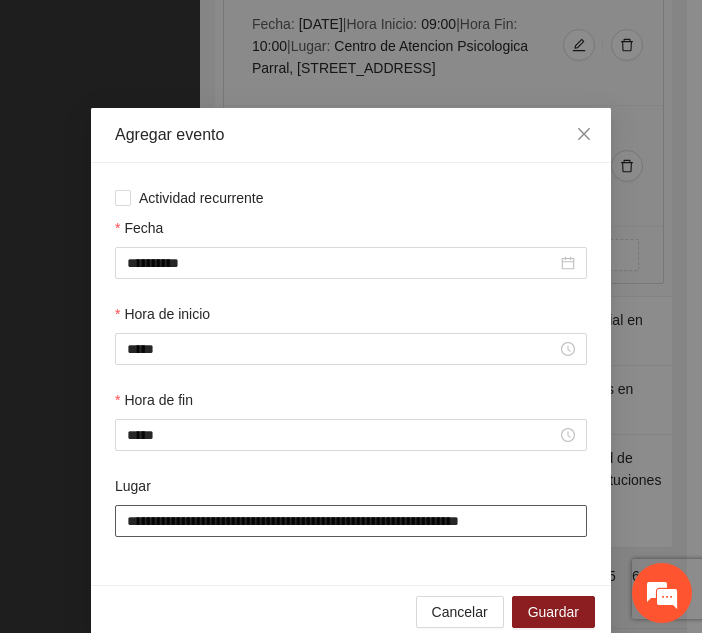 scroll, scrollTop: 30, scrollLeft: 0, axis: vertical 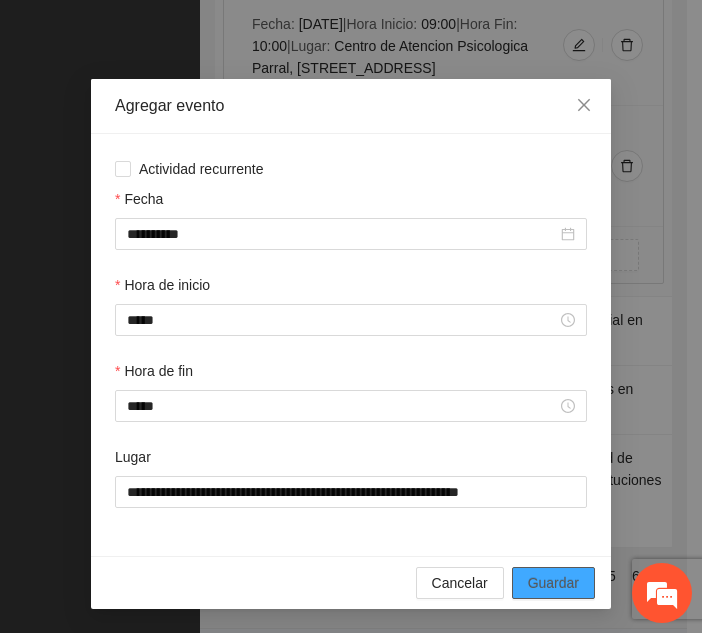 click on "Guardar" at bounding box center [553, 583] 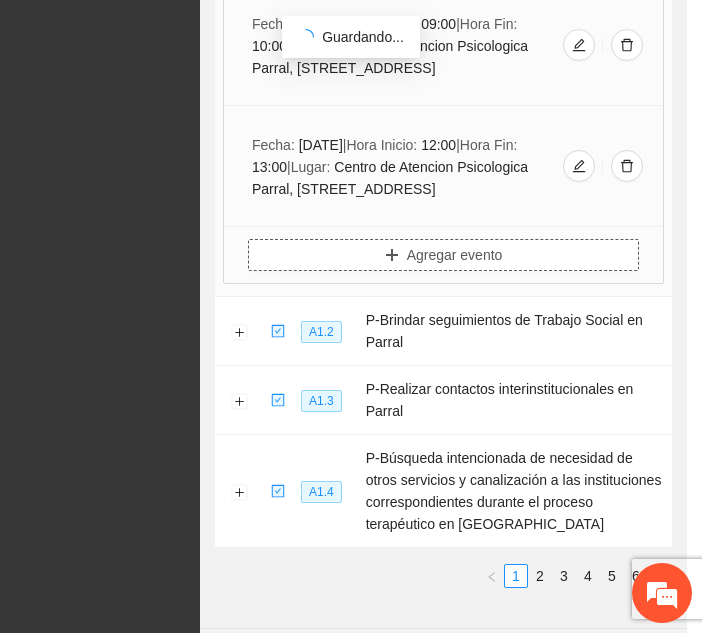 scroll, scrollTop: 22686, scrollLeft: 0, axis: vertical 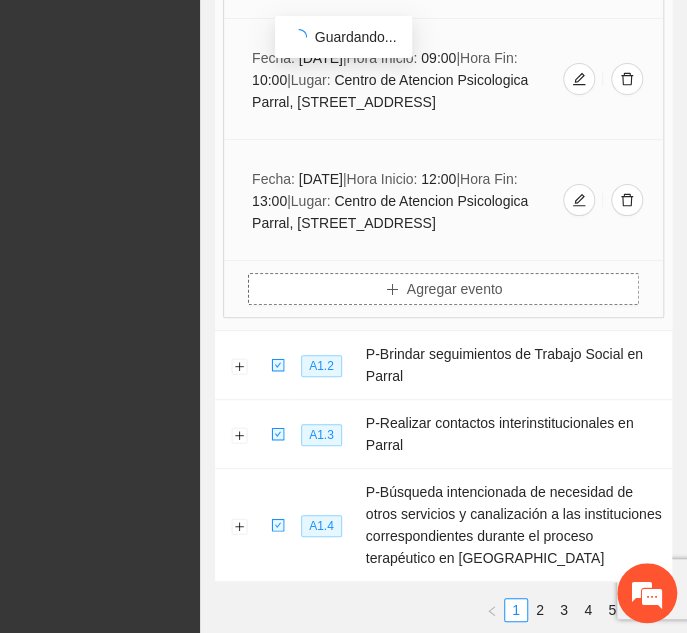 click on "Agregar evento" at bounding box center [443, 289] 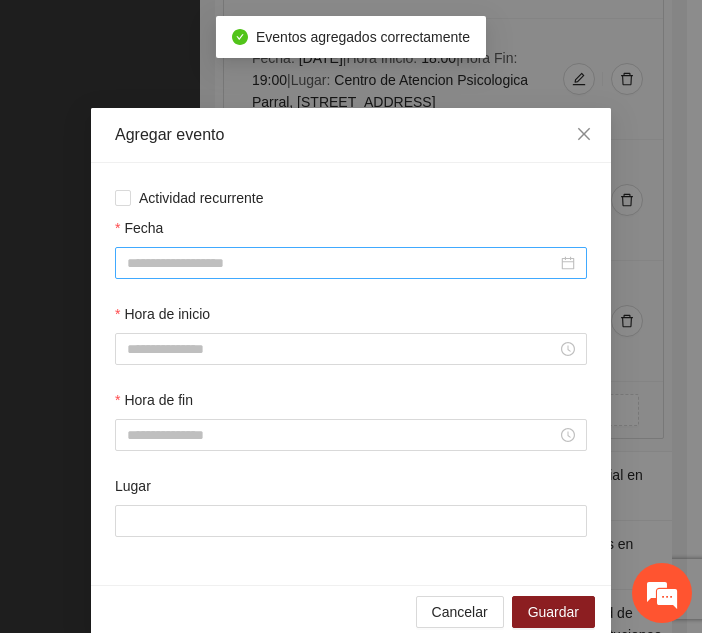 click on "Fecha" at bounding box center [342, 263] 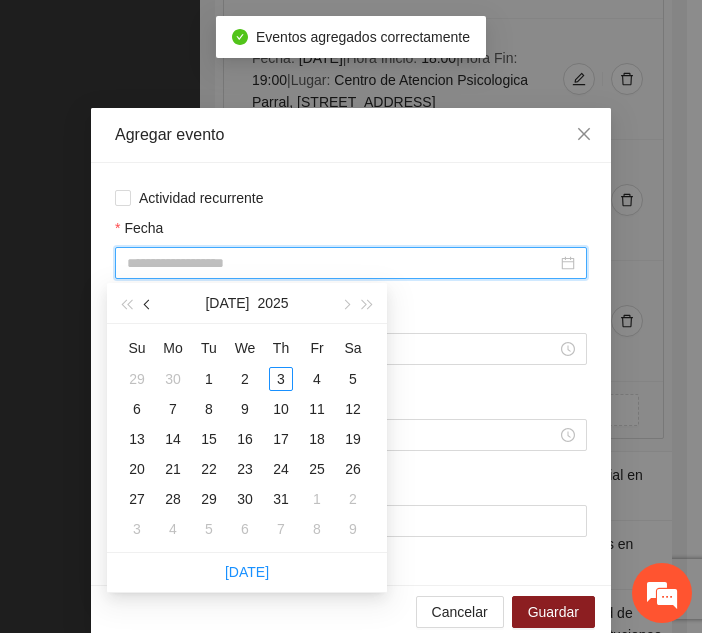 click at bounding box center [149, 305] 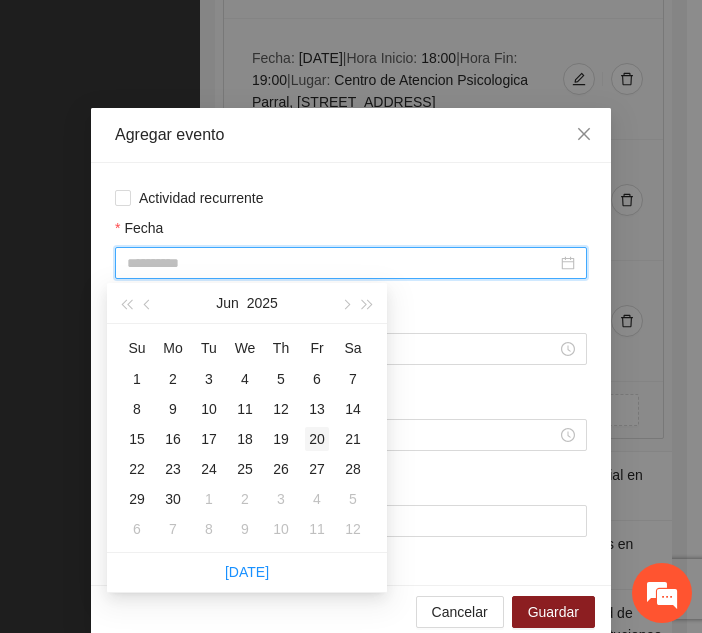 click on "20" at bounding box center (317, 439) 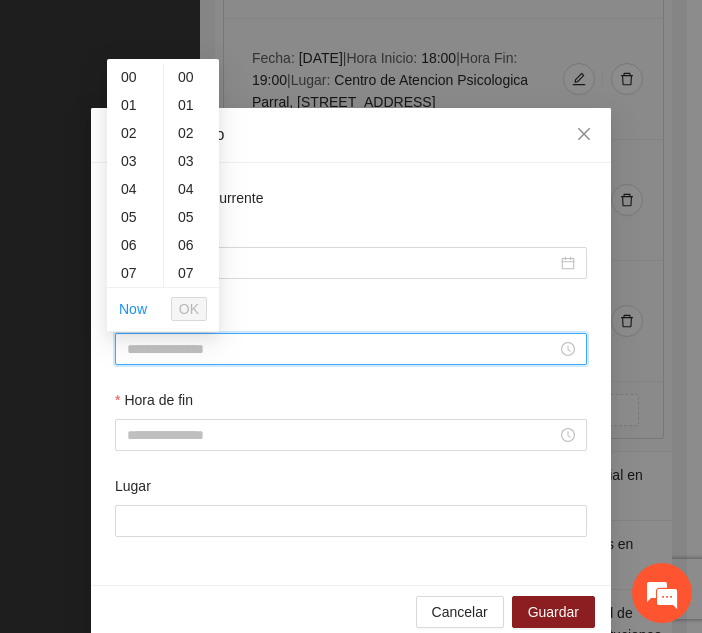 click on "Hora de inicio" at bounding box center [342, 349] 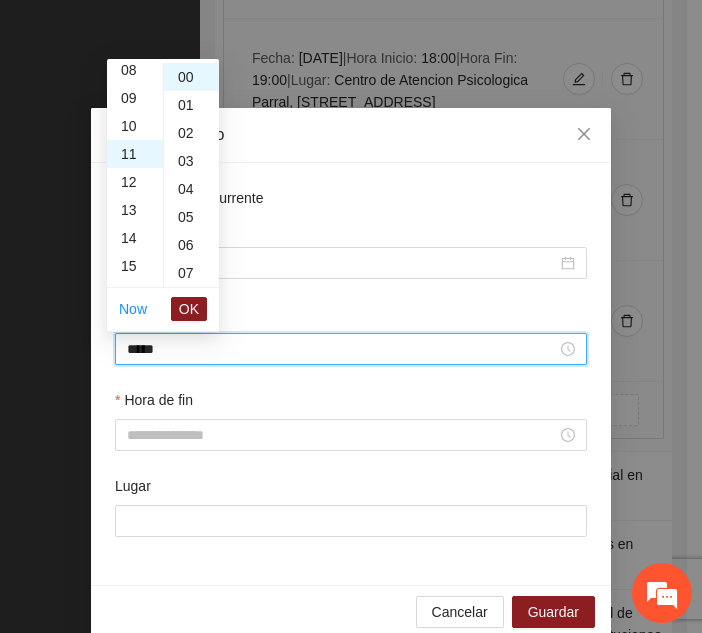 scroll, scrollTop: 308, scrollLeft: 0, axis: vertical 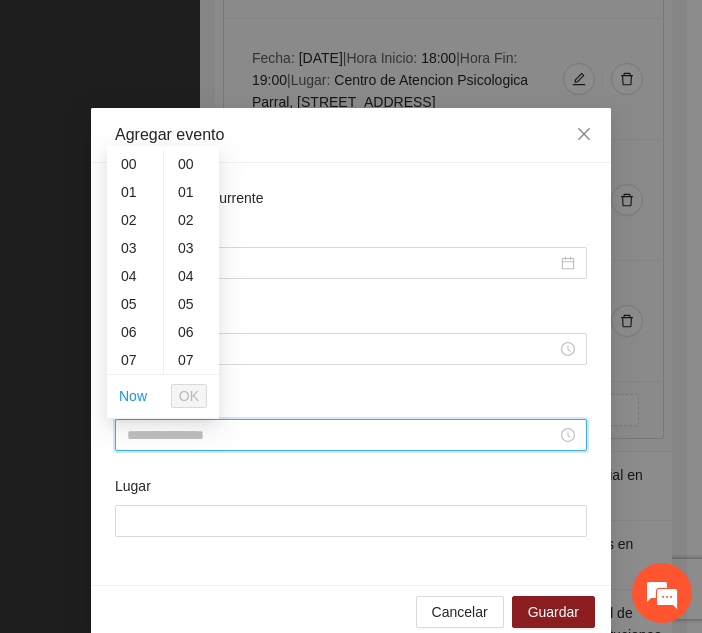 click on "Hora de fin" at bounding box center (342, 435) 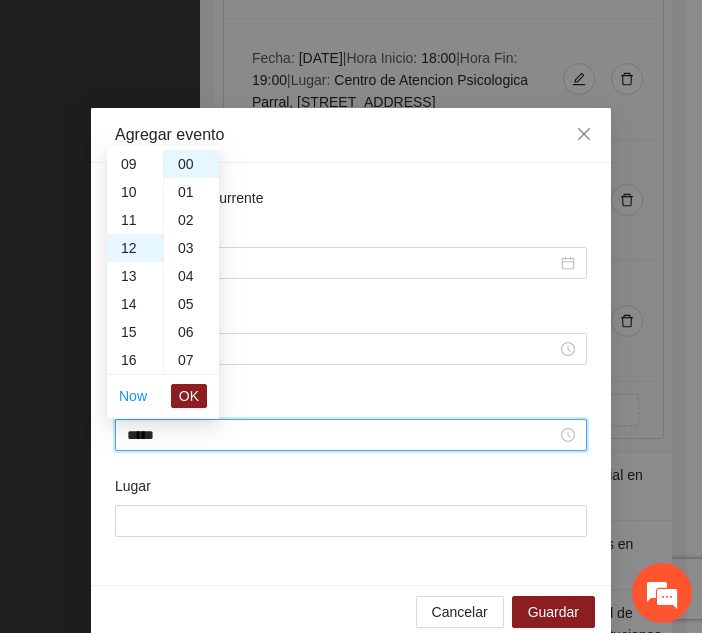 scroll, scrollTop: 336, scrollLeft: 0, axis: vertical 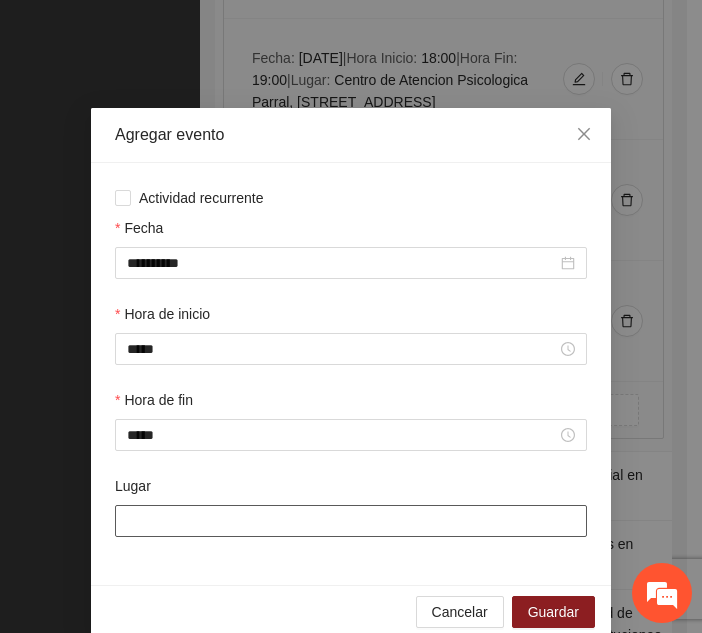 click on "Lugar" at bounding box center [351, 521] 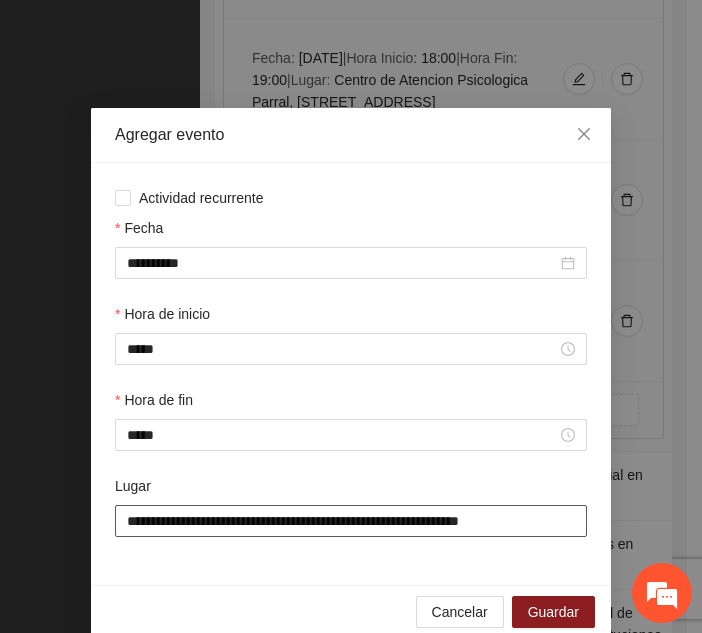 scroll, scrollTop: 30, scrollLeft: 0, axis: vertical 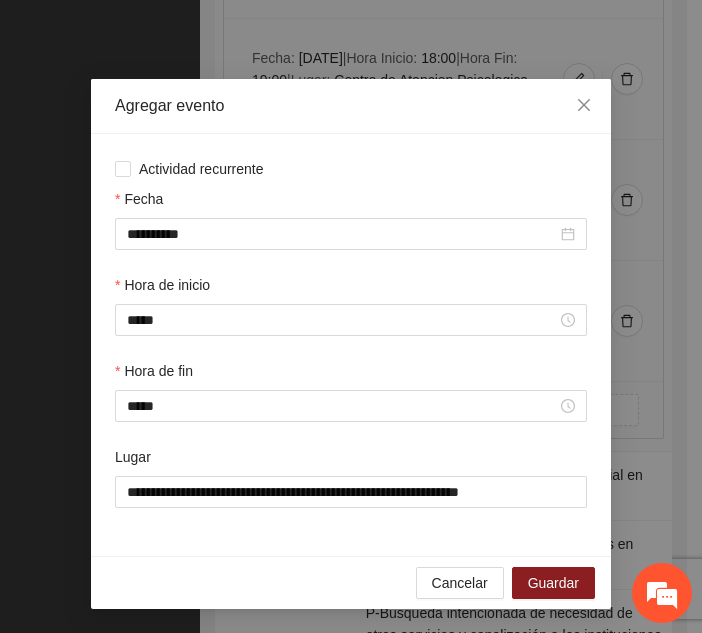 click on "Cancelar Guardar" at bounding box center [351, 582] 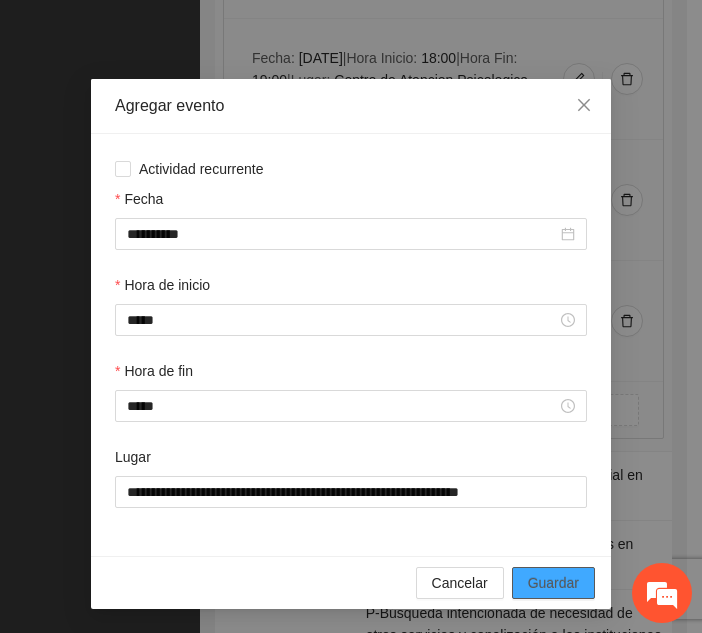 click on "Guardar" at bounding box center [553, 583] 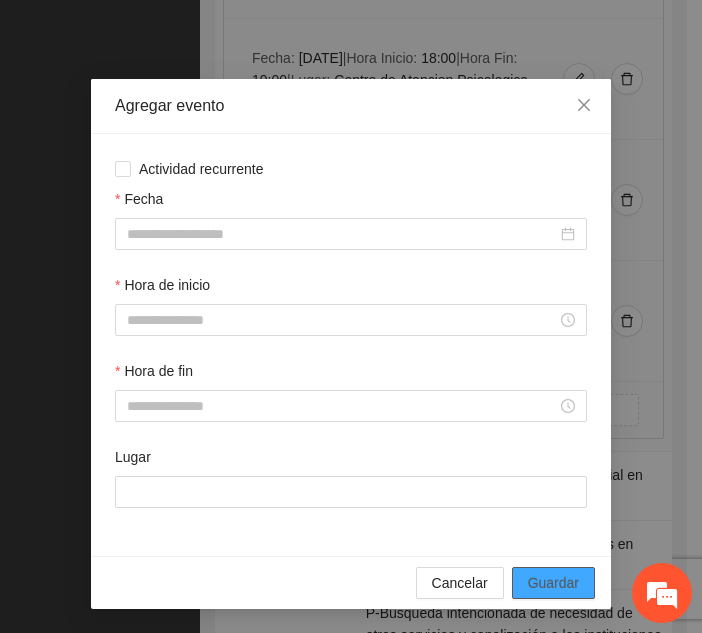 scroll, scrollTop: 0, scrollLeft: 0, axis: both 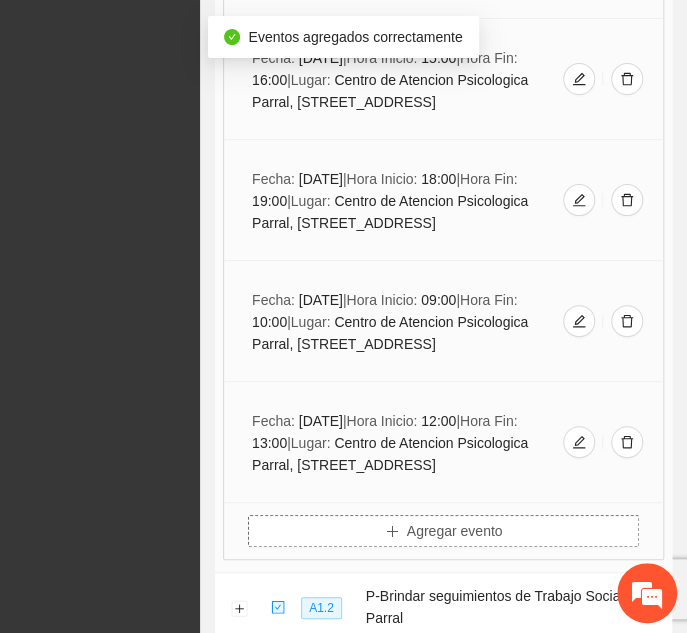 click on "Agregar evento" at bounding box center (455, 531) 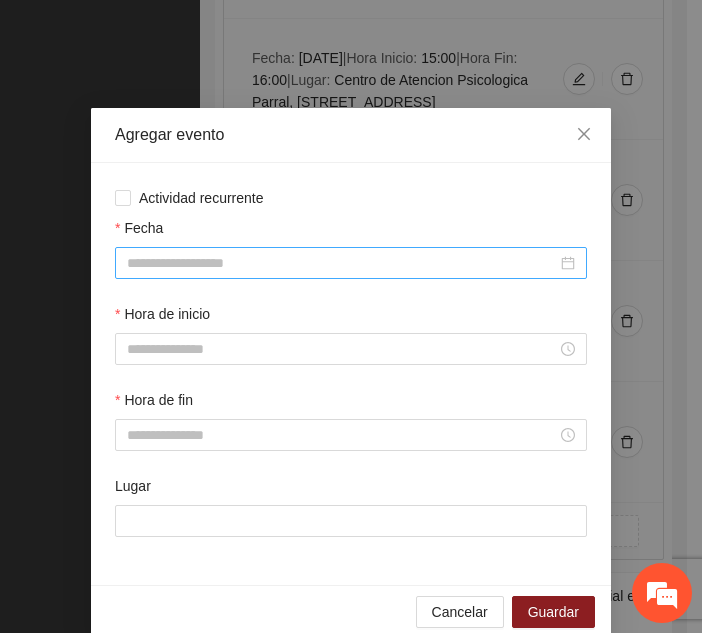 click at bounding box center [351, 263] 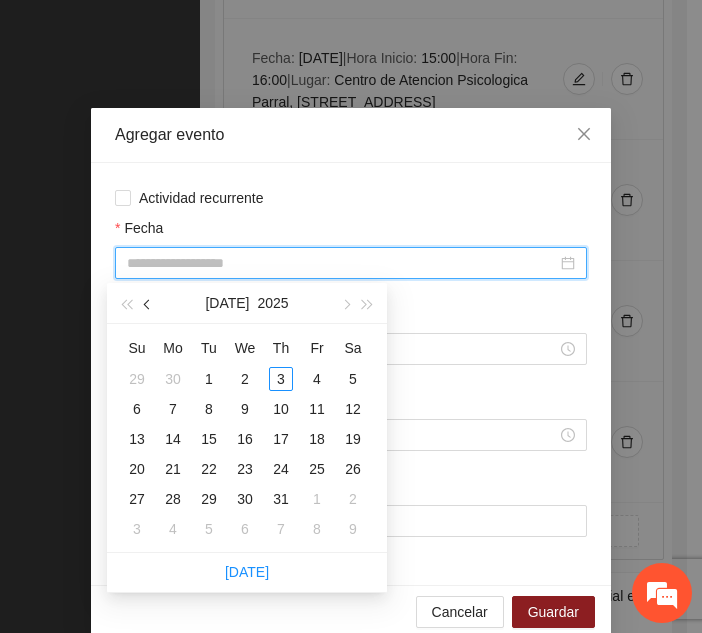 click at bounding box center (148, 303) 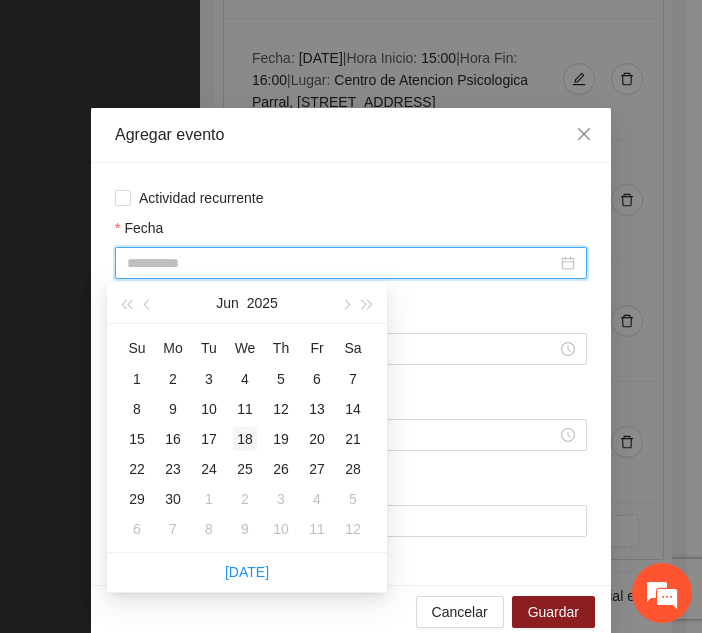 click on "18" at bounding box center (245, 439) 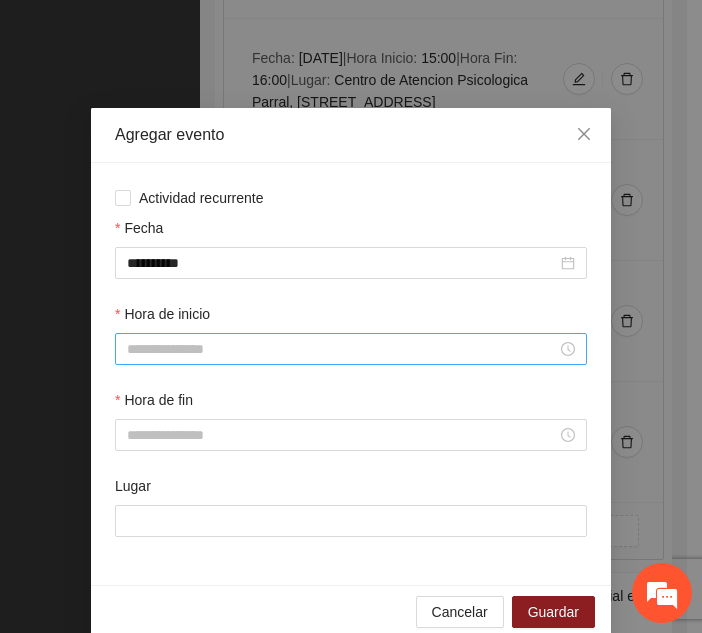 click at bounding box center (351, 349) 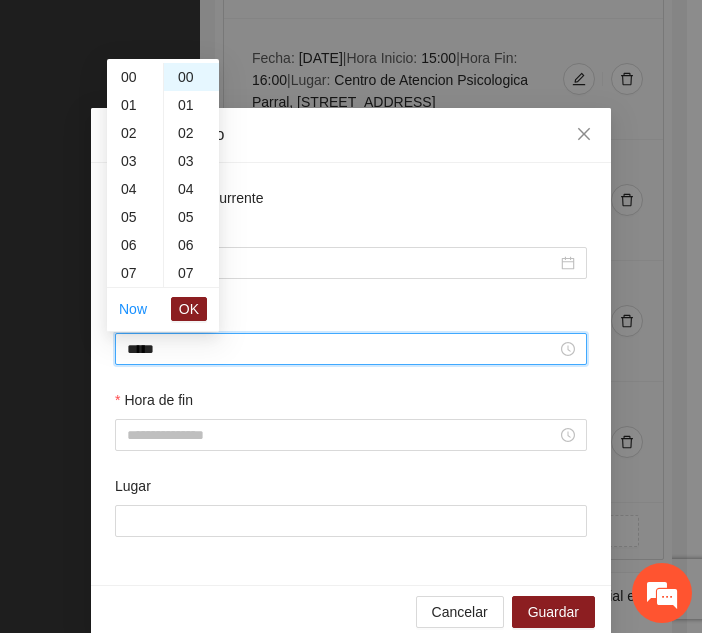 scroll, scrollTop: 364, scrollLeft: 0, axis: vertical 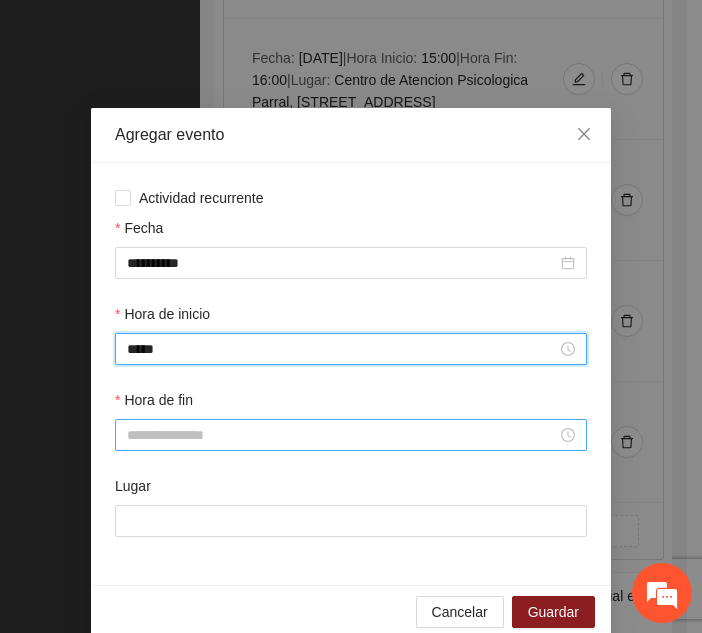 click on "Hora de fin" at bounding box center (342, 435) 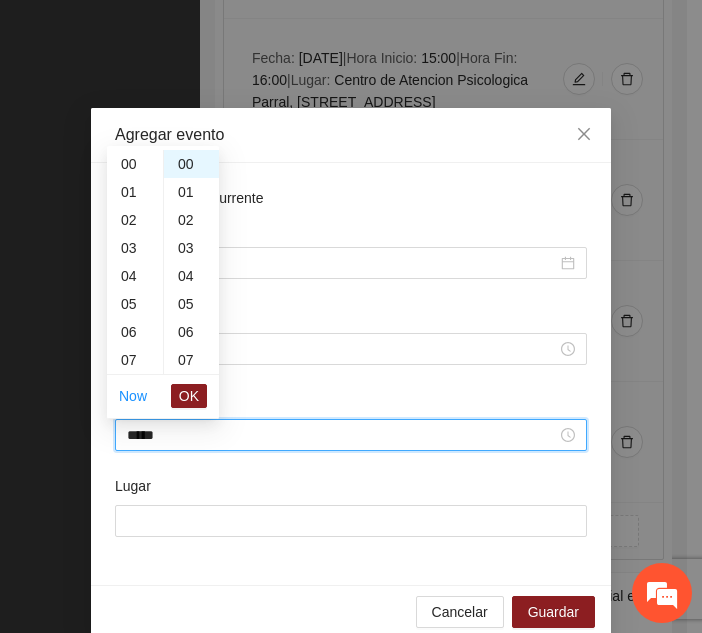scroll, scrollTop: 392, scrollLeft: 0, axis: vertical 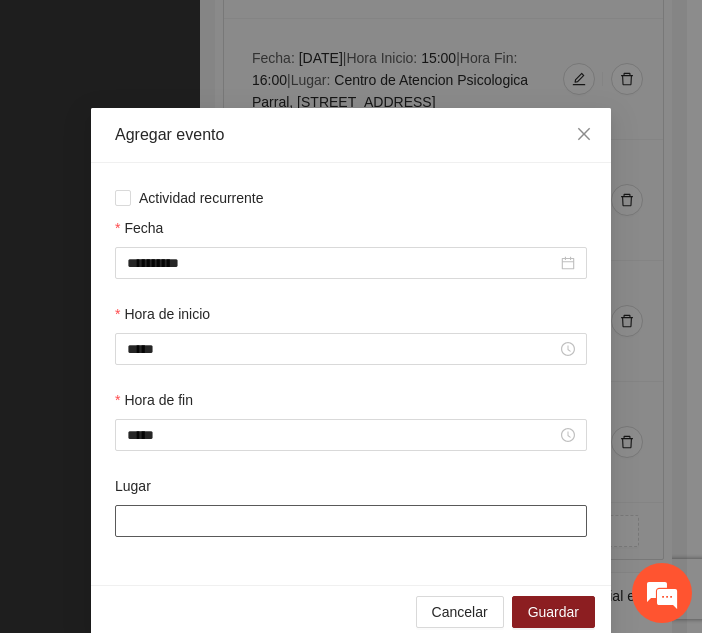 click on "Lugar" at bounding box center (351, 521) 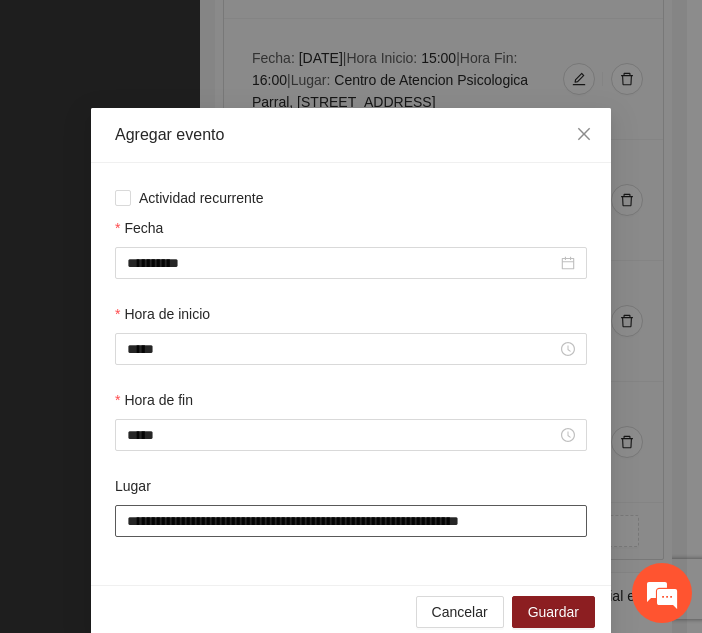 scroll, scrollTop: 30, scrollLeft: 0, axis: vertical 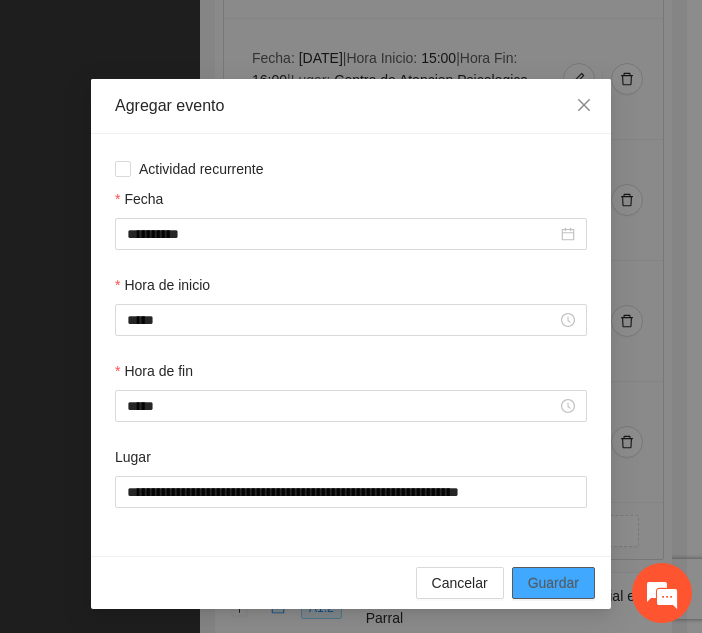click on "Guardar" at bounding box center [553, 583] 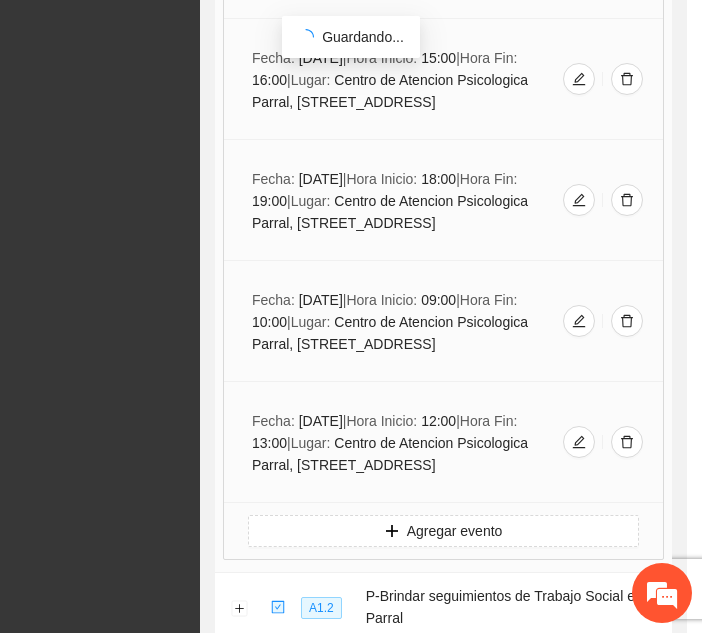 scroll, scrollTop: 0, scrollLeft: 0, axis: both 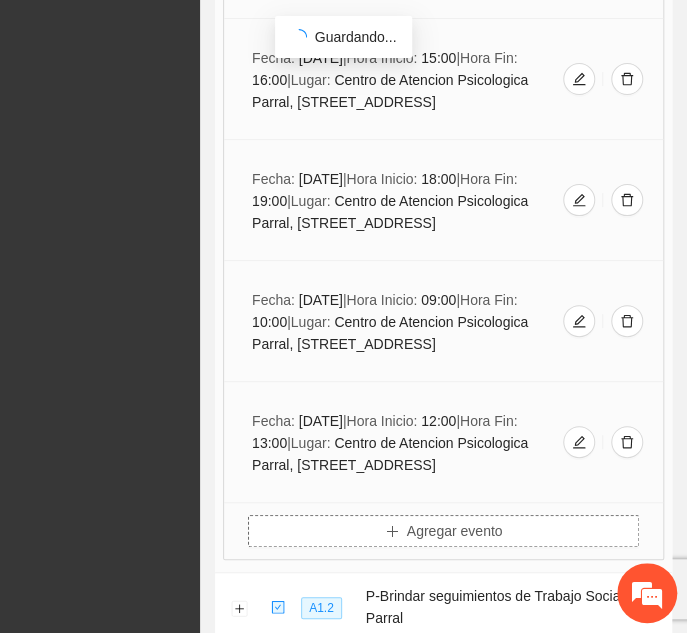 click on "Agregar evento" at bounding box center [455, 531] 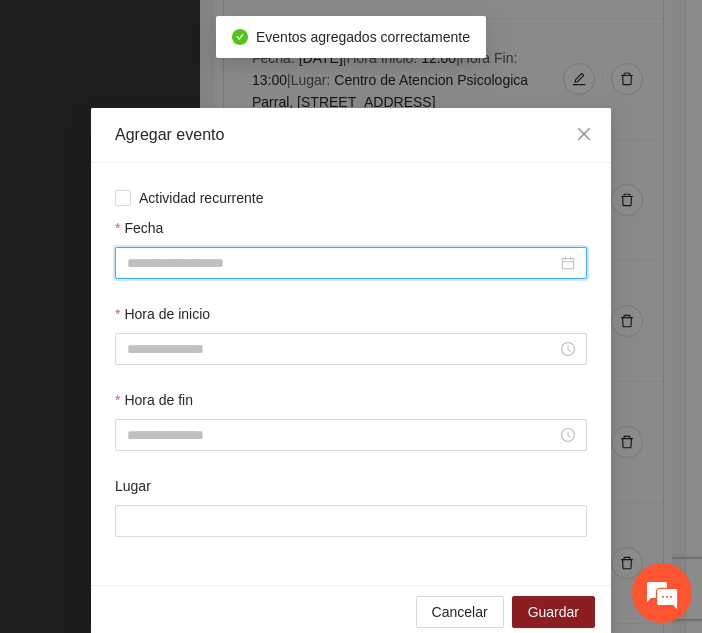 click on "Fecha" at bounding box center [342, 263] 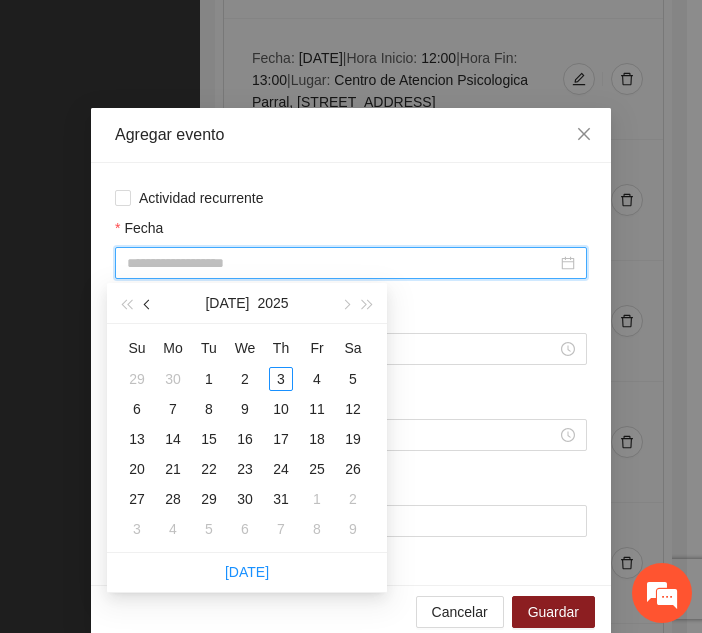 click at bounding box center [148, 303] 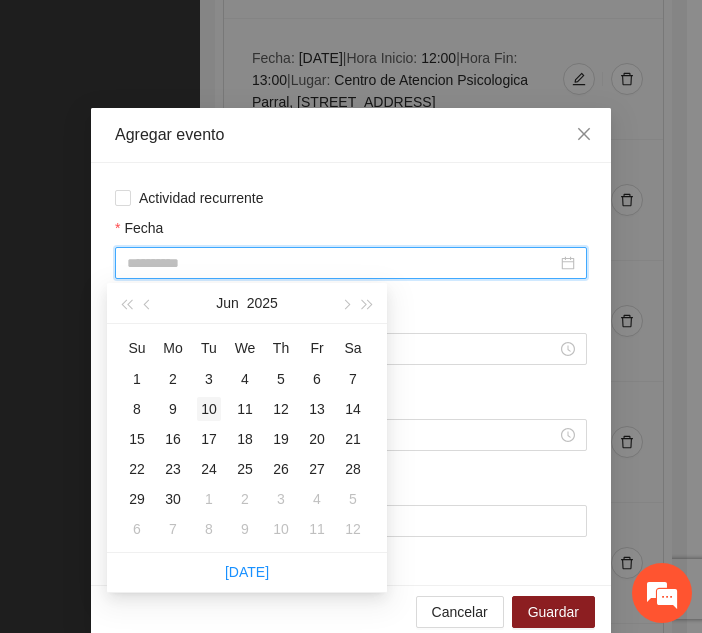 click on "10" at bounding box center (209, 409) 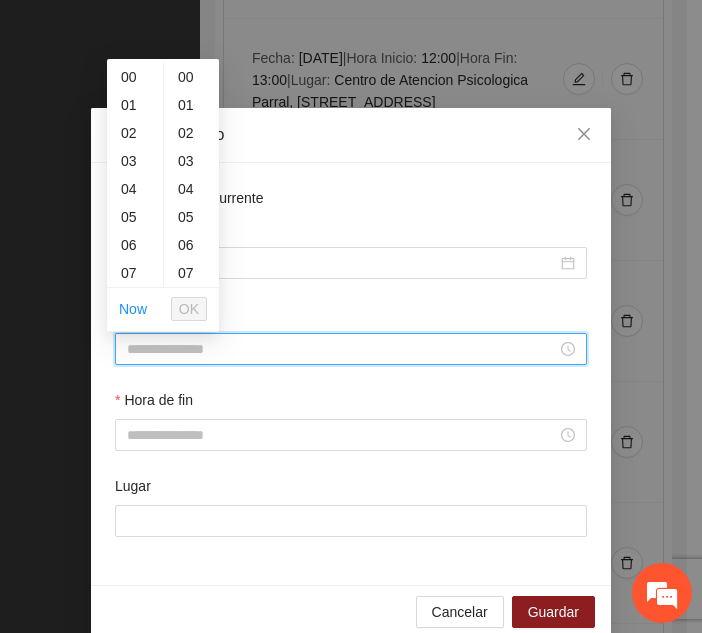 click on "Hora de inicio" at bounding box center (342, 349) 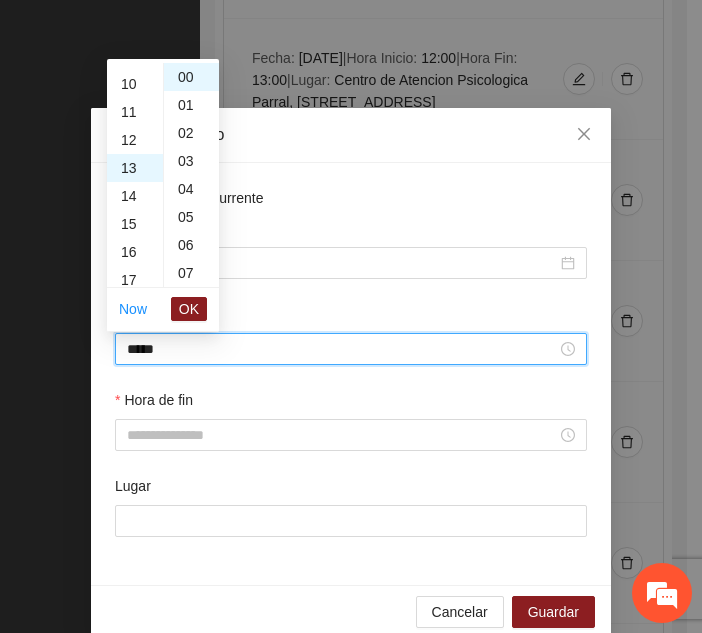 scroll, scrollTop: 364, scrollLeft: 0, axis: vertical 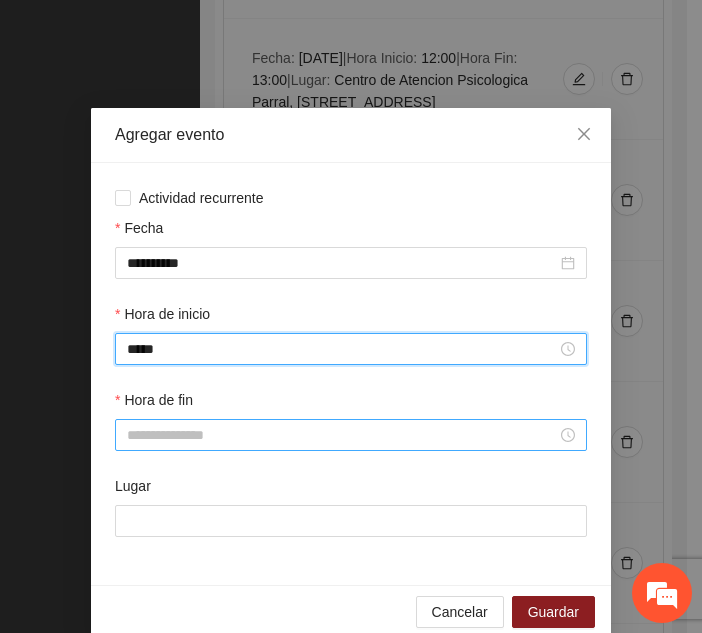 click on "Hora de fin" at bounding box center (342, 435) 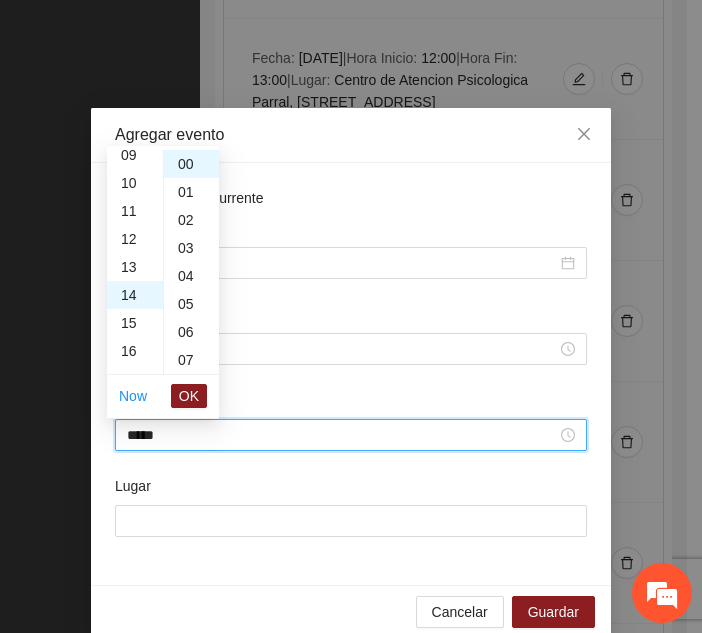 scroll, scrollTop: 392, scrollLeft: 0, axis: vertical 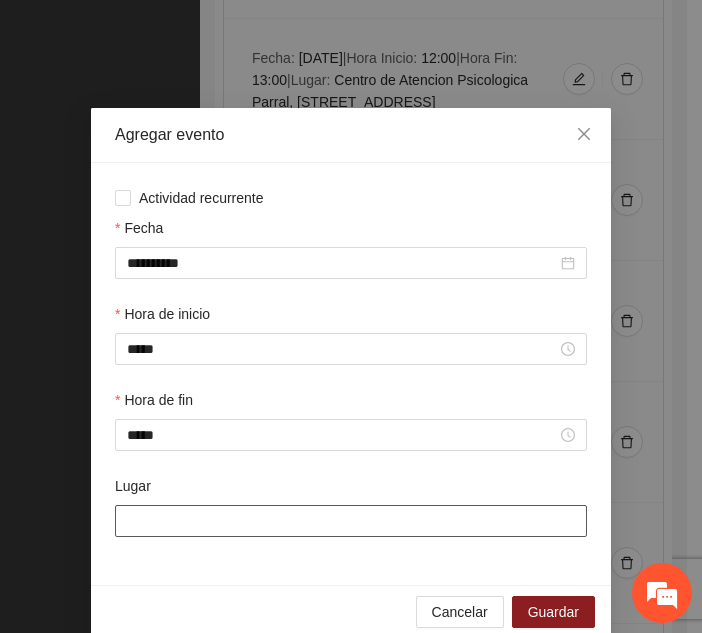click on "Lugar" at bounding box center [351, 521] 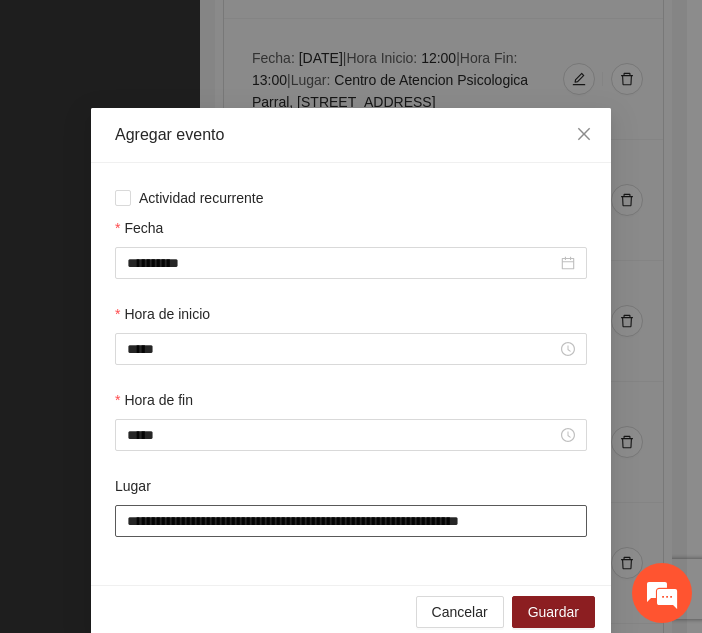 scroll, scrollTop: 30, scrollLeft: 0, axis: vertical 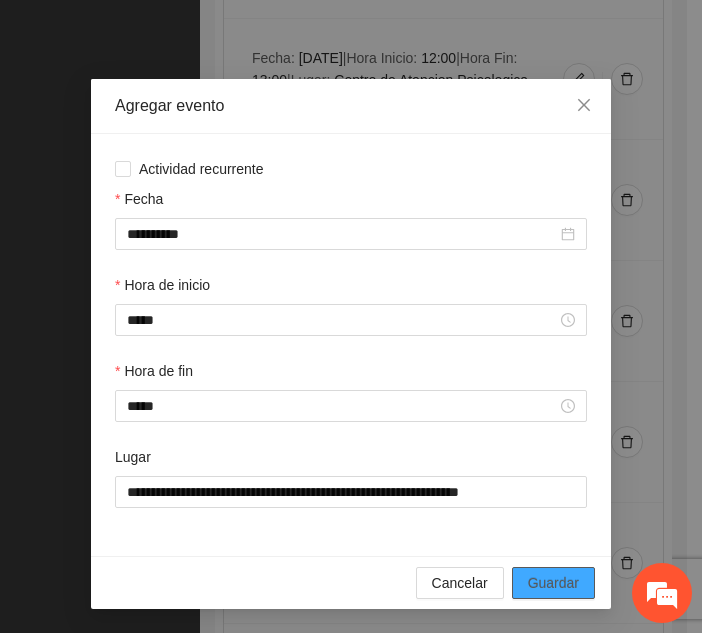 click on "Guardar" at bounding box center (553, 583) 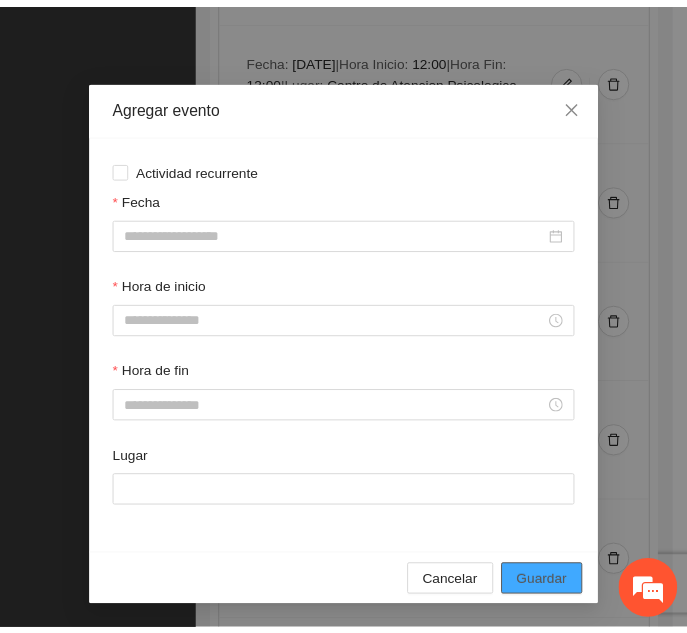 scroll, scrollTop: 0, scrollLeft: 0, axis: both 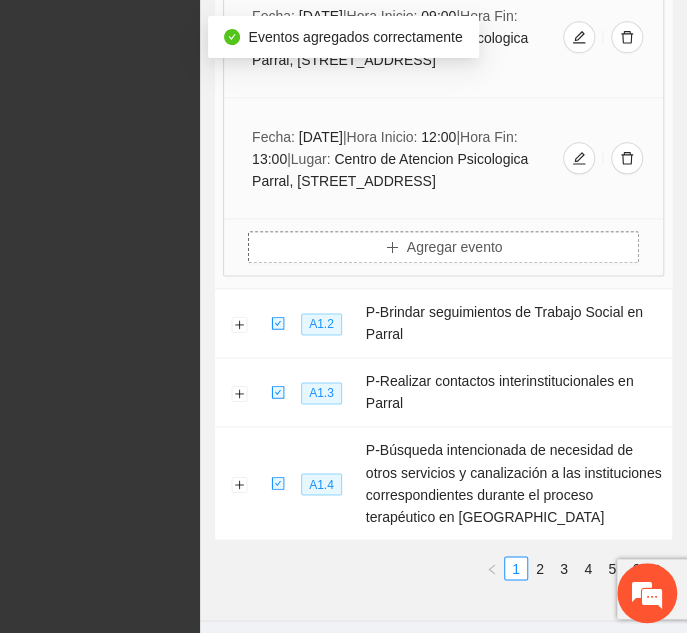 click on "Agregar evento" at bounding box center [443, 247] 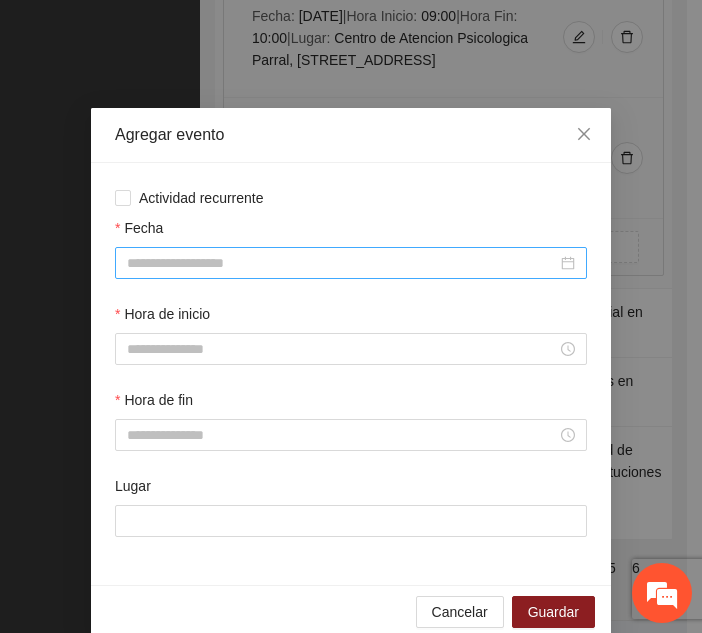 click at bounding box center [351, 263] 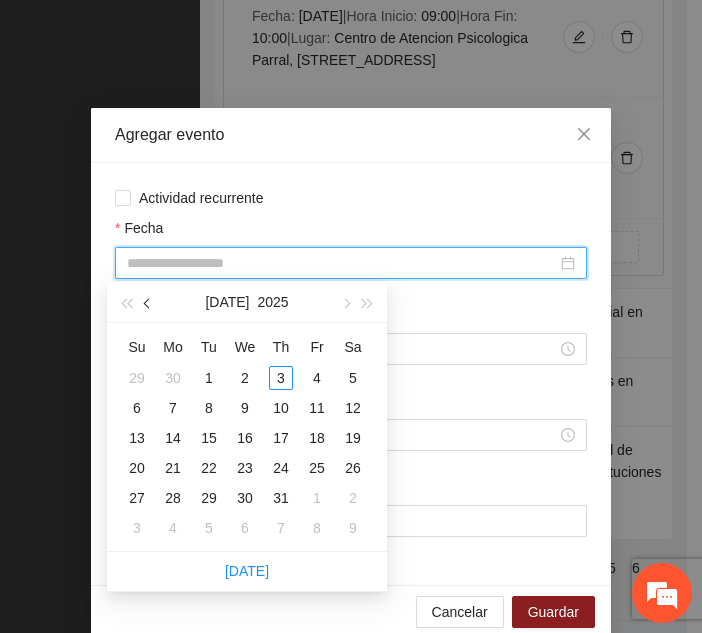 click at bounding box center [148, 302] 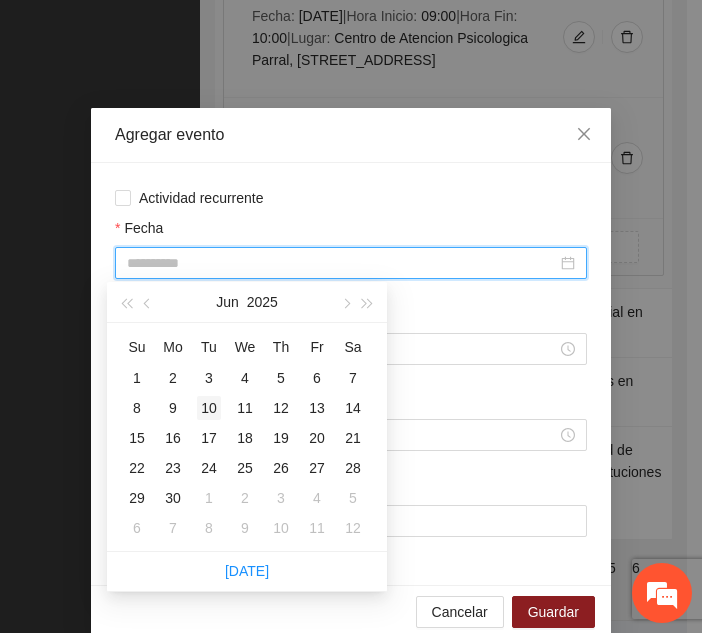 click on "10" at bounding box center (209, 408) 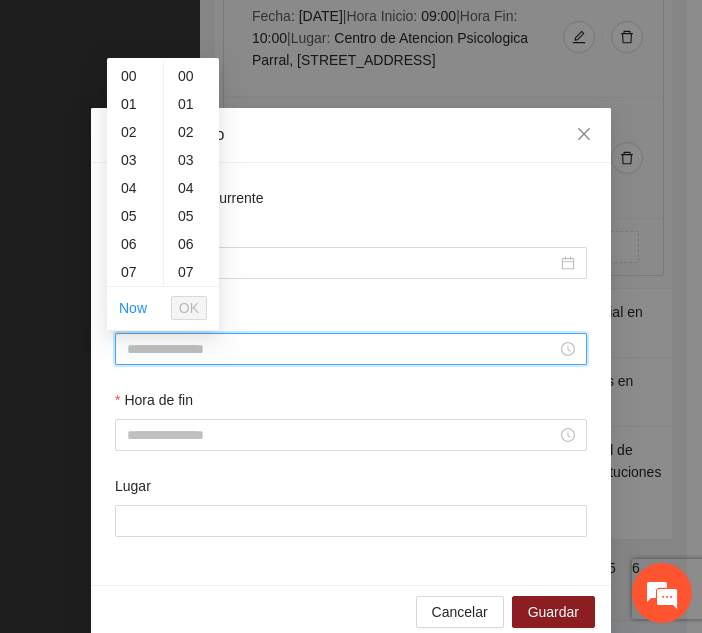 click on "Hora de inicio" at bounding box center [342, 349] 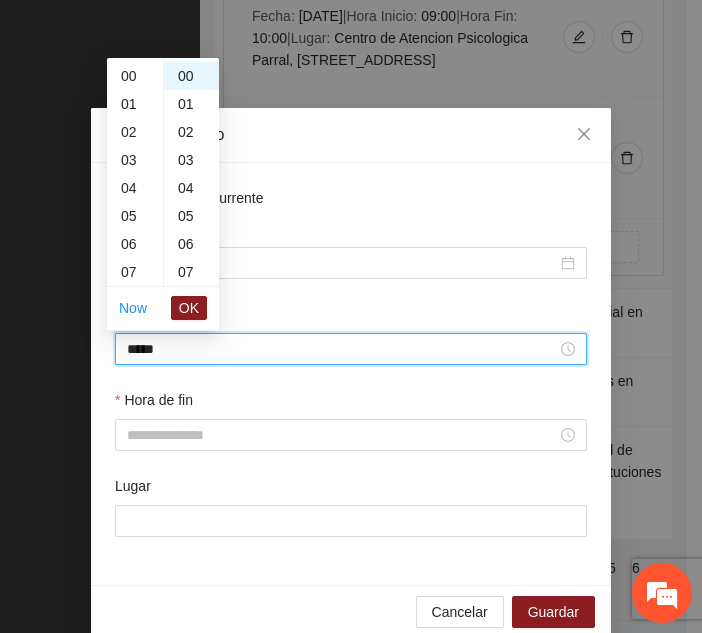 scroll, scrollTop: 392, scrollLeft: 0, axis: vertical 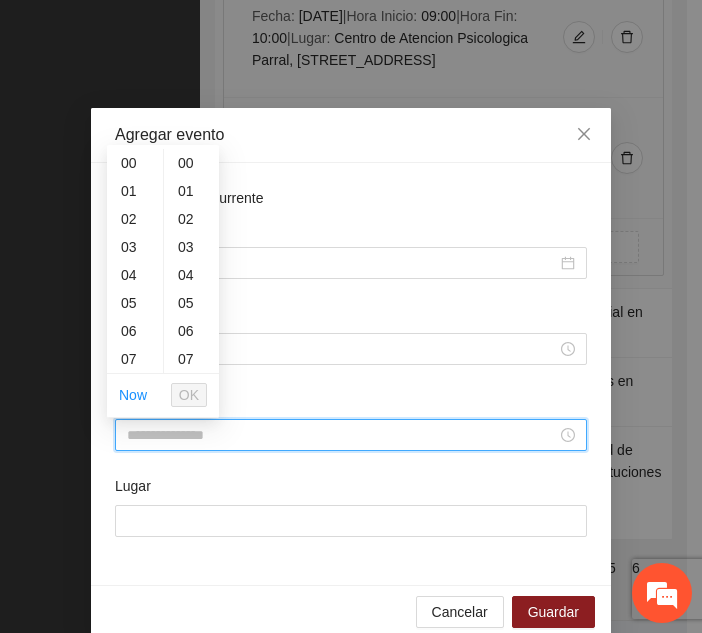 click on "Hora de fin" at bounding box center [342, 435] 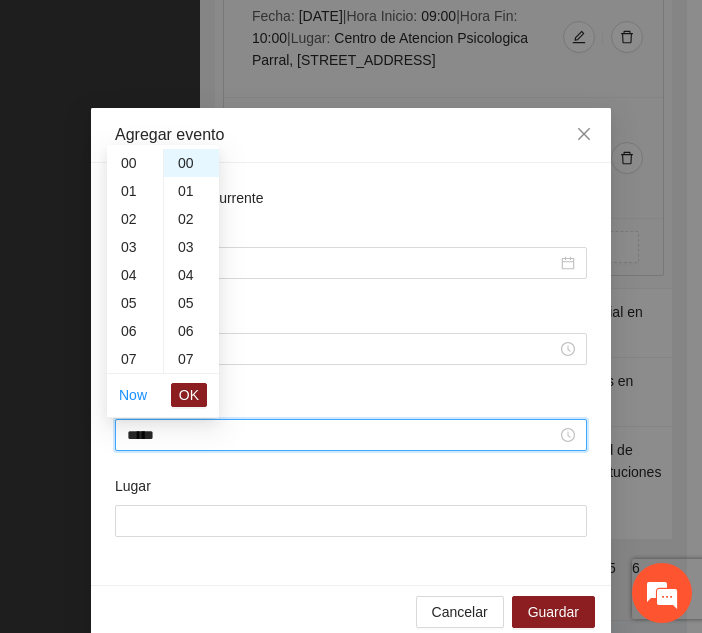 scroll, scrollTop: 420, scrollLeft: 0, axis: vertical 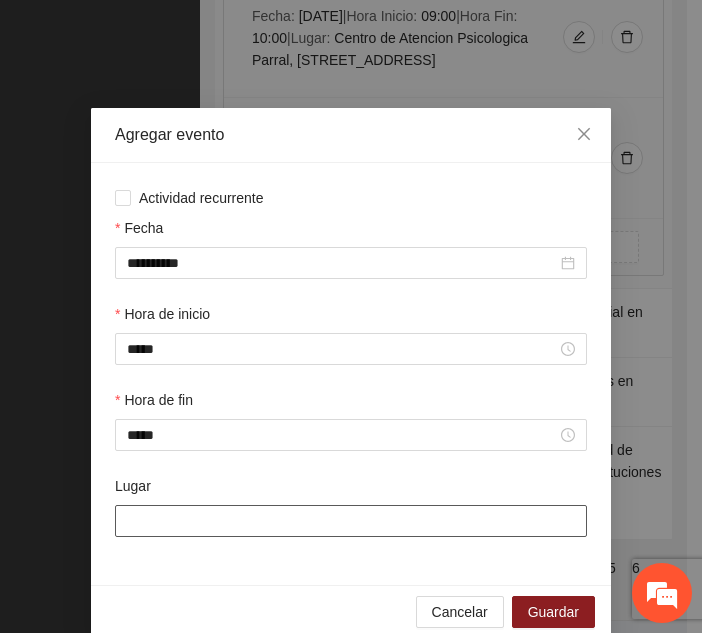 click on "Lugar" at bounding box center [351, 521] 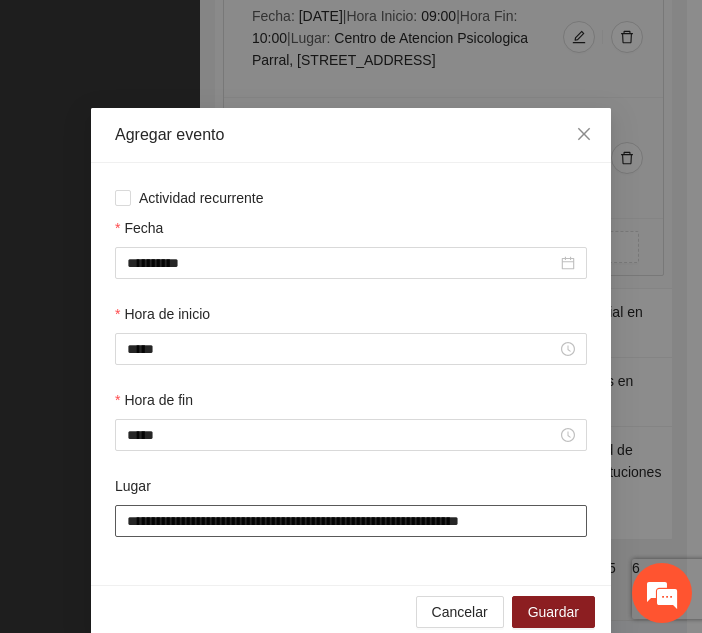 scroll, scrollTop: 30, scrollLeft: 0, axis: vertical 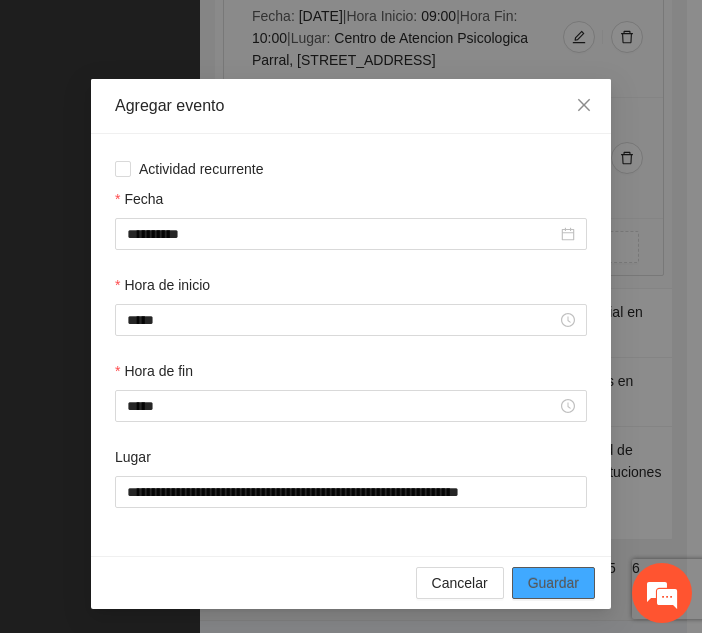 click on "Guardar" at bounding box center [553, 583] 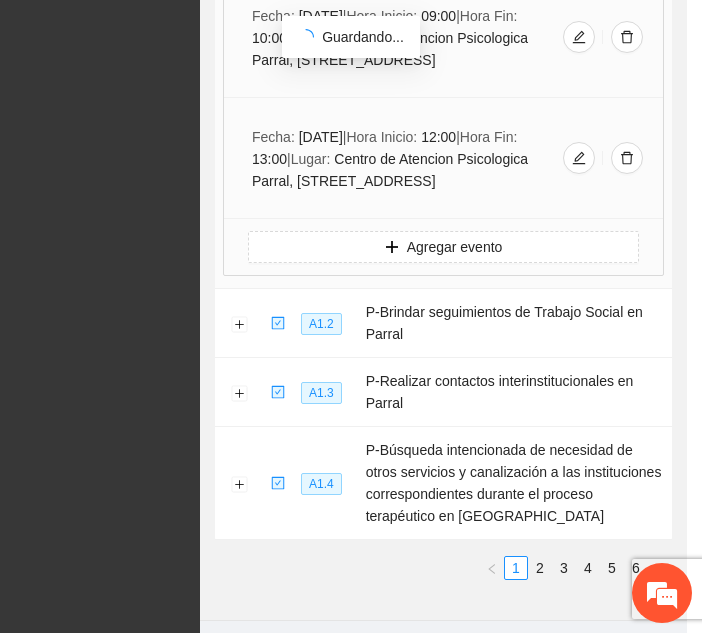 scroll, scrollTop: 0, scrollLeft: 0, axis: both 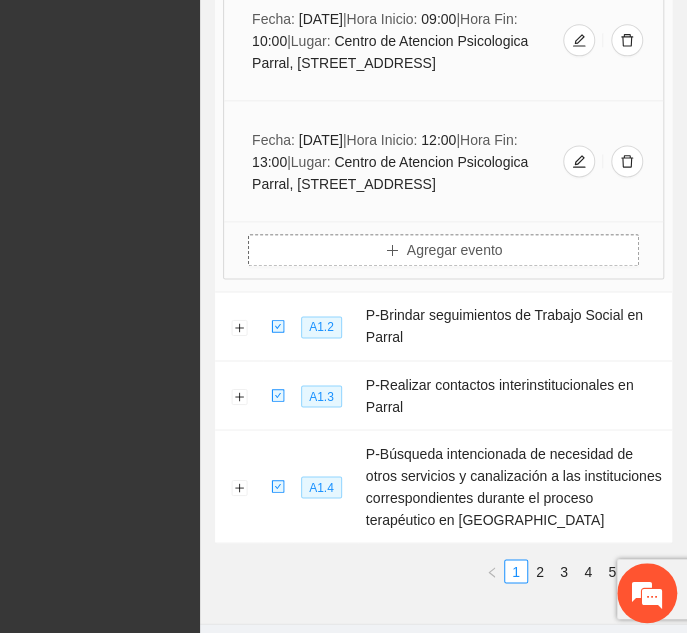 click on "Agregar evento" at bounding box center [455, 250] 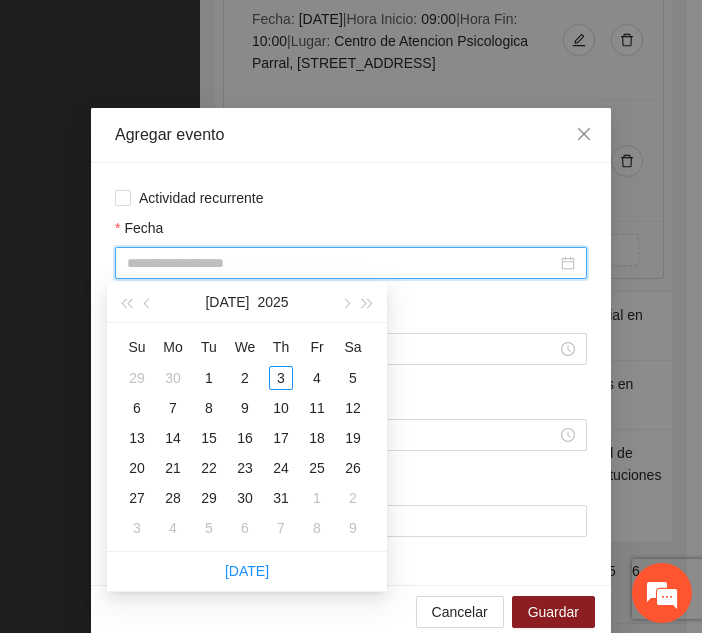 click on "Fecha" at bounding box center [342, 263] 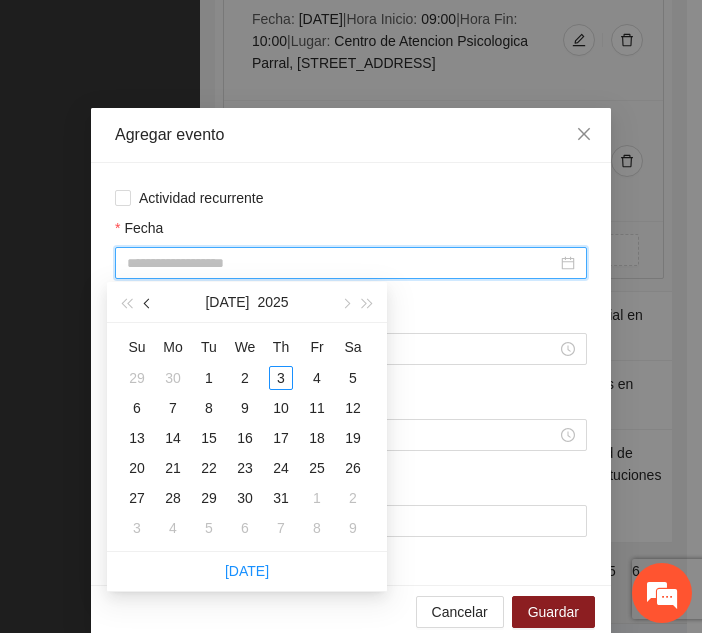 click at bounding box center [148, 302] 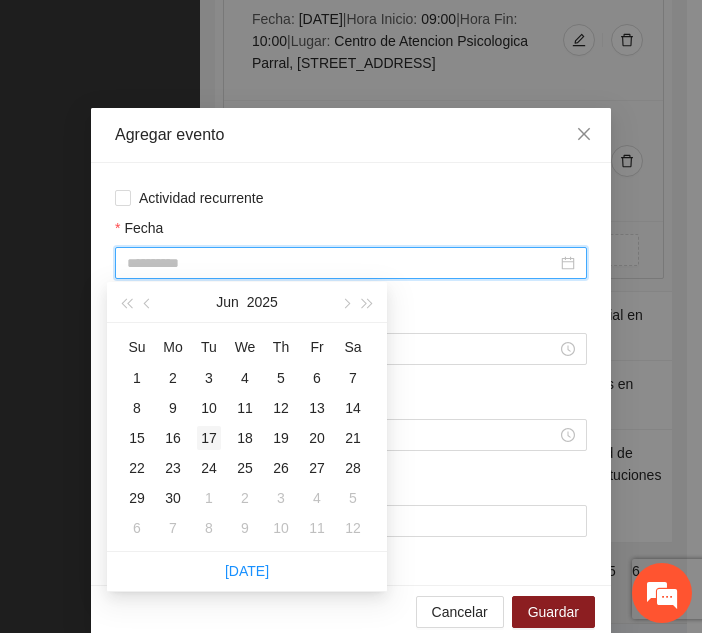 click on "17" at bounding box center [209, 438] 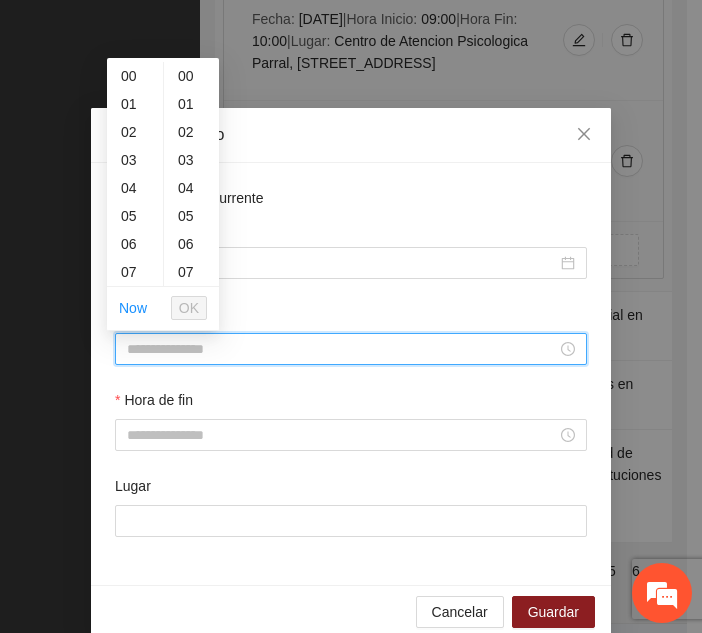 click on "Hora de inicio" at bounding box center (342, 349) 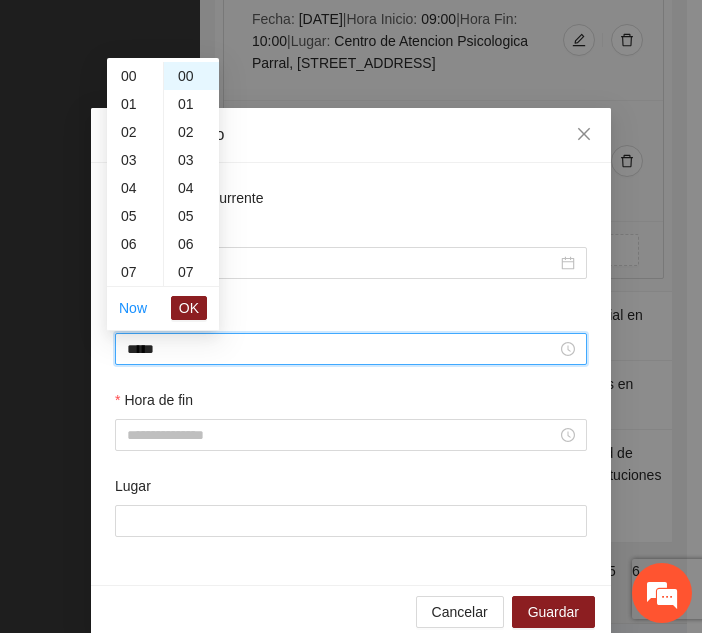 scroll, scrollTop: 364, scrollLeft: 0, axis: vertical 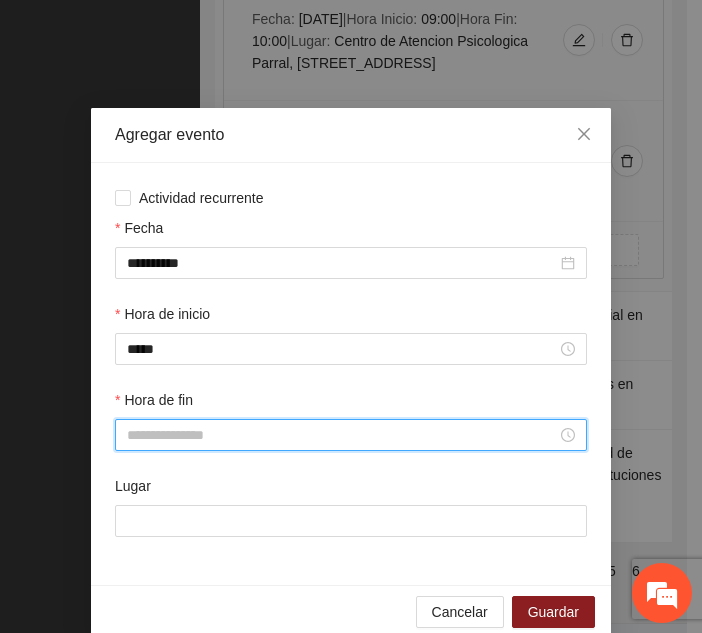 click on "Hora de fin" at bounding box center [342, 435] 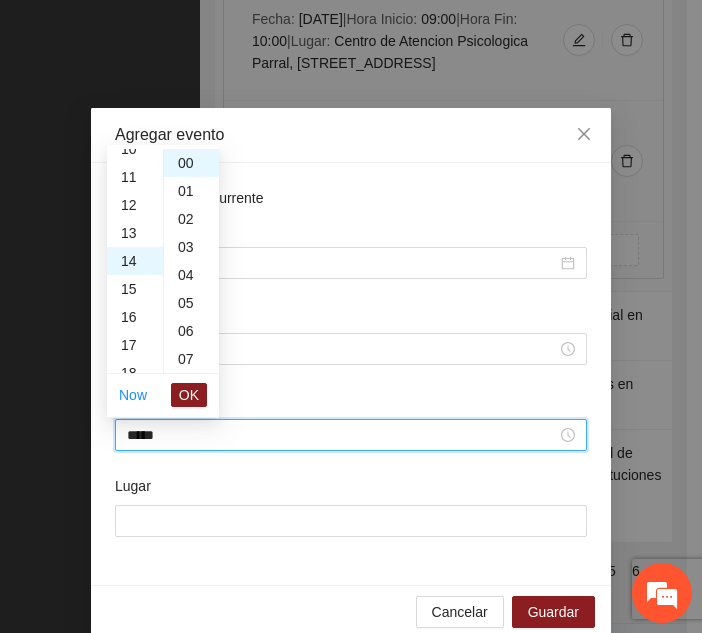 scroll, scrollTop: 392, scrollLeft: 0, axis: vertical 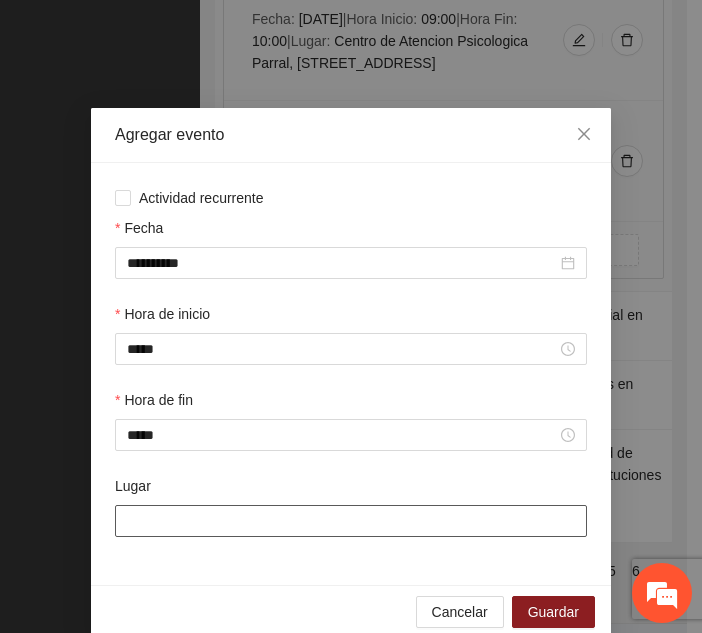 click on "Lugar" at bounding box center (351, 521) 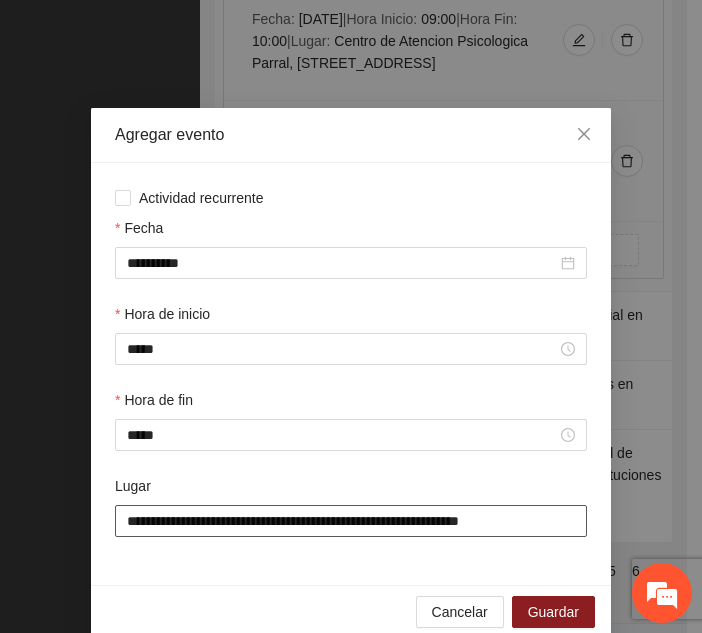 scroll, scrollTop: 30, scrollLeft: 0, axis: vertical 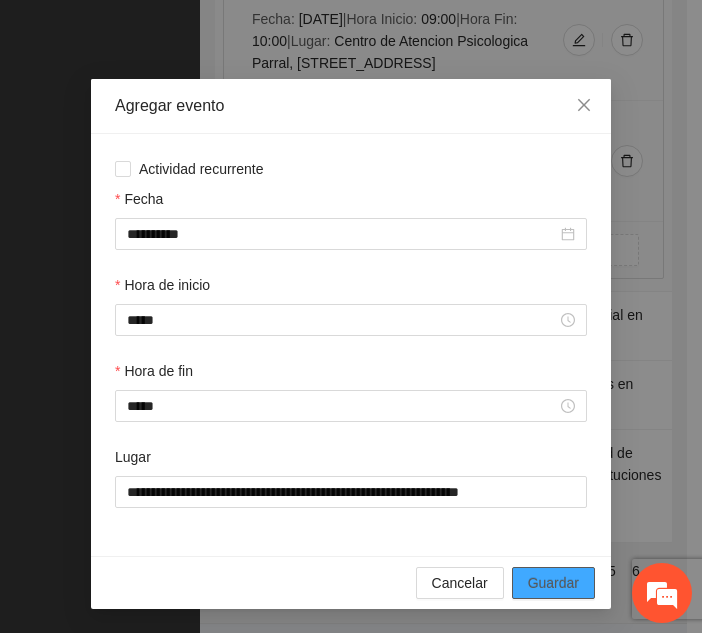click on "Guardar" at bounding box center (553, 583) 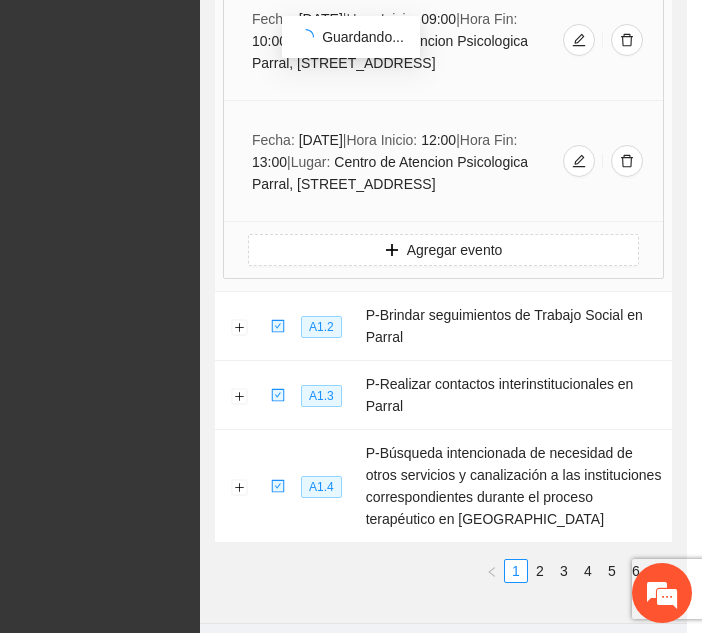 scroll, scrollTop: 0, scrollLeft: 0, axis: both 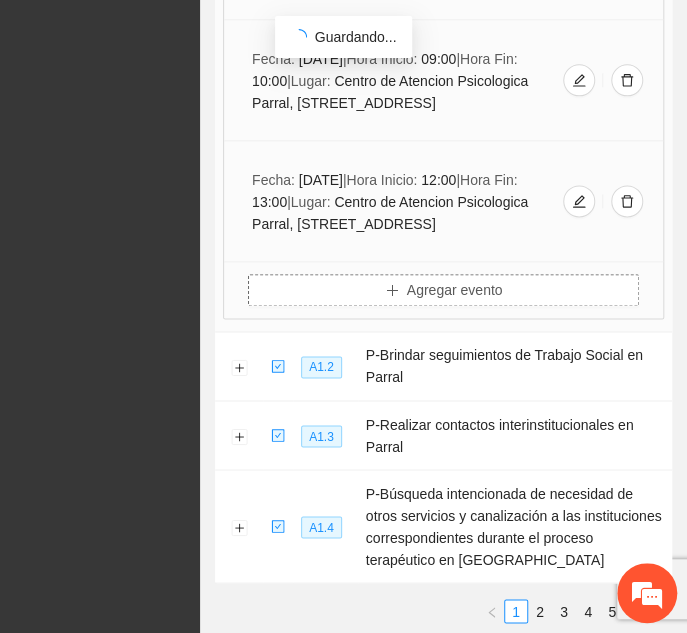 click on "Agregar evento" at bounding box center [443, 290] 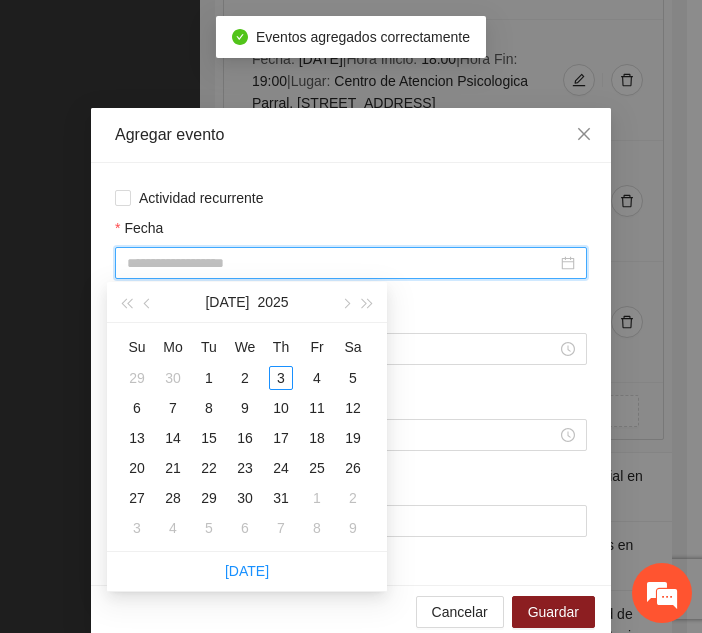 click on "Fecha" at bounding box center [342, 263] 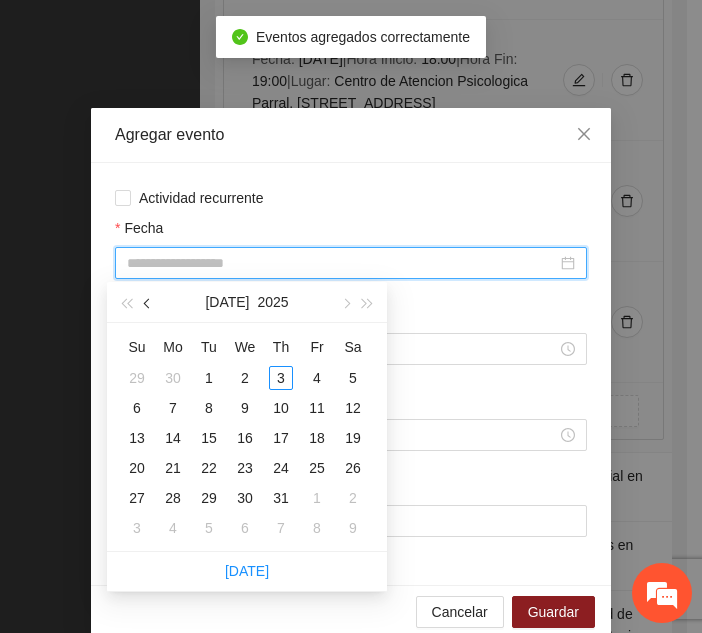 click at bounding box center (148, 302) 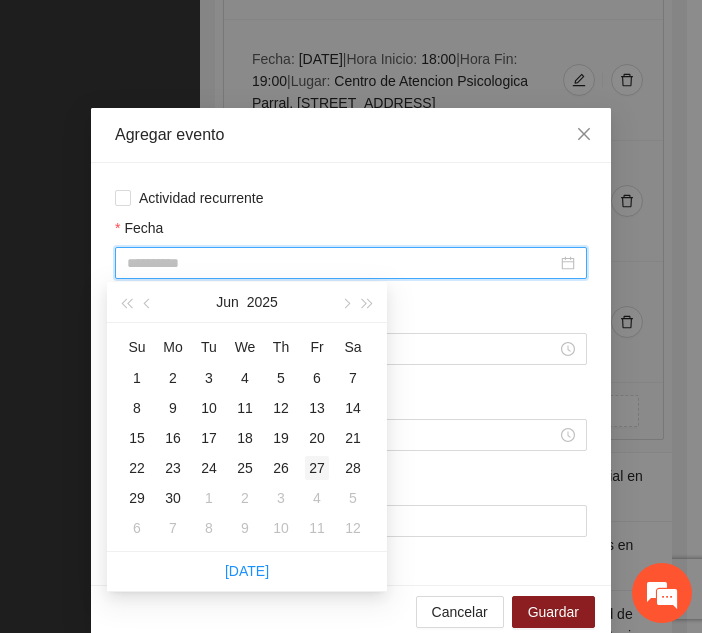 click on "27" at bounding box center (317, 468) 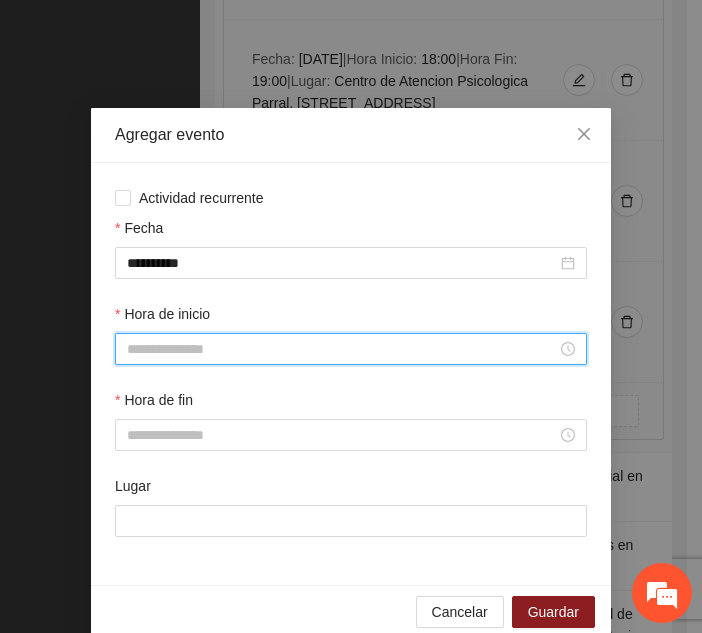click on "Hora de inicio" at bounding box center [342, 349] 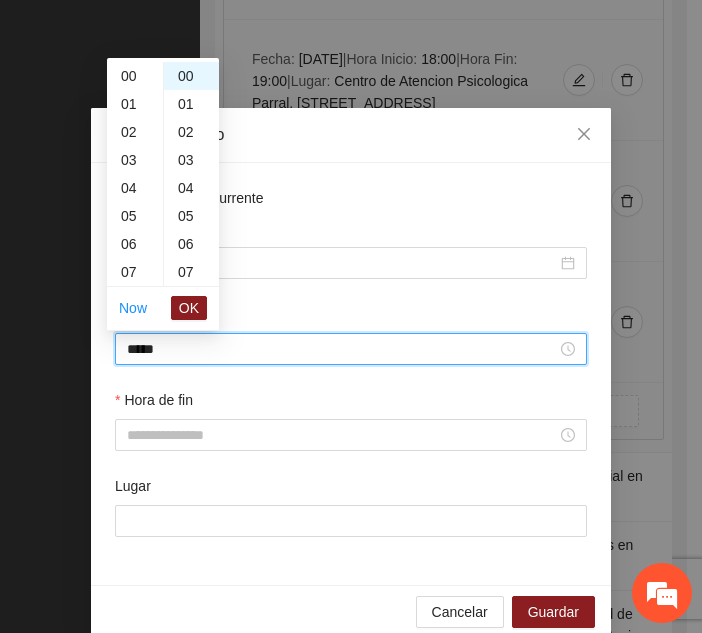 scroll, scrollTop: 532, scrollLeft: 0, axis: vertical 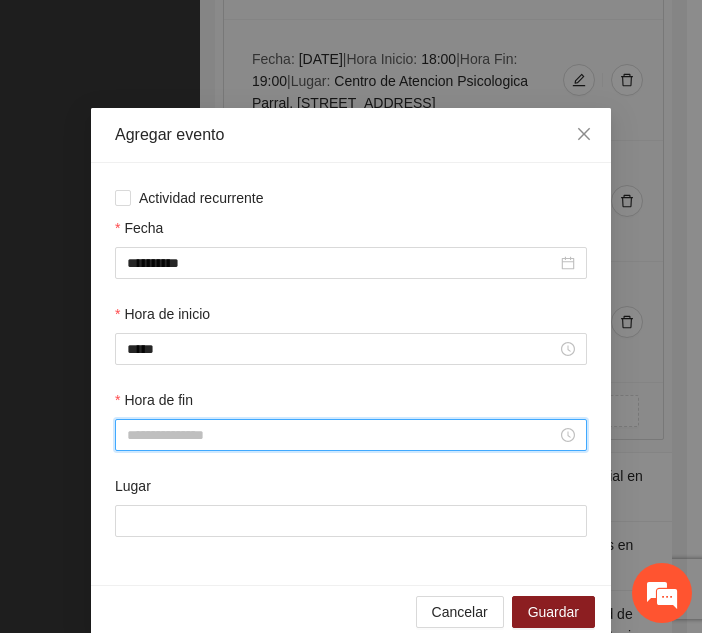 click on "Hora de fin" at bounding box center (342, 435) 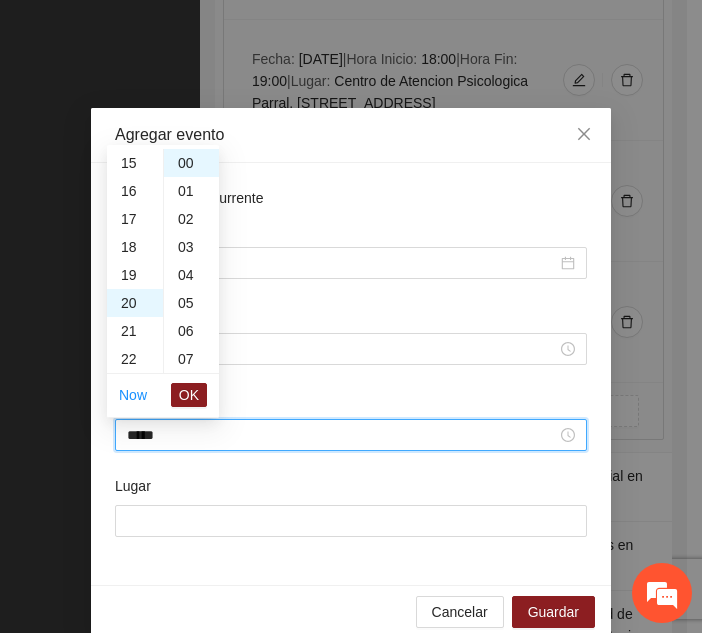 scroll, scrollTop: 560, scrollLeft: 0, axis: vertical 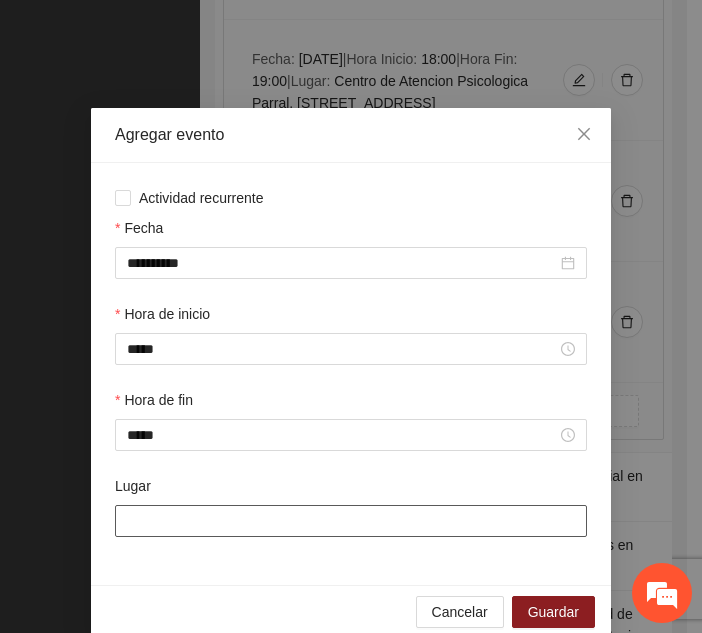 click on "Lugar" at bounding box center [351, 521] 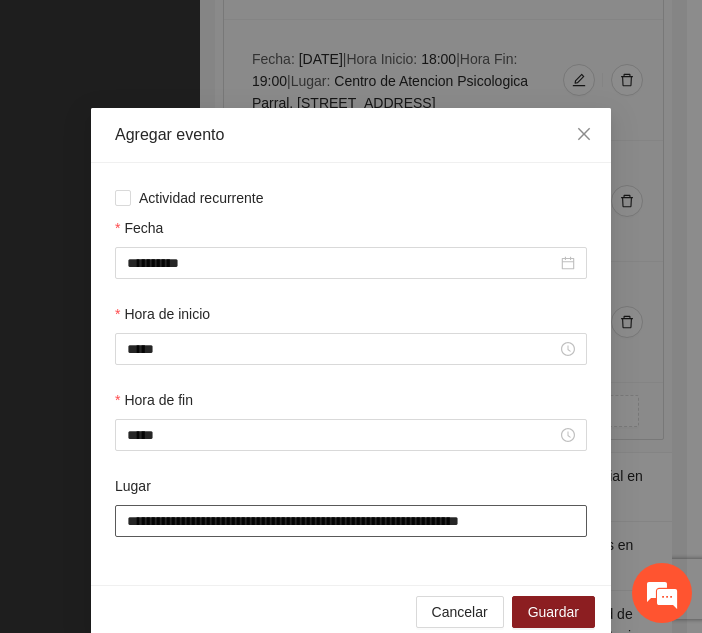 scroll, scrollTop: 30, scrollLeft: 0, axis: vertical 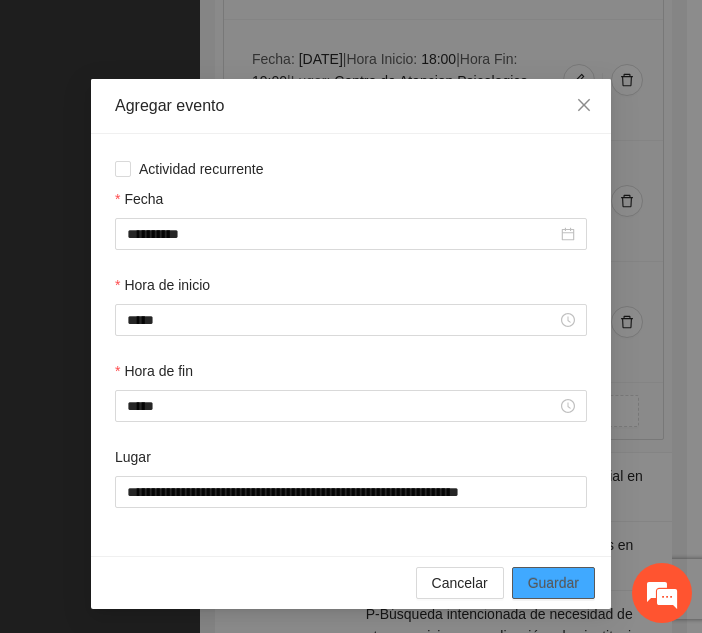 click on "Guardar" at bounding box center [553, 583] 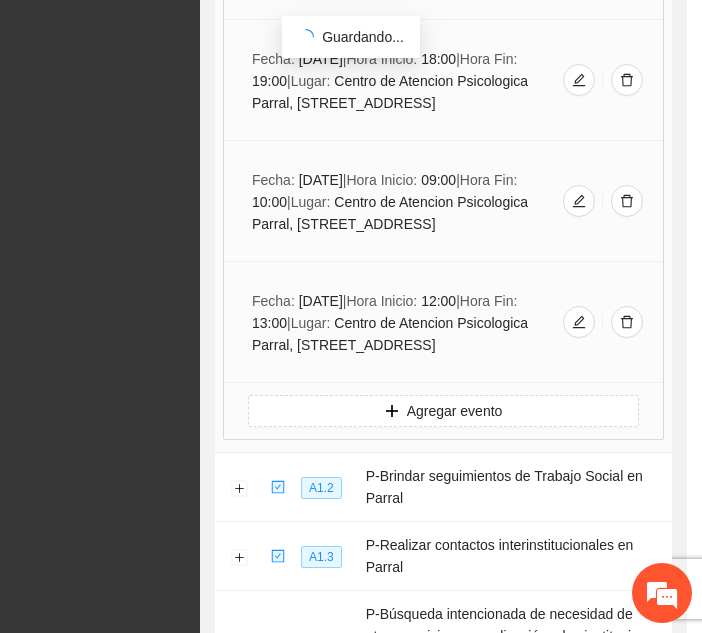 scroll, scrollTop: 0, scrollLeft: 0, axis: both 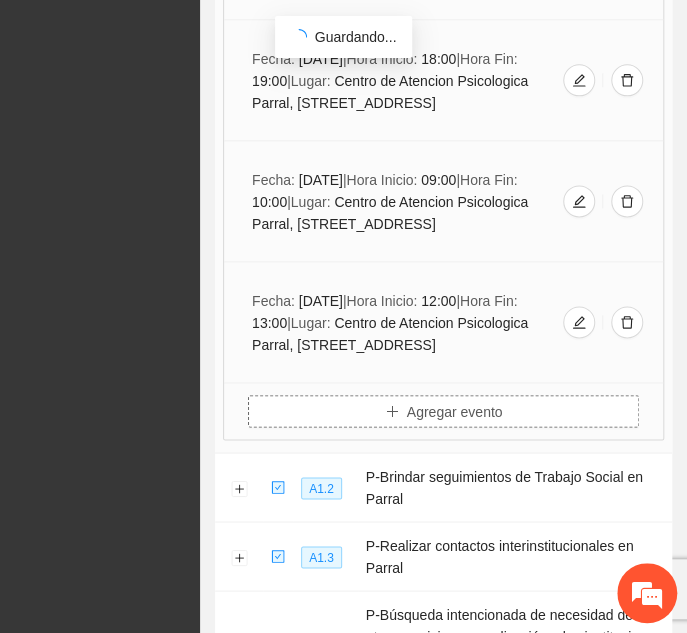 click on "Agregar evento" at bounding box center [443, 411] 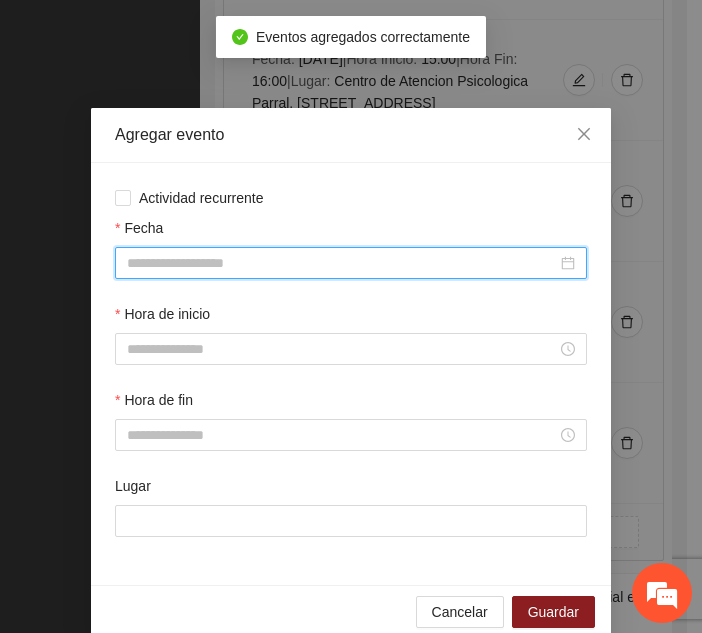 click on "Fecha" at bounding box center [342, 263] 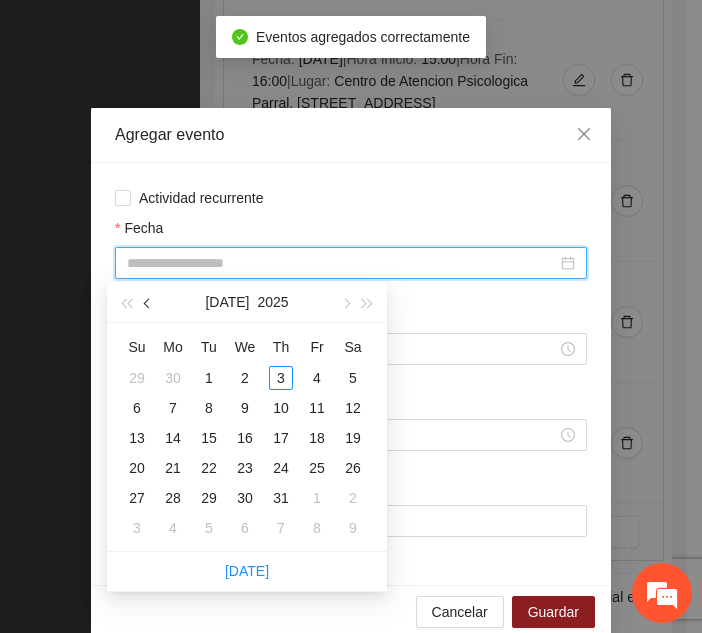click at bounding box center [148, 302] 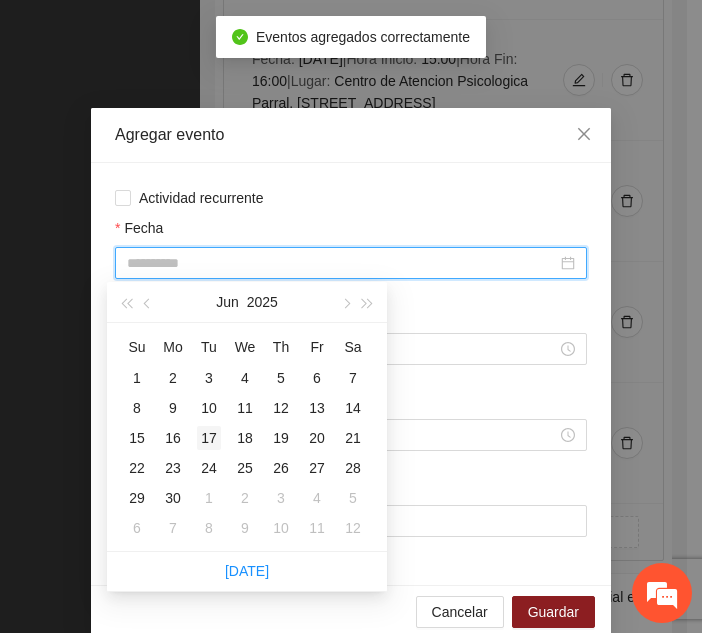 click on "17" at bounding box center (209, 438) 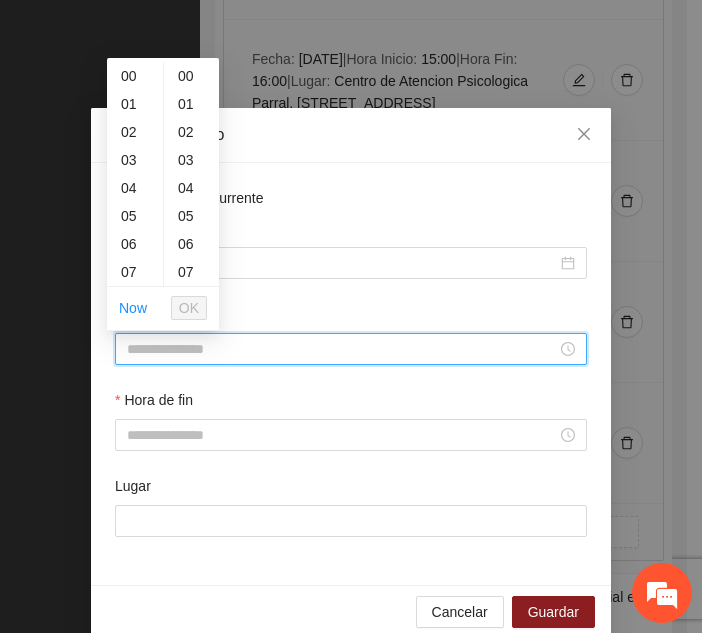 click on "Hora de inicio" at bounding box center [342, 349] 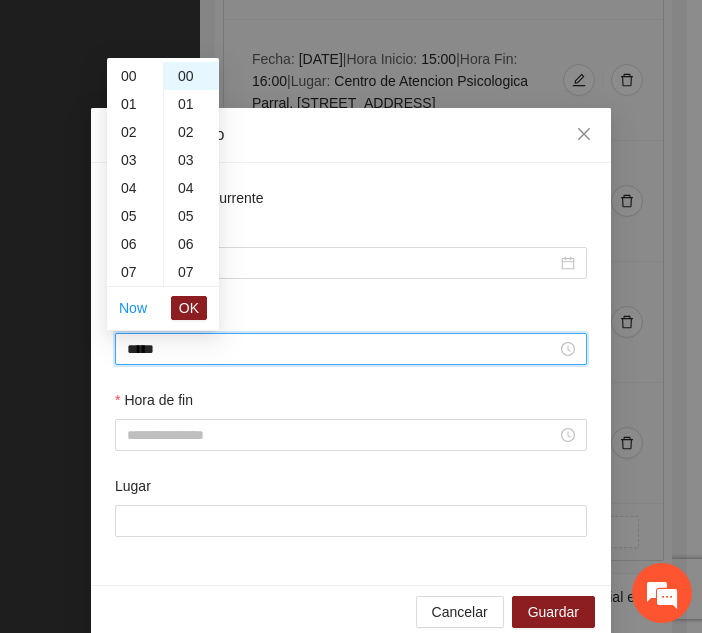scroll, scrollTop: 532, scrollLeft: 0, axis: vertical 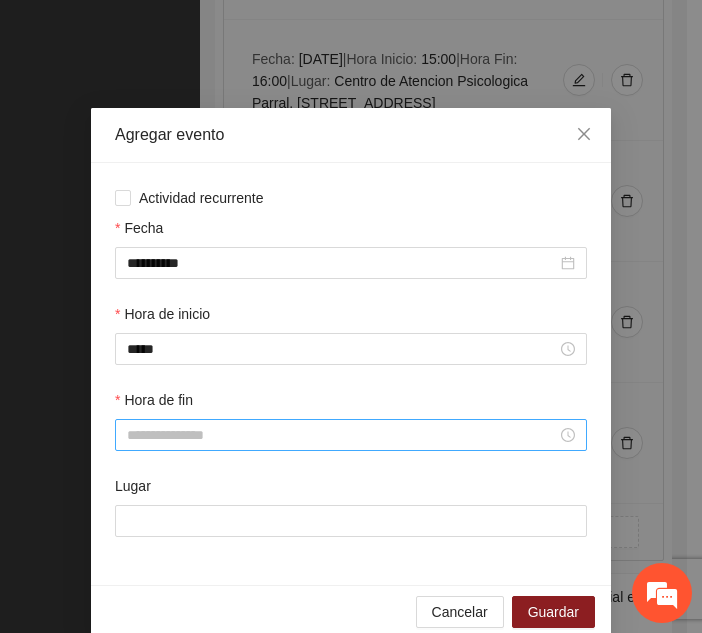 click at bounding box center [351, 435] 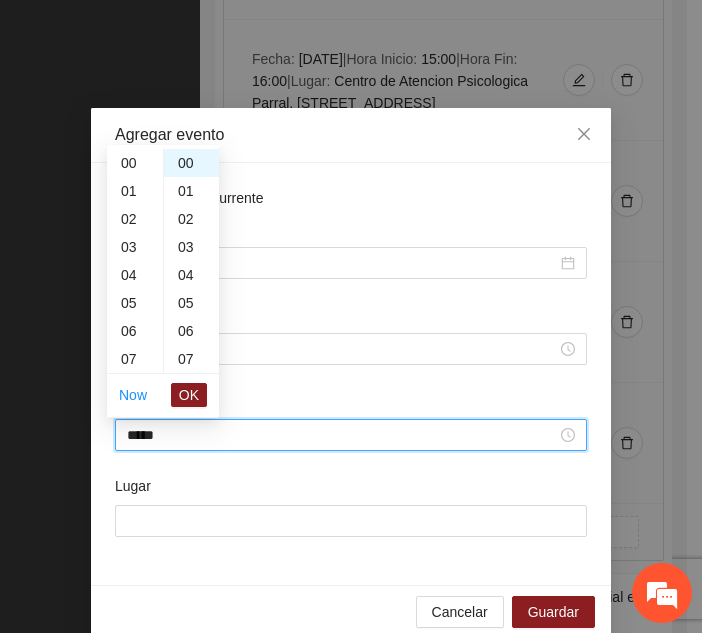 scroll, scrollTop: 560, scrollLeft: 0, axis: vertical 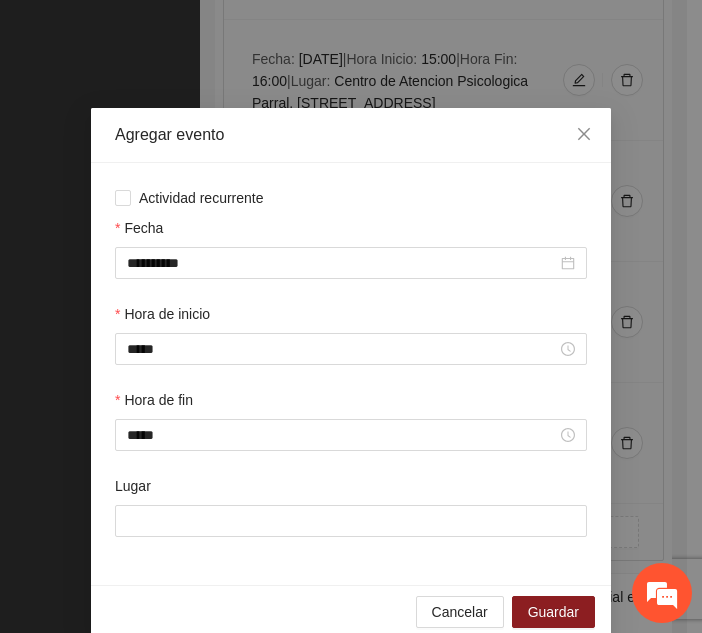 click on "Lugar" at bounding box center (351, 518) 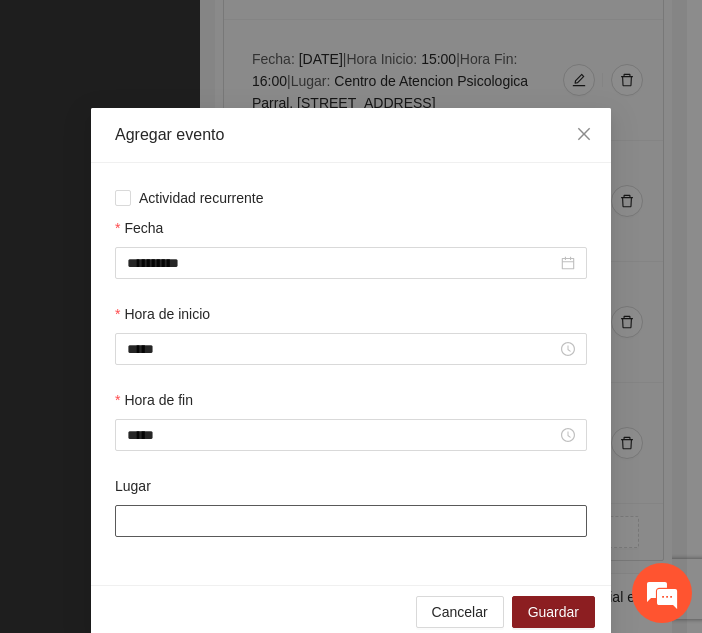 click on "Lugar" at bounding box center [351, 521] 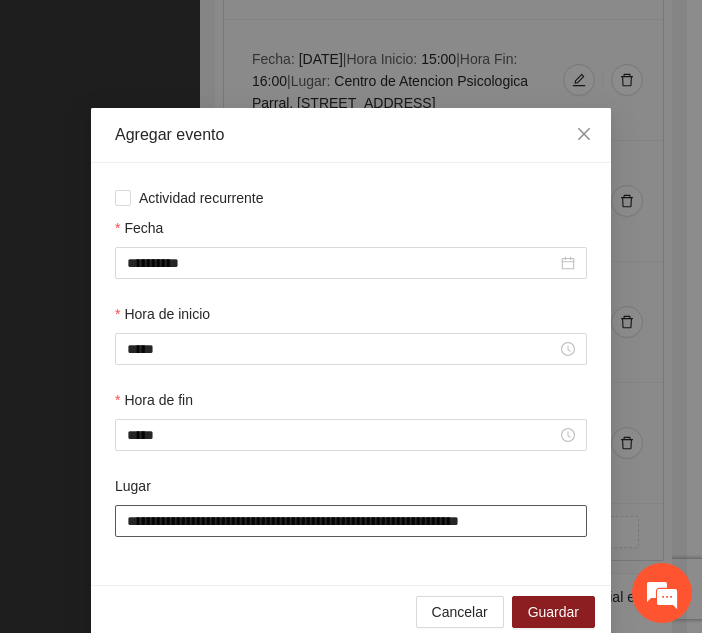 scroll, scrollTop: 30, scrollLeft: 0, axis: vertical 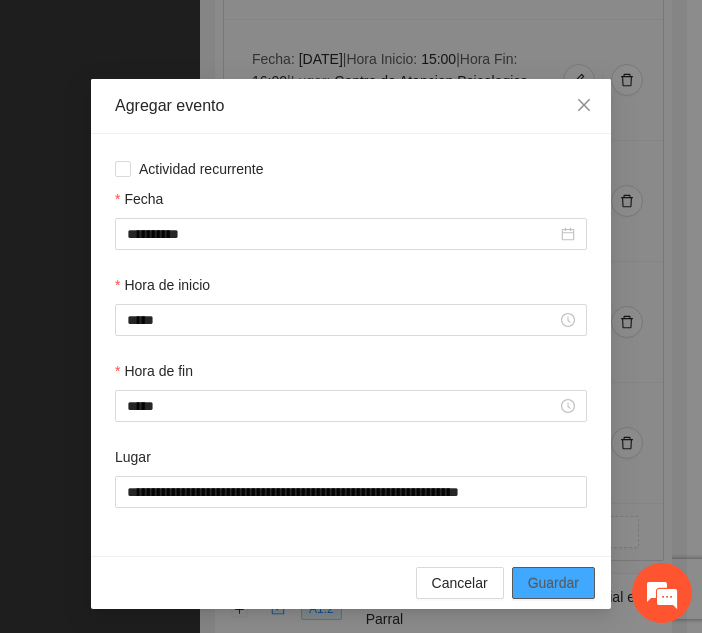 click on "Guardar" at bounding box center (553, 583) 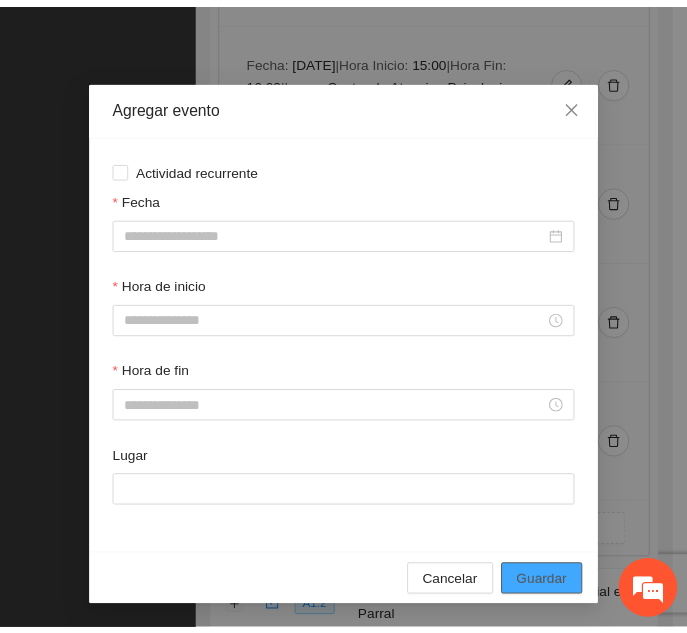 scroll, scrollTop: 0, scrollLeft: 0, axis: both 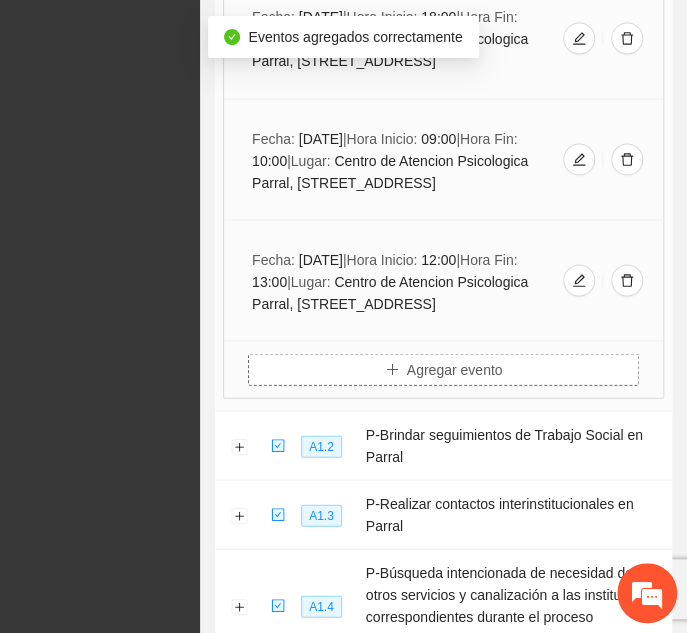 click on "Agregar evento" at bounding box center (455, 369) 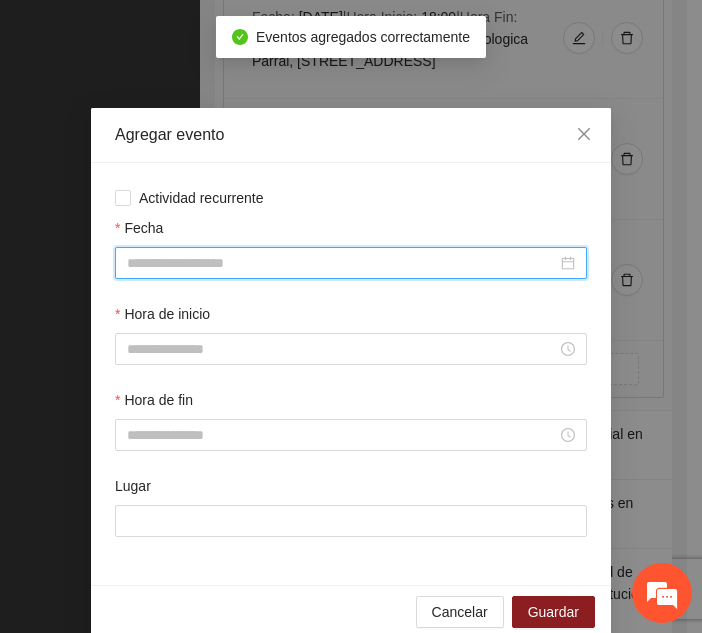 click on "Fecha" at bounding box center (342, 263) 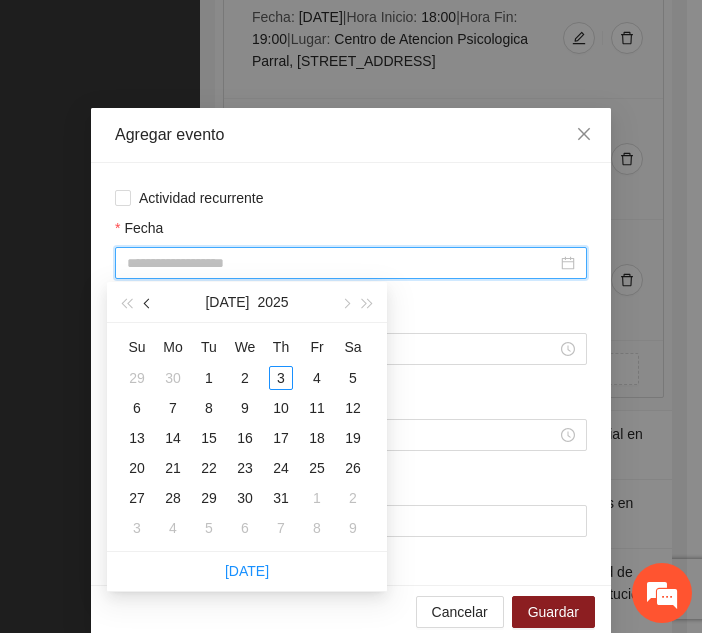 click at bounding box center [149, 304] 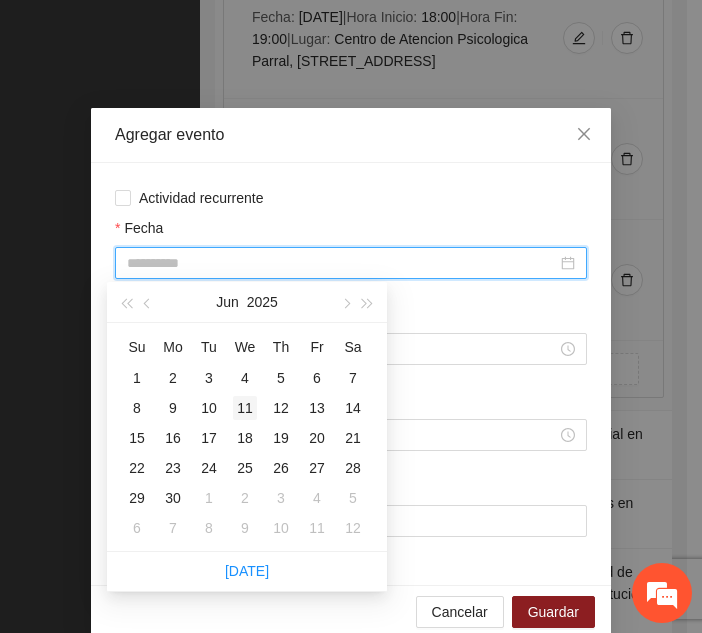 click on "11" at bounding box center (245, 408) 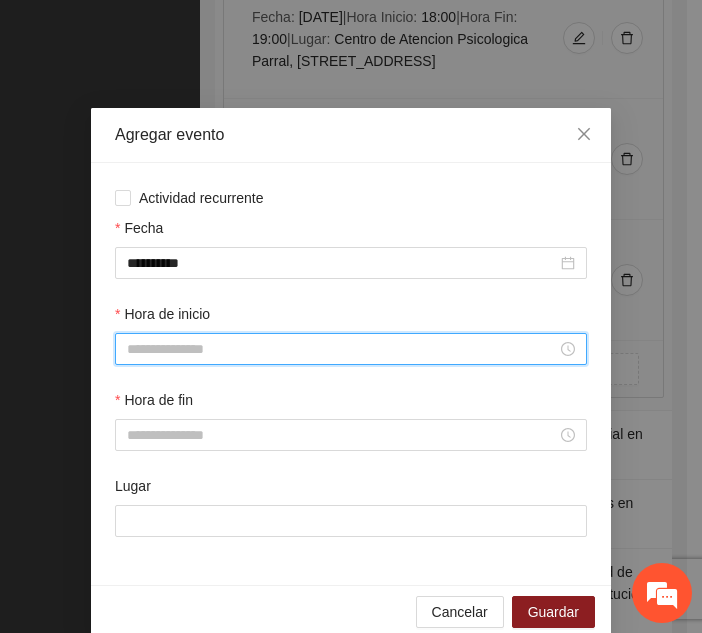click on "Hora de inicio" at bounding box center [342, 349] 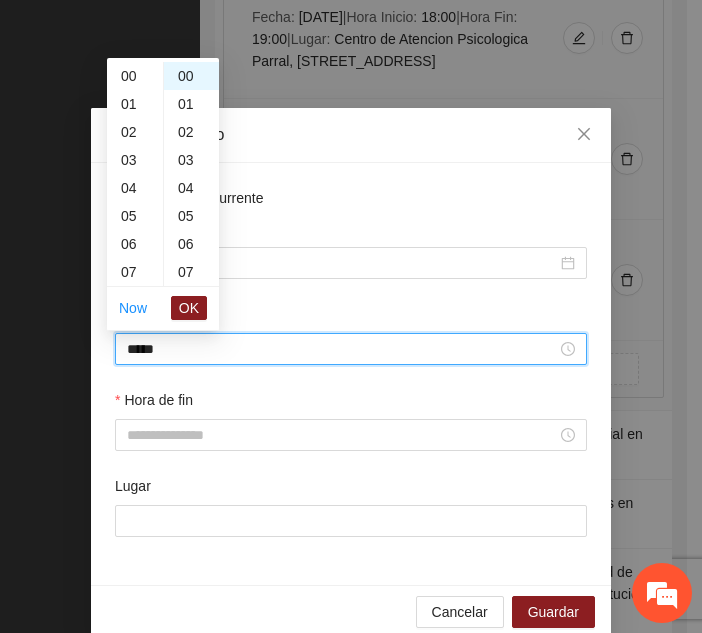 scroll, scrollTop: 476, scrollLeft: 0, axis: vertical 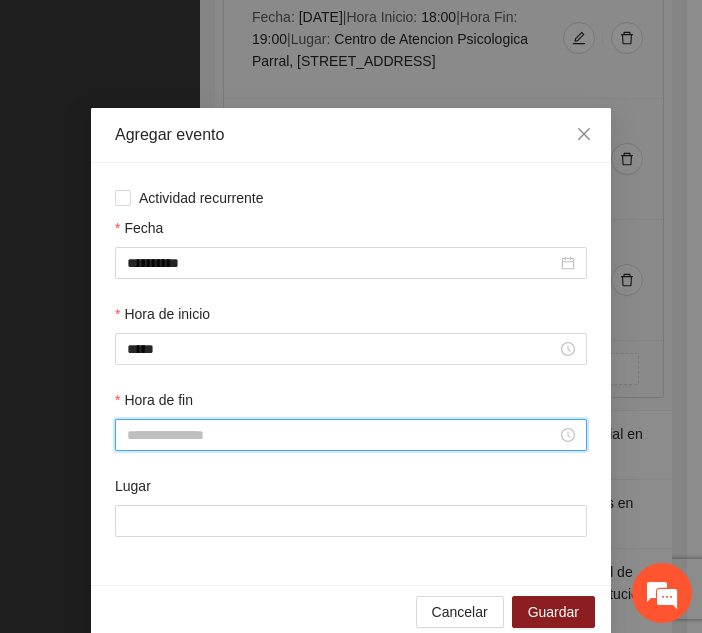 click on "Hora de fin" at bounding box center [342, 435] 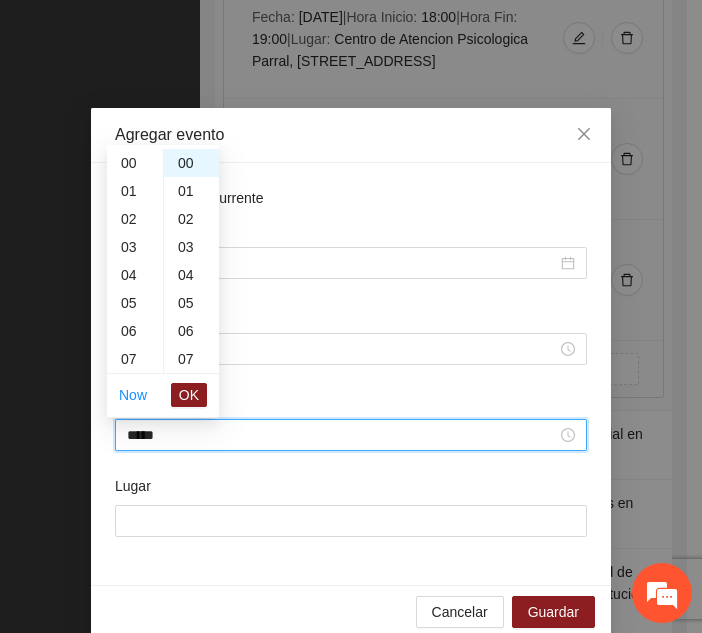 scroll, scrollTop: 504, scrollLeft: 0, axis: vertical 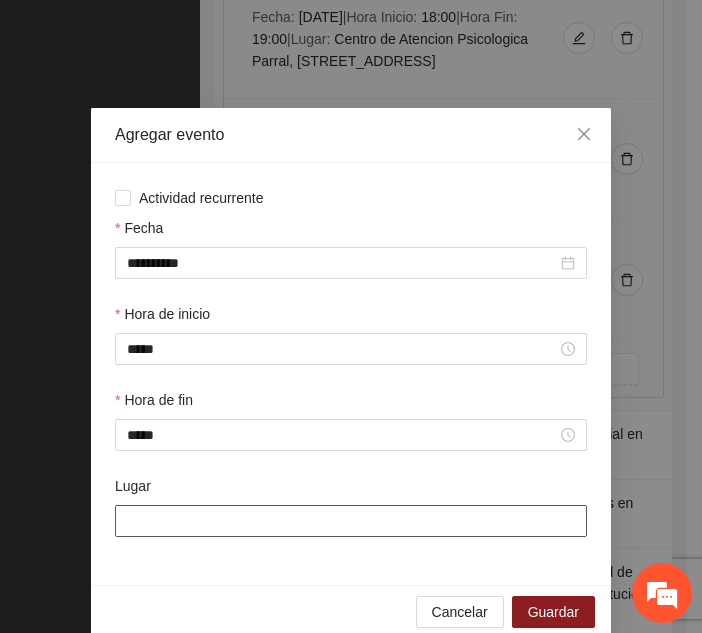 click on "Lugar" at bounding box center [351, 521] 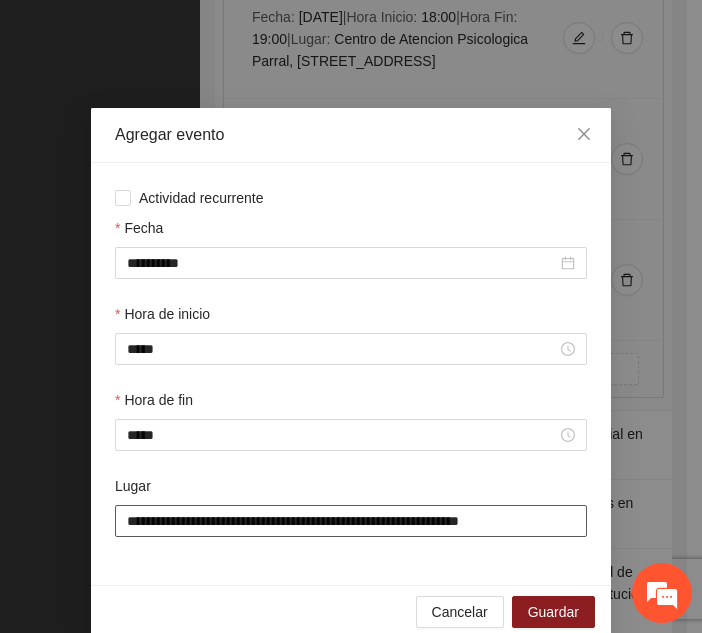 scroll, scrollTop: 30, scrollLeft: 0, axis: vertical 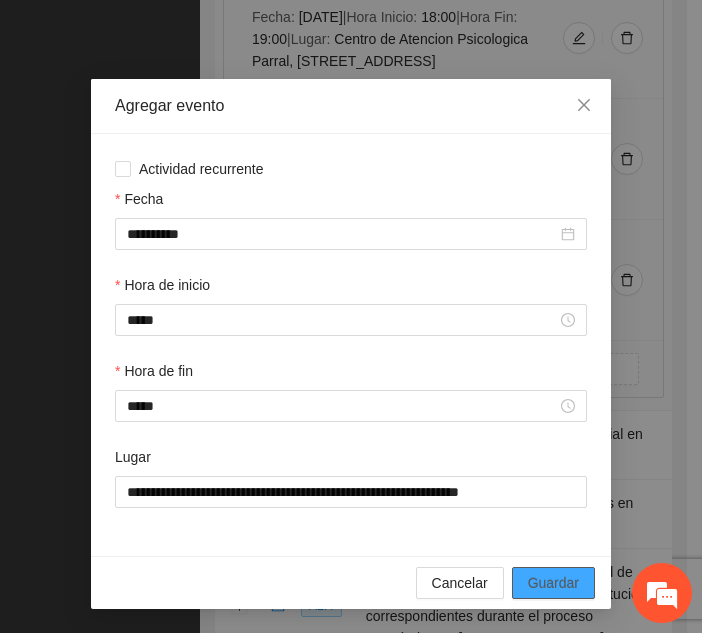 click on "Guardar" at bounding box center (553, 583) 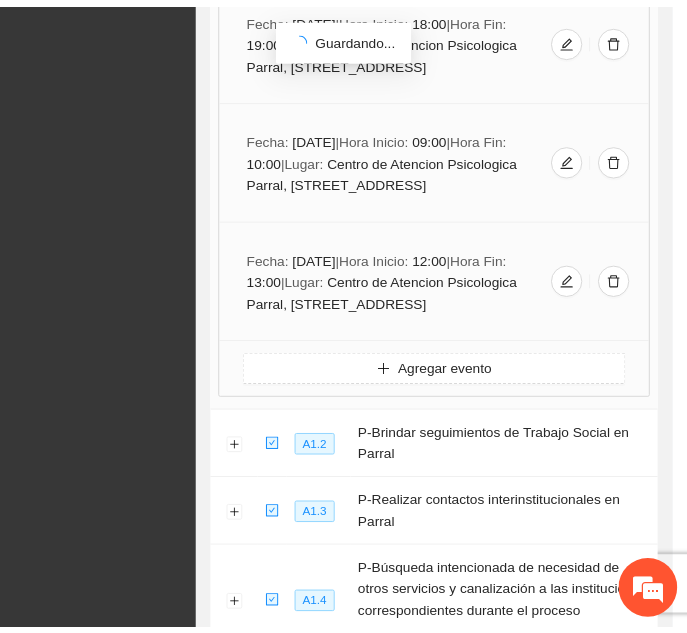 scroll, scrollTop: 0, scrollLeft: 0, axis: both 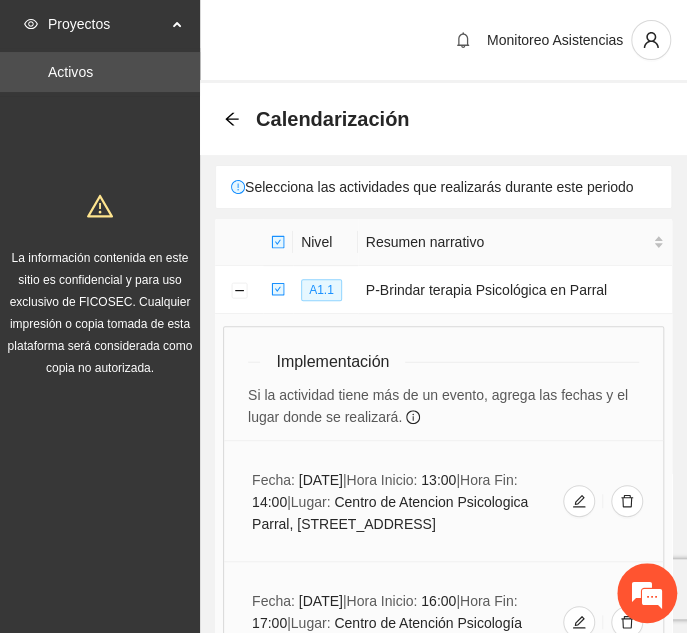 click on "Implementación" at bounding box center [443, 361] 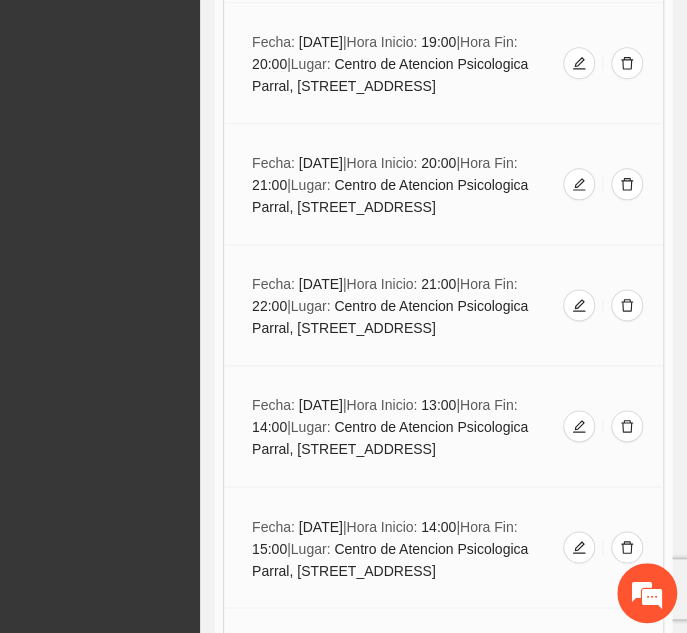 scroll, scrollTop: 17017, scrollLeft: 0, axis: vertical 